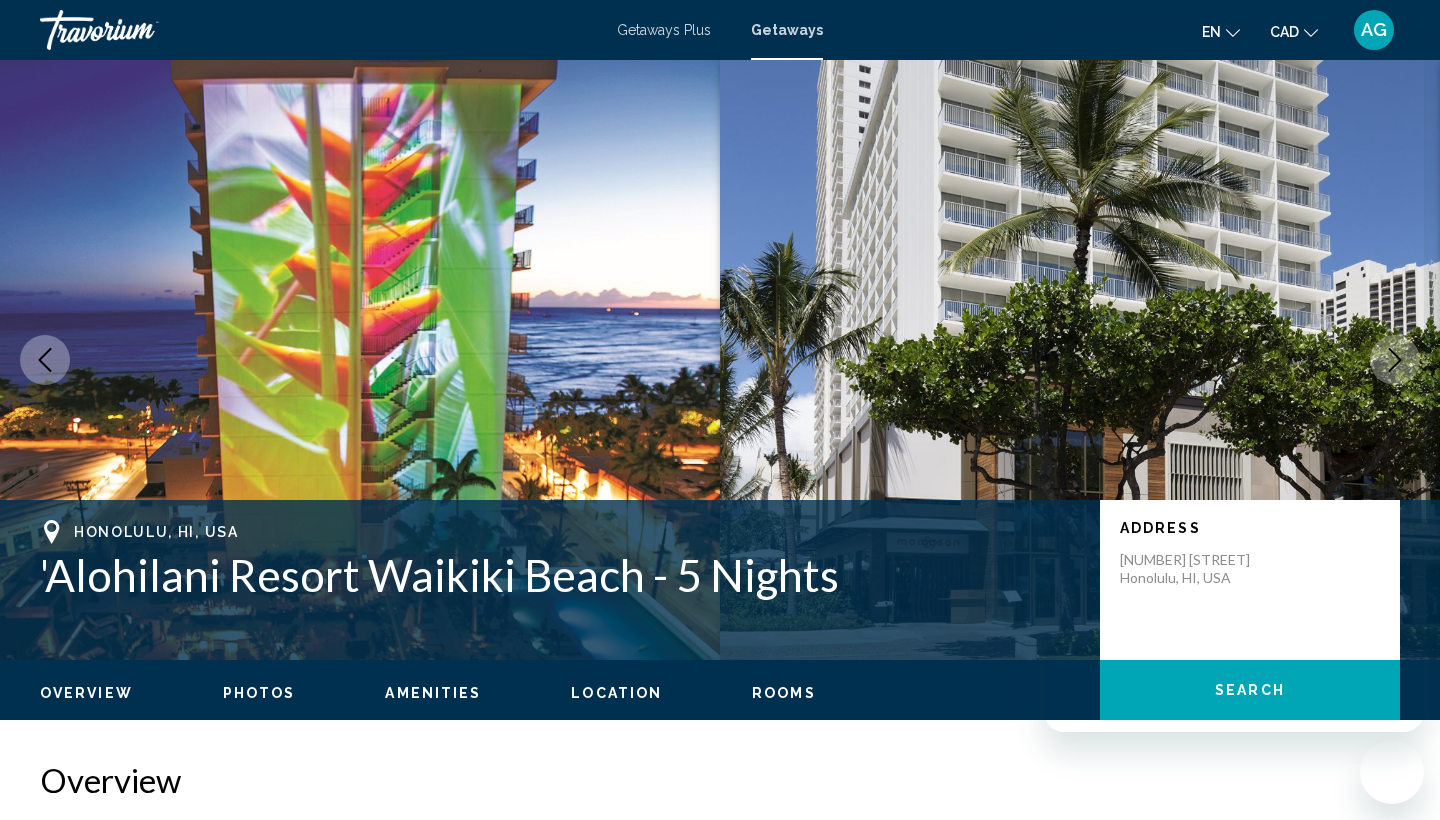 scroll, scrollTop: 0, scrollLeft: 0, axis: both 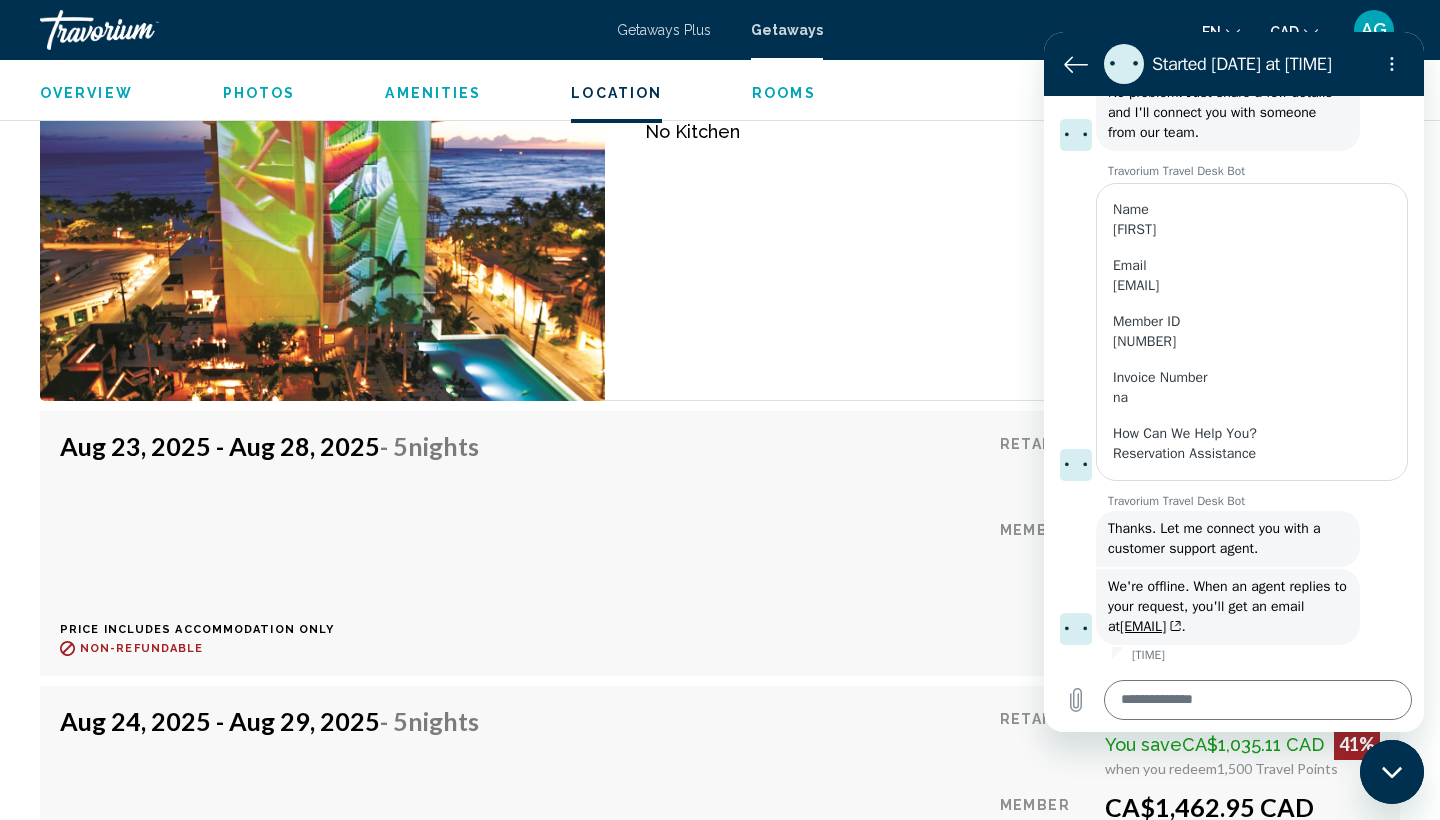 click on "Hotel Unit (No Kitchen) Bedrooms Hotel Max Occupancy 4 Kitchen No Kitchen" at bounding box center [1002, 186] 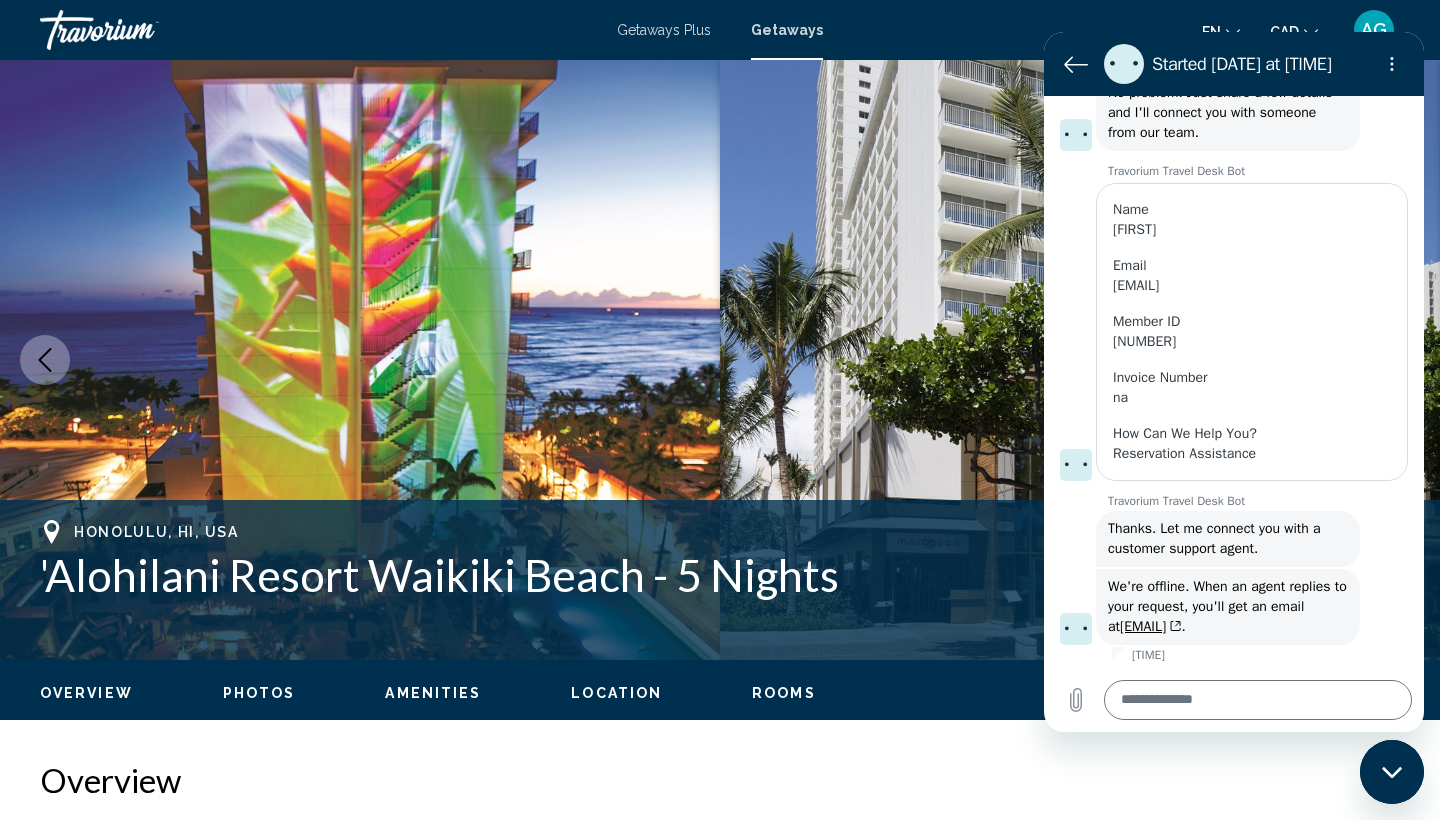 scroll, scrollTop: 0, scrollLeft: 0, axis: both 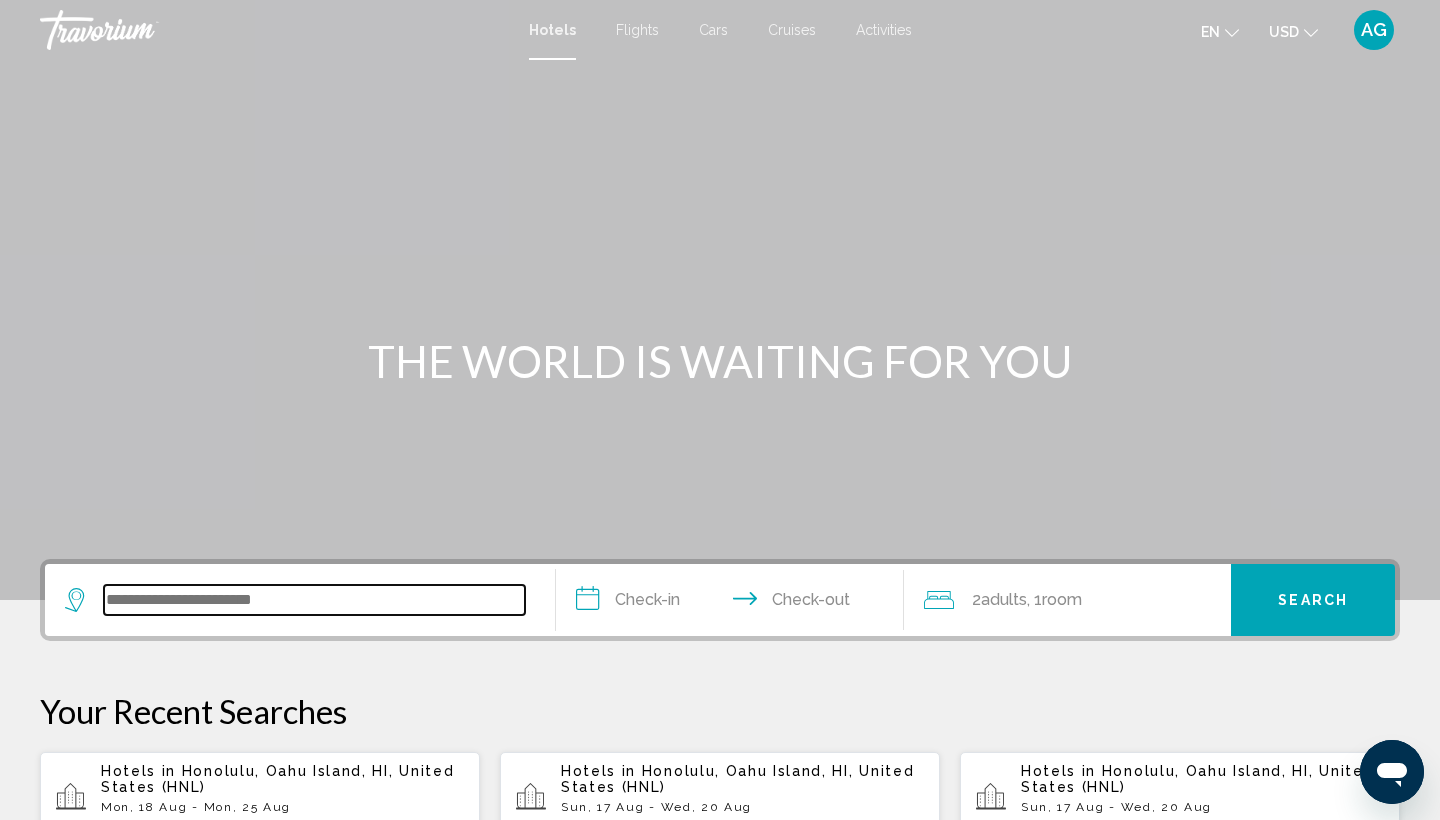 click at bounding box center (314, 600) 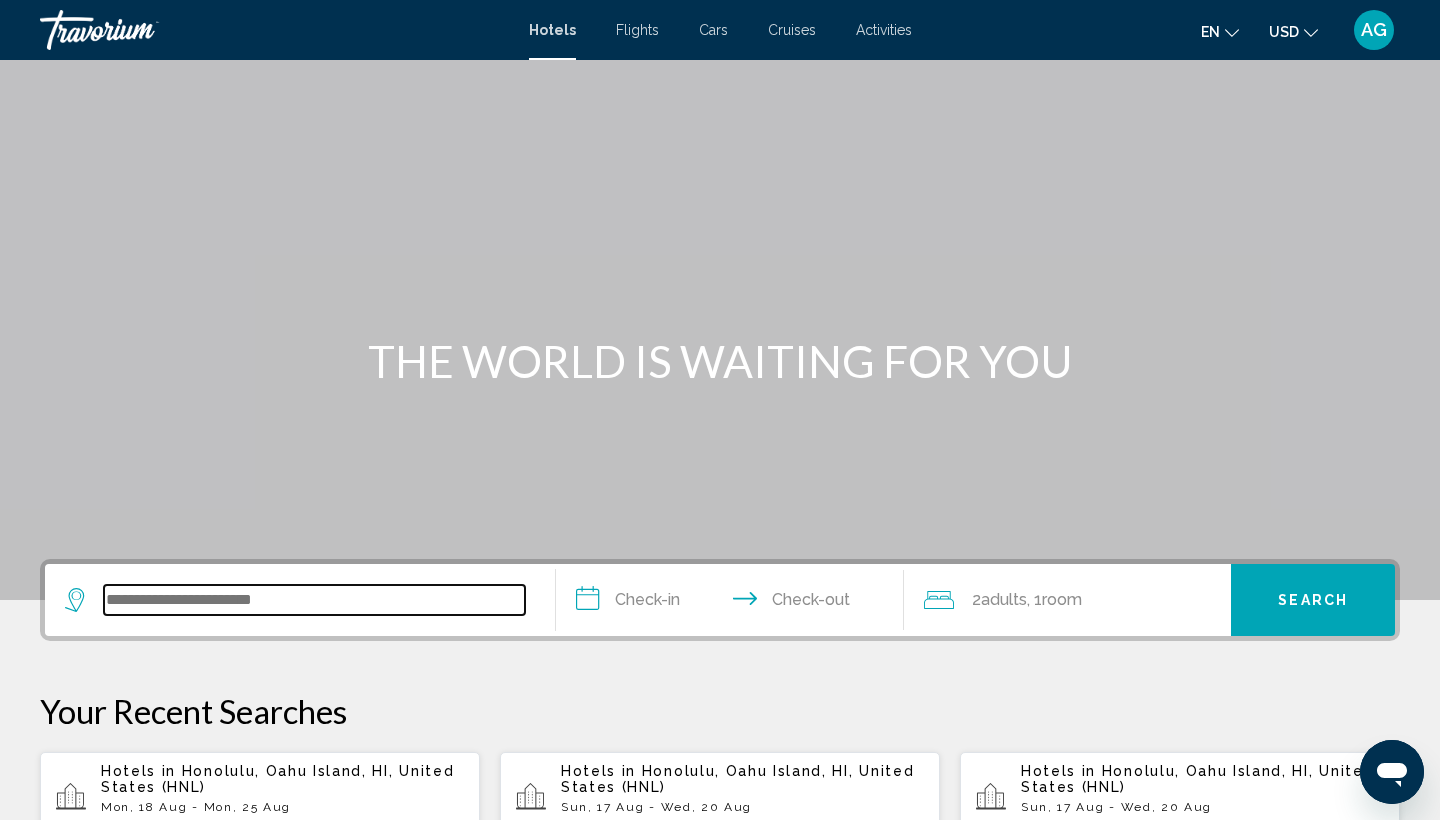 scroll, scrollTop: 494, scrollLeft: 0, axis: vertical 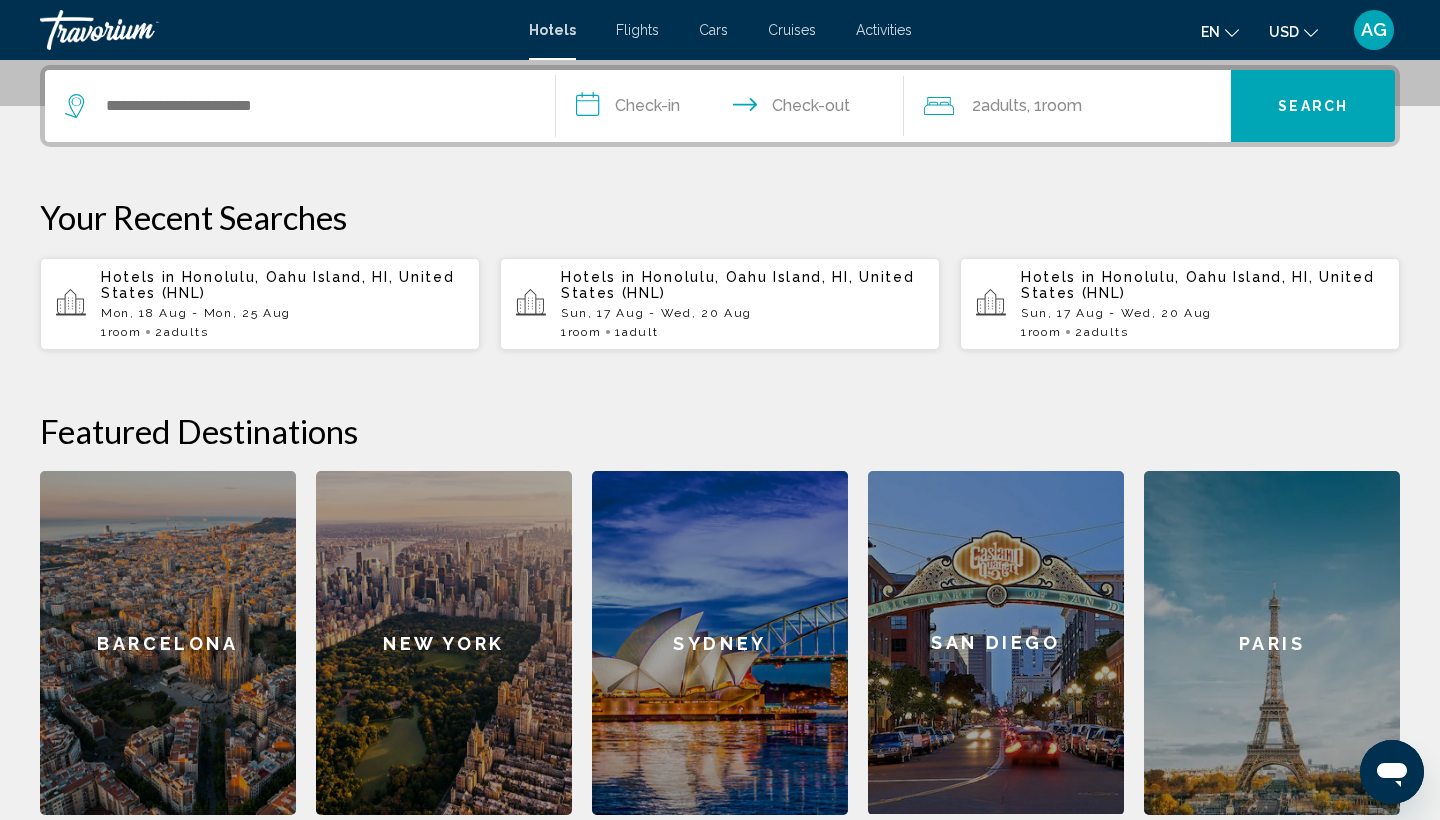 click on "Hotels in    Honolulu, Oahu Island, HI, United States (HNL)" at bounding box center (282, 285) 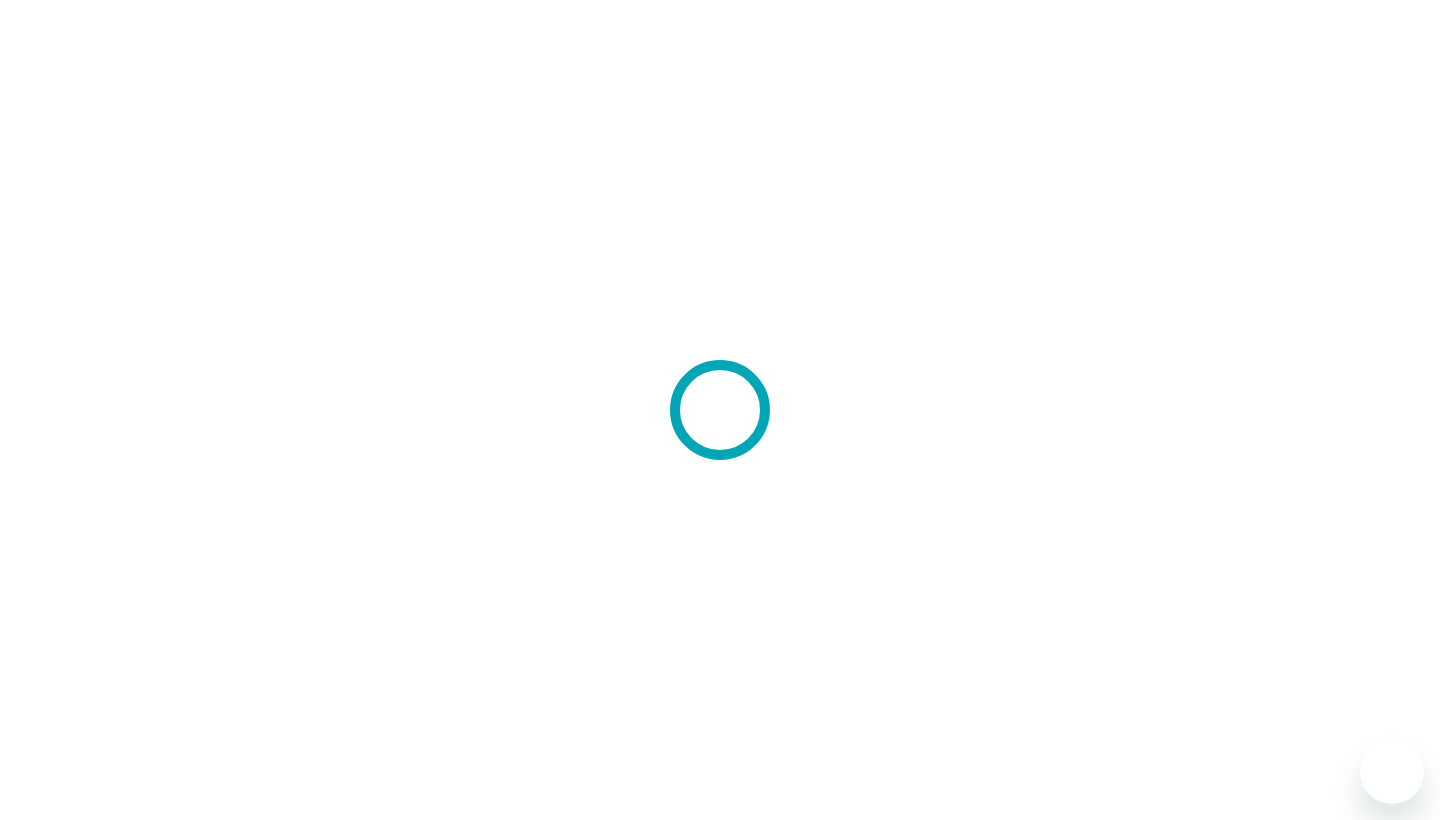 scroll, scrollTop: 0, scrollLeft: 0, axis: both 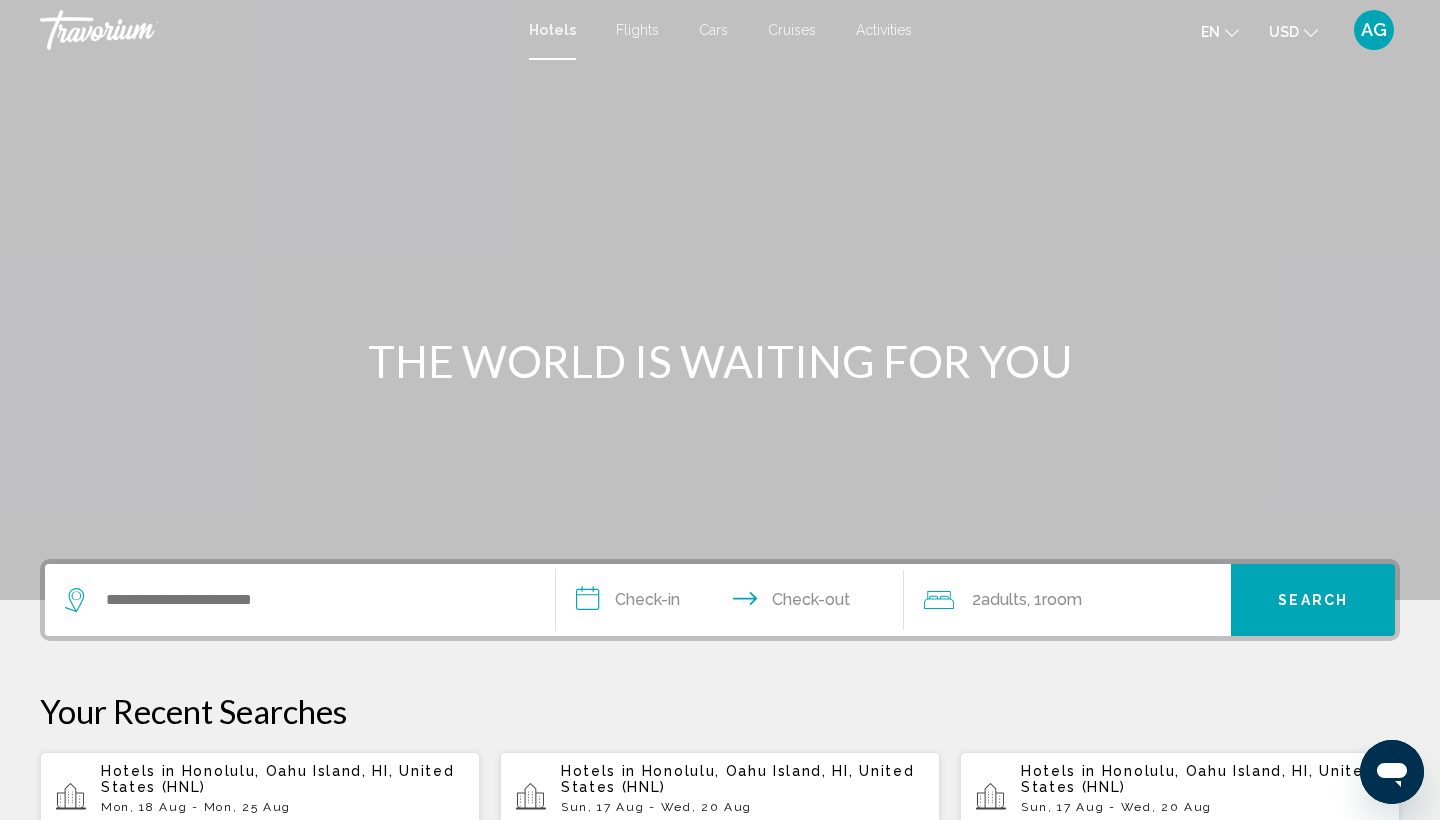 click on "**********" at bounding box center [734, 603] 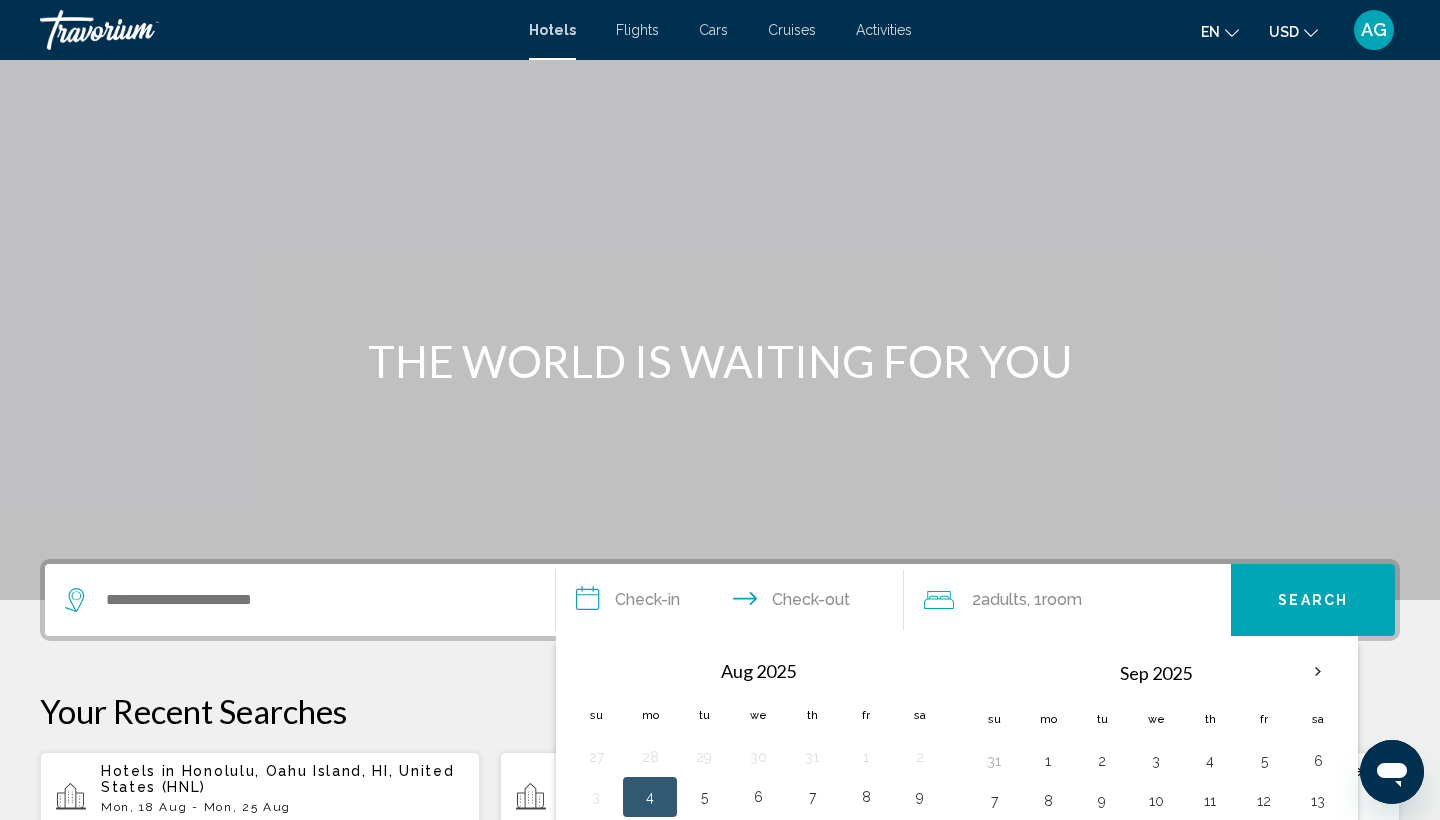scroll, scrollTop: 494, scrollLeft: 0, axis: vertical 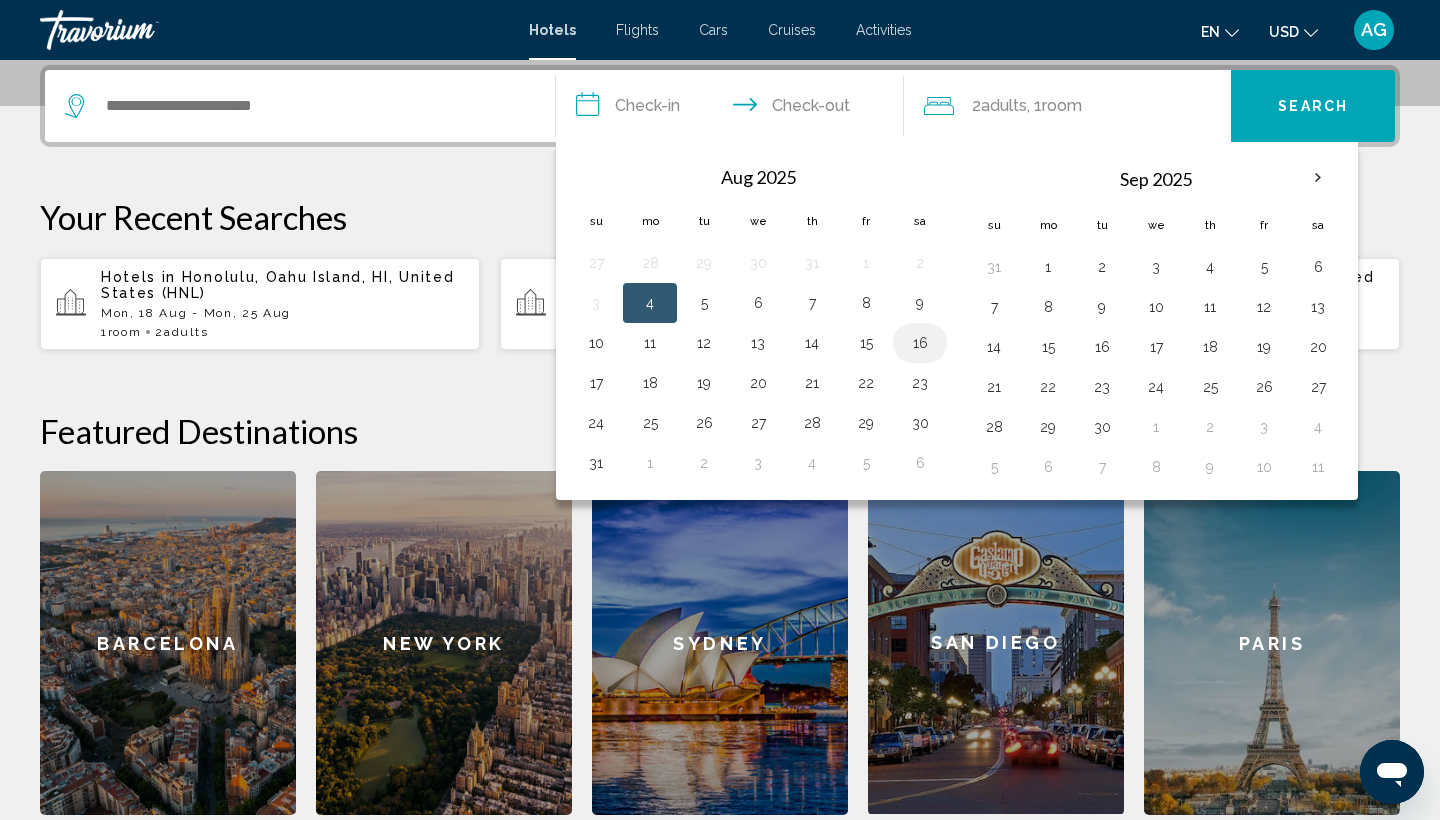 click on "16" at bounding box center (920, 343) 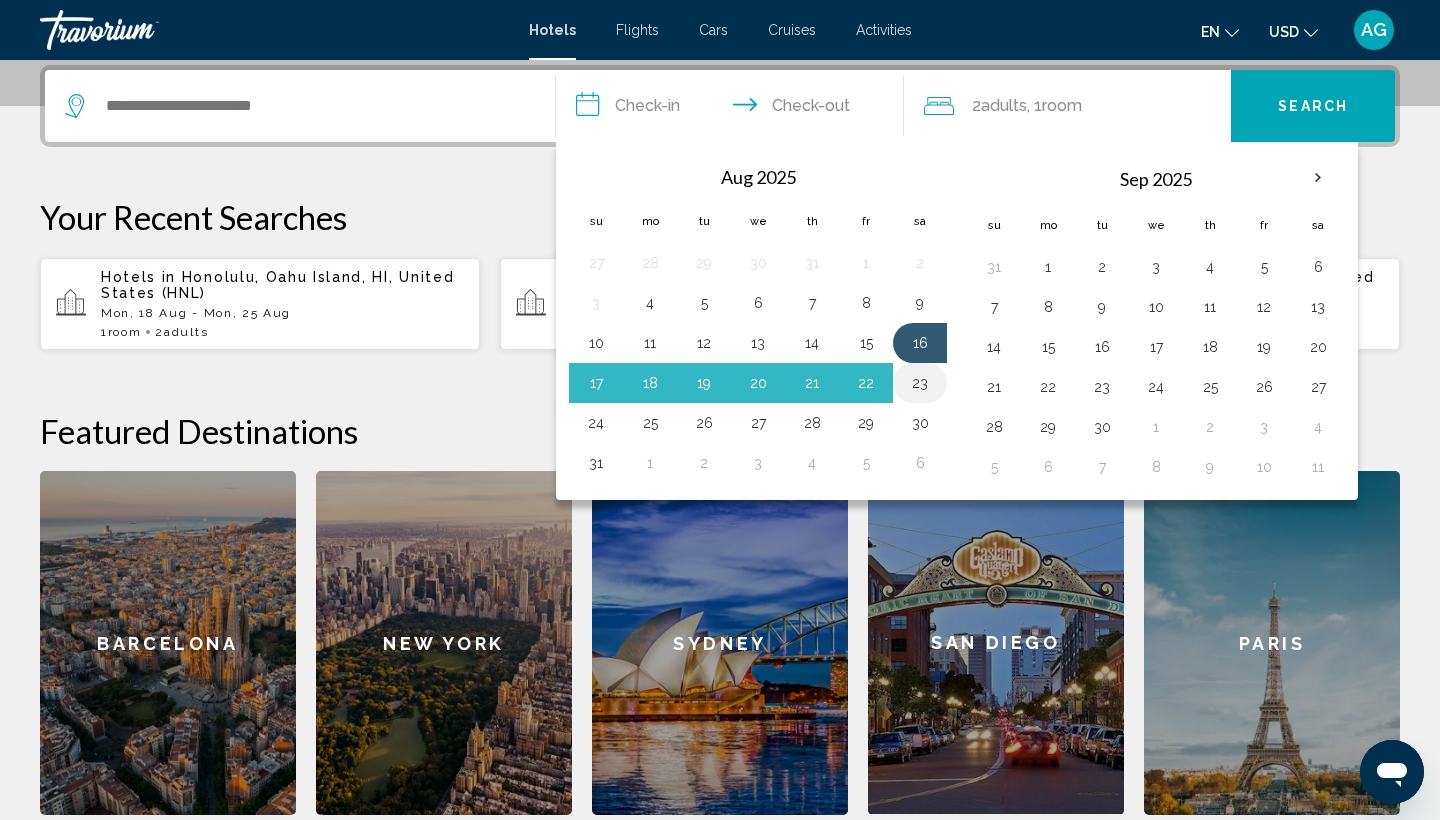 click on "23" at bounding box center (920, 383) 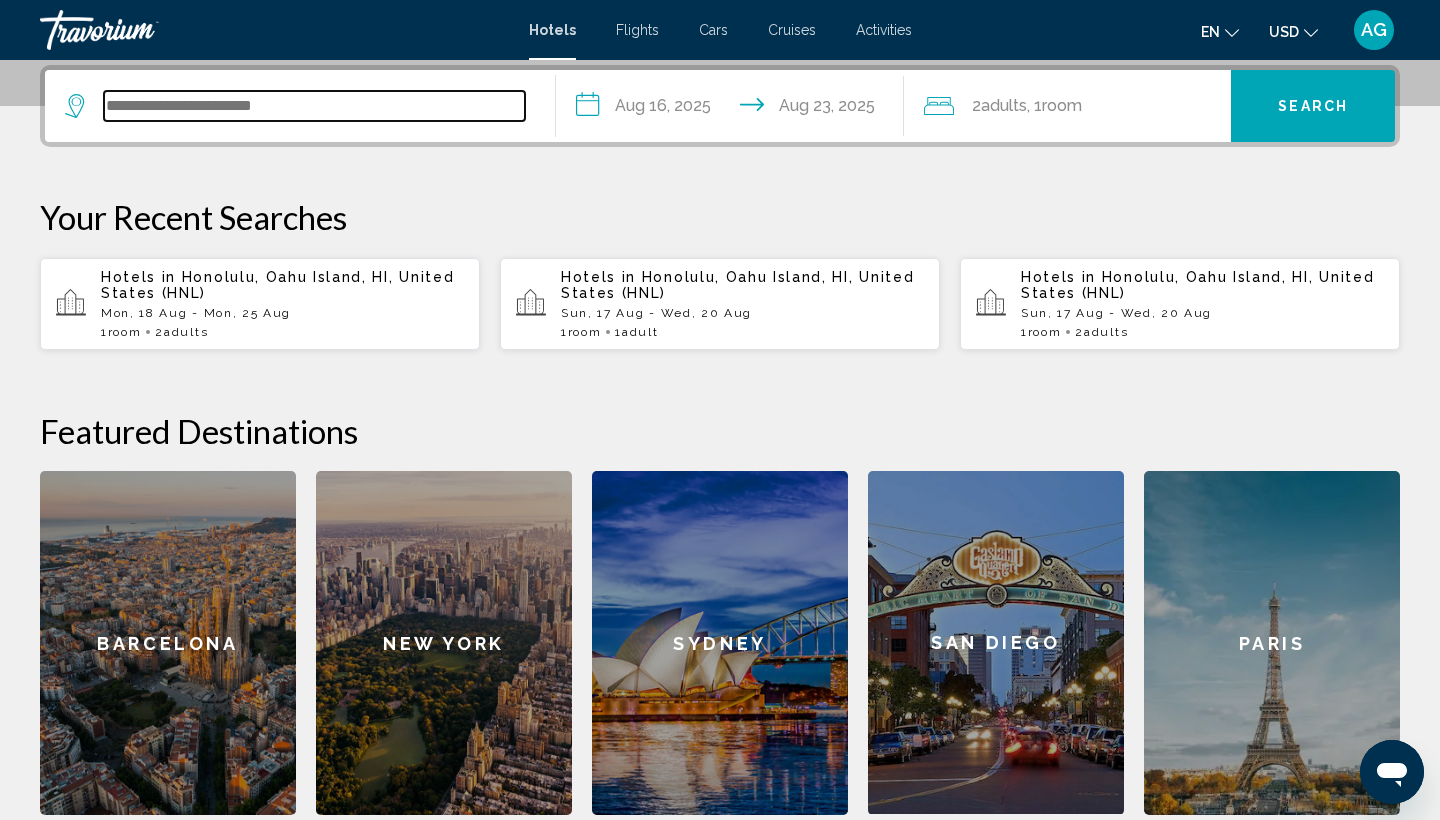click at bounding box center [314, 106] 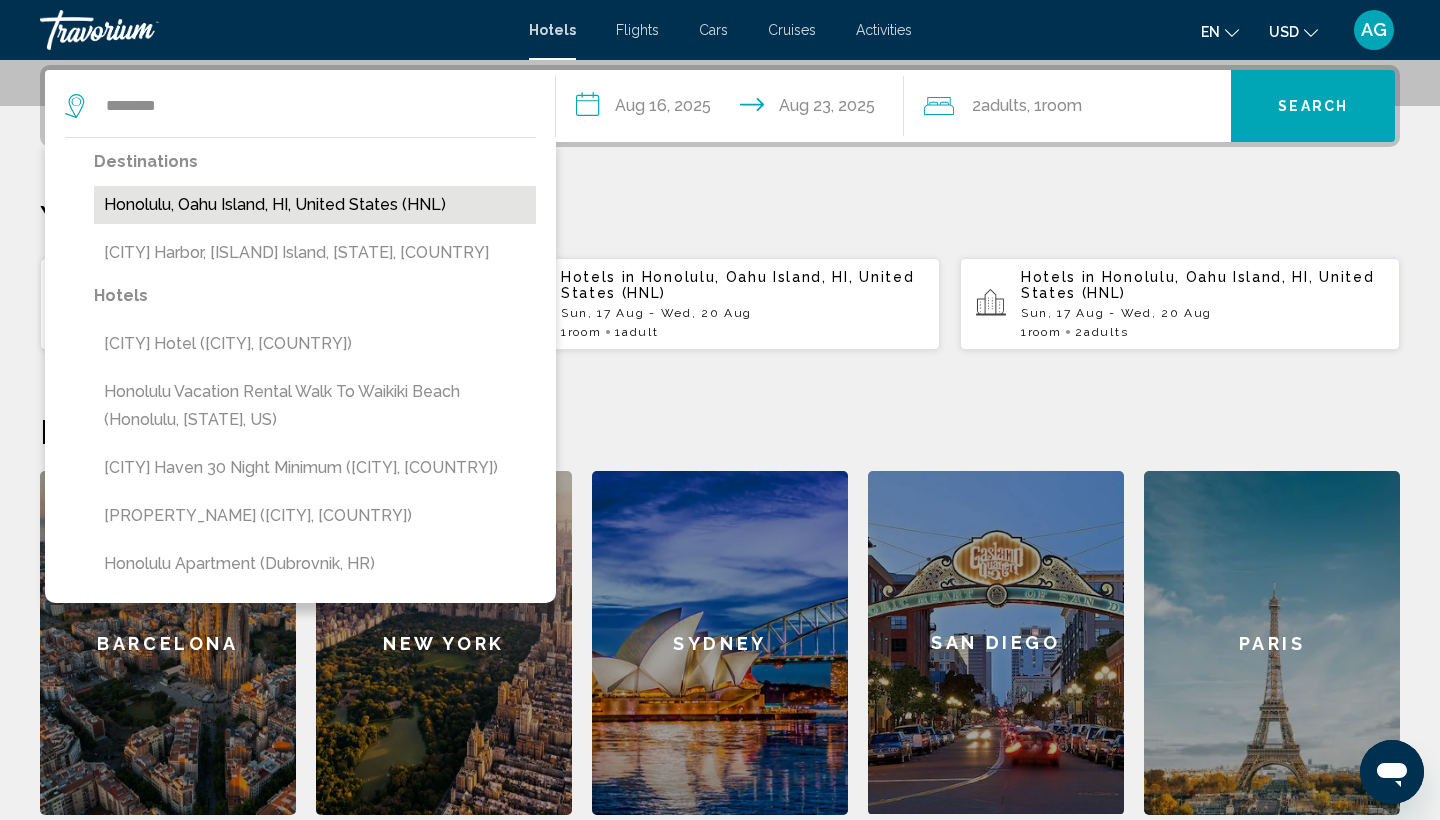 drag, startPoint x: 183, startPoint y: 140, endPoint x: 233, endPoint y: 207, distance: 83.60024 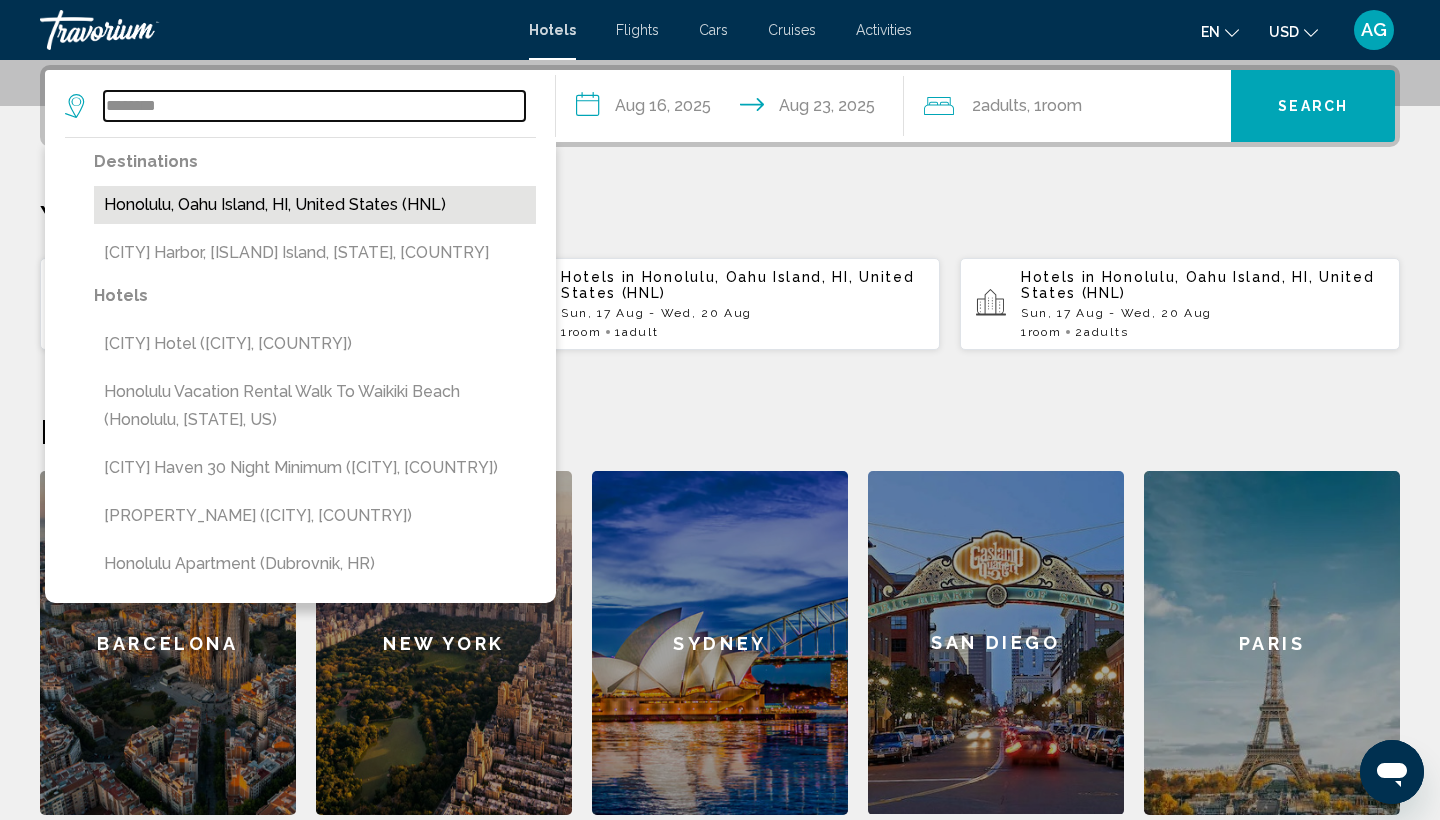 type on "**********" 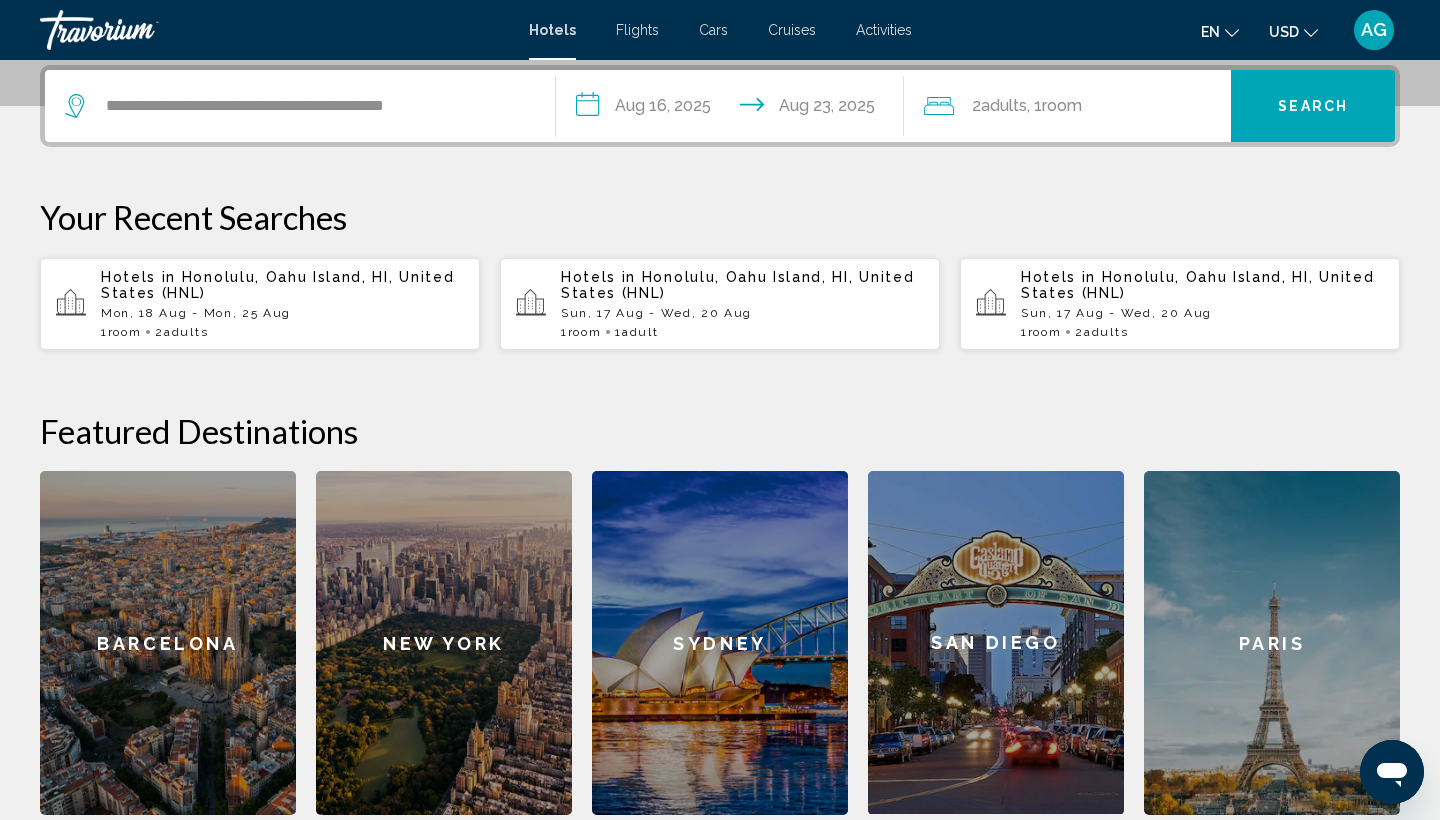 click on "USD
USD ($) MXN (Mex$) CAD (Can$) GBP (£) EUR (€) AUD (A$) NZD (NZ$) CNY (CN¥)" 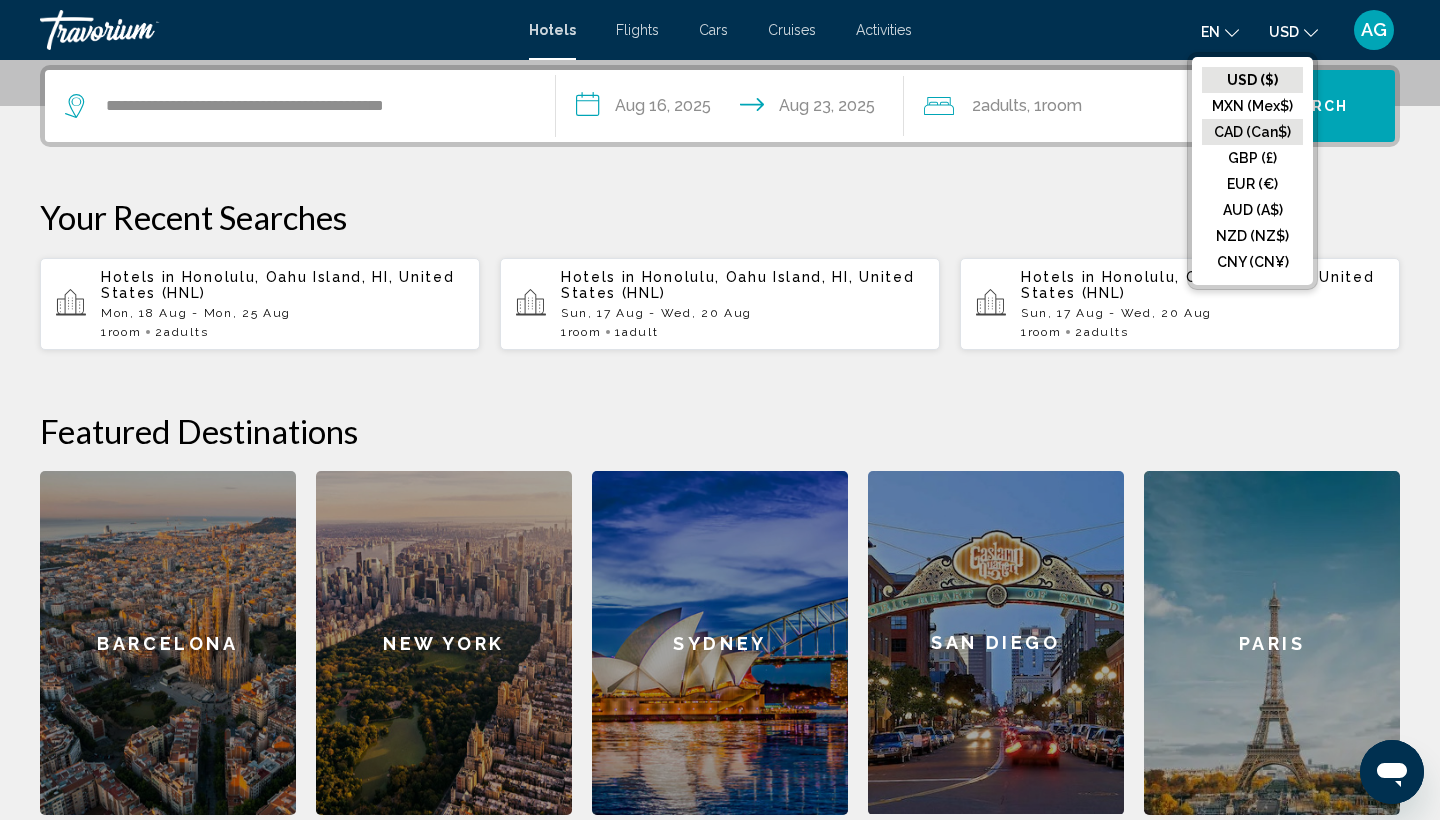 click on "CAD (Can$)" 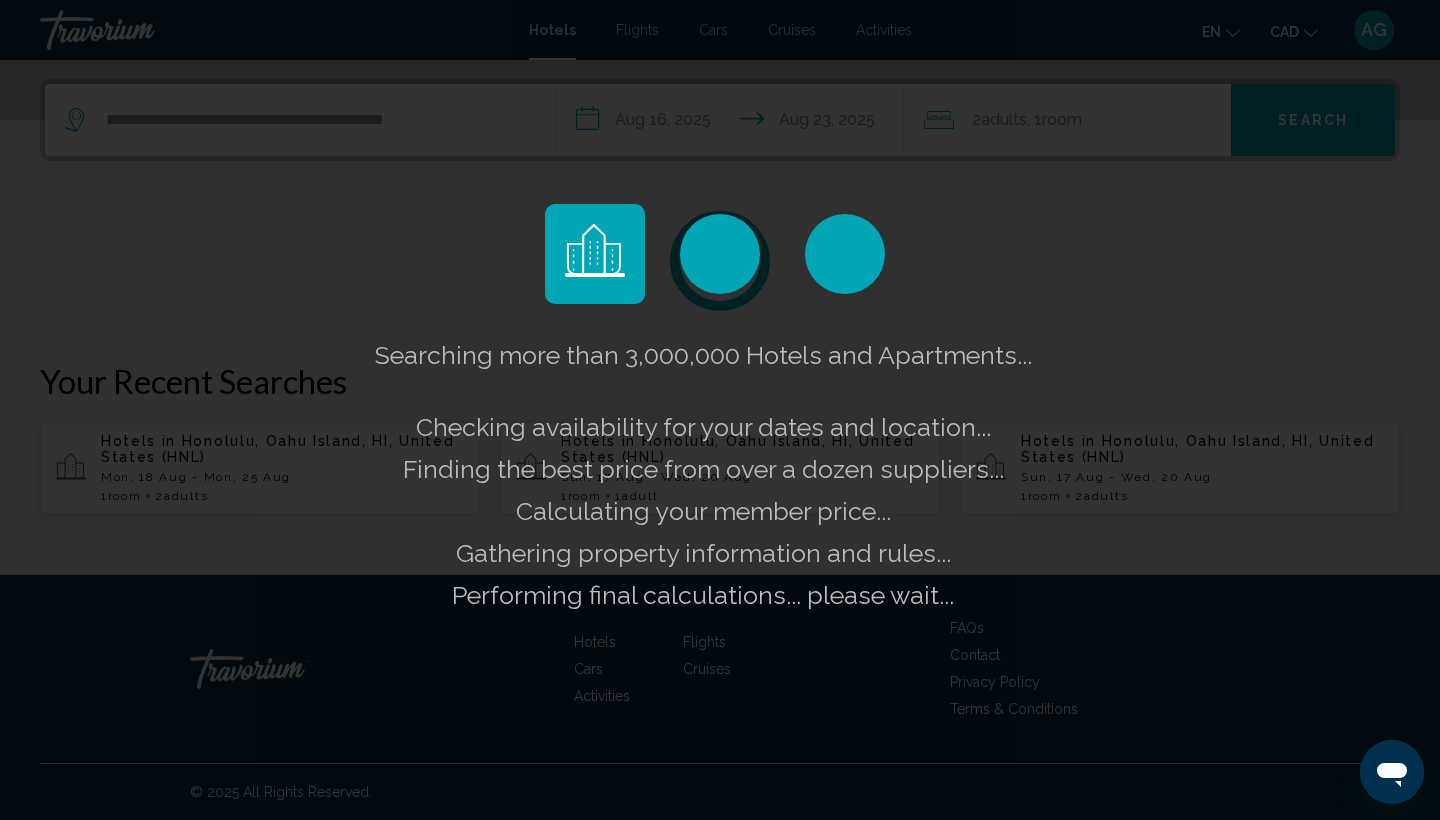 scroll, scrollTop: 483, scrollLeft: 0, axis: vertical 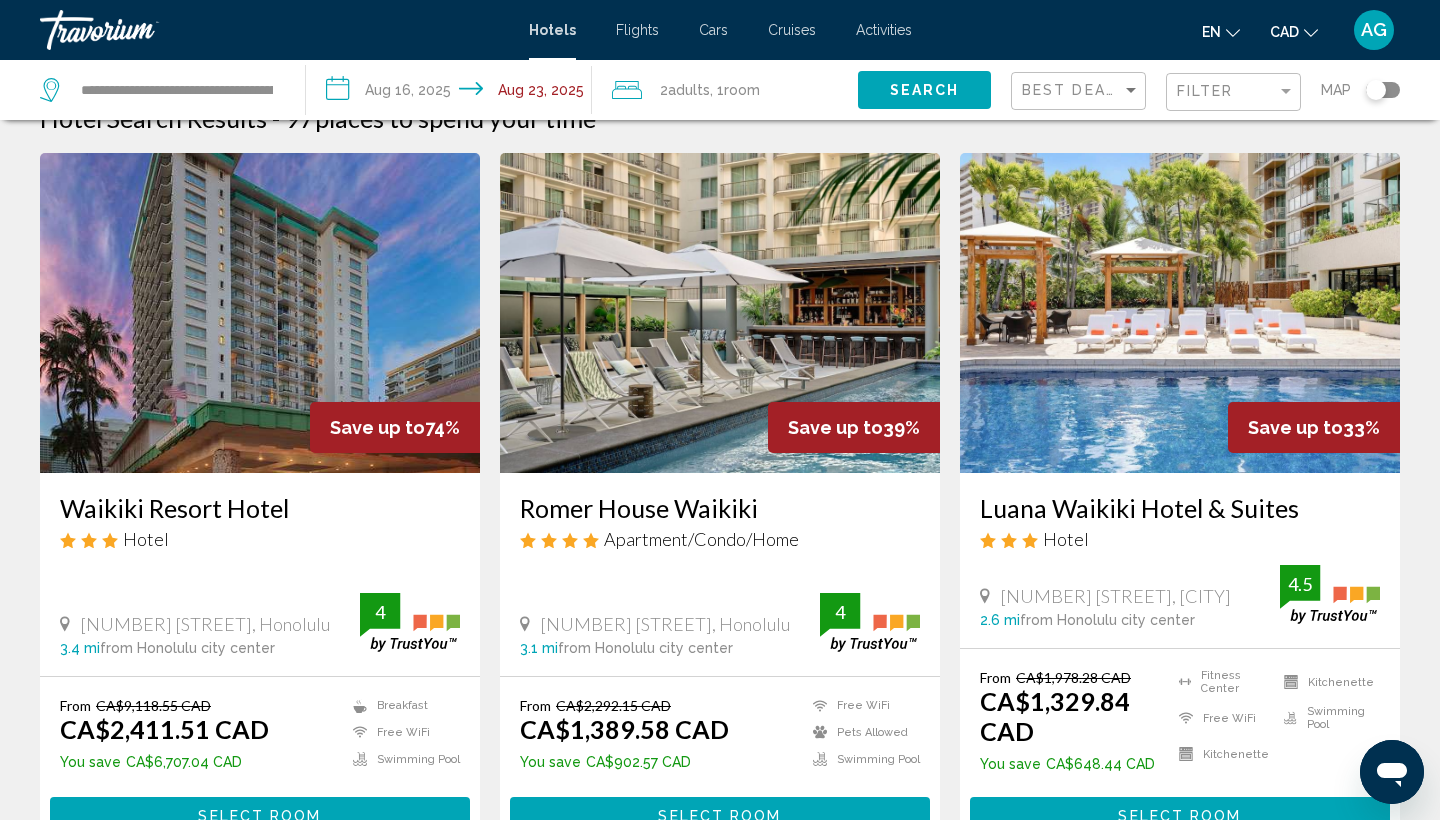click at bounding box center (720, 313) 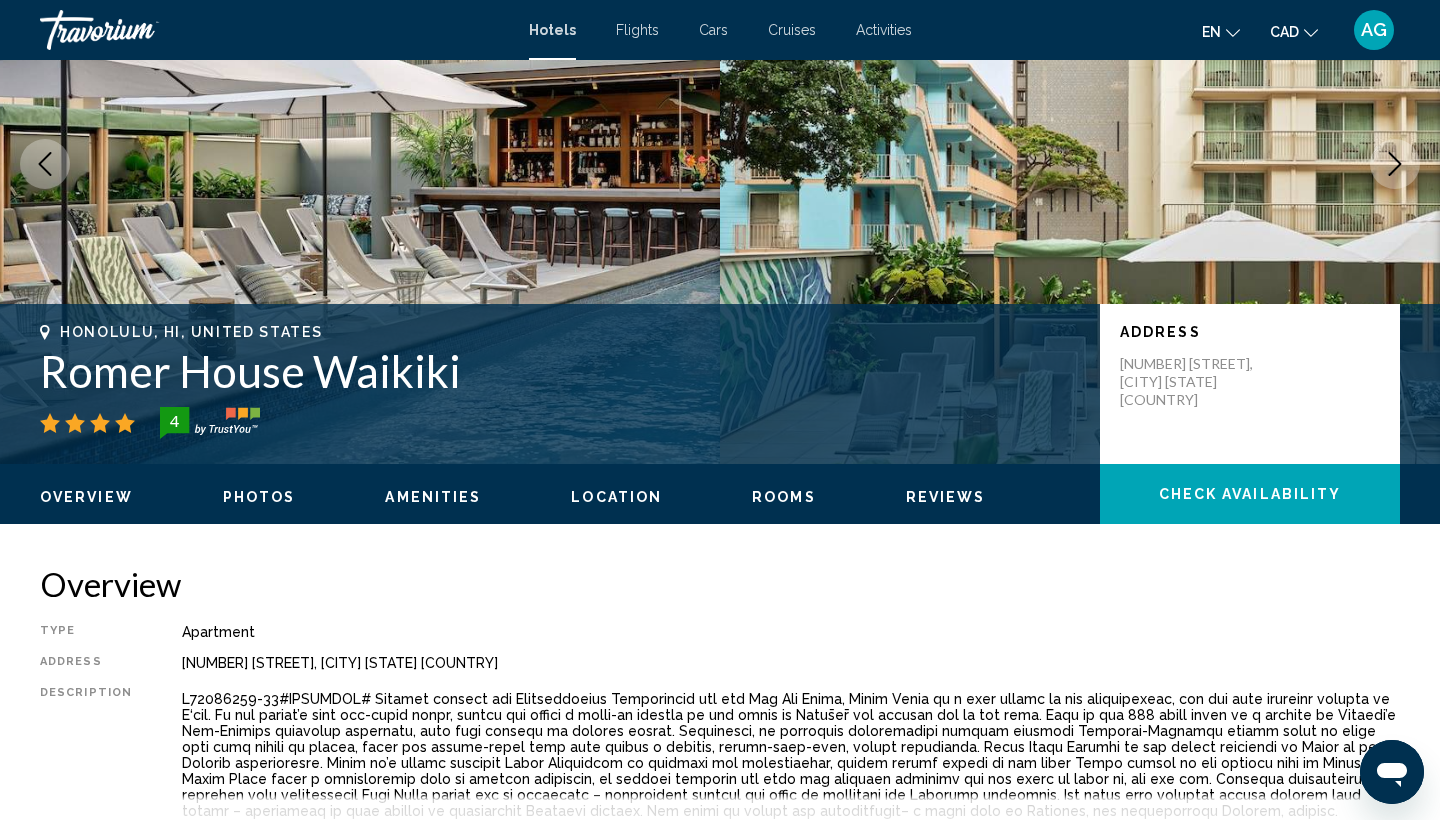scroll, scrollTop: 199, scrollLeft: 0, axis: vertical 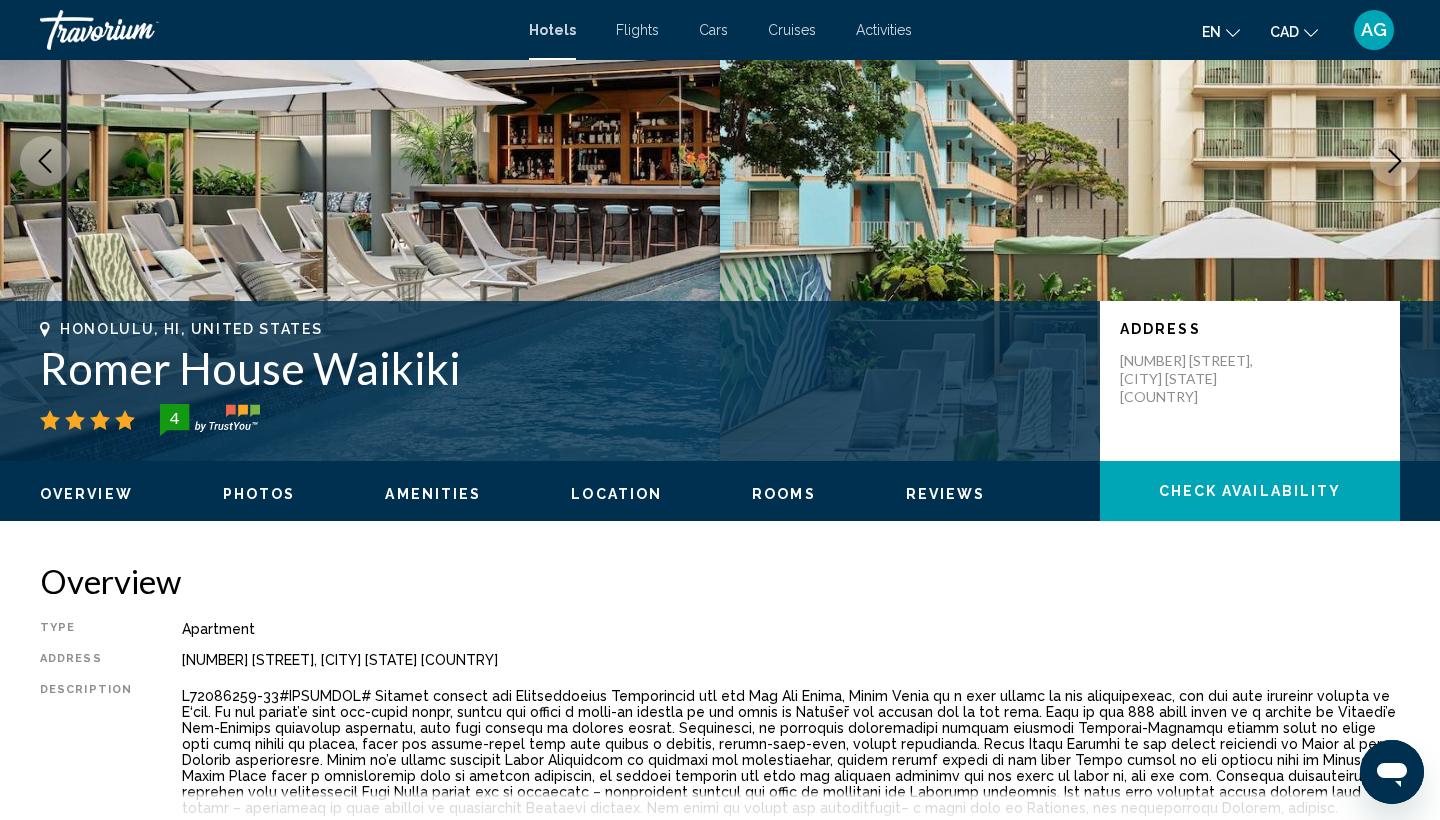click on "Rooms" at bounding box center (784, 494) 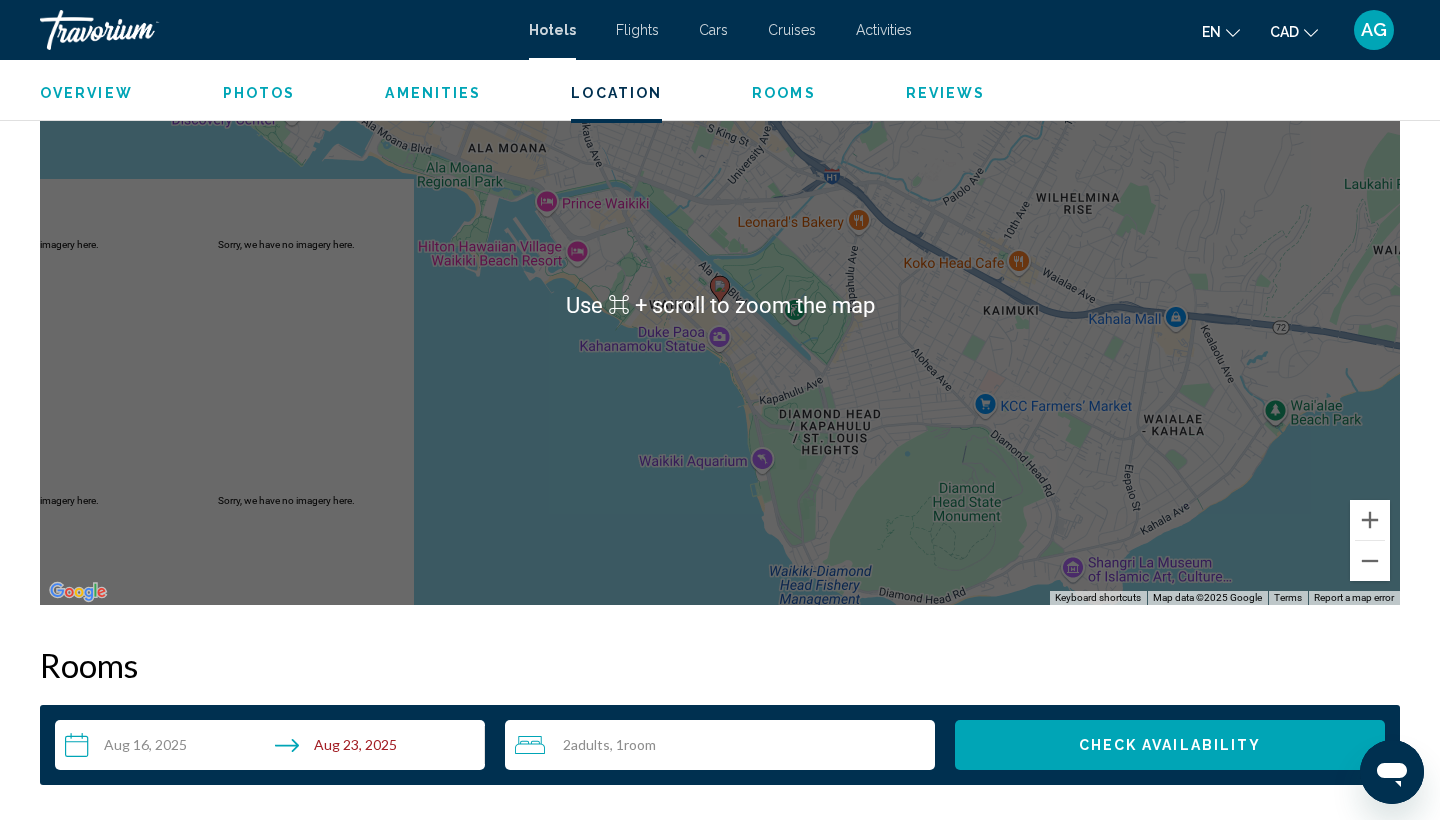 scroll, scrollTop: 1992, scrollLeft: 0, axis: vertical 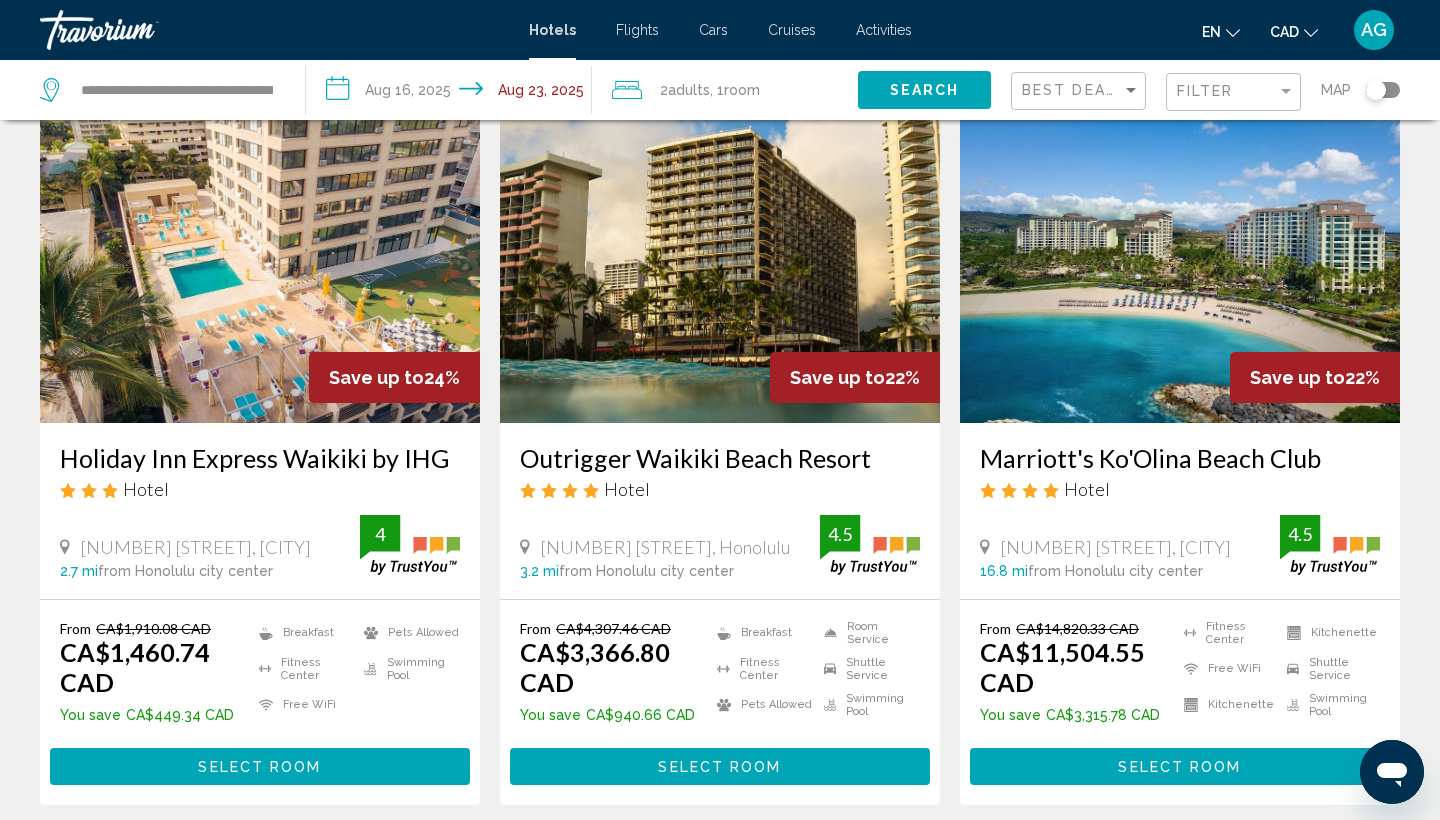 click at bounding box center (260, 263) 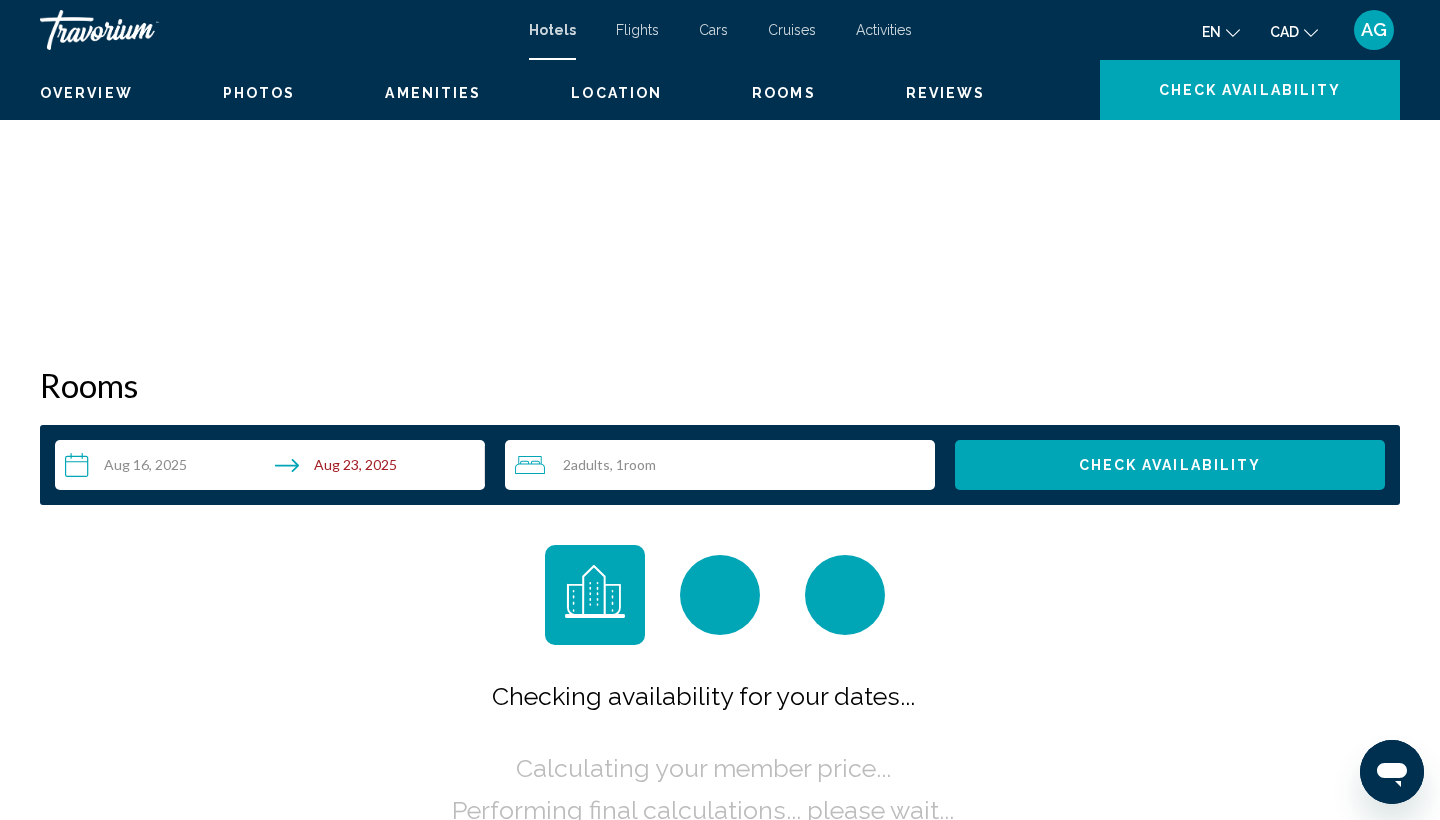 scroll, scrollTop: 0, scrollLeft: 0, axis: both 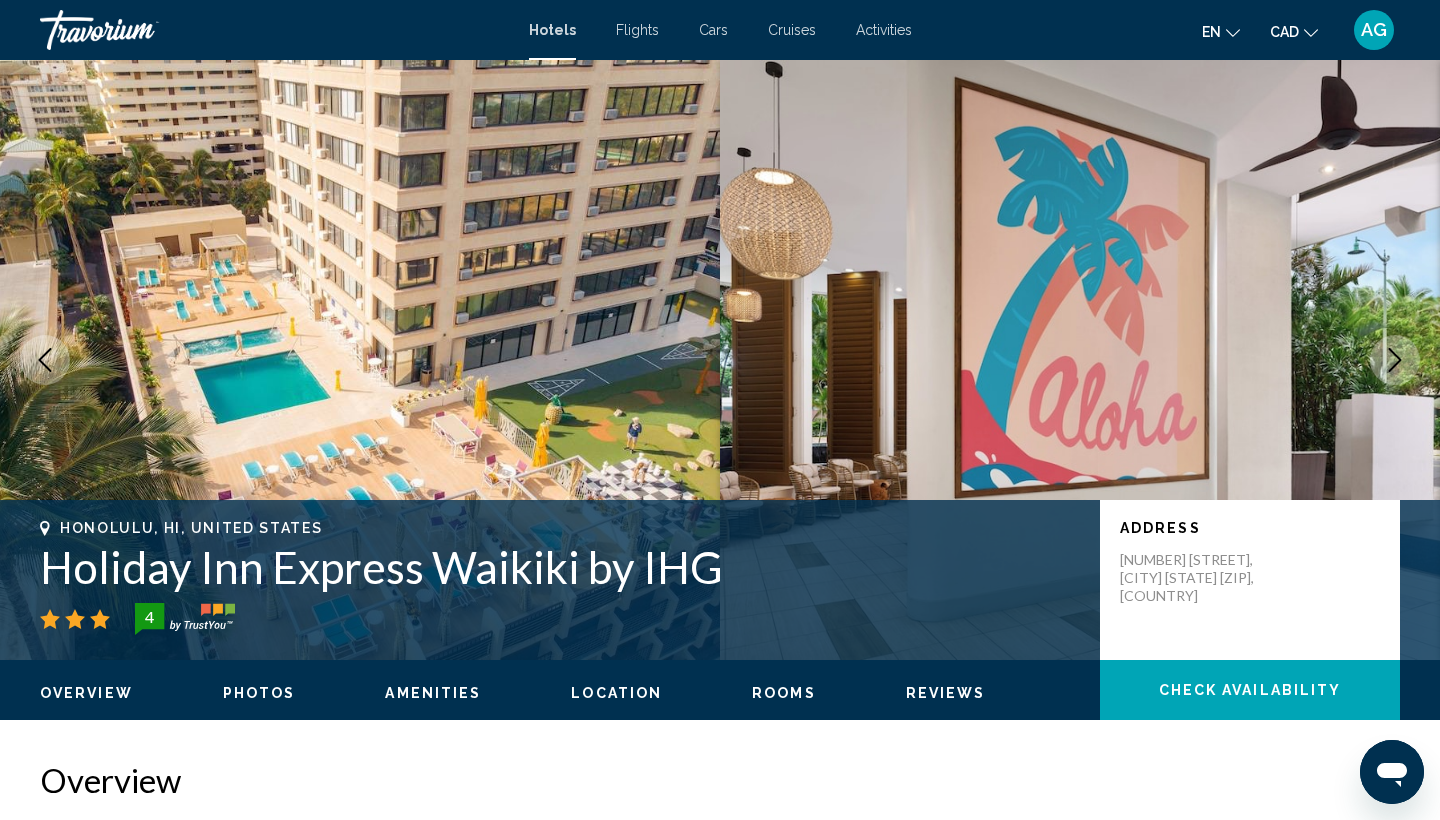 click on "Rooms" at bounding box center (784, 693) 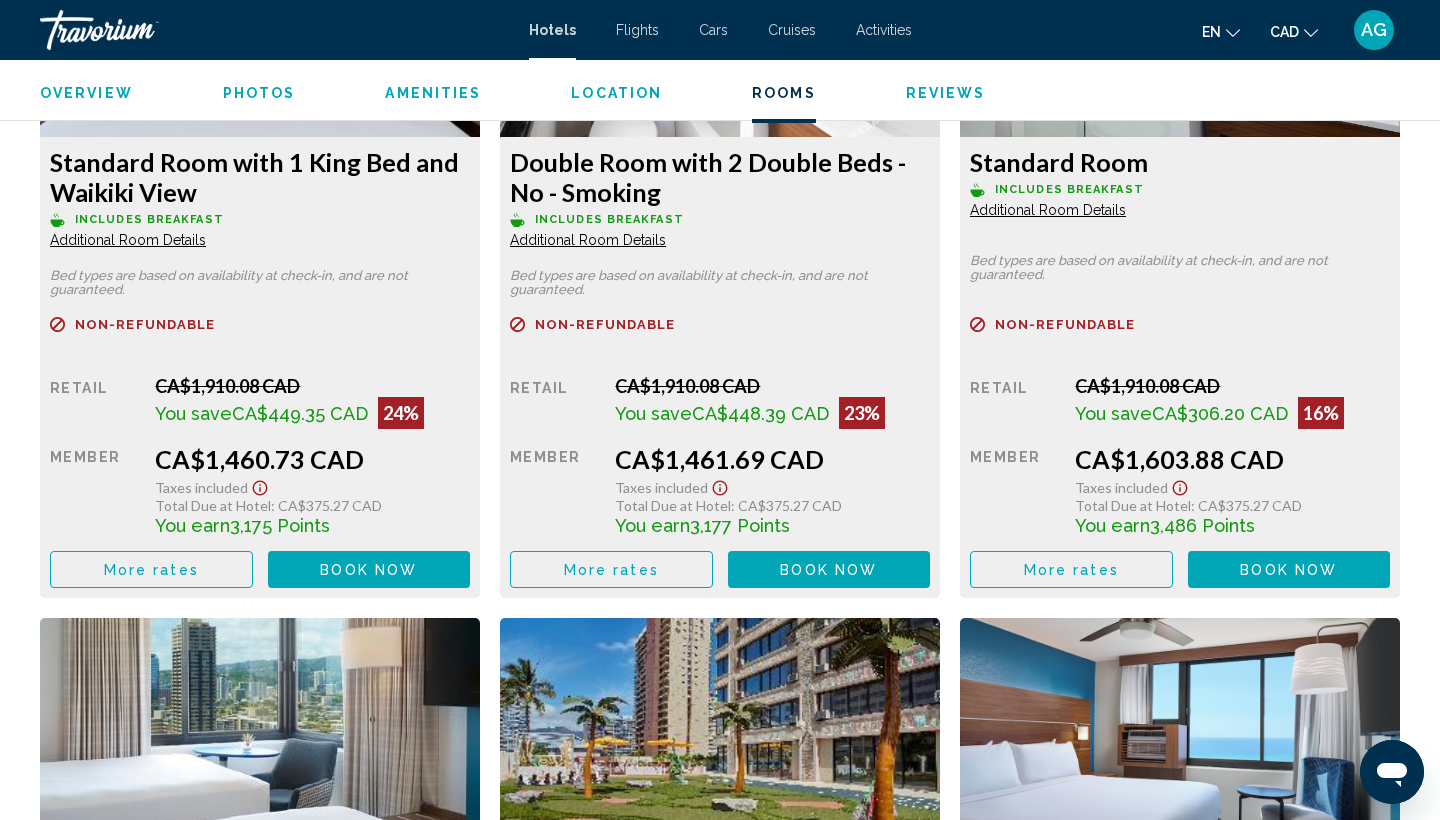 scroll, scrollTop: 2944, scrollLeft: 0, axis: vertical 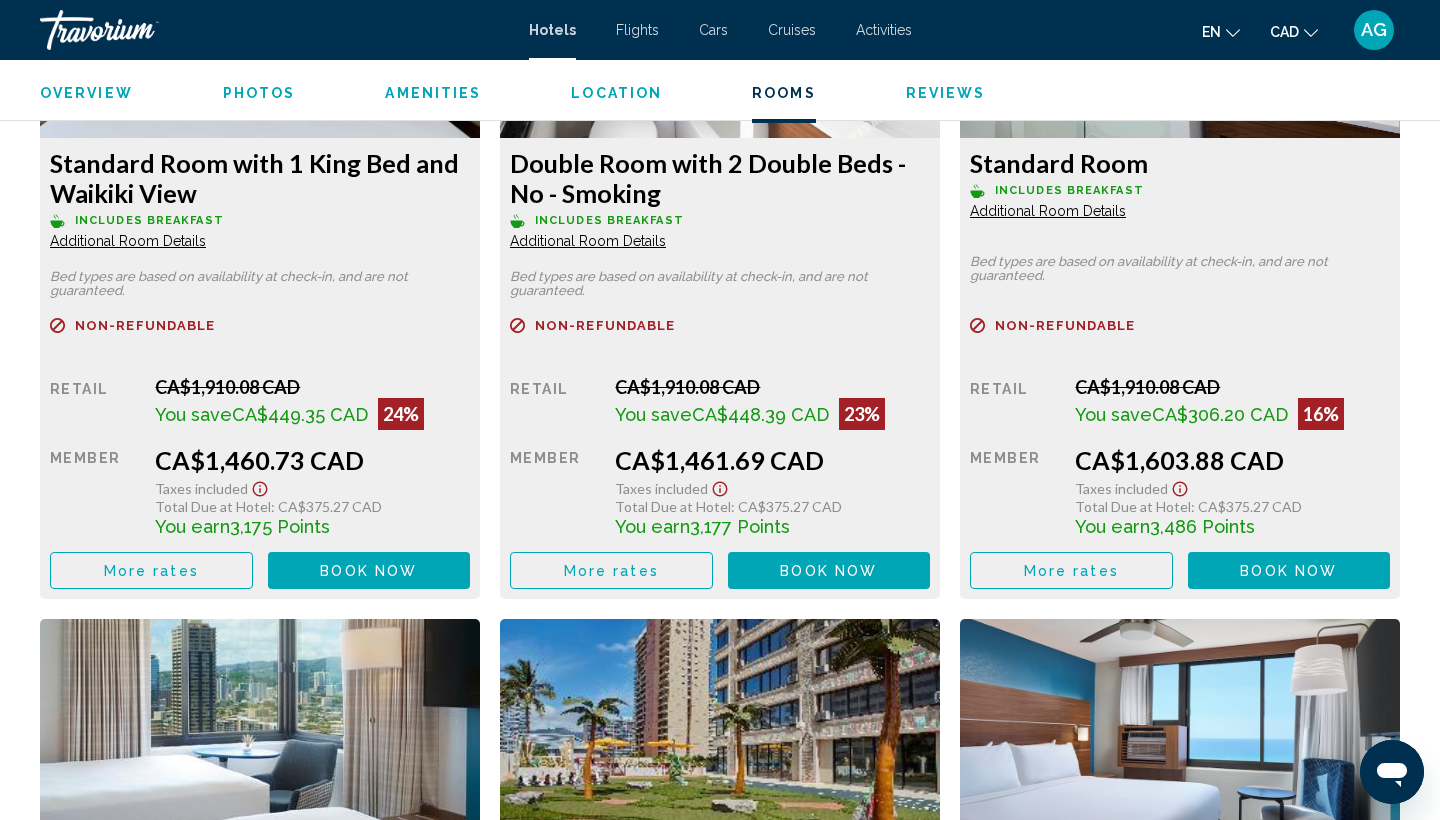 click on "Photos" at bounding box center [259, 93] 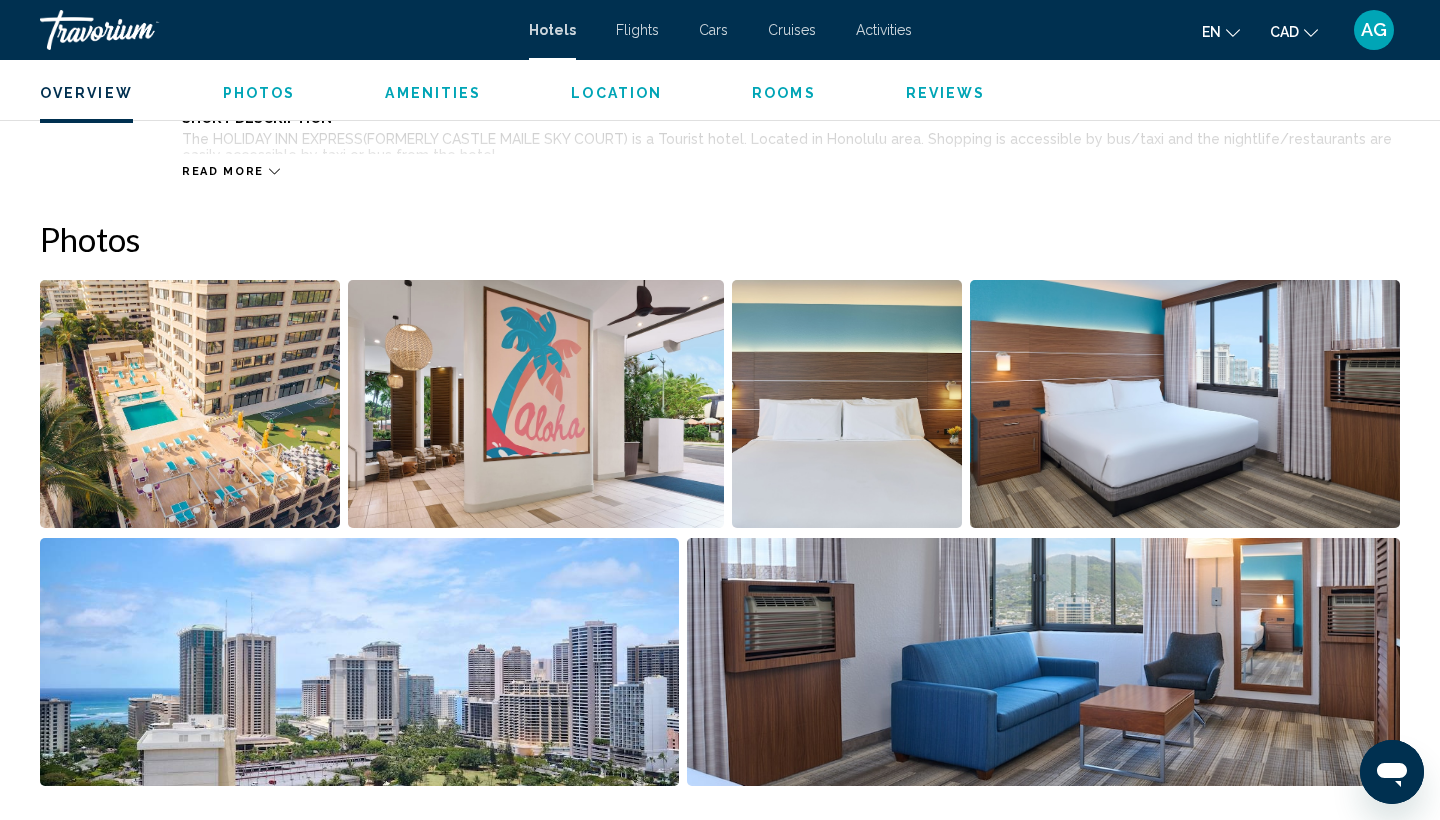 scroll, scrollTop: 862, scrollLeft: 0, axis: vertical 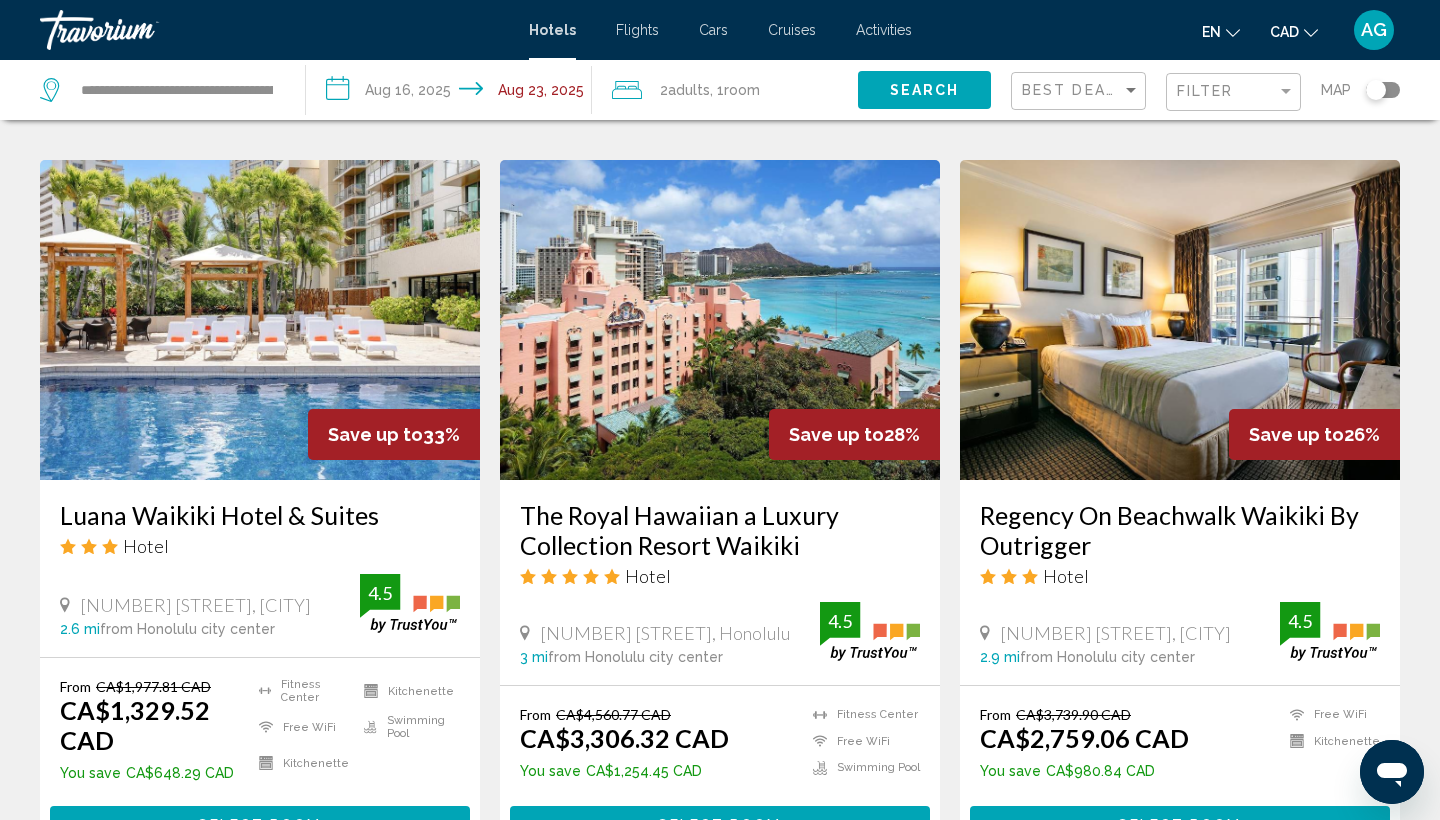 click at bounding box center (260, 320) 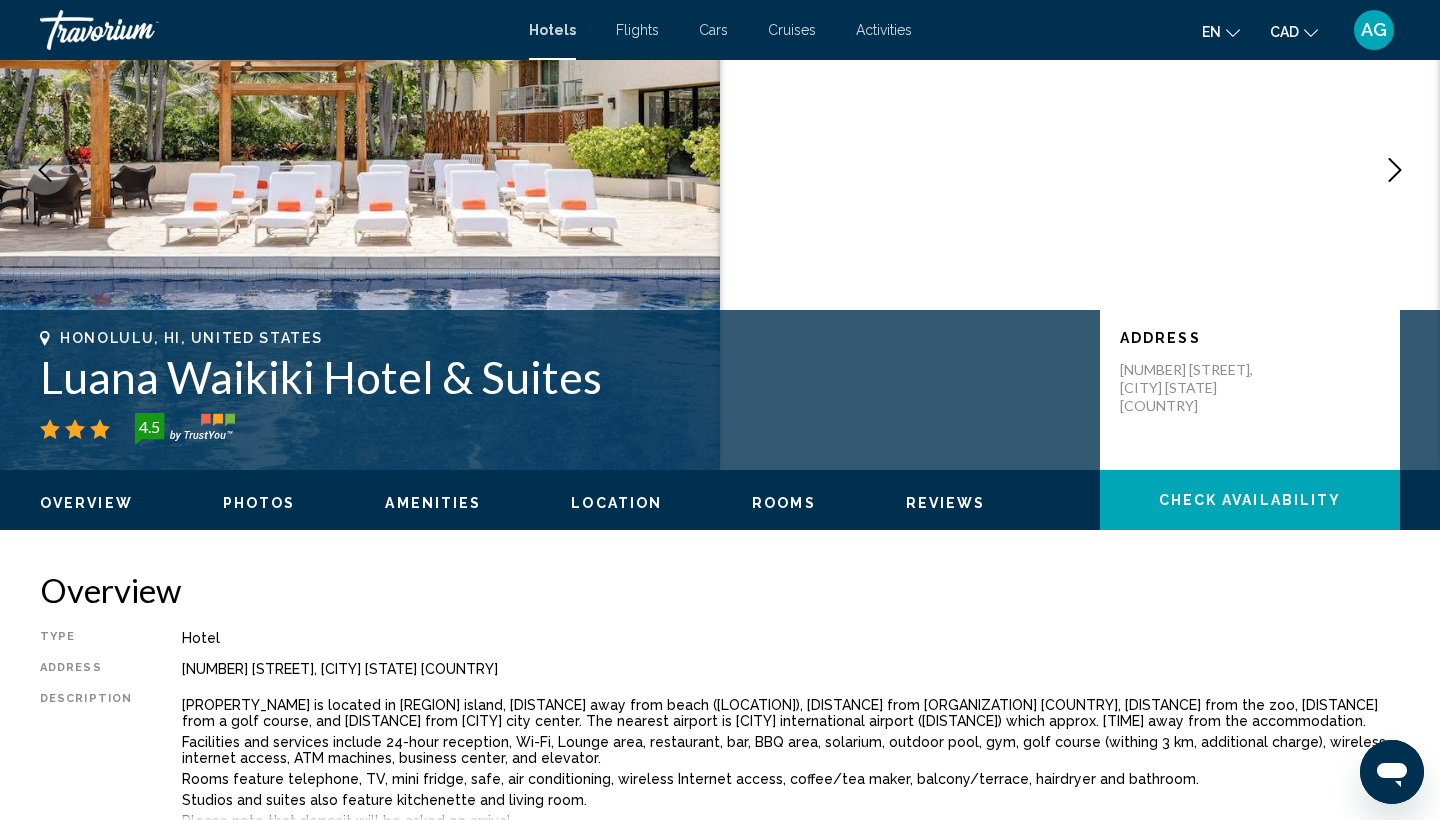 scroll, scrollTop: 198, scrollLeft: 0, axis: vertical 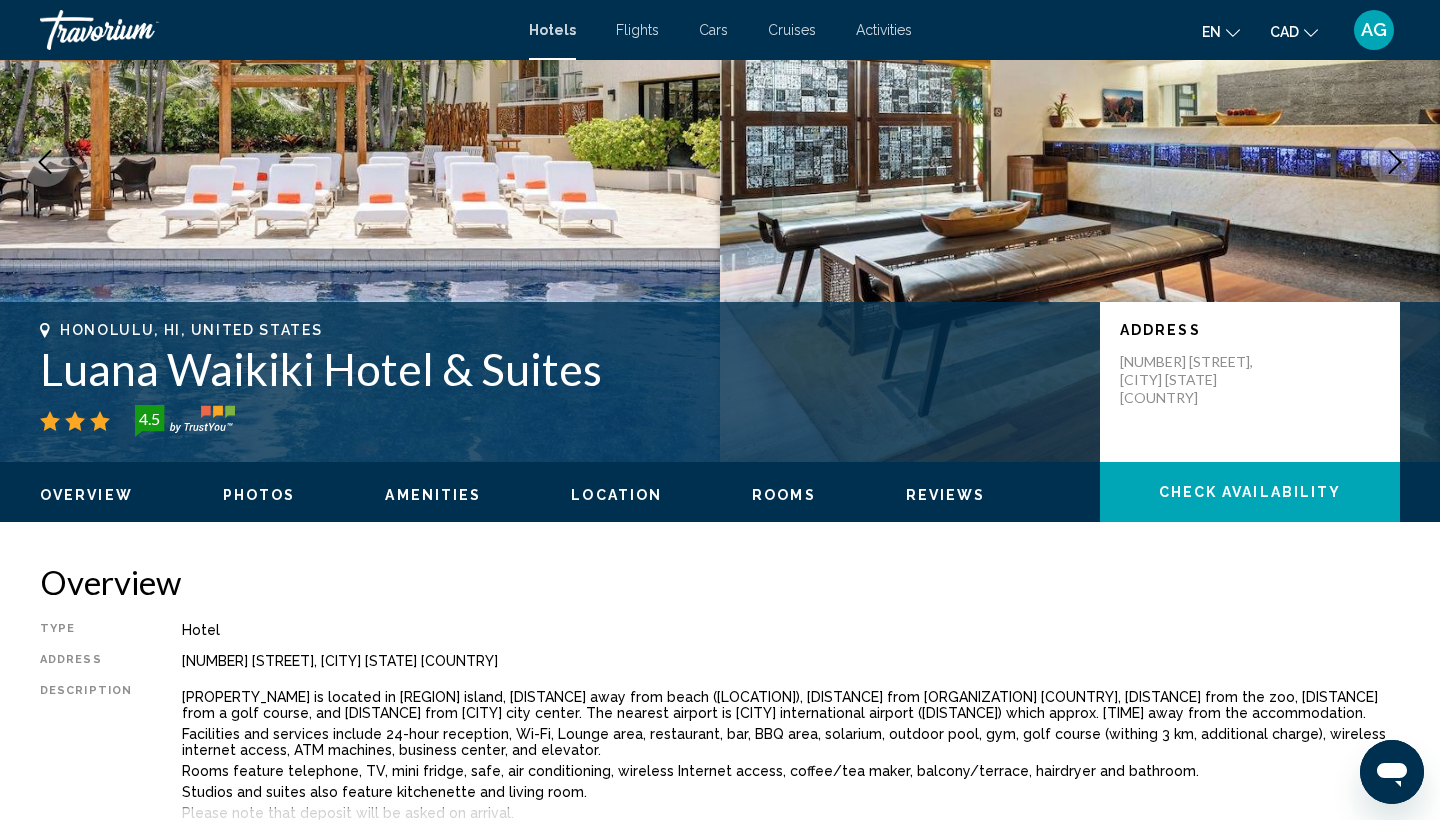 click on "Photos" at bounding box center (259, 495) 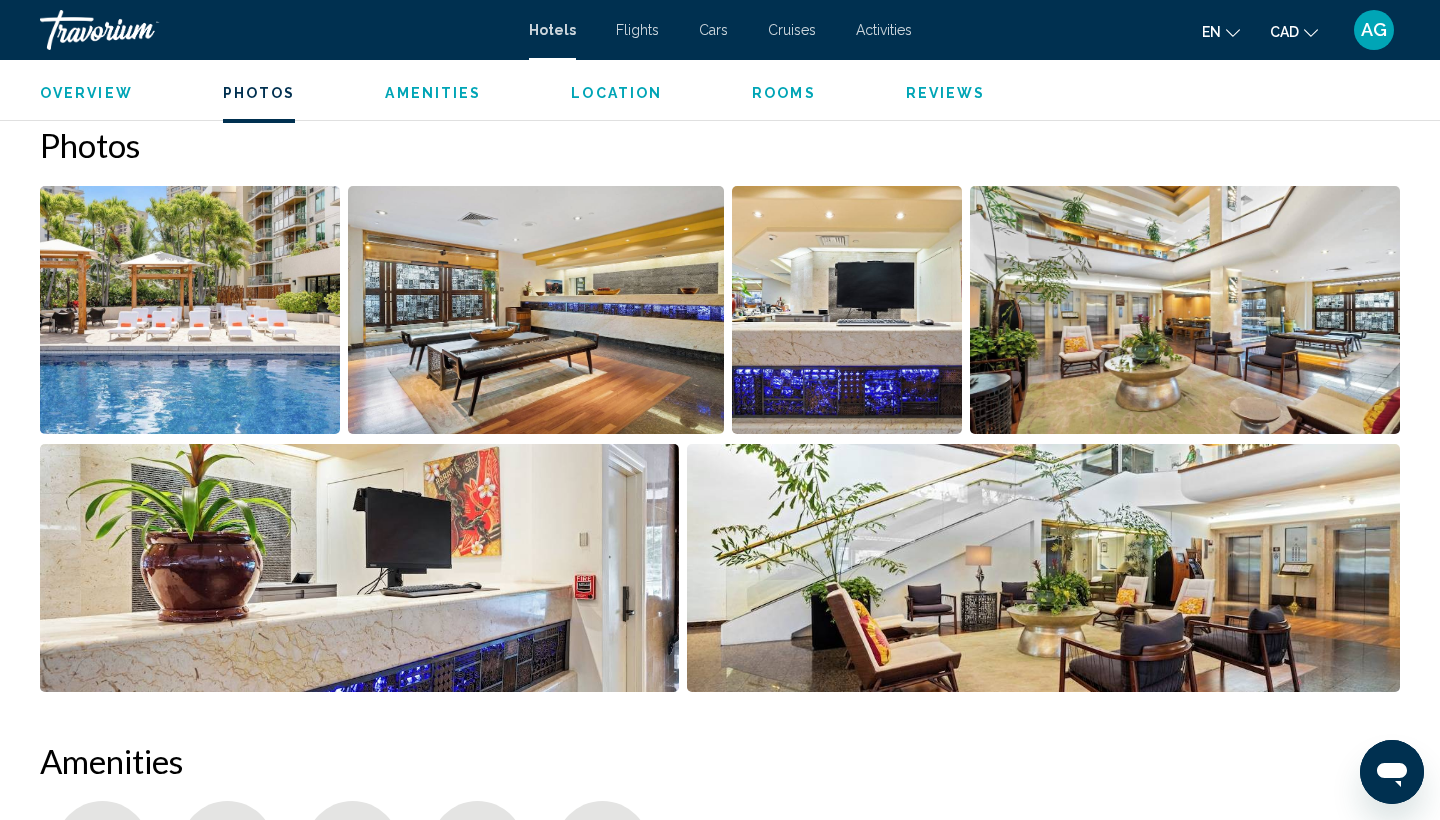 scroll, scrollTop: 956, scrollLeft: 0, axis: vertical 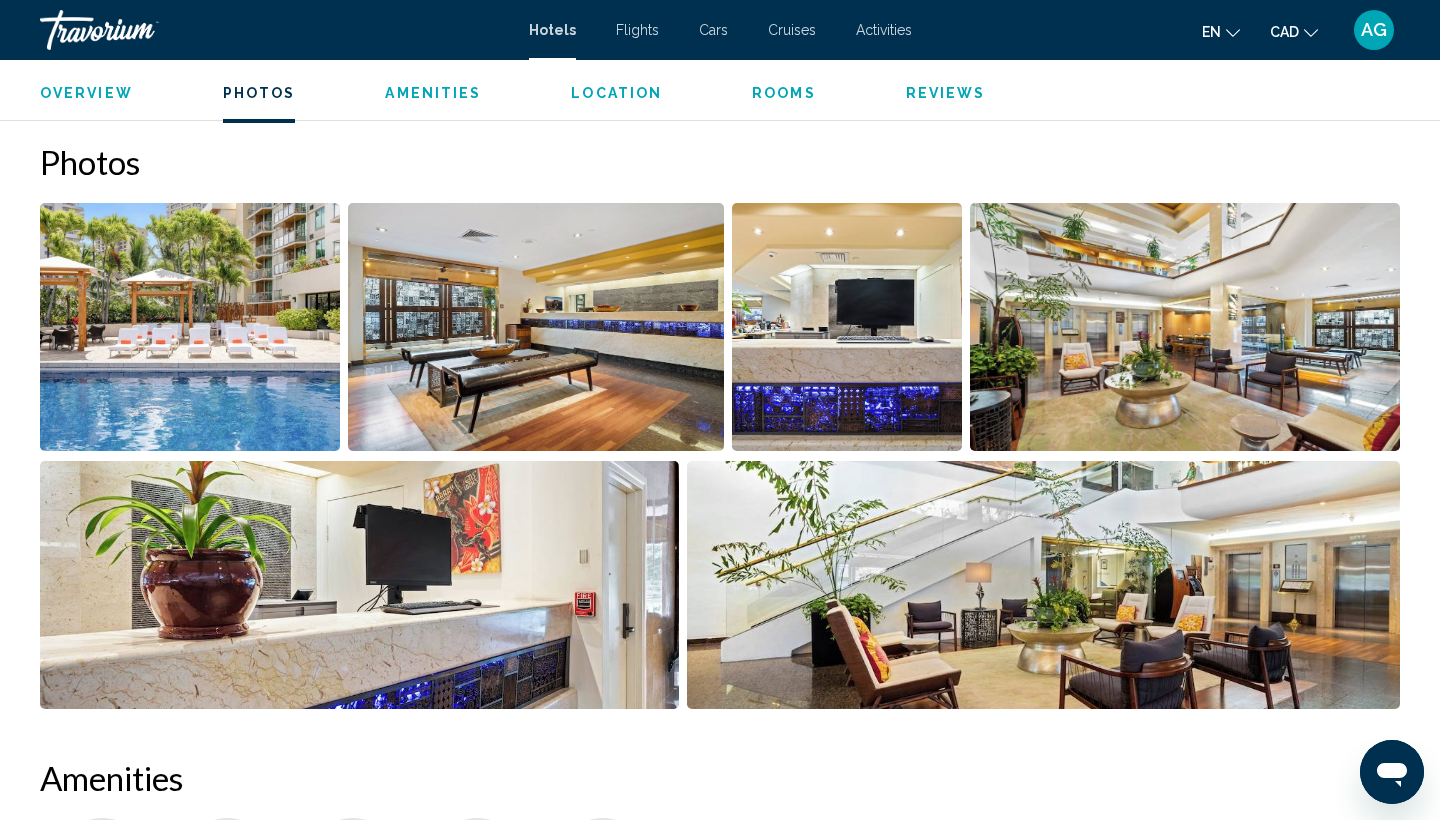 click on "Overview
Photos
Amenities
Location
Rooms
Reviews
Check Availability" 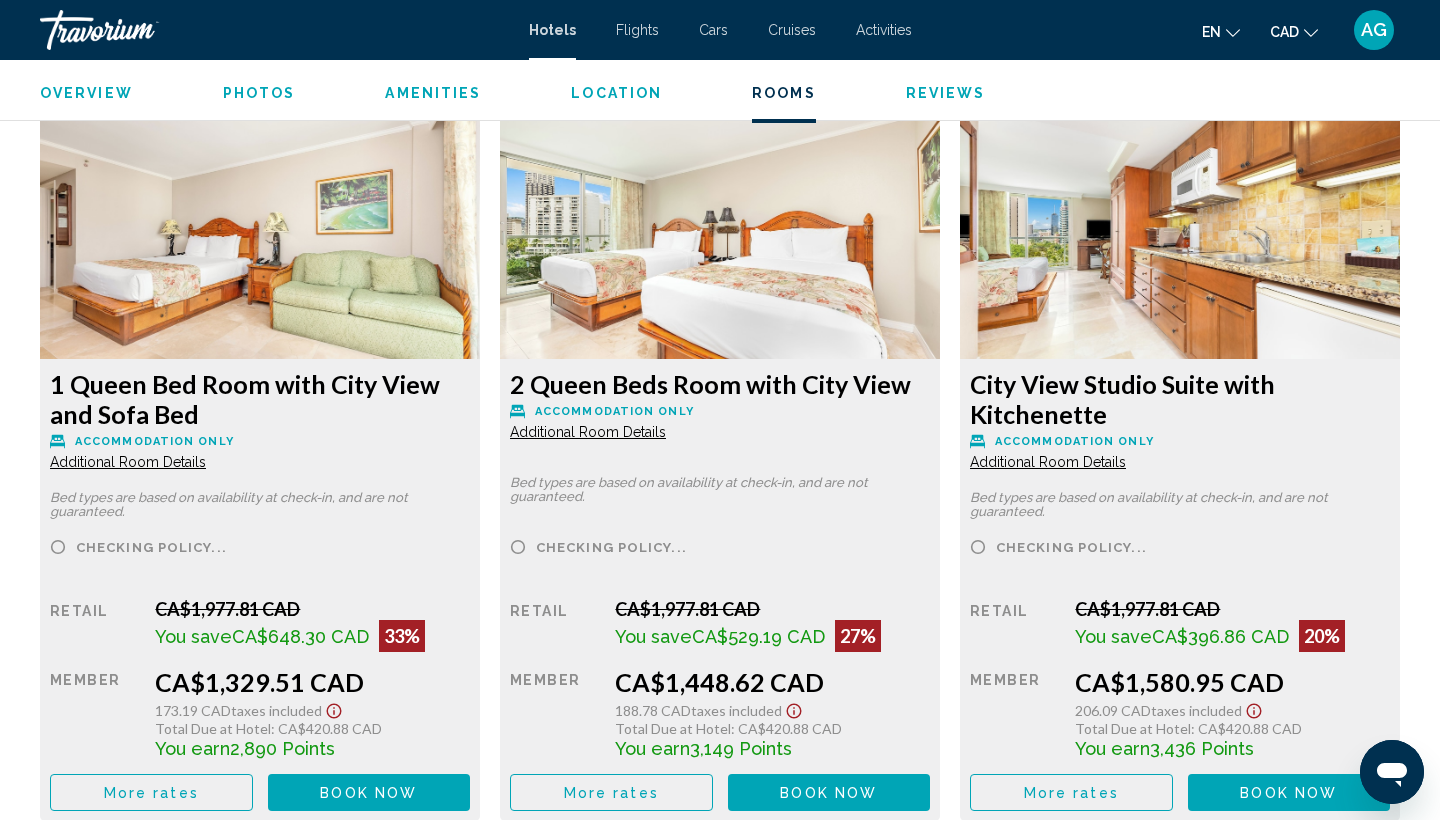scroll, scrollTop: 2725, scrollLeft: 0, axis: vertical 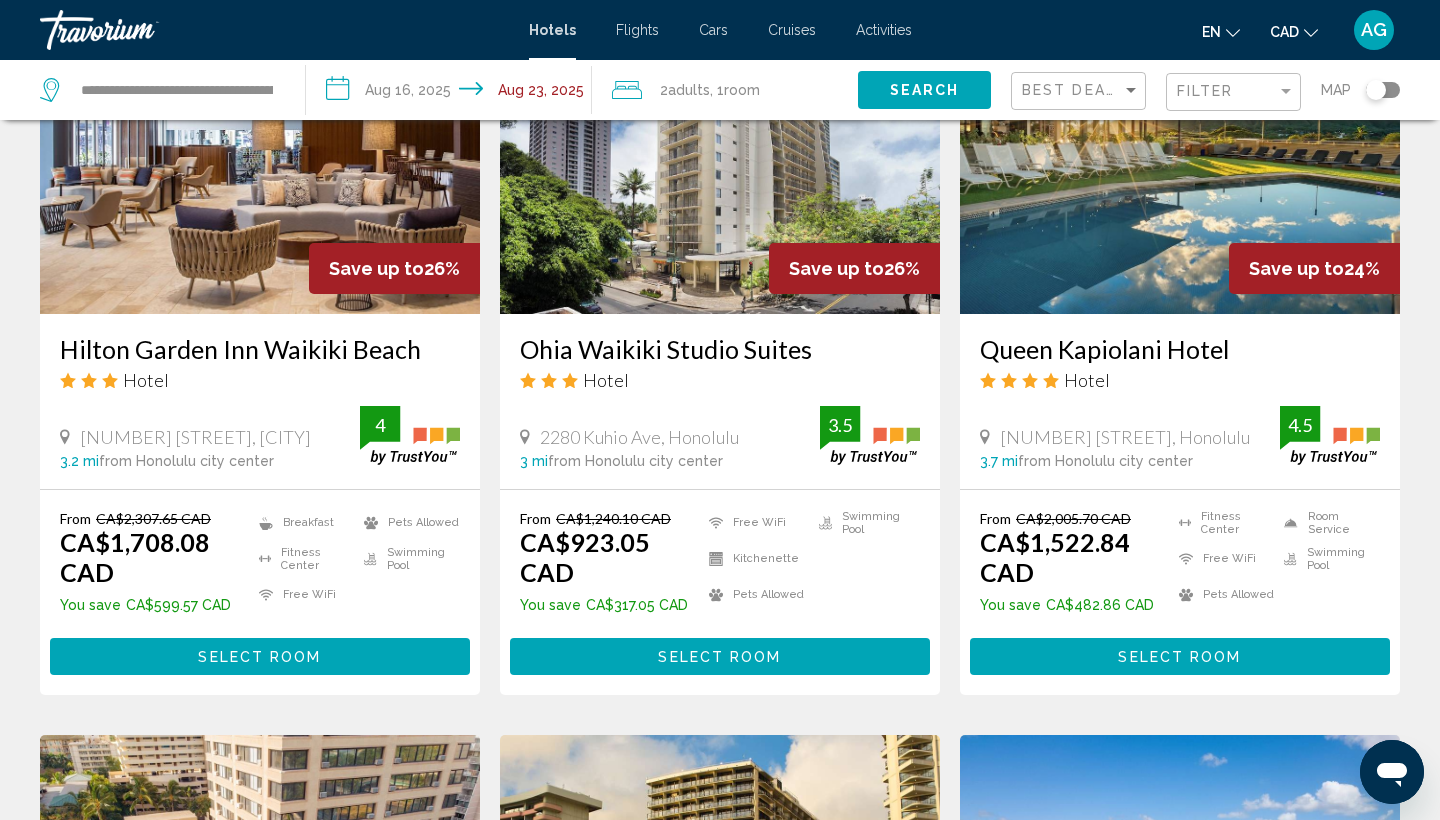 click at bounding box center [260, 154] 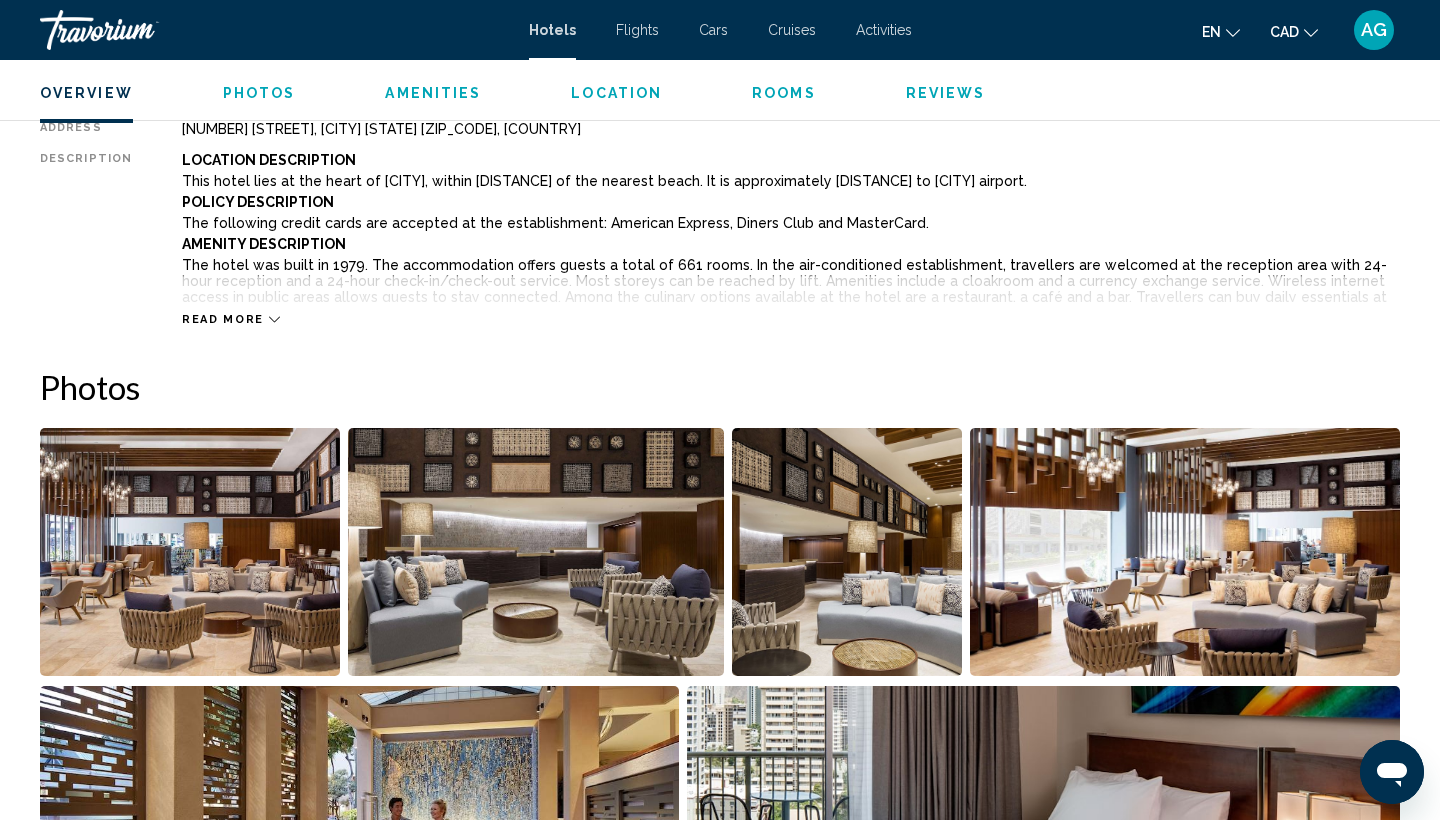 scroll, scrollTop: 525, scrollLeft: 0, axis: vertical 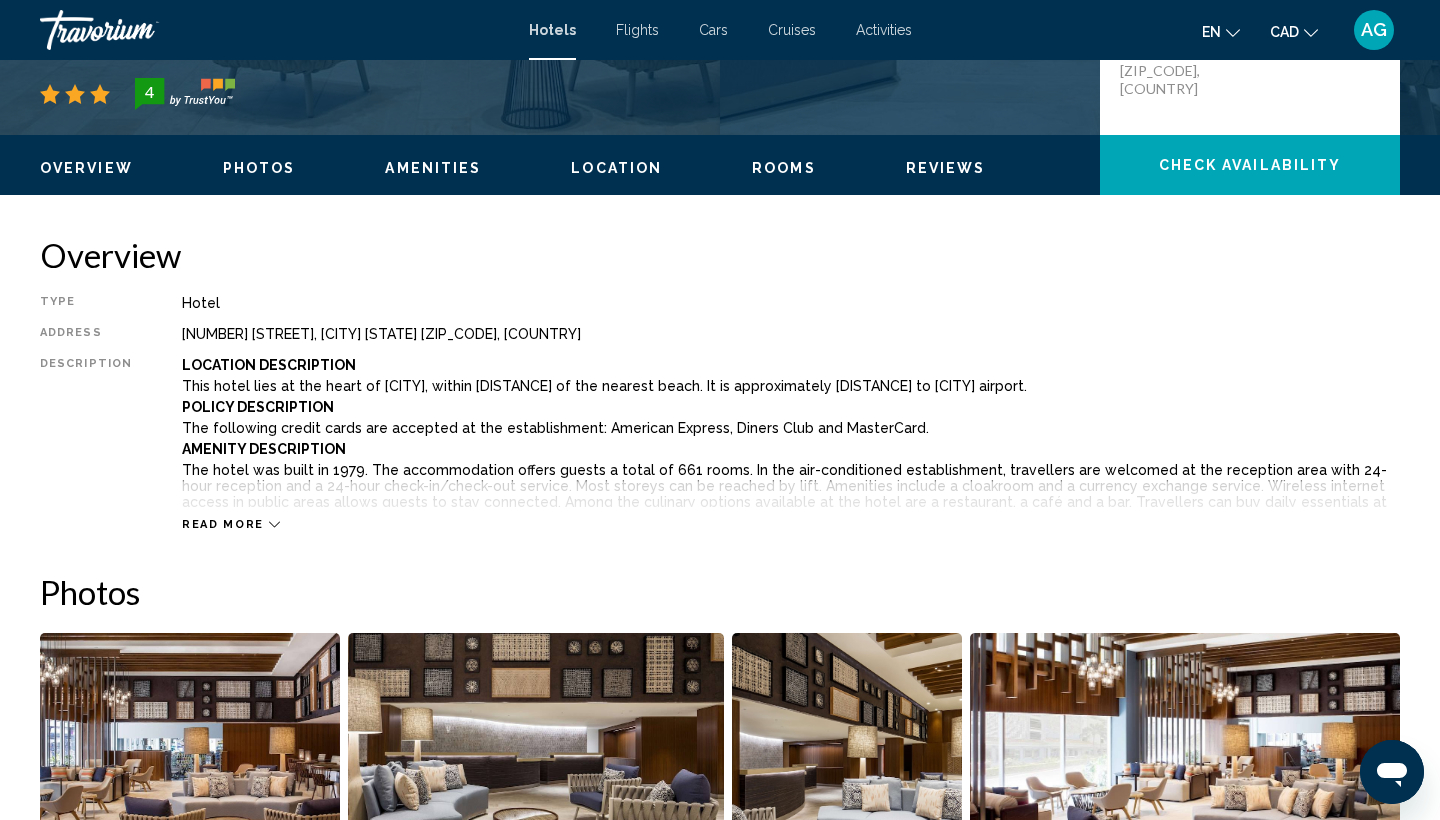 click on "Photos" at bounding box center (259, 168) 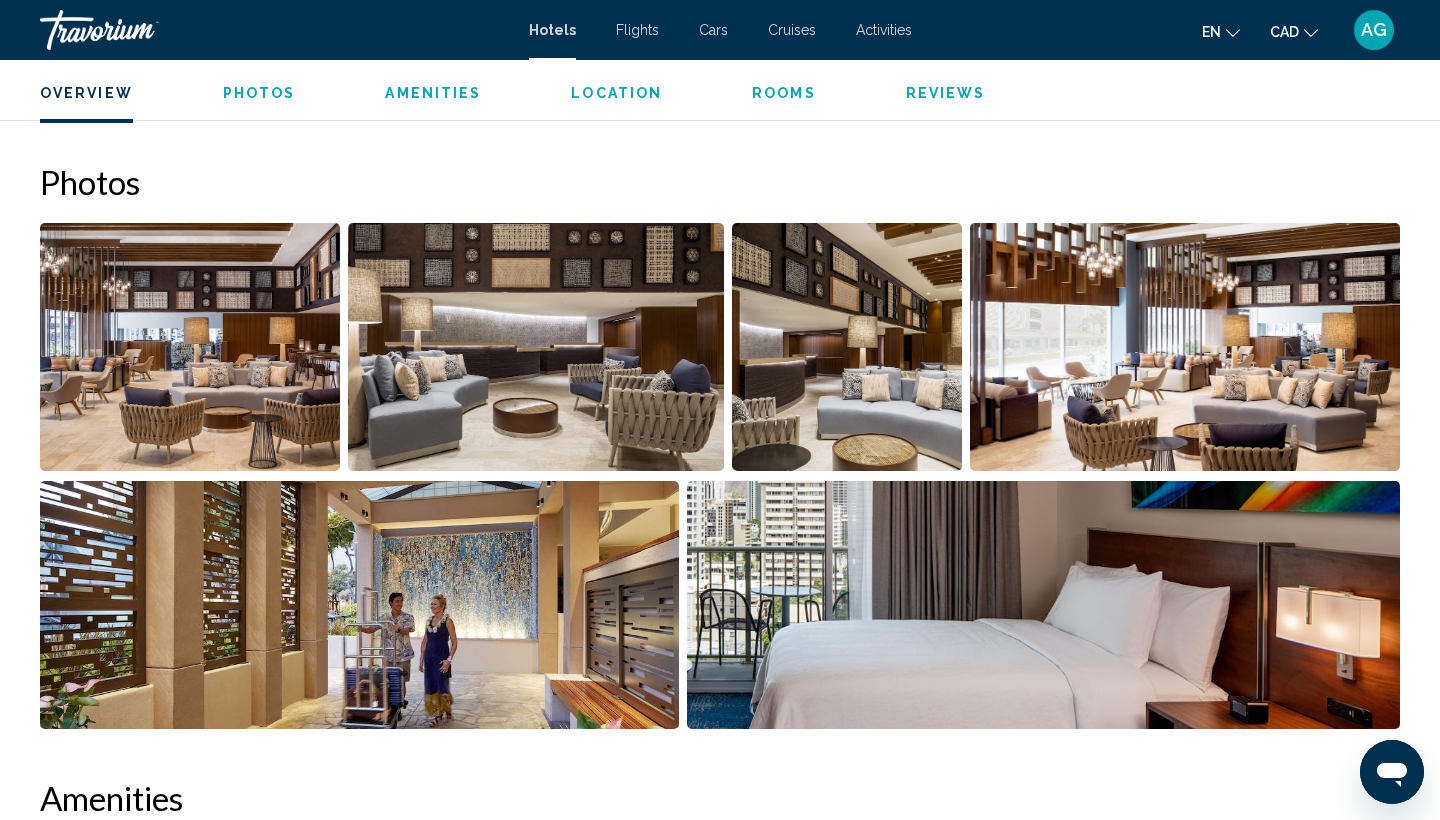 scroll, scrollTop: 977, scrollLeft: 0, axis: vertical 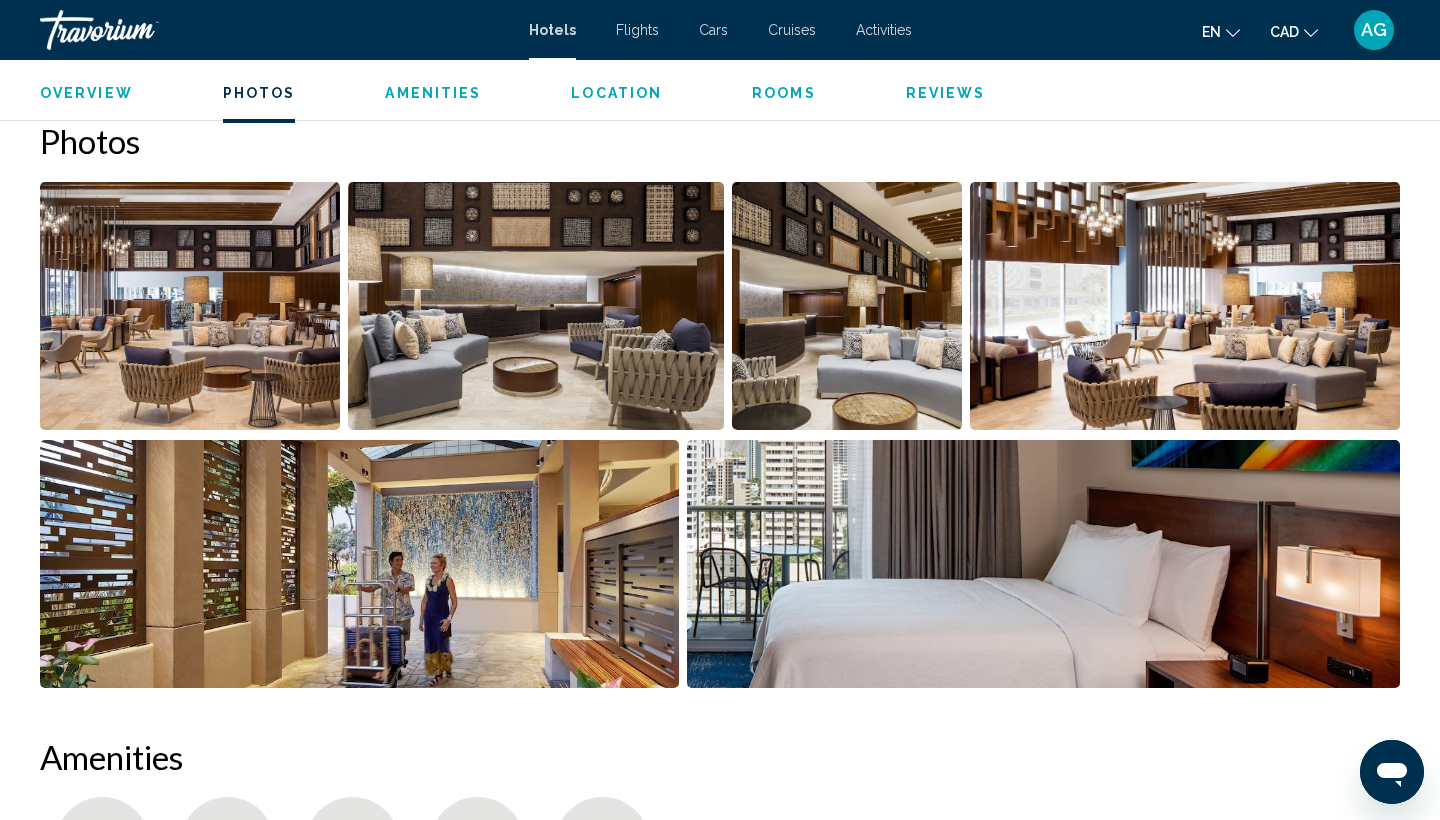 click at bounding box center [190, 306] 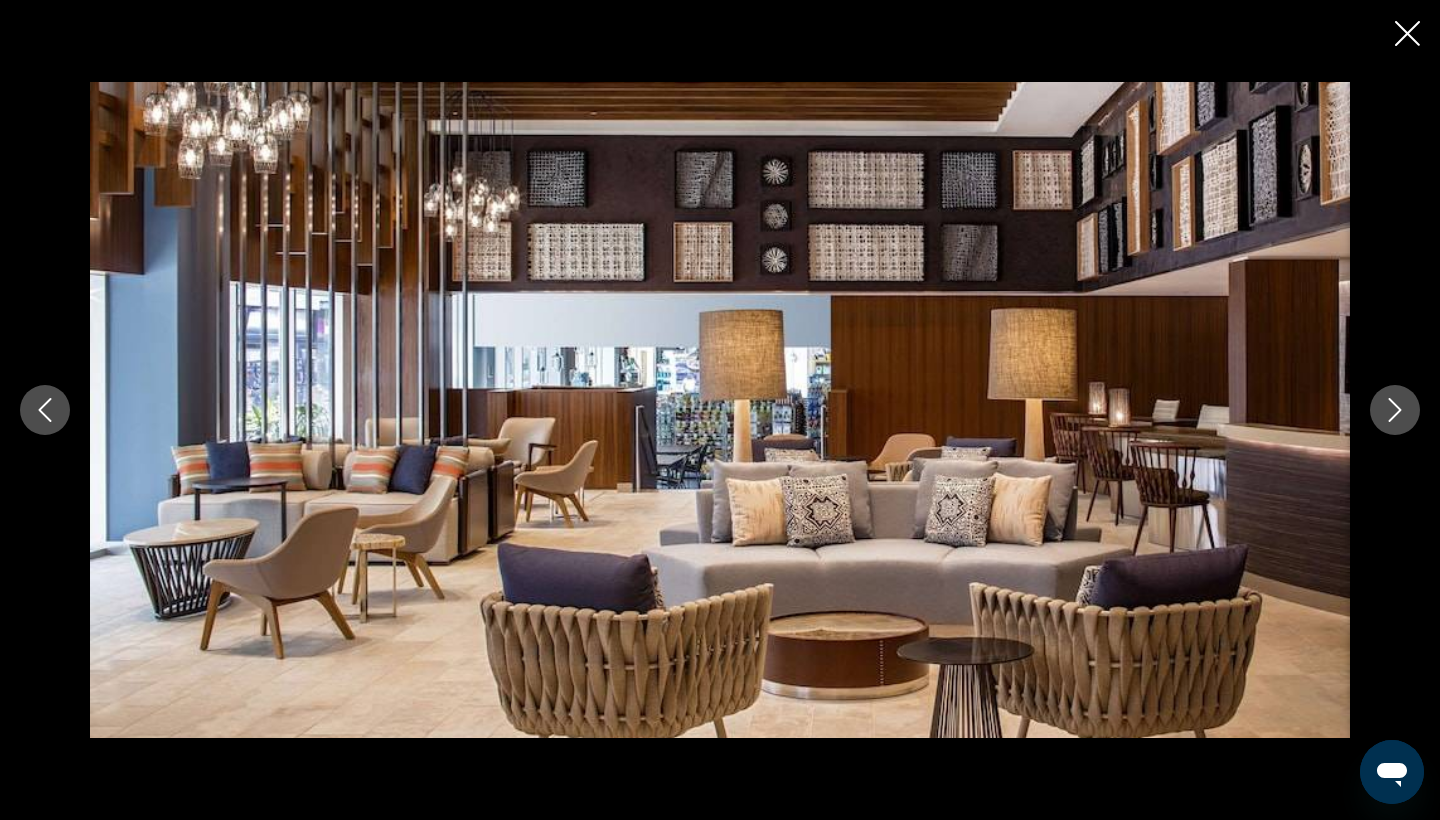 click 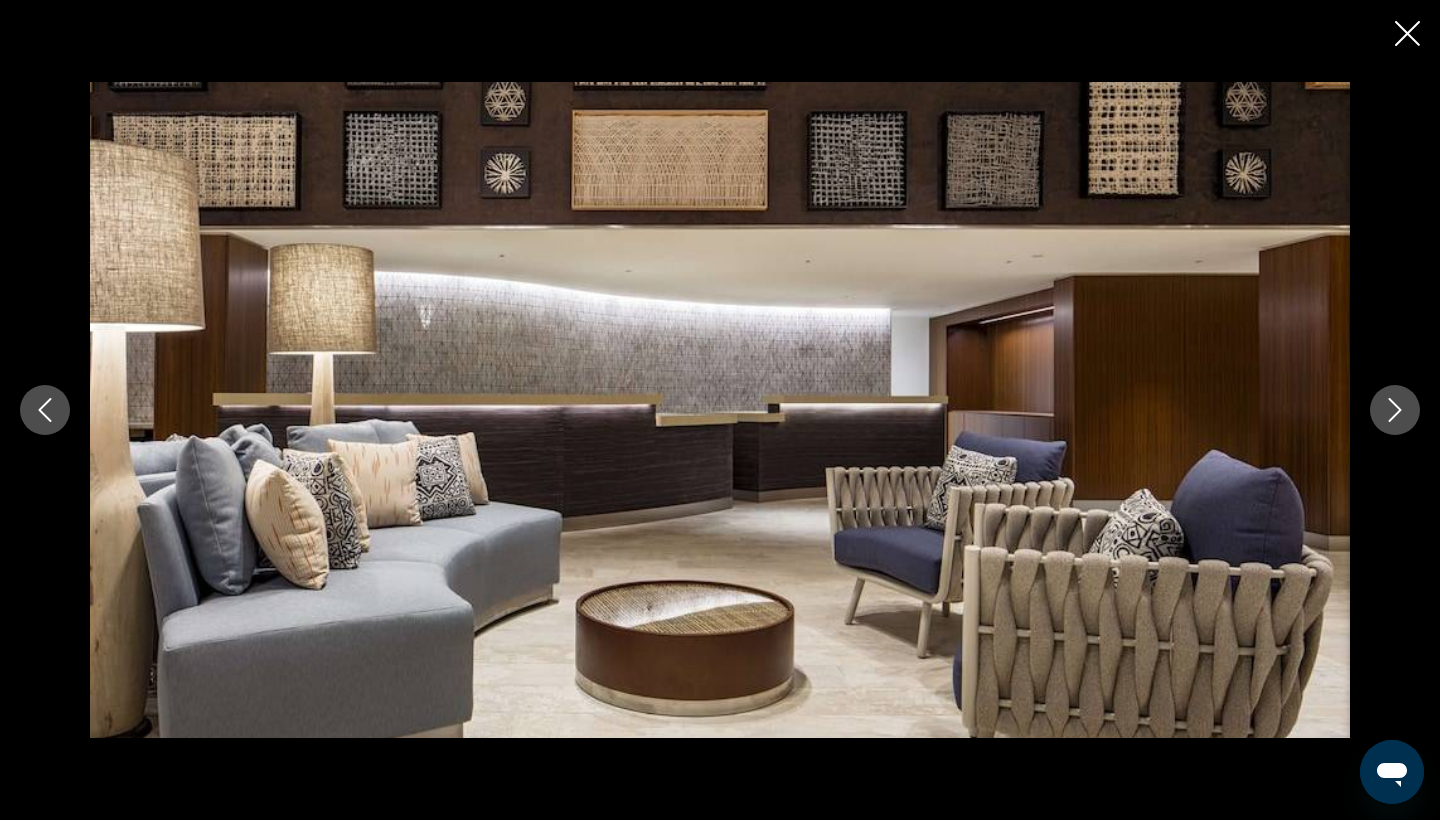 click 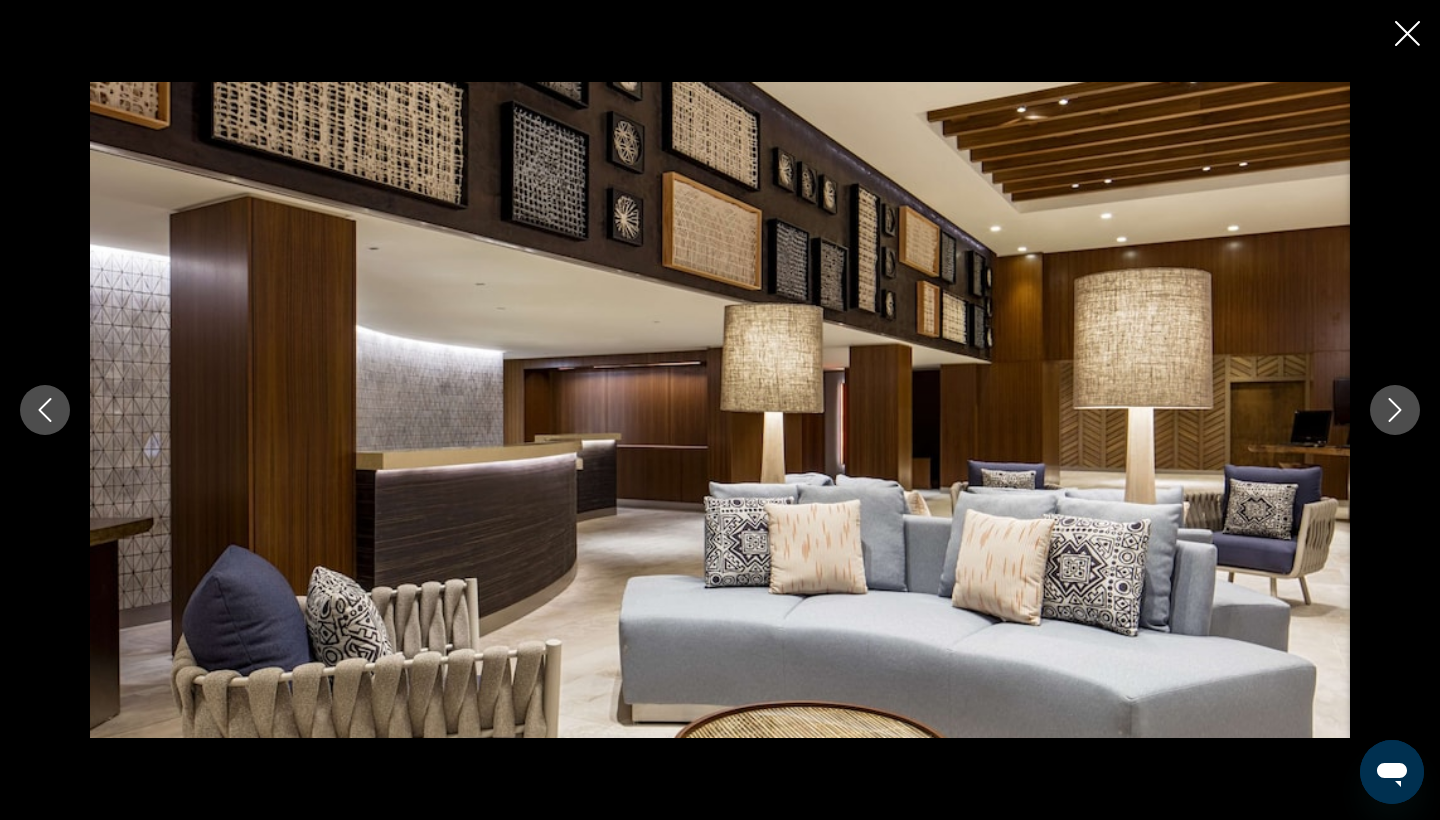 click 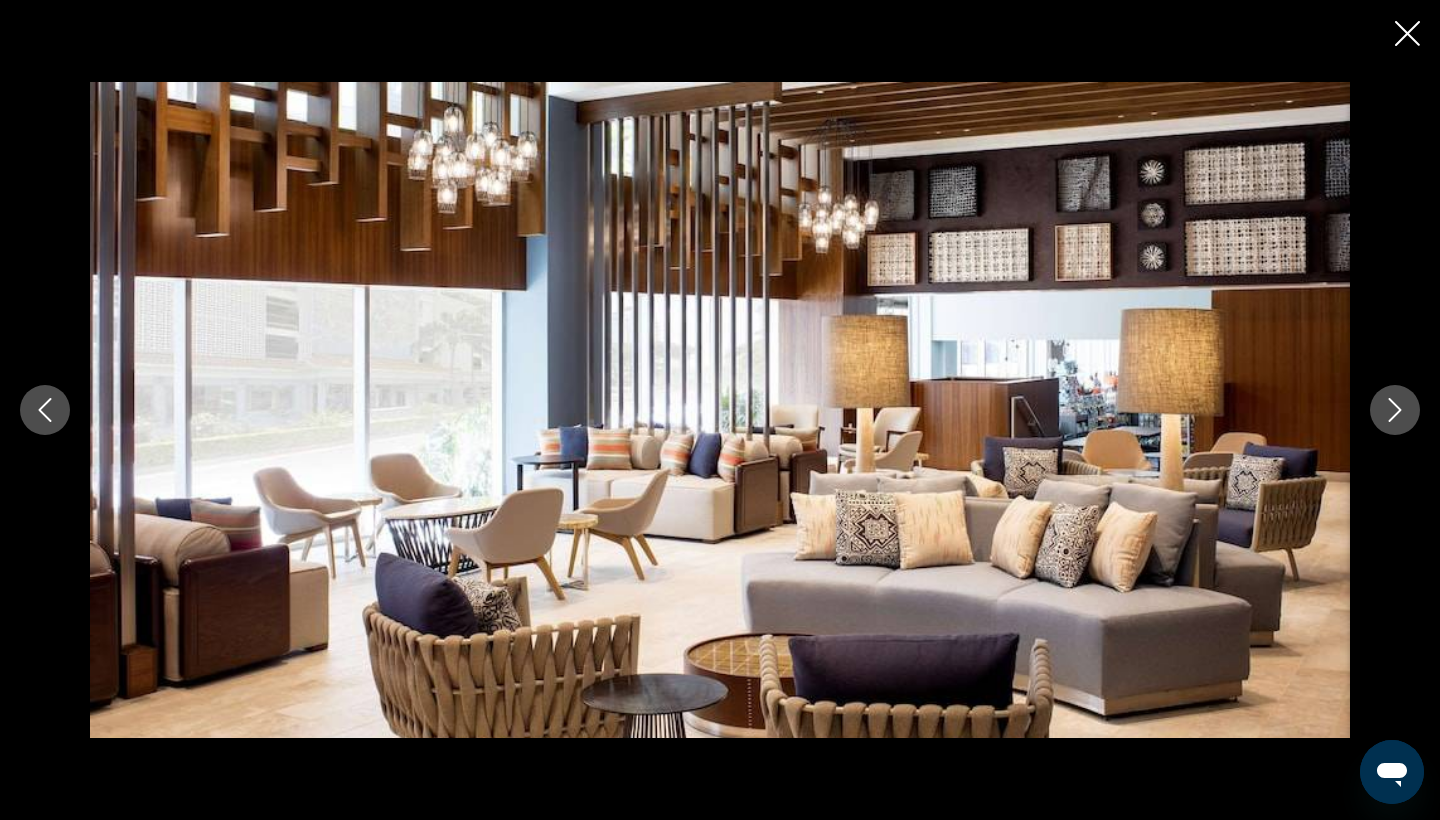 click 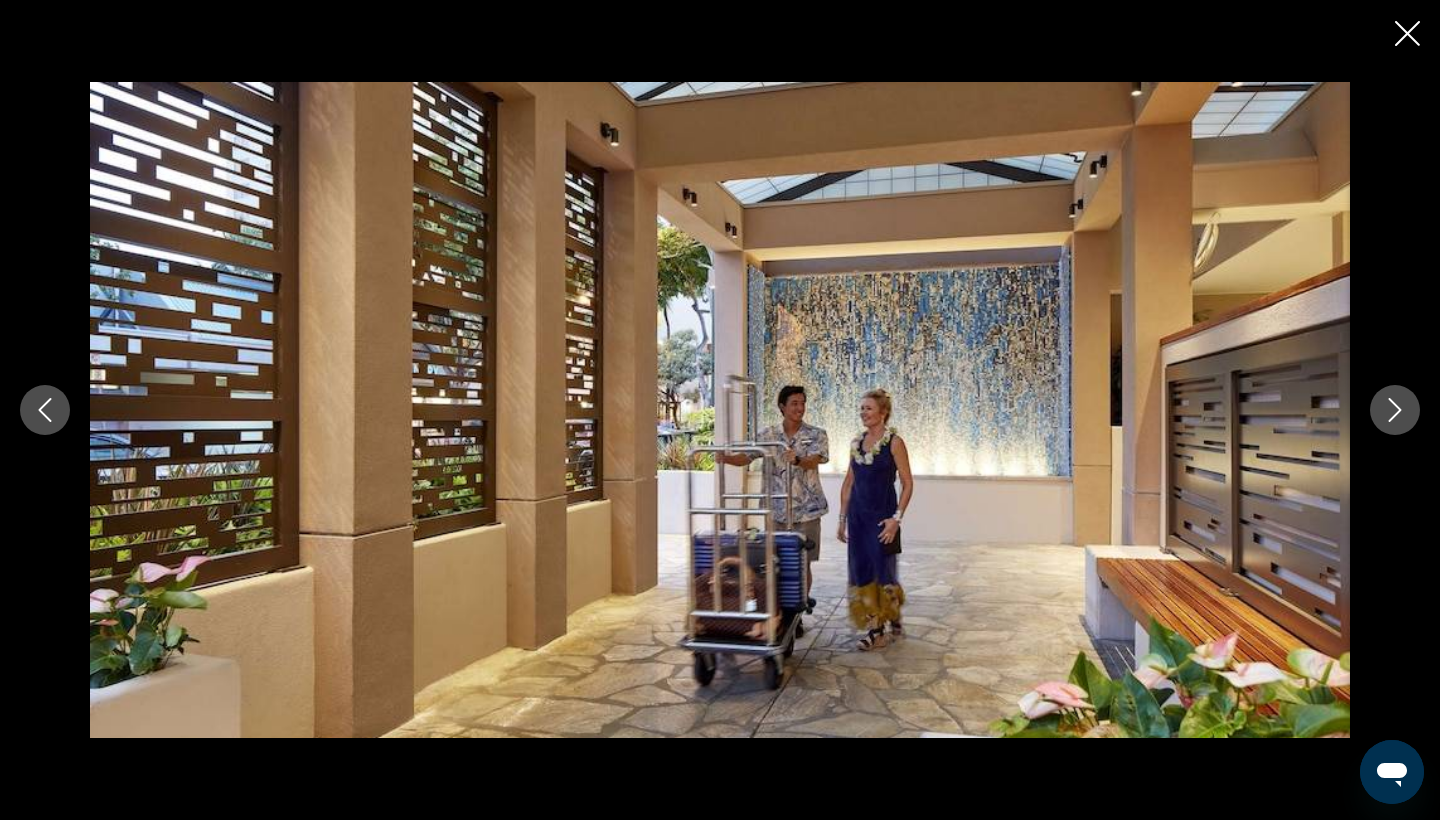 click 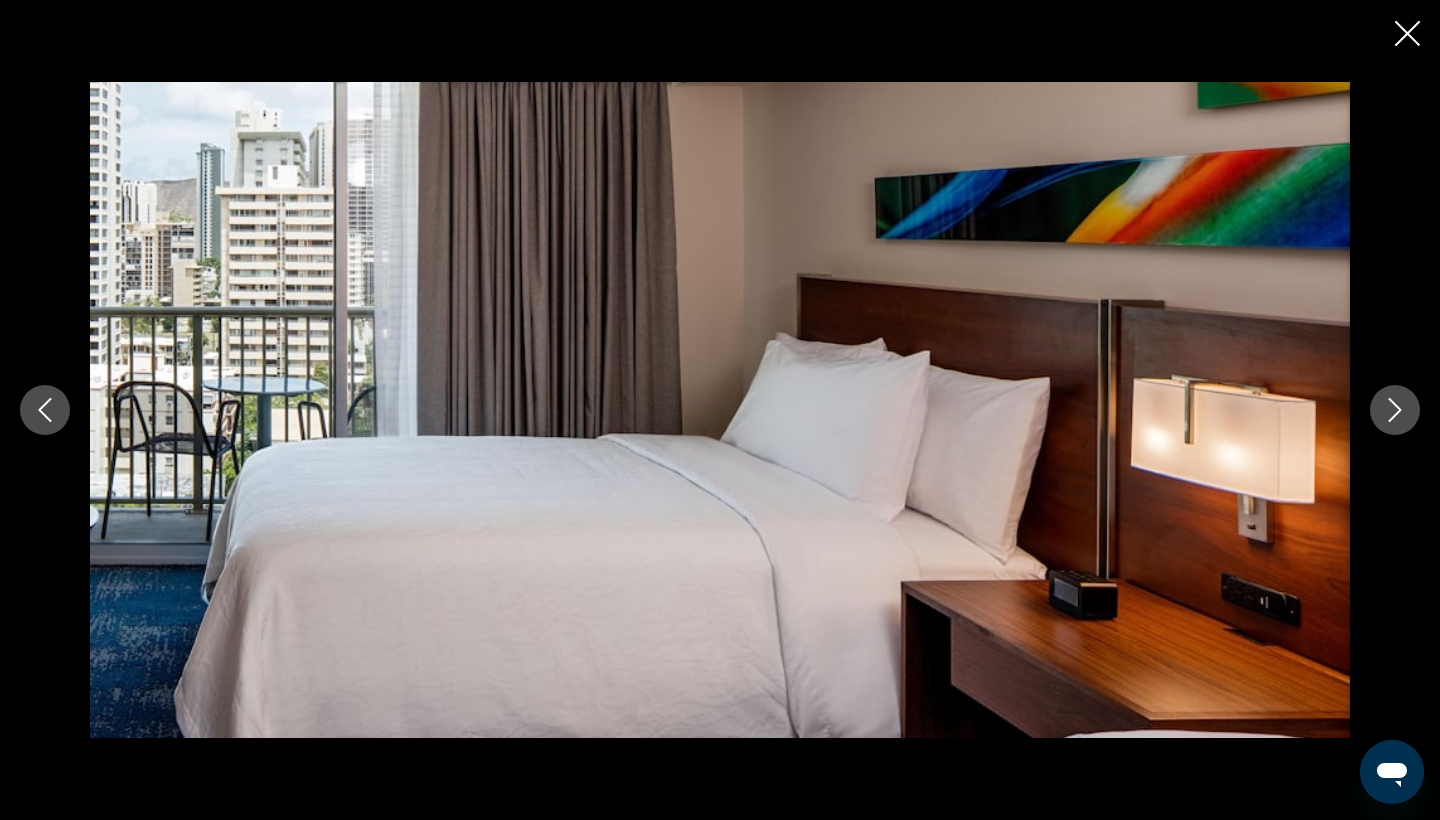 click 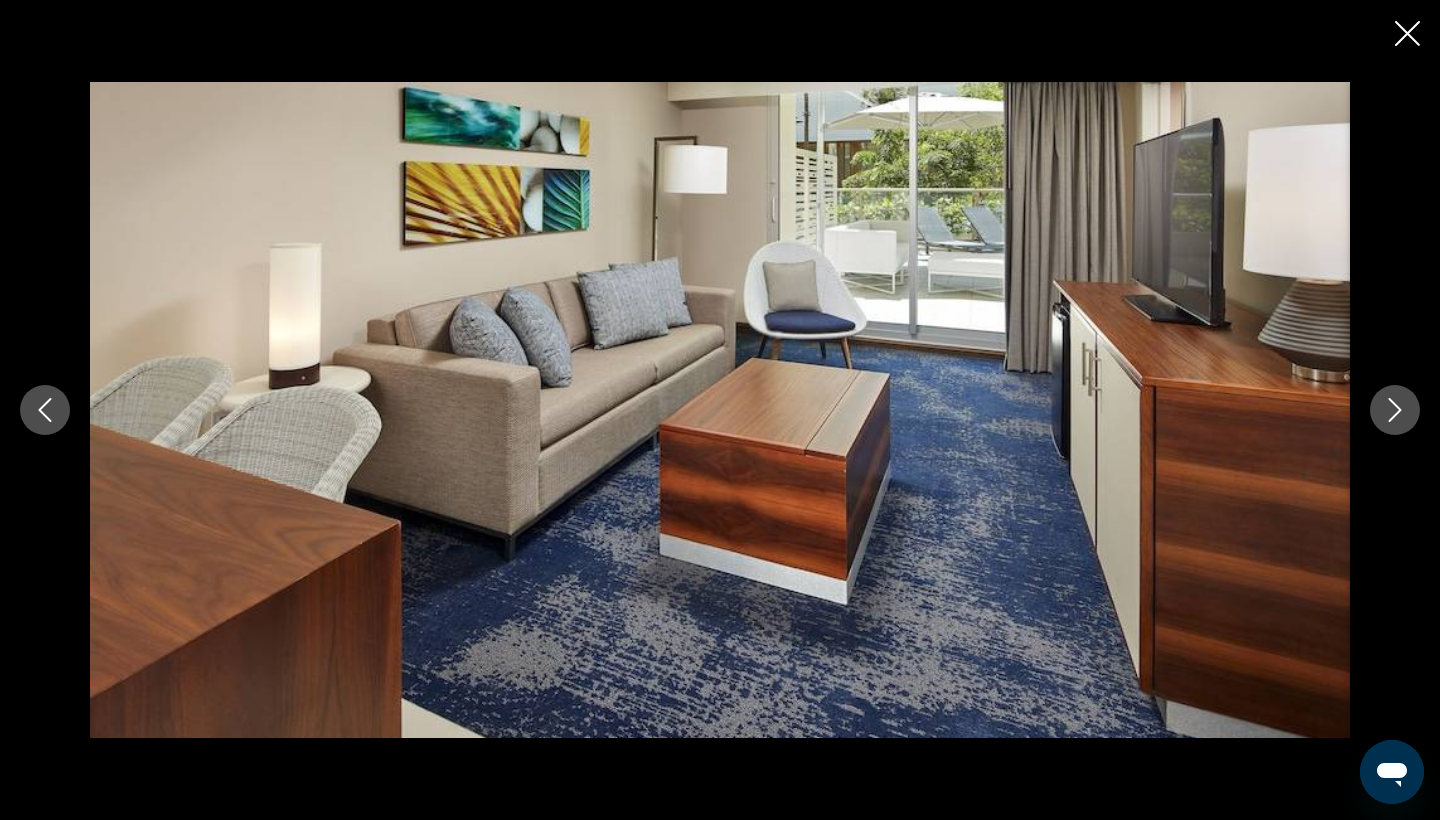 click 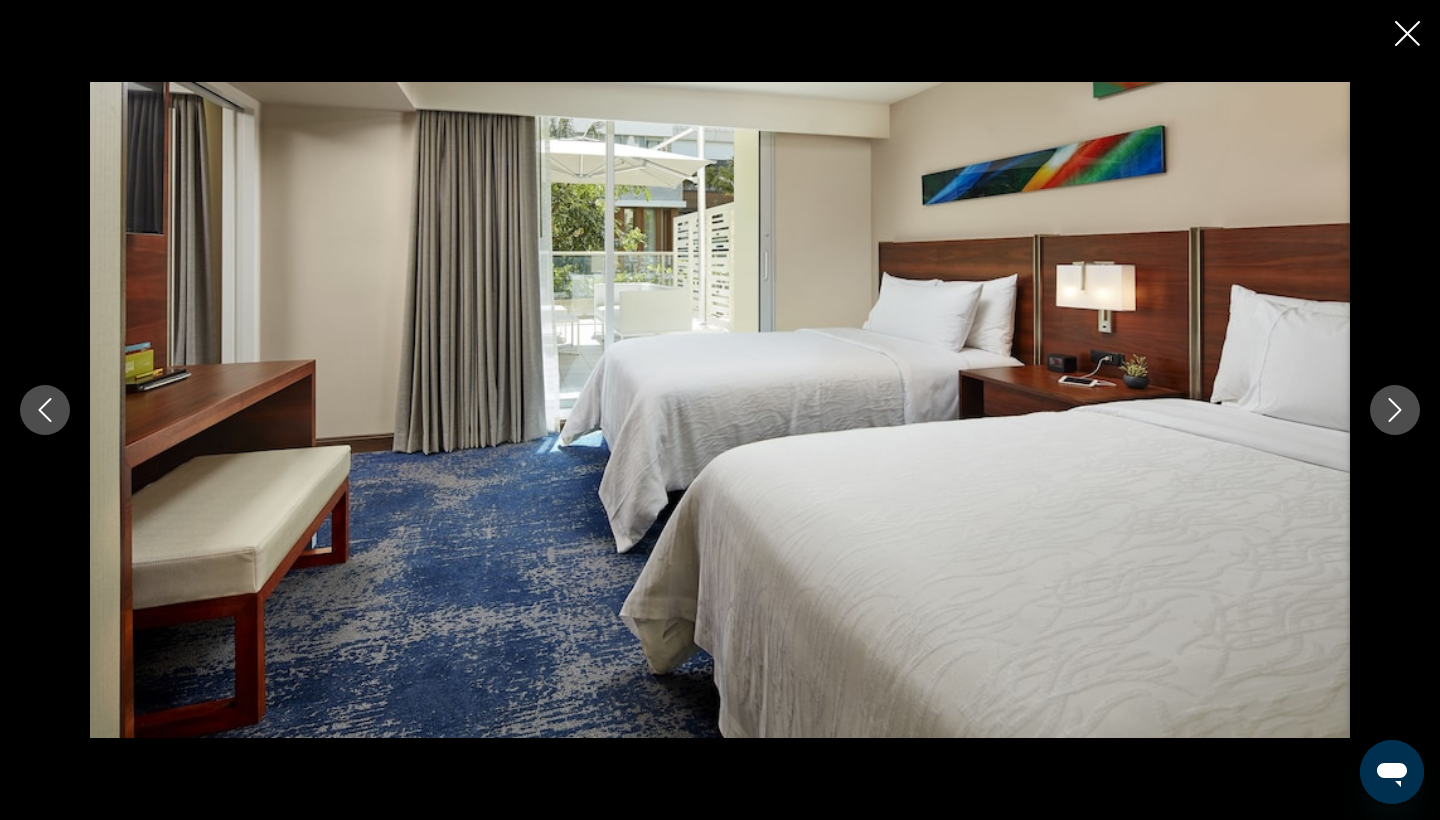 click 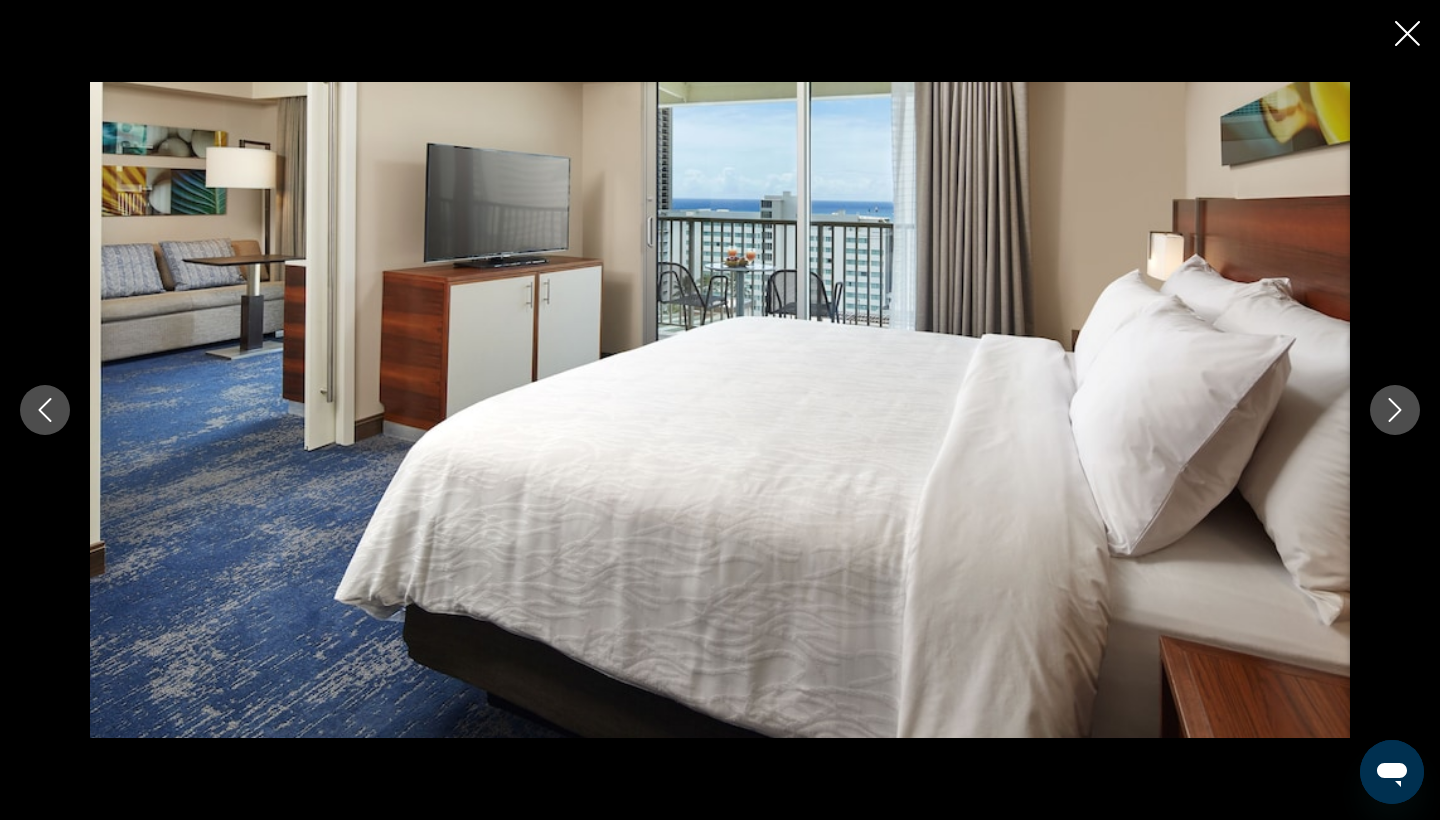 click 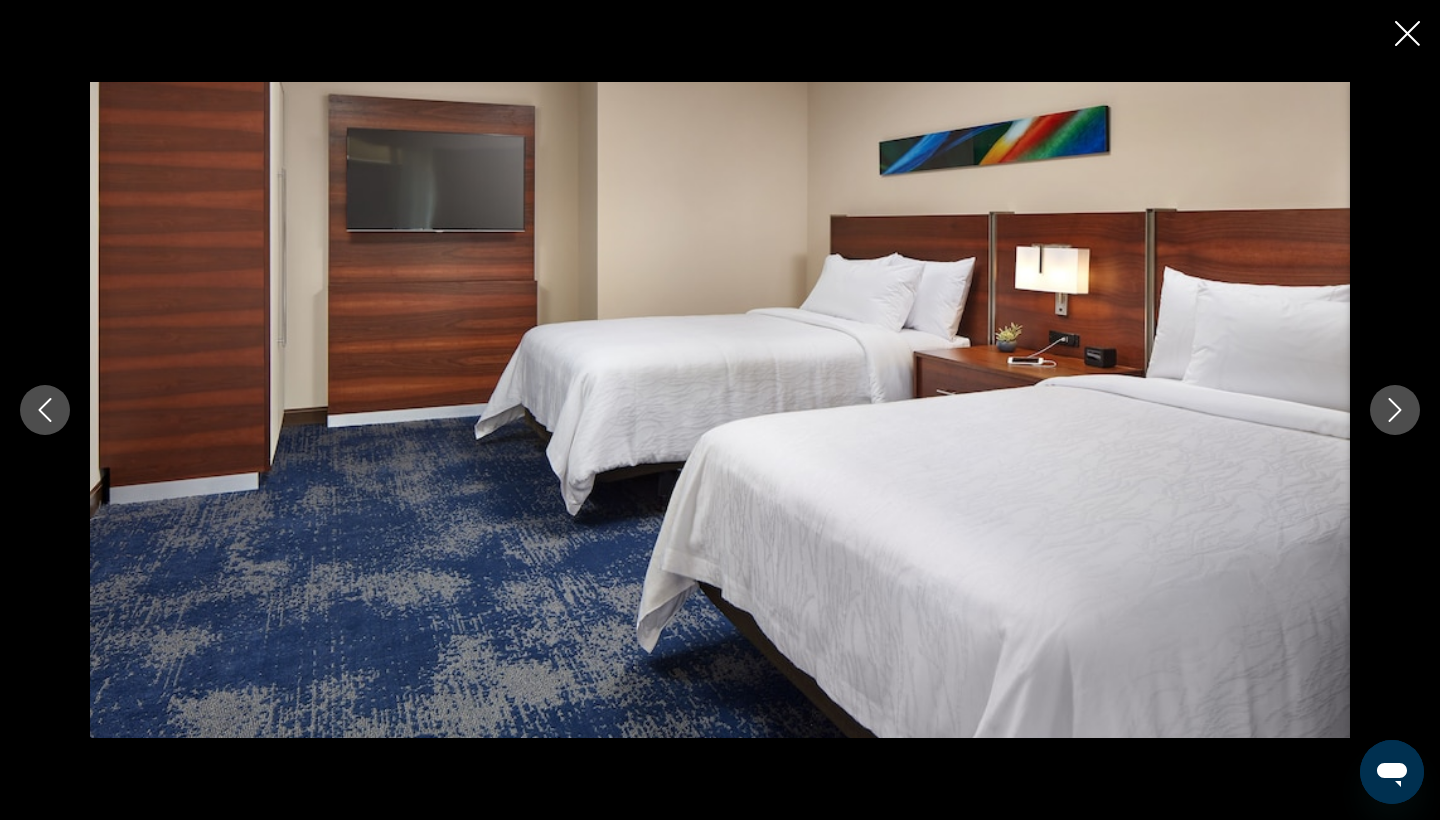 click 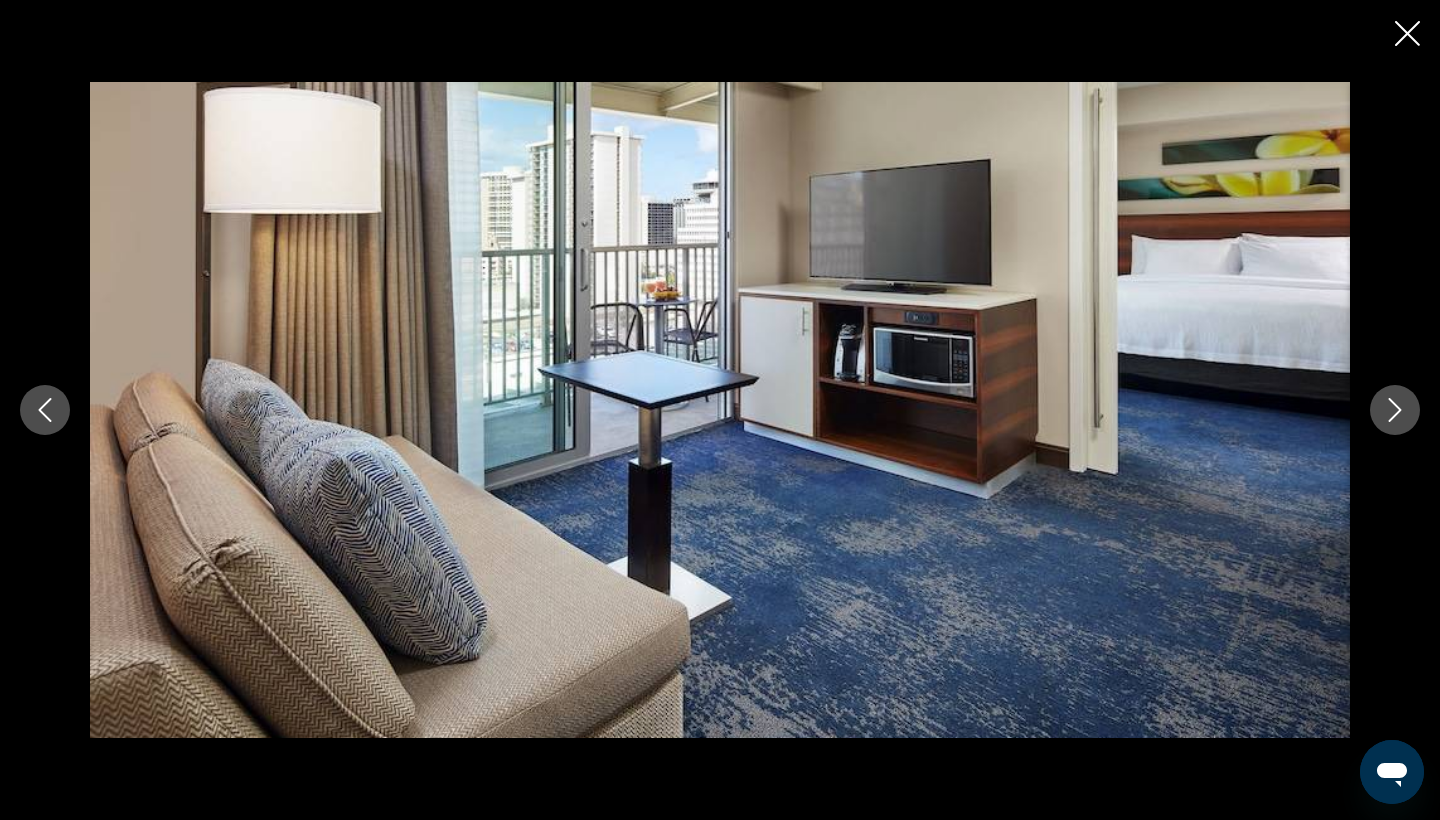 click 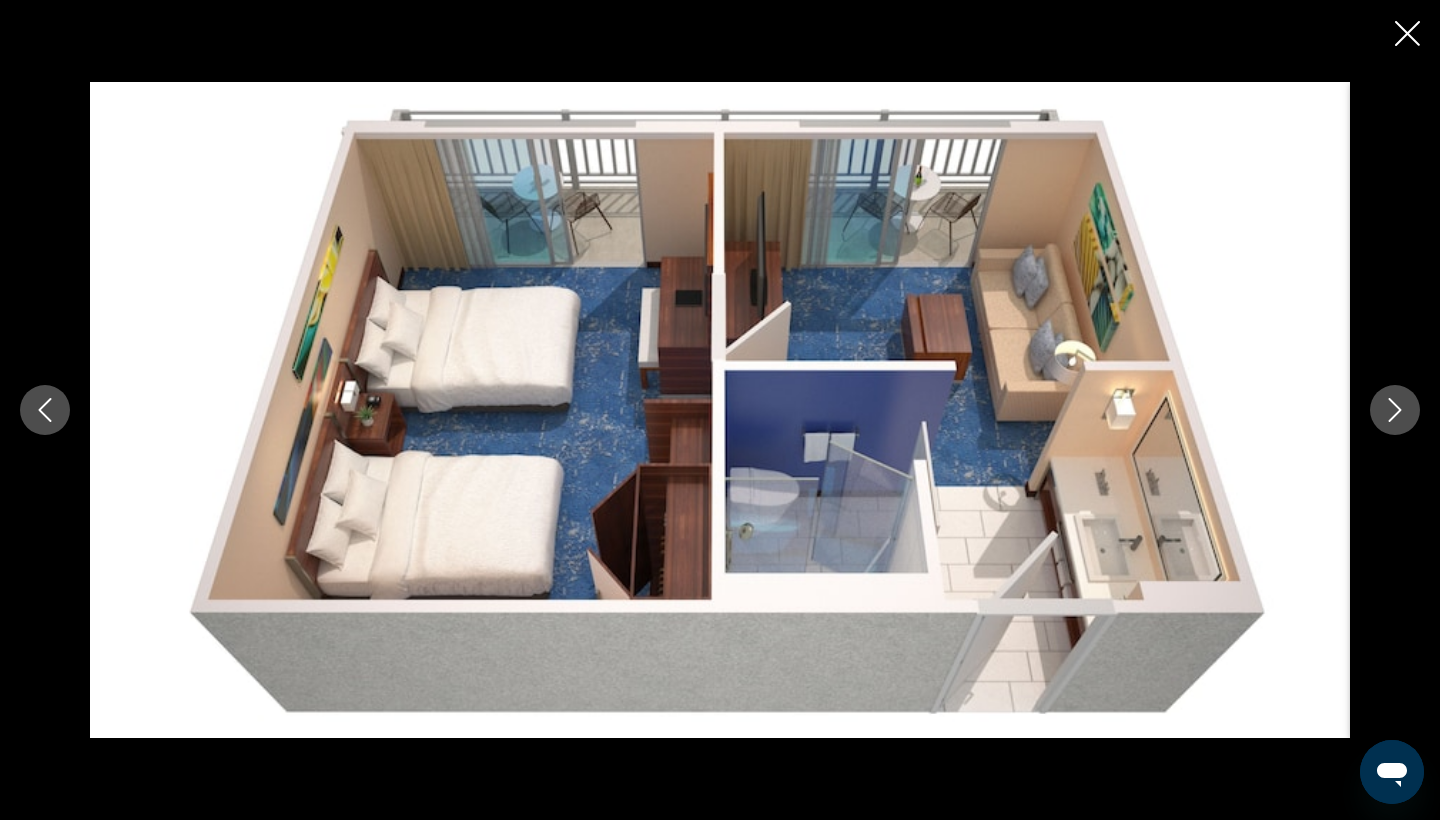click 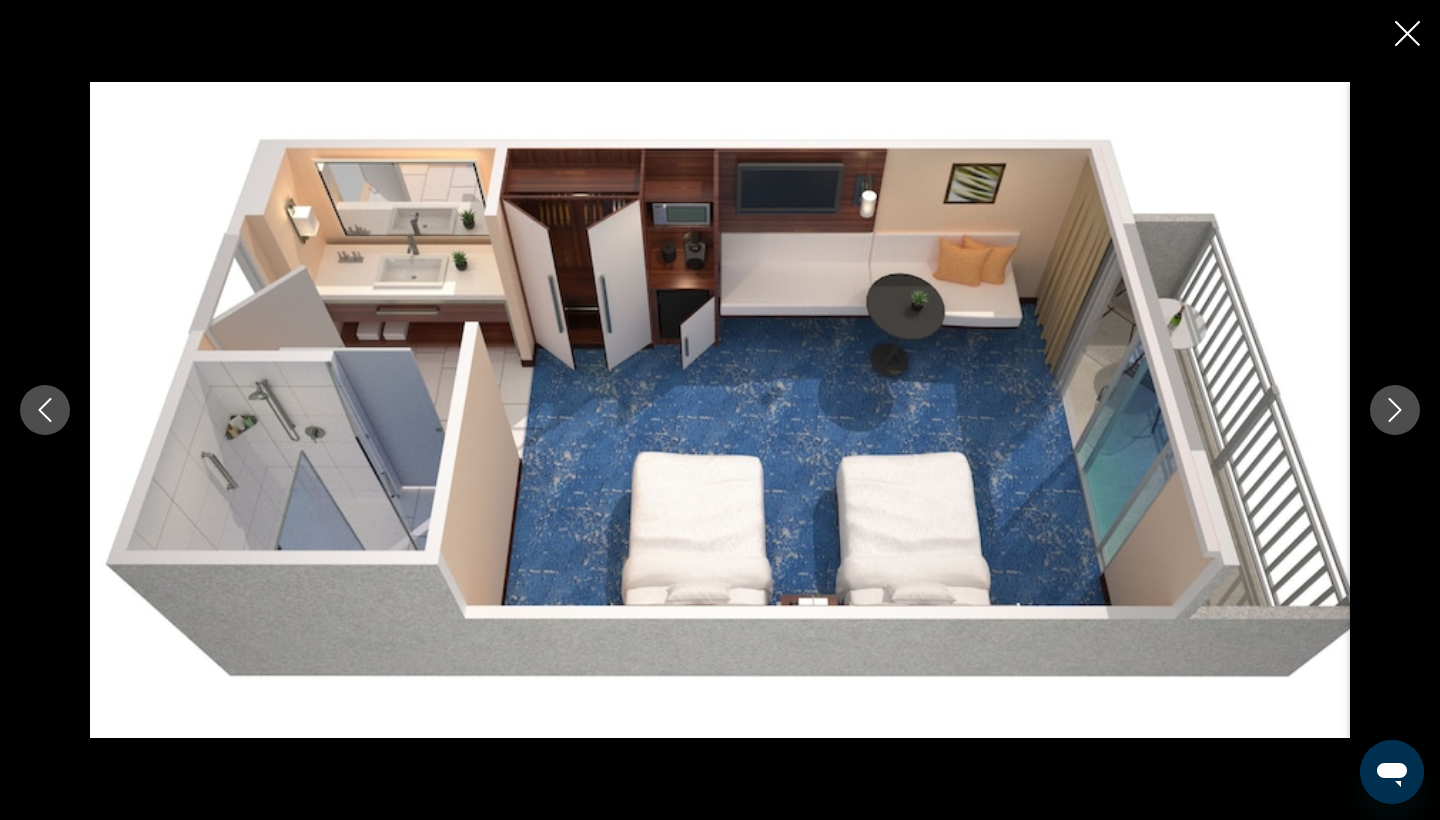 click 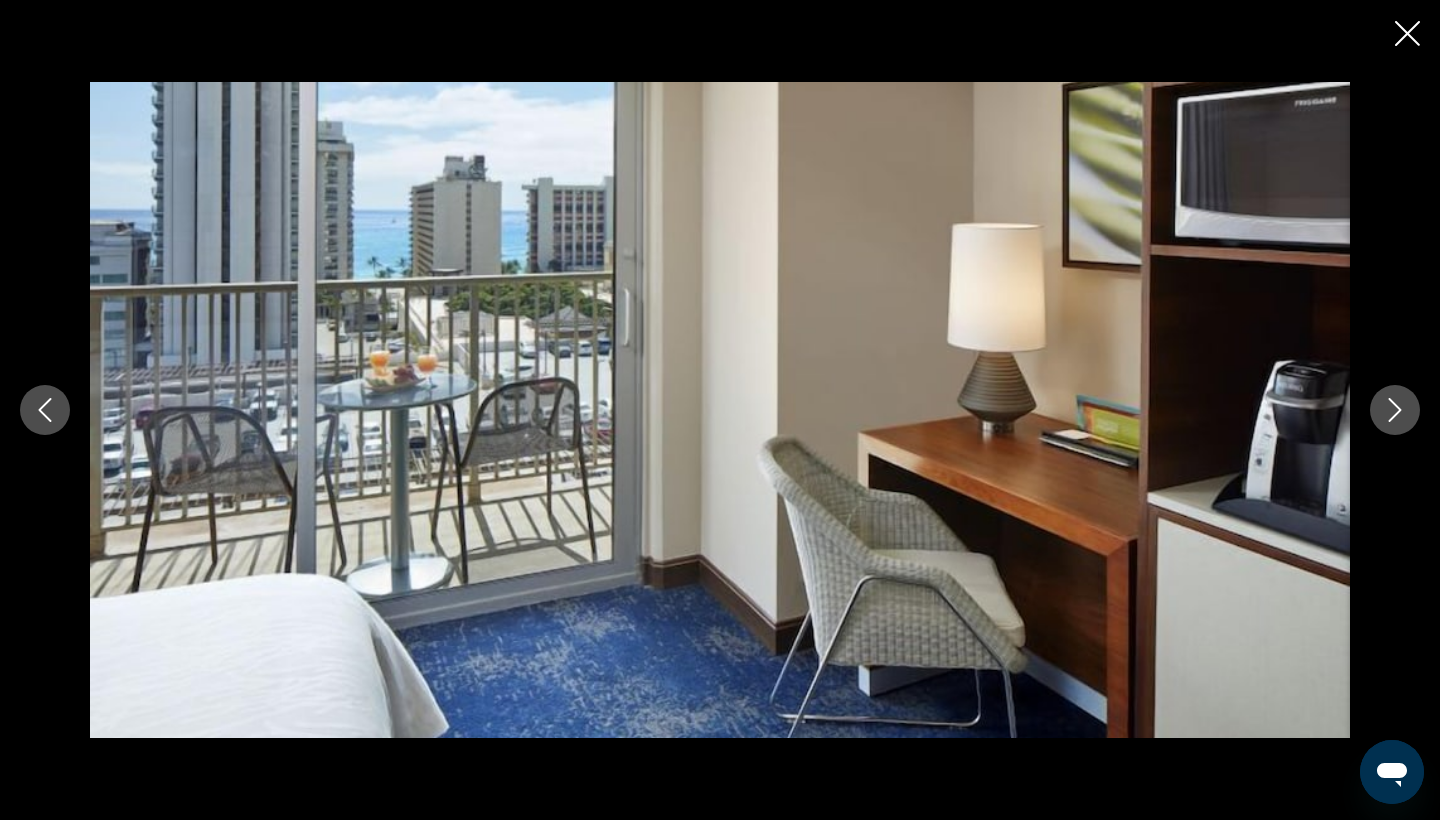 click 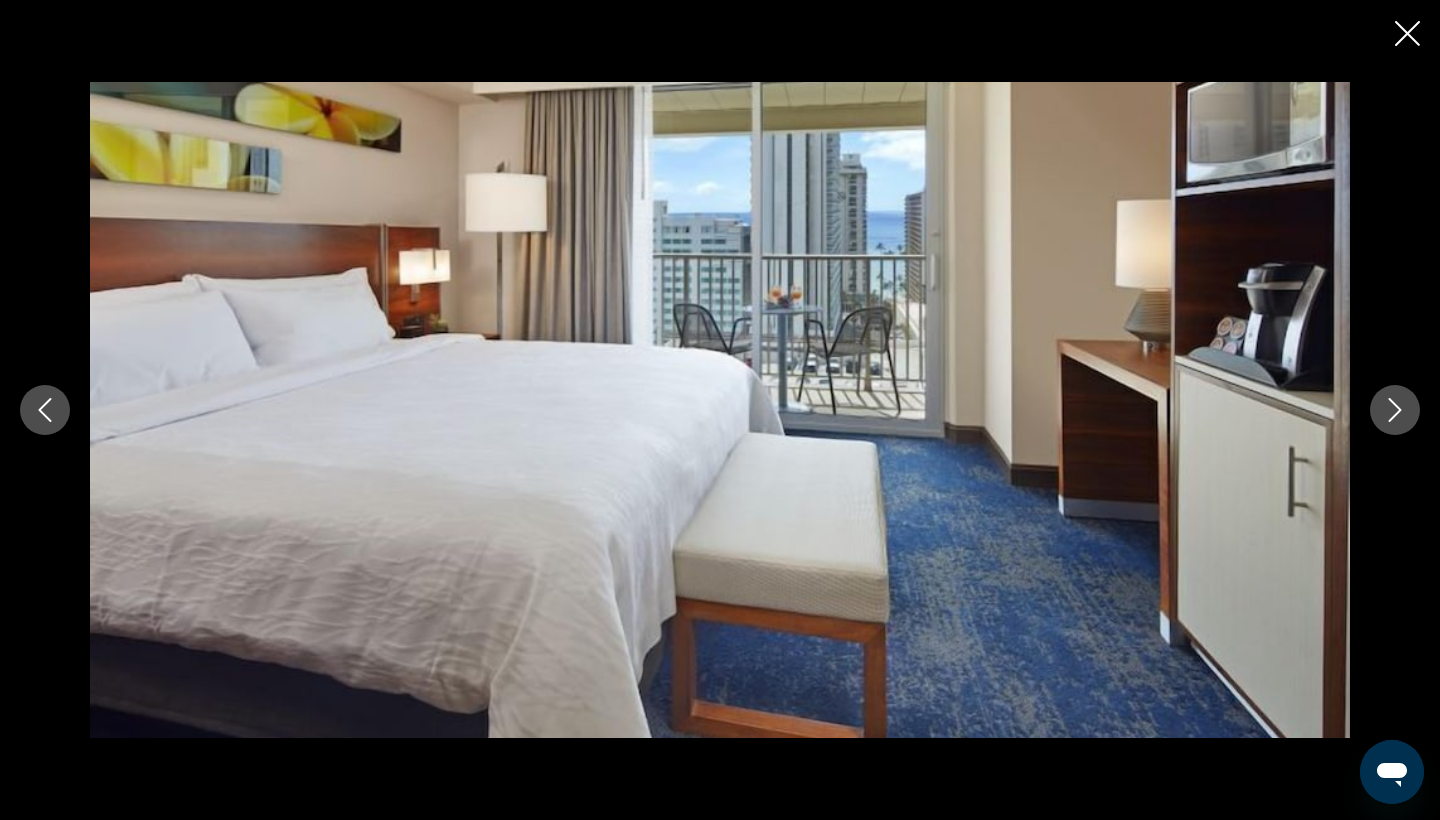 click 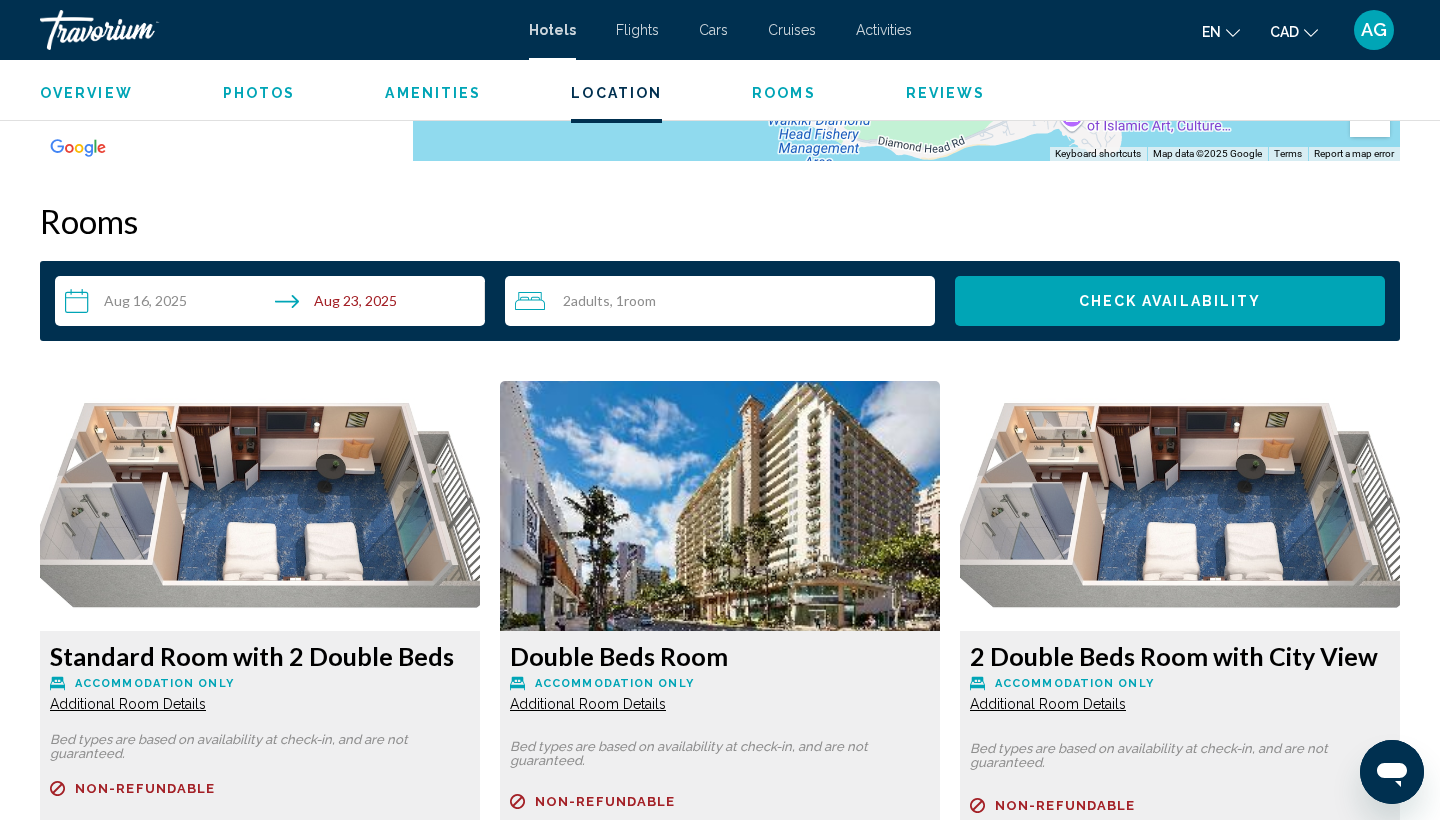 scroll, scrollTop: 2452, scrollLeft: 0, axis: vertical 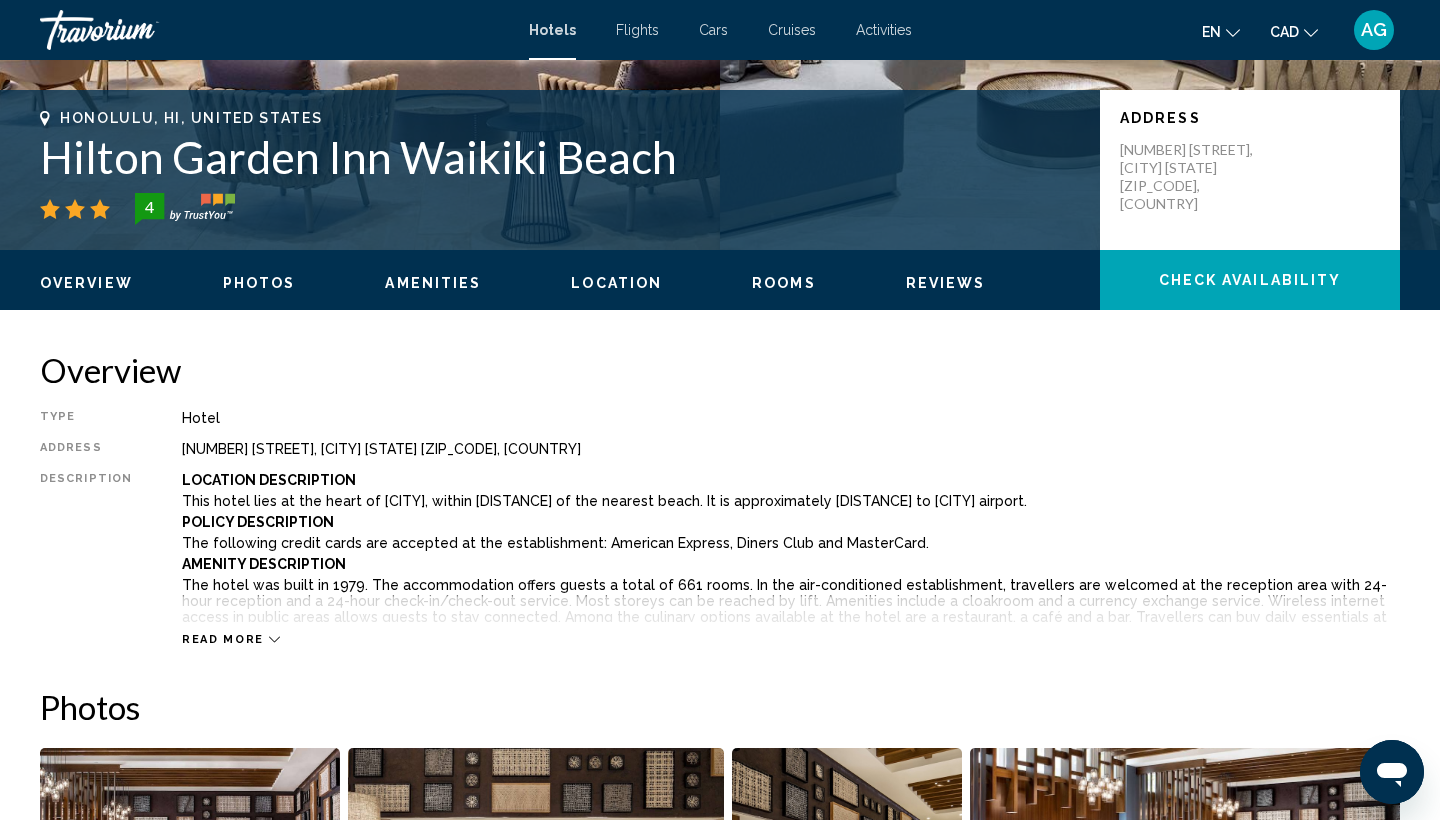 click on "Rooms" at bounding box center (784, 283) 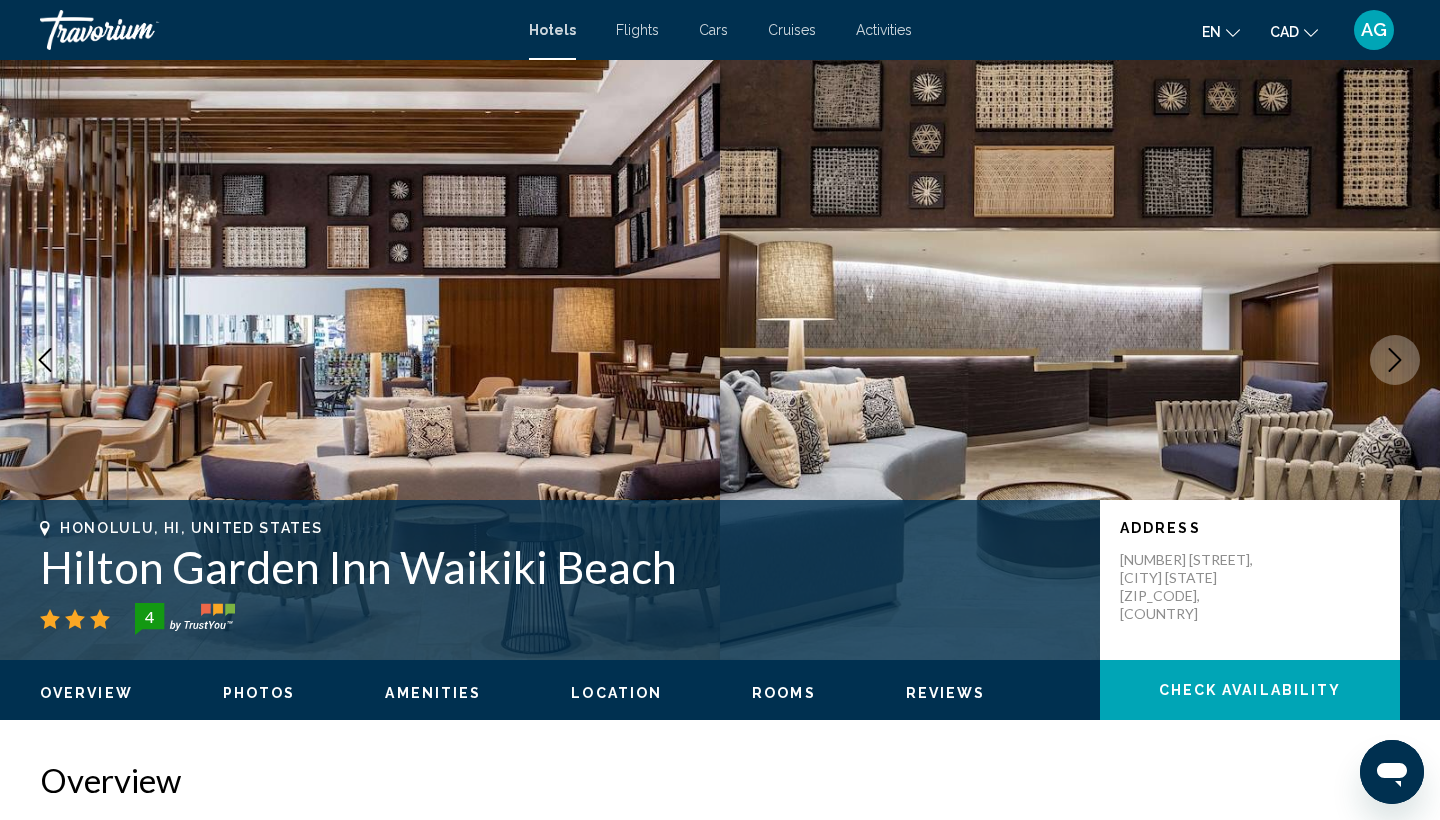 scroll, scrollTop: 0, scrollLeft: 0, axis: both 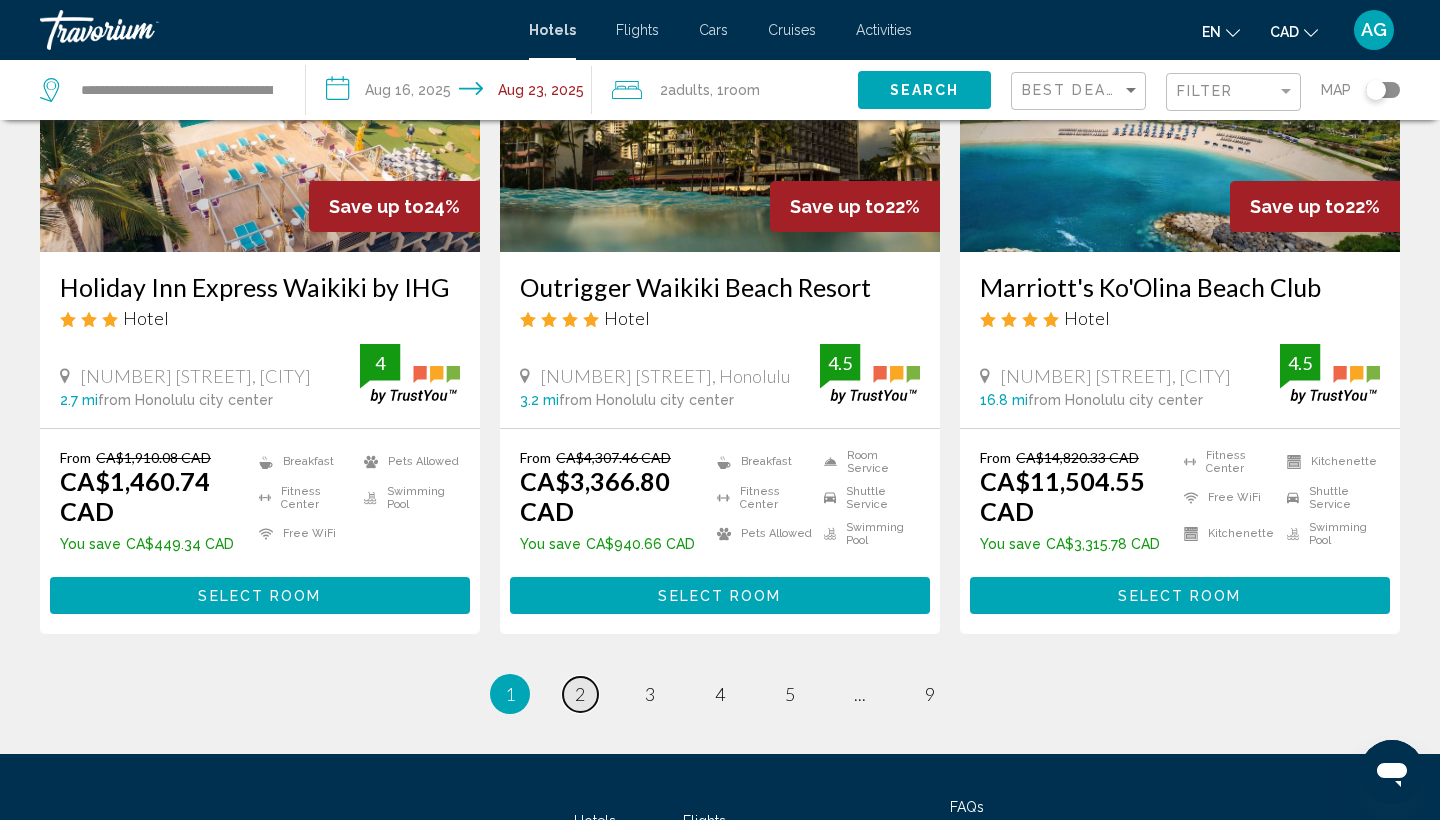 click on "2" at bounding box center [580, 694] 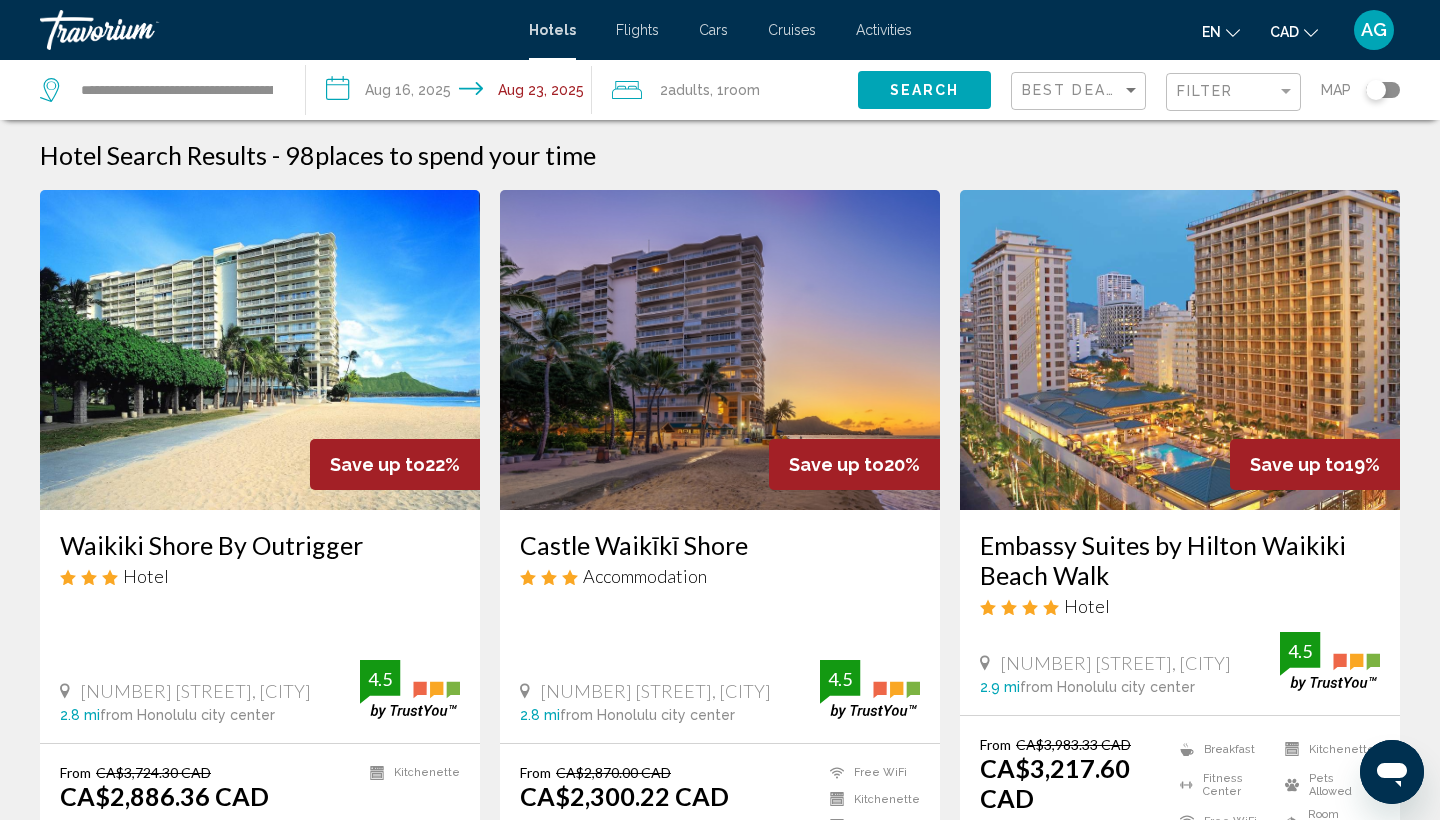 scroll, scrollTop: 0, scrollLeft: 0, axis: both 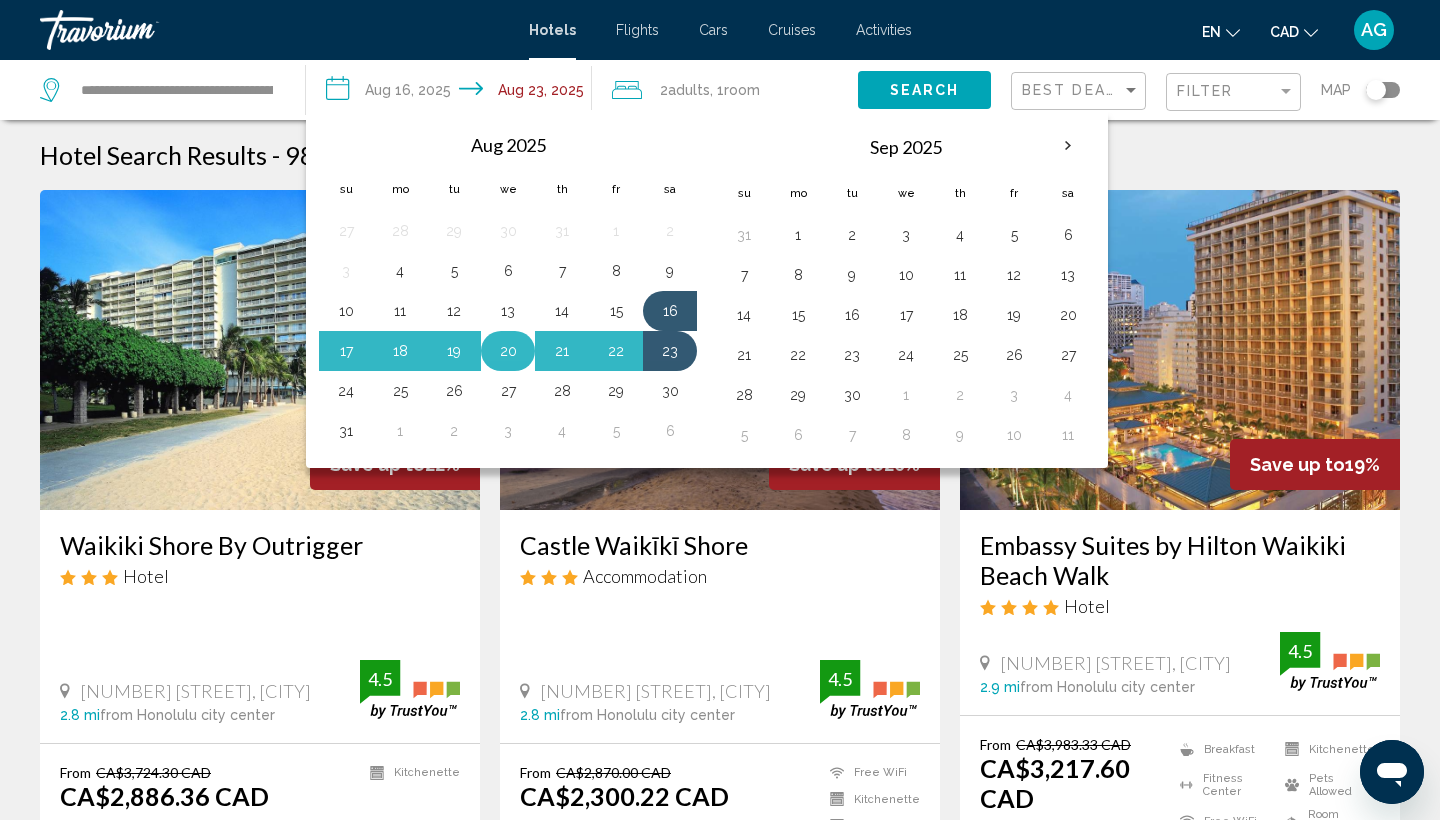 click on "20" at bounding box center (508, 351) 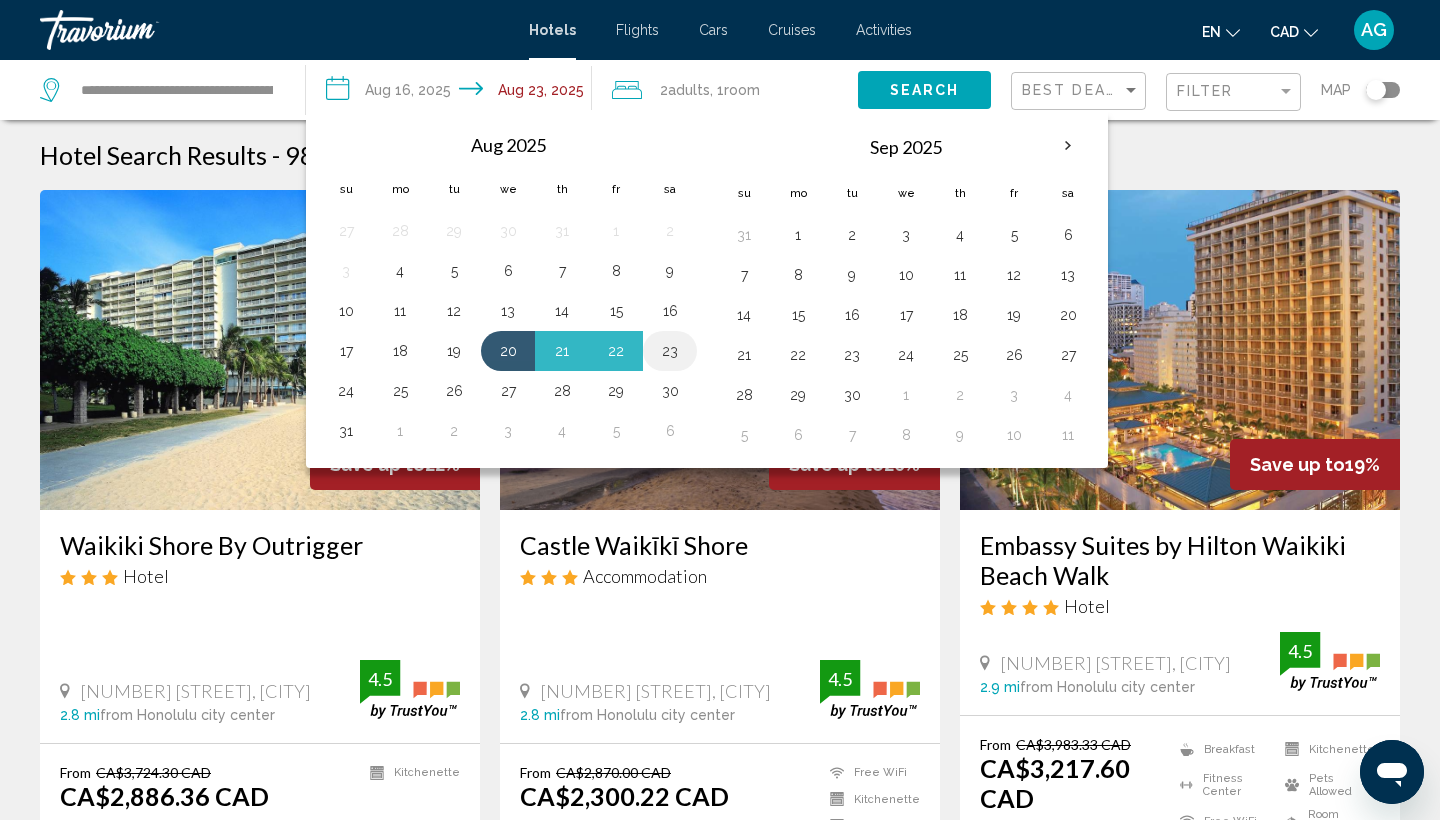 click on "23" at bounding box center (670, 351) 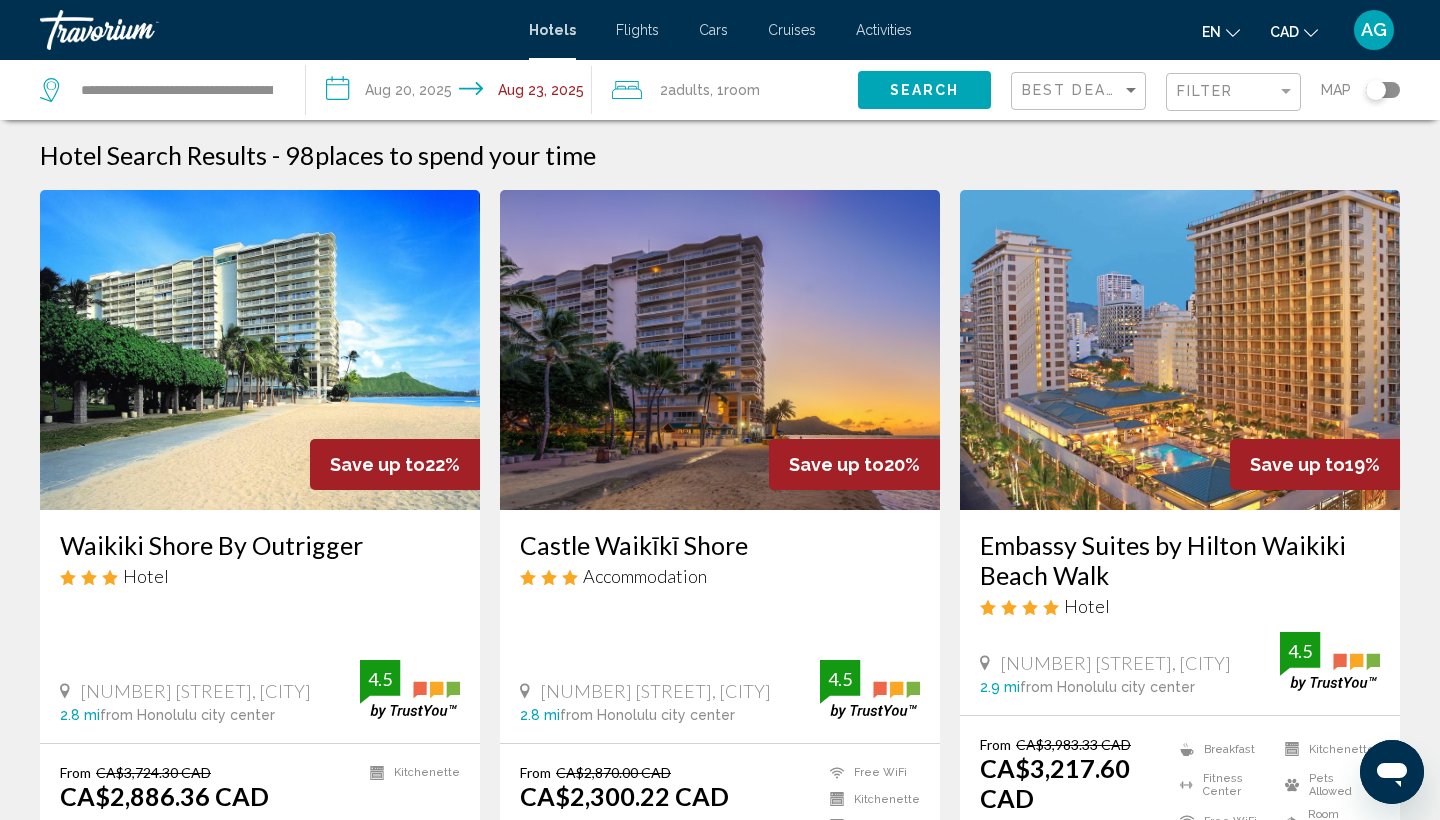 click on "Search" 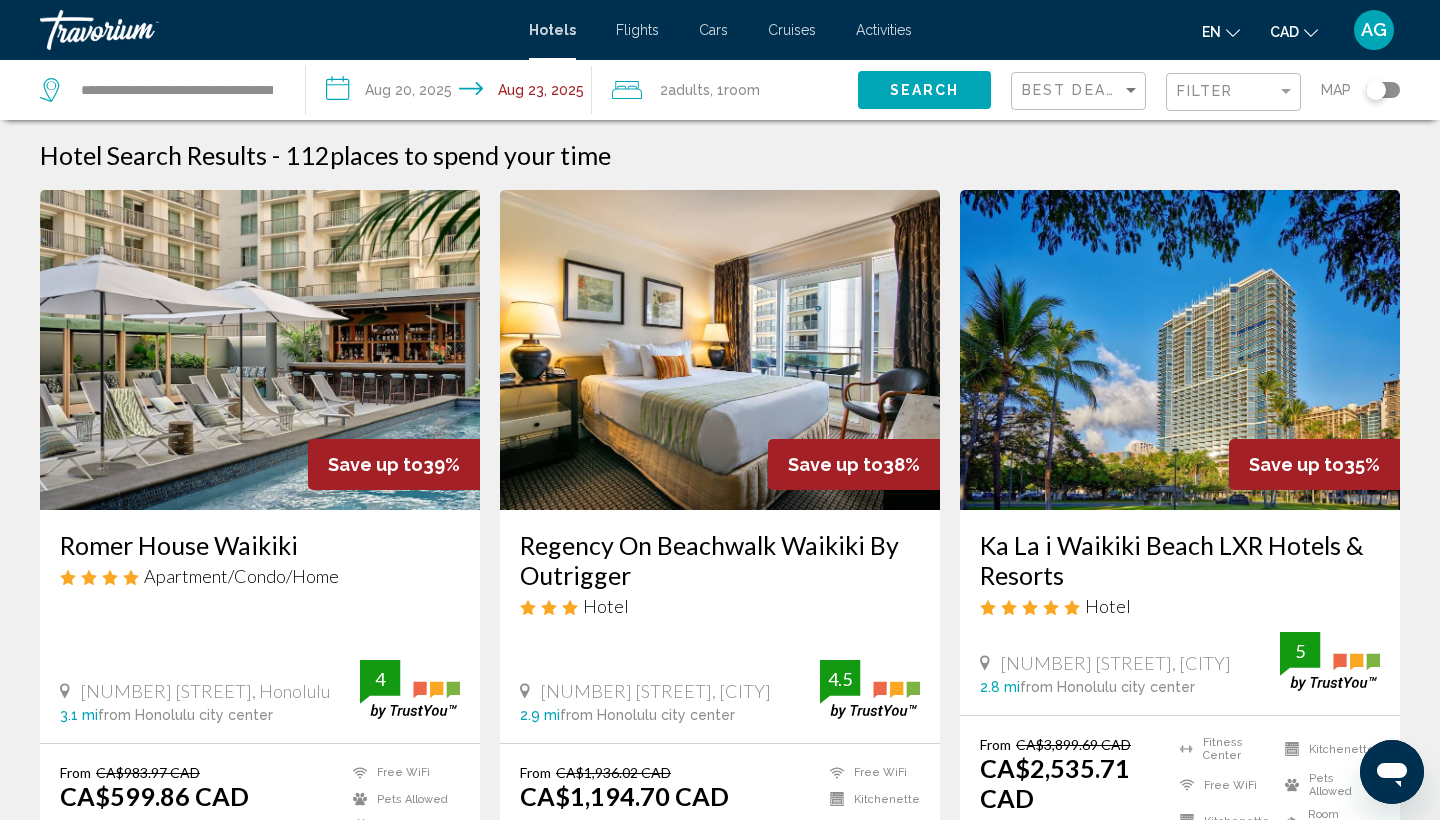 scroll, scrollTop: 0, scrollLeft: 0, axis: both 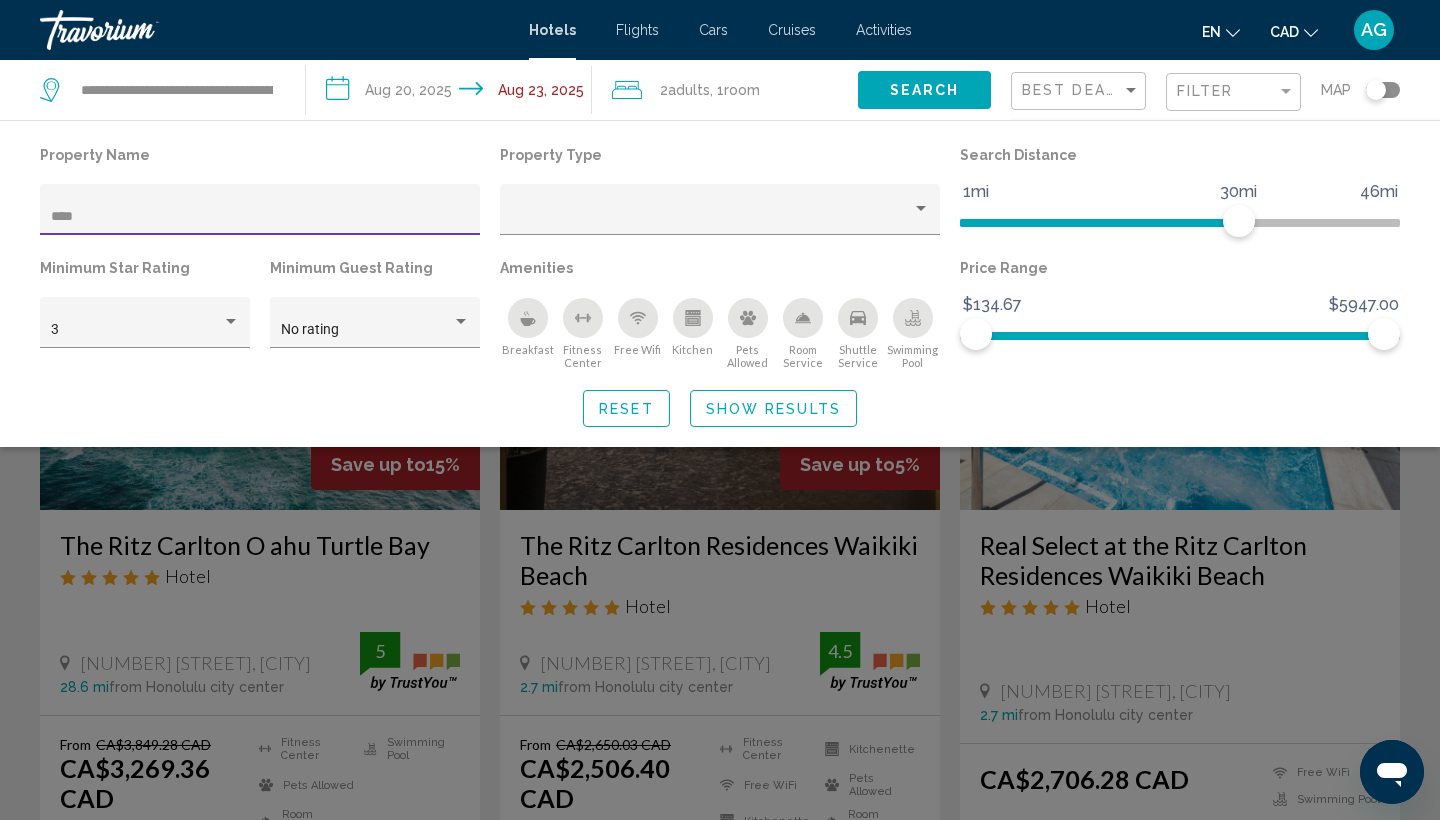 type on "****" 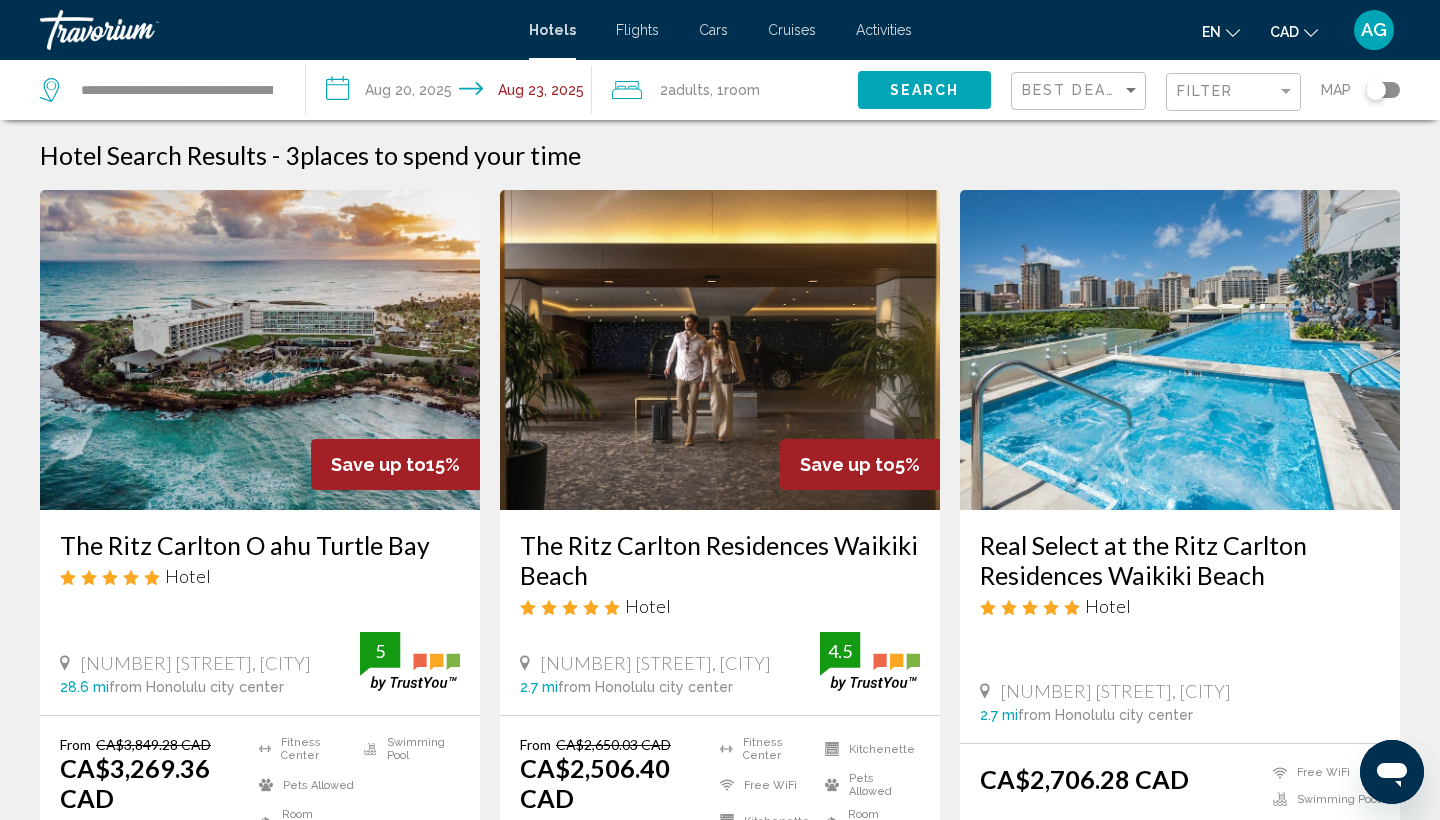 scroll, scrollTop: 0, scrollLeft: 0, axis: both 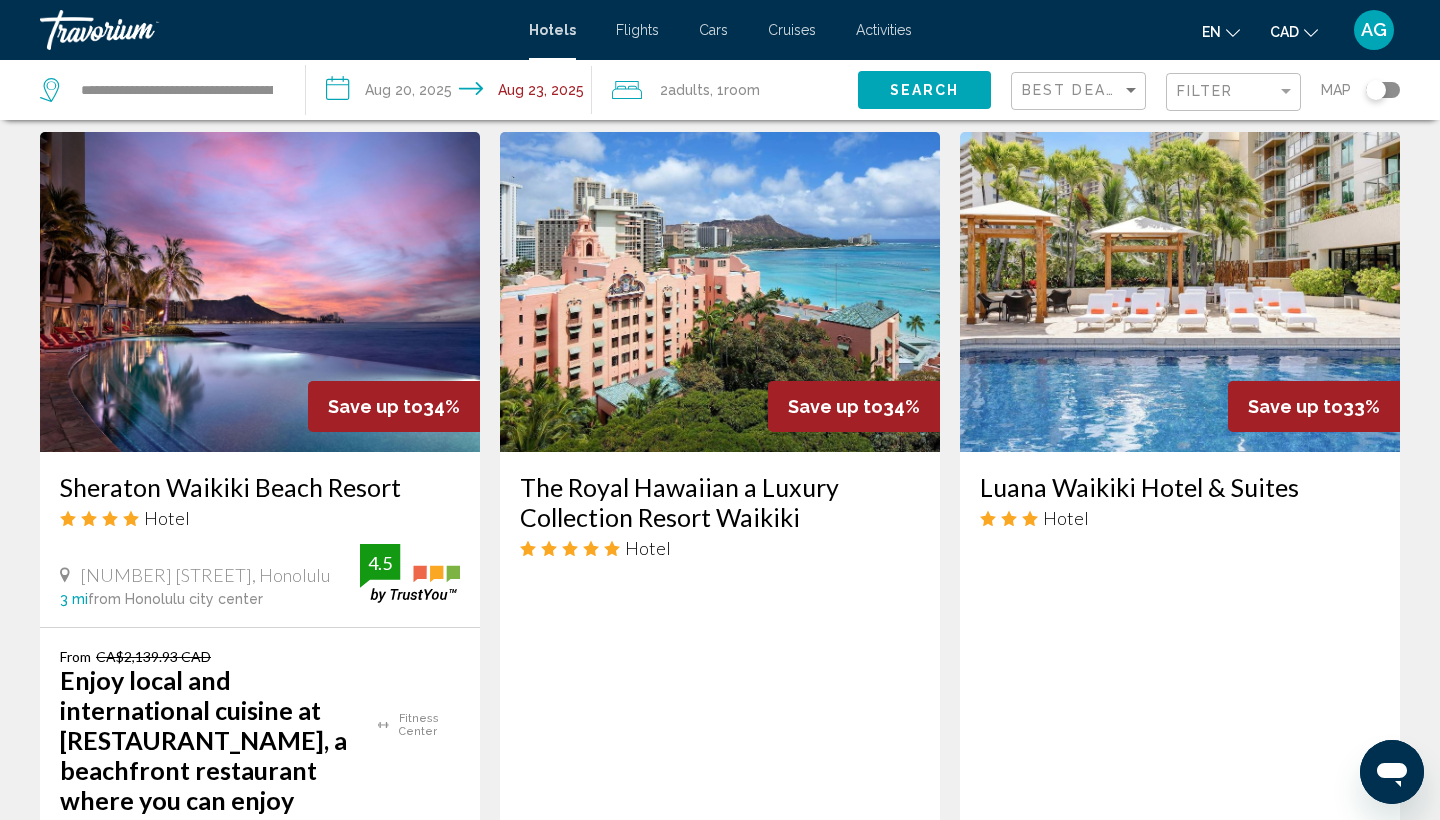 click on "**********" at bounding box center [453, 93] 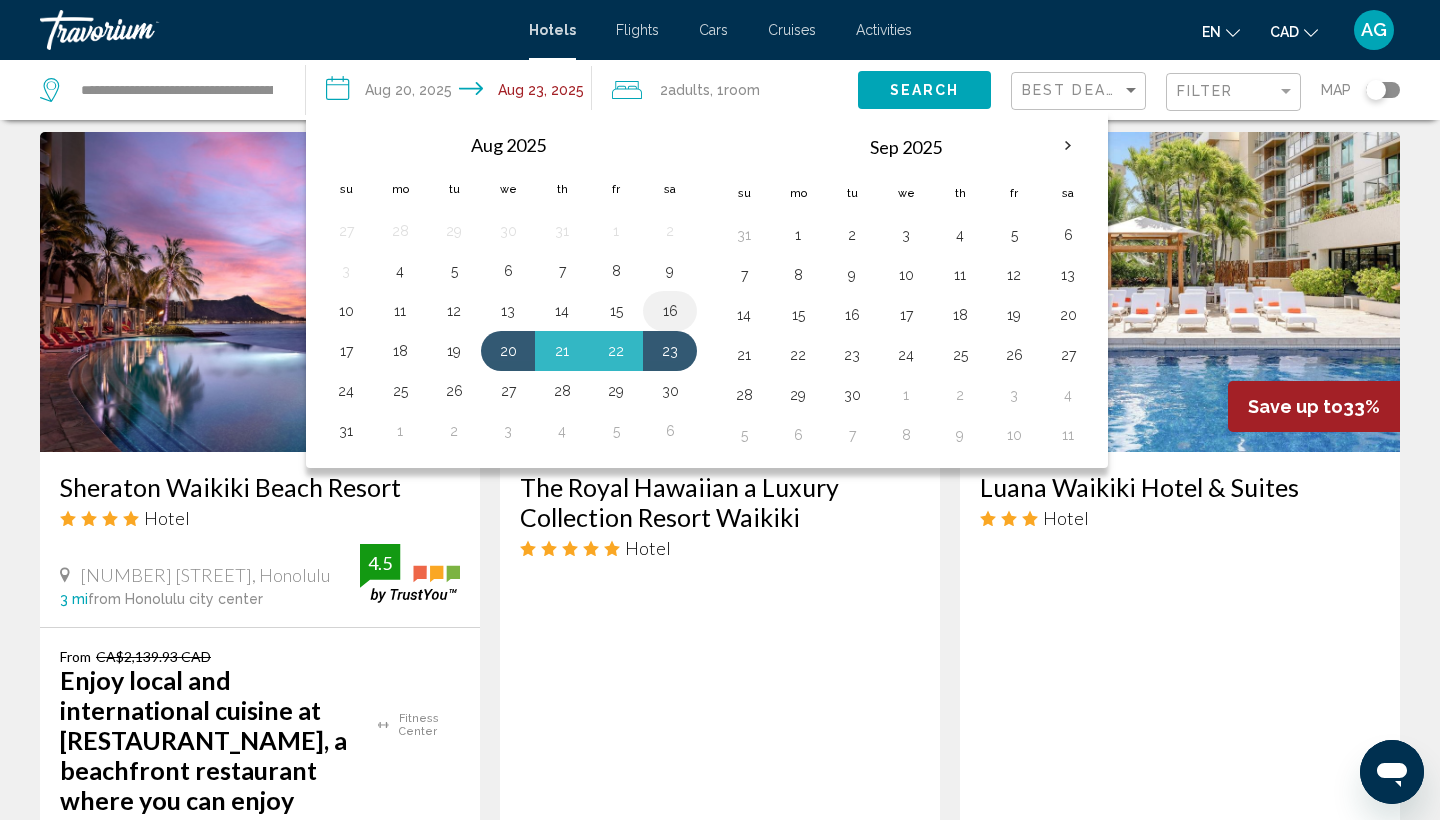 click on "16" at bounding box center [670, 311] 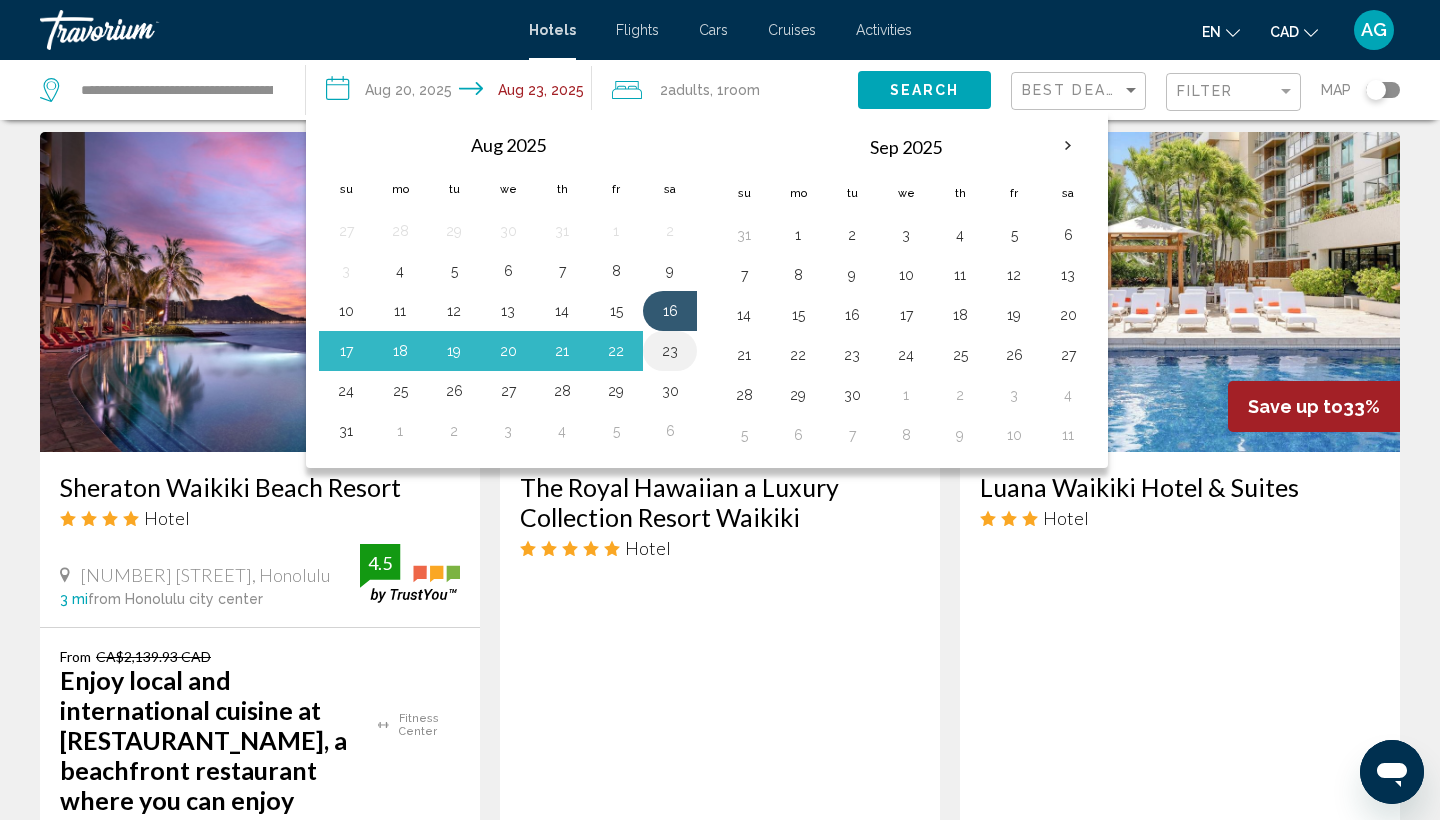 click on "23" at bounding box center (670, 351) 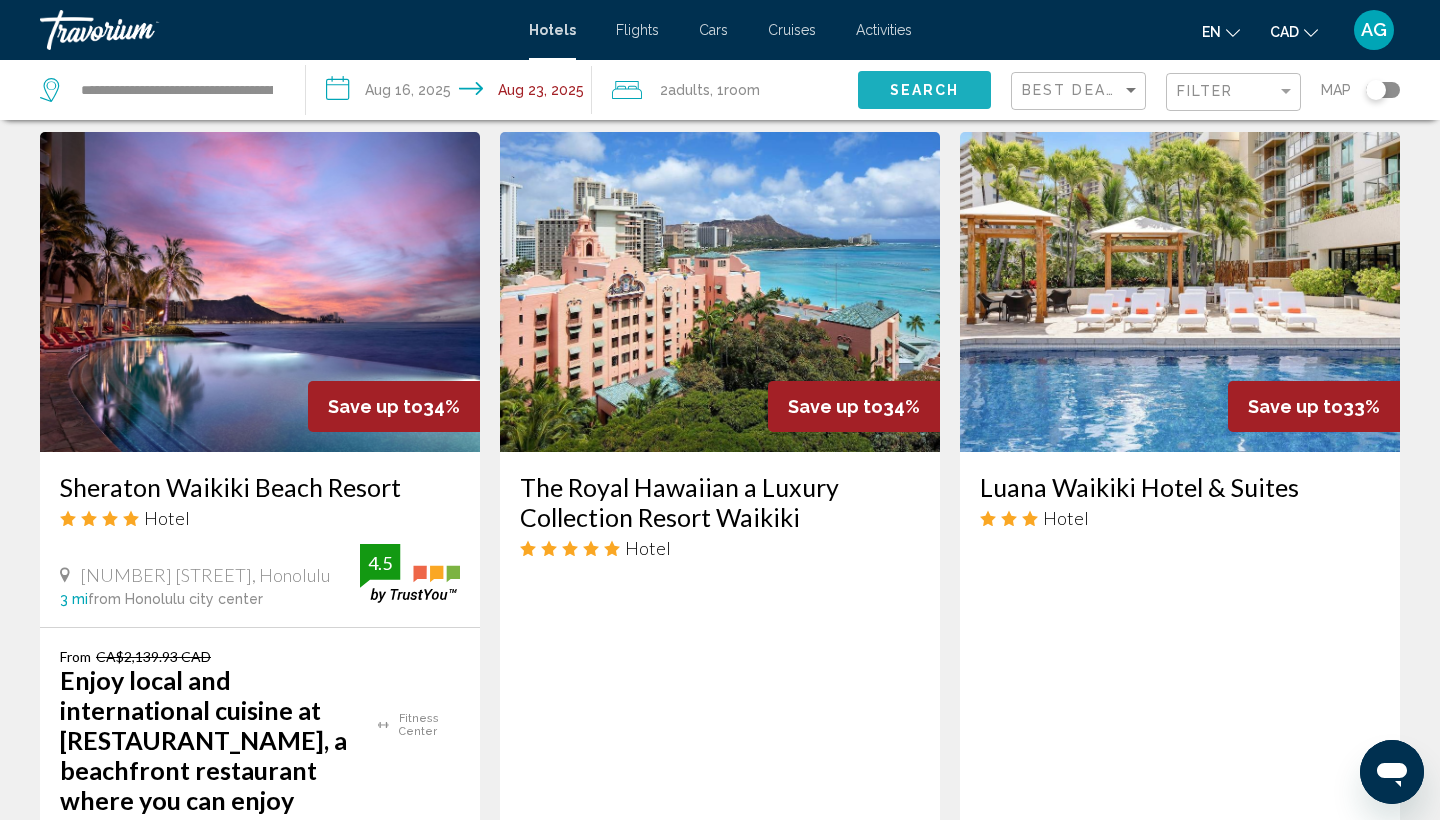click on "Search" 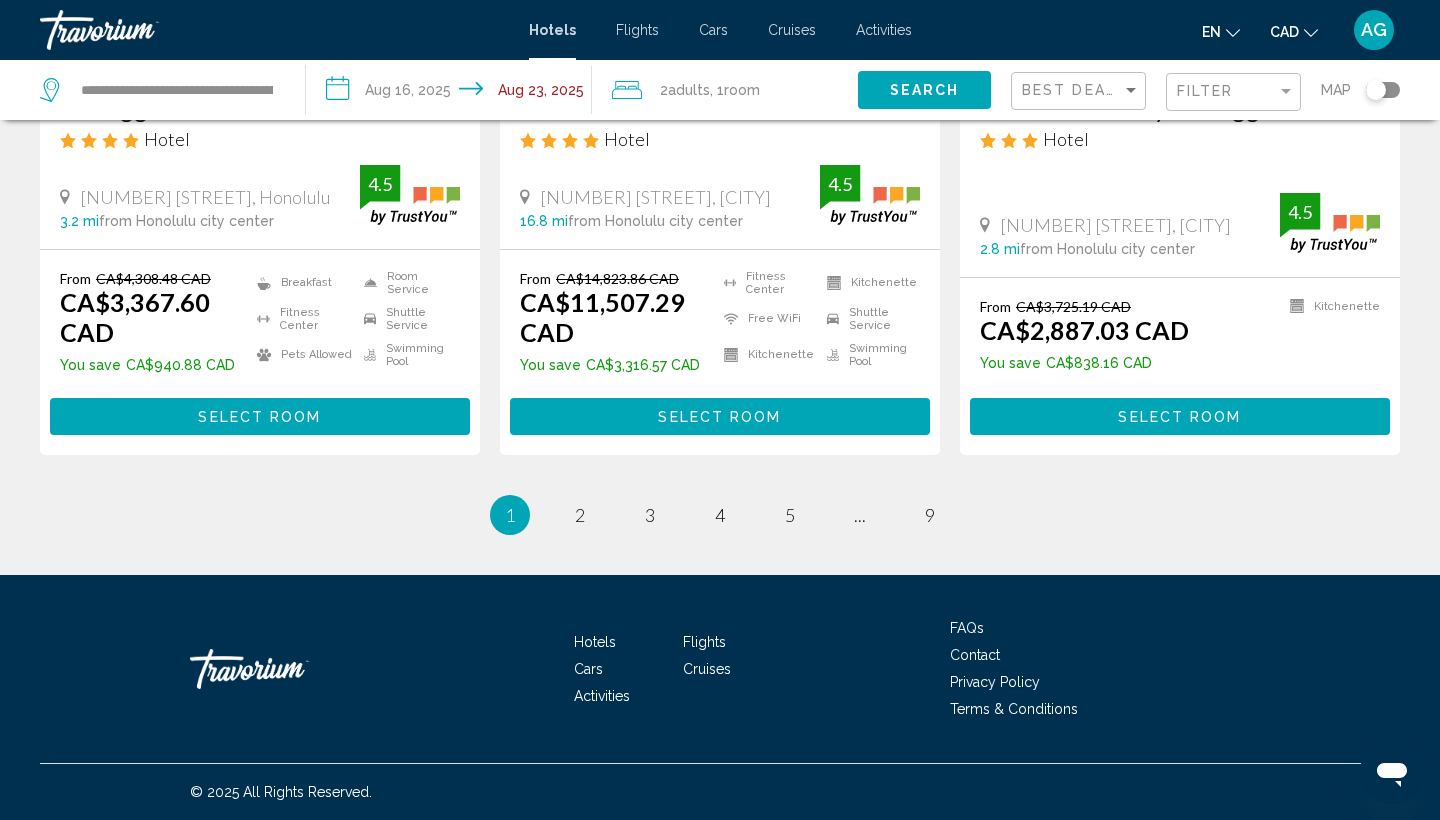scroll, scrollTop: 2664, scrollLeft: 0, axis: vertical 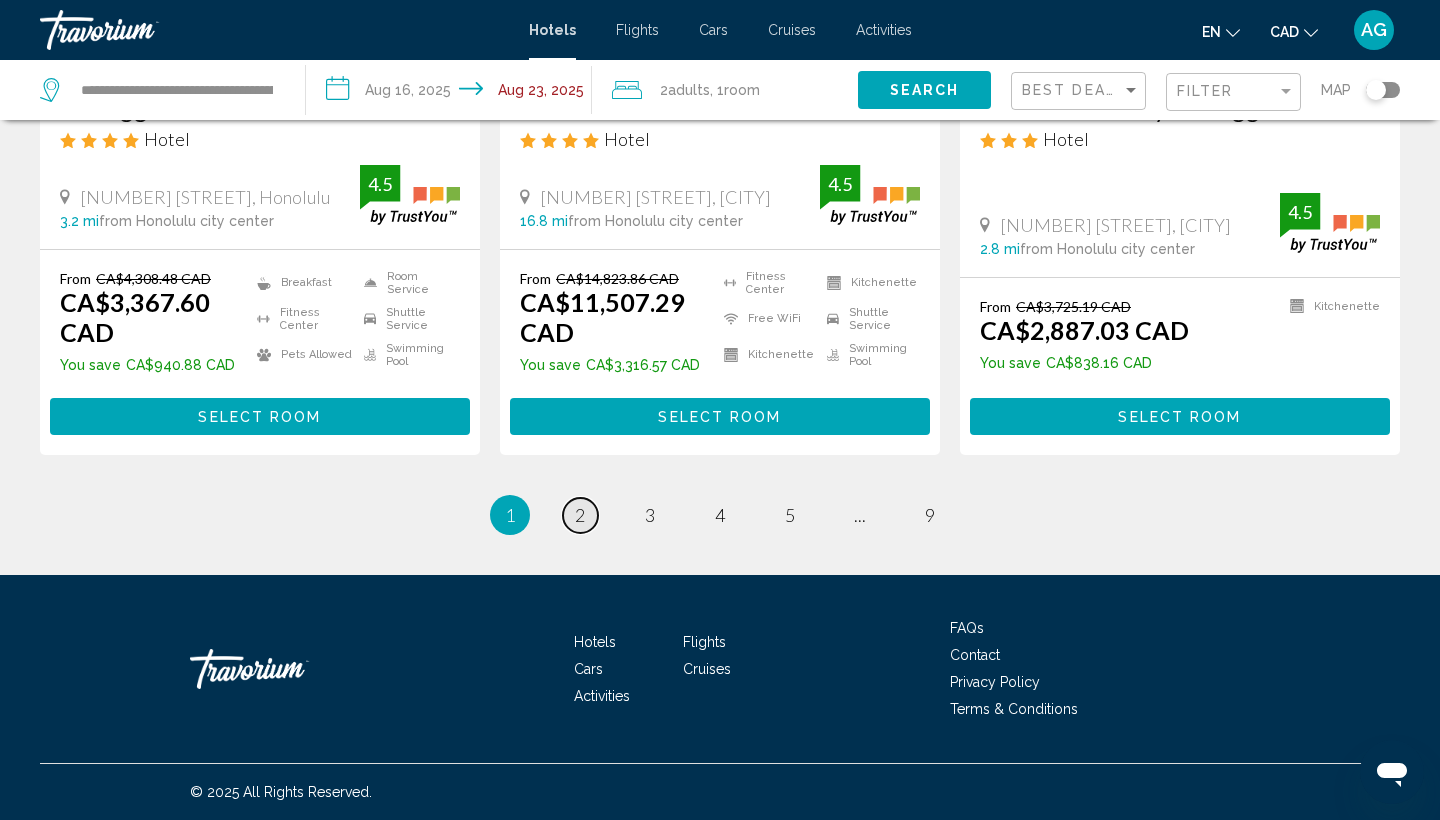 click on "page  2" at bounding box center (580, 515) 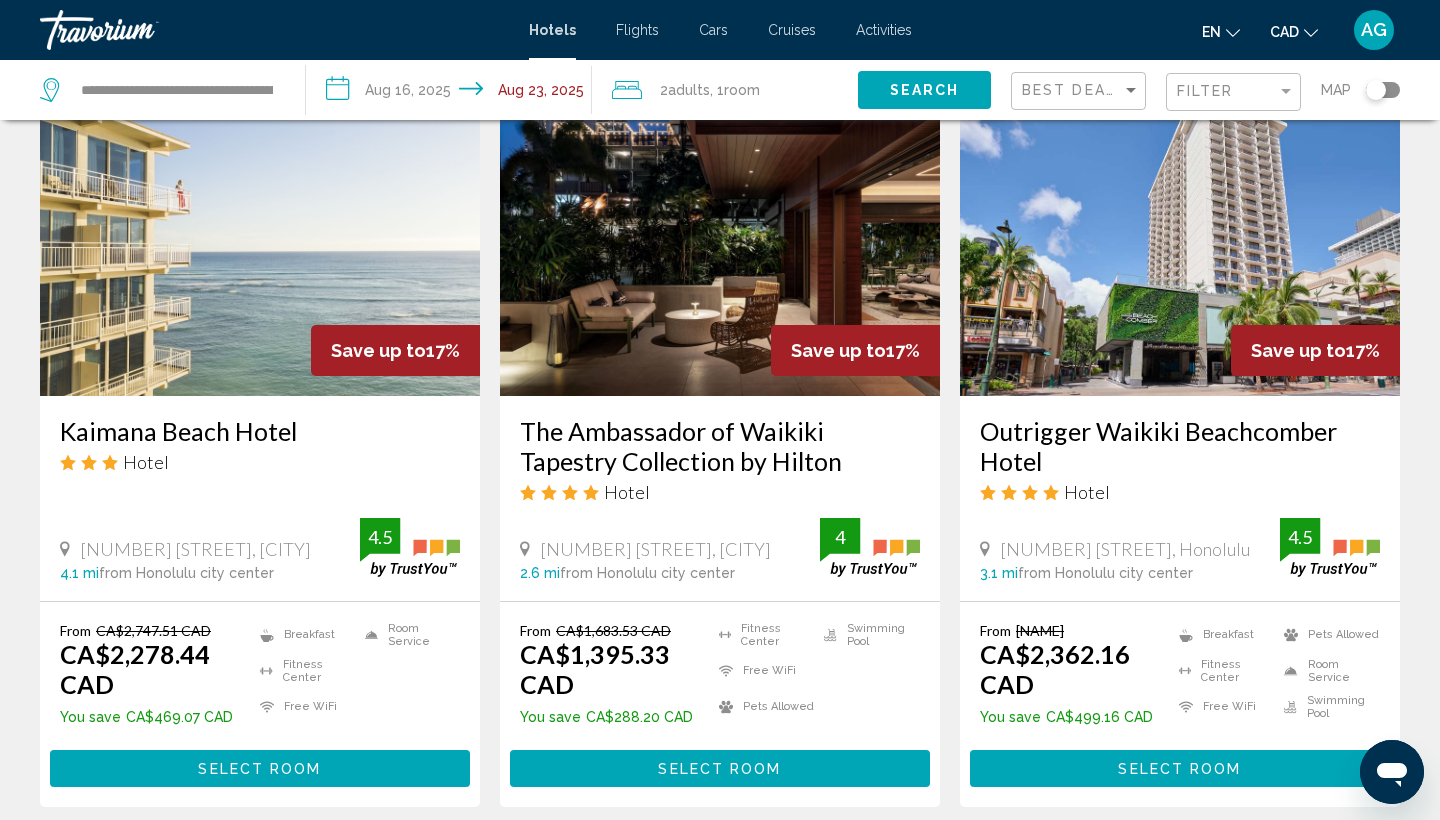 scroll, scrollTop: 1663, scrollLeft: 0, axis: vertical 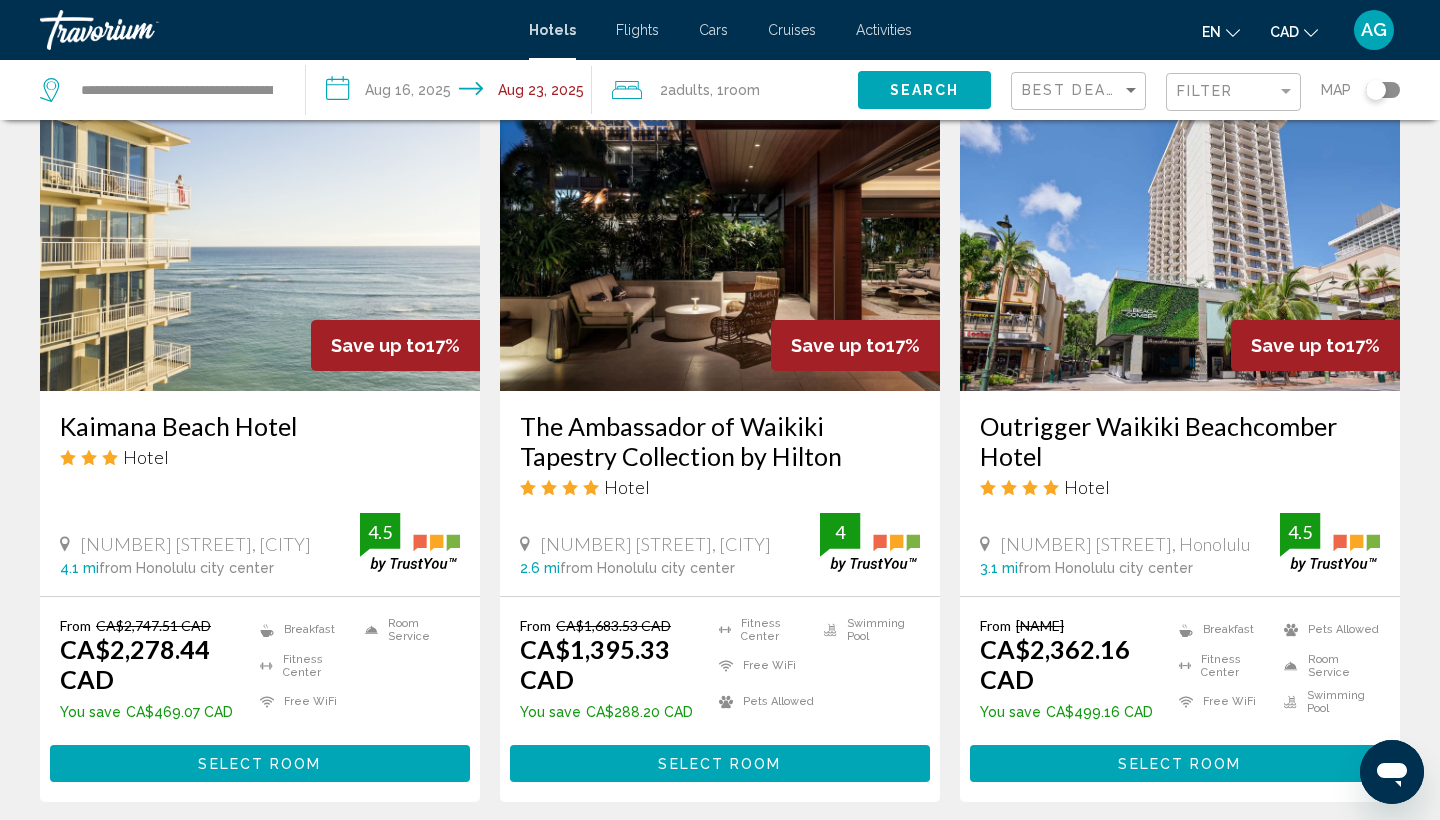 click at bounding box center [260, 231] 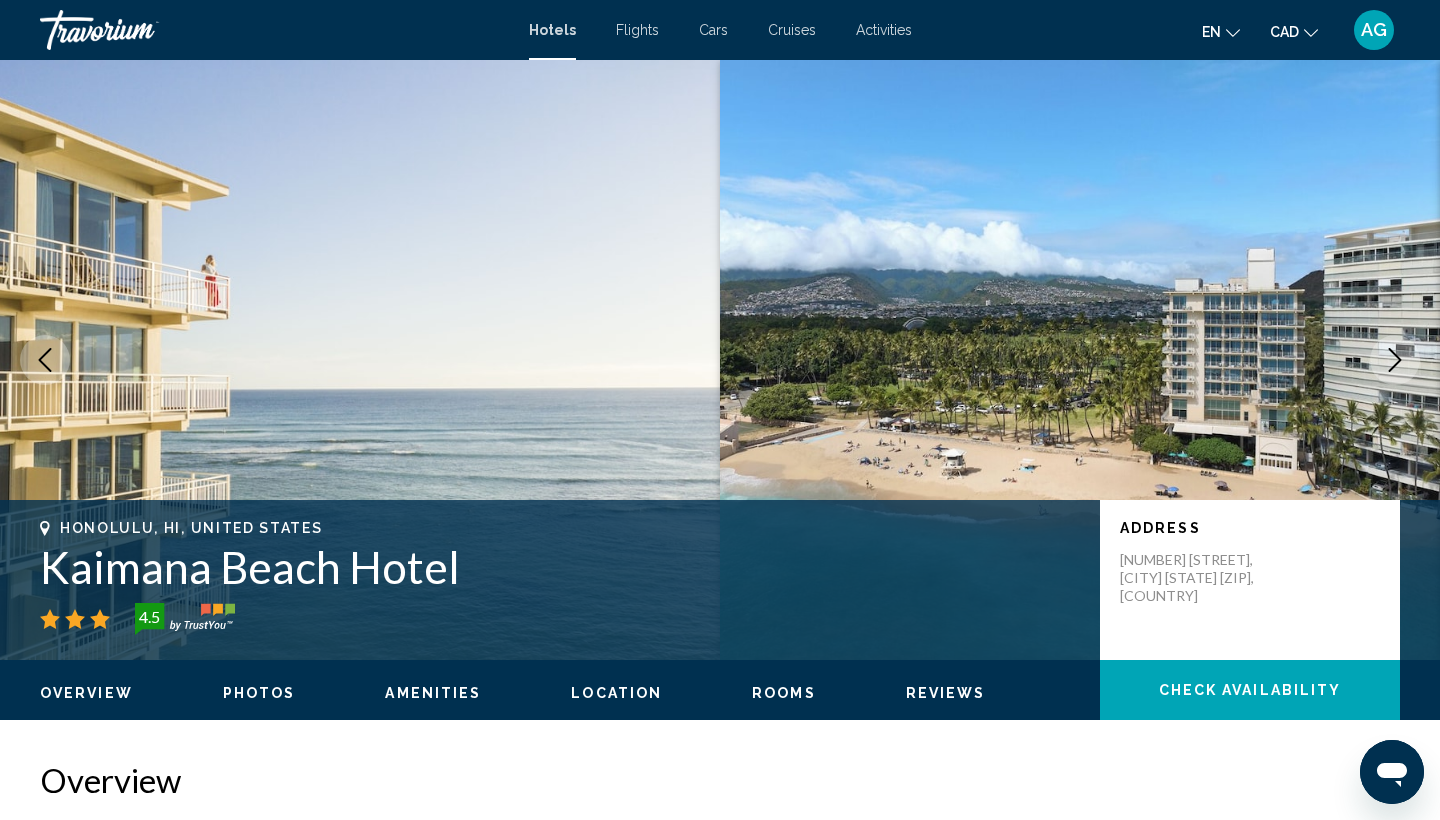 scroll, scrollTop: 0, scrollLeft: 0, axis: both 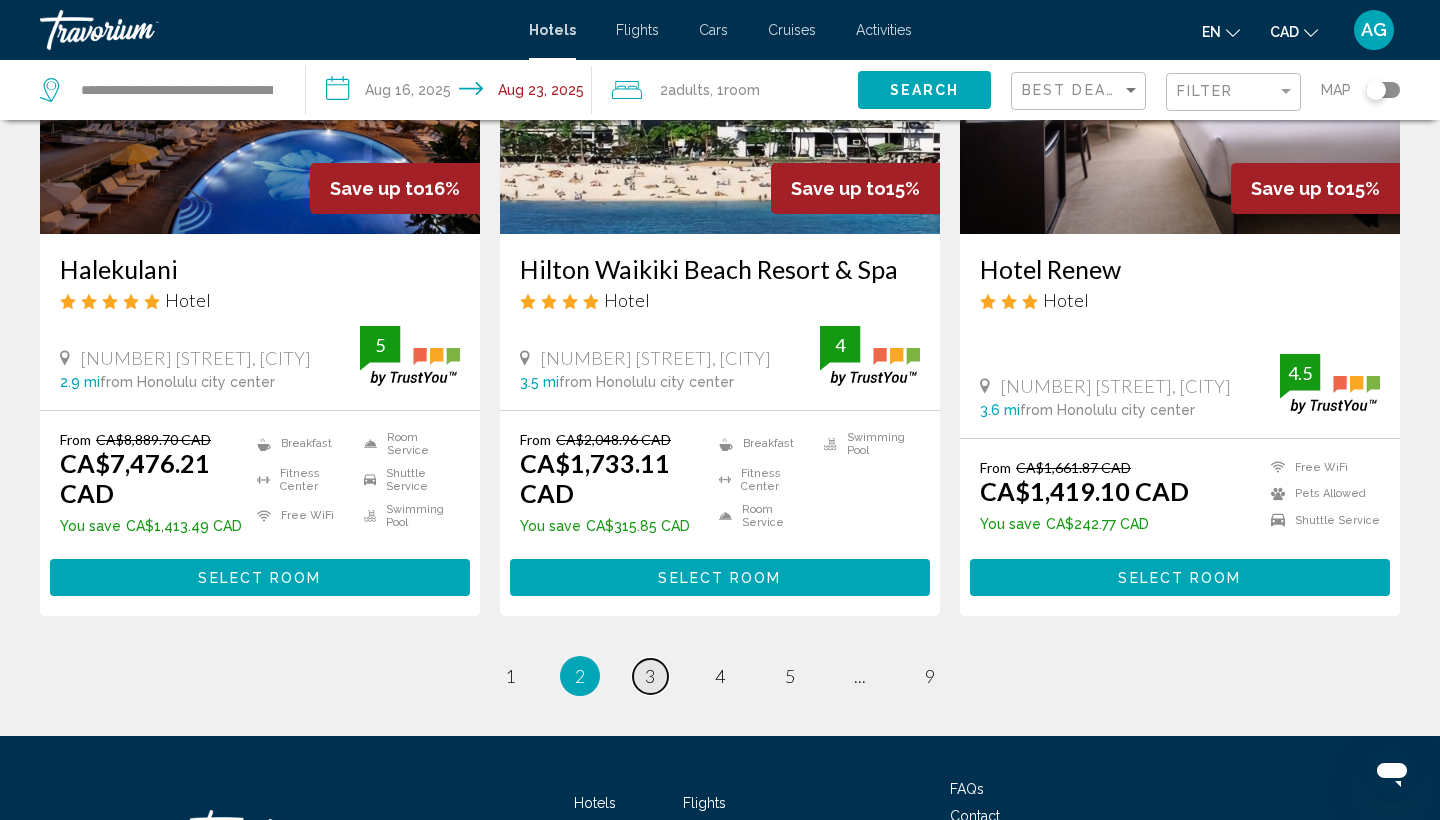 click on "page  3" at bounding box center [650, 676] 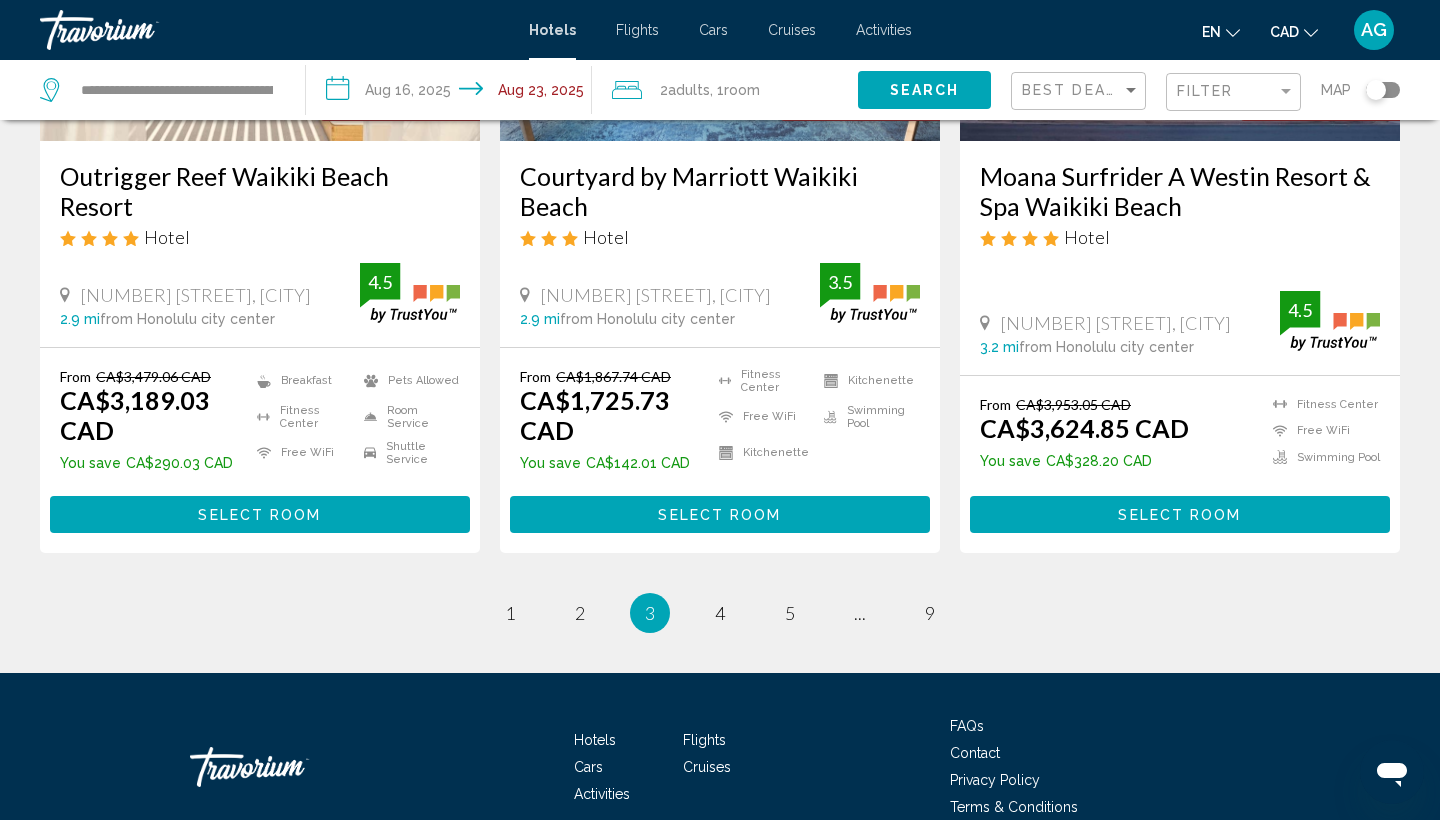 scroll, scrollTop: 2634, scrollLeft: 0, axis: vertical 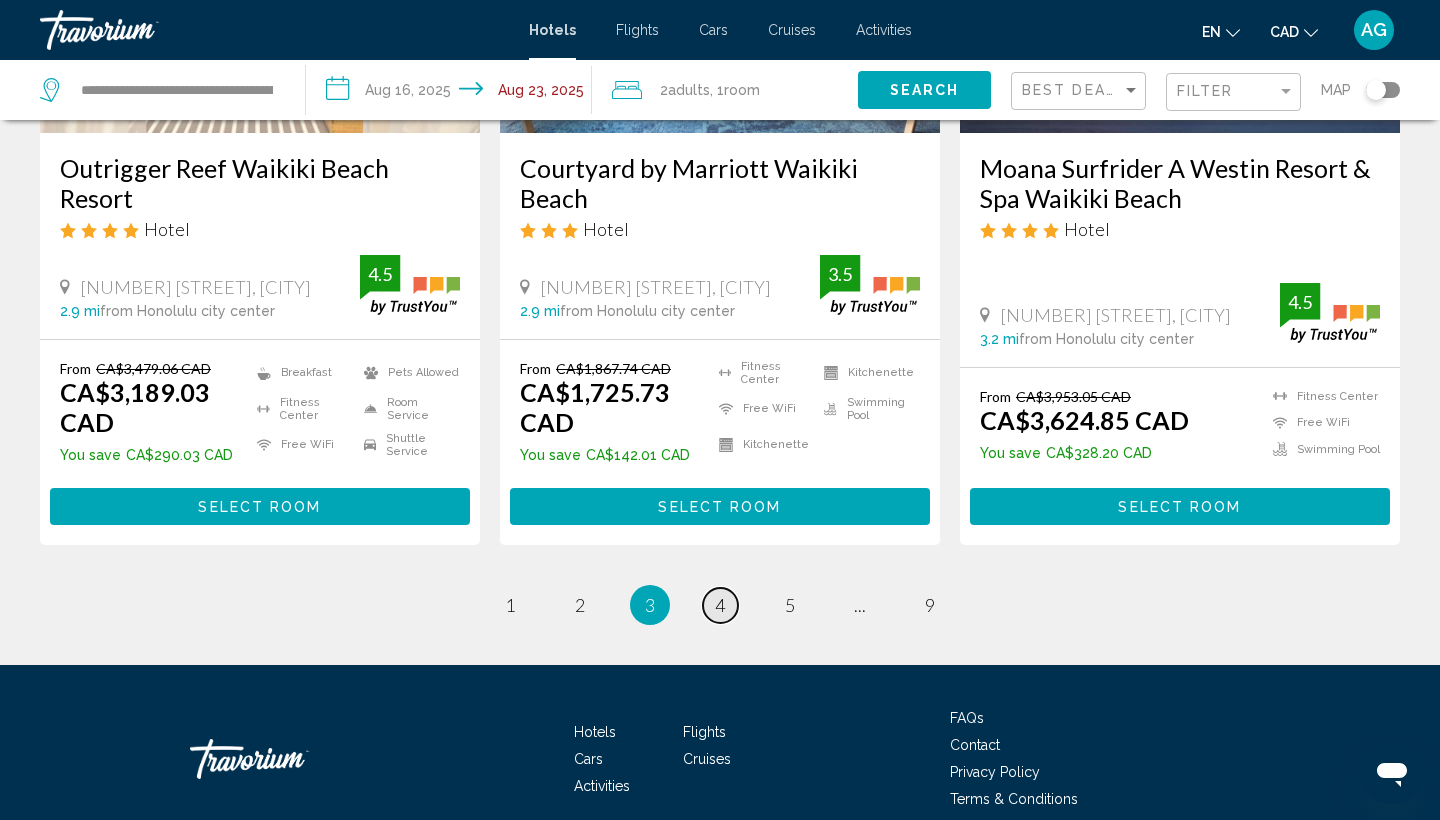 click on "page  4" at bounding box center [720, 605] 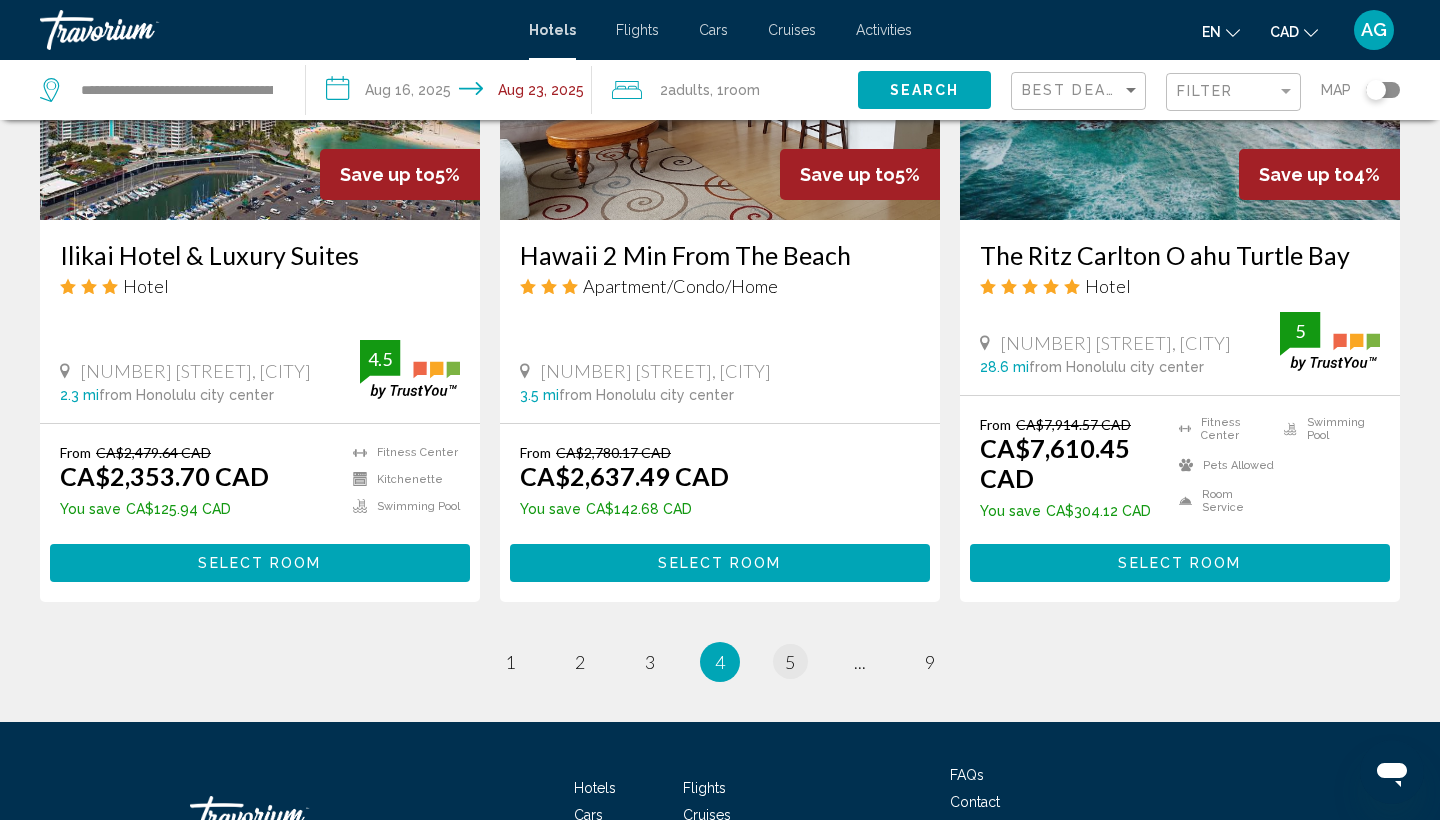 scroll, scrollTop: 2486, scrollLeft: 0, axis: vertical 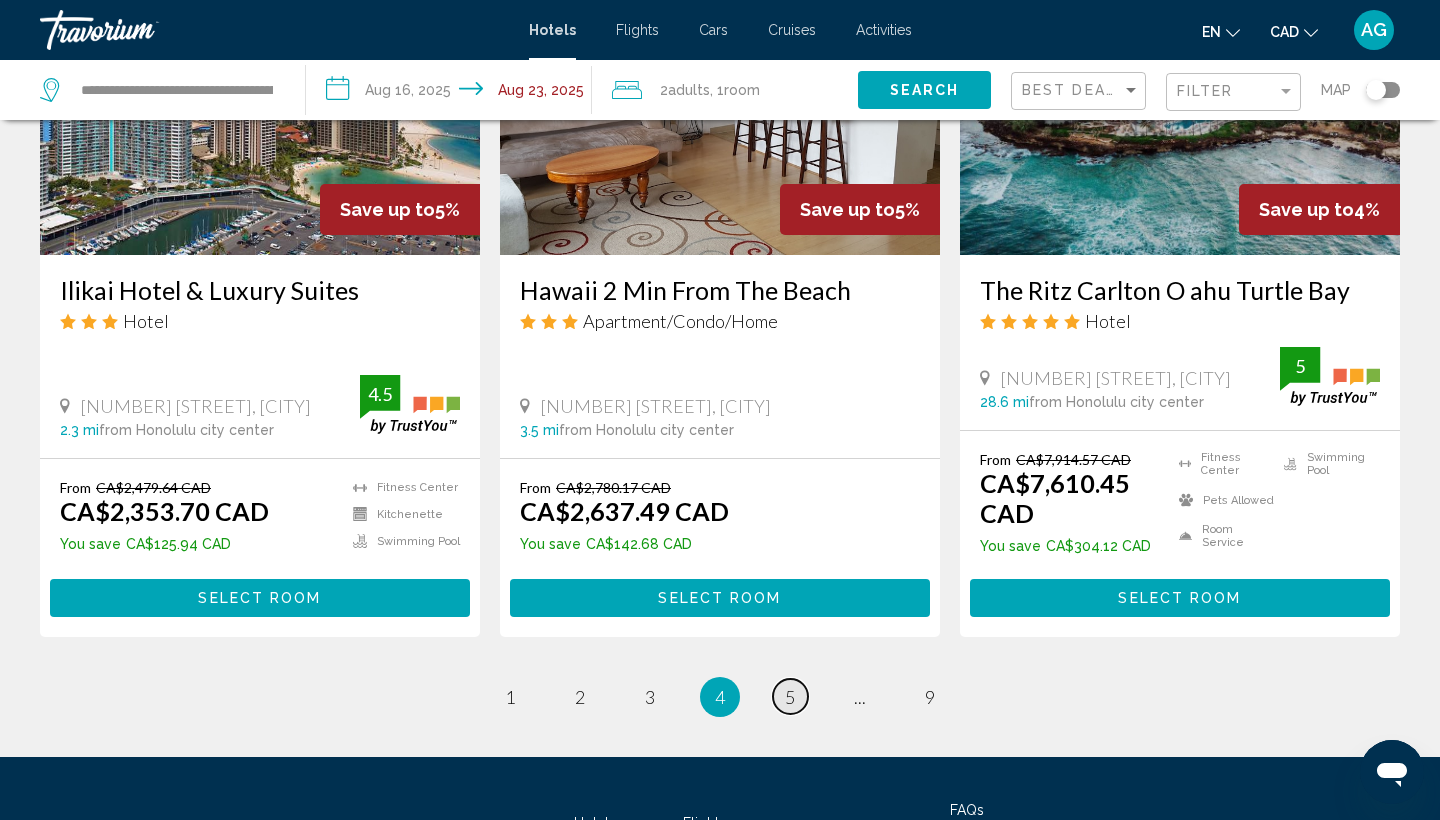 click on "page  5" at bounding box center (790, 696) 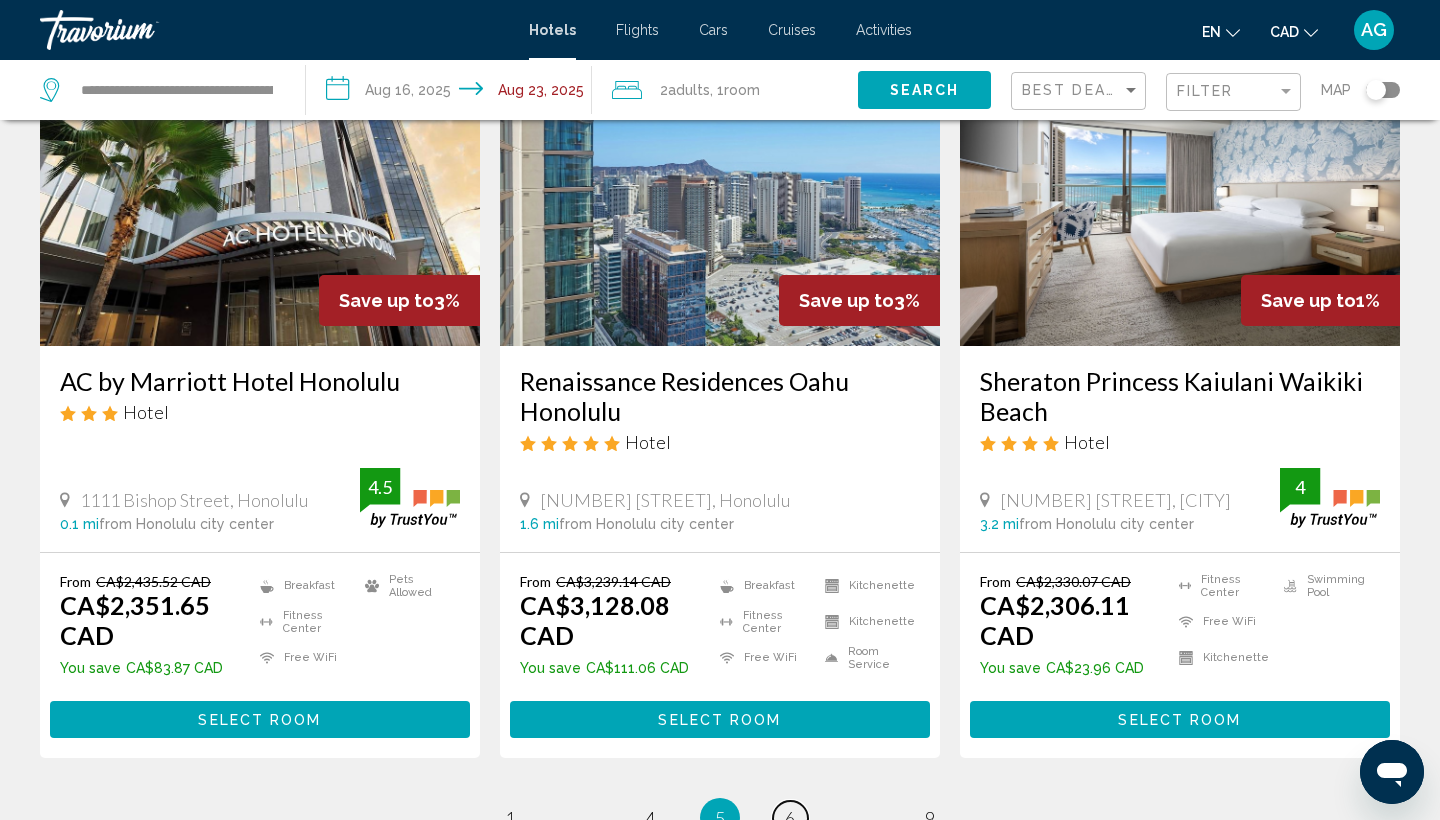 scroll, scrollTop: 2485, scrollLeft: 0, axis: vertical 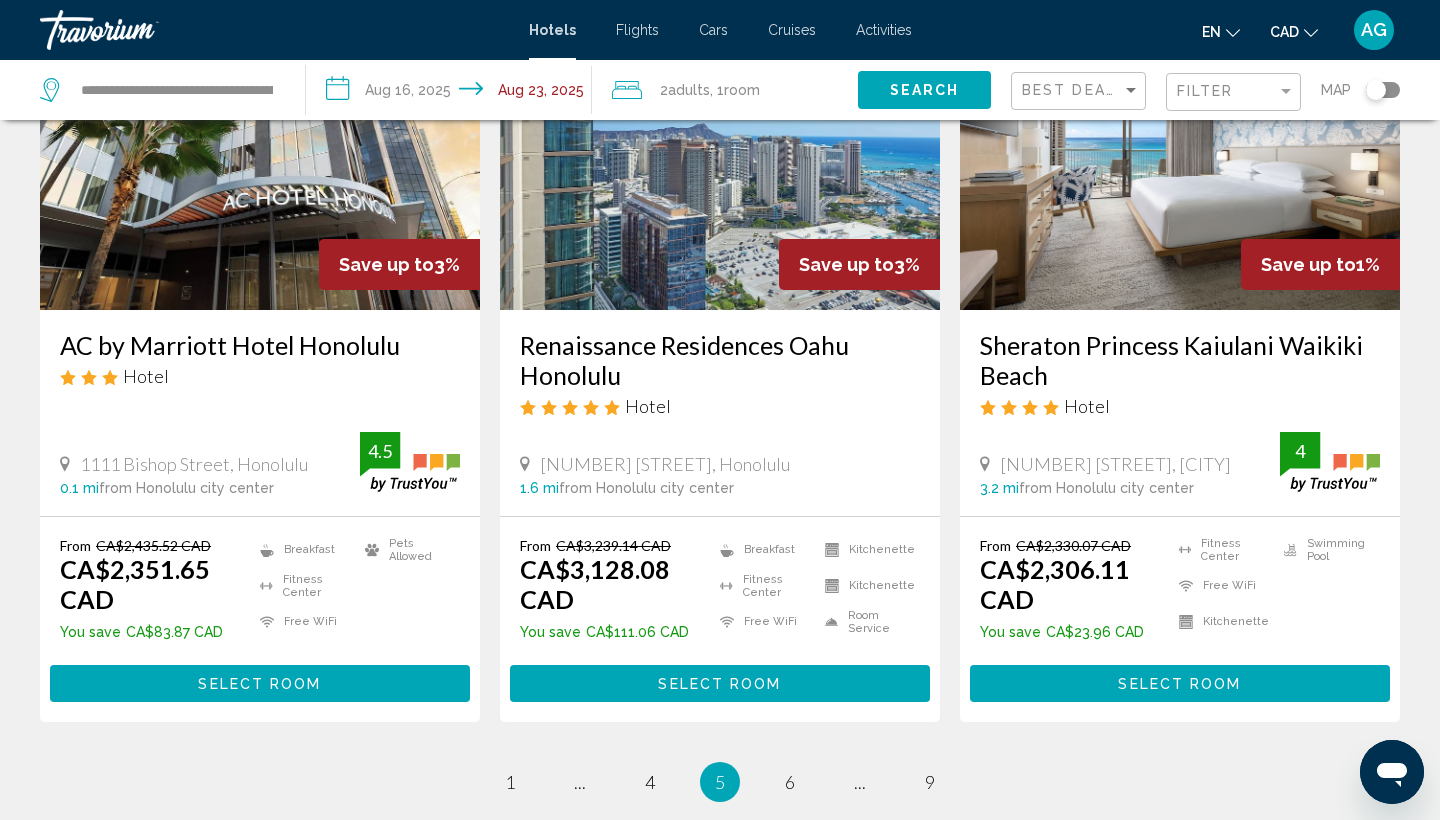 drag, startPoint x: 971, startPoint y: 340, endPoint x: 1056, endPoint y: 376, distance: 92.309265 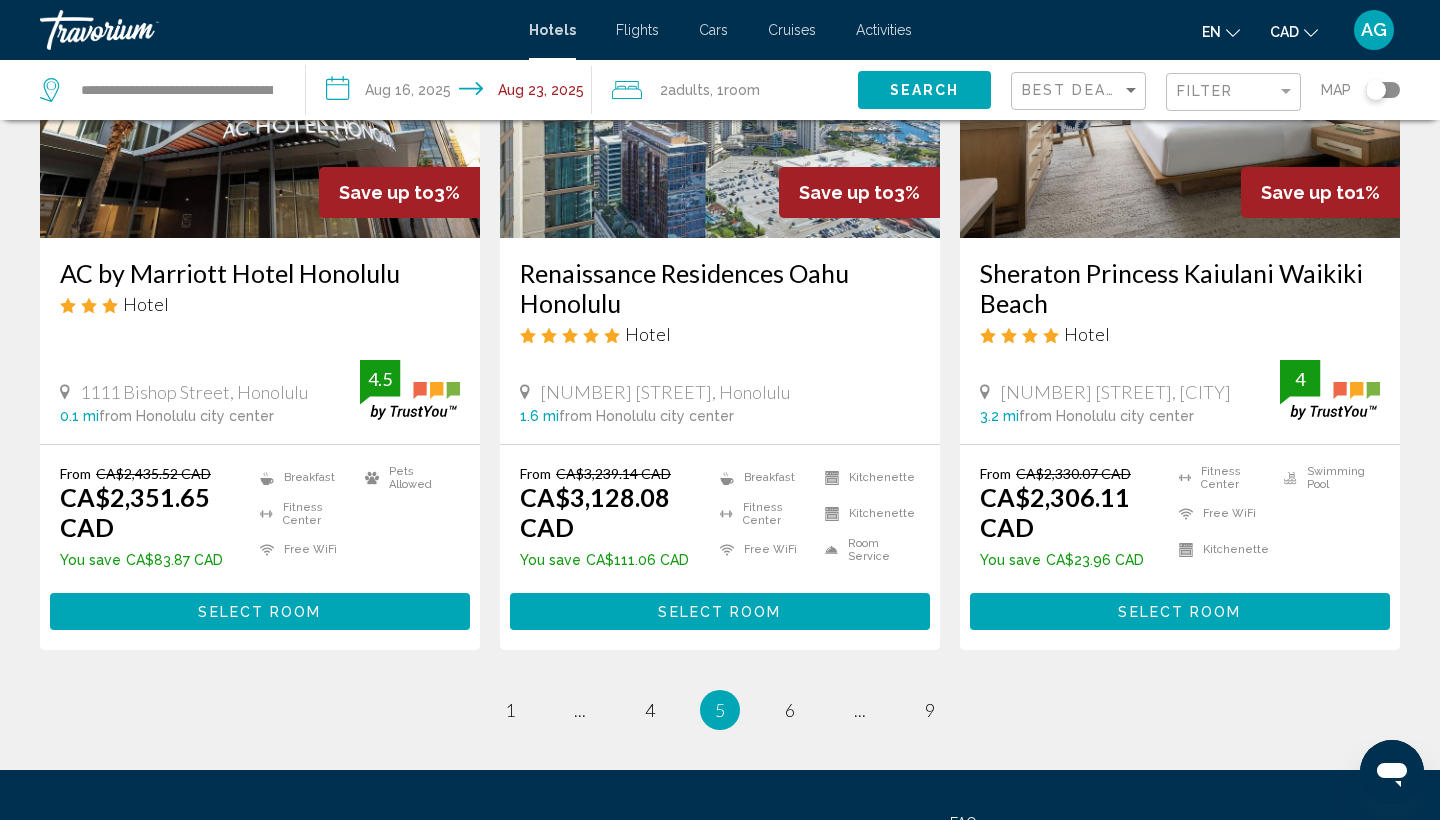 scroll, scrollTop: 2577, scrollLeft: 0, axis: vertical 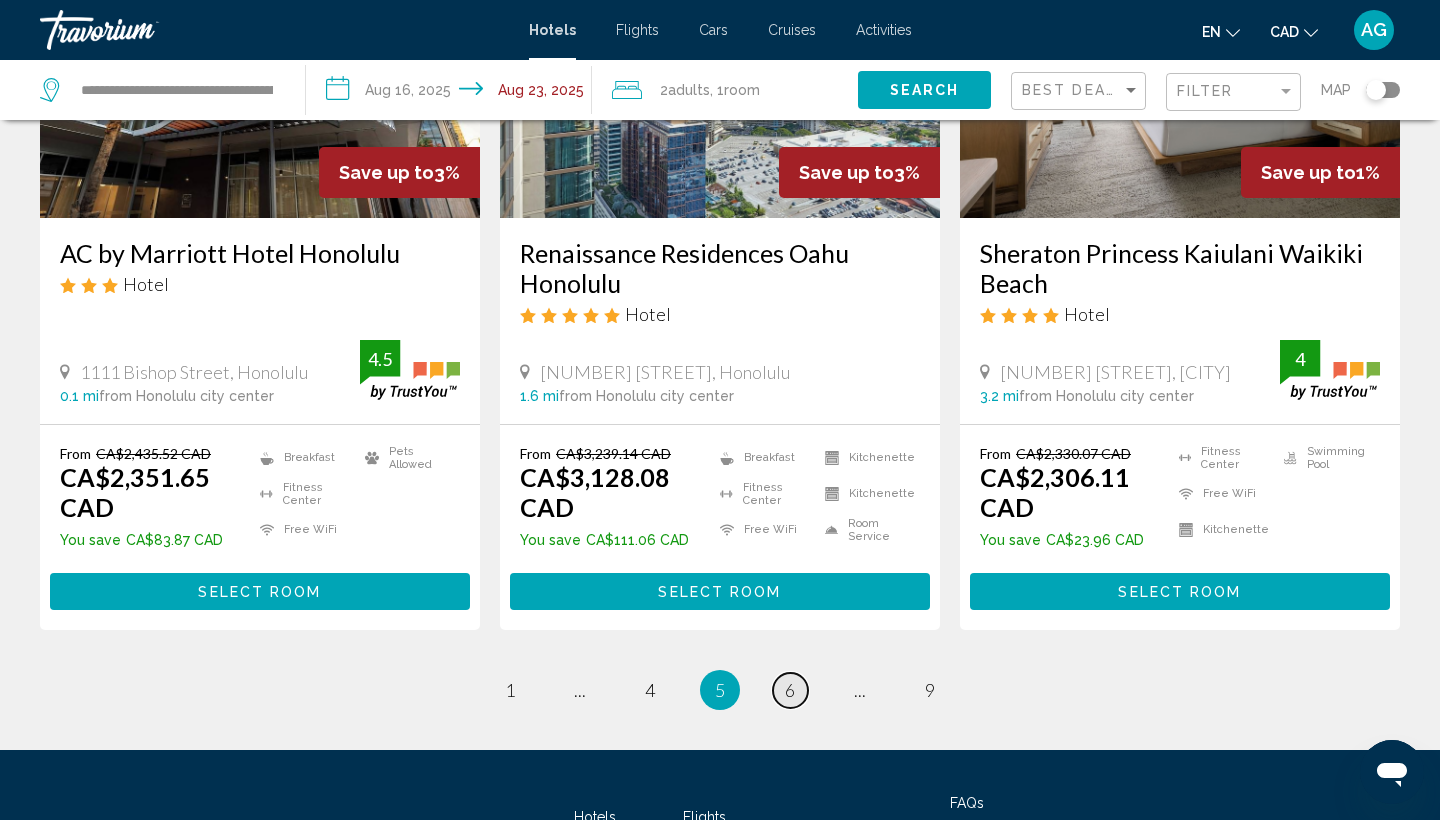 click on "6" at bounding box center [790, 690] 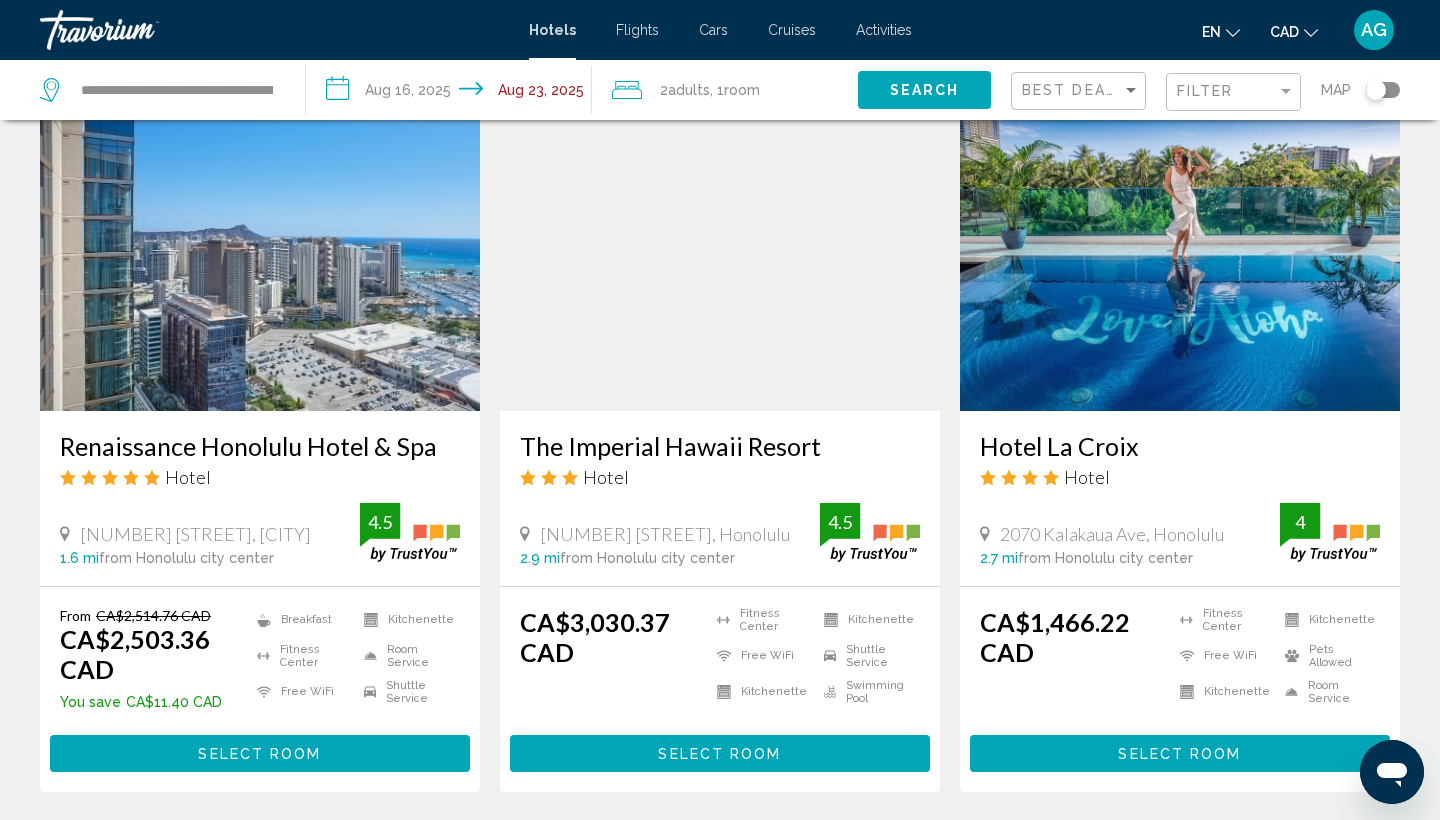 scroll, scrollTop: 1576, scrollLeft: 0, axis: vertical 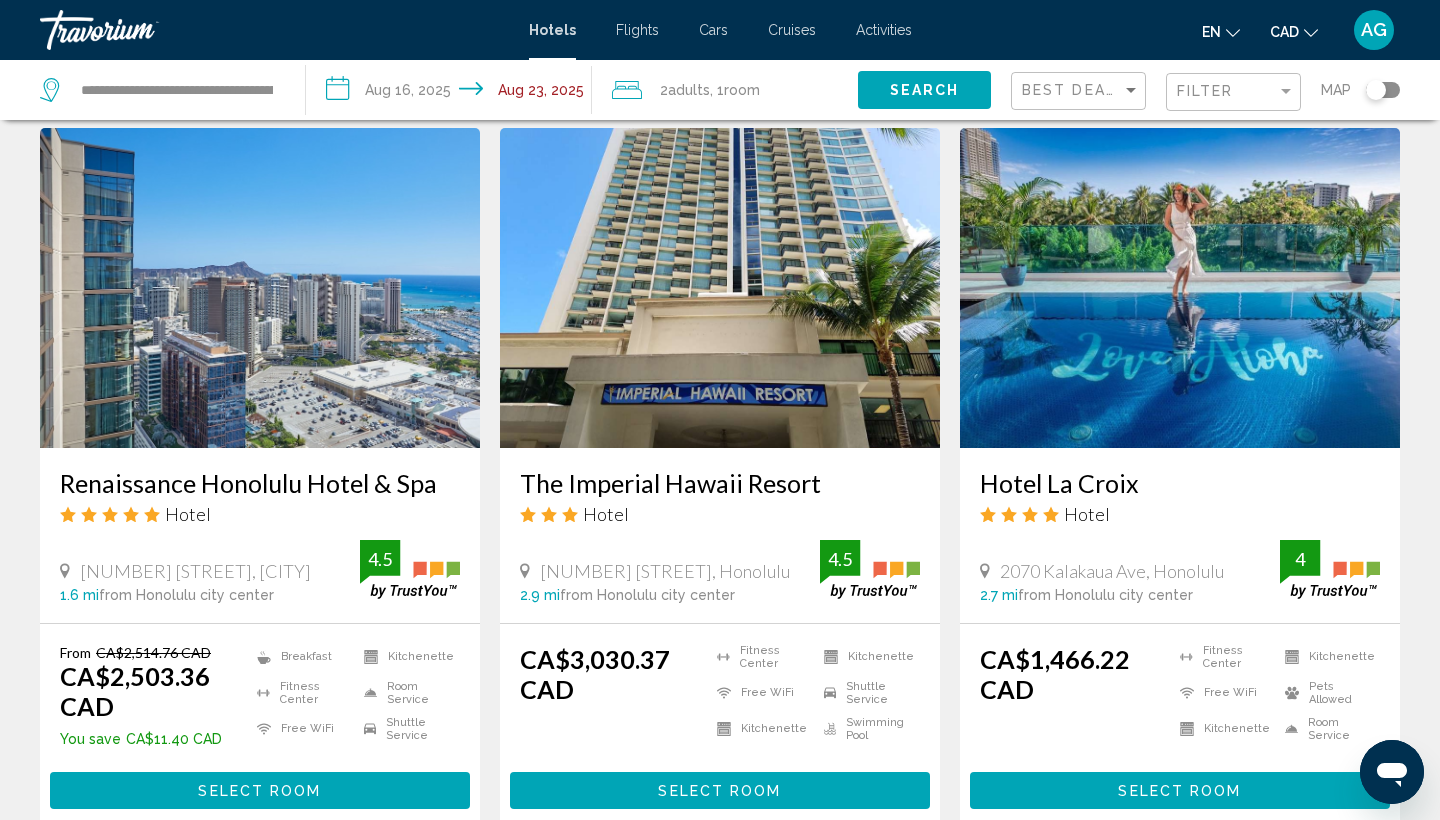 click at bounding box center [260, 288] 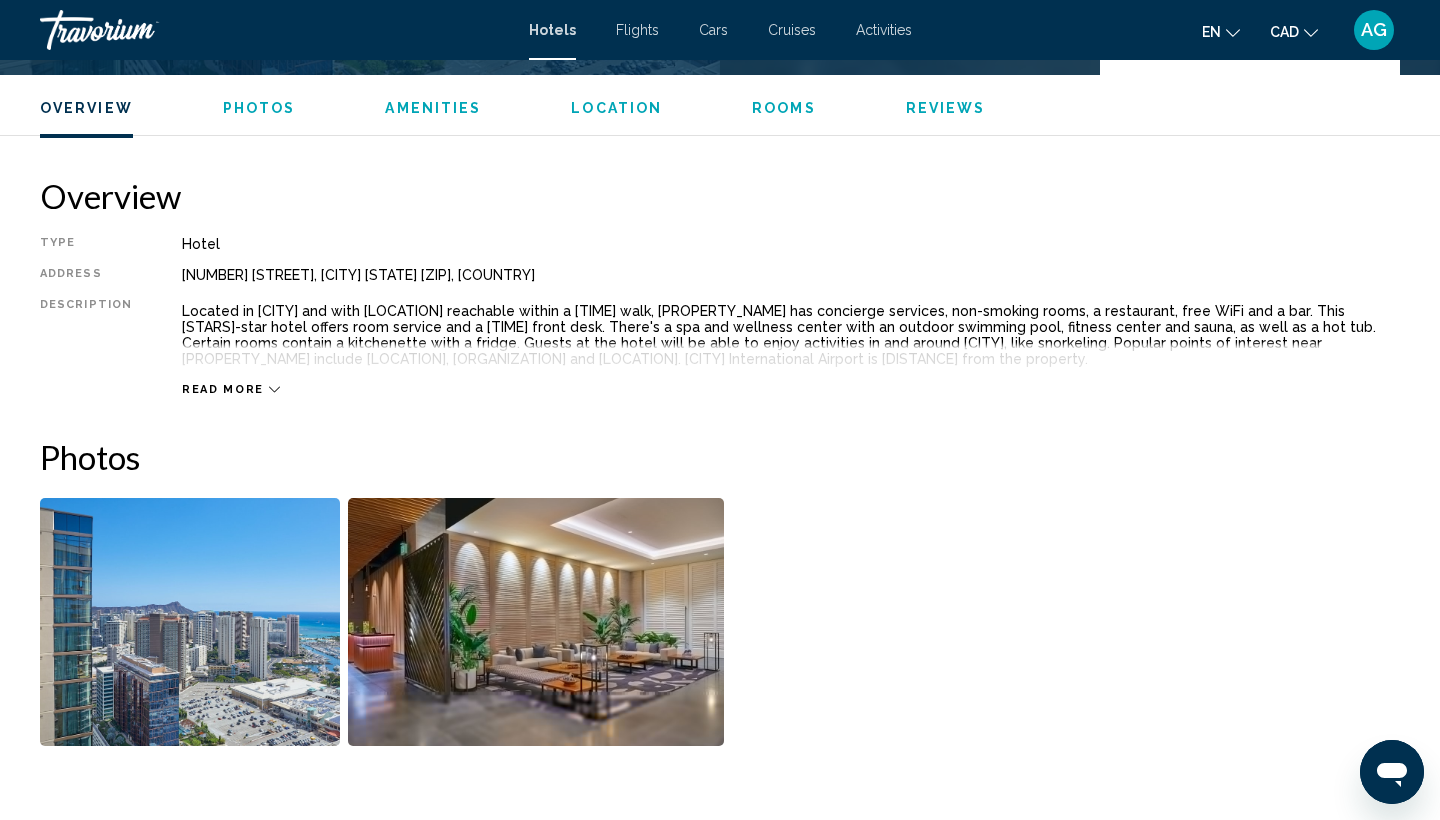 scroll, scrollTop: 771, scrollLeft: 0, axis: vertical 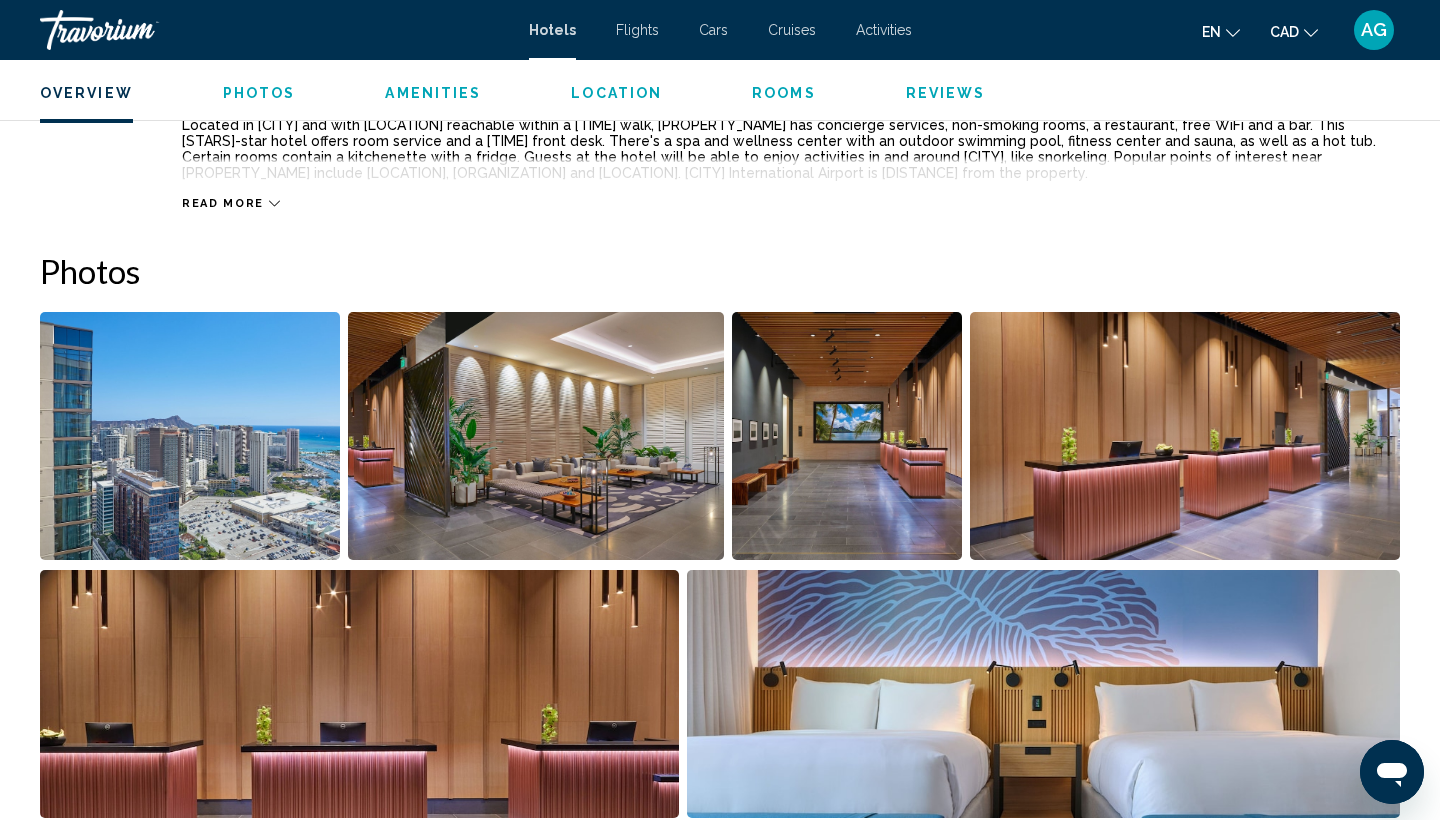 click on "Read more" at bounding box center [231, 203] 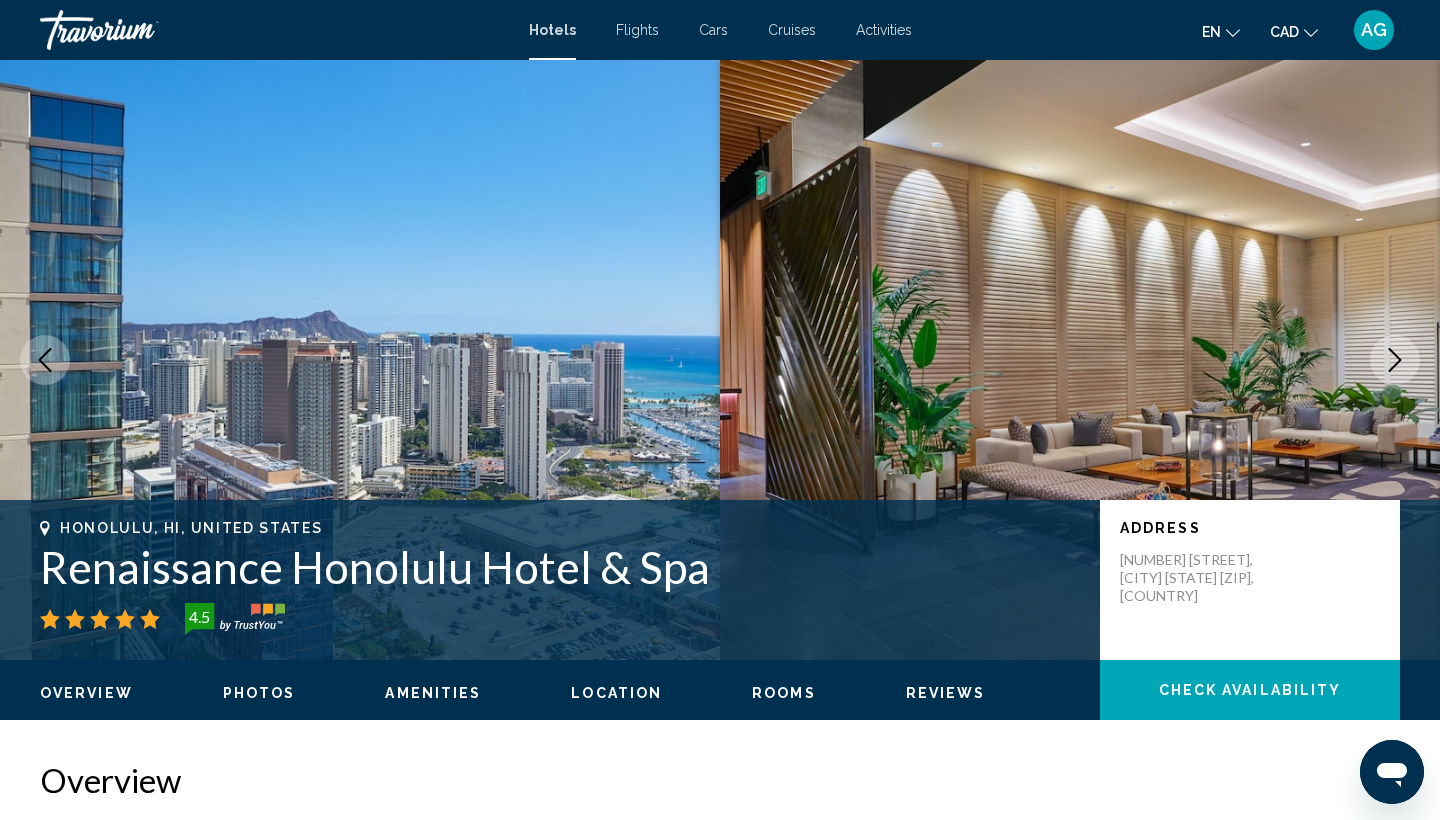 scroll, scrollTop: 0, scrollLeft: 0, axis: both 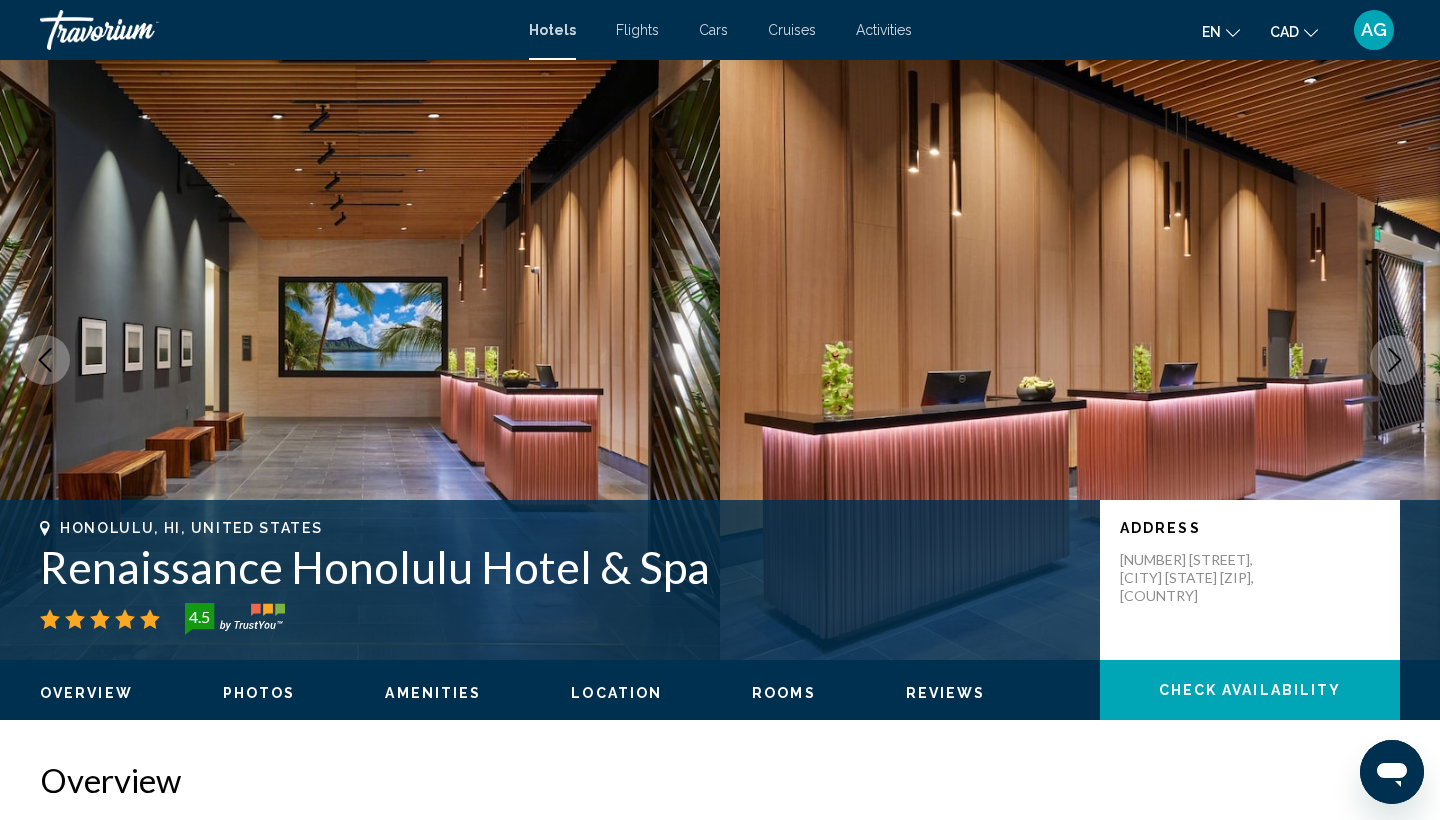 click at bounding box center [1395, 360] 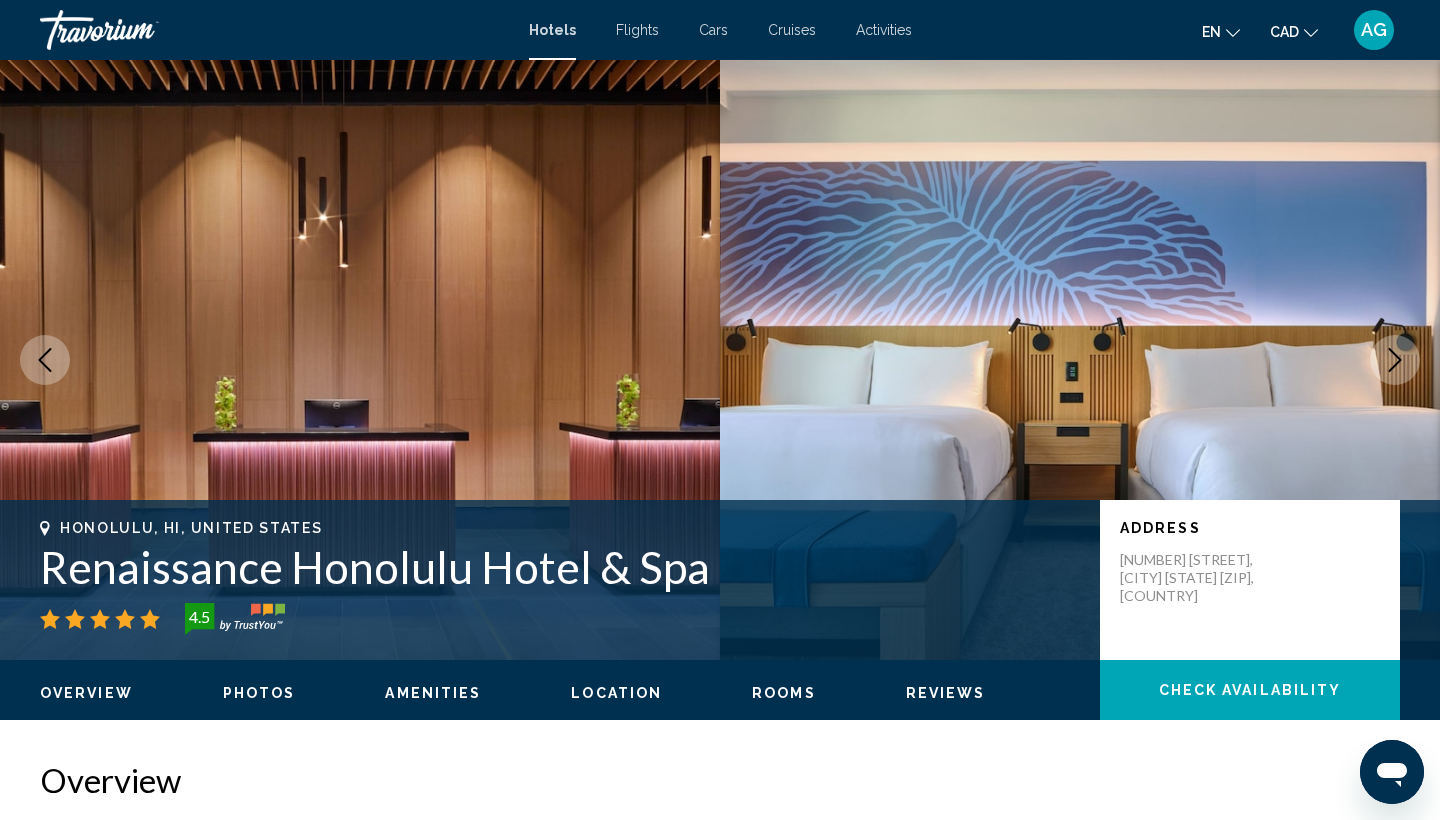 click at bounding box center [1395, 360] 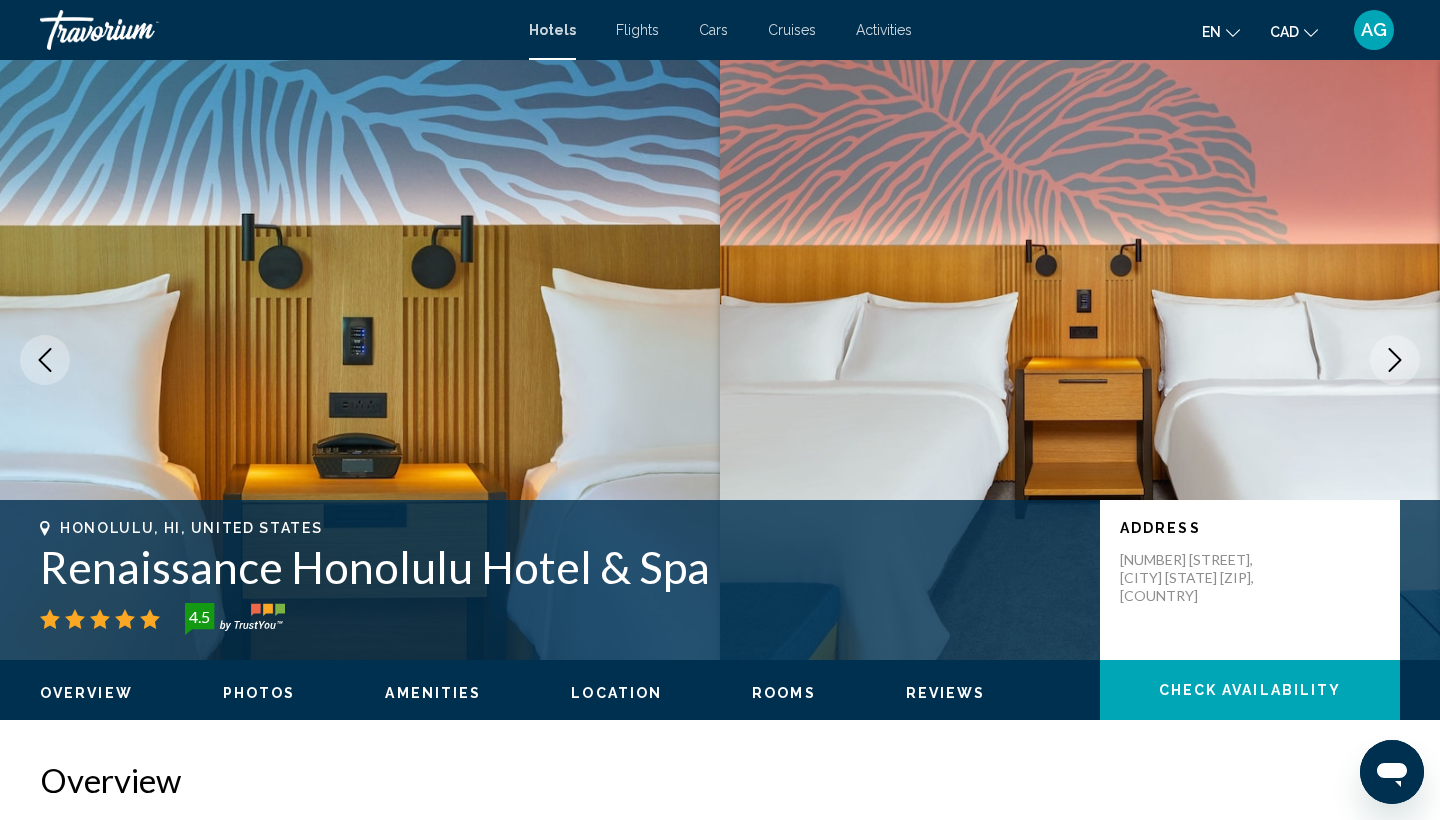 click at bounding box center (1395, 360) 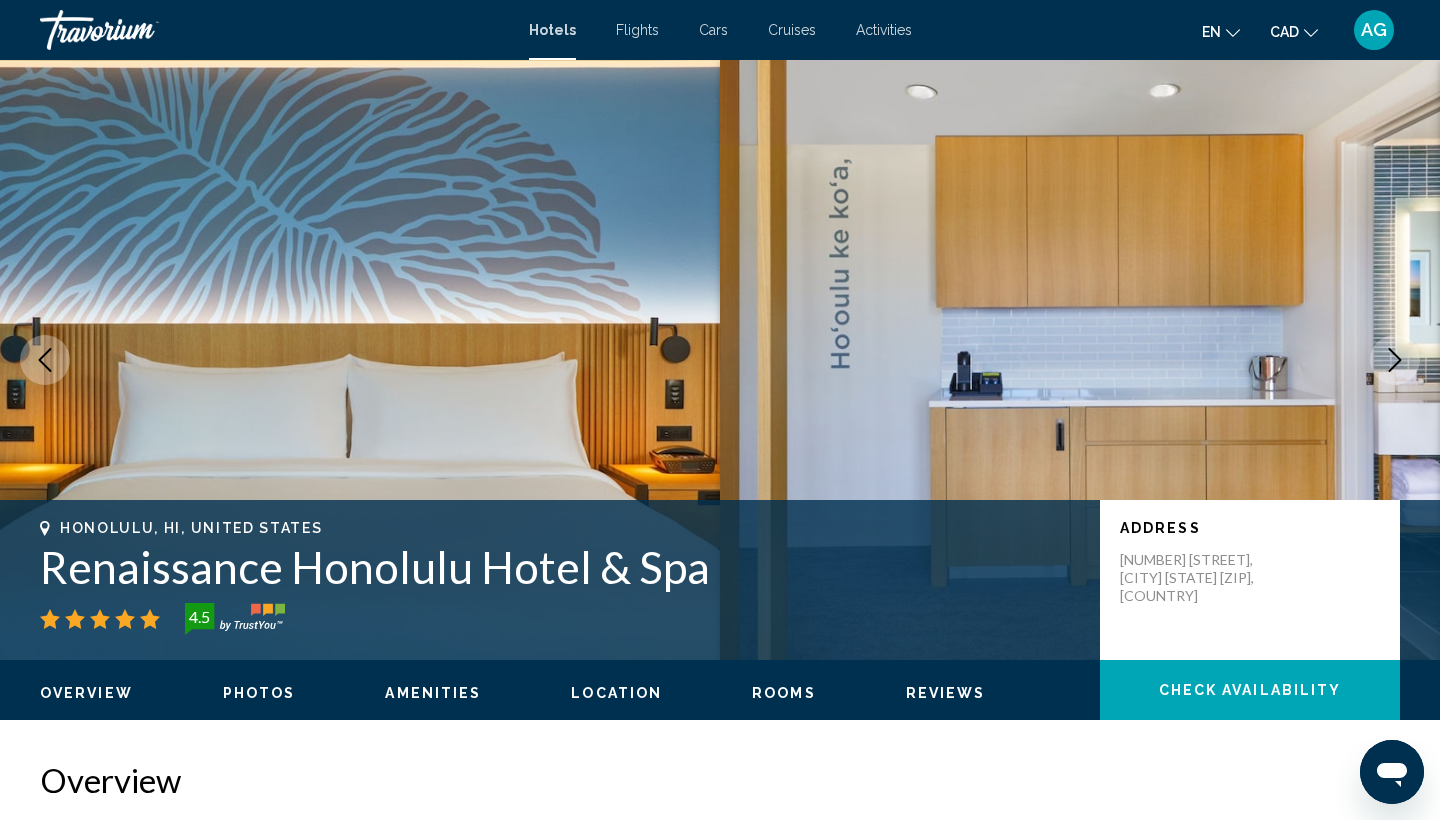 click at bounding box center [1395, 360] 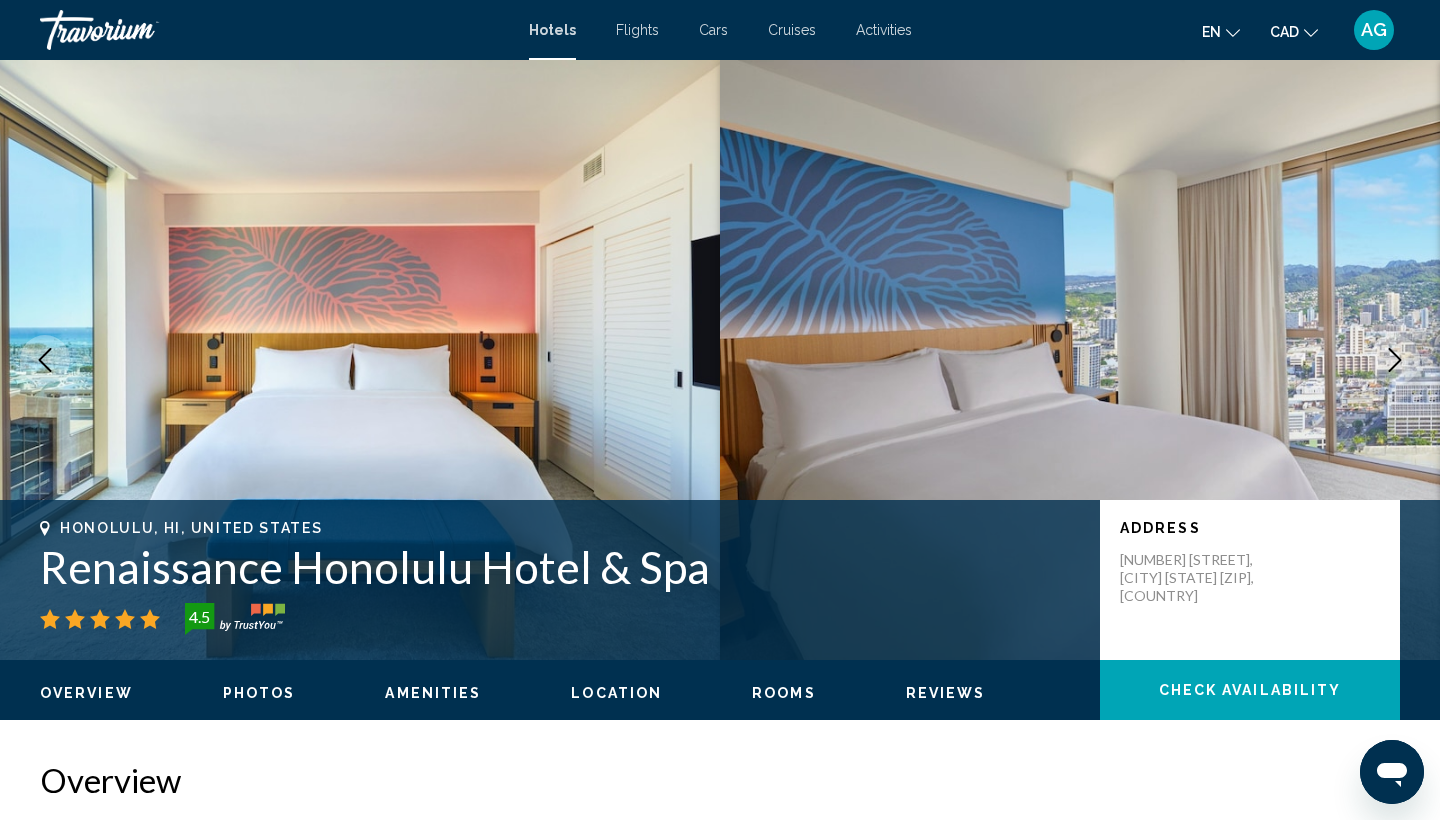 click at bounding box center [1395, 360] 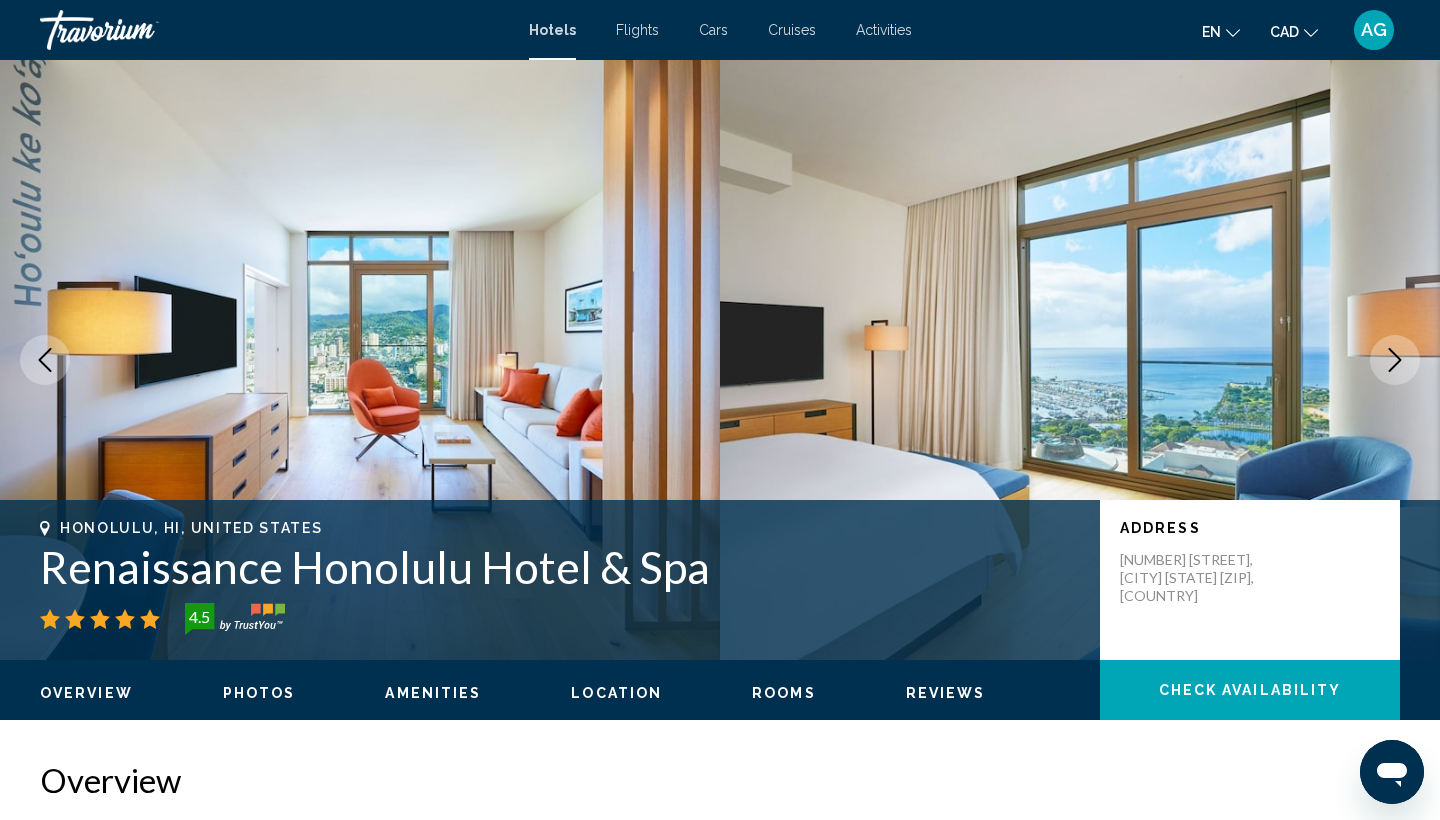 click at bounding box center (1395, 360) 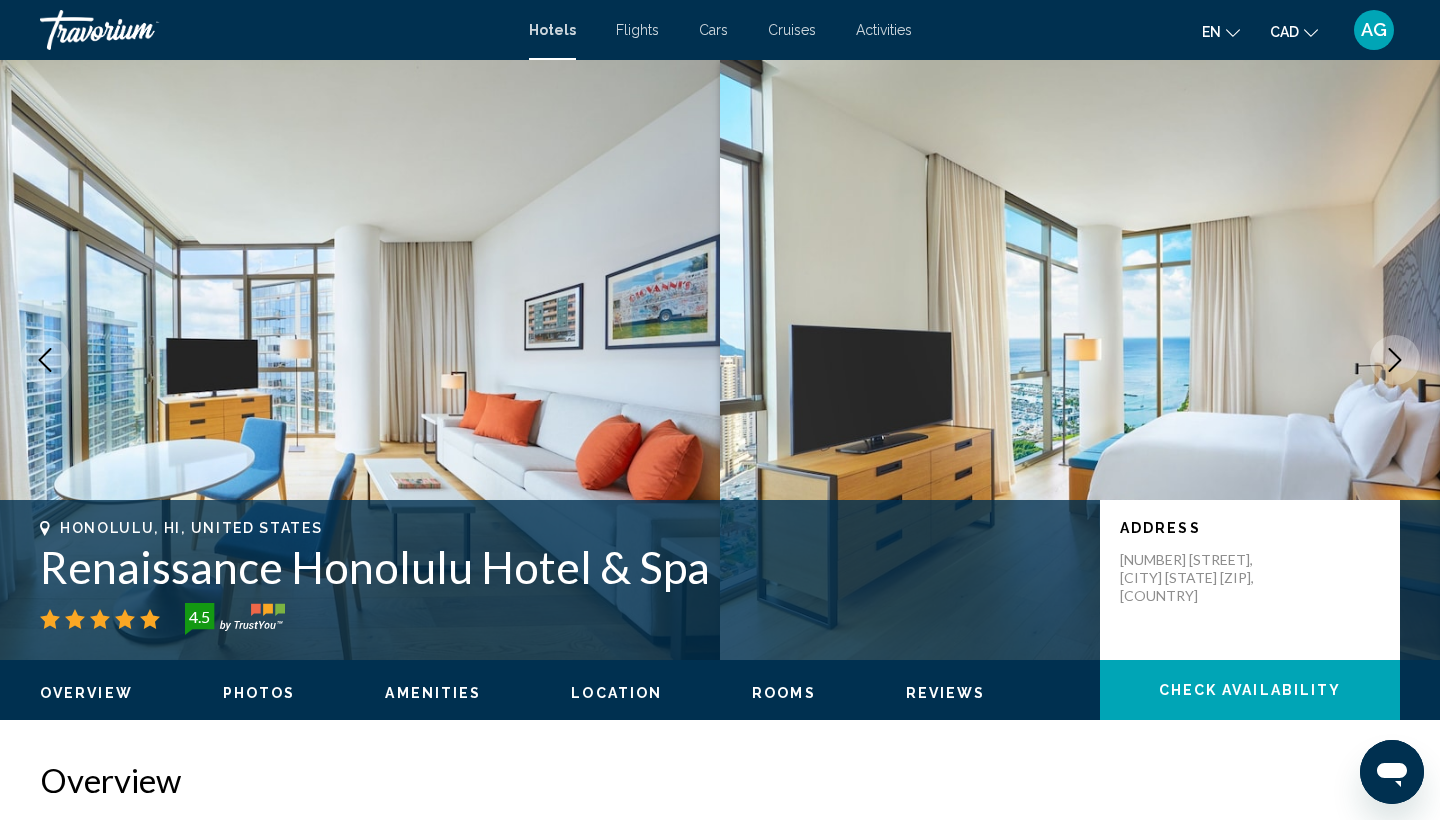 click at bounding box center (1395, 360) 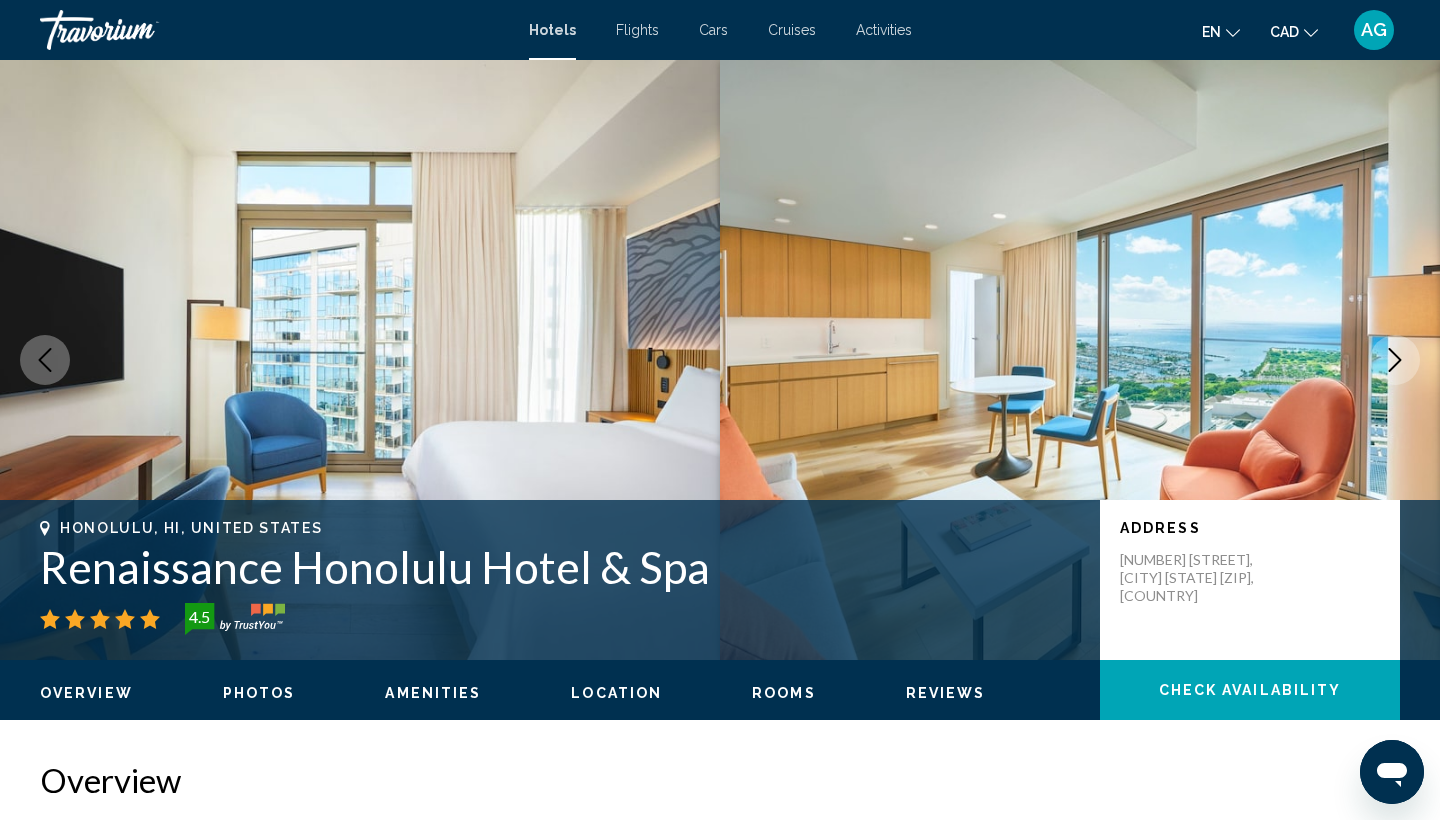 click at bounding box center (1395, 360) 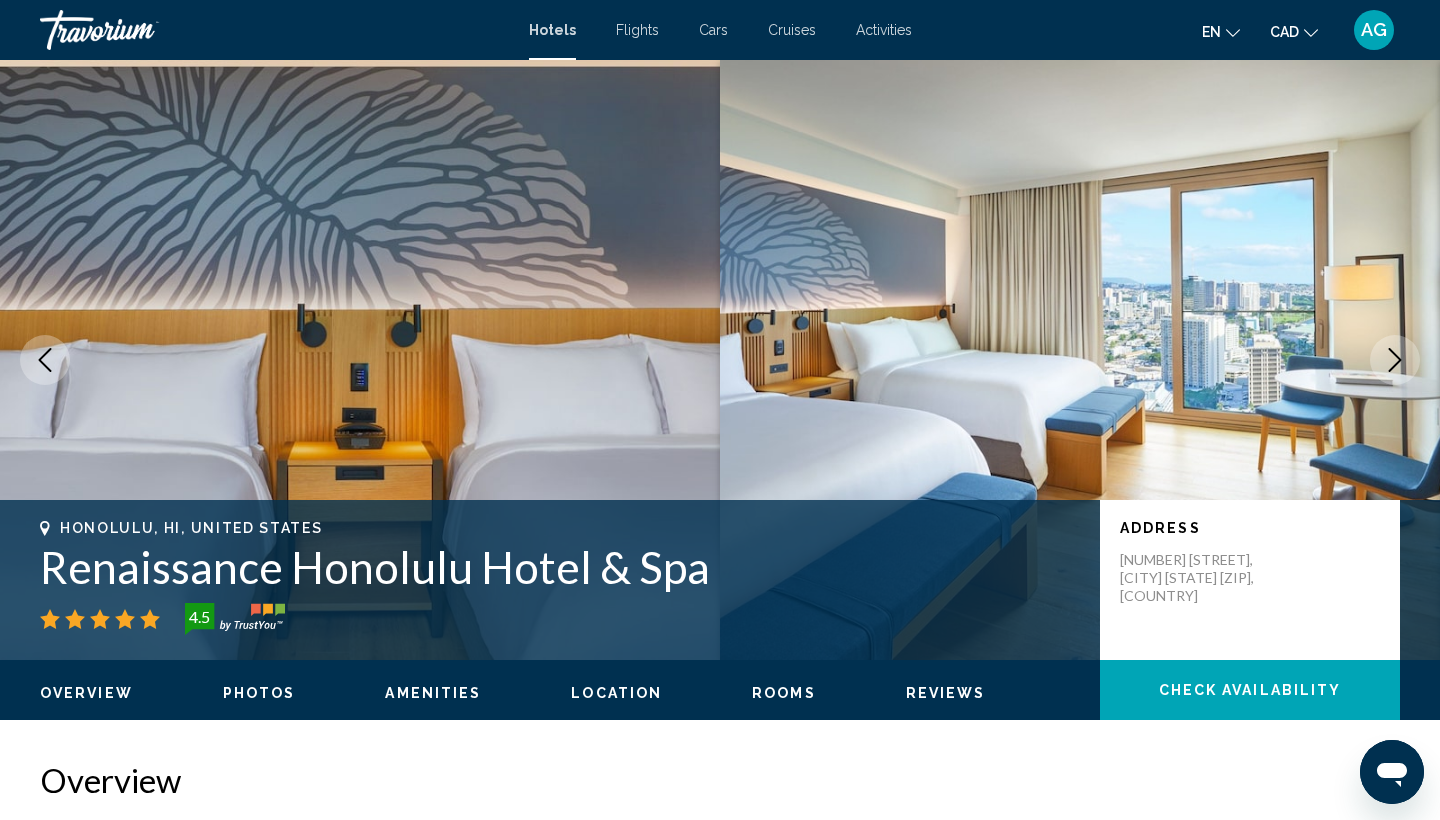 click at bounding box center [1395, 360] 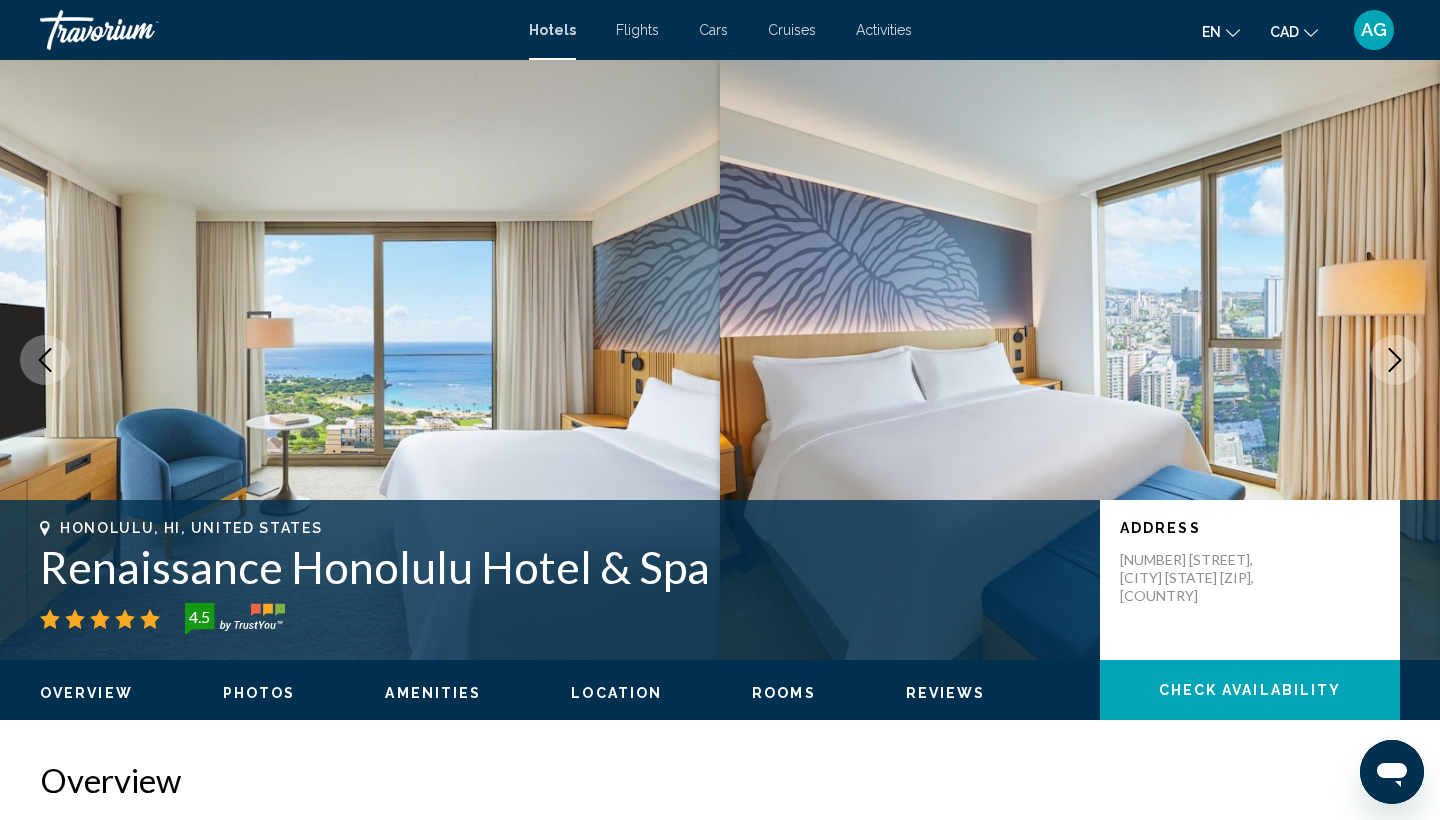 click at bounding box center (1395, 360) 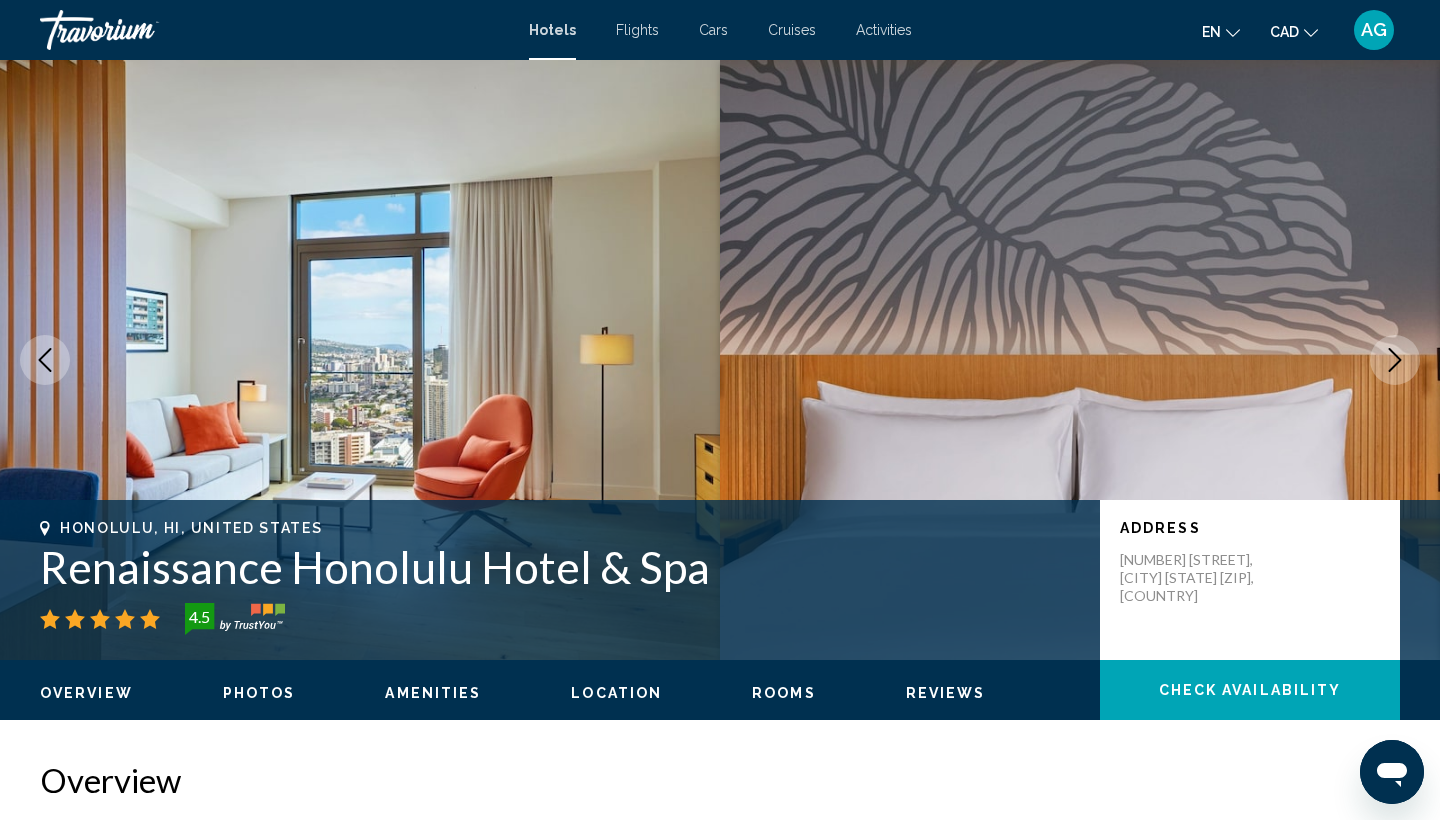 click at bounding box center [1395, 360] 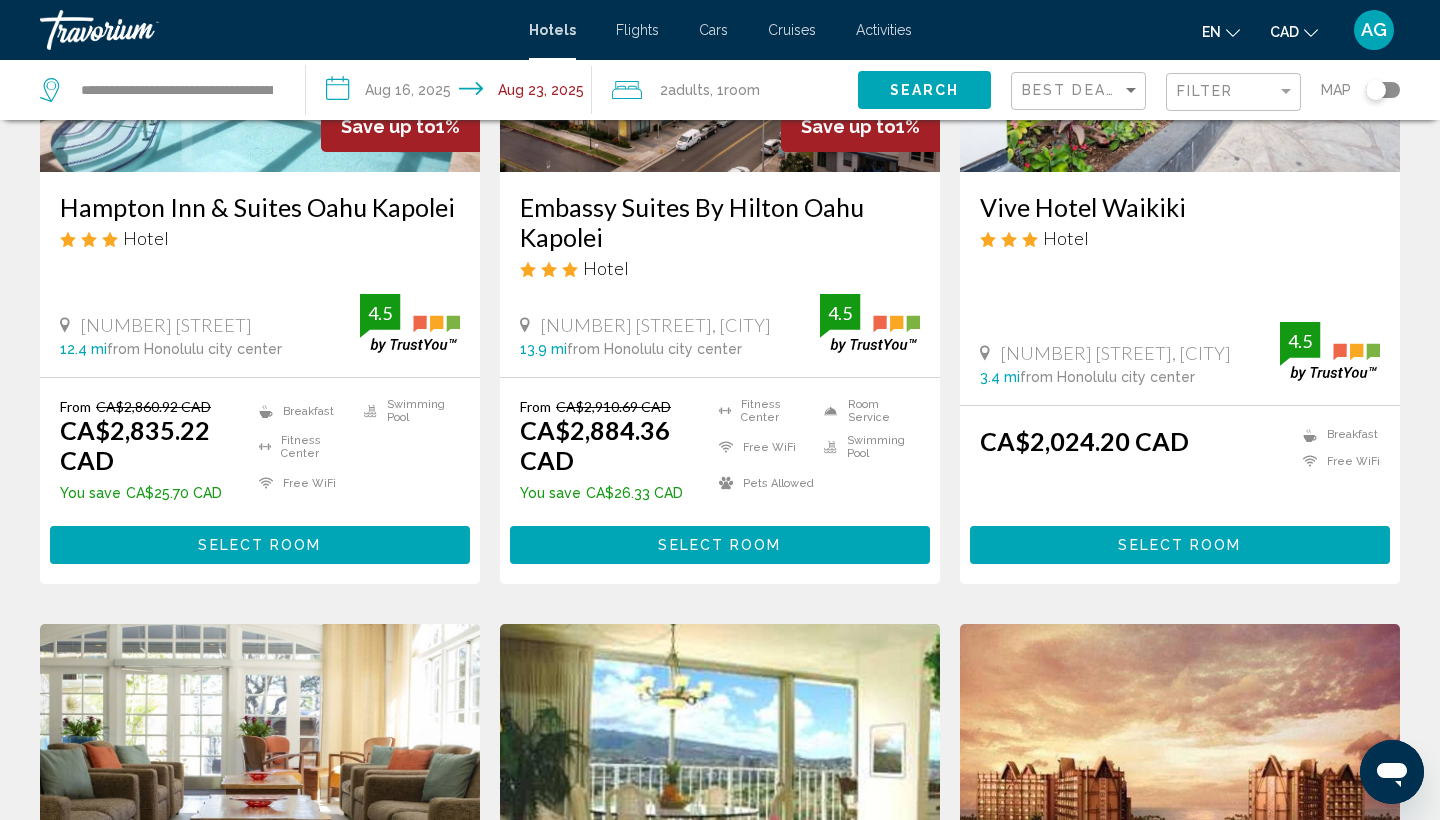 scroll, scrollTop: 171, scrollLeft: 0, axis: vertical 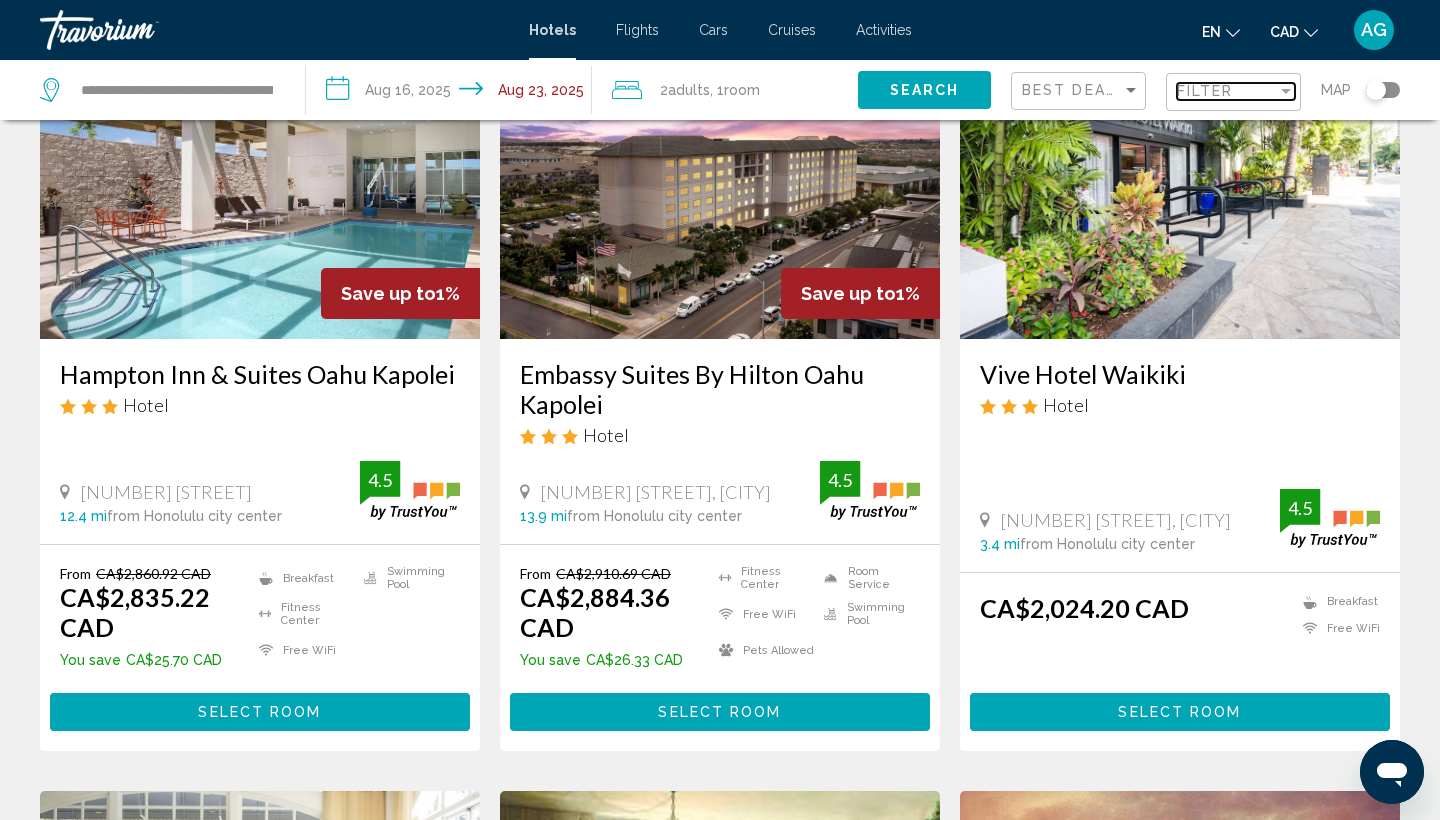 click on "Filter" at bounding box center [1227, 91] 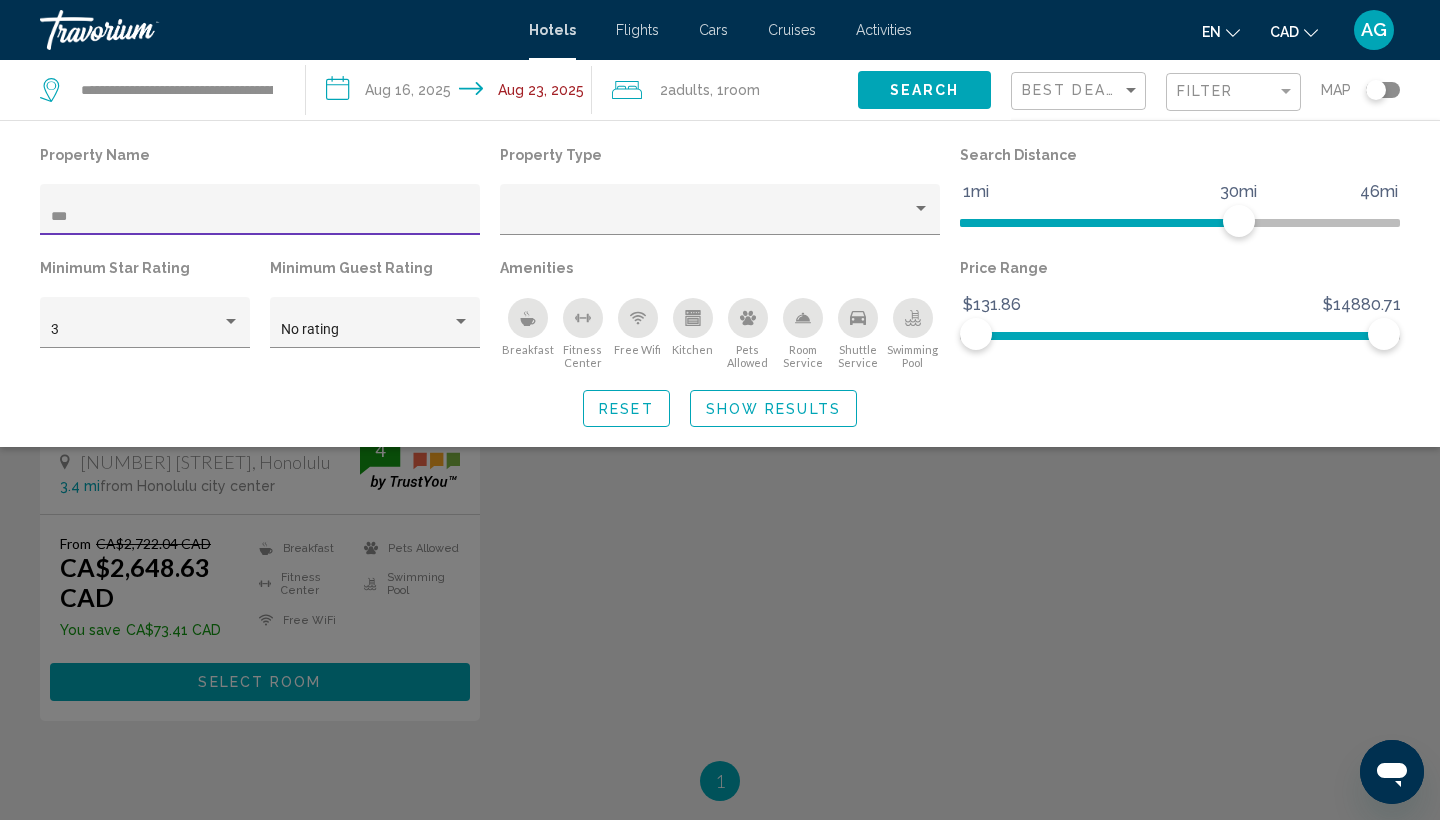 type on "***" 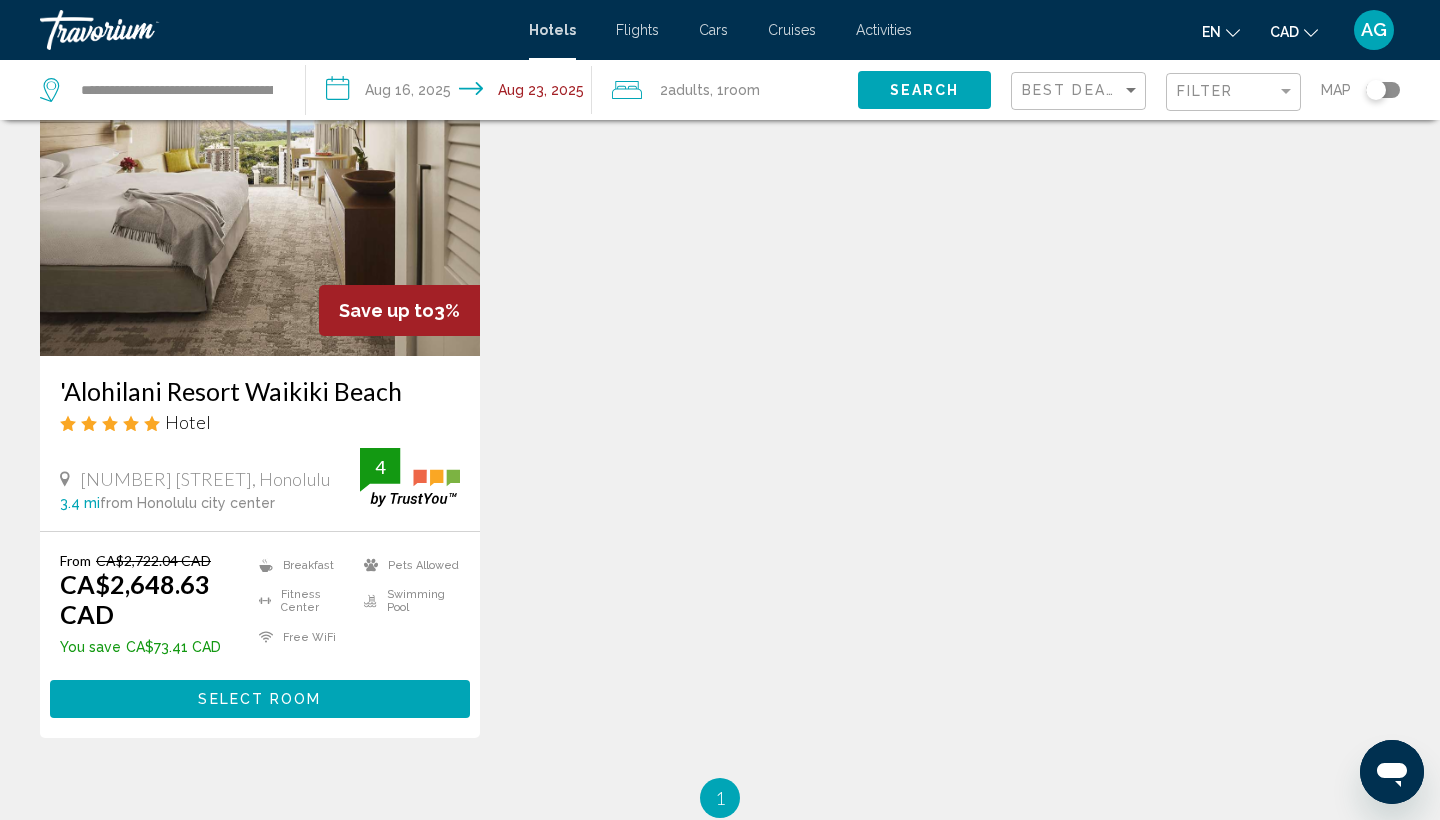 scroll, scrollTop: 168, scrollLeft: 0, axis: vertical 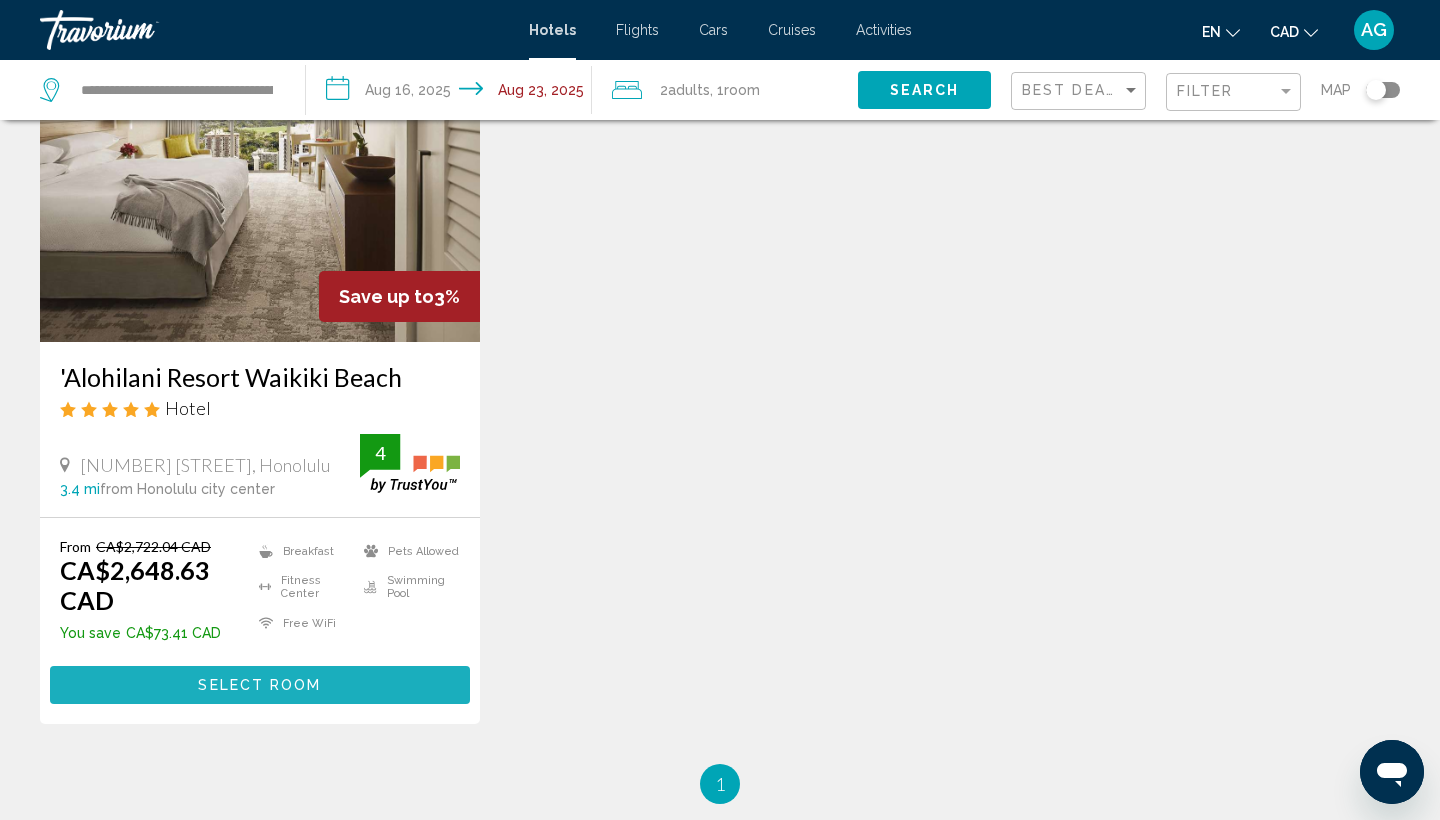 click on "Select Room" at bounding box center (259, 686) 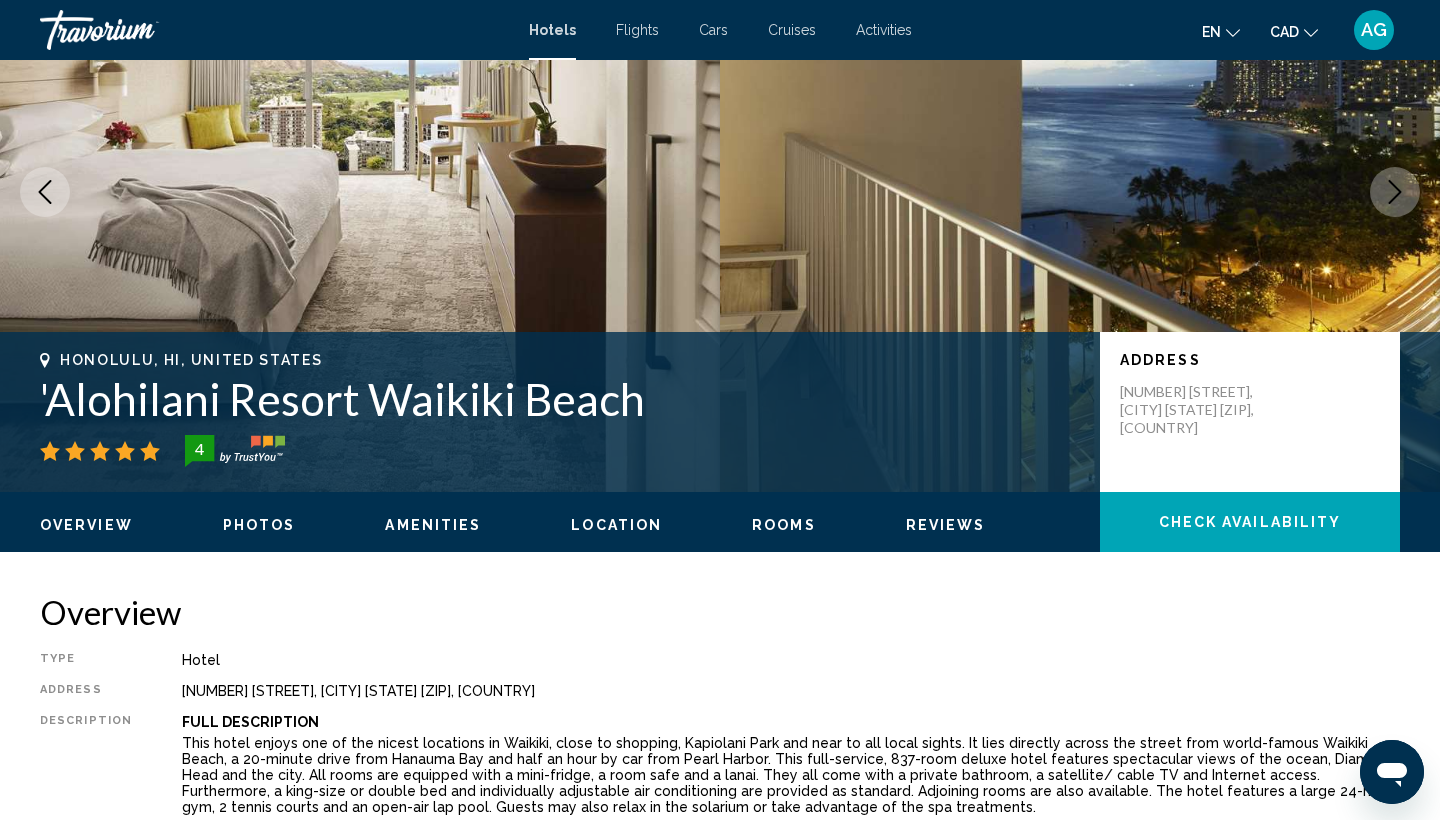 scroll, scrollTop: 0, scrollLeft: 0, axis: both 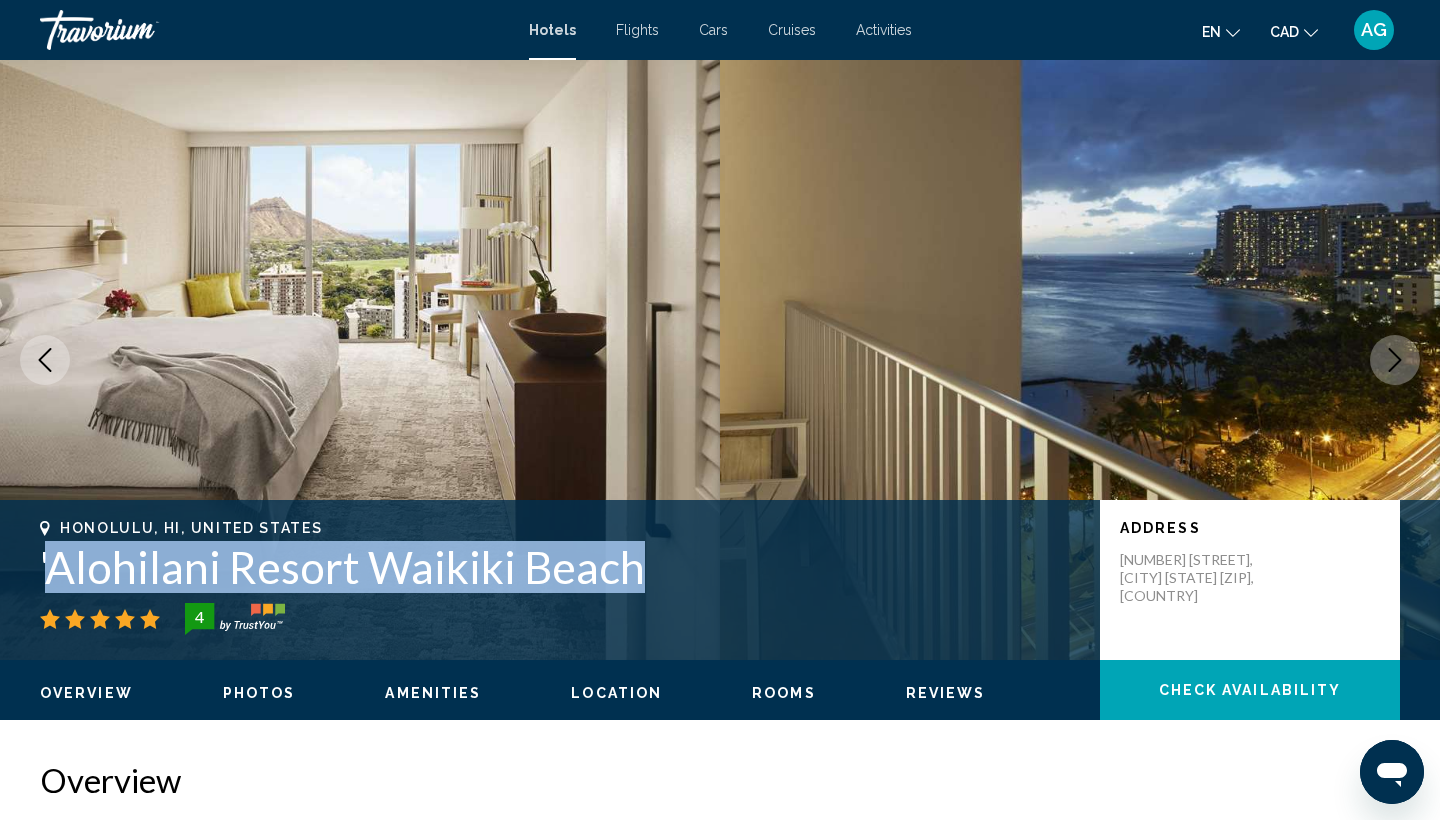 drag, startPoint x: 51, startPoint y: 578, endPoint x: 627, endPoint y: 580, distance: 576.0035 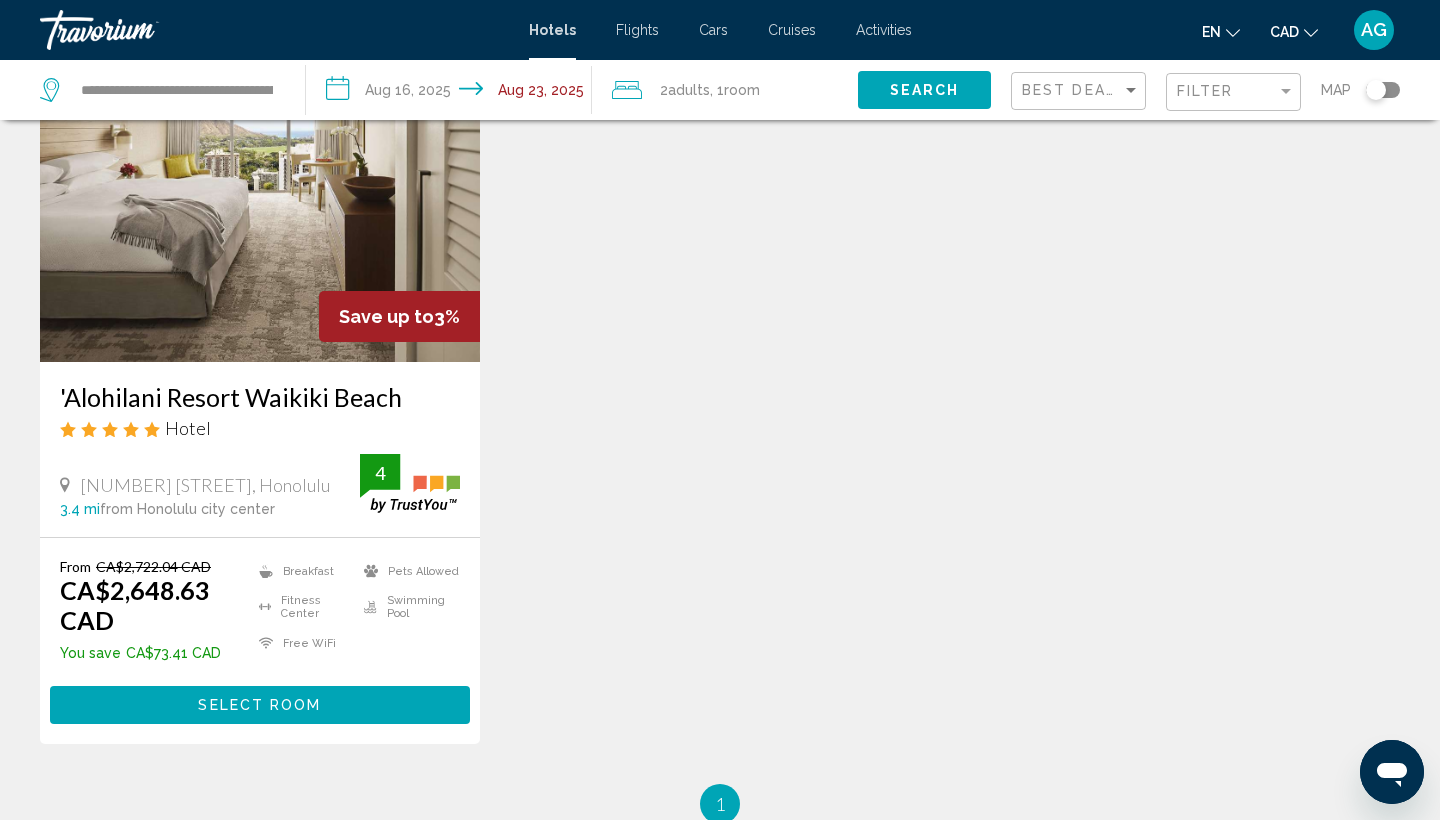 scroll, scrollTop: 136, scrollLeft: 0, axis: vertical 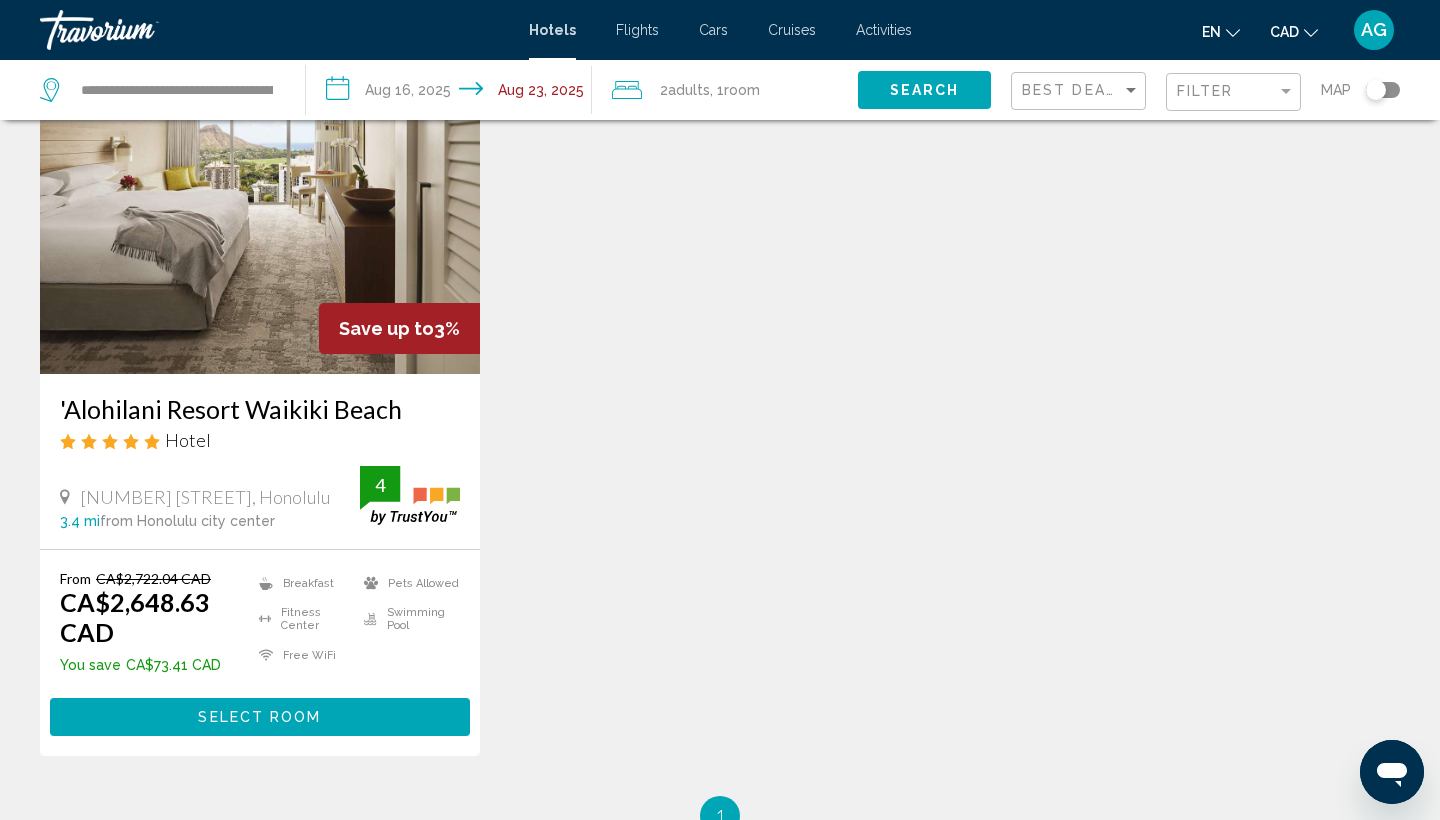 click on "Select Room" at bounding box center (259, 718) 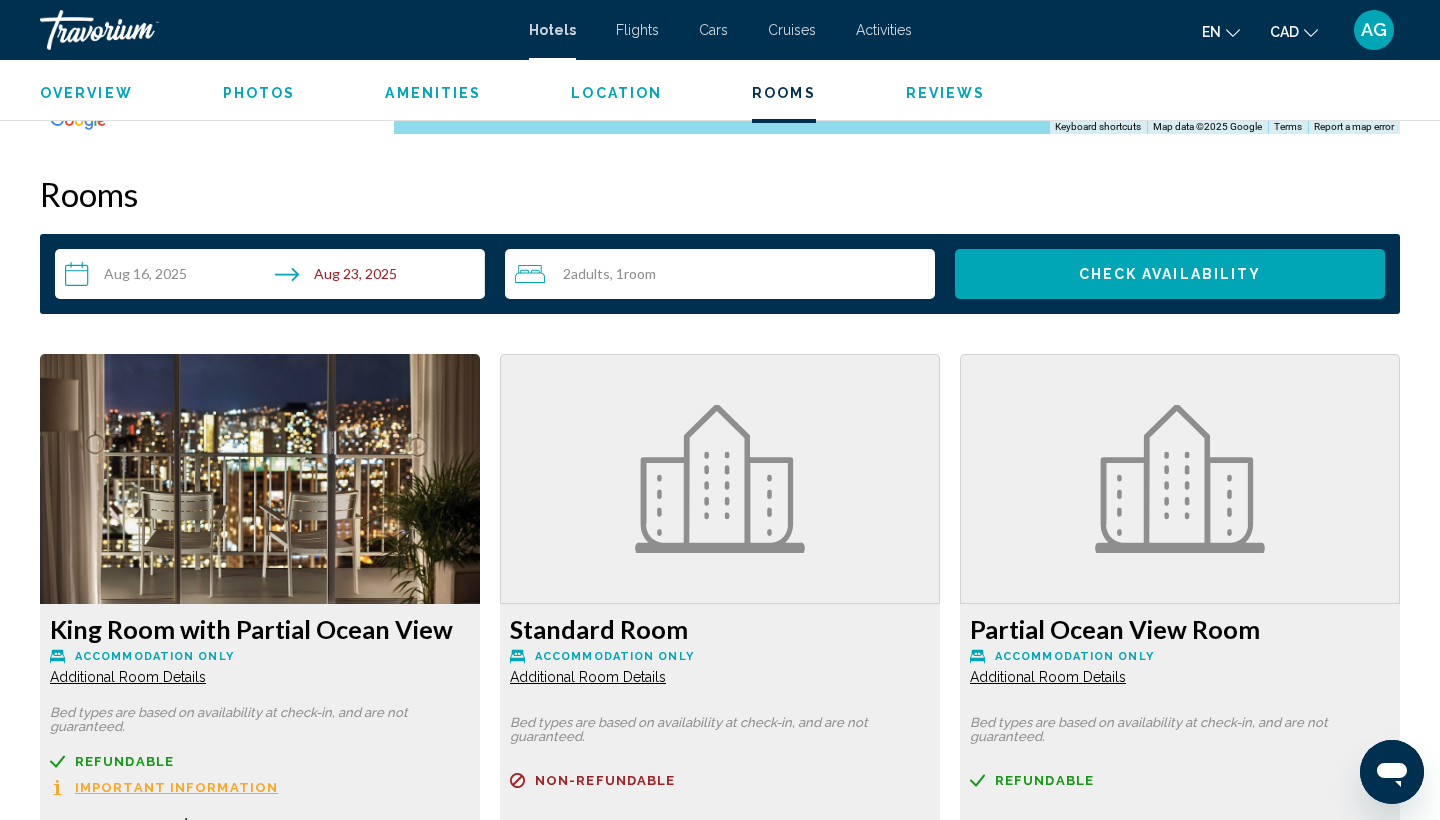 scroll, scrollTop: 2468, scrollLeft: 0, axis: vertical 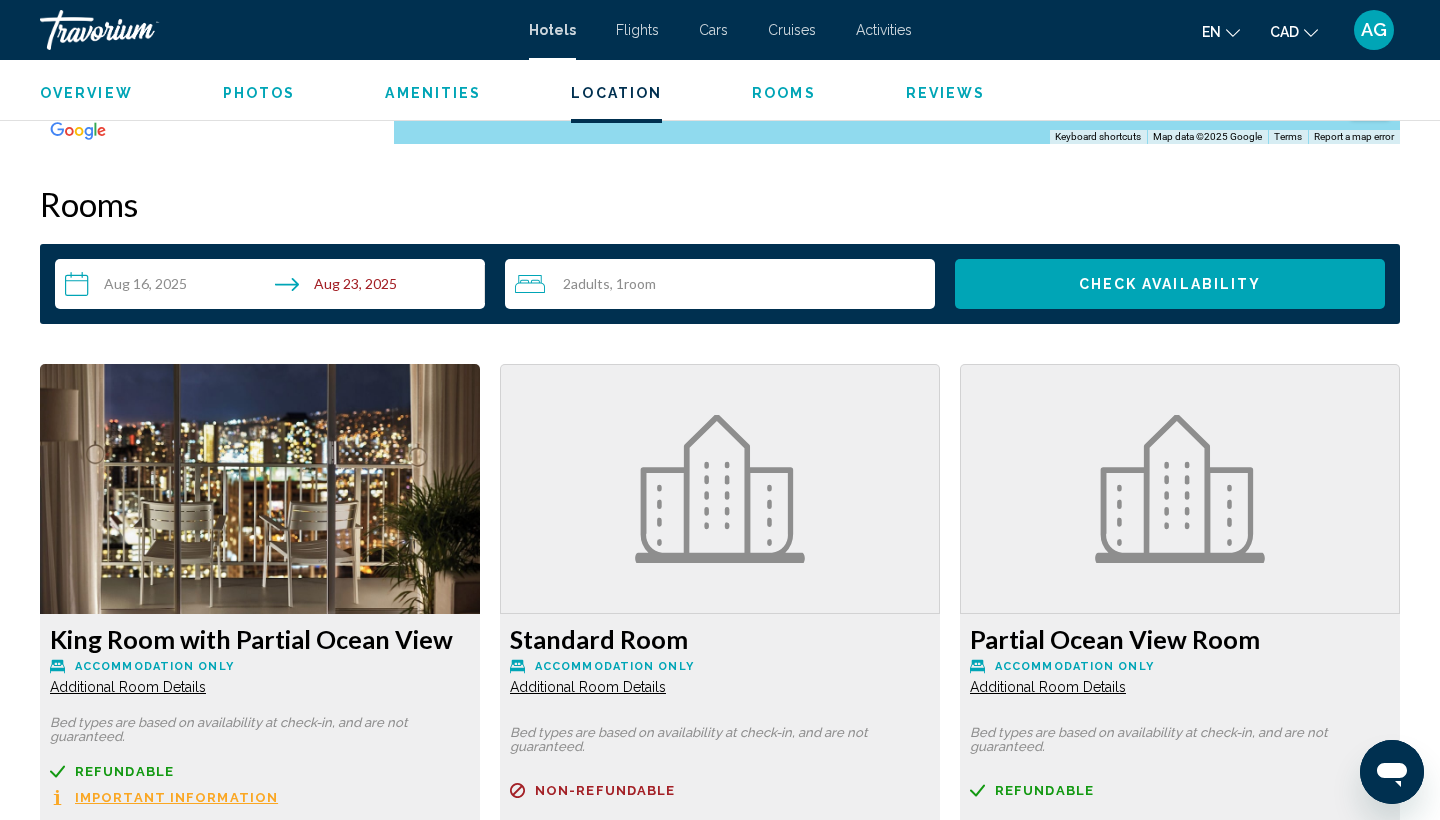click at bounding box center (260, 489) 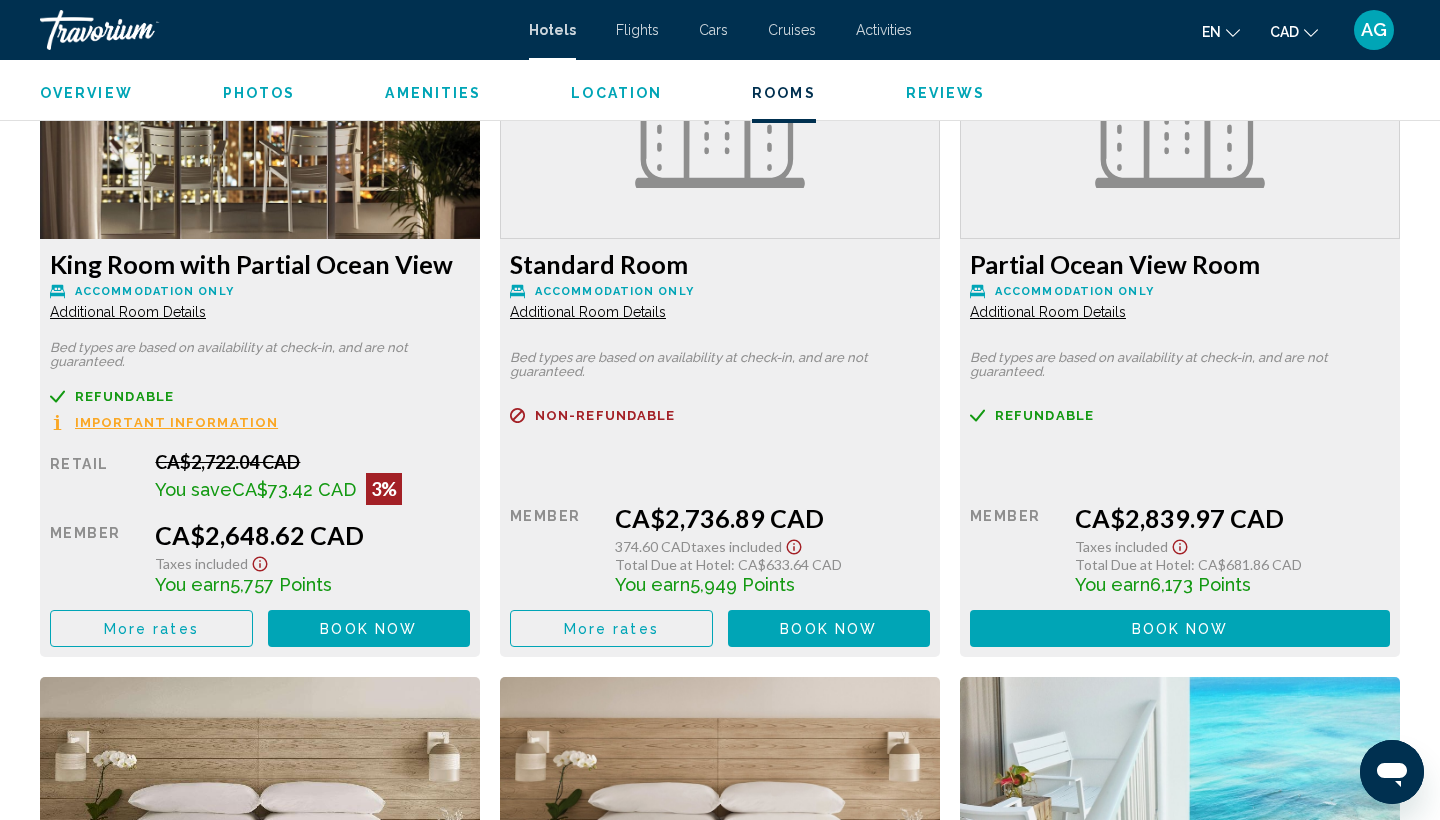 scroll, scrollTop: 2846, scrollLeft: 0, axis: vertical 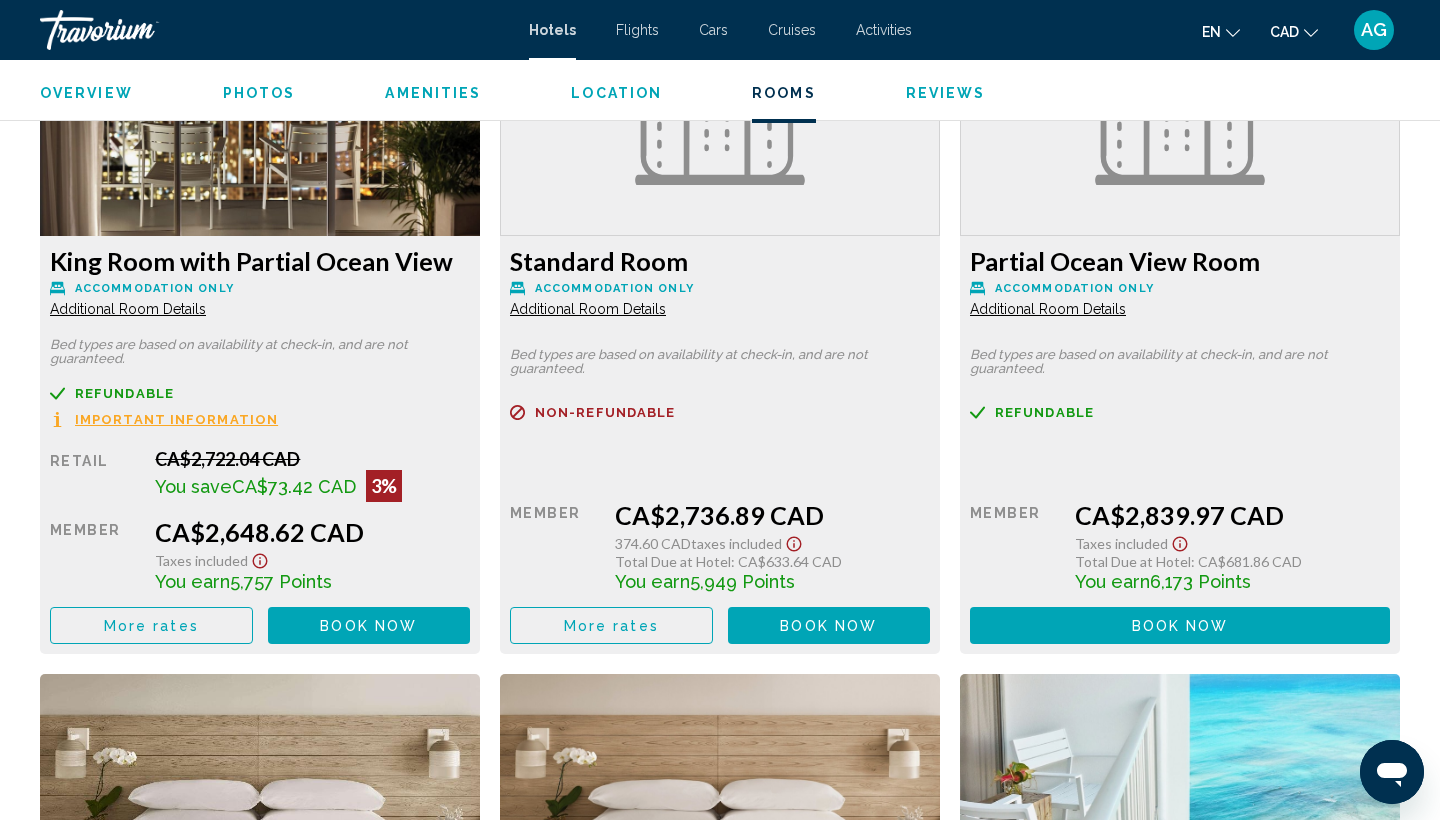 click on "More rates" at bounding box center (151, 625) 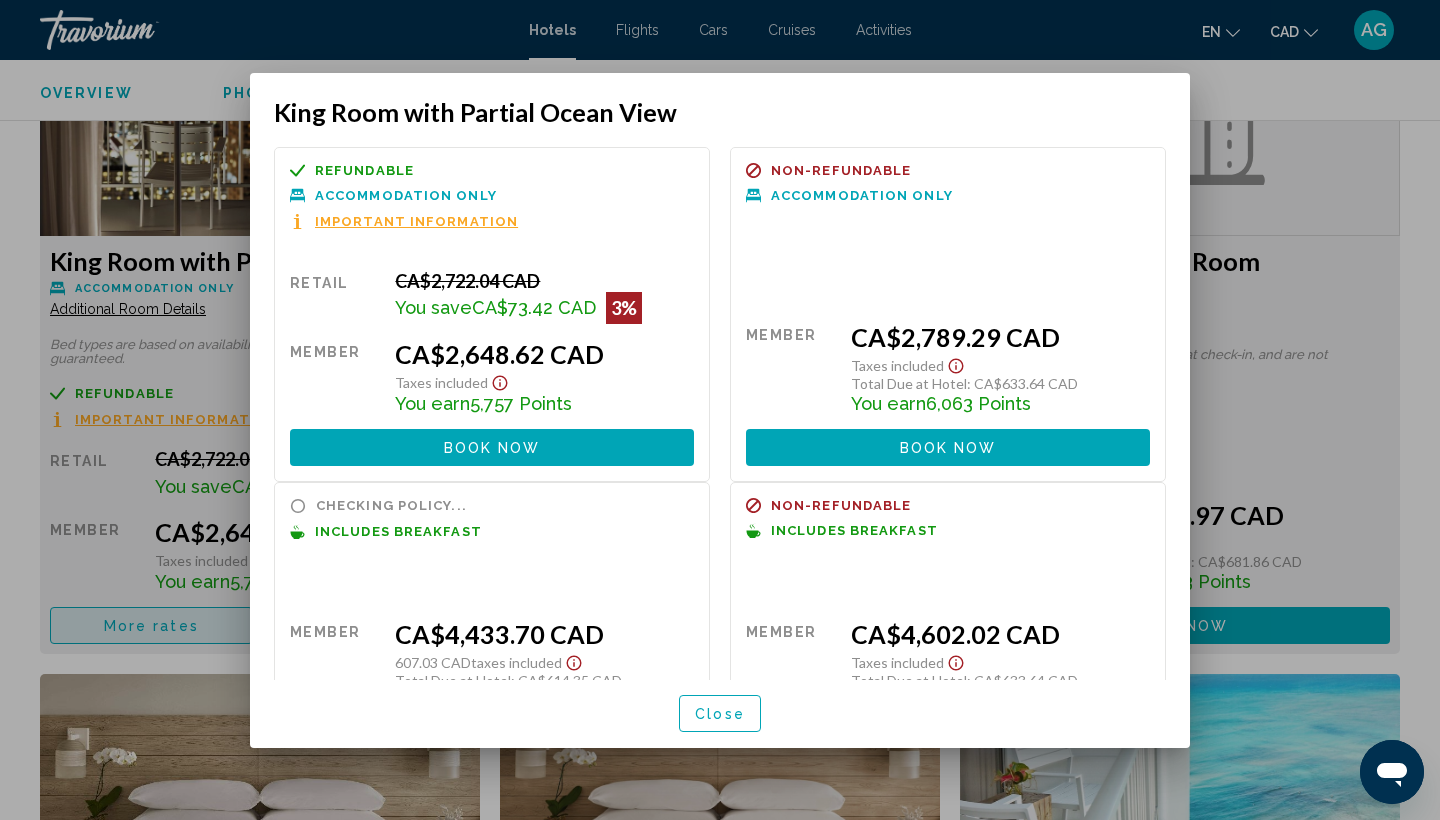 scroll, scrollTop: 0, scrollLeft: 0, axis: both 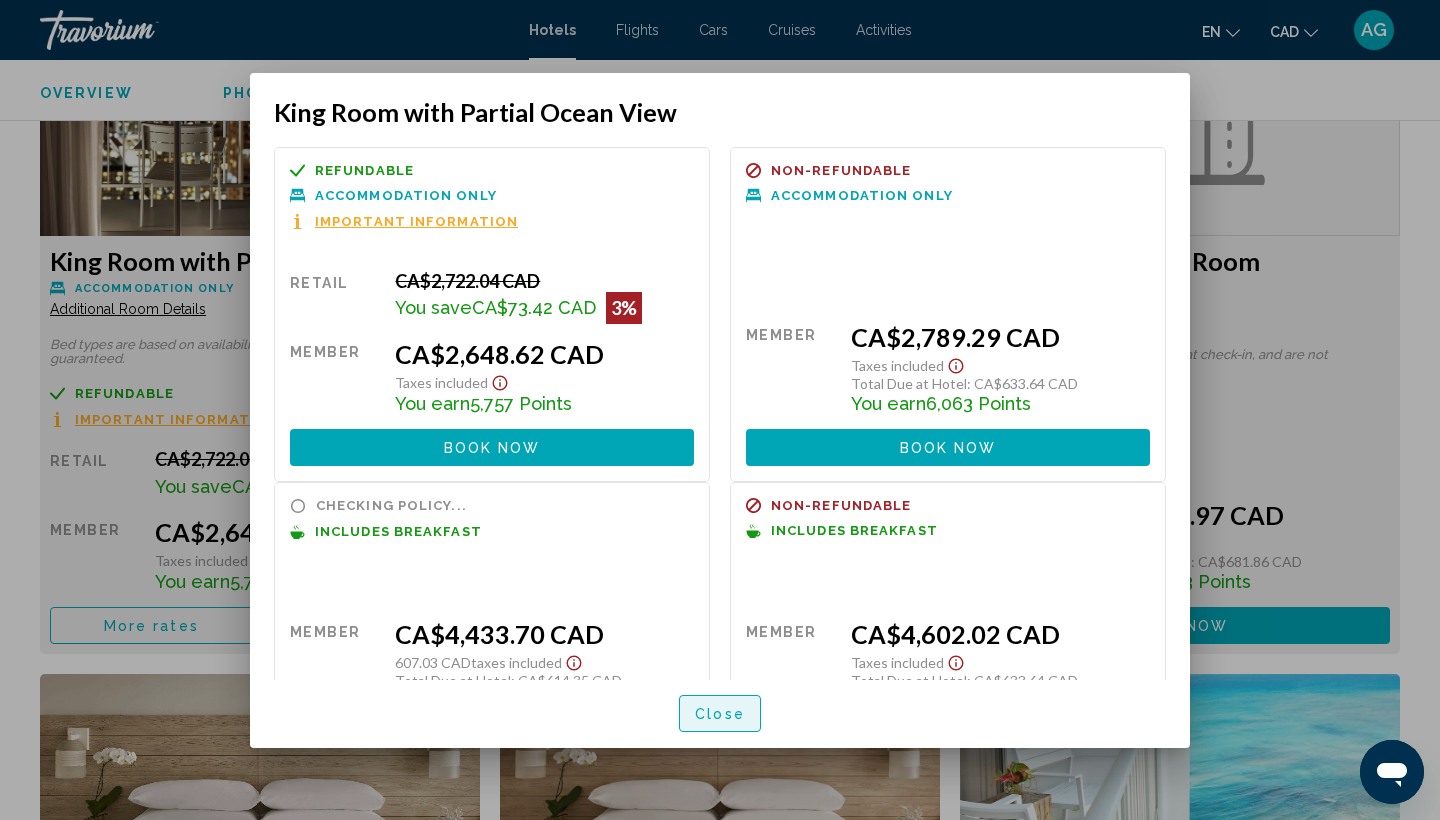 click on "Close" at bounding box center [720, 714] 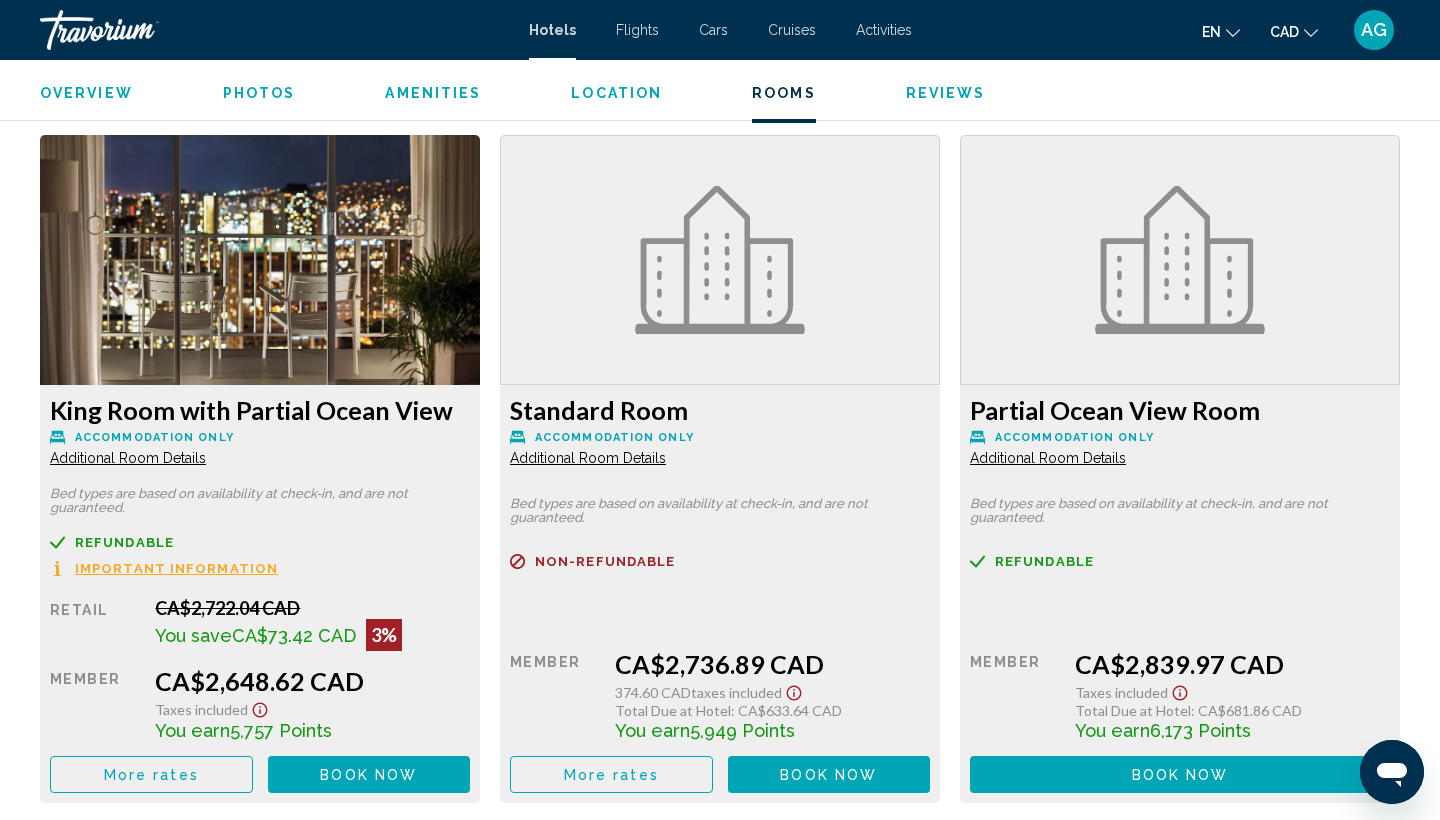 scroll, scrollTop: 2700, scrollLeft: 0, axis: vertical 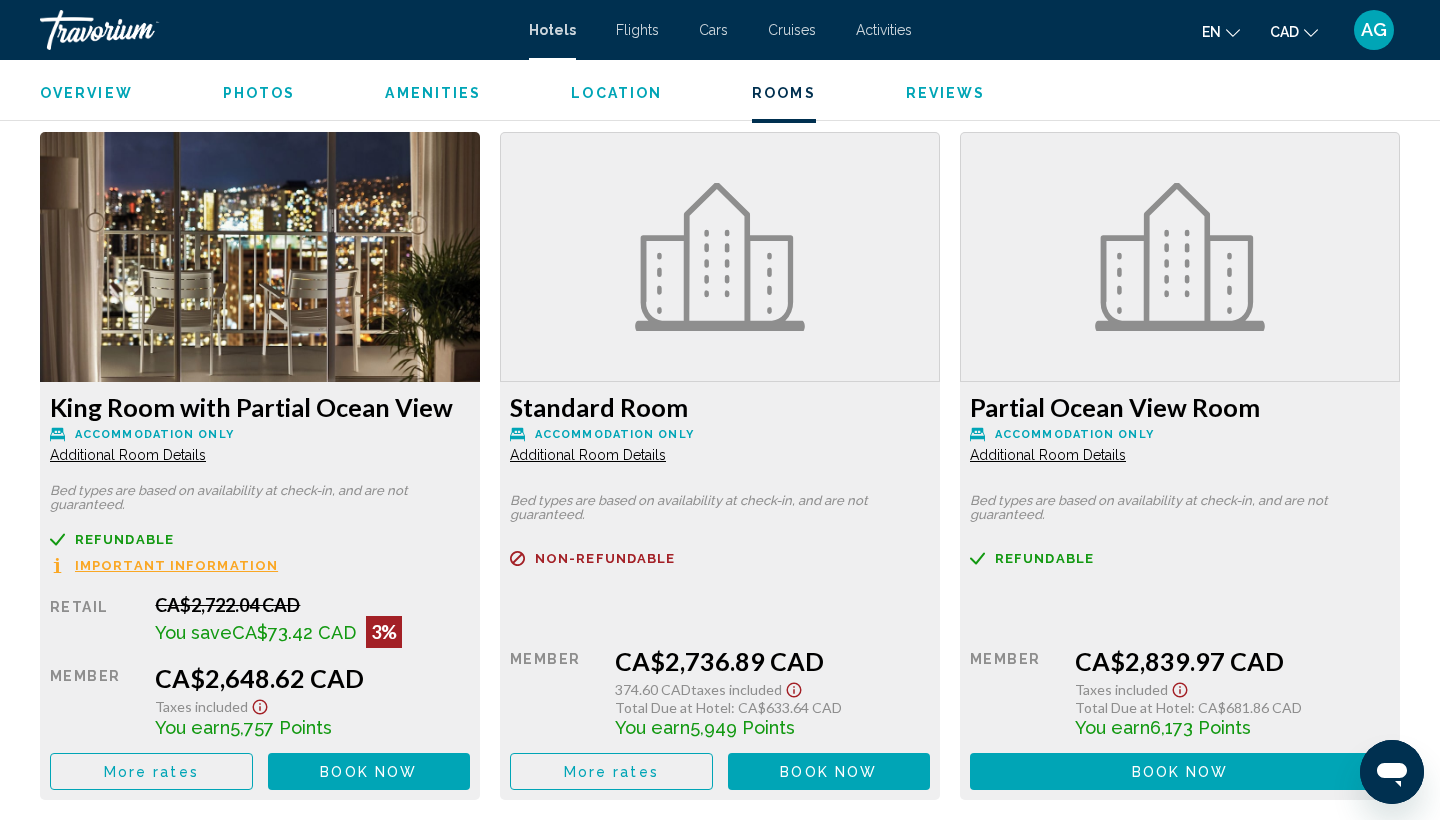 click 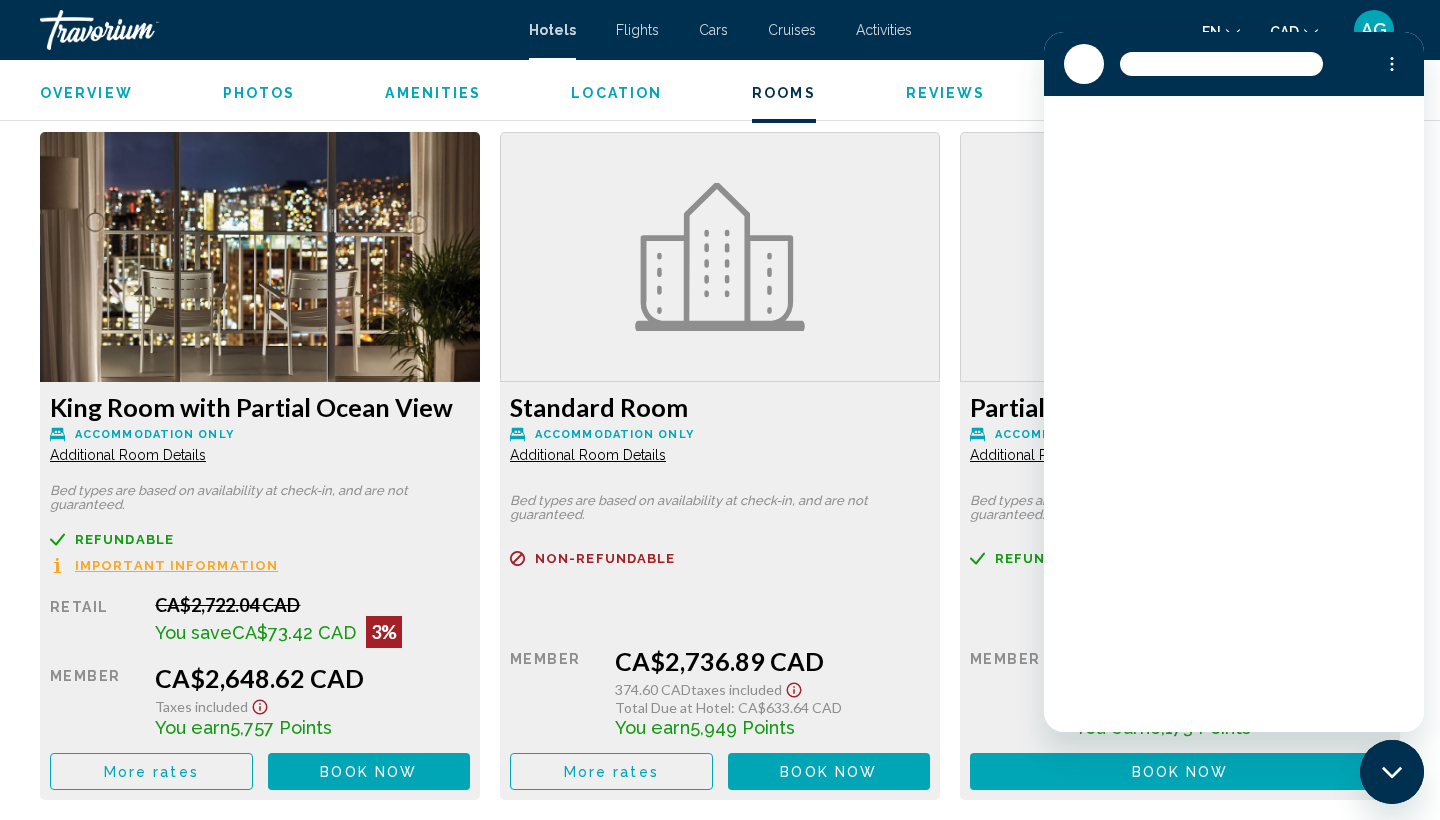 scroll, scrollTop: 0, scrollLeft: 0, axis: both 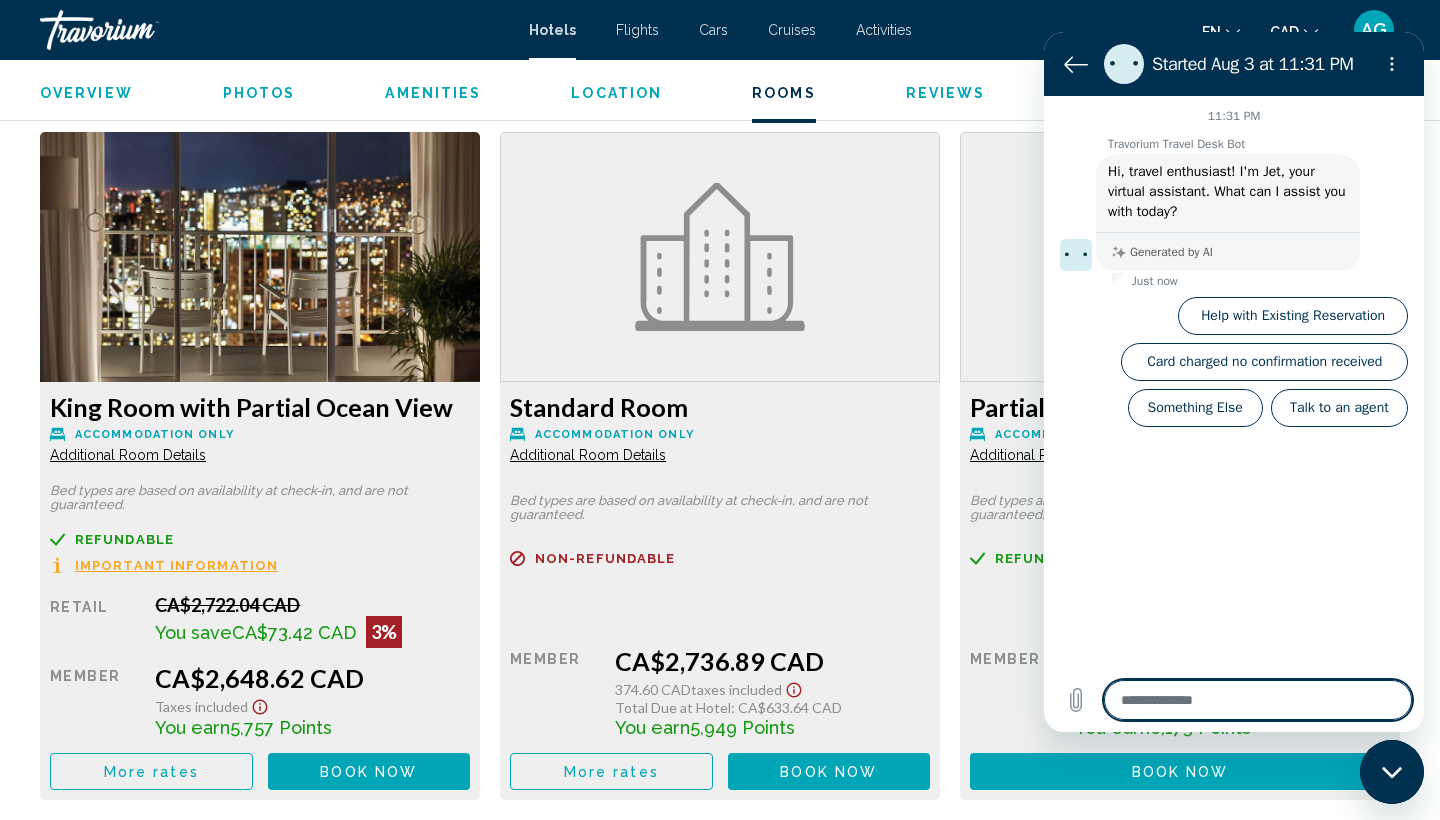 click at bounding box center (1258, 700) 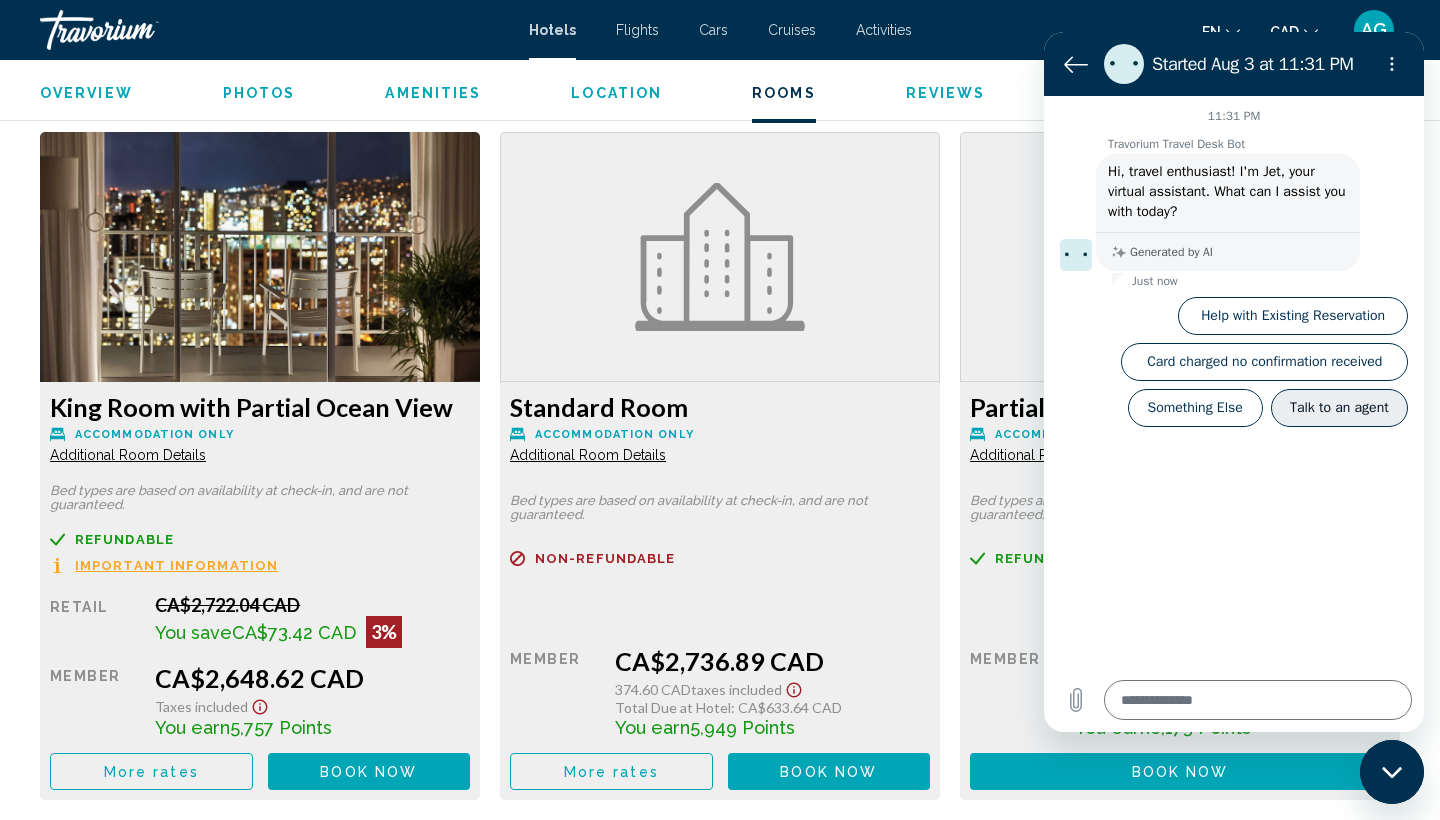 click on "Talk to an agent" at bounding box center [1339, 408] 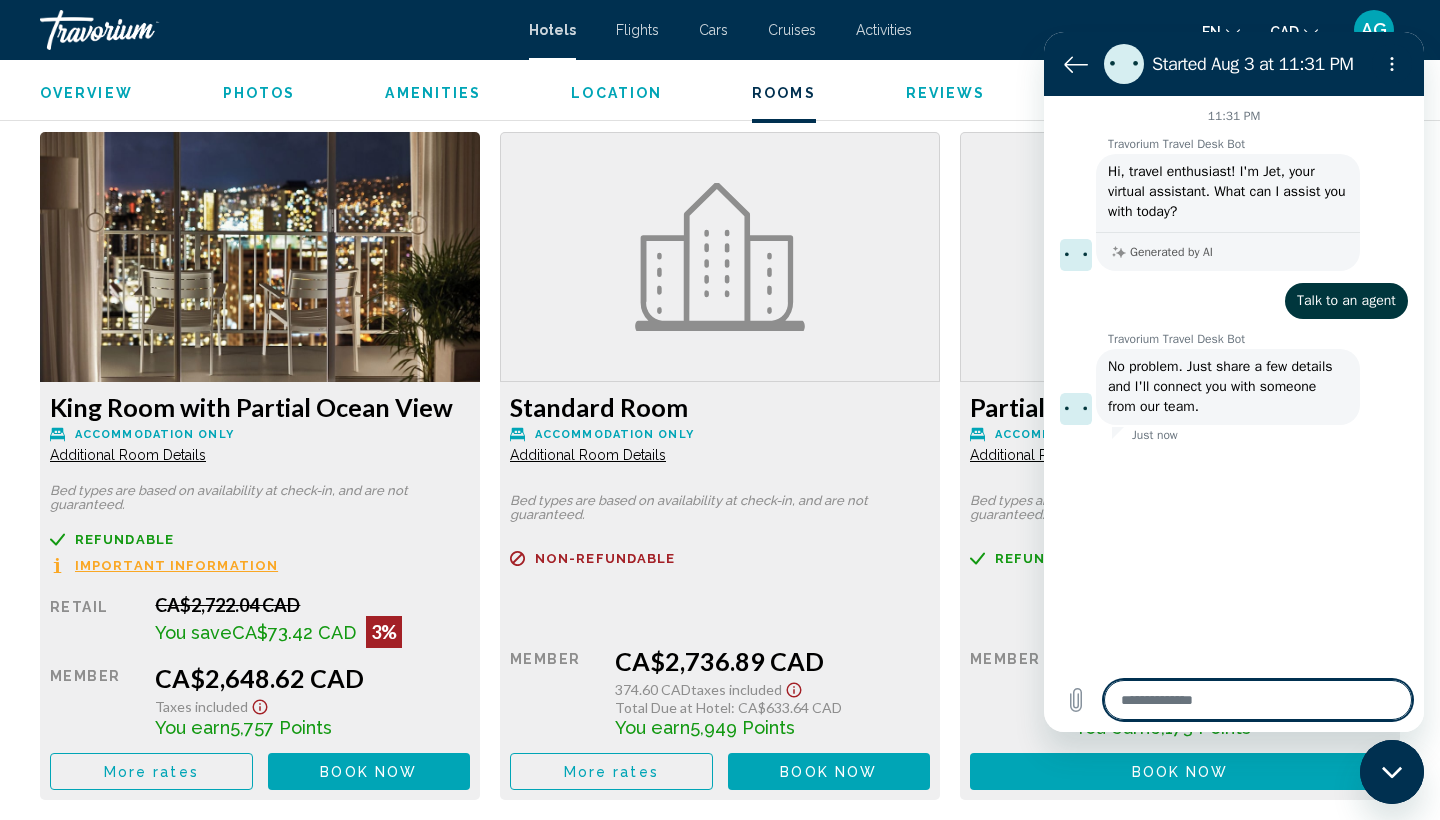 type on "*" 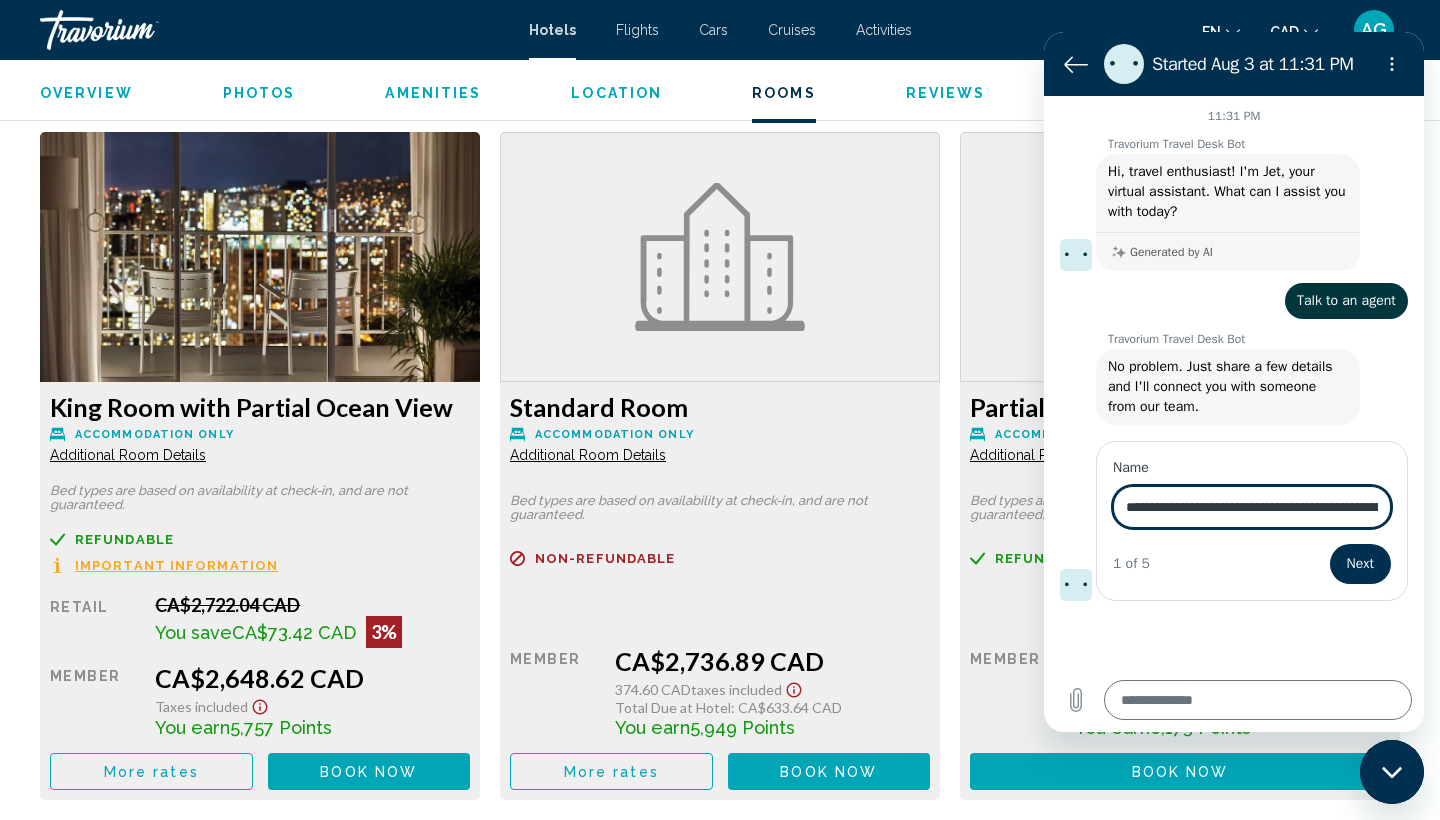 drag, startPoint x: 1191, startPoint y: 552, endPoint x: 1179, endPoint y: 498, distance: 55.31727 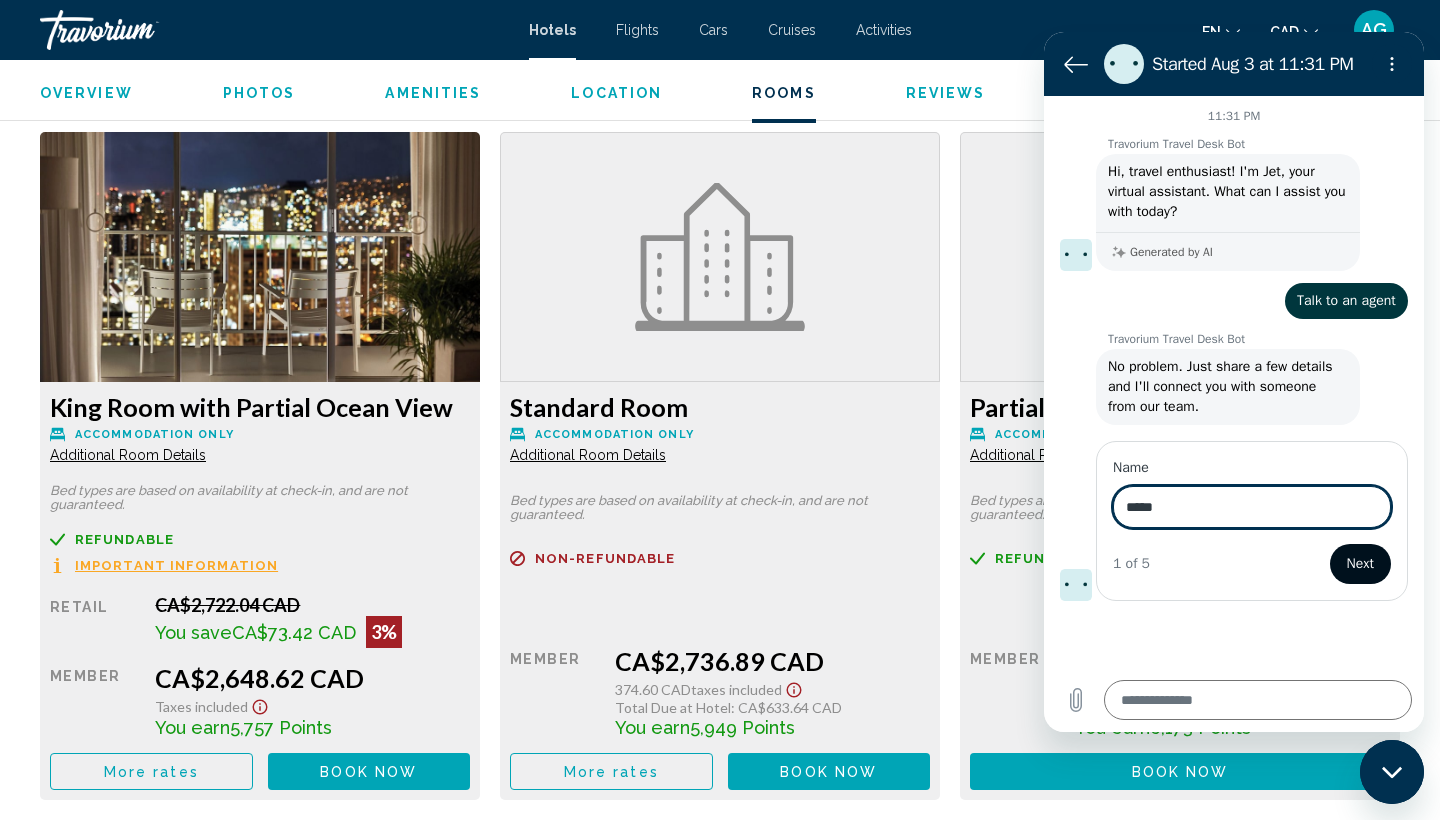type on "****" 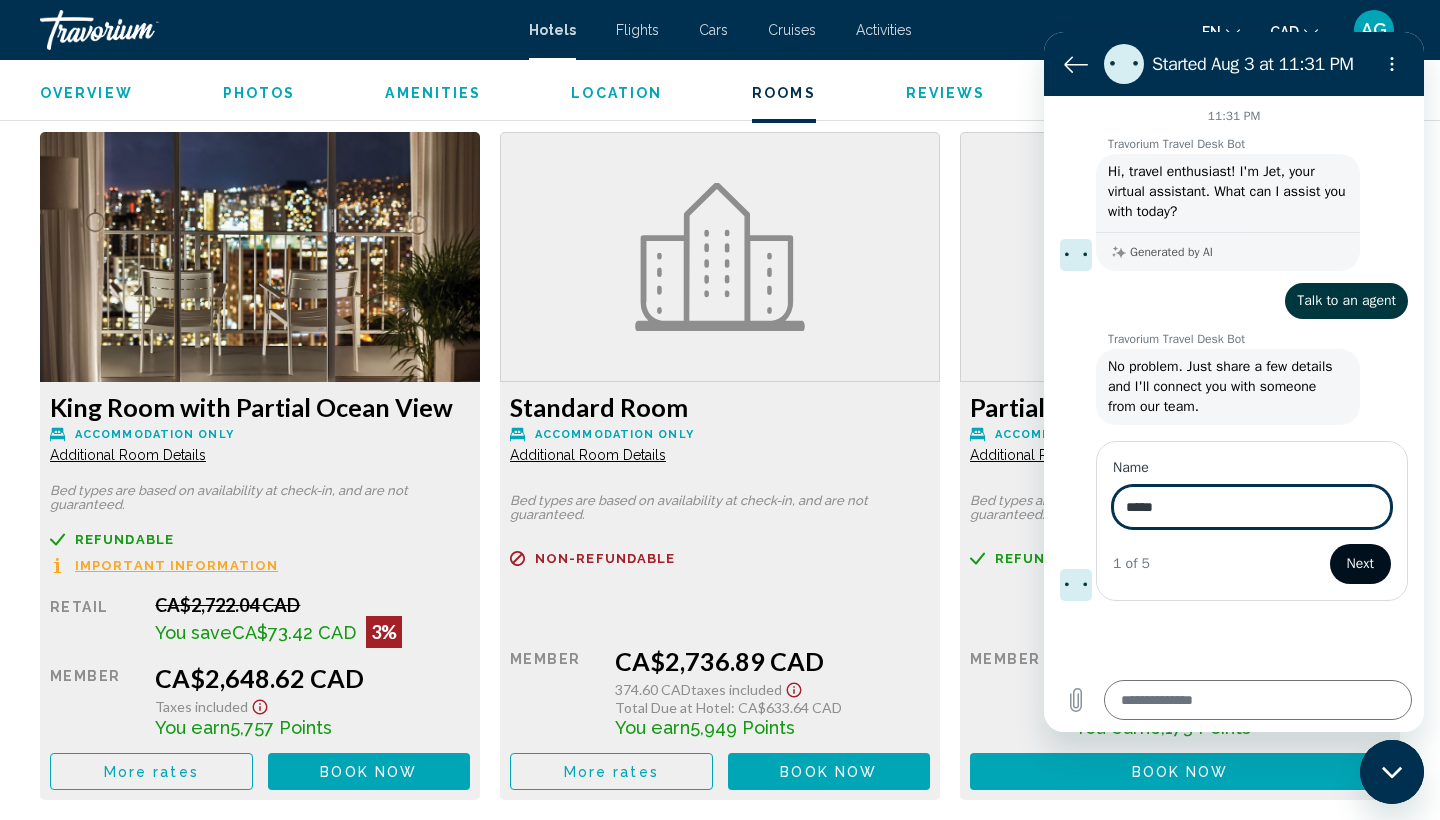 type on "*" 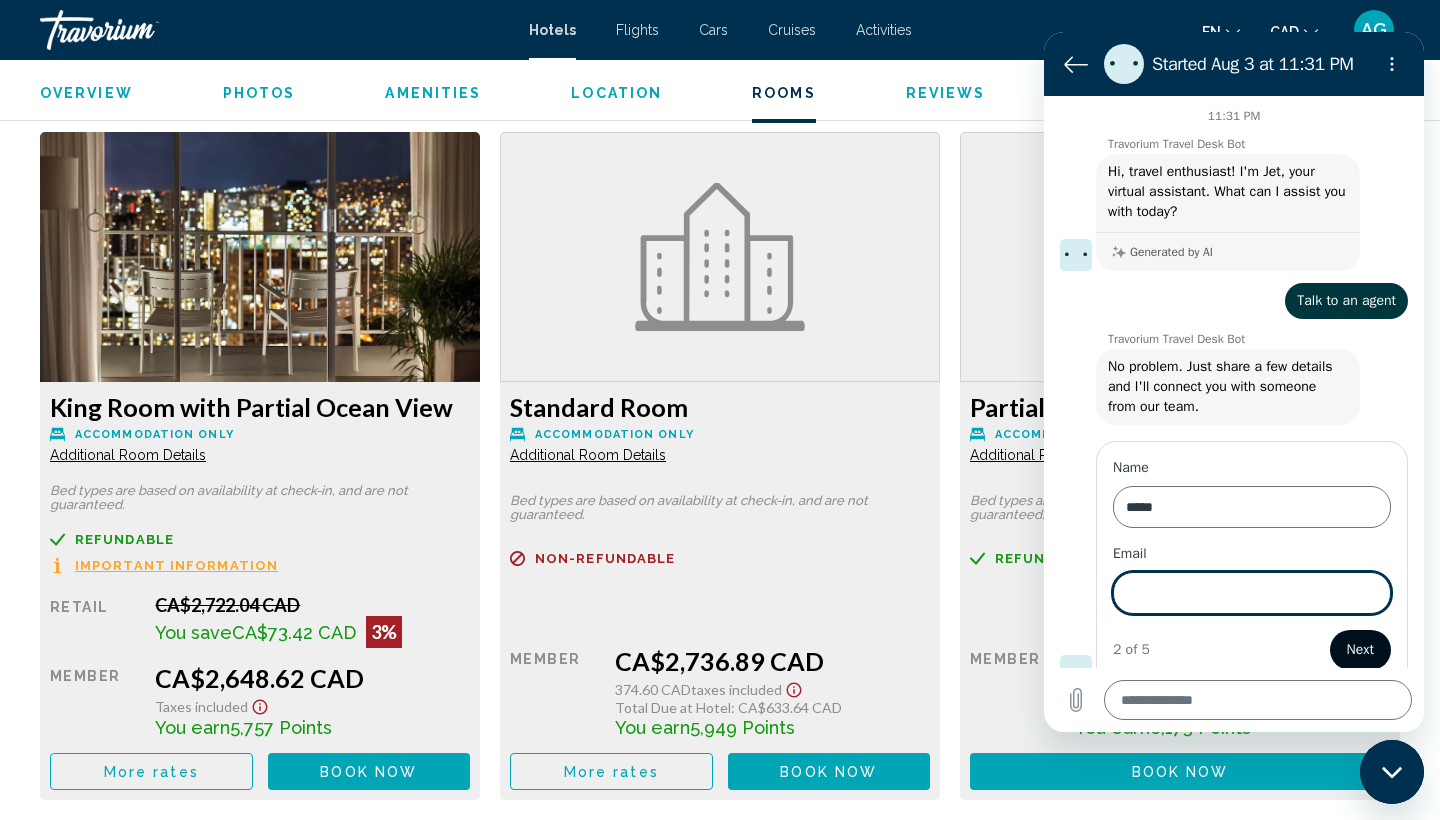 scroll, scrollTop: 20, scrollLeft: 0, axis: vertical 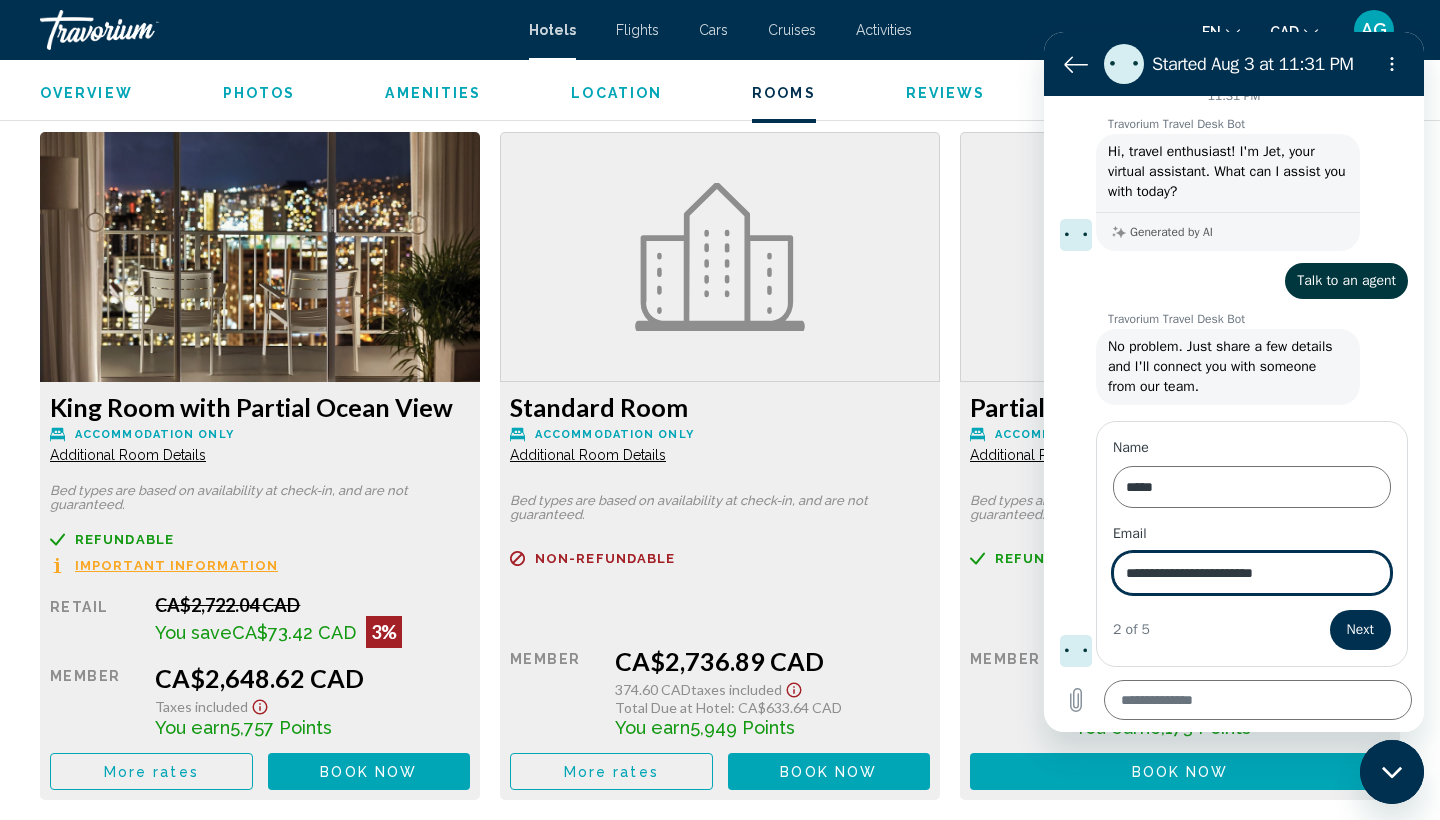 type on "**********" 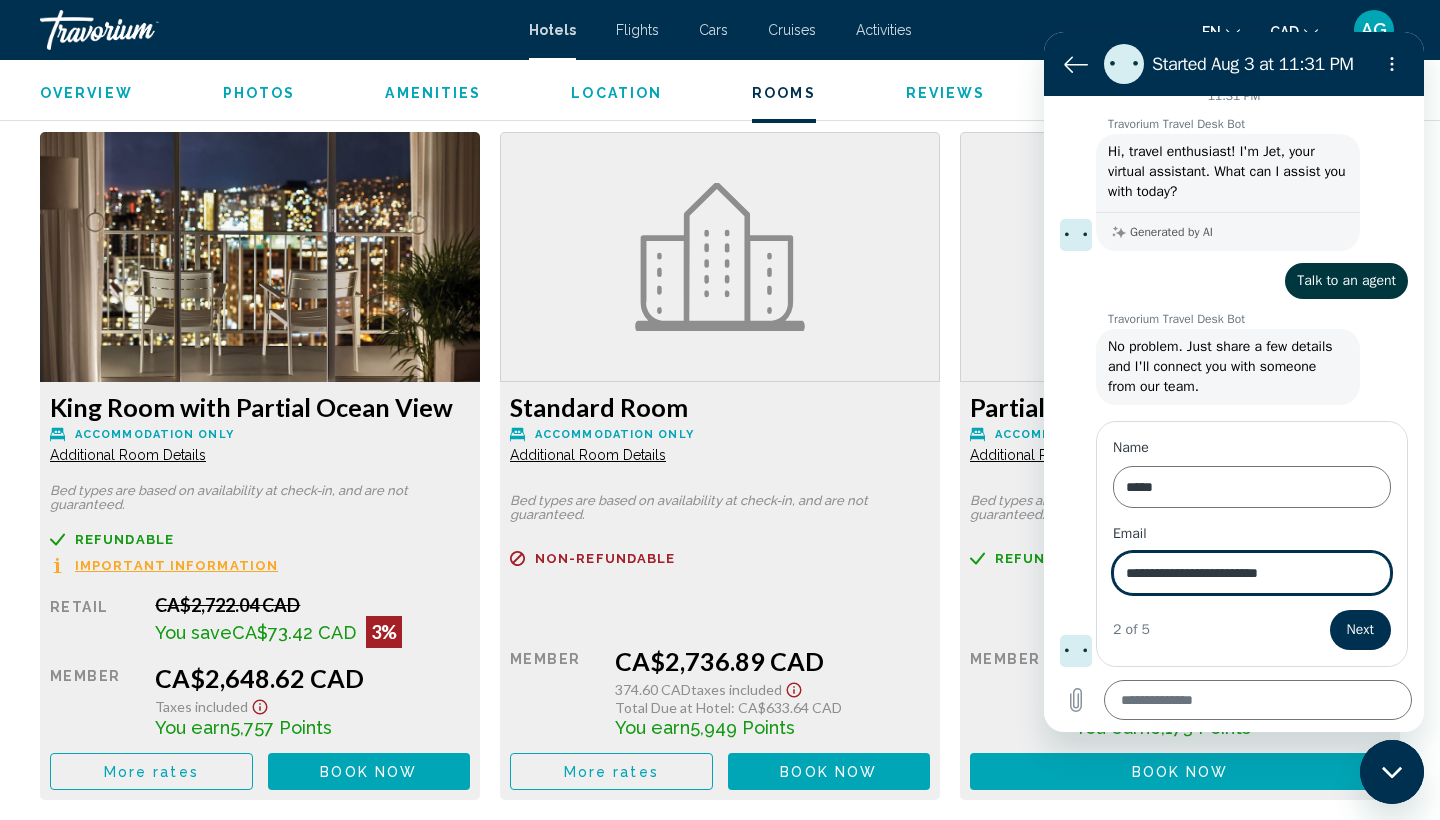 type on "*" 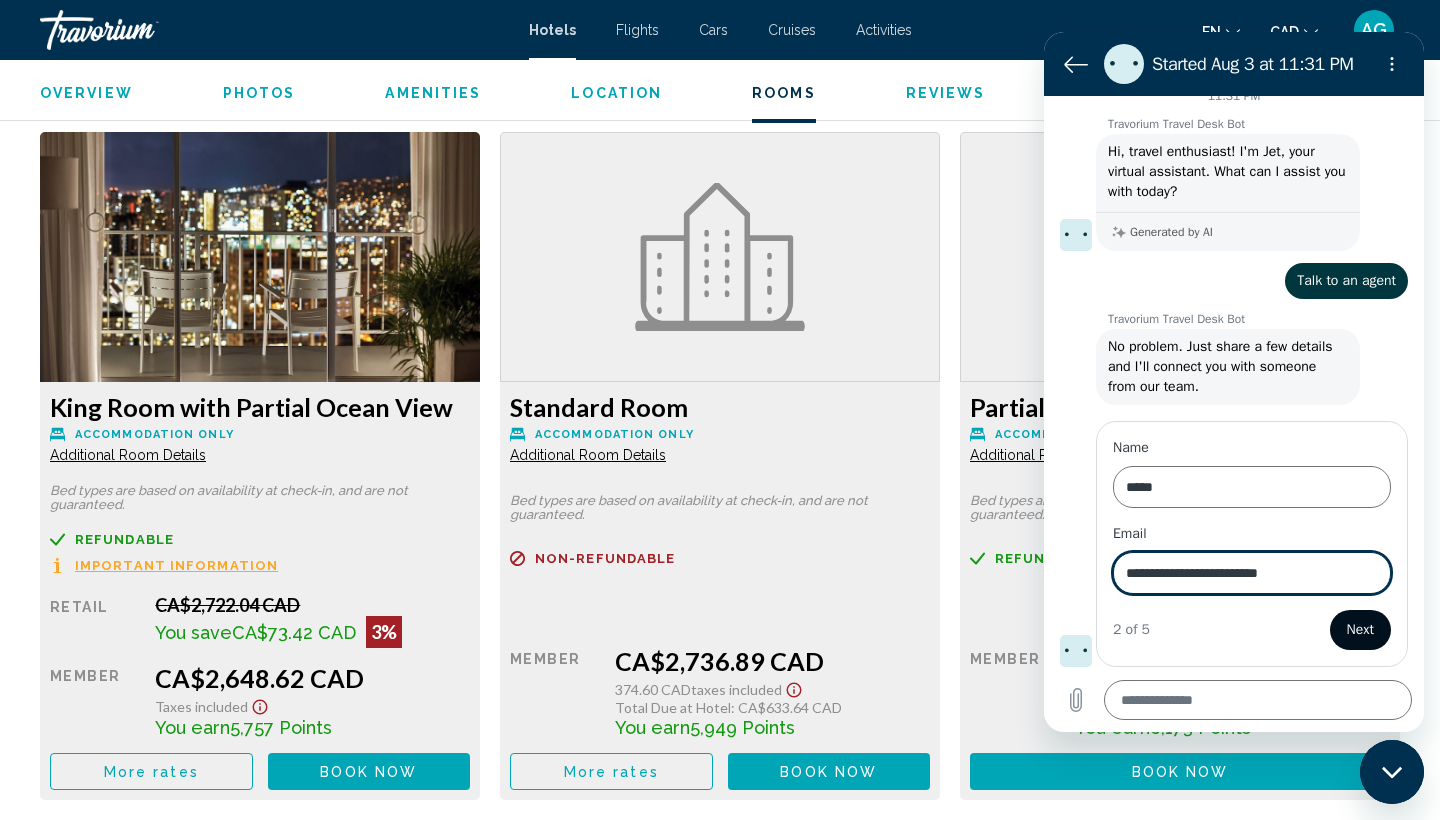 type on "**********" 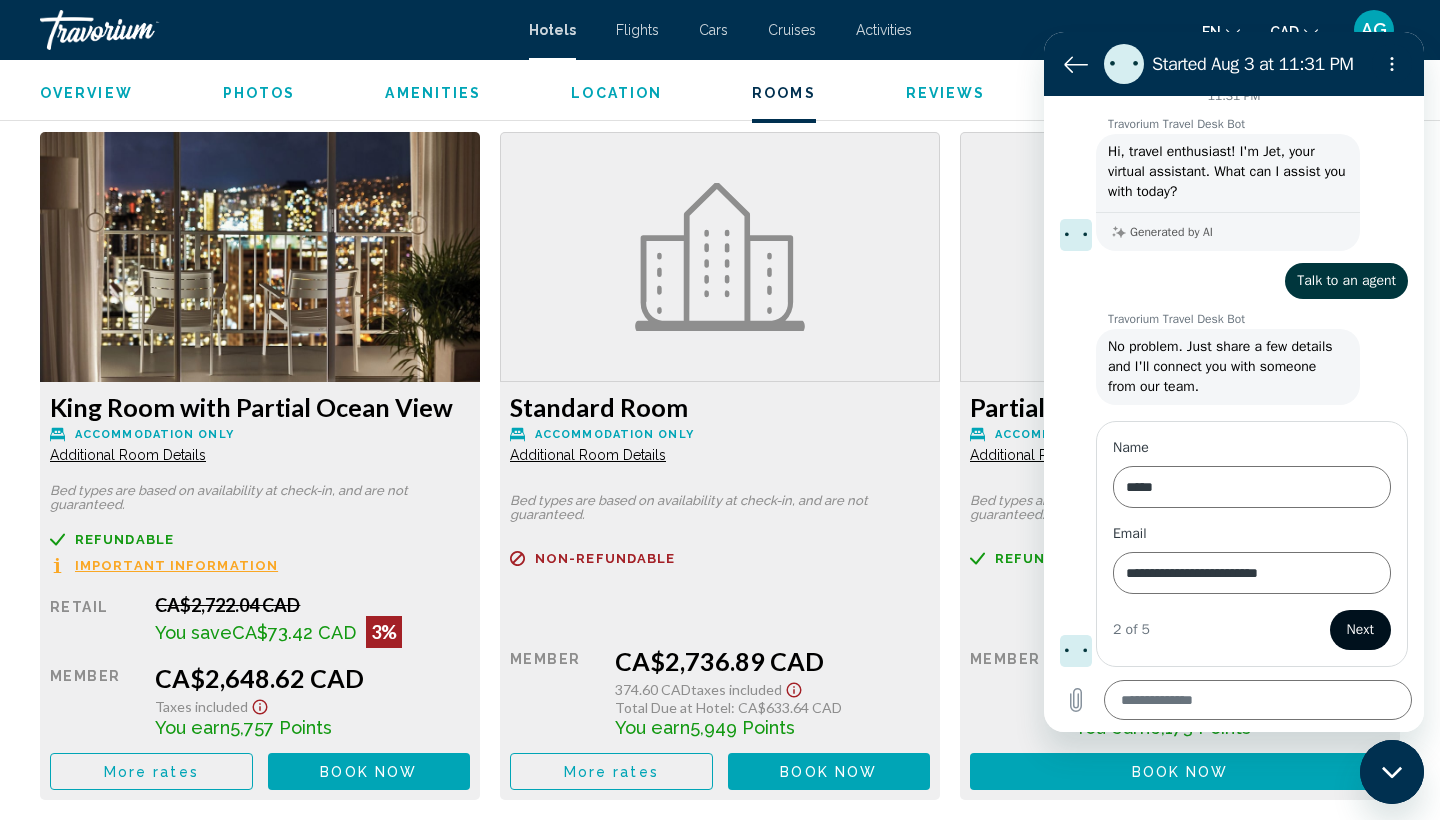 click on "Next" at bounding box center (1360, 630) 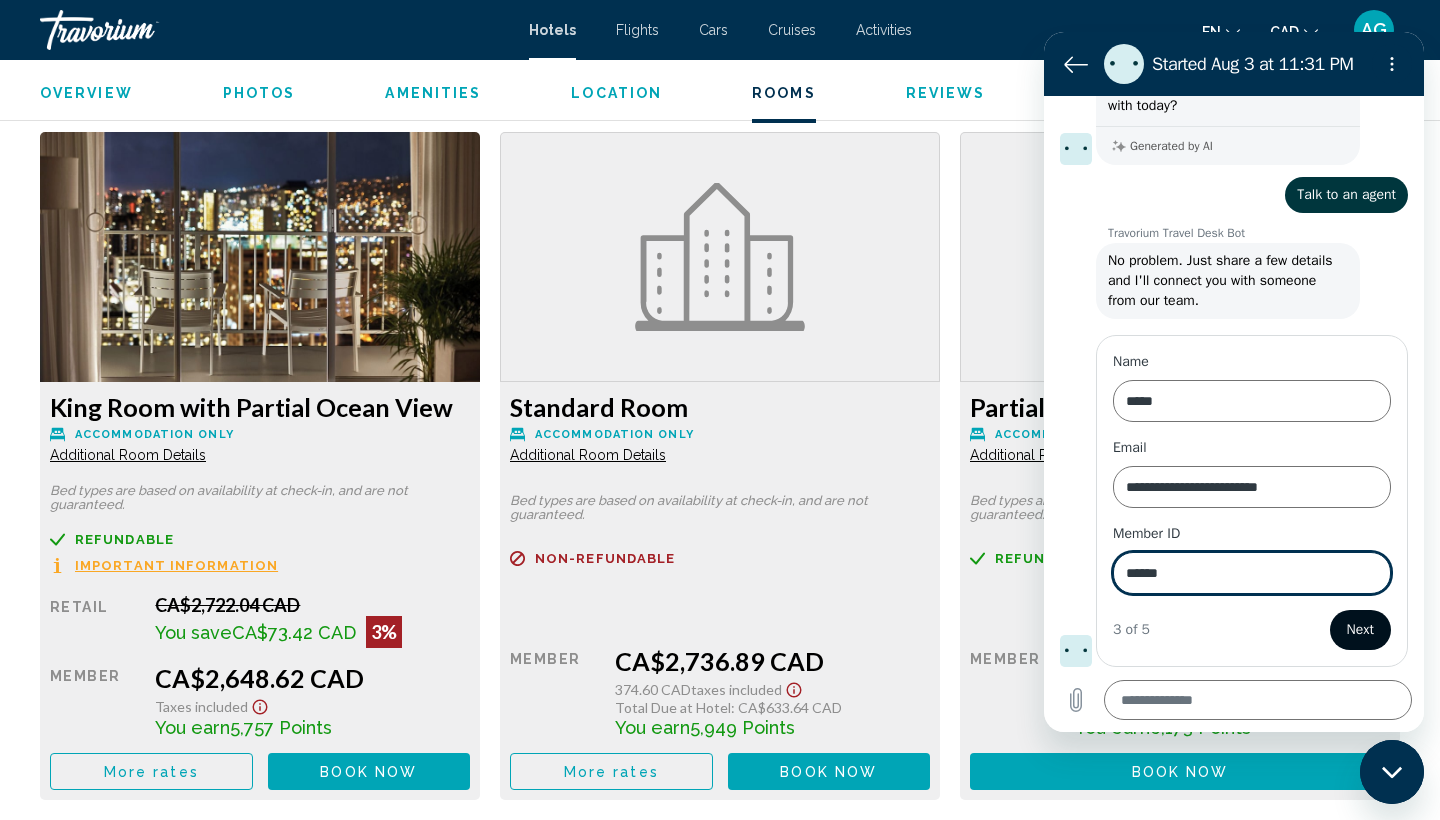 type on "******" 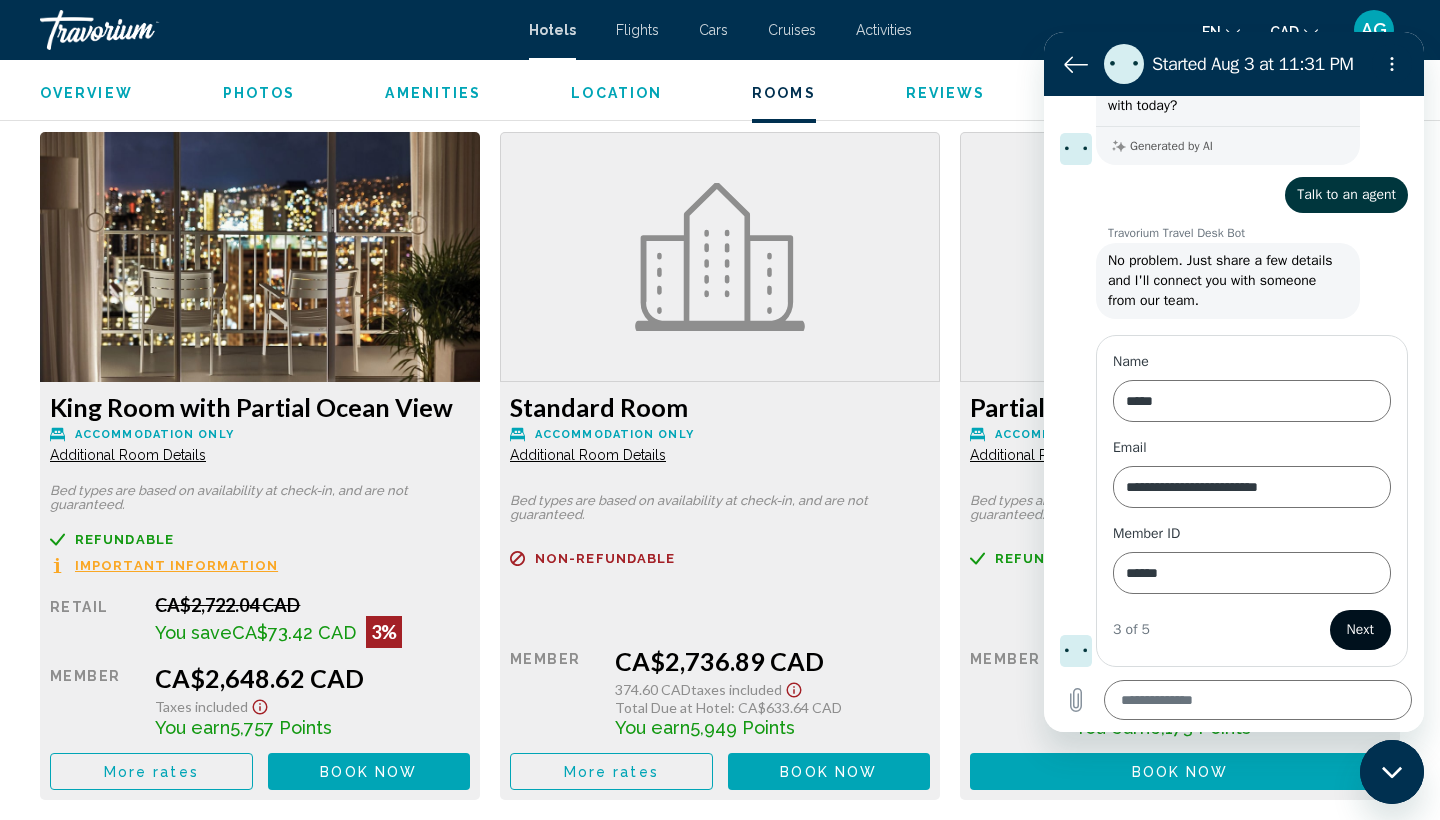 click on "Next" at bounding box center (1360, 630) 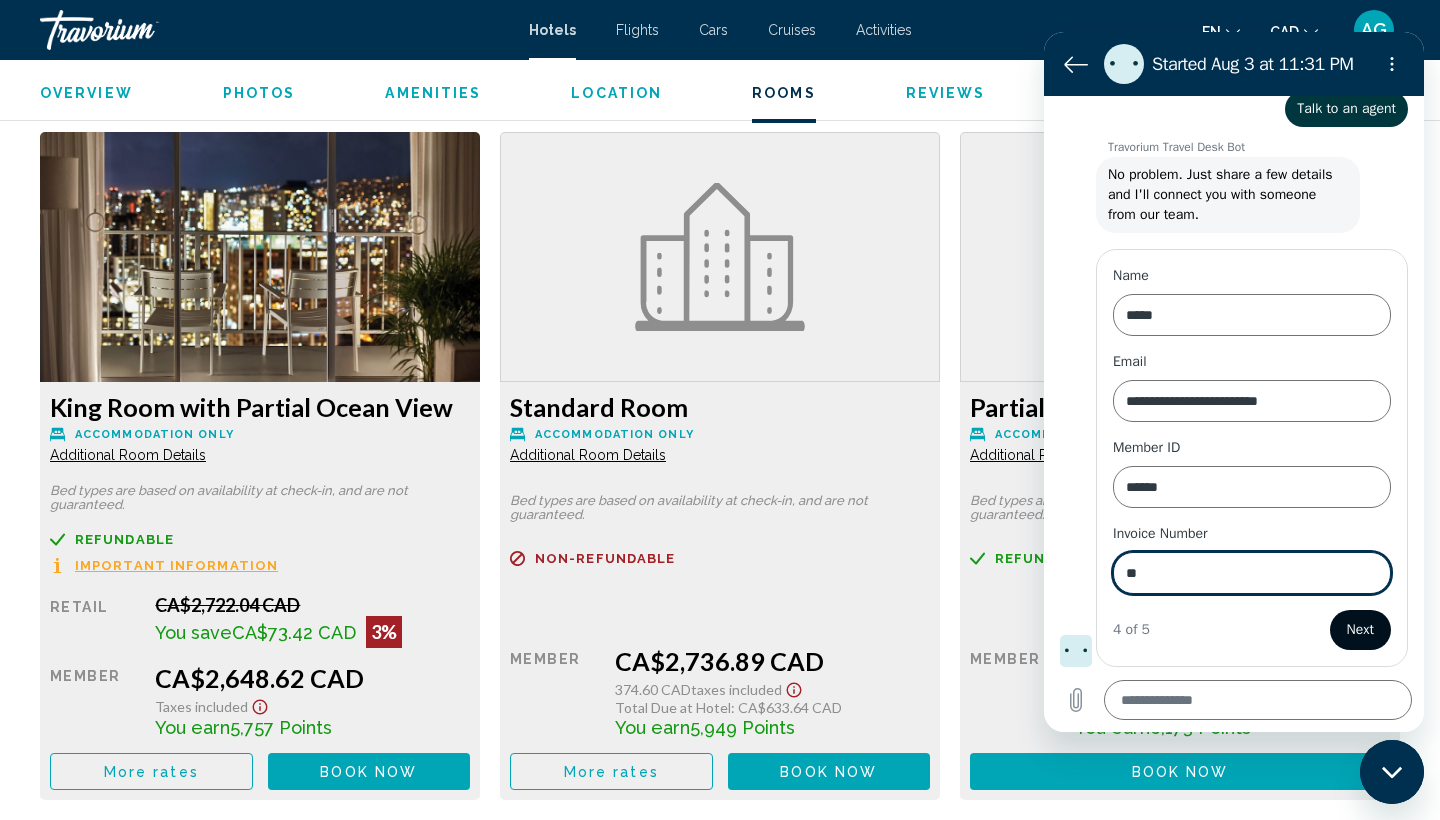 type on "**" 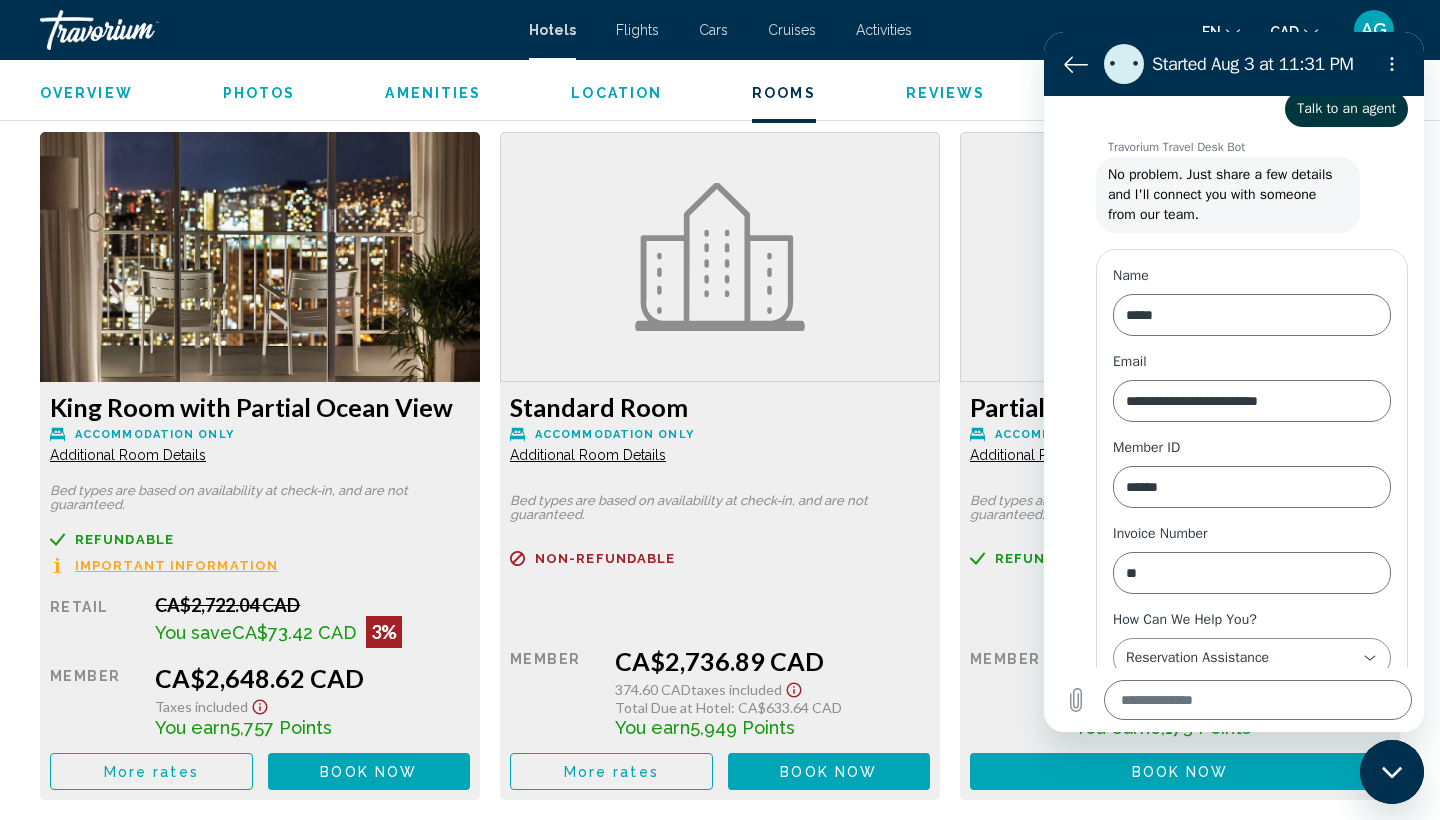 scroll, scrollTop: 276, scrollLeft: 0, axis: vertical 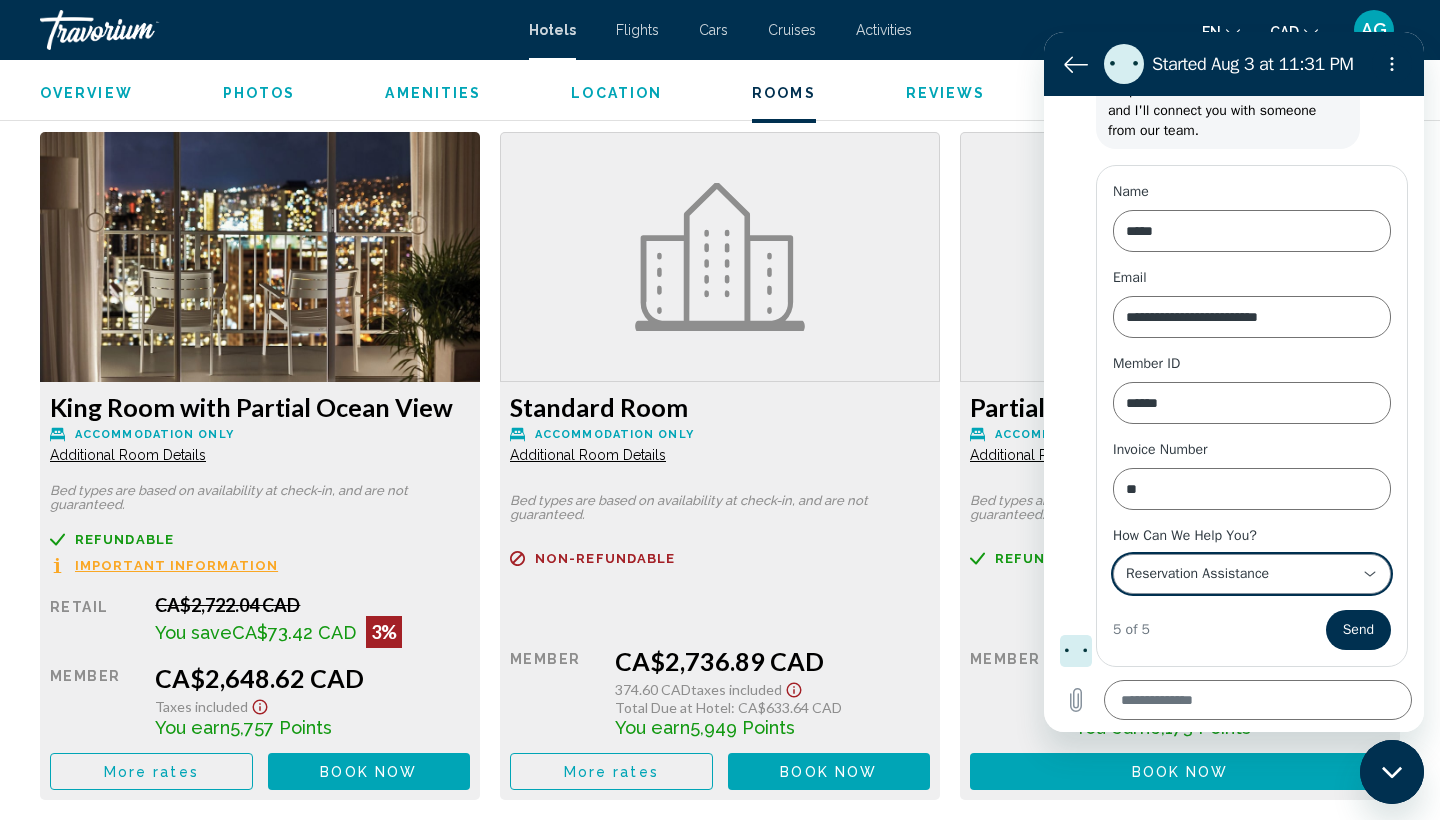 click on "**********" at bounding box center (1240, 574) 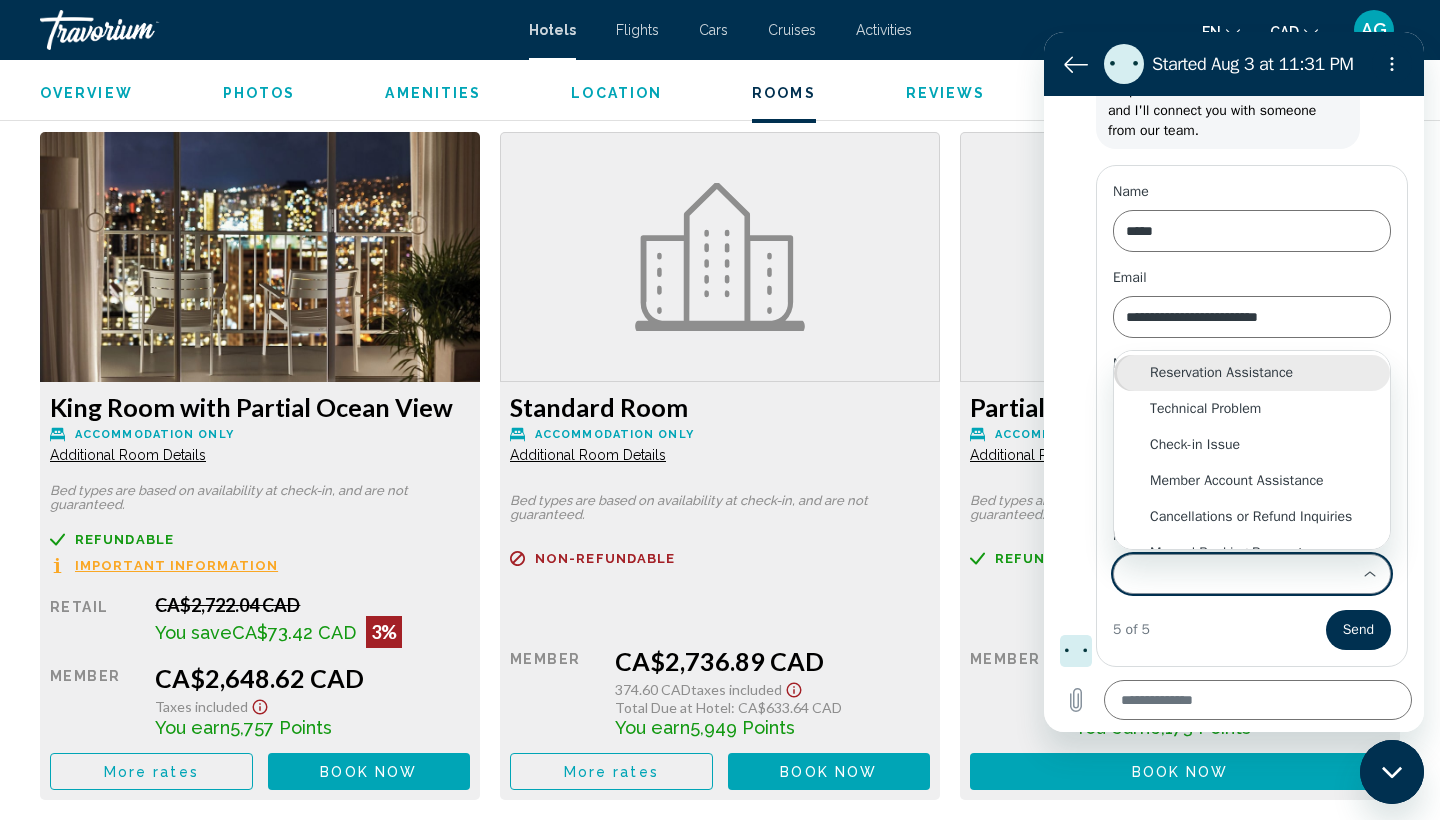 scroll, scrollTop: 0, scrollLeft: 0, axis: both 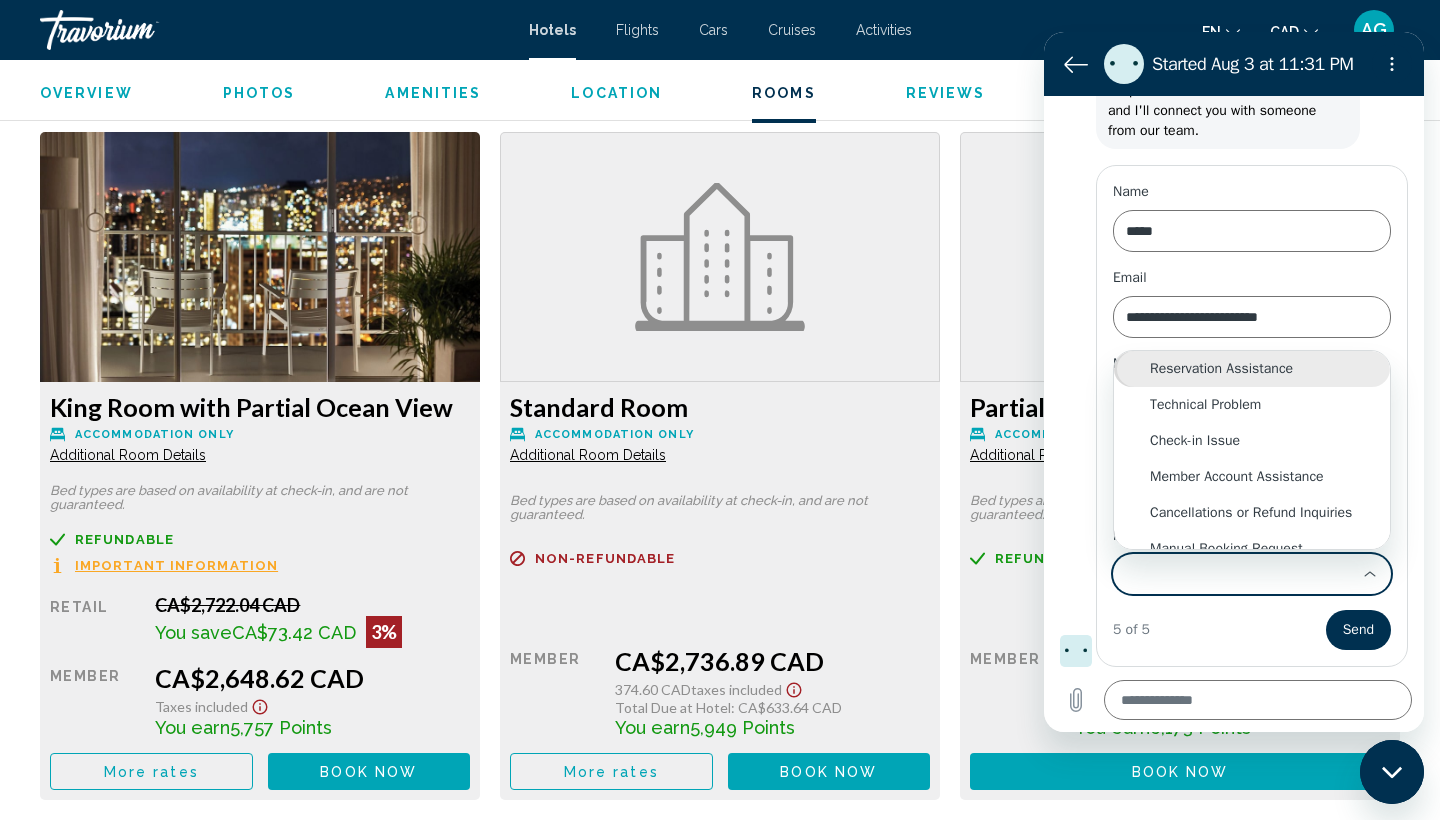 click on "Reservation Assistance" at bounding box center (1252, 369) 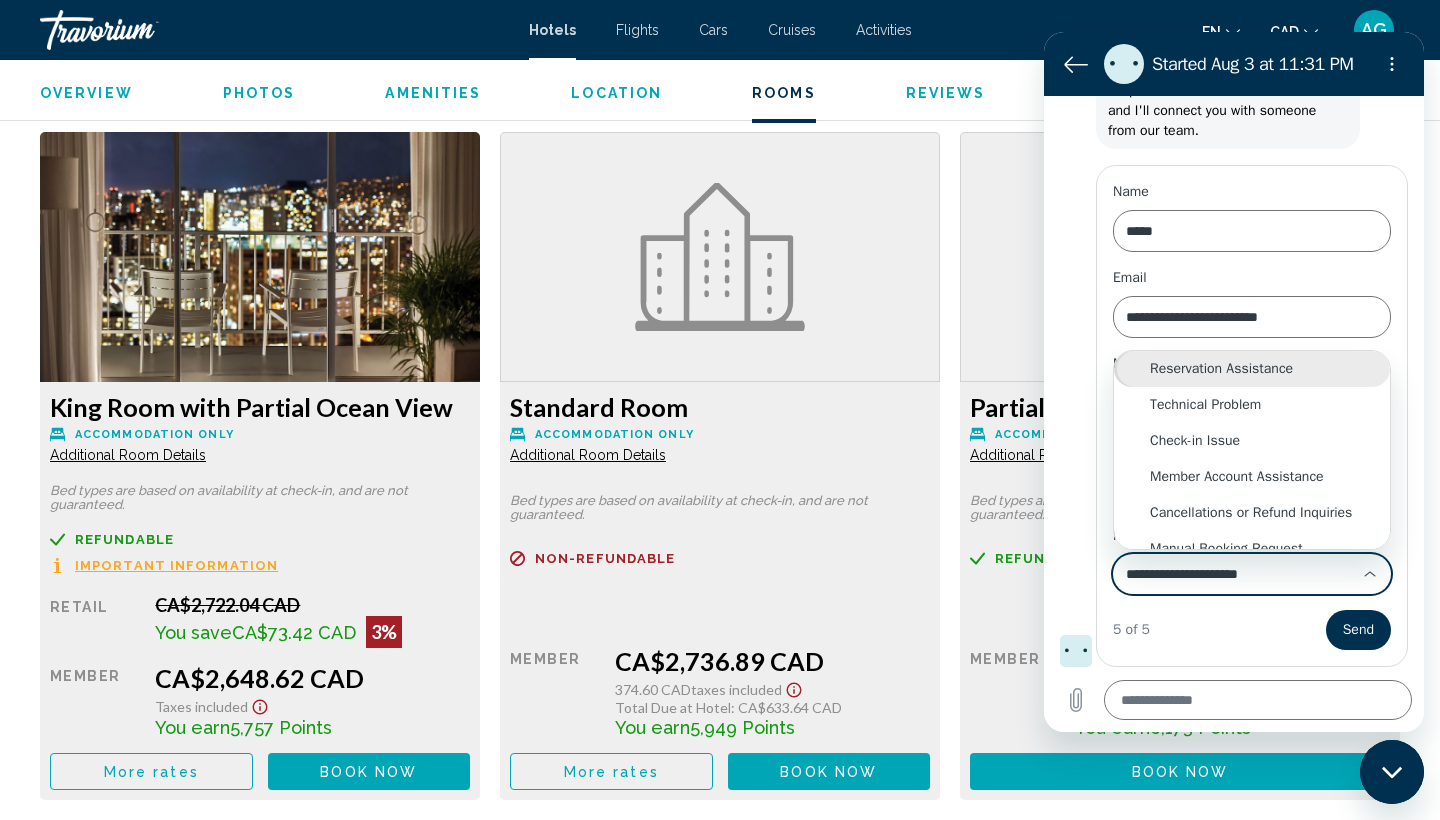 scroll, scrollTop: 0, scrollLeft: 0, axis: both 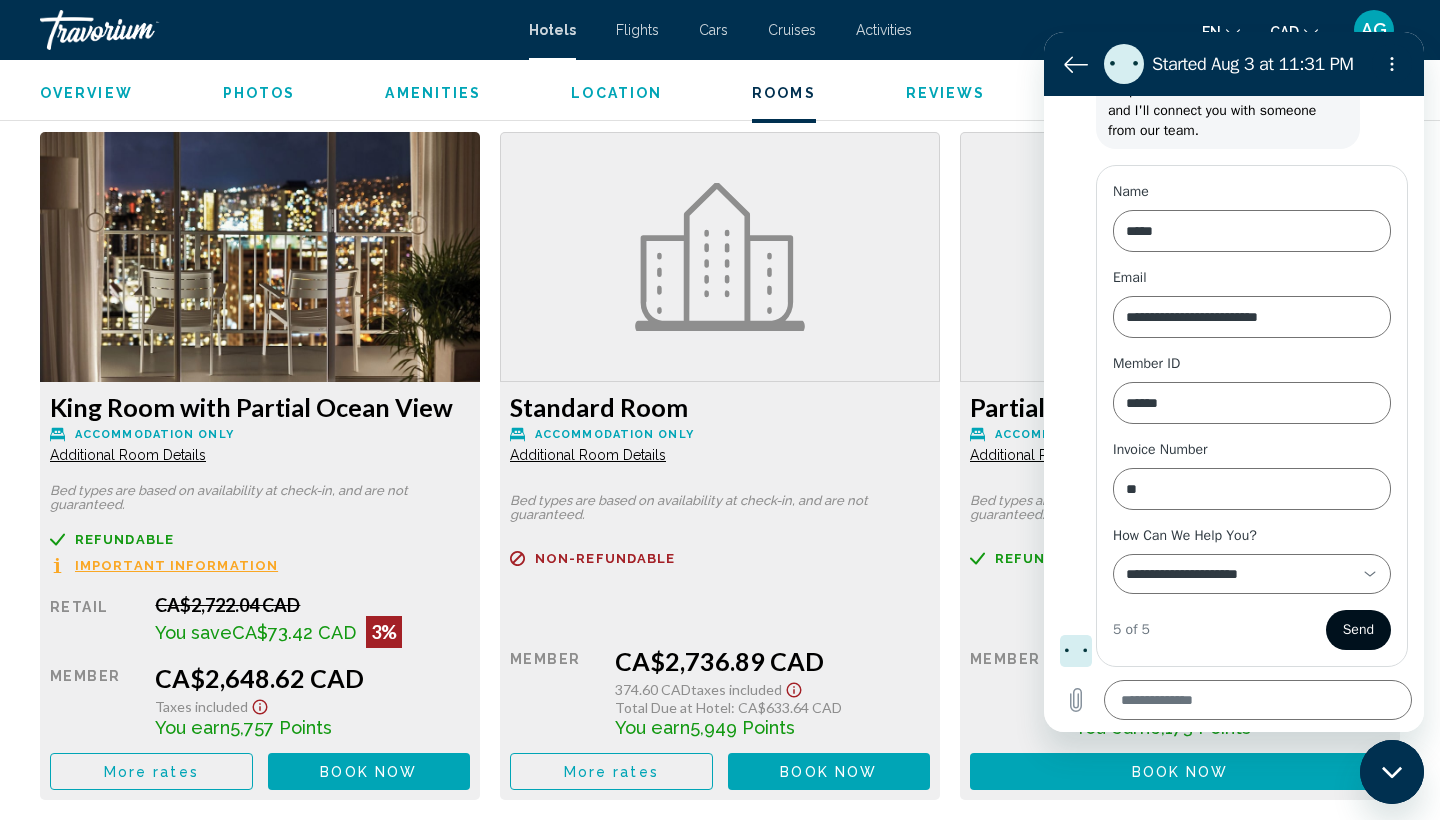 click on "Send" at bounding box center [1358, 630] 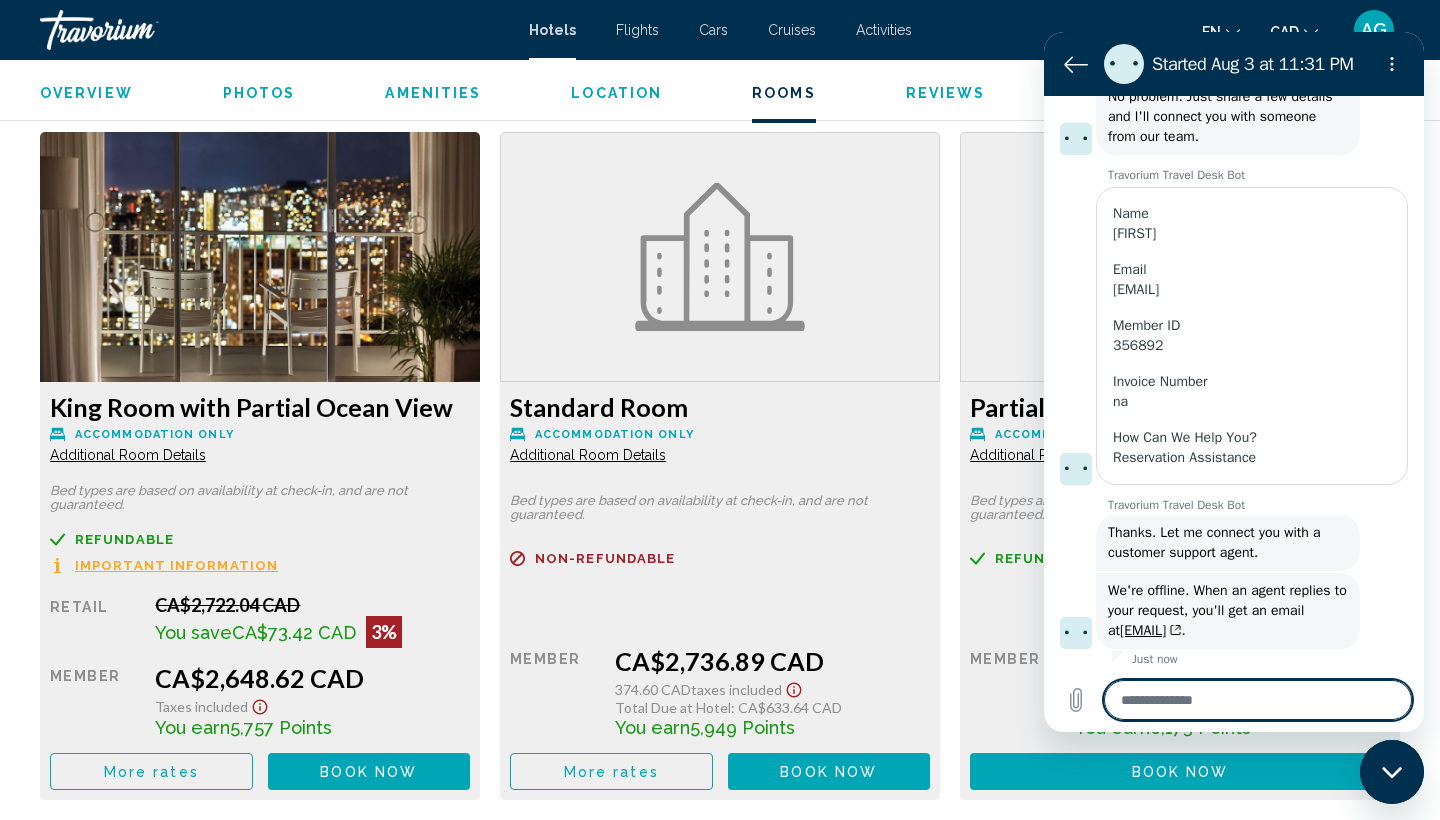 scroll, scrollTop: 274, scrollLeft: 0, axis: vertical 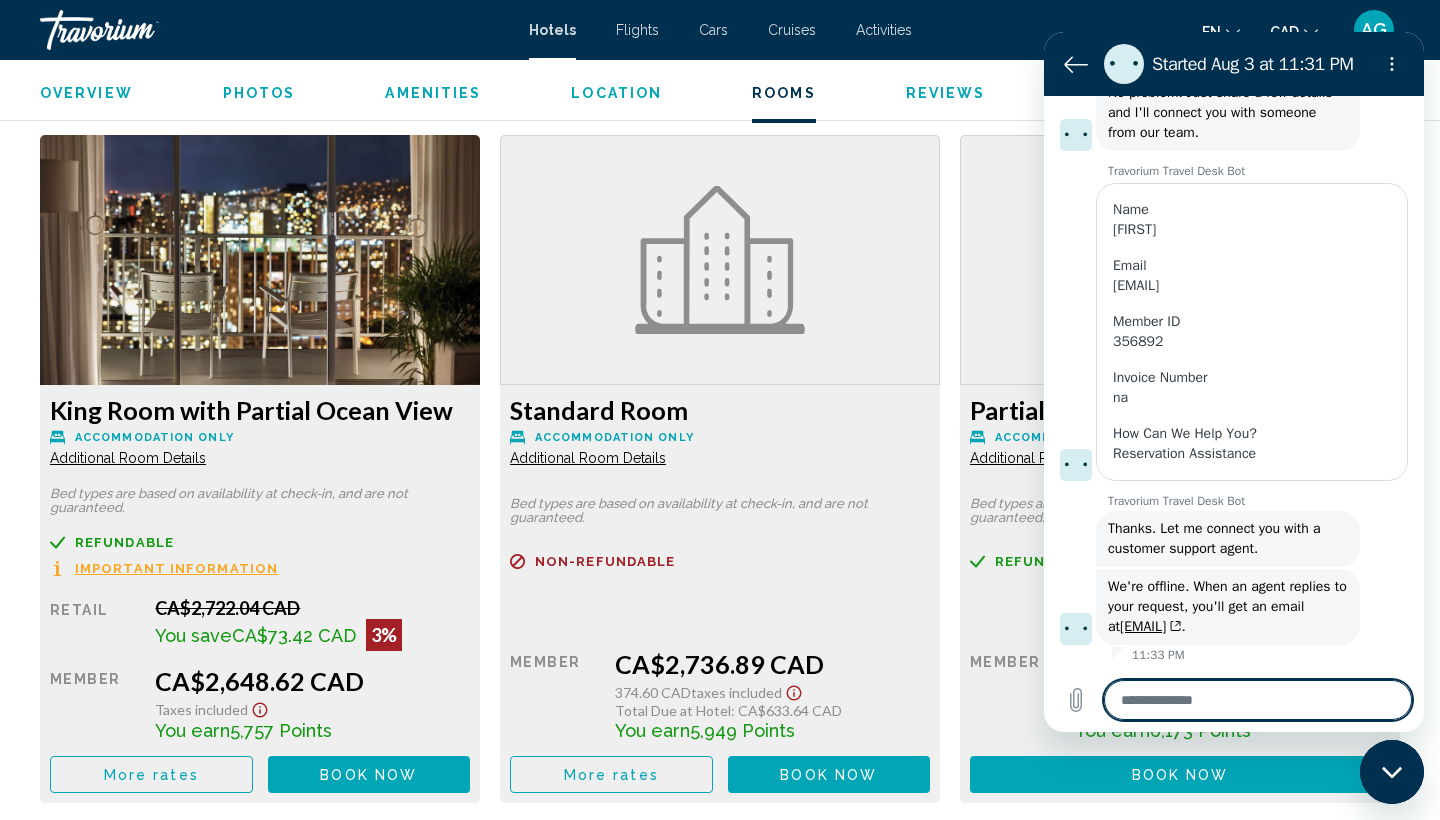 click at bounding box center (720, 260) 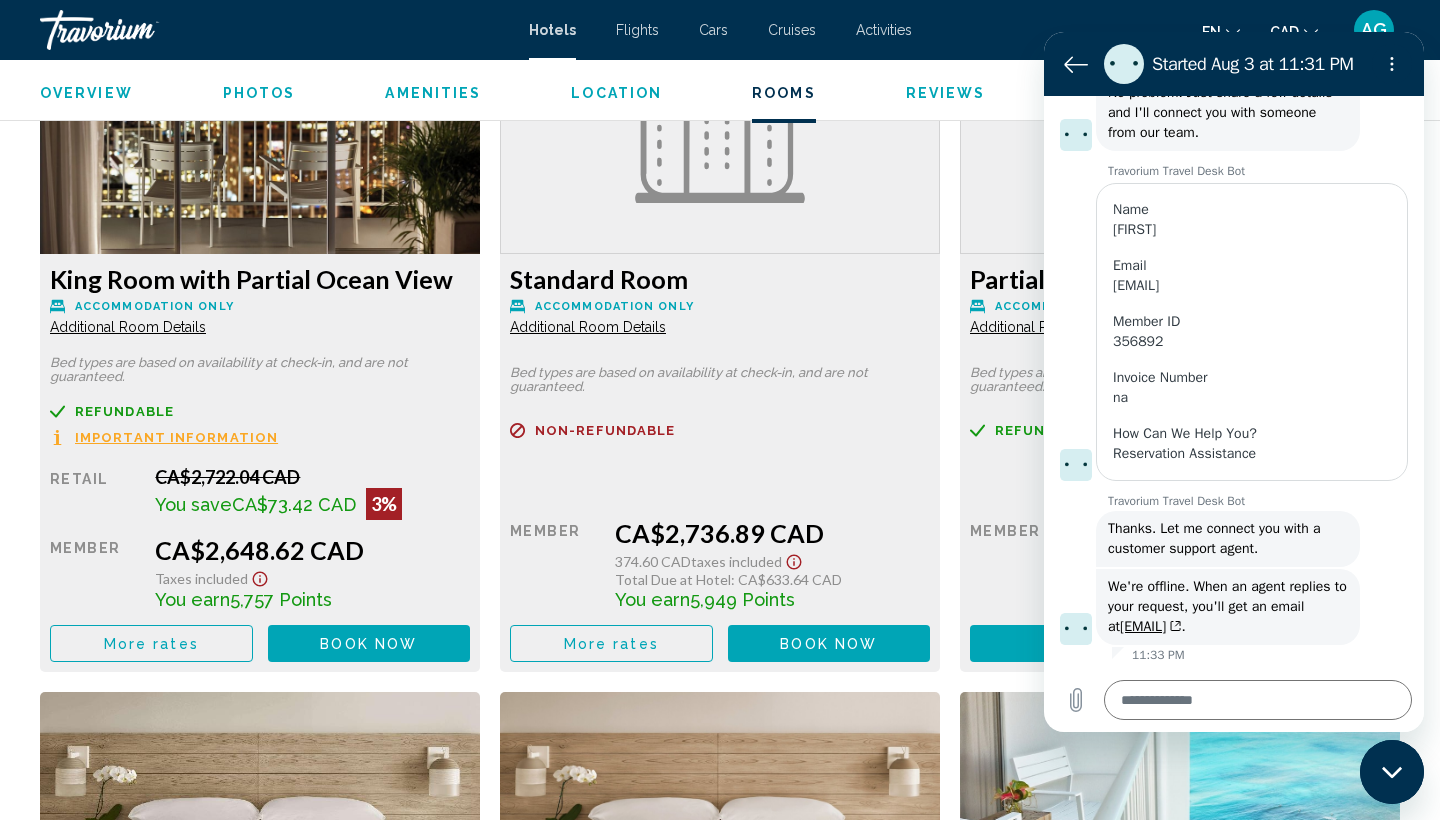 scroll, scrollTop: 2169, scrollLeft: 0, axis: vertical 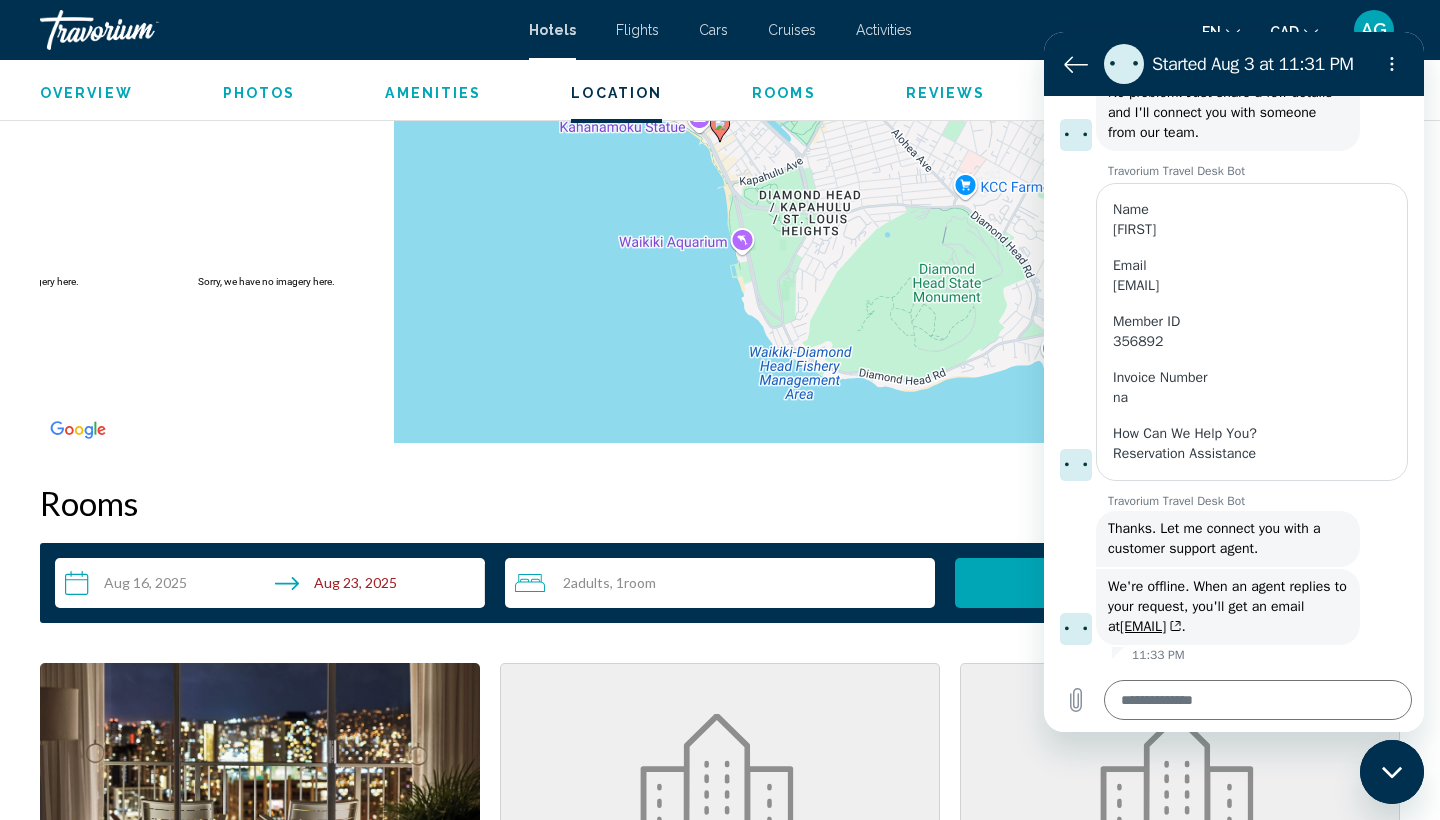 type on "*" 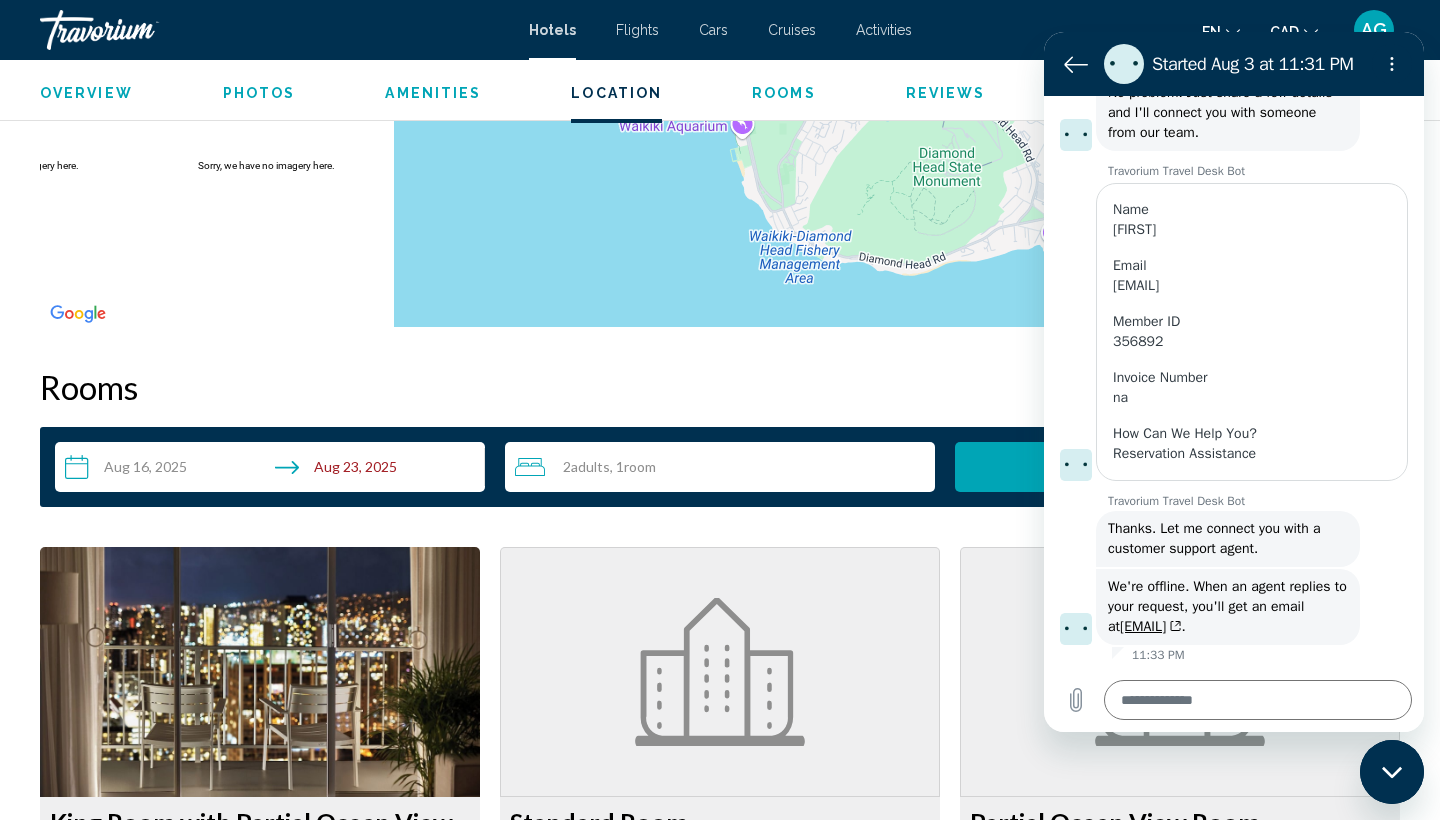 scroll, scrollTop: 2283, scrollLeft: 0, axis: vertical 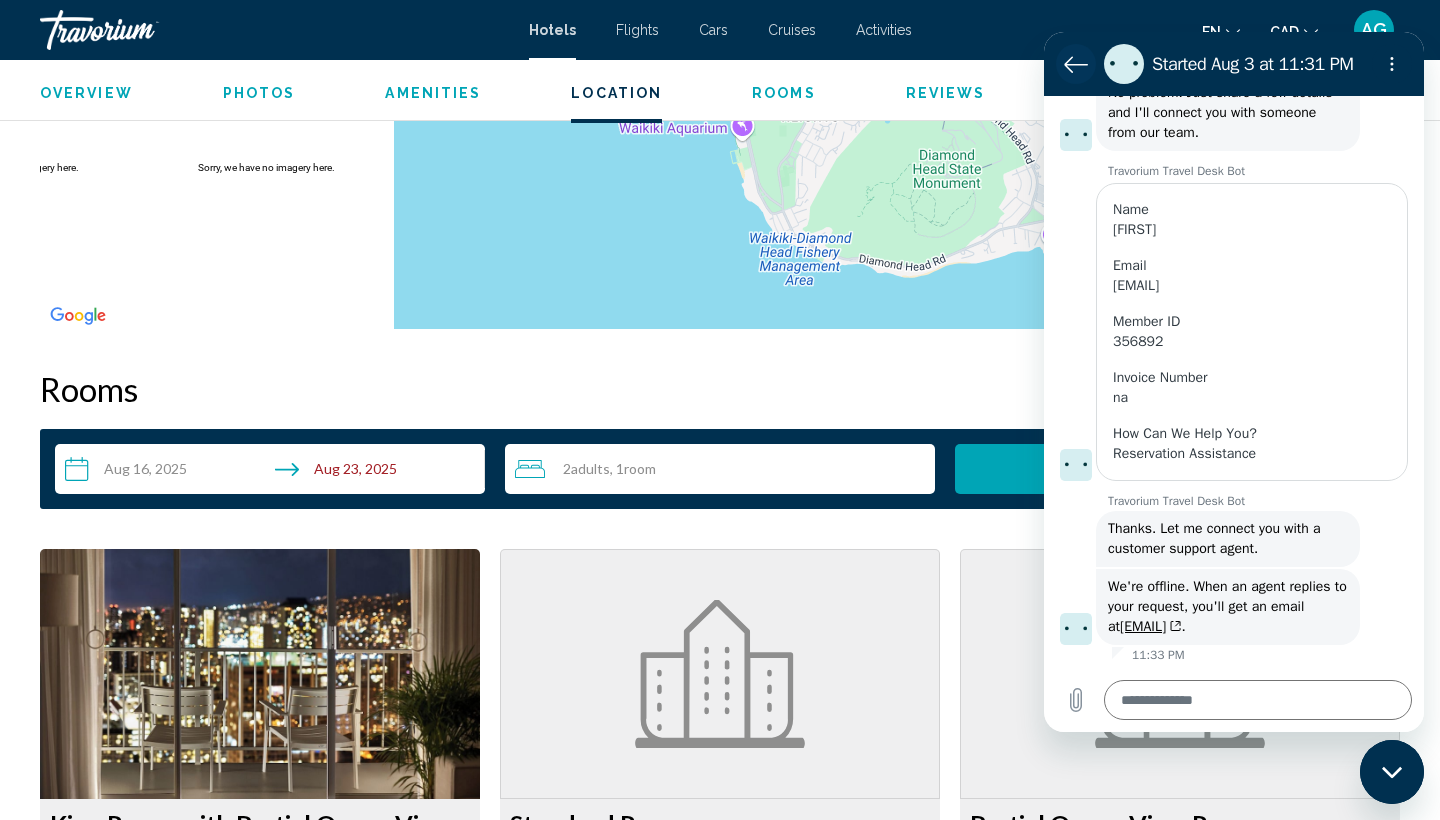 click 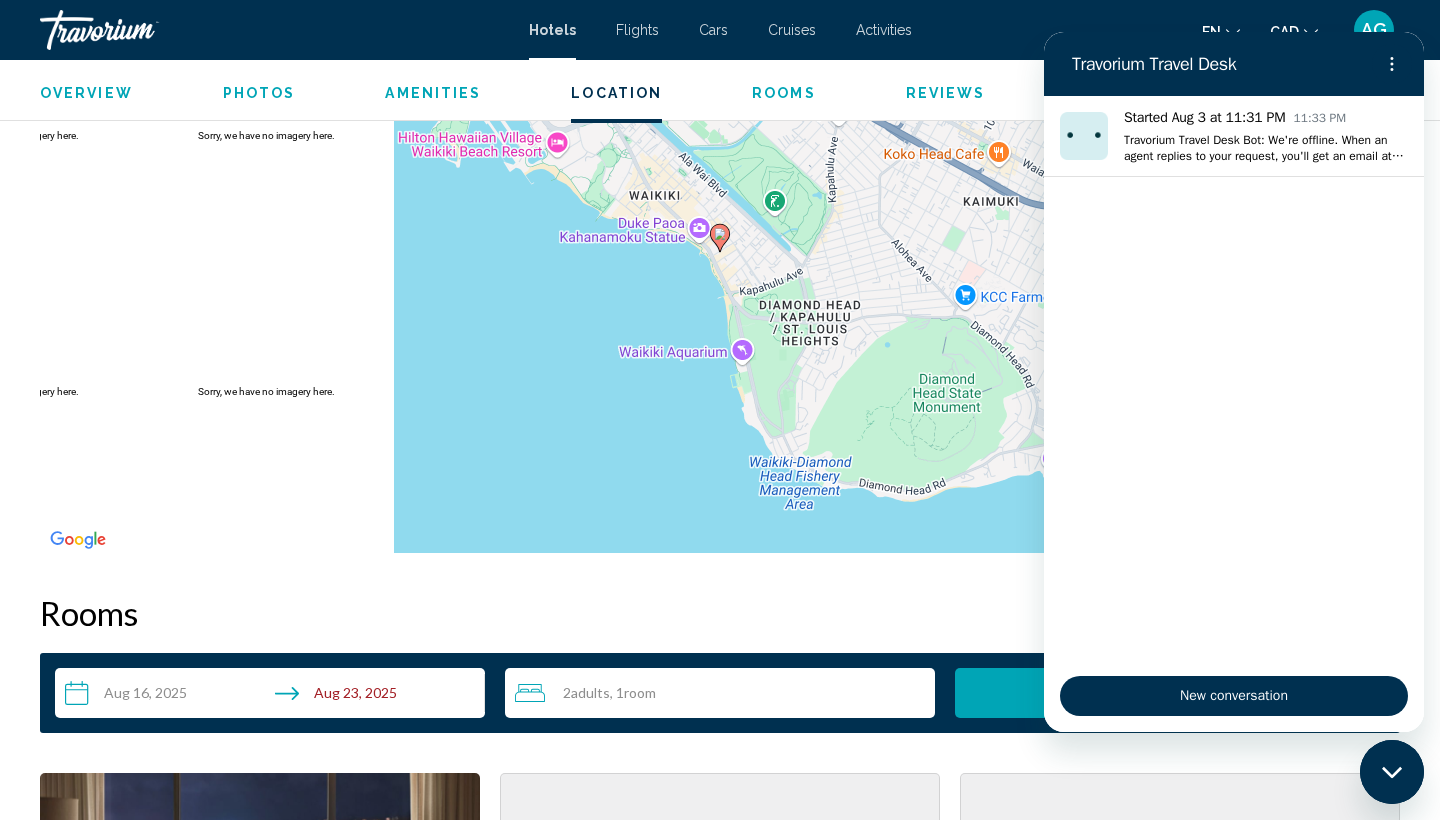 scroll, scrollTop: 2055, scrollLeft: 0, axis: vertical 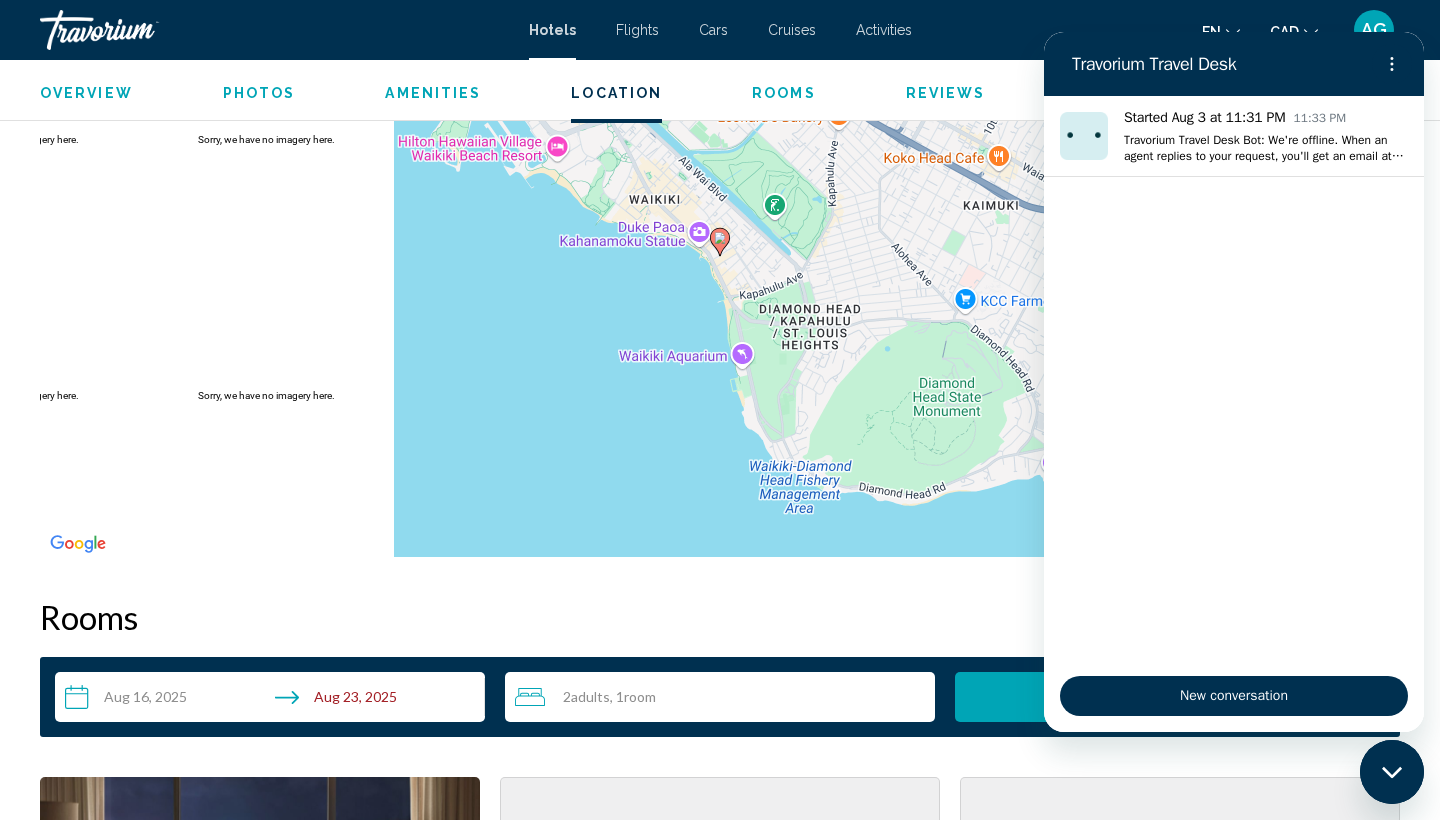 click on "Hotels" at bounding box center (552, 30) 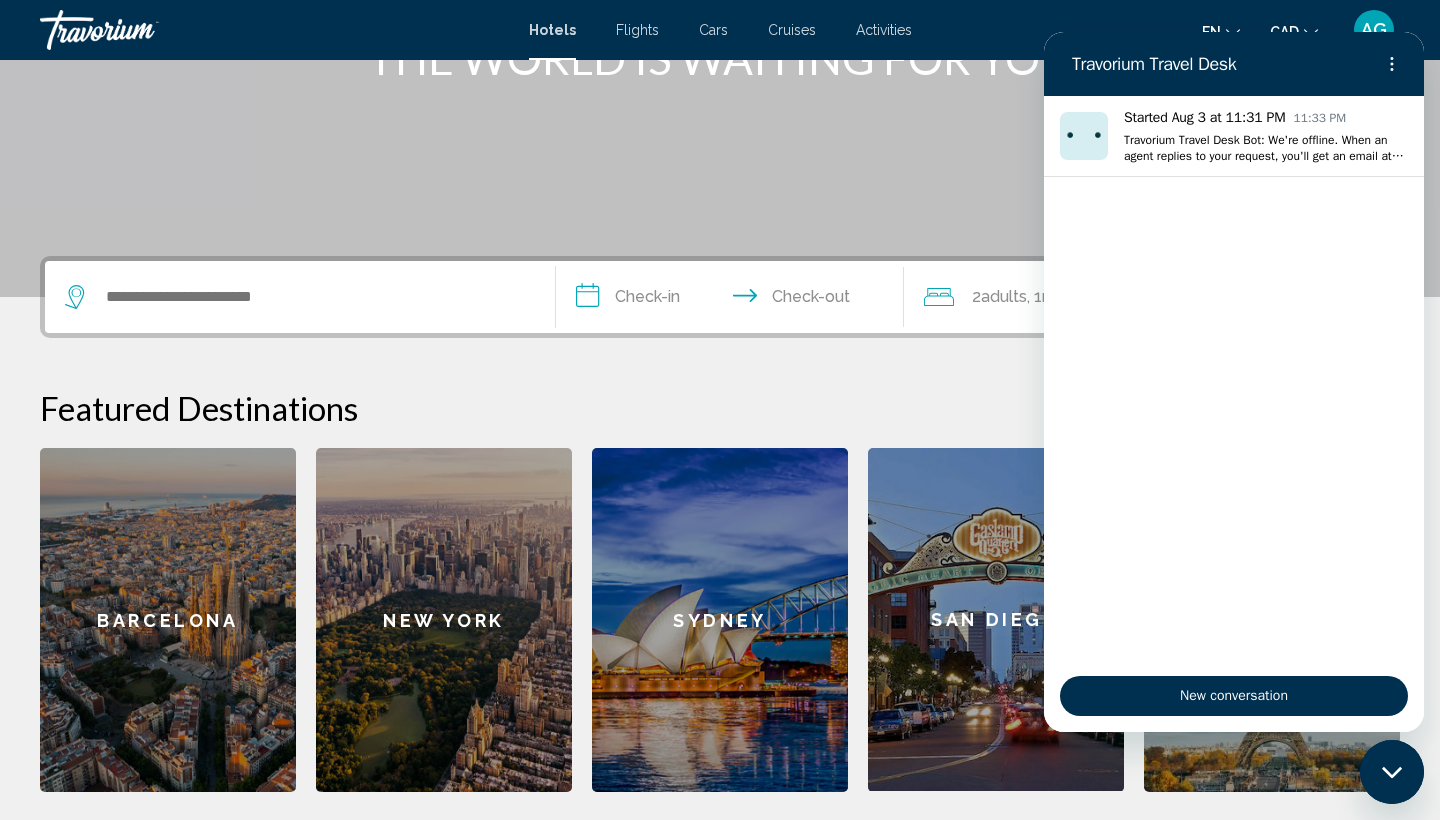 scroll, scrollTop: 303, scrollLeft: 0, axis: vertical 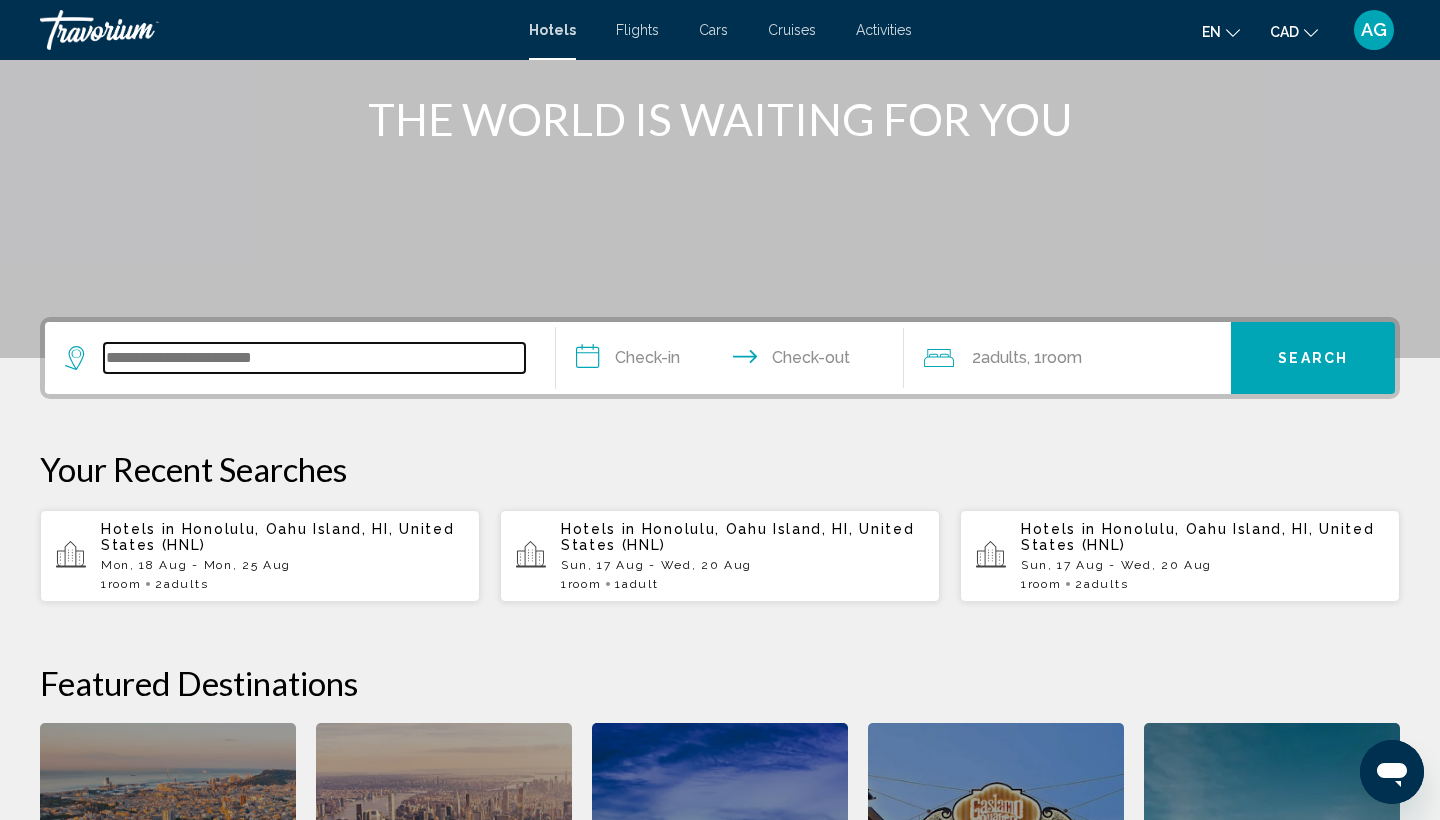 click at bounding box center [314, 358] 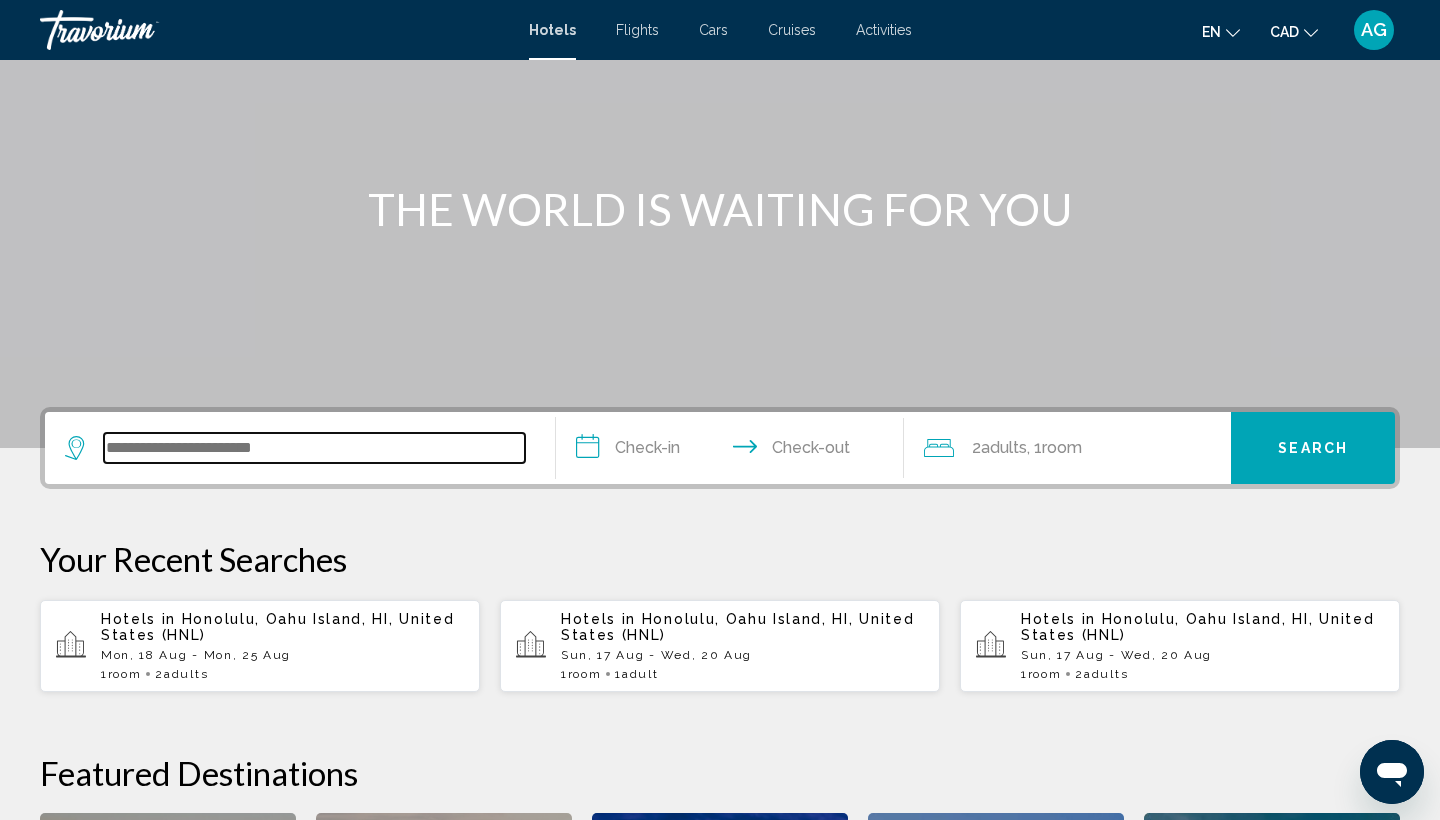 scroll, scrollTop: 164, scrollLeft: 0, axis: vertical 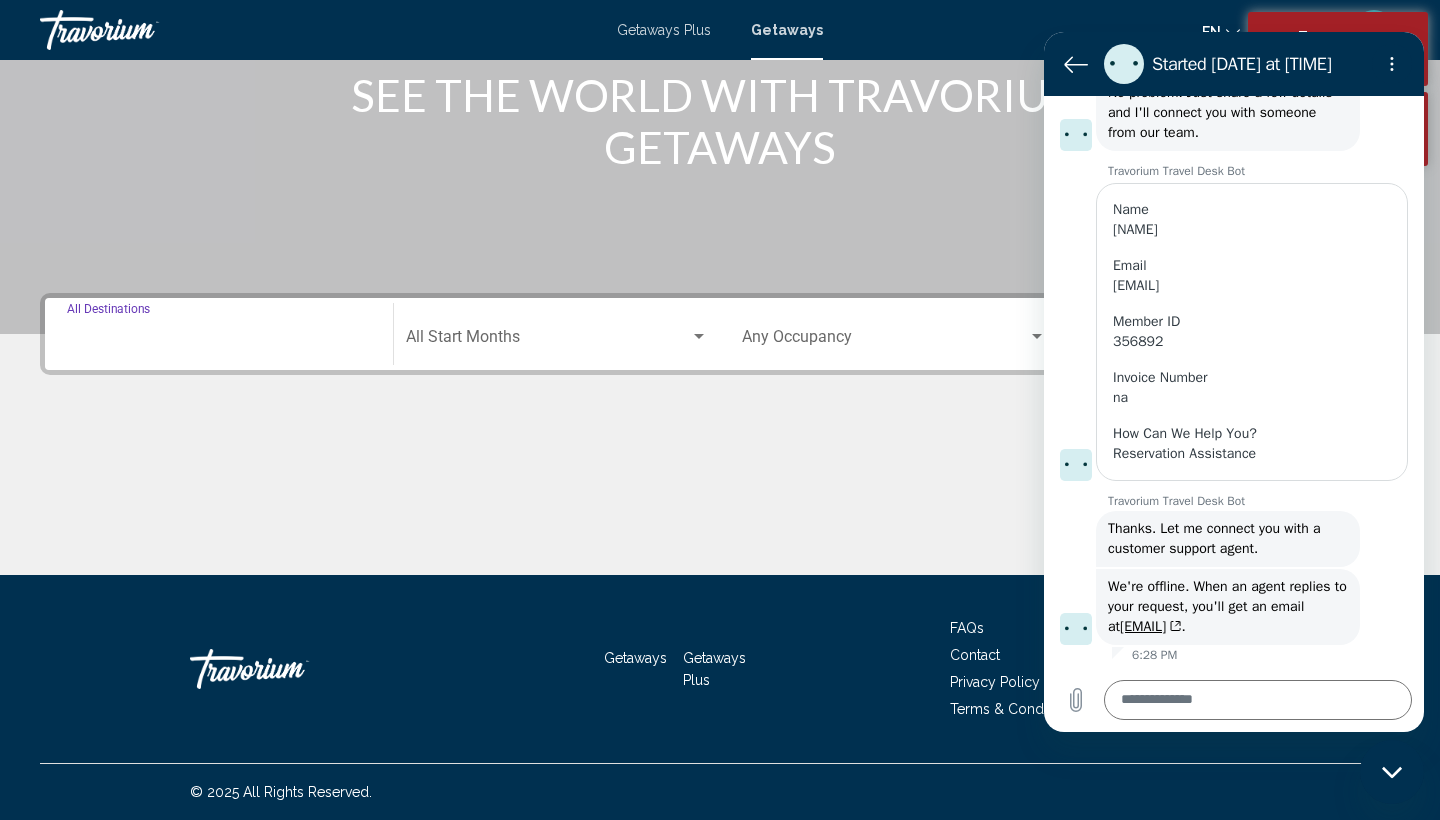 click on "Destination All Destinations" at bounding box center (219, 341) 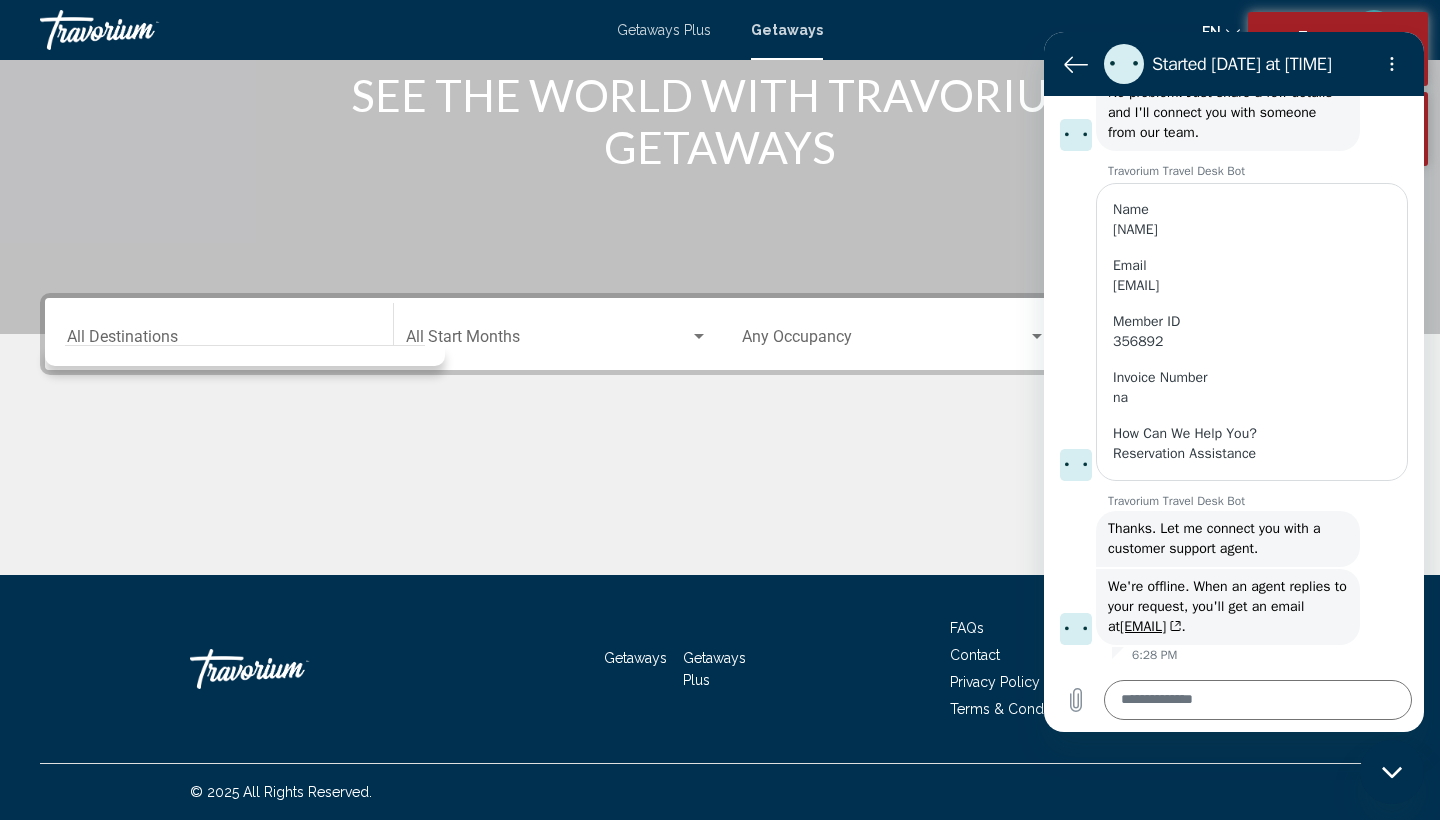 click on "Destination All Destinations" at bounding box center (219, 334) 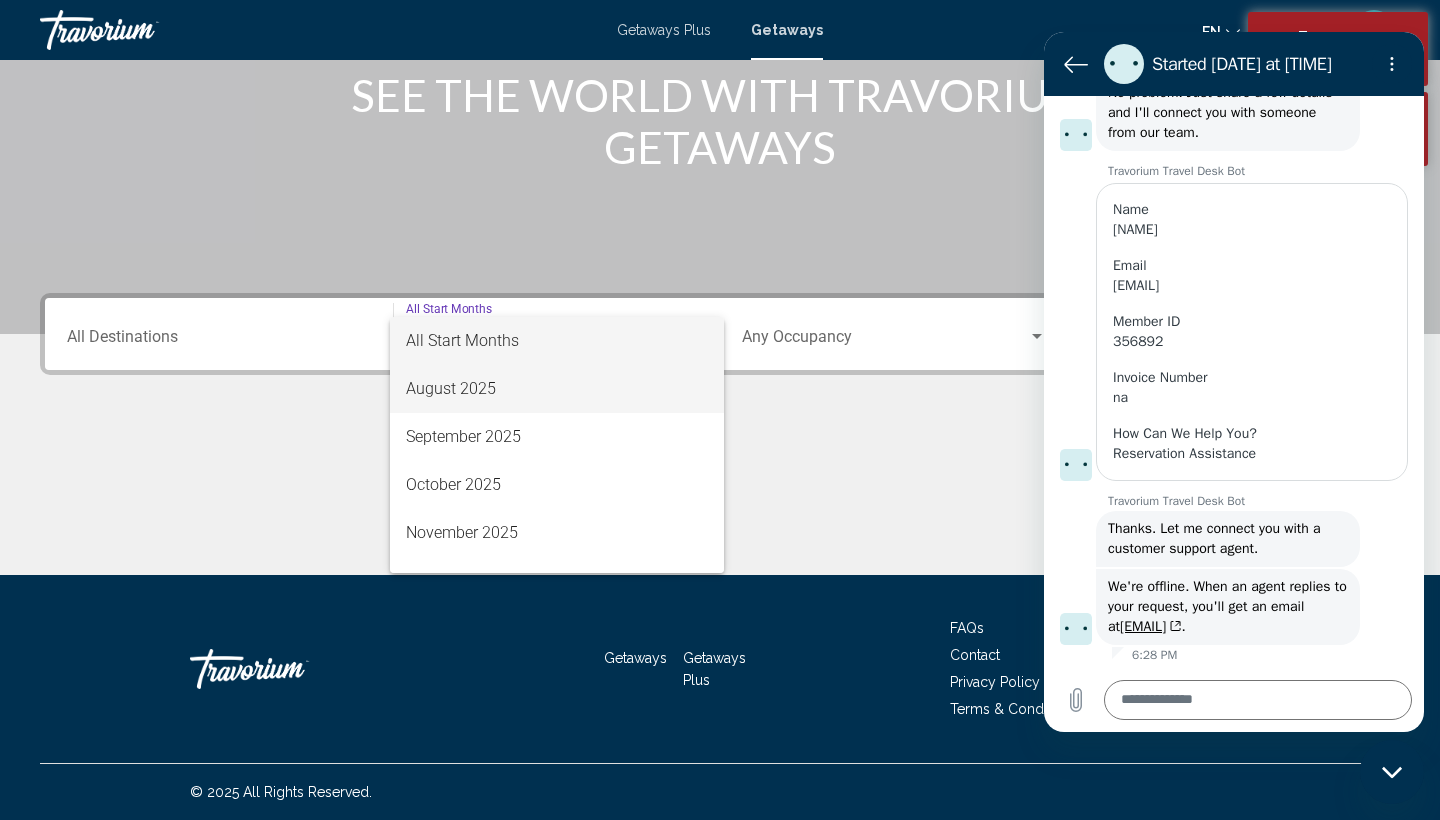 click on "August 2025" at bounding box center (557, 389) 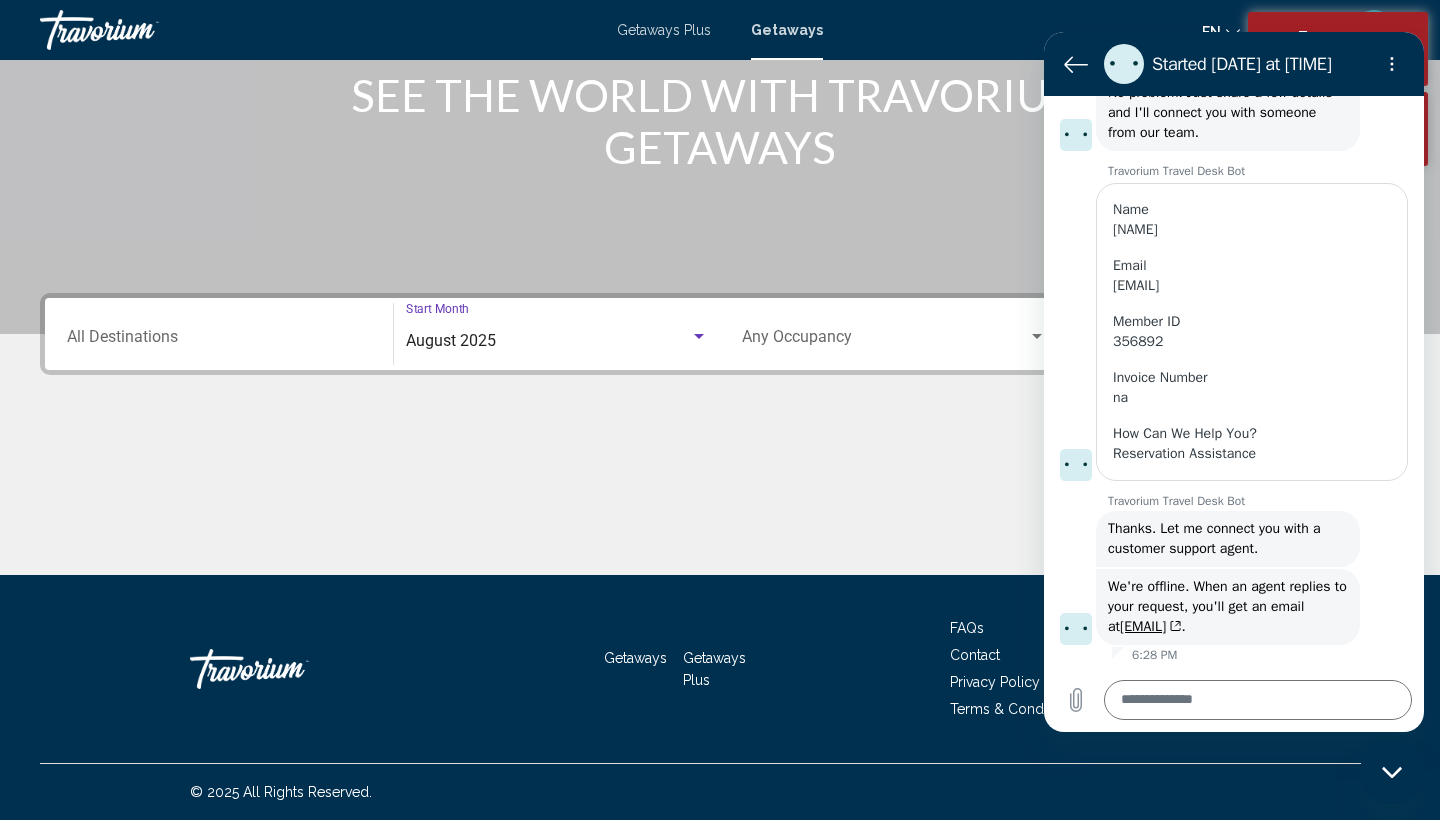click on "Occupancy Any Occupancy" at bounding box center (894, 334) 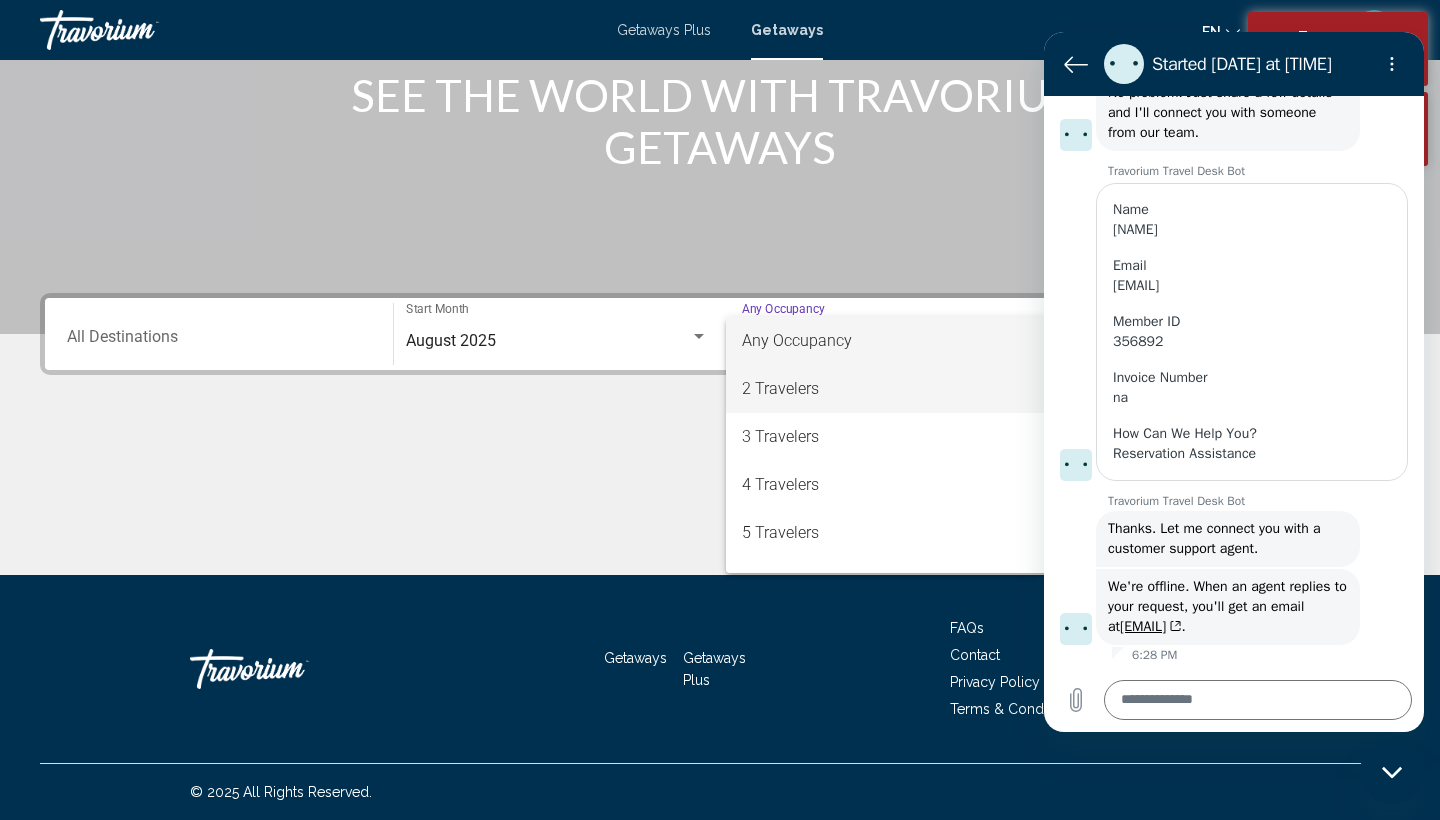 click on "2 Travelers" at bounding box center (894, 389) 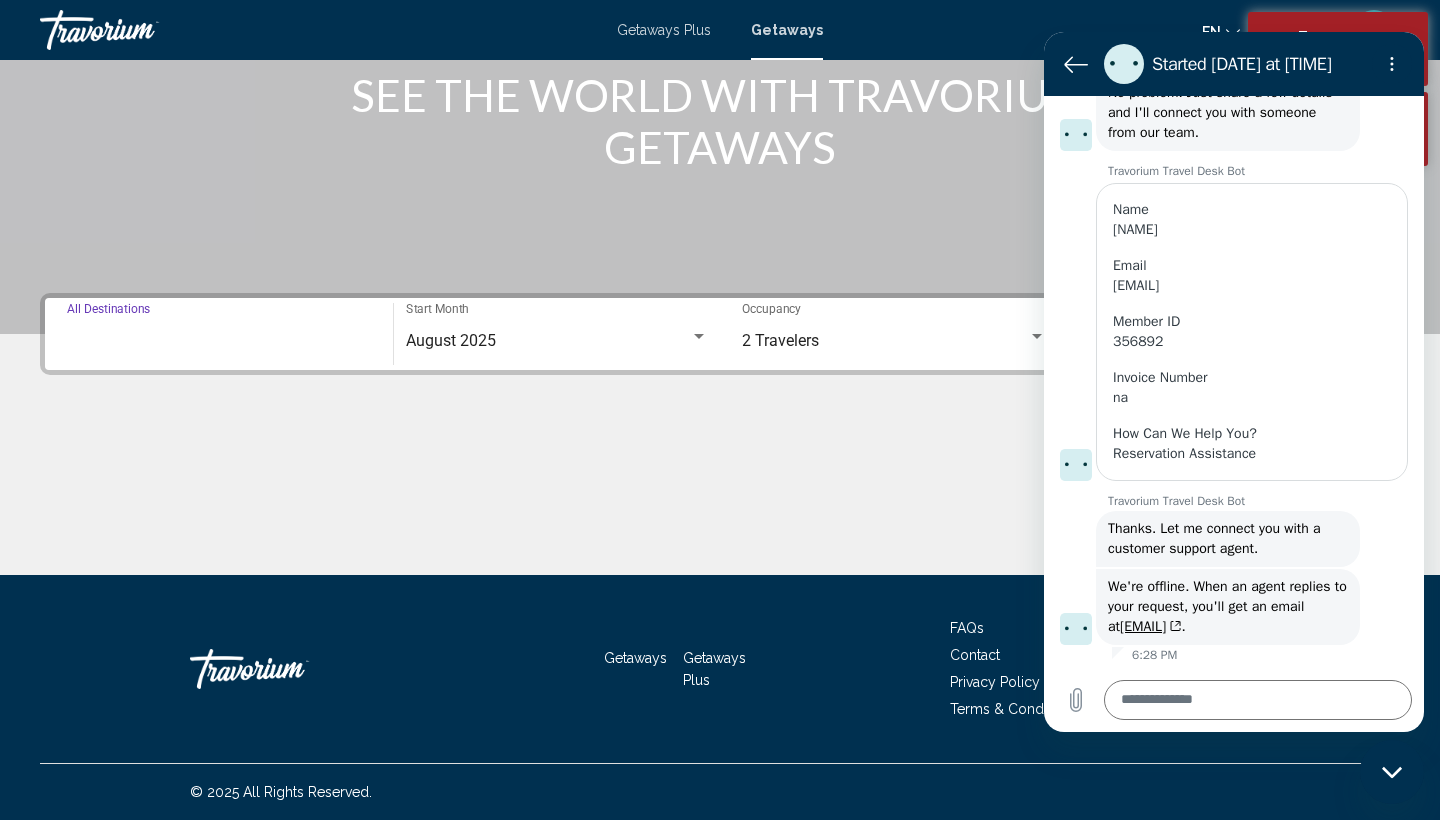 click on "Destination All Destinations" at bounding box center [219, 341] 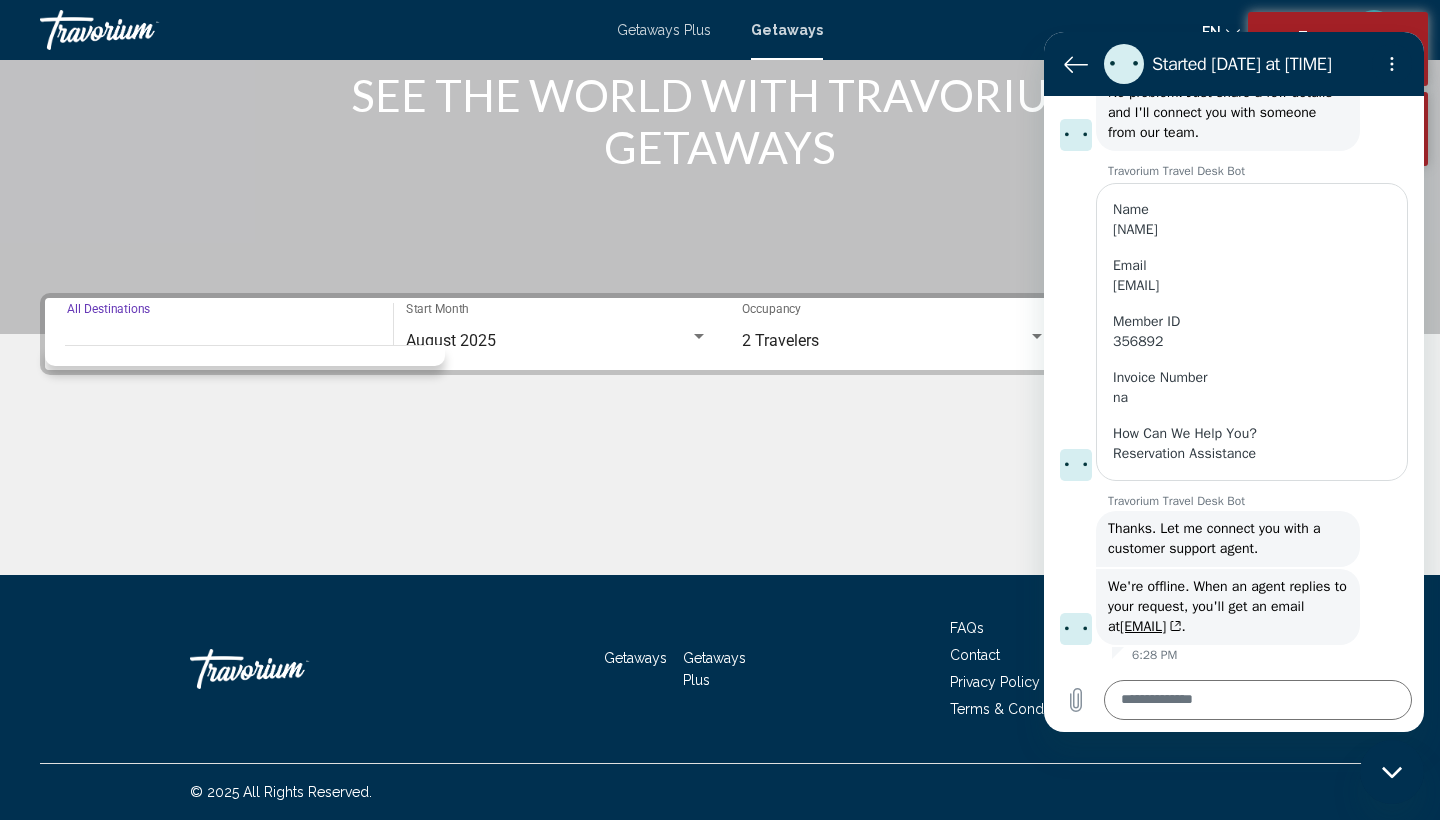 click on "Destination All Destinations" at bounding box center (219, 341) 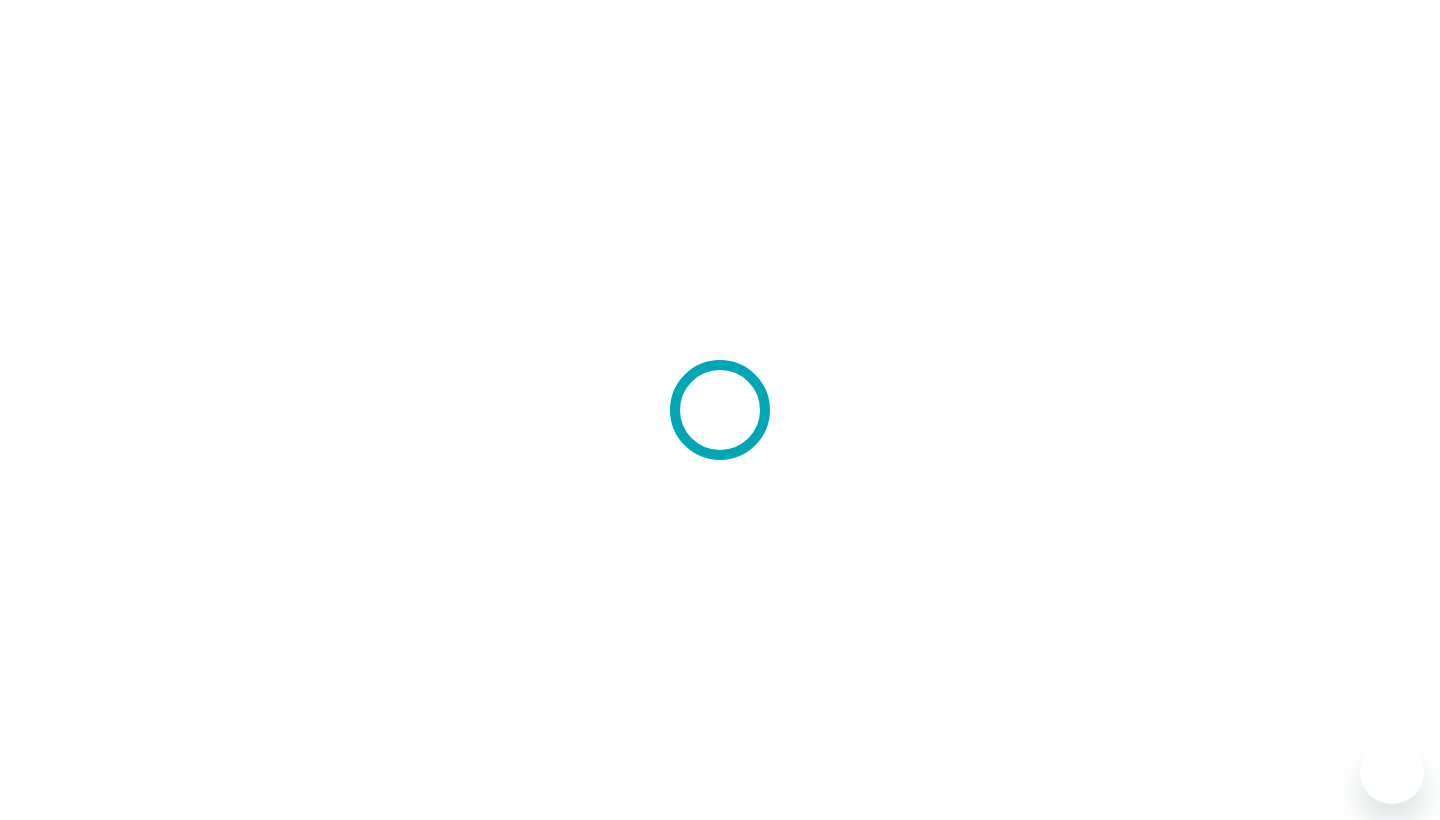 scroll, scrollTop: 0, scrollLeft: 0, axis: both 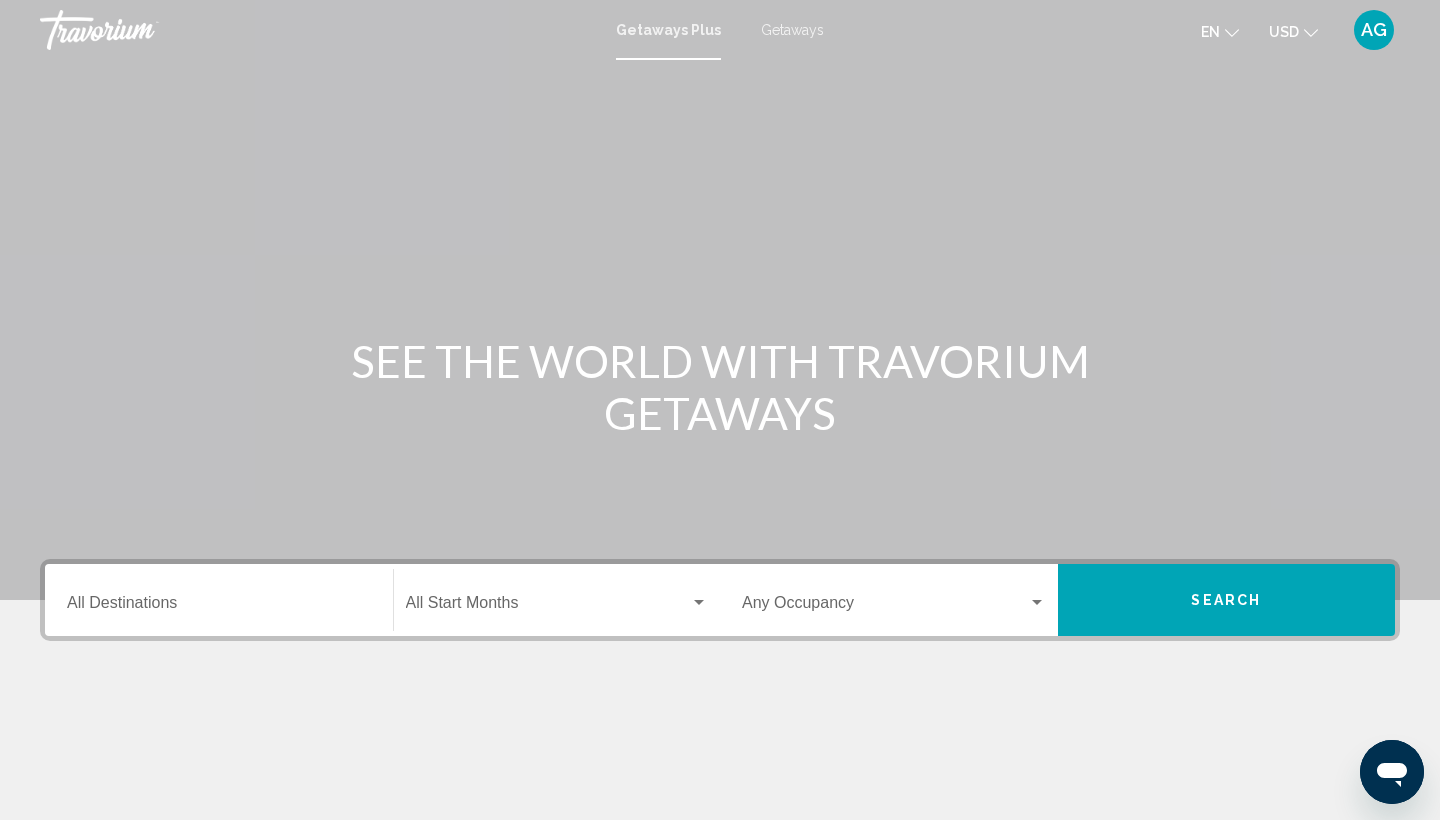 click on "USD" 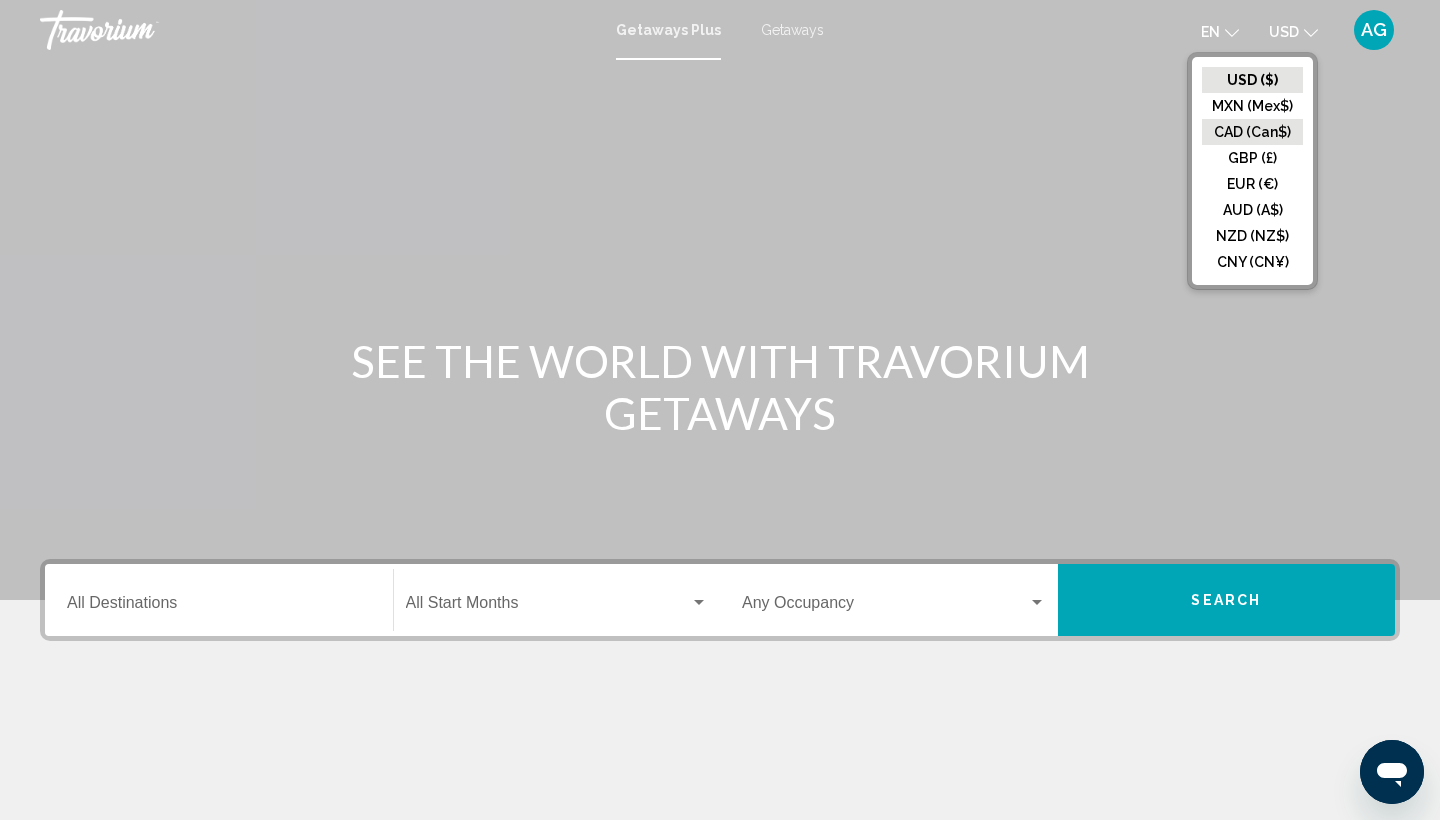 click on "CAD (Can$)" 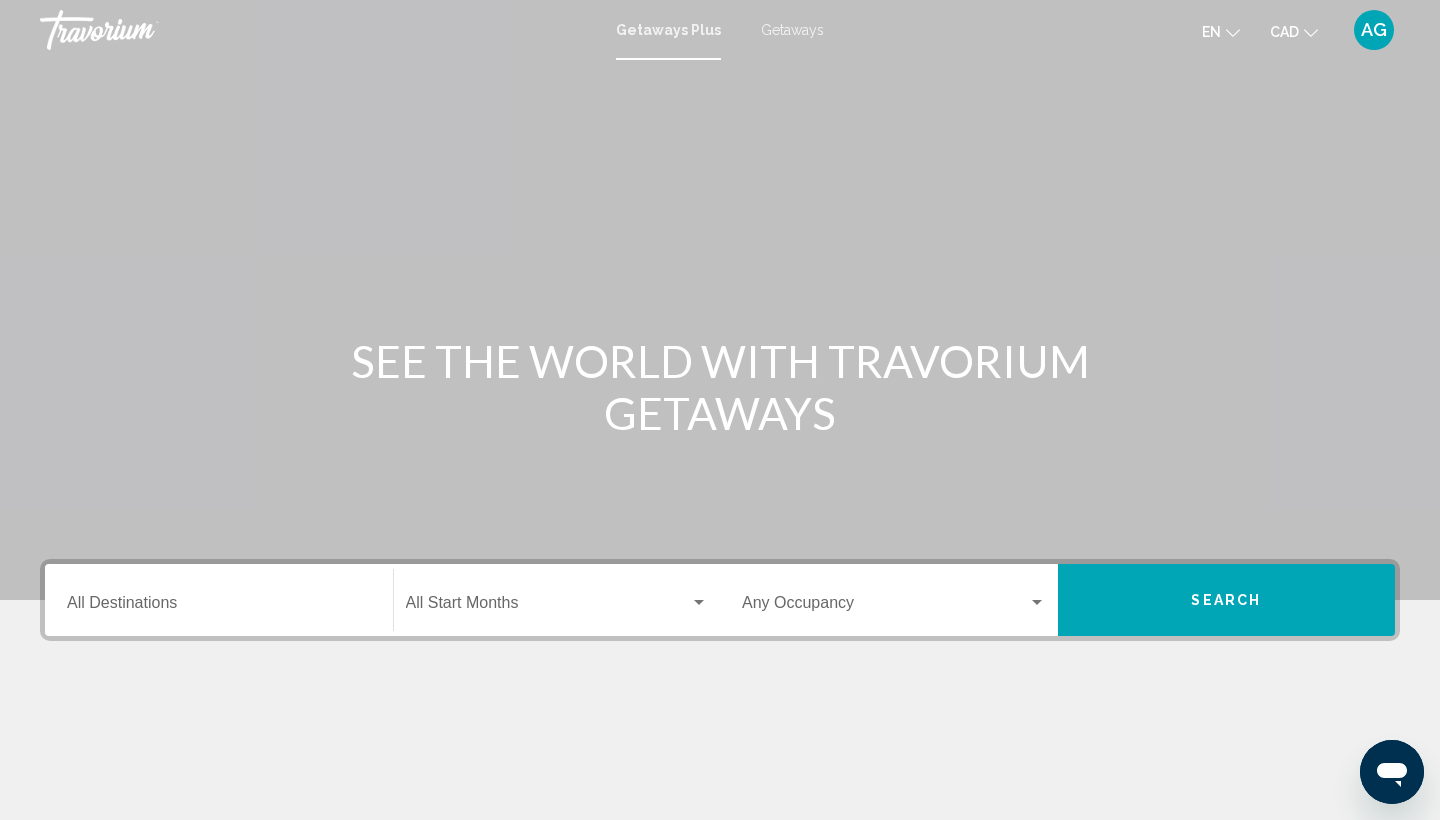 click on "Getaways" at bounding box center (792, 30) 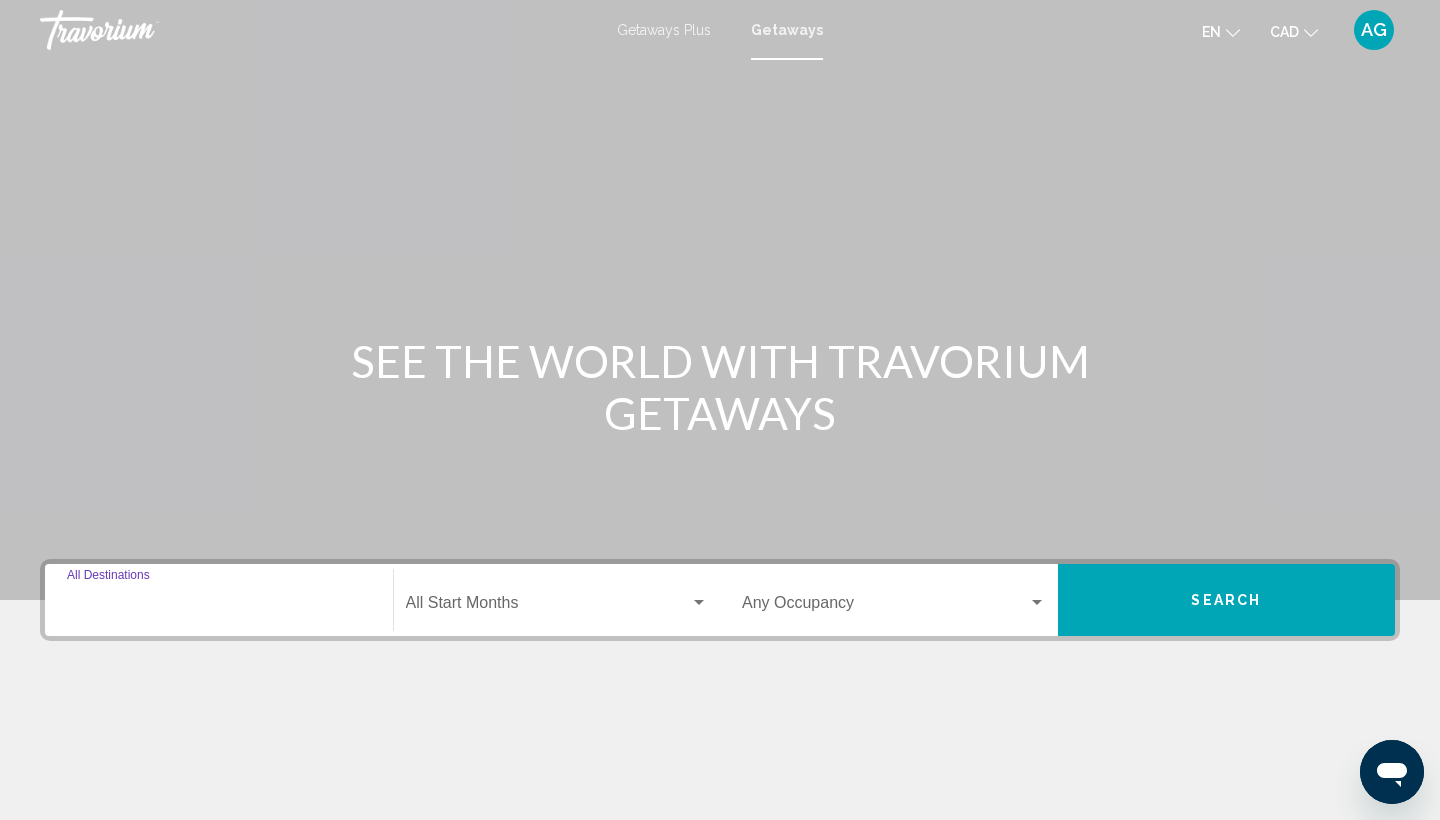 click on "Destination All Destinations" at bounding box center [219, 607] 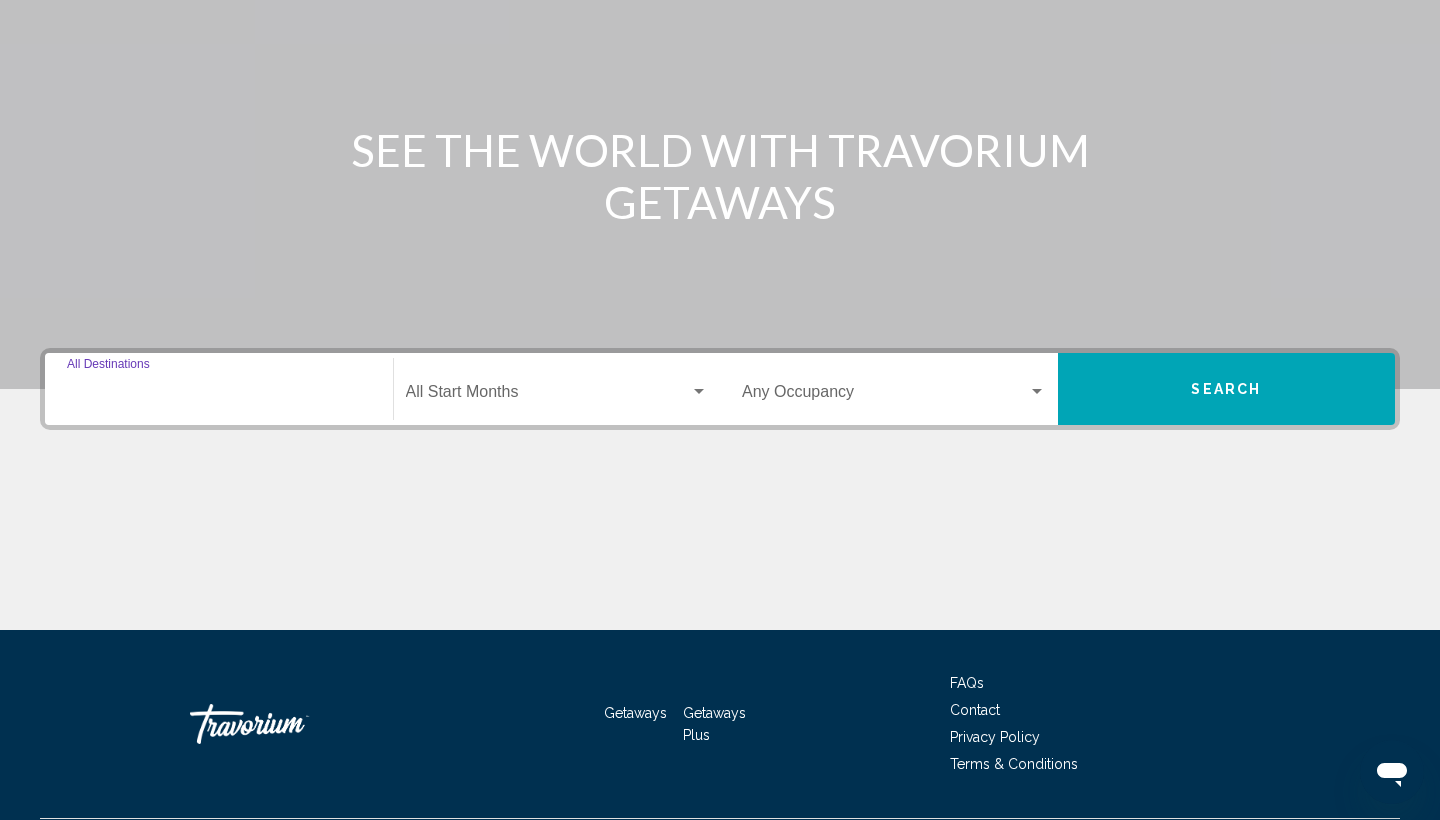 scroll, scrollTop: 266, scrollLeft: 0, axis: vertical 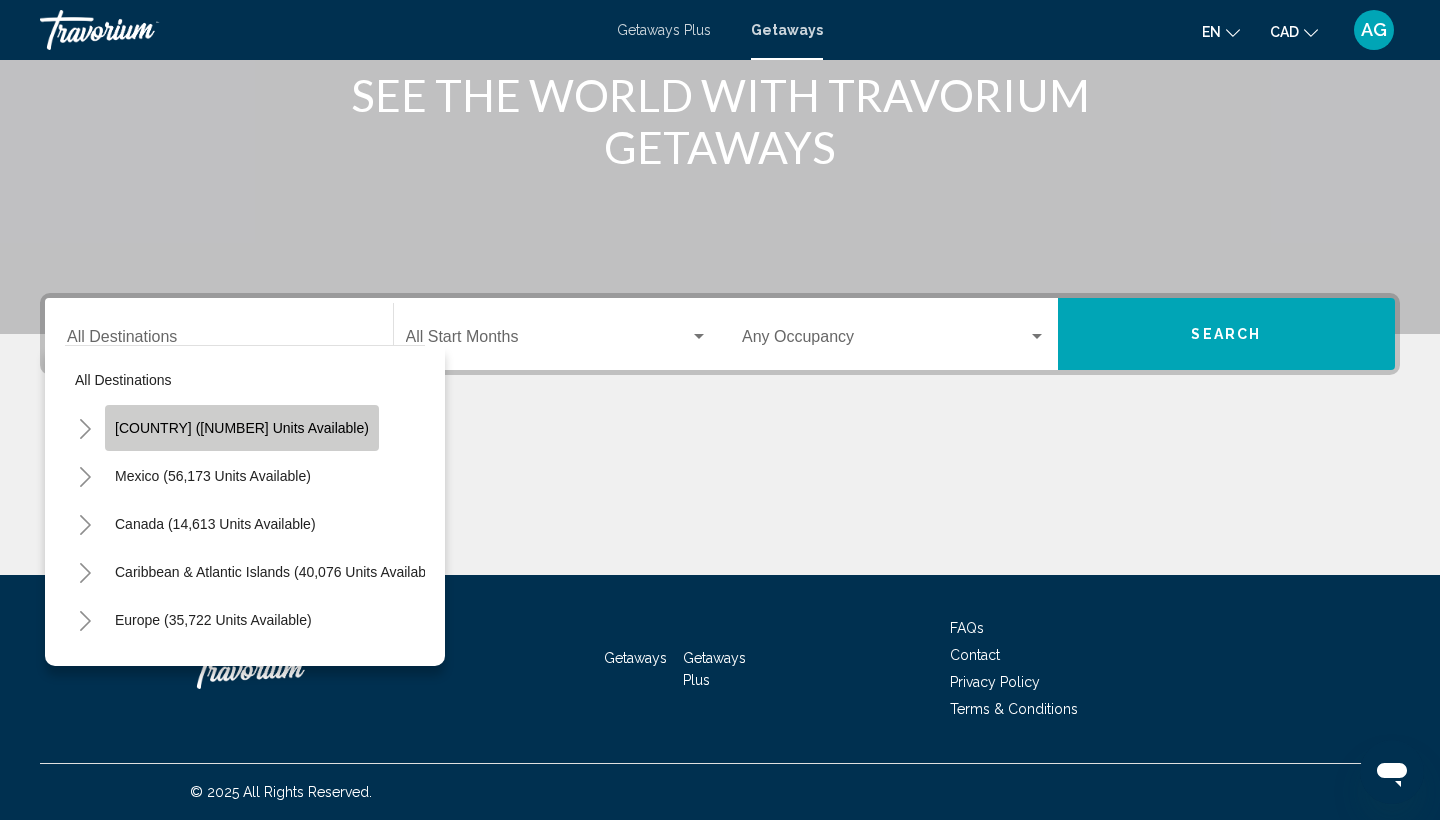 click on "United States (656,717 units available)" at bounding box center [213, 476] 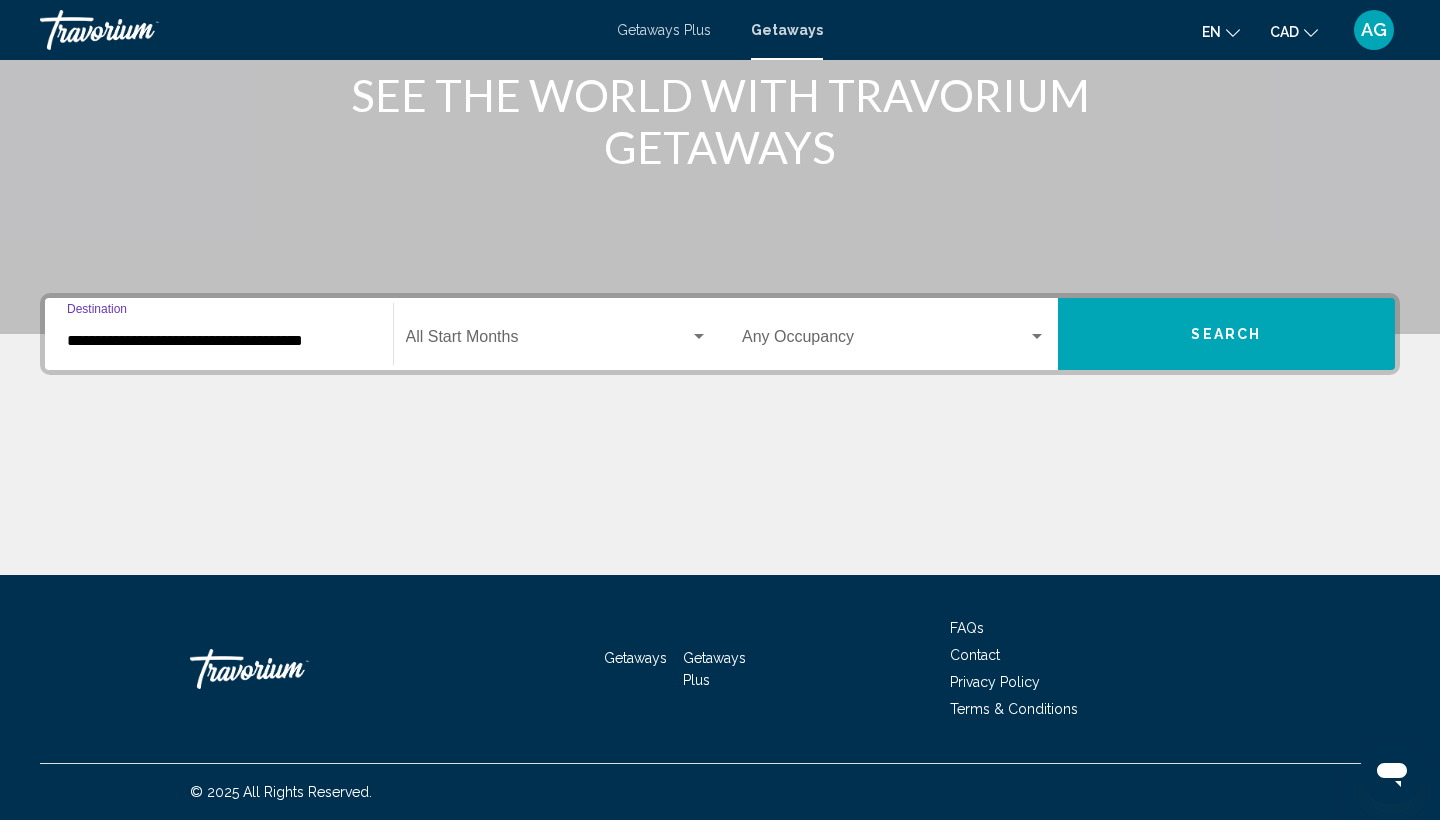 click at bounding box center (548, 341) 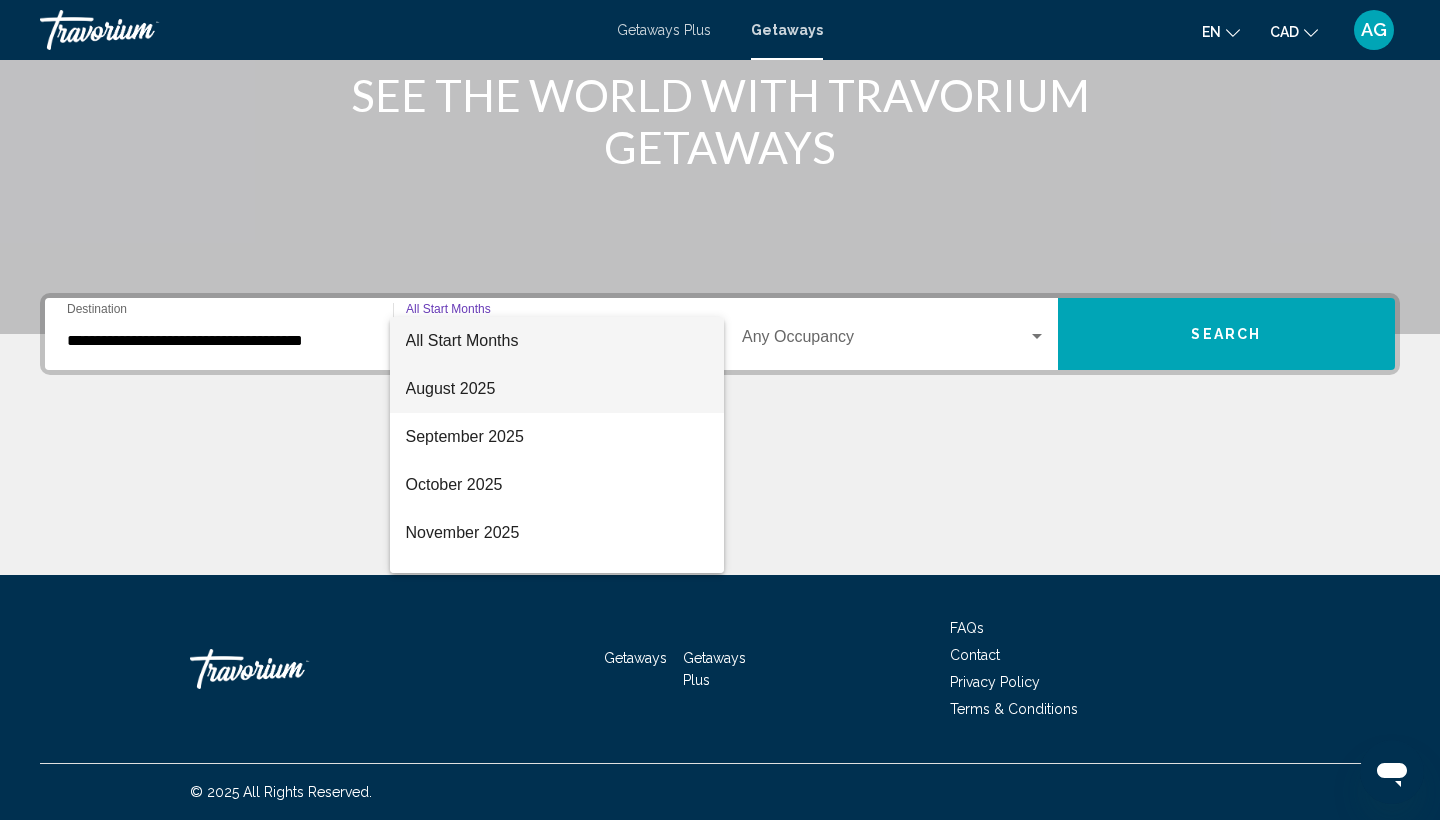 click on "August 2025" at bounding box center [557, 389] 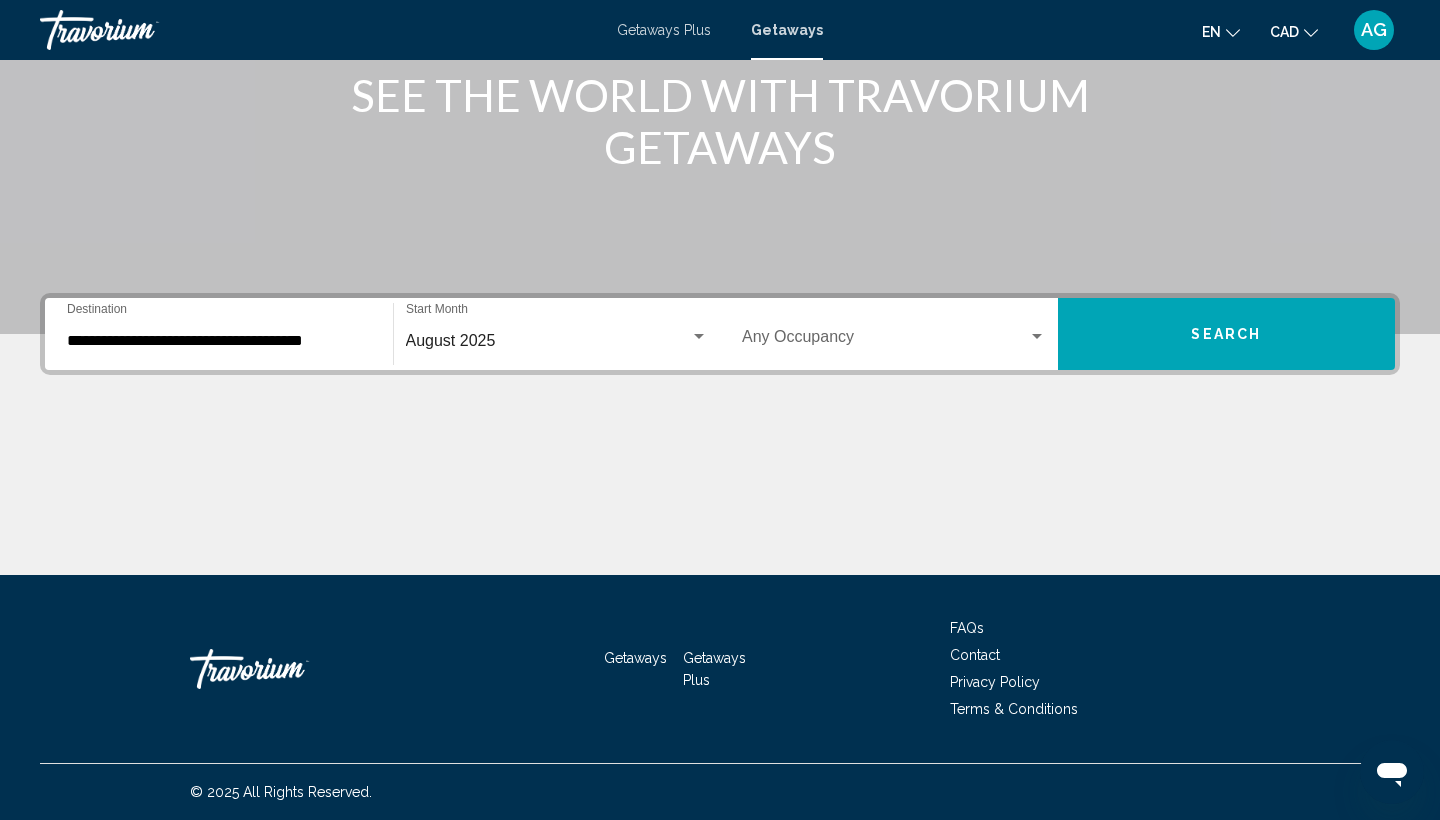 click on "Occupancy Any Occupancy" at bounding box center (894, 334) 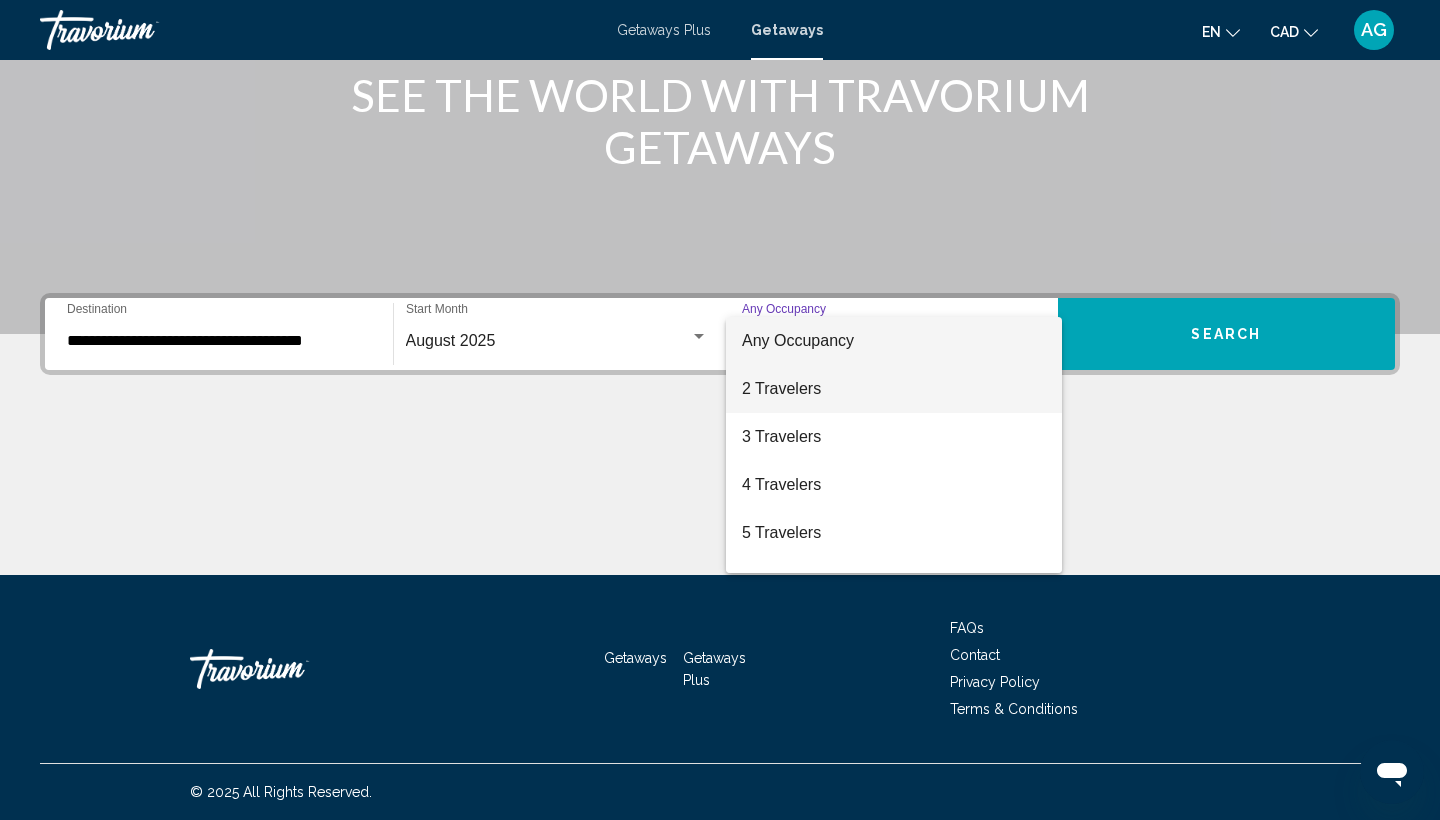click on "2 Travelers" at bounding box center [894, 389] 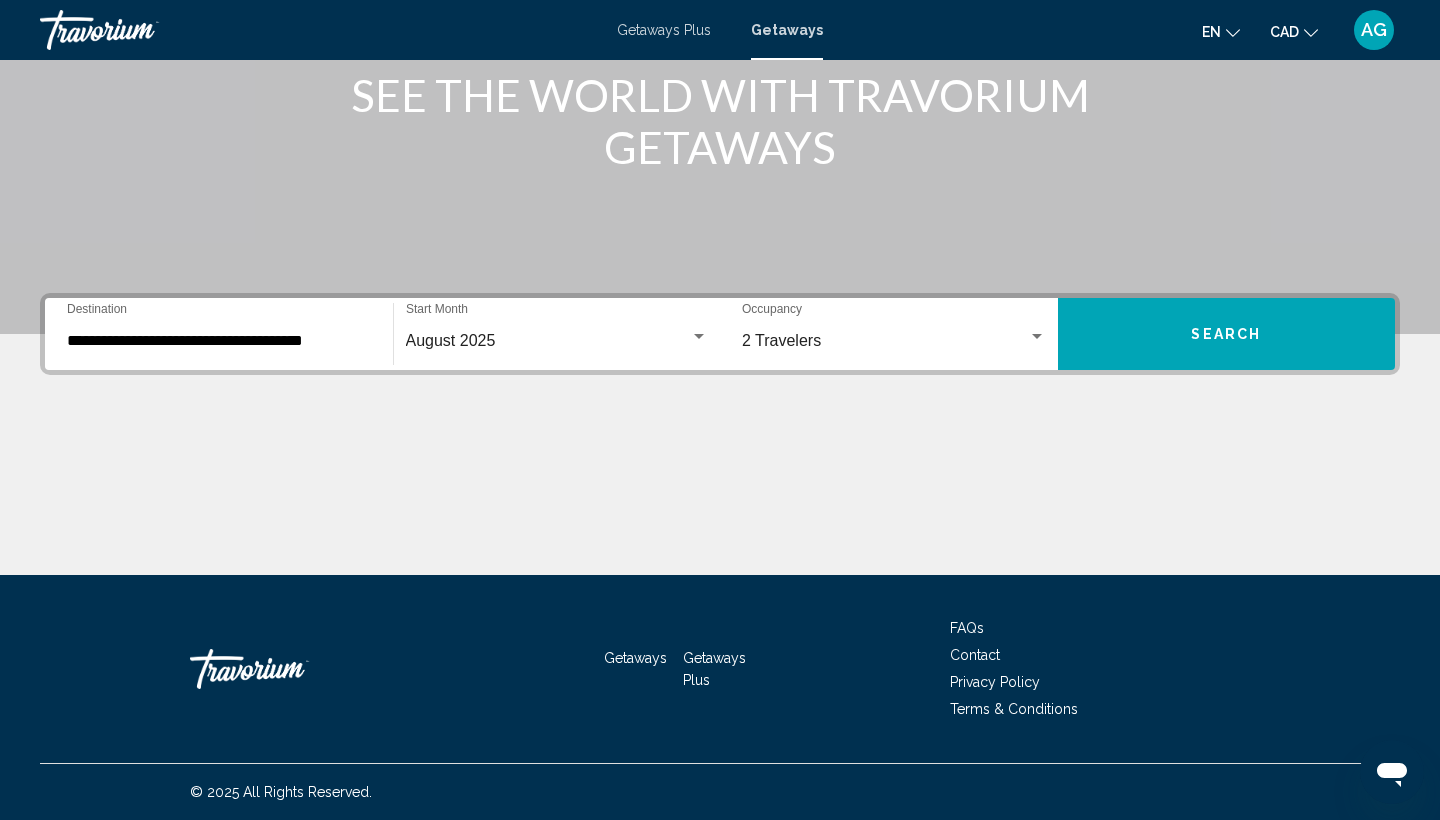 click on "**********" at bounding box center [219, 334] 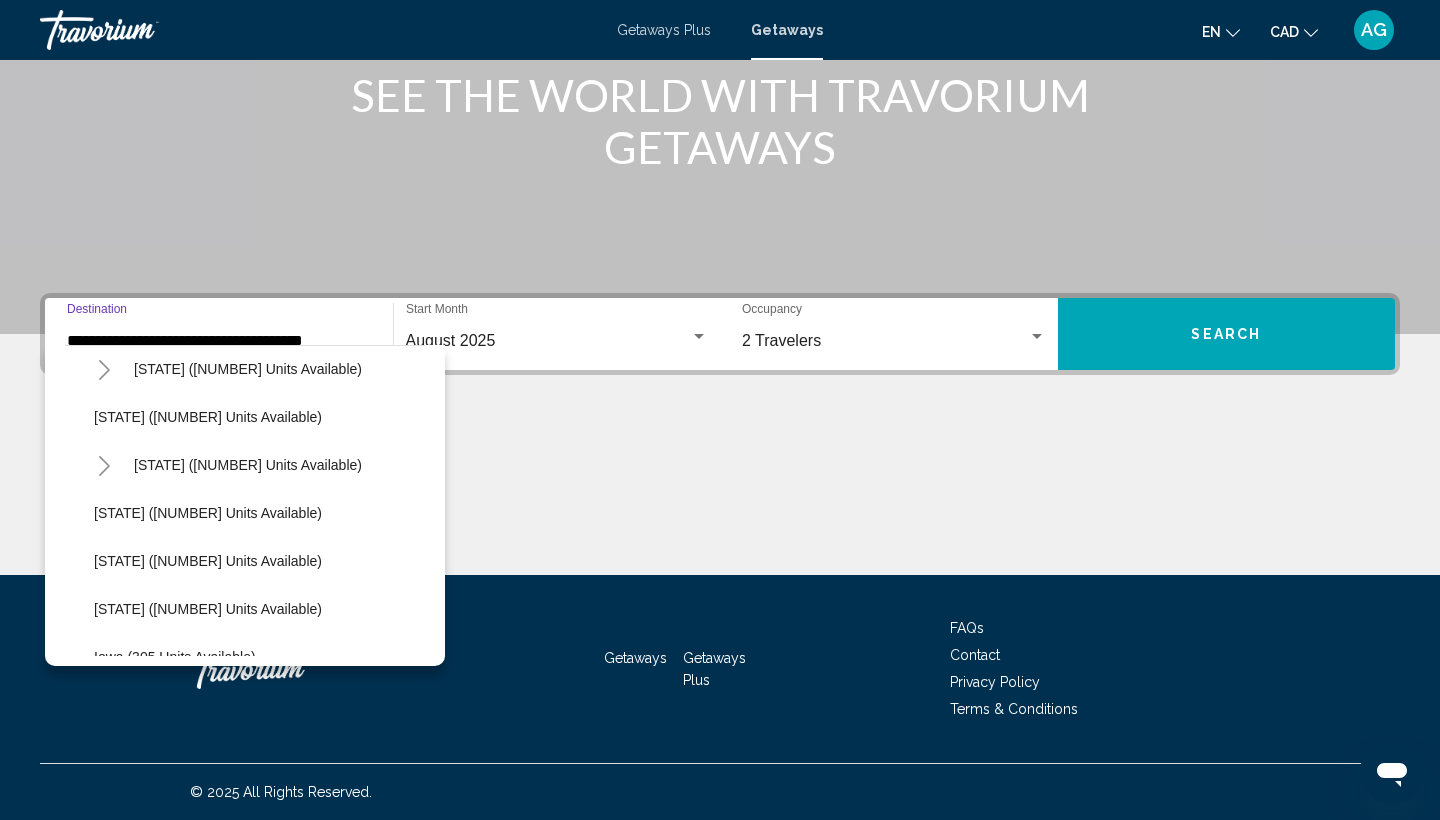 scroll, scrollTop: 396, scrollLeft: 1, axis: both 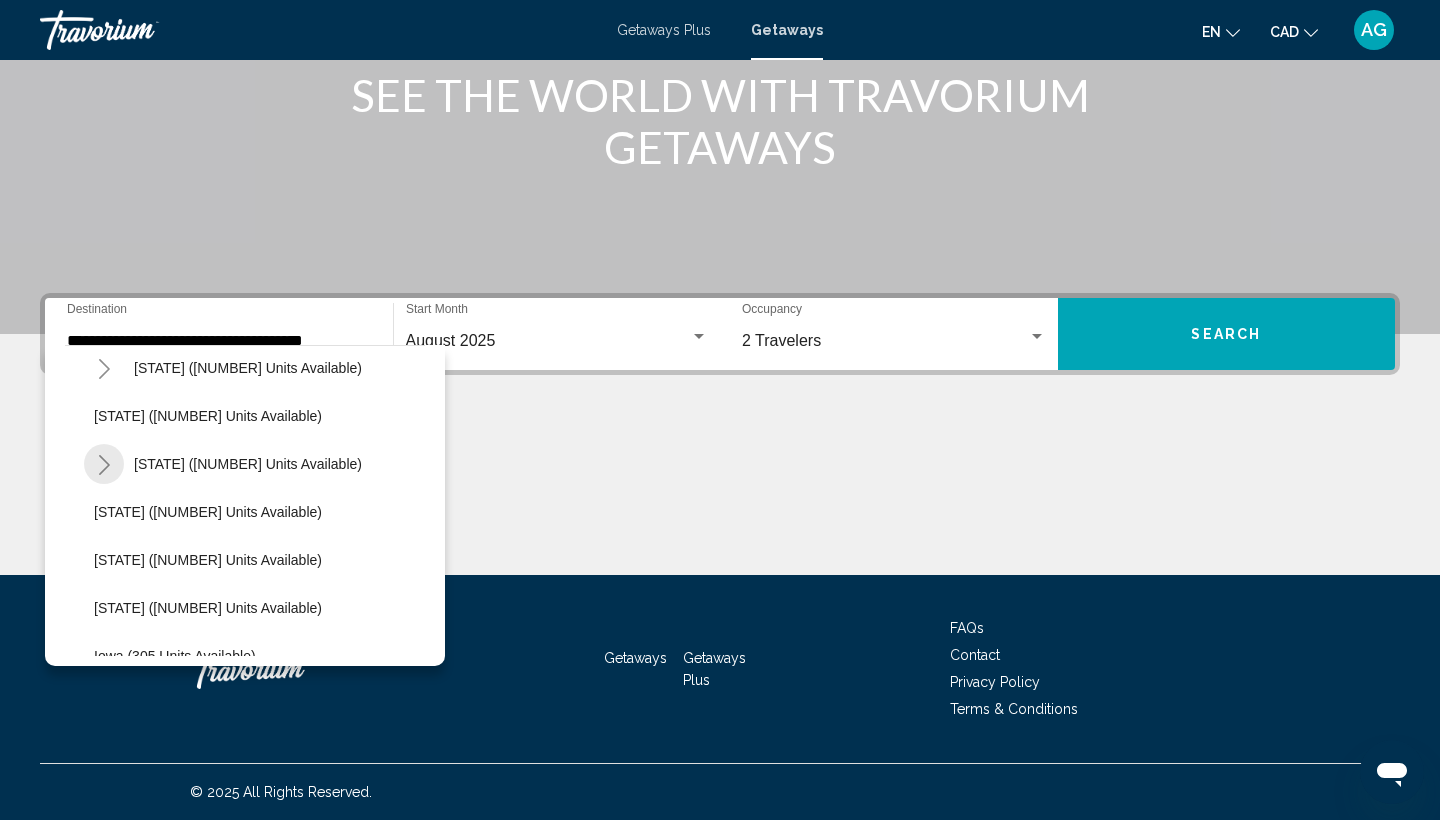 click 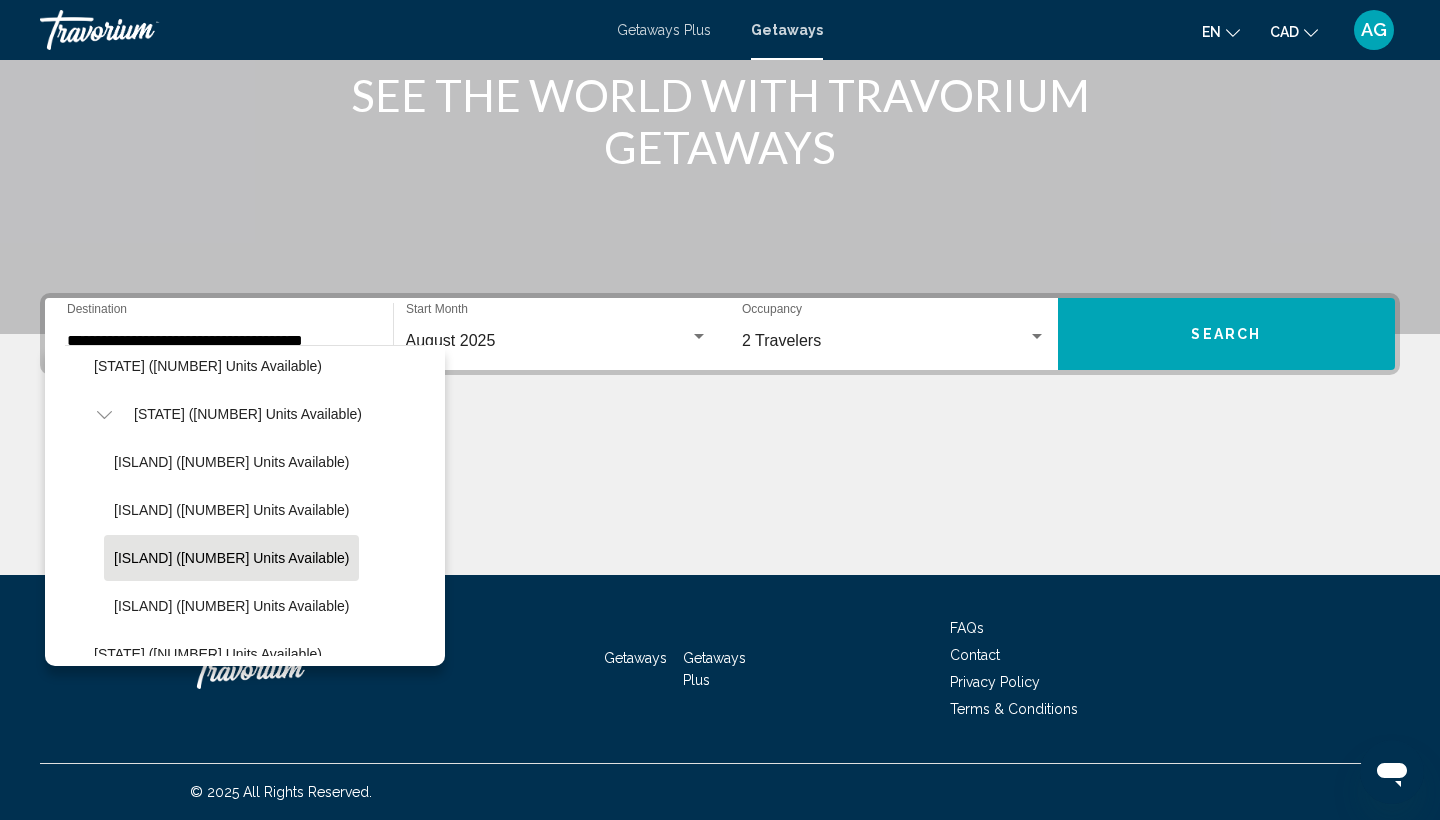 scroll, scrollTop: 447, scrollLeft: 3, axis: both 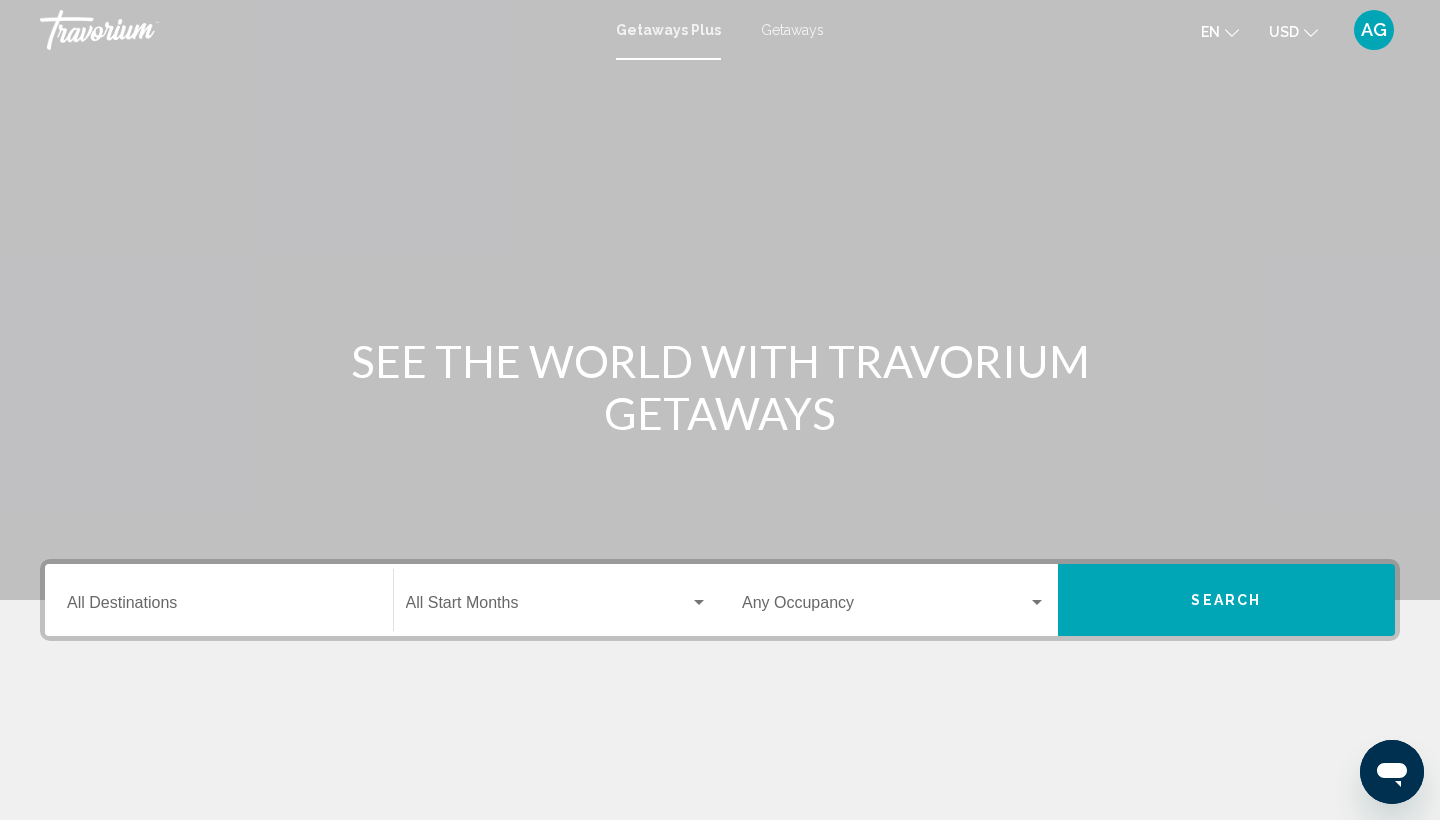 click on "Getaways" at bounding box center [792, 30] 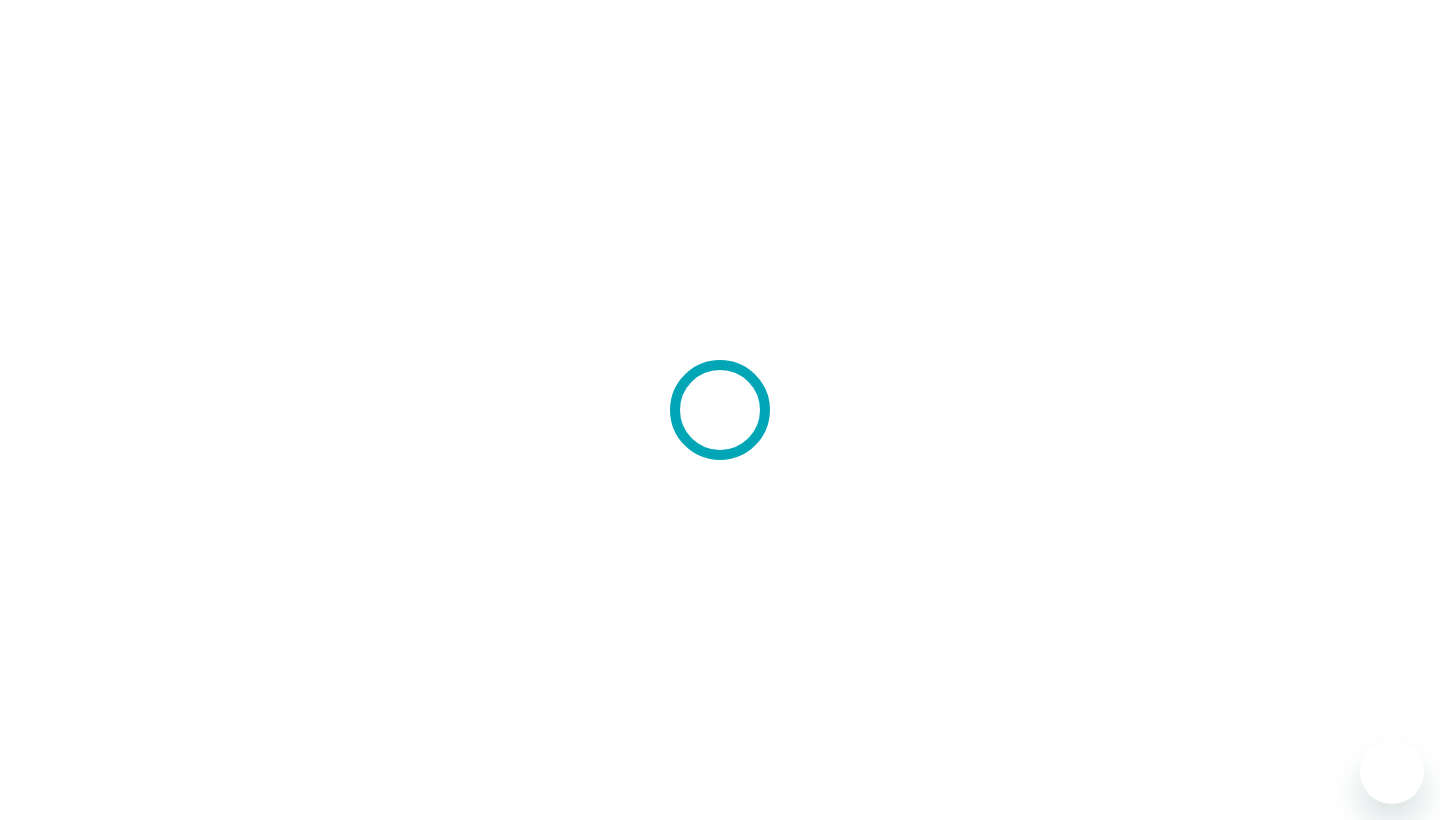 scroll, scrollTop: 0, scrollLeft: 0, axis: both 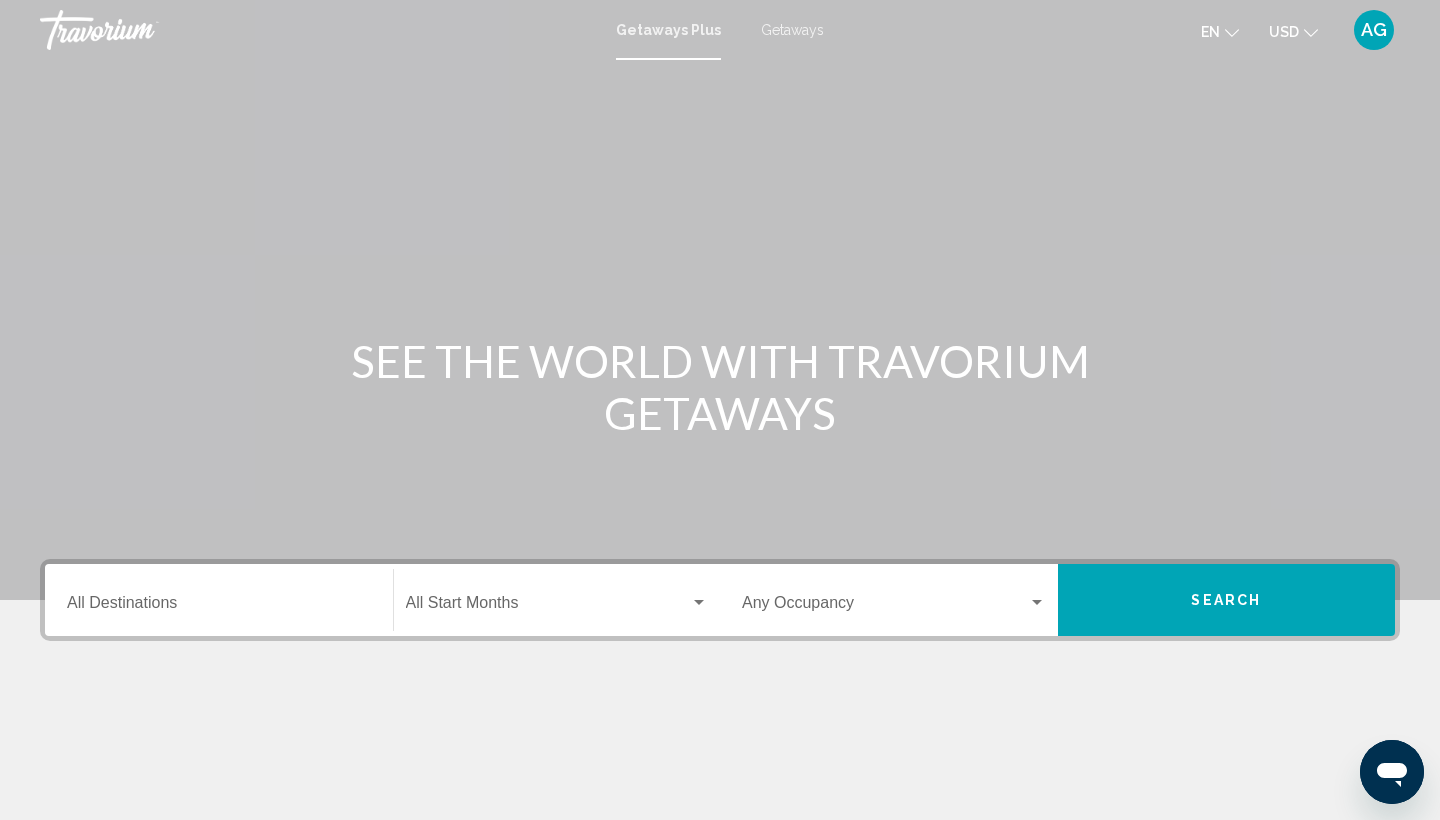 click on "Getaways" at bounding box center (792, 30) 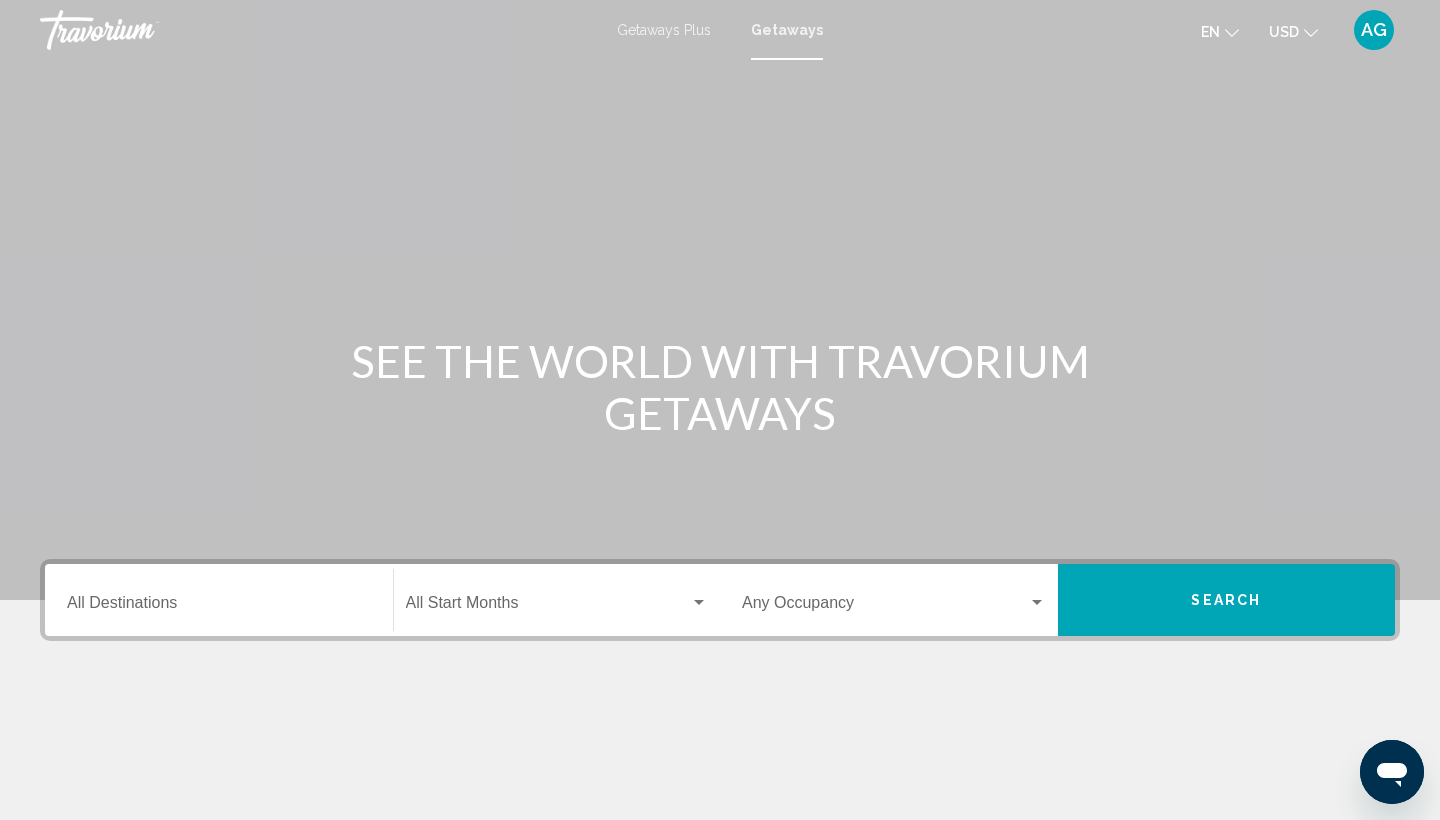 click on "USD" 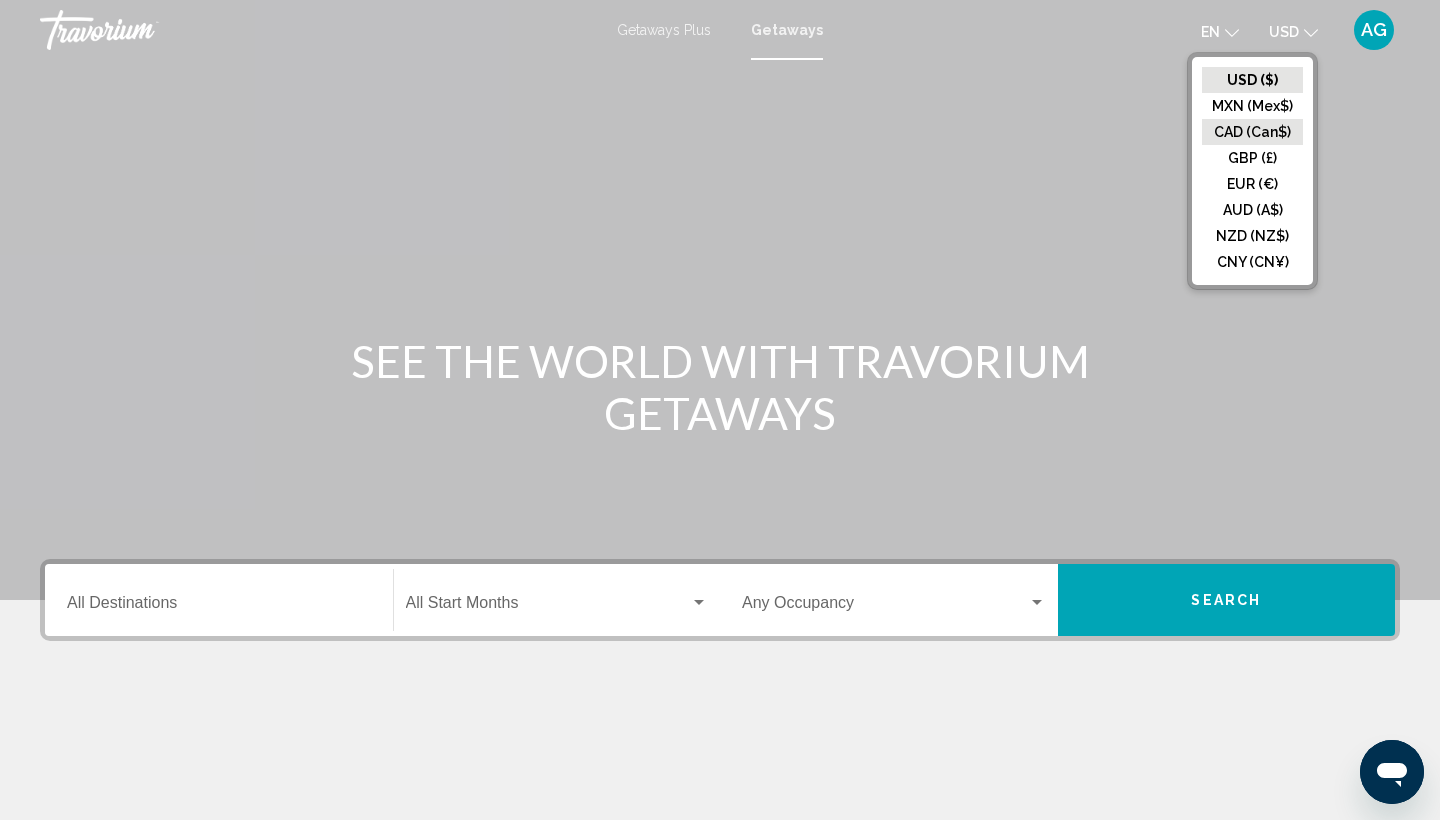 click on "CAD (Can$)" 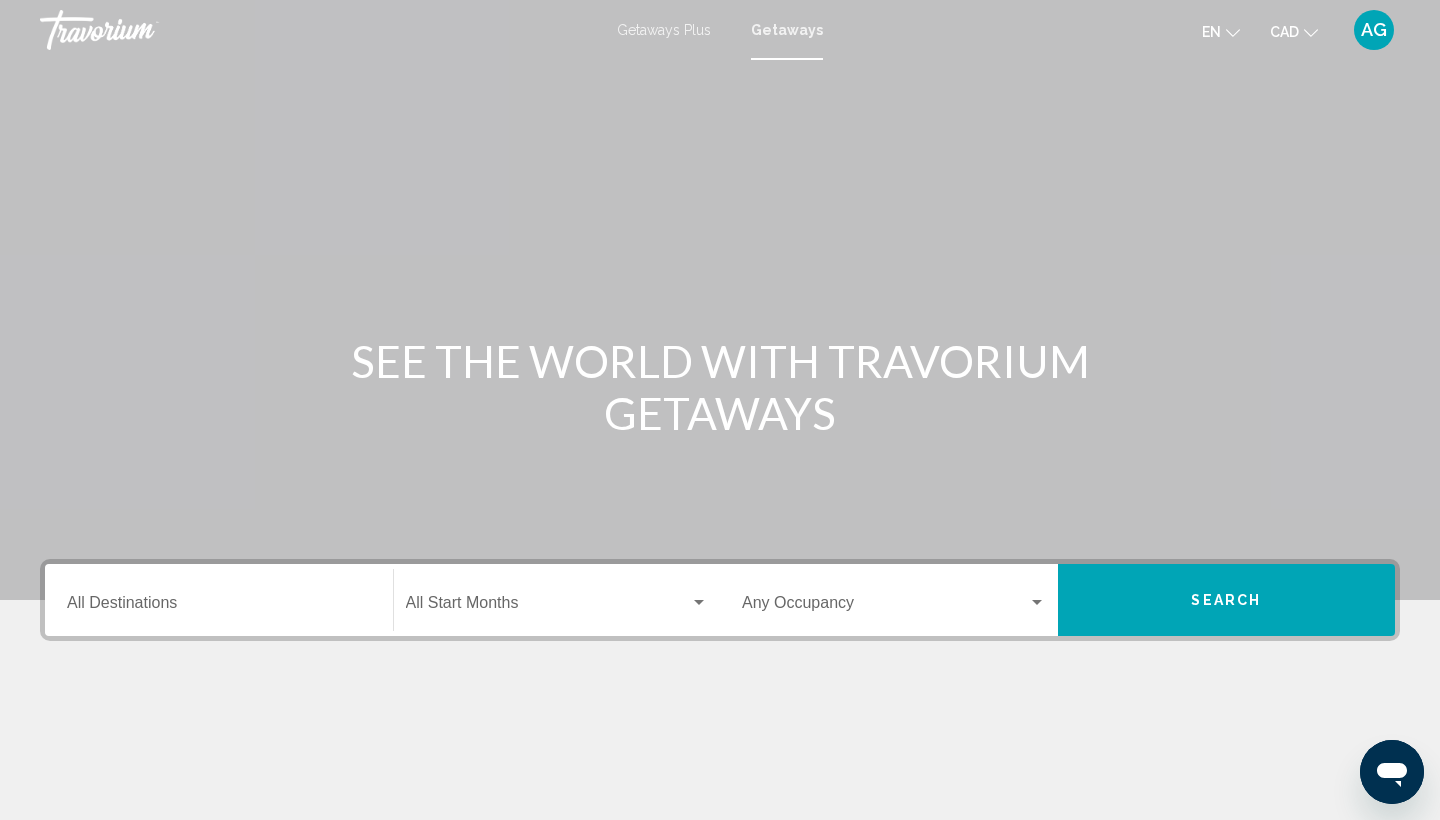 click on "Getaways Plus" at bounding box center (664, 30) 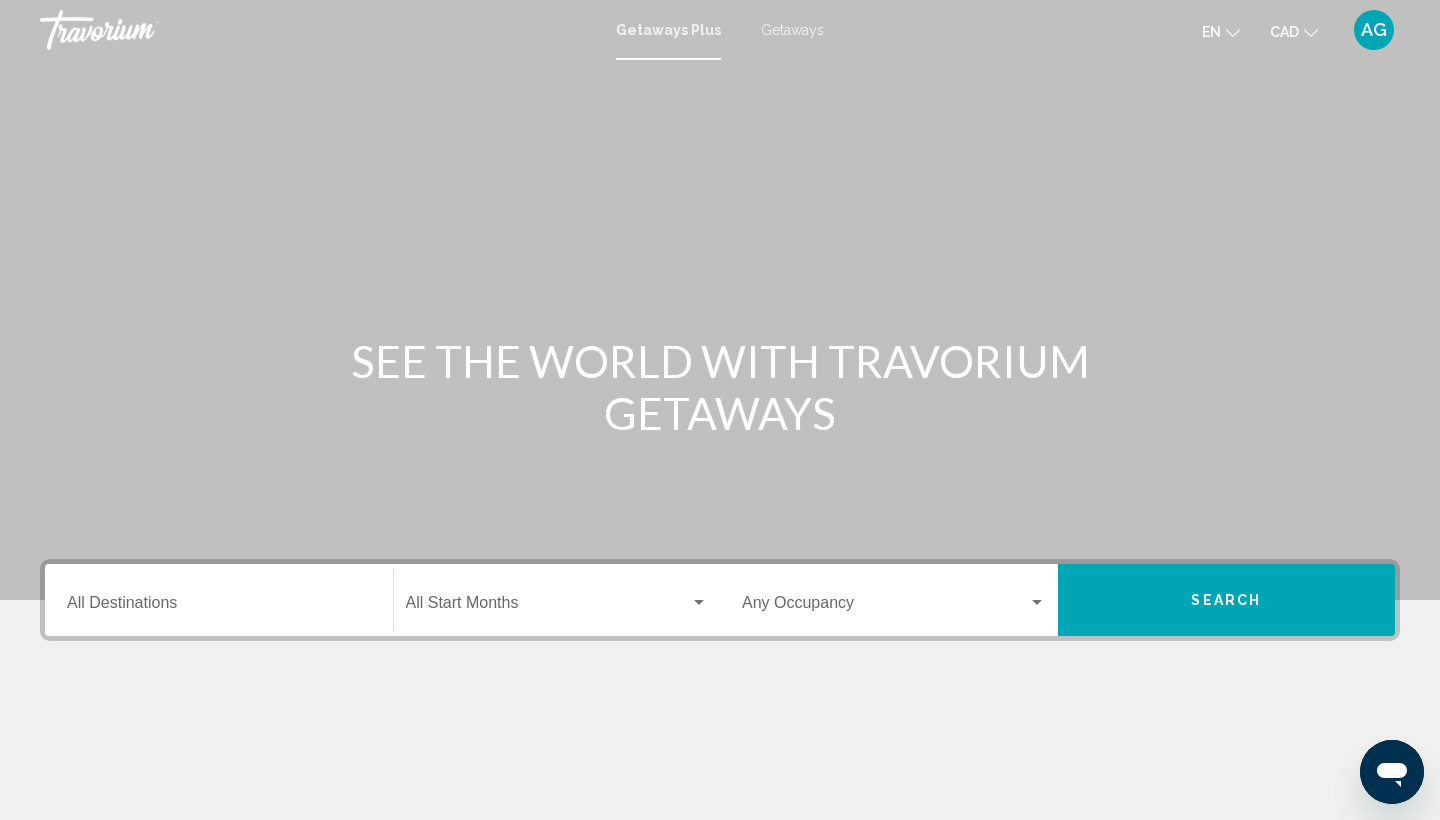 click on "Destination All Destinations" at bounding box center [219, 607] 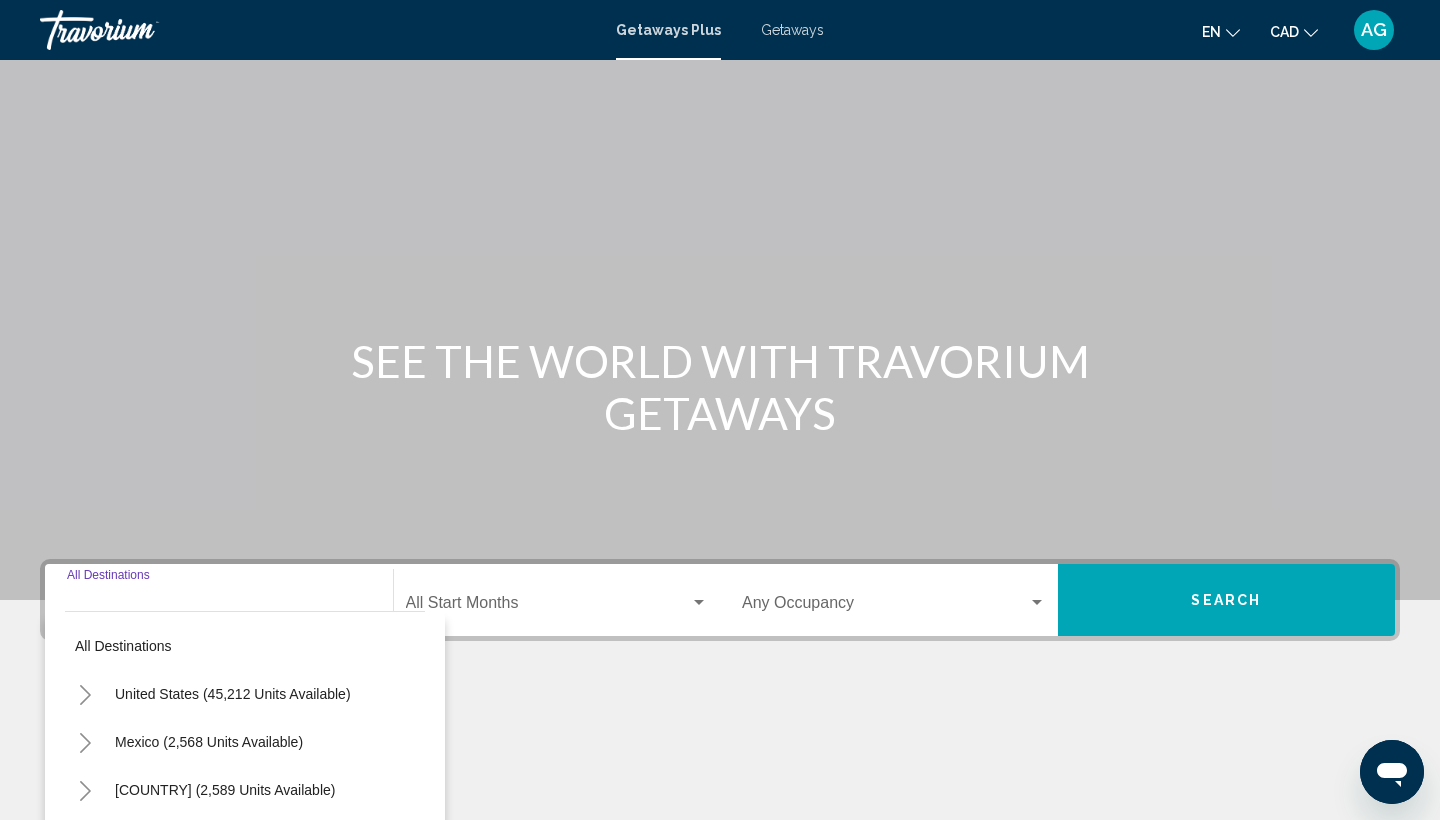 scroll, scrollTop: 266, scrollLeft: 0, axis: vertical 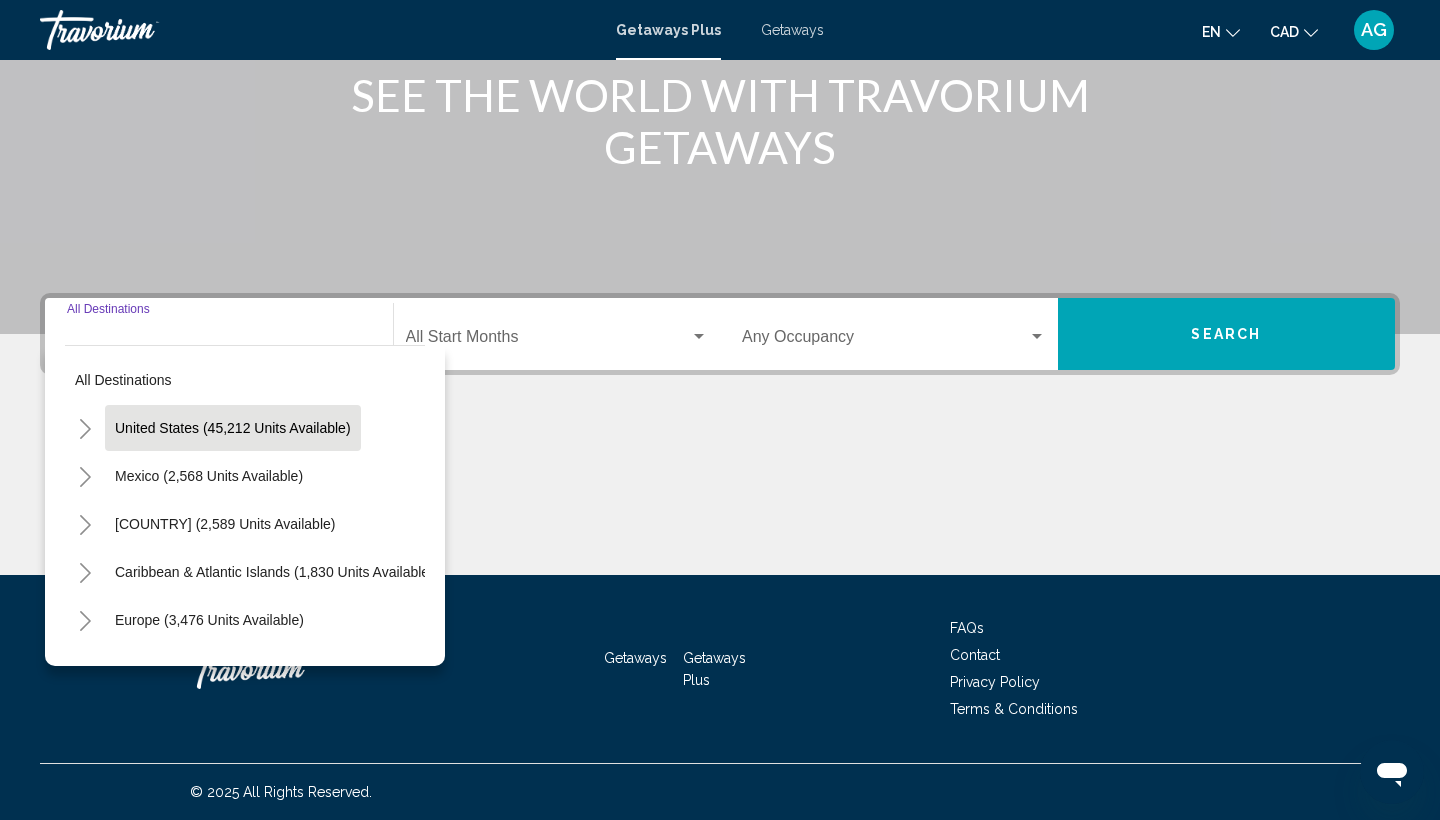 click on "United States (45,212 units available)" at bounding box center [209, 476] 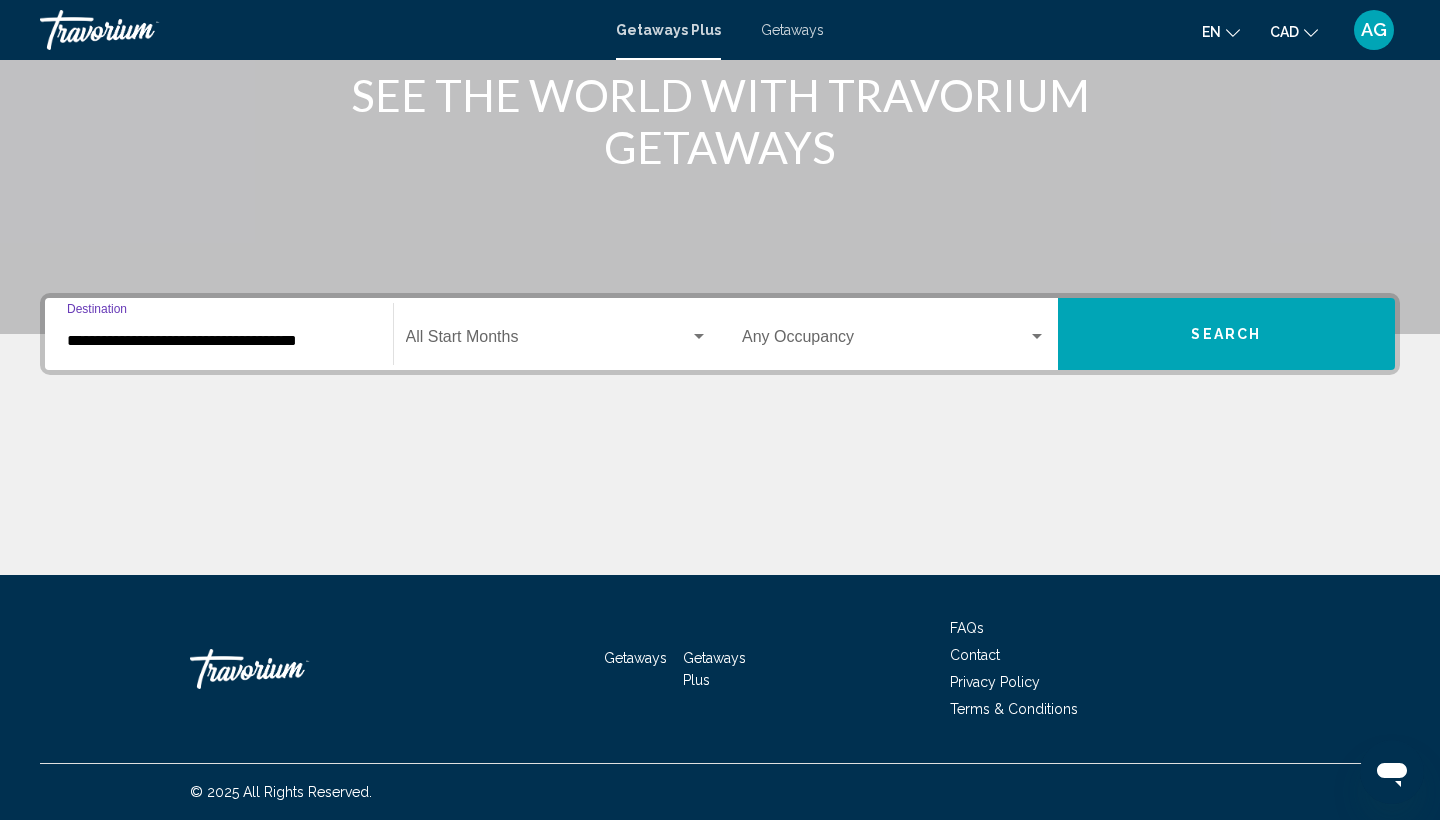 click on "Start Month All Start Months" 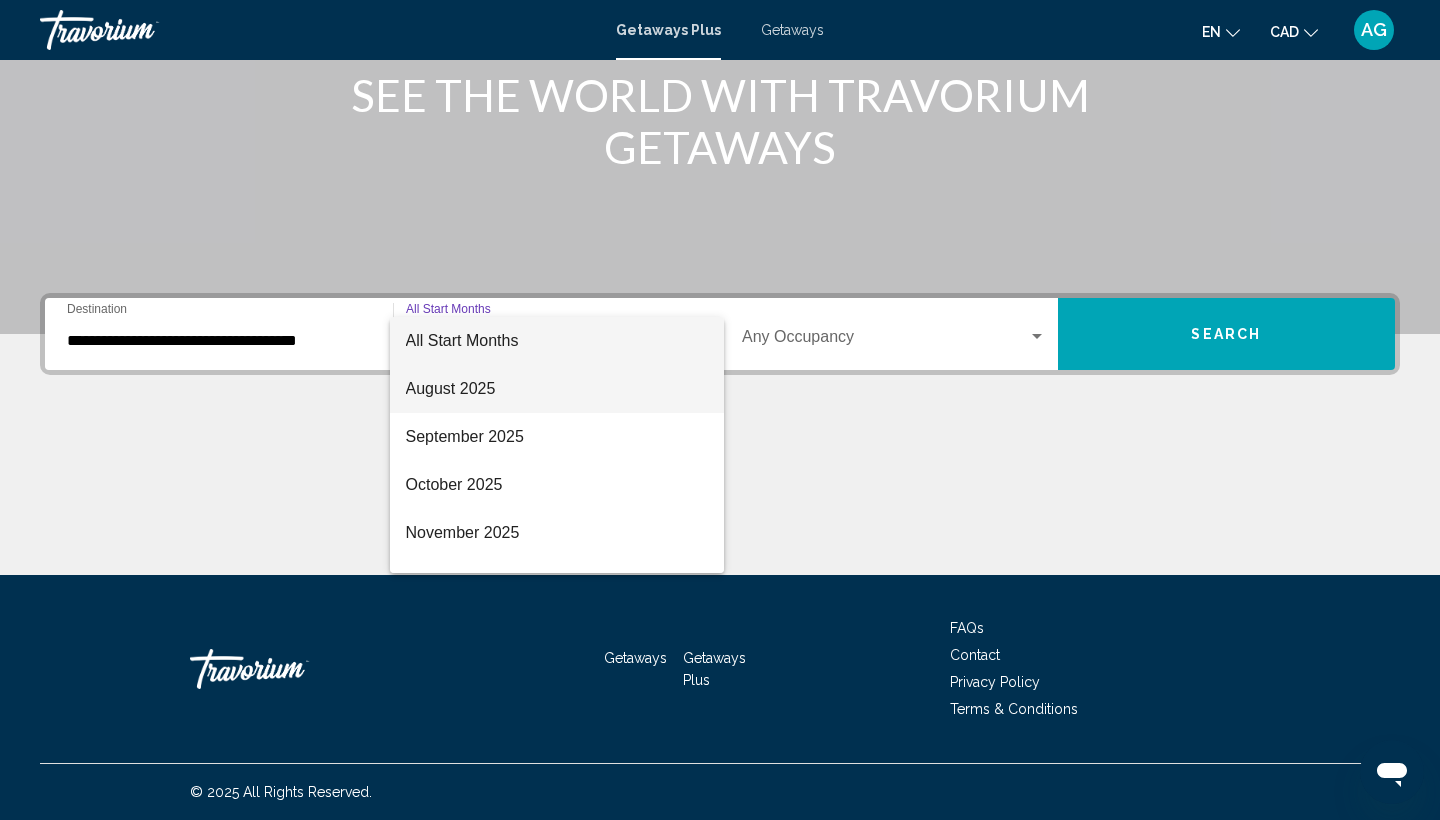click on "August 2025" at bounding box center (557, 389) 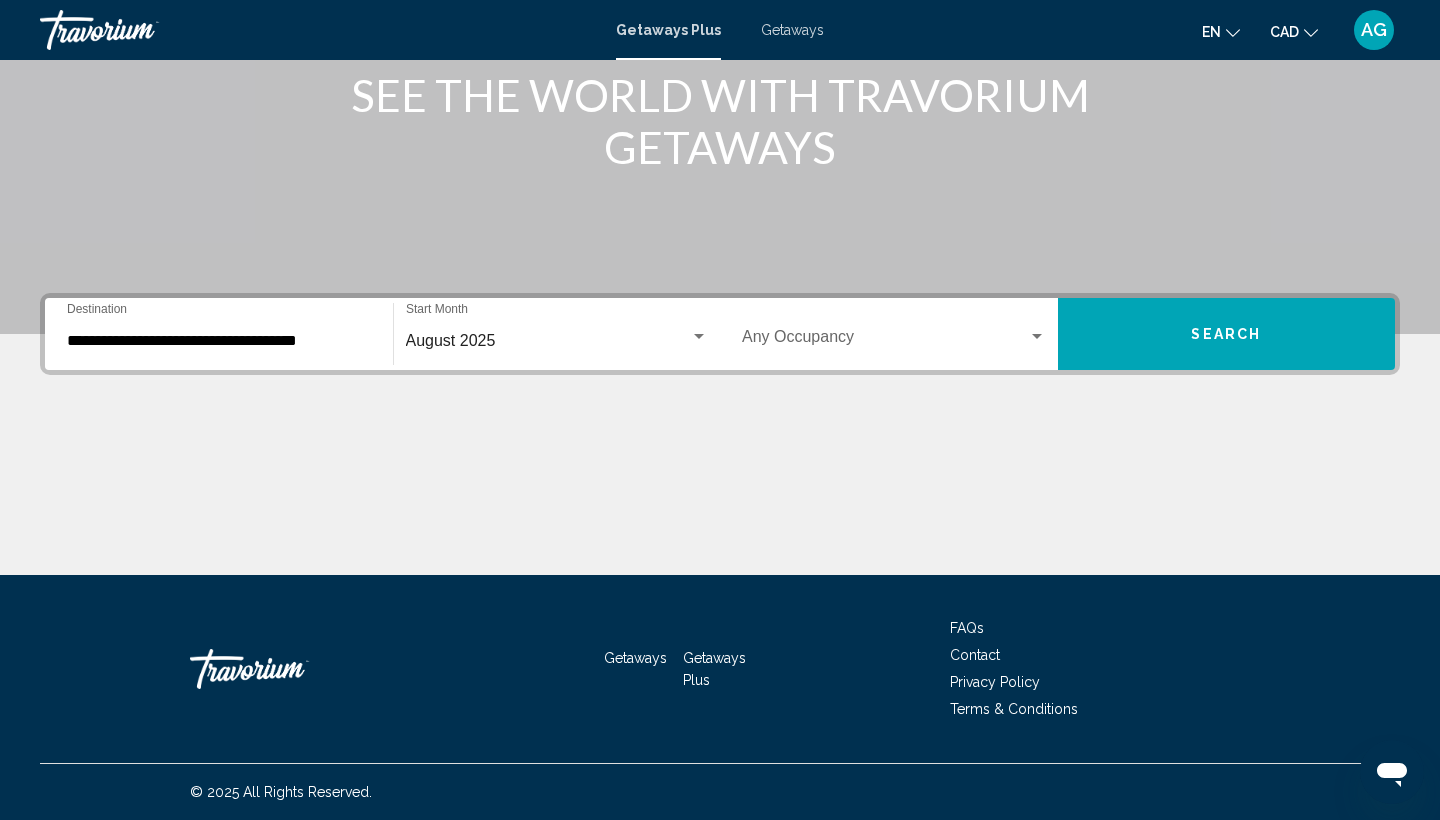 click on "Occupancy Any Occupancy" at bounding box center [894, 334] 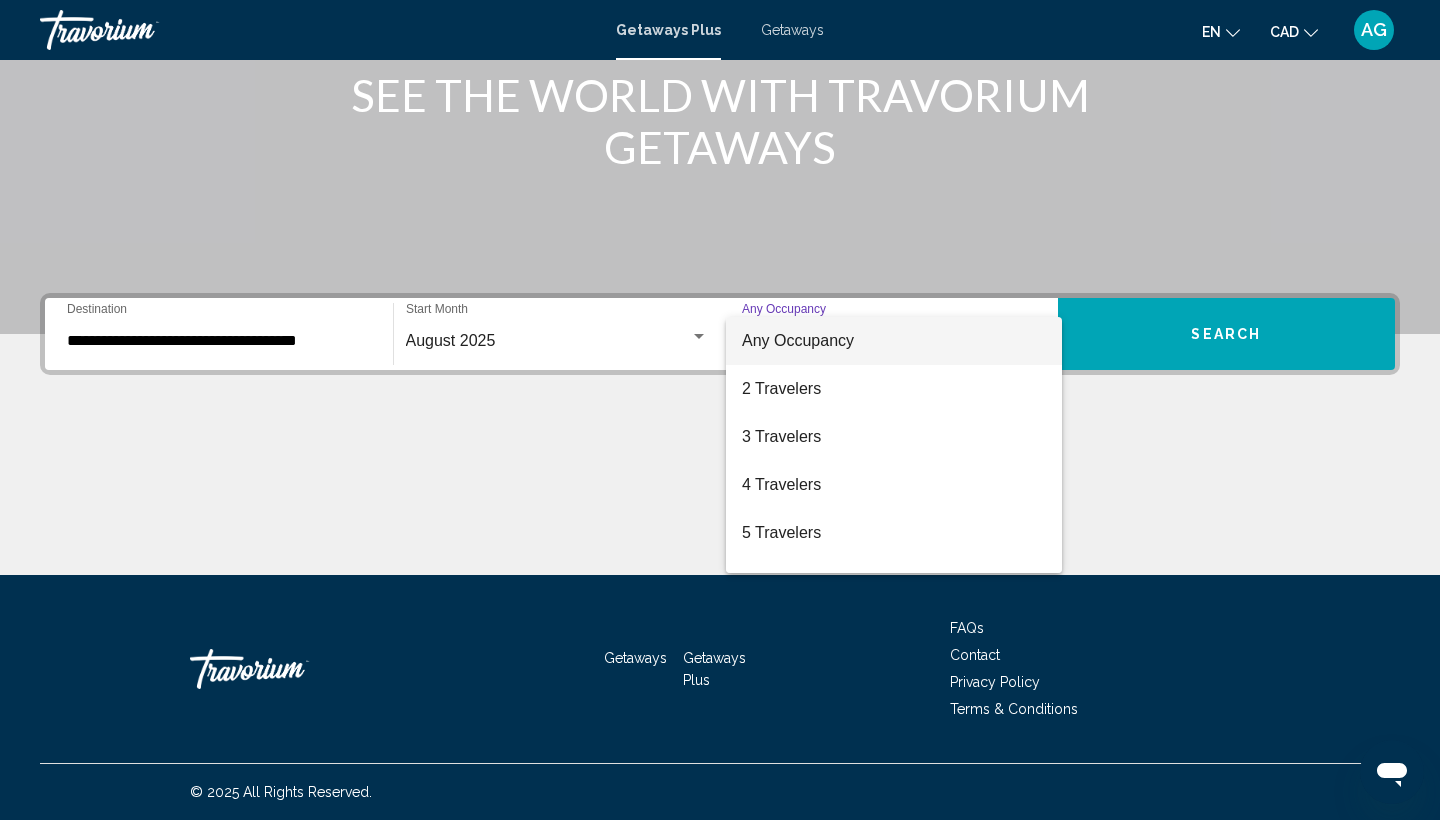 click at bounding box center (720, 410) 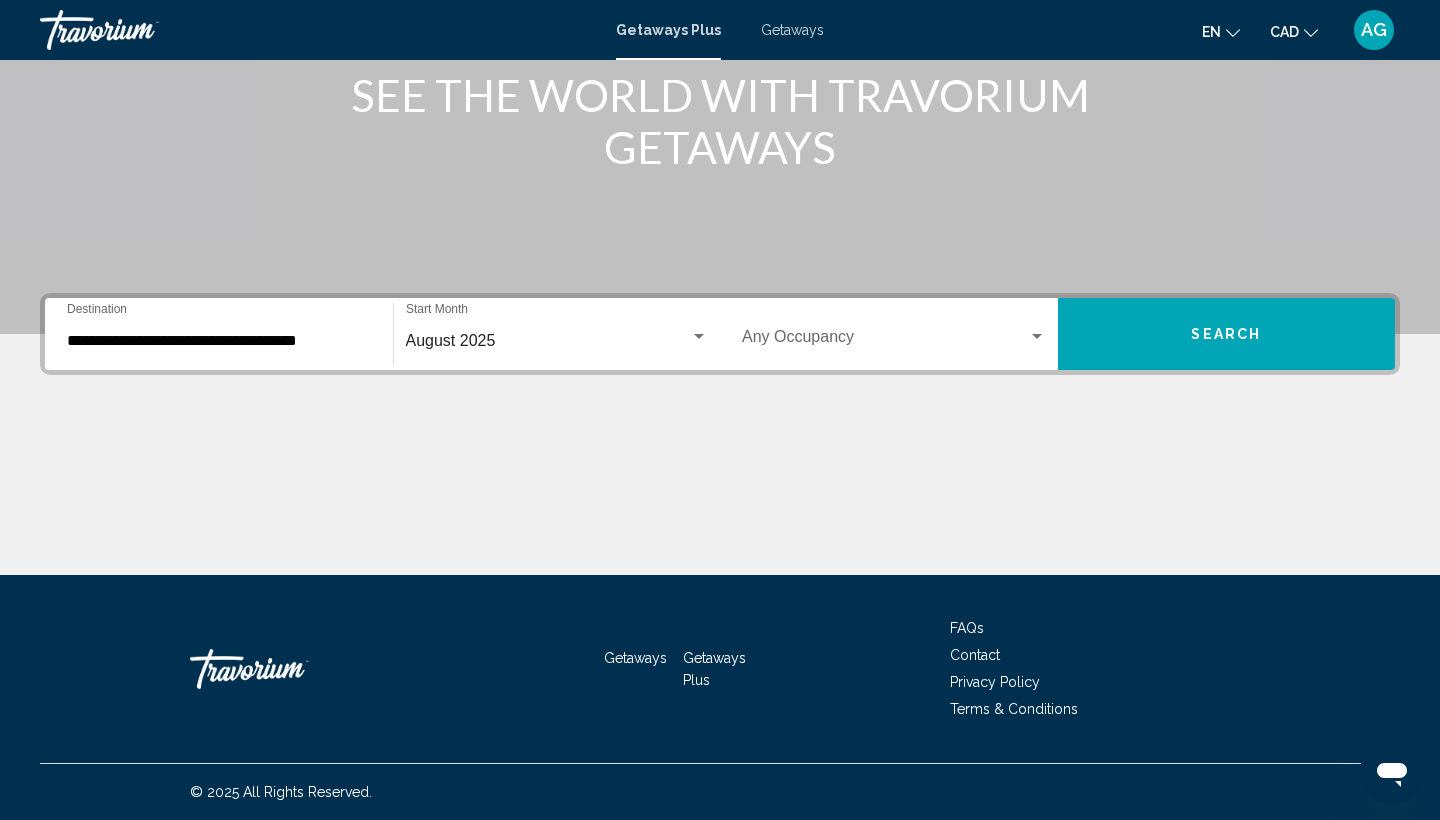 click on "**********" at bounding box center [219, 341] 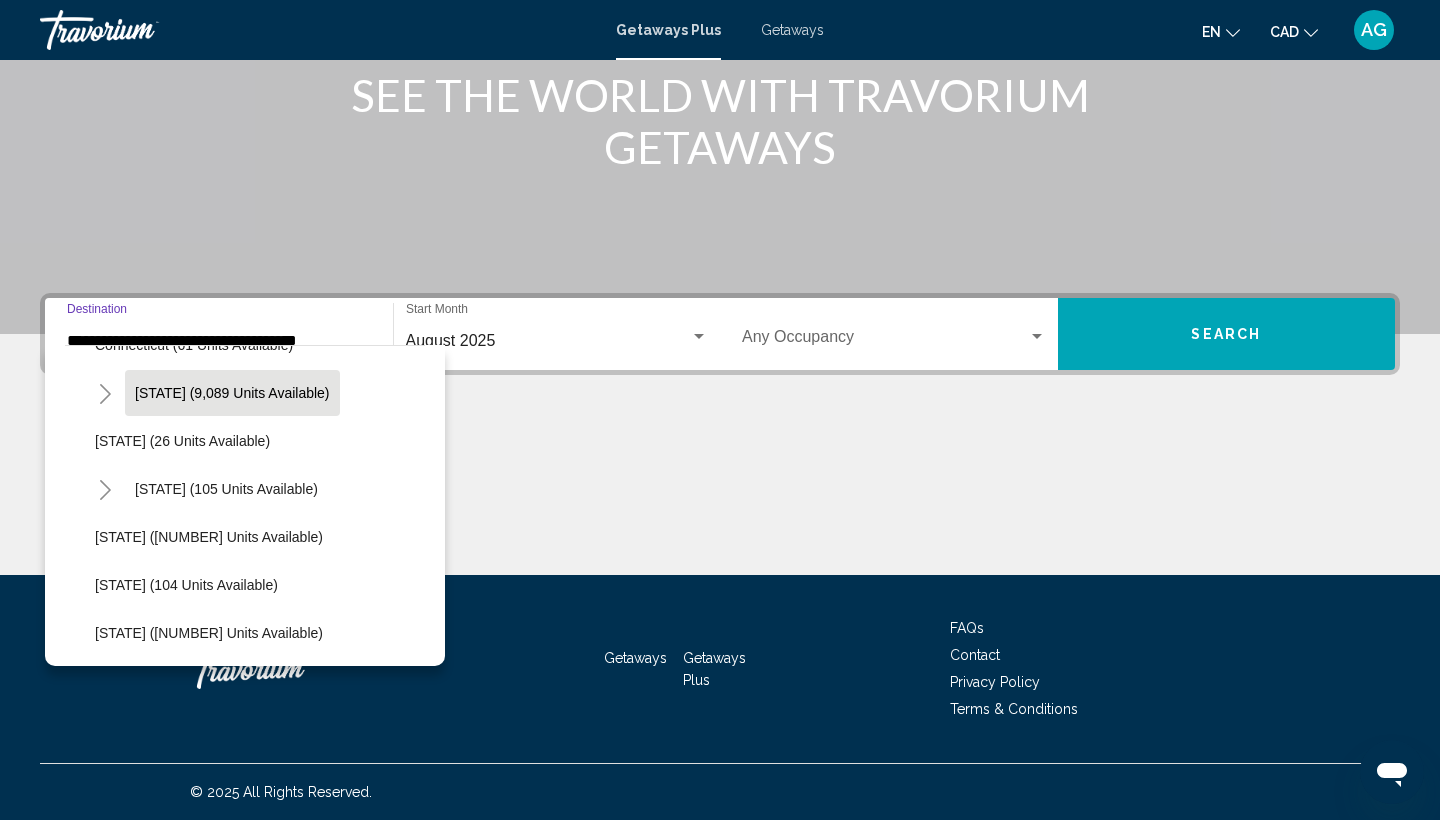 scroll, scrollTop: 335, scrollLeft: 0, axis: vertical 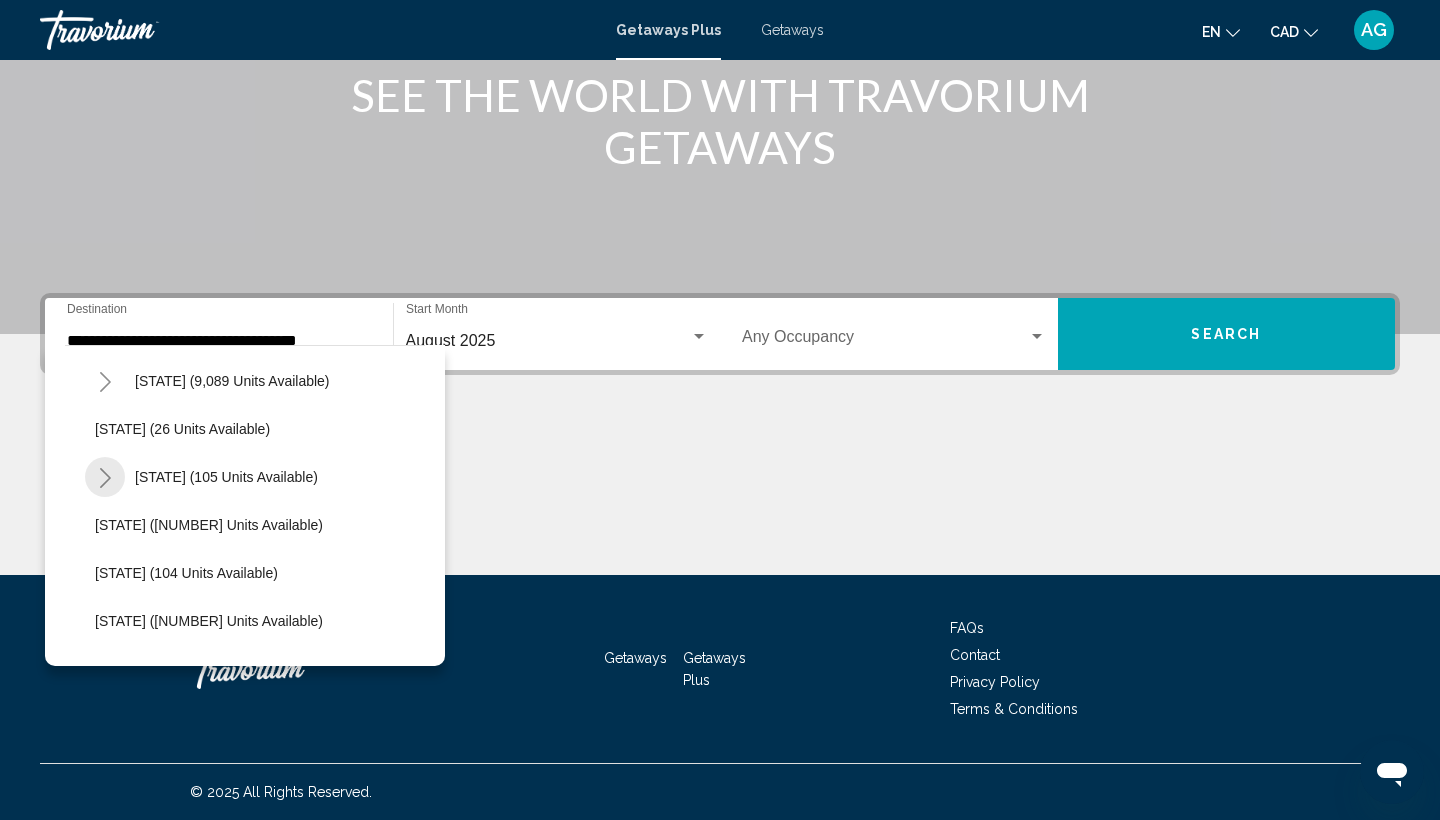 click 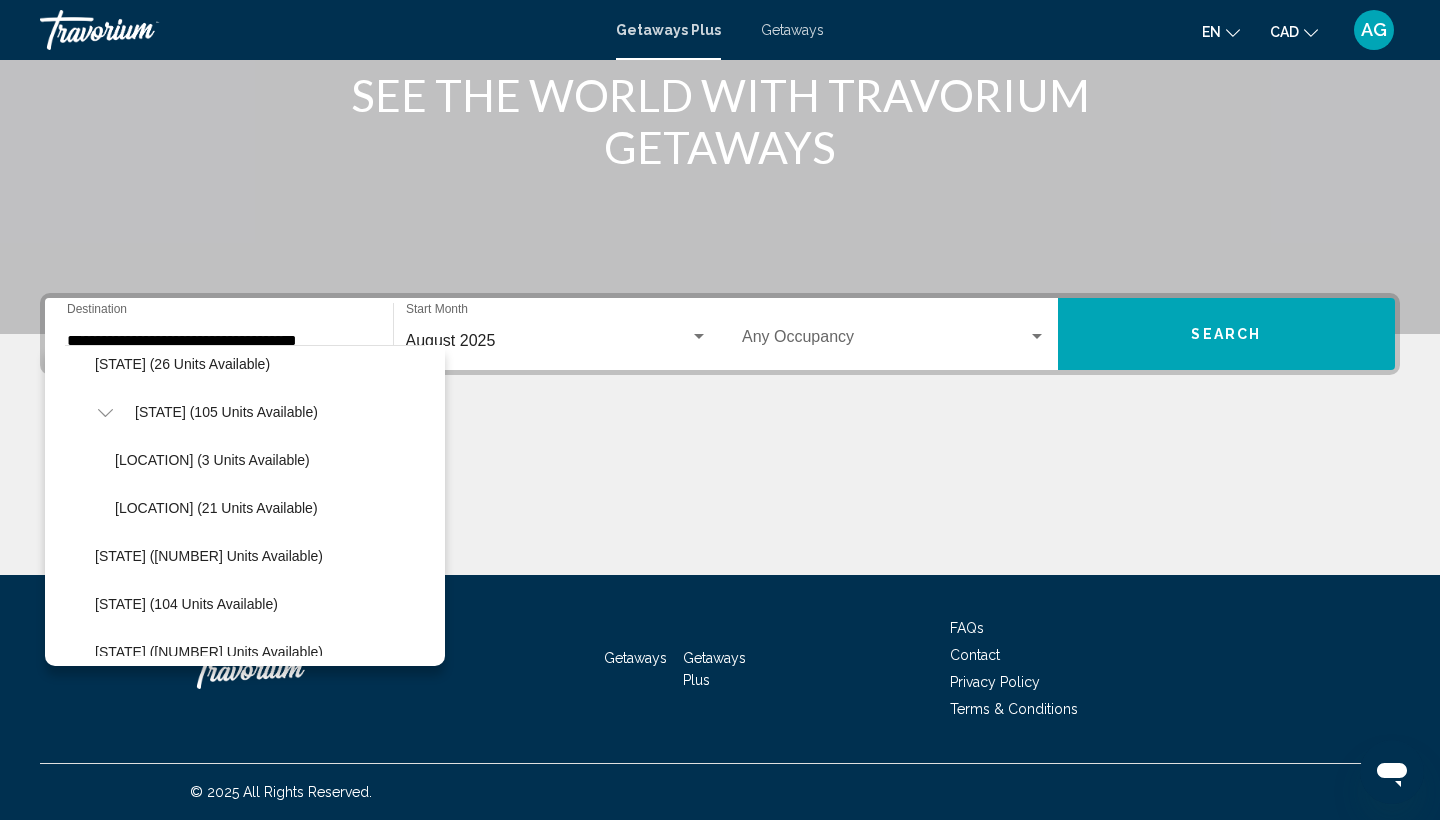 scroll, scrollTop: 401, scrollLeft: 1, axis: both 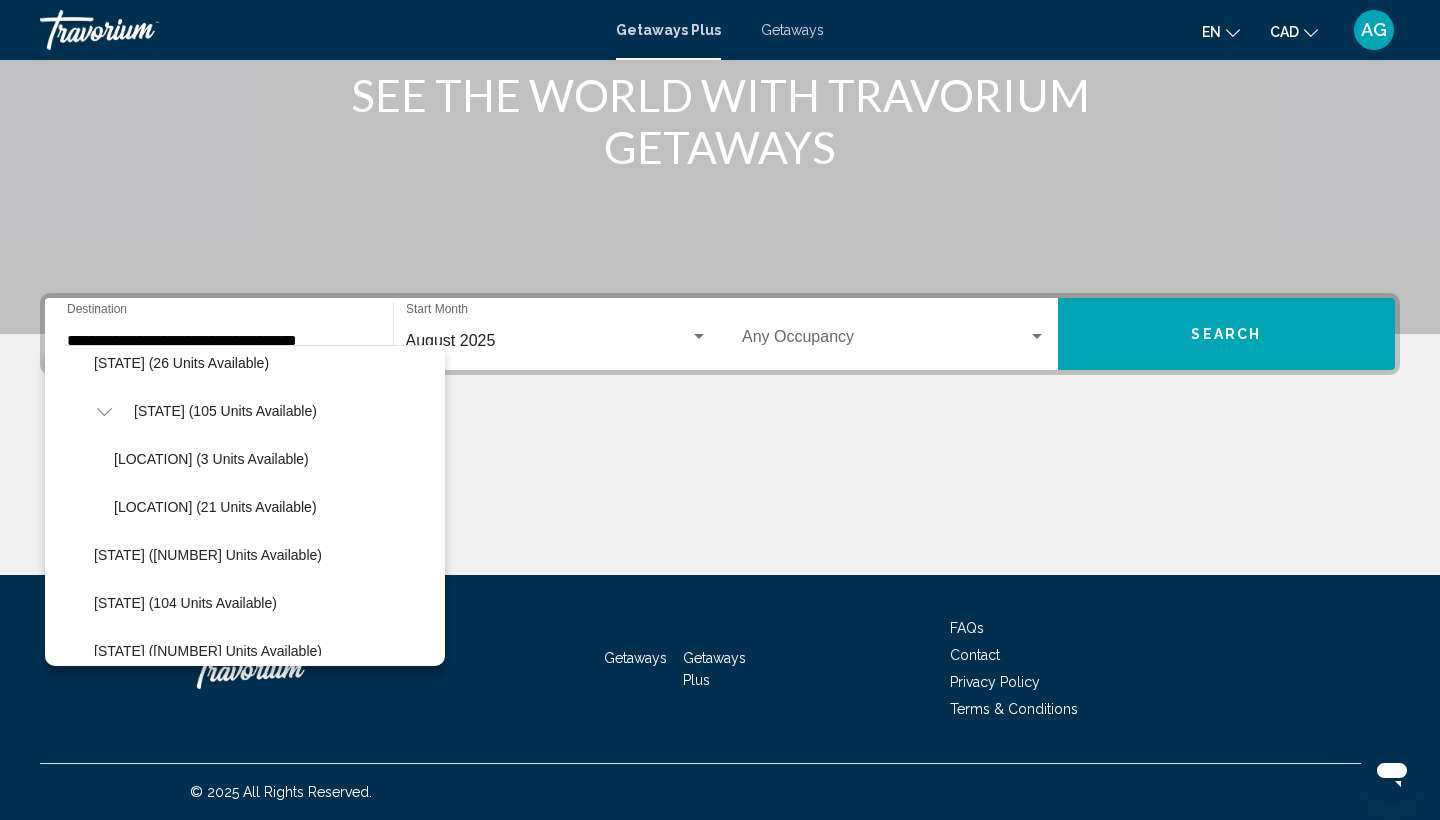 click on "Getaways" at bounding box center [792, 30] 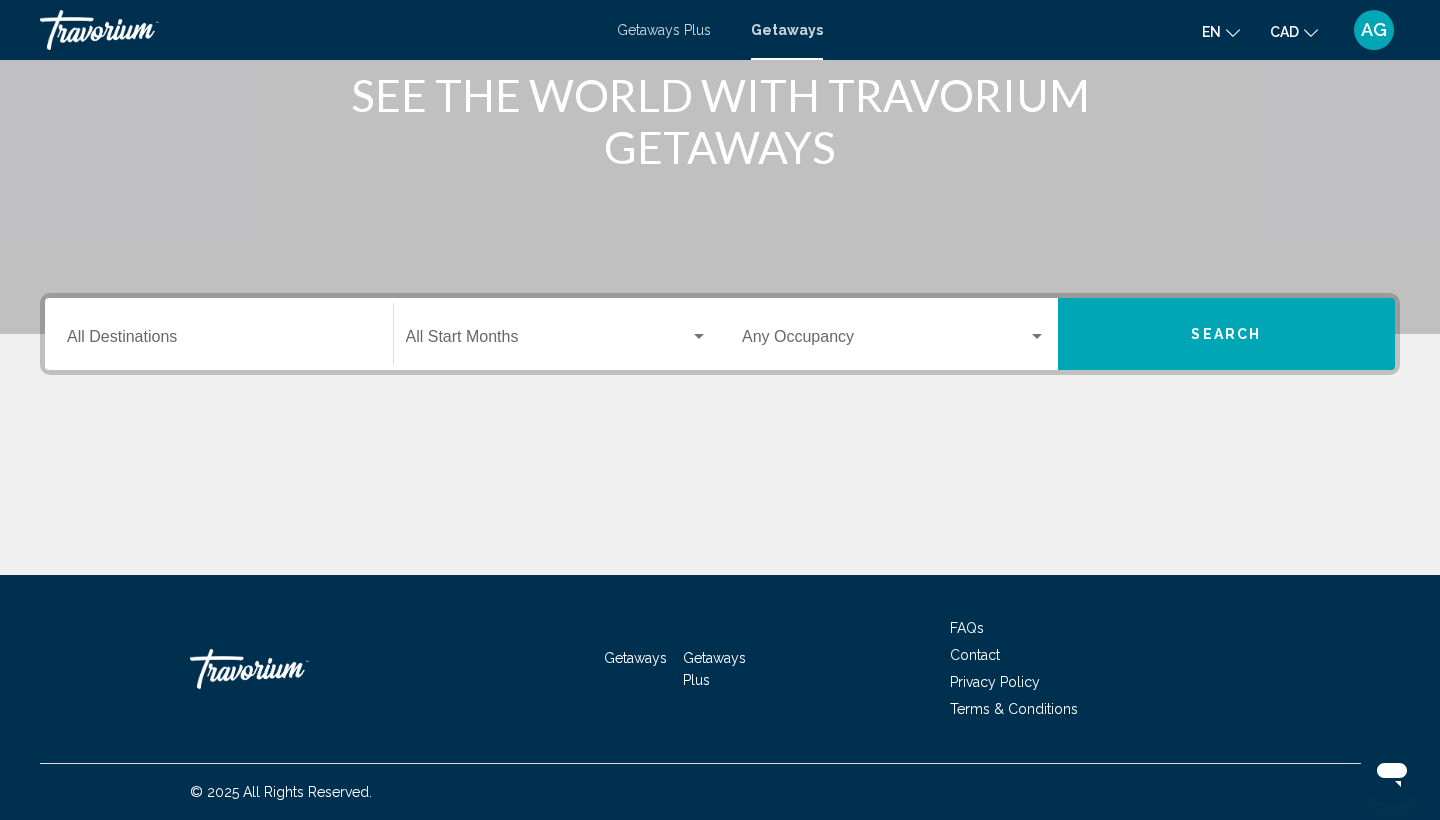 scroll, scrollTop: 266, scrollLeft: 0, axis: vertical 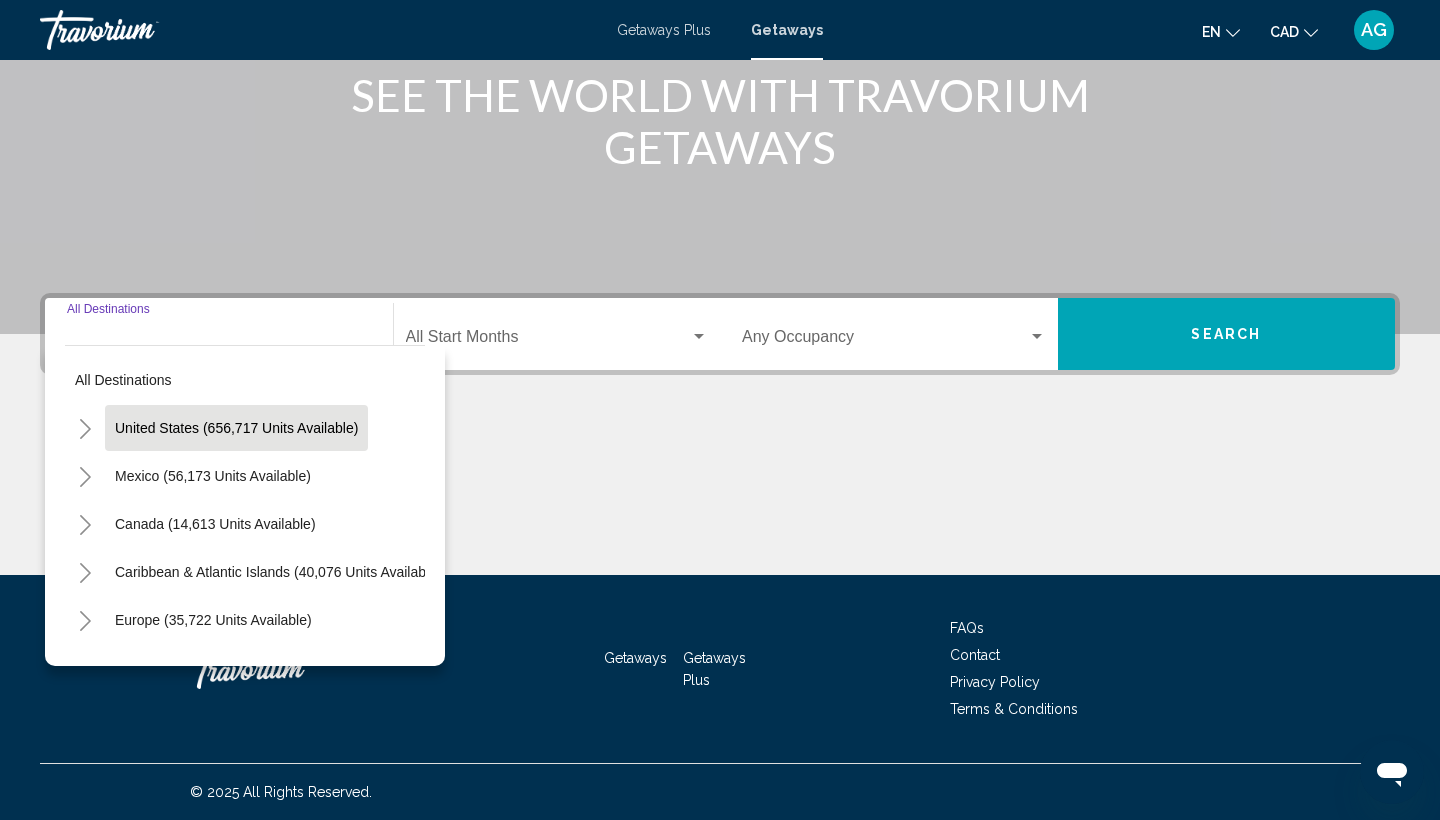 click on "United States (656,717 units available)" at bounding box center (213, 476) 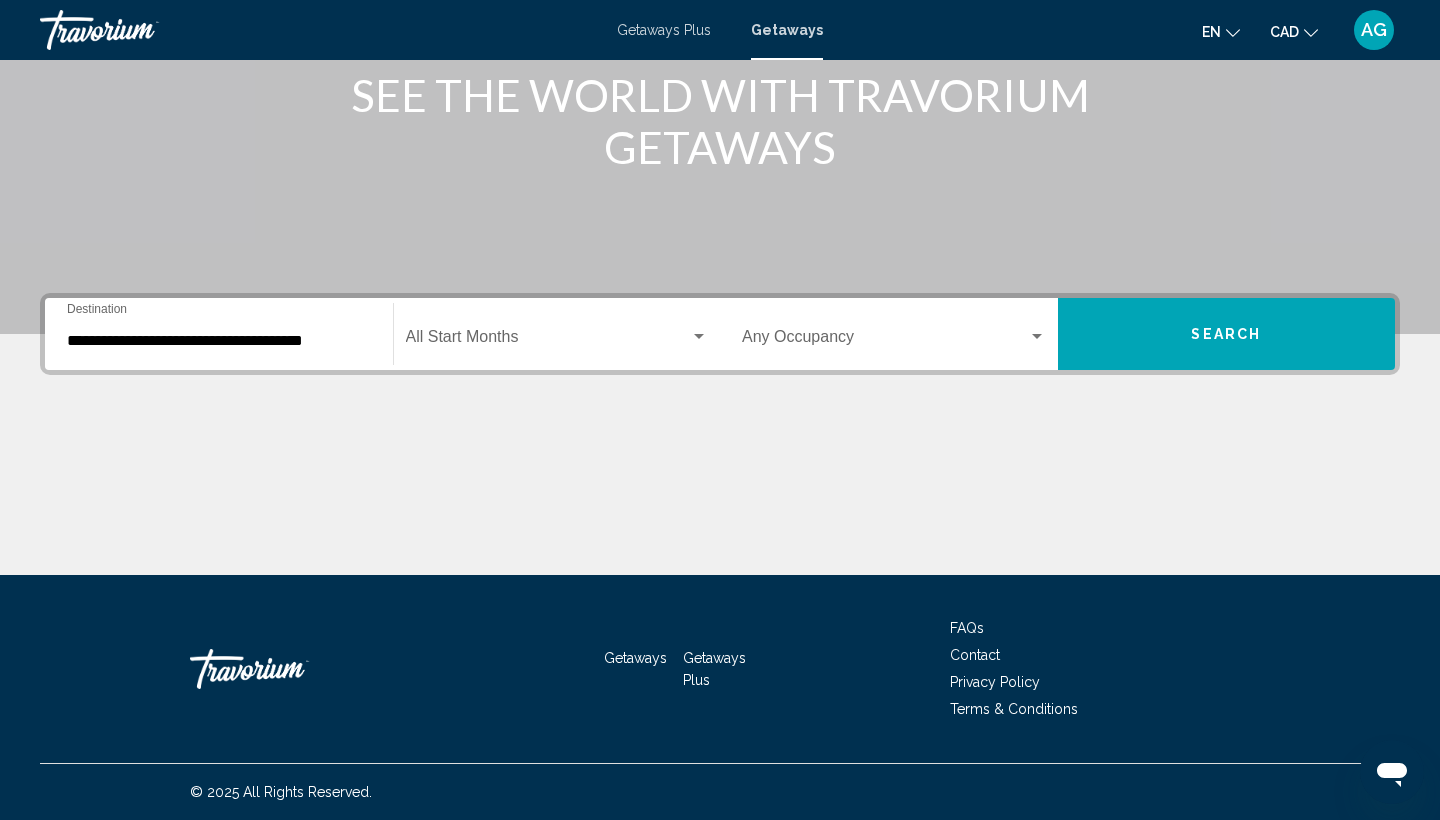 click on "Start Month All Start Months" 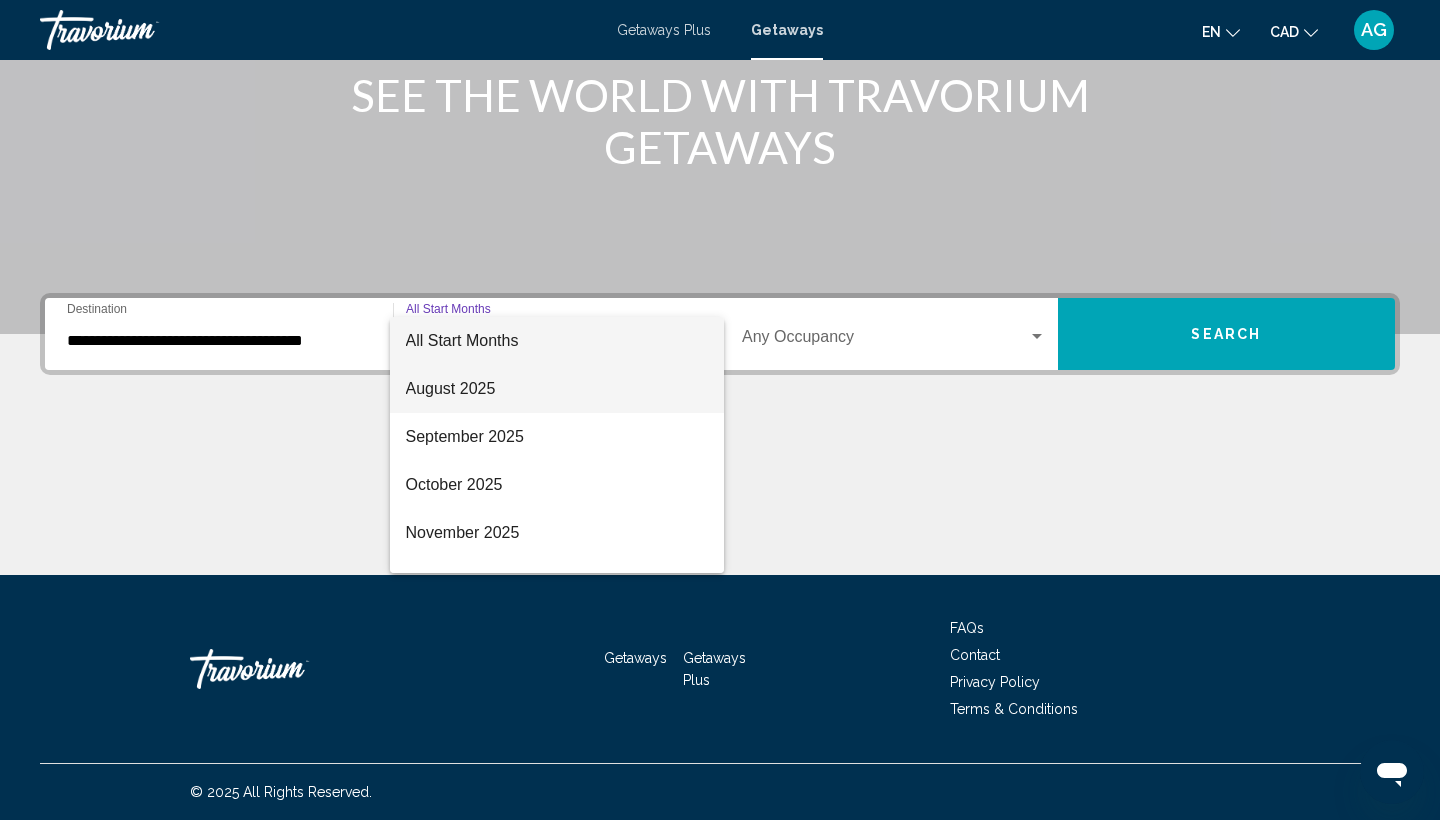 click on "August 2025" at bounding box center (557, 389) 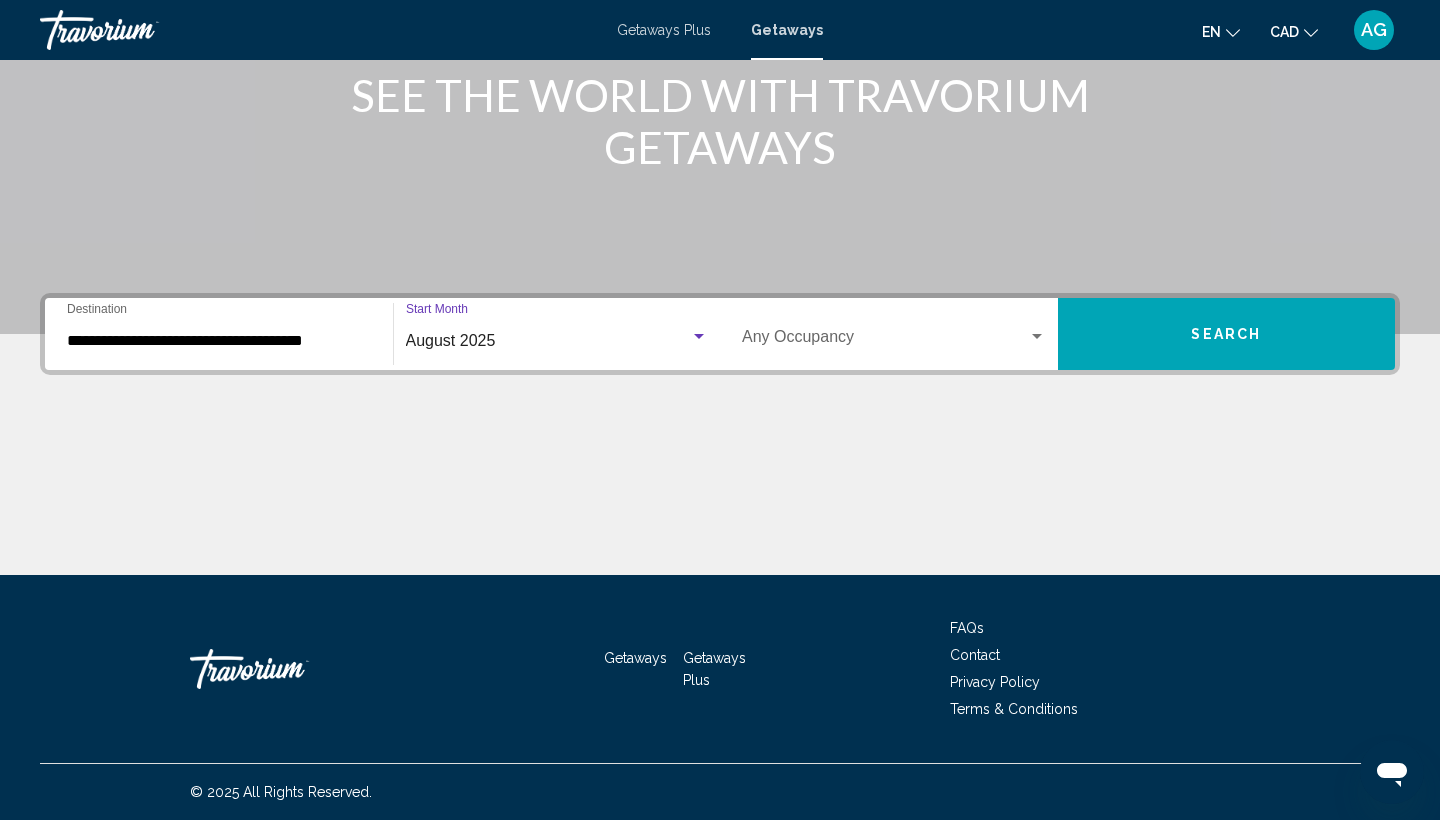 click on "**********" at bounding box center [219, 341] 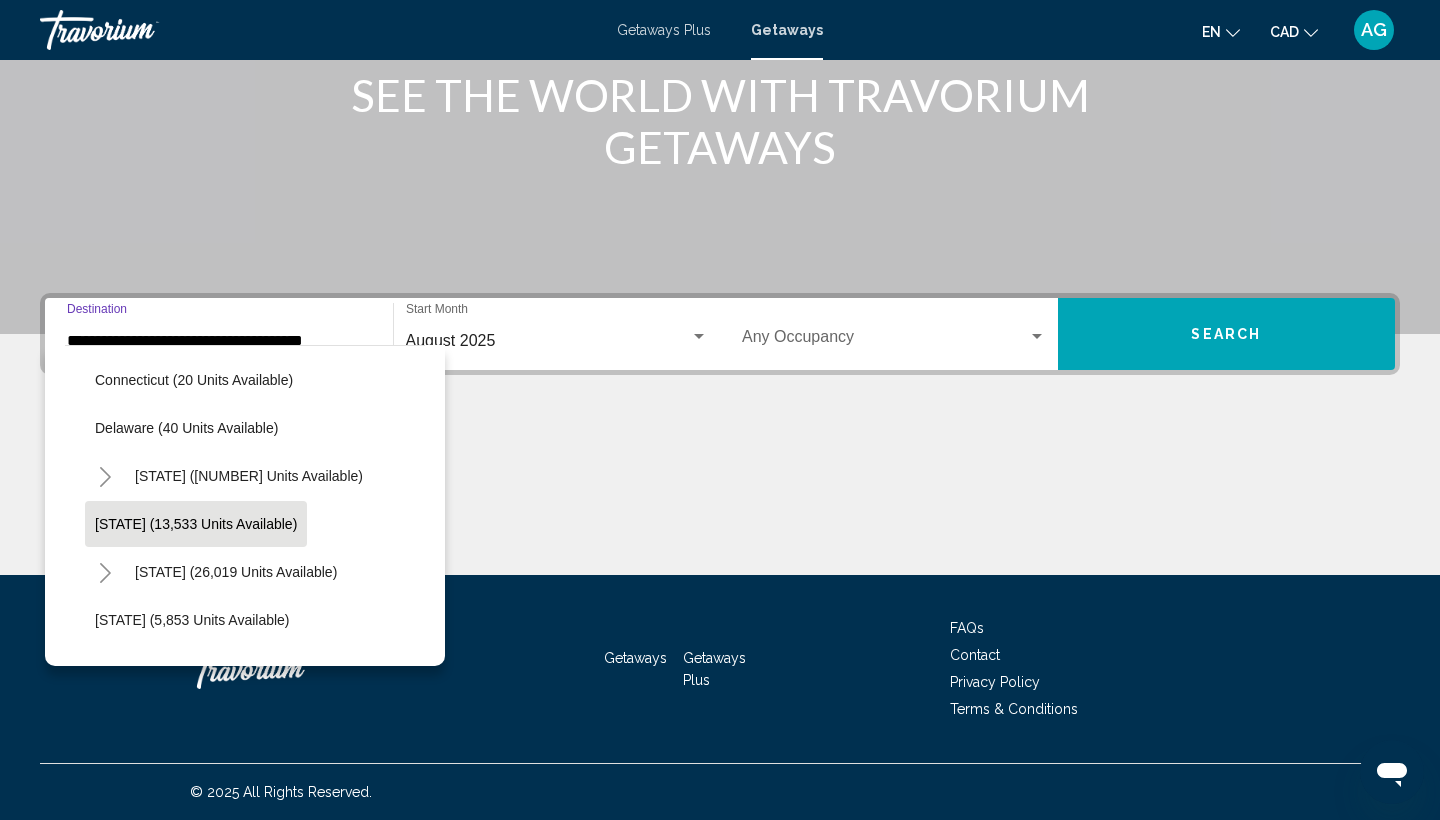 scroll, scrollTop: 289, scrollLeft: 0, axis: vertical 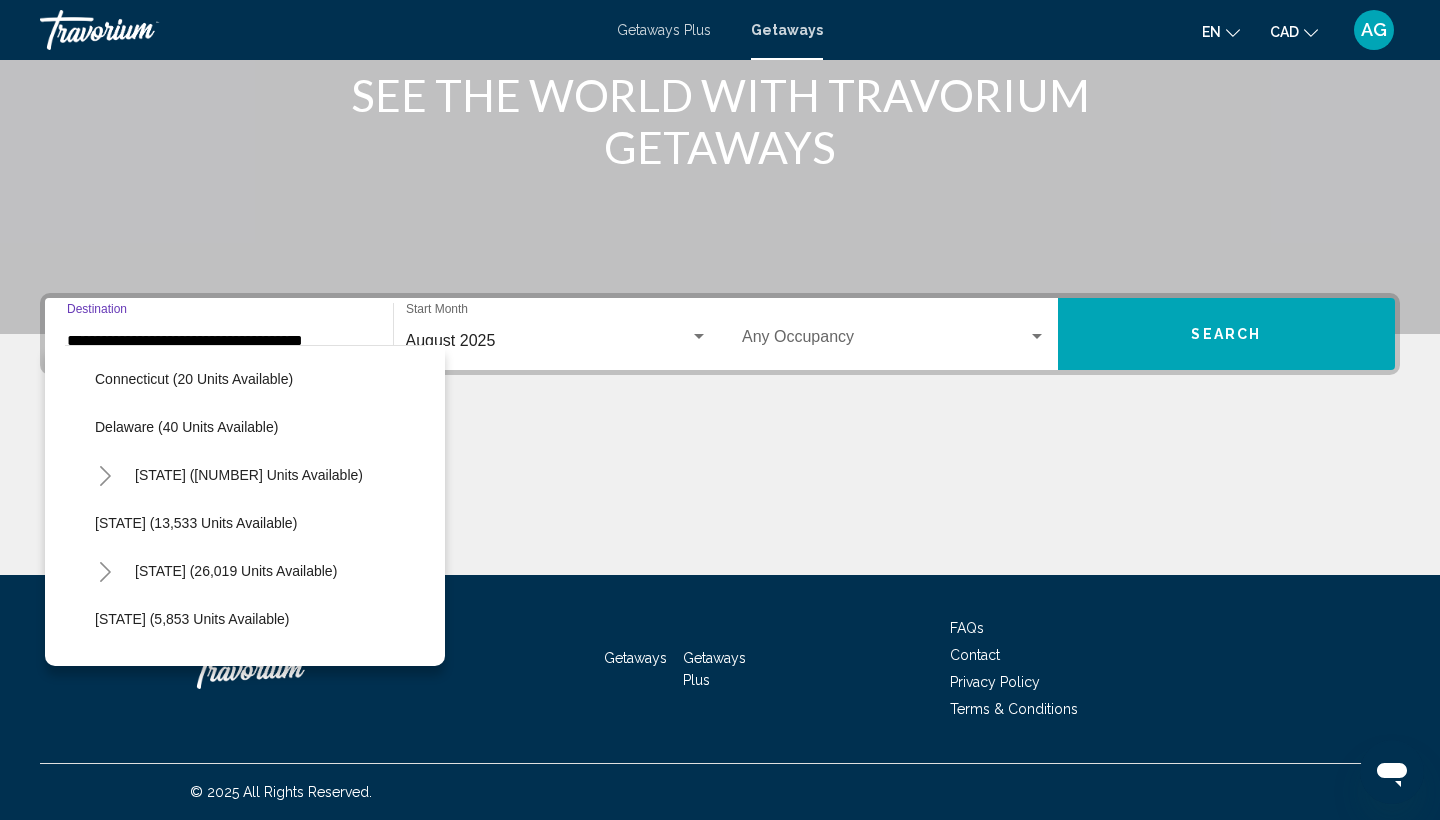 click 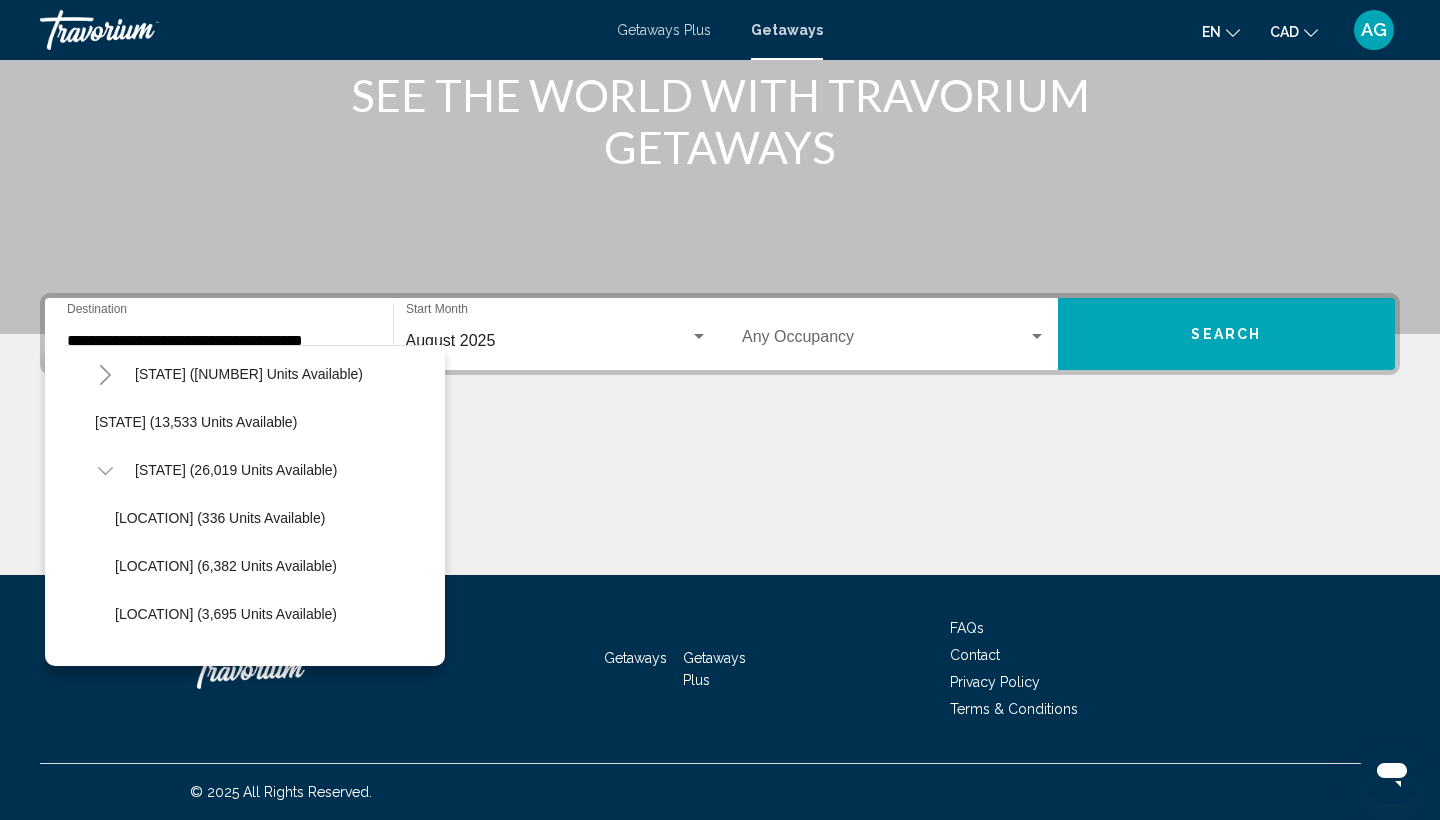 scroll, scrollTop: 461, scrollLeft: 0, axis: vertical 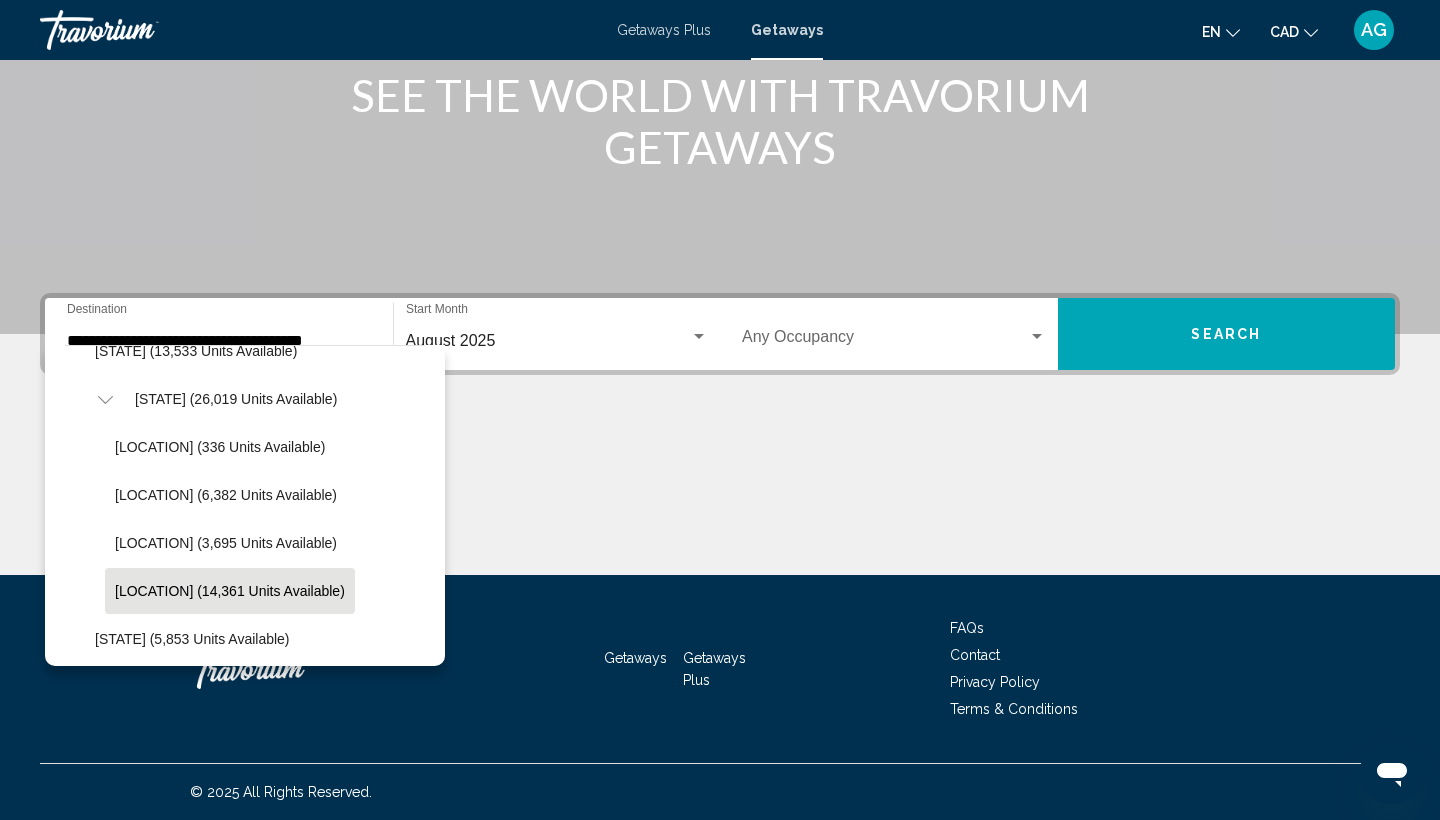 click on "[LOCATION] (14,361 units available)" 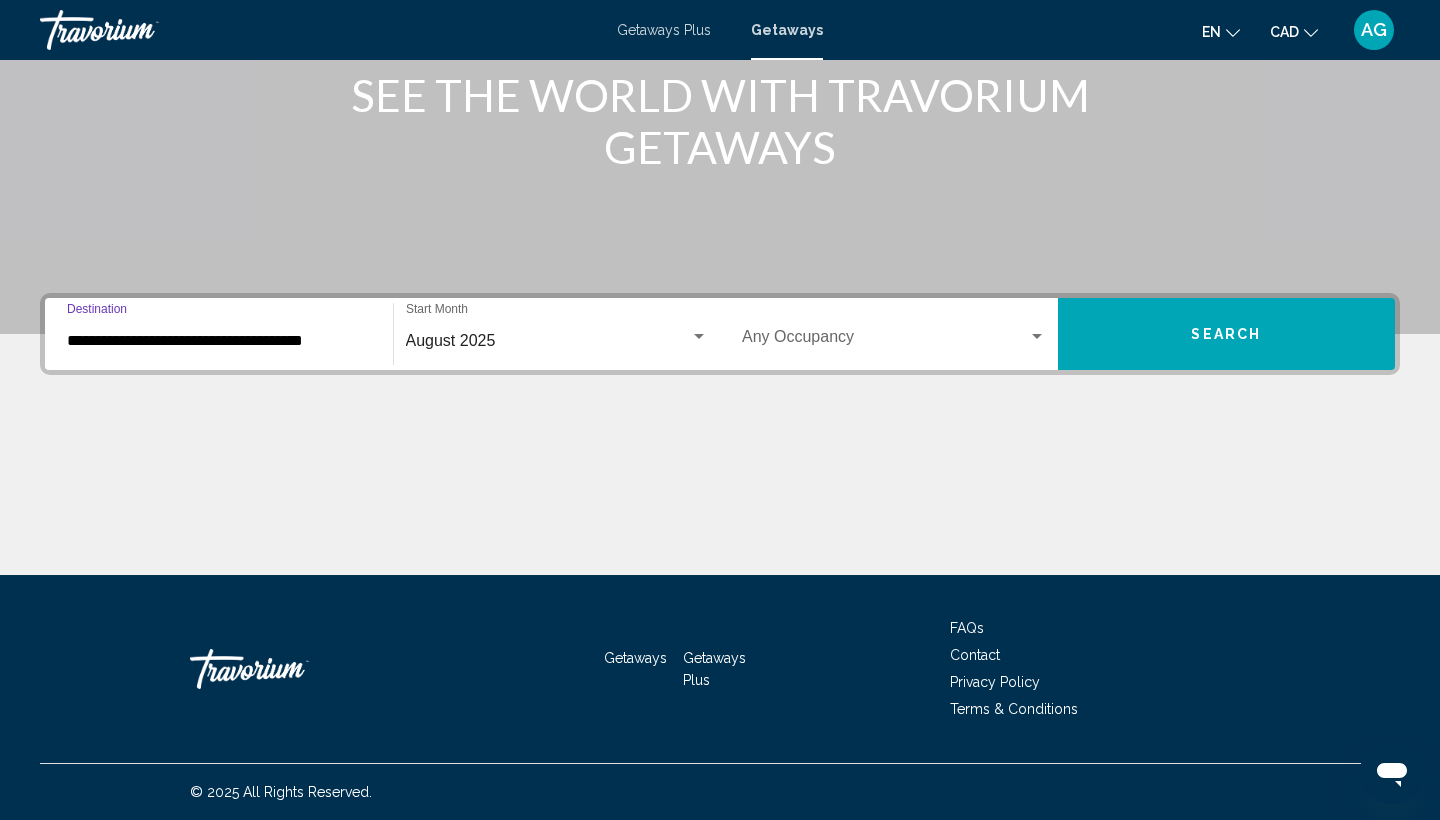 type on "**********" 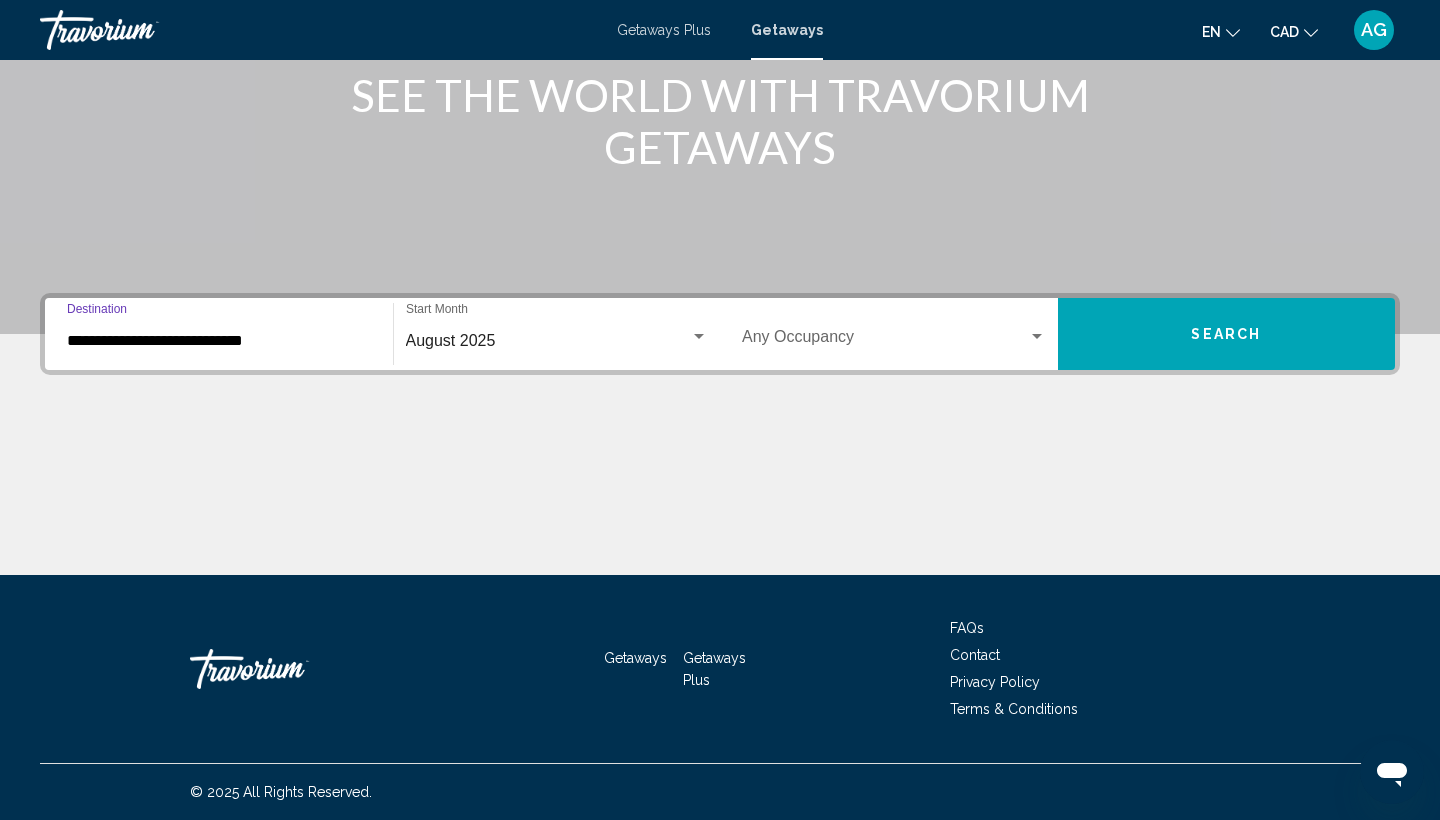 click on "Search" at bounding box center [1227, 334] 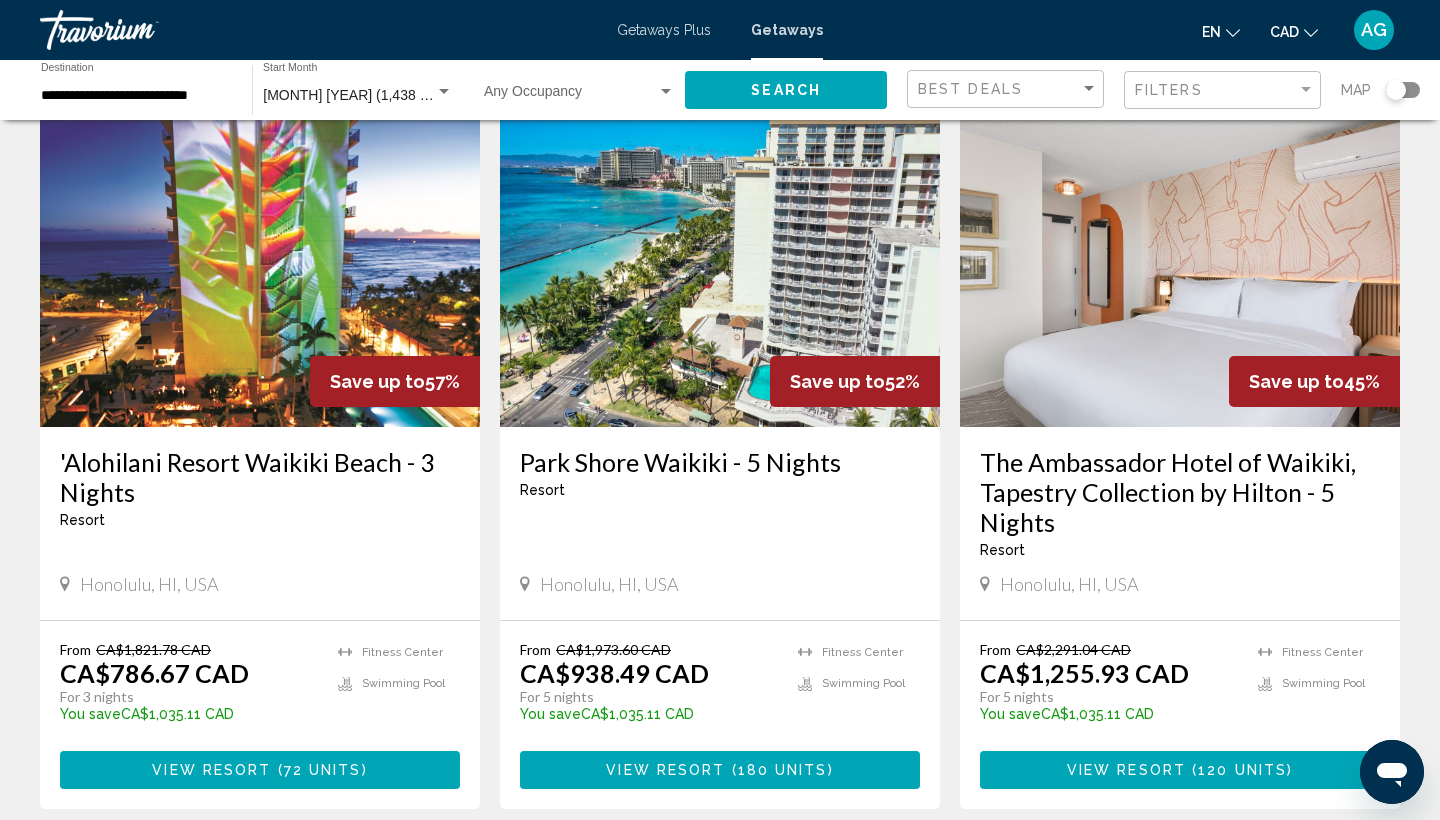 scroll, scrollTop: 845, scrollLeft: 0, axis: vertical 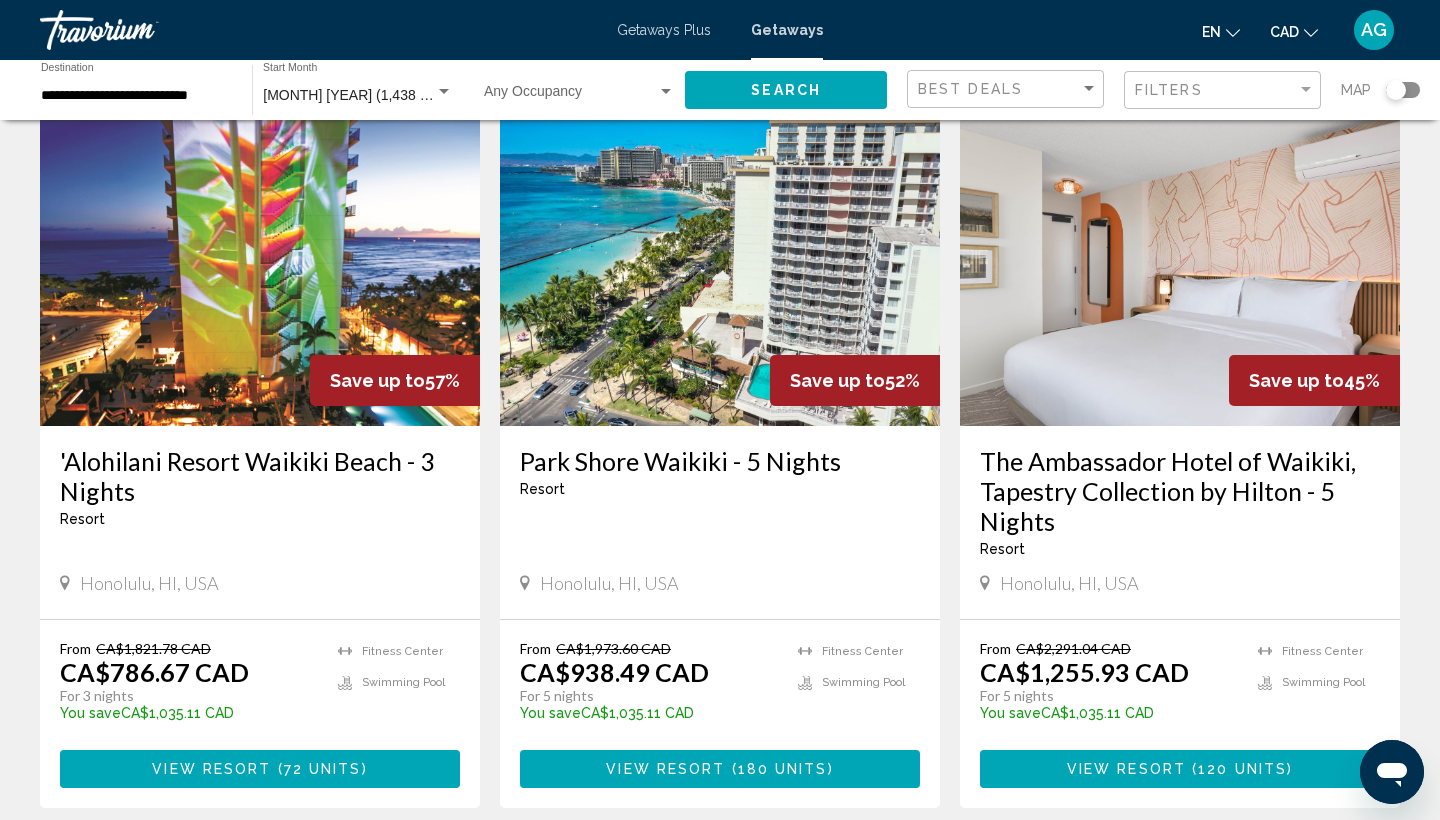 click at bounding box center (260, 266) 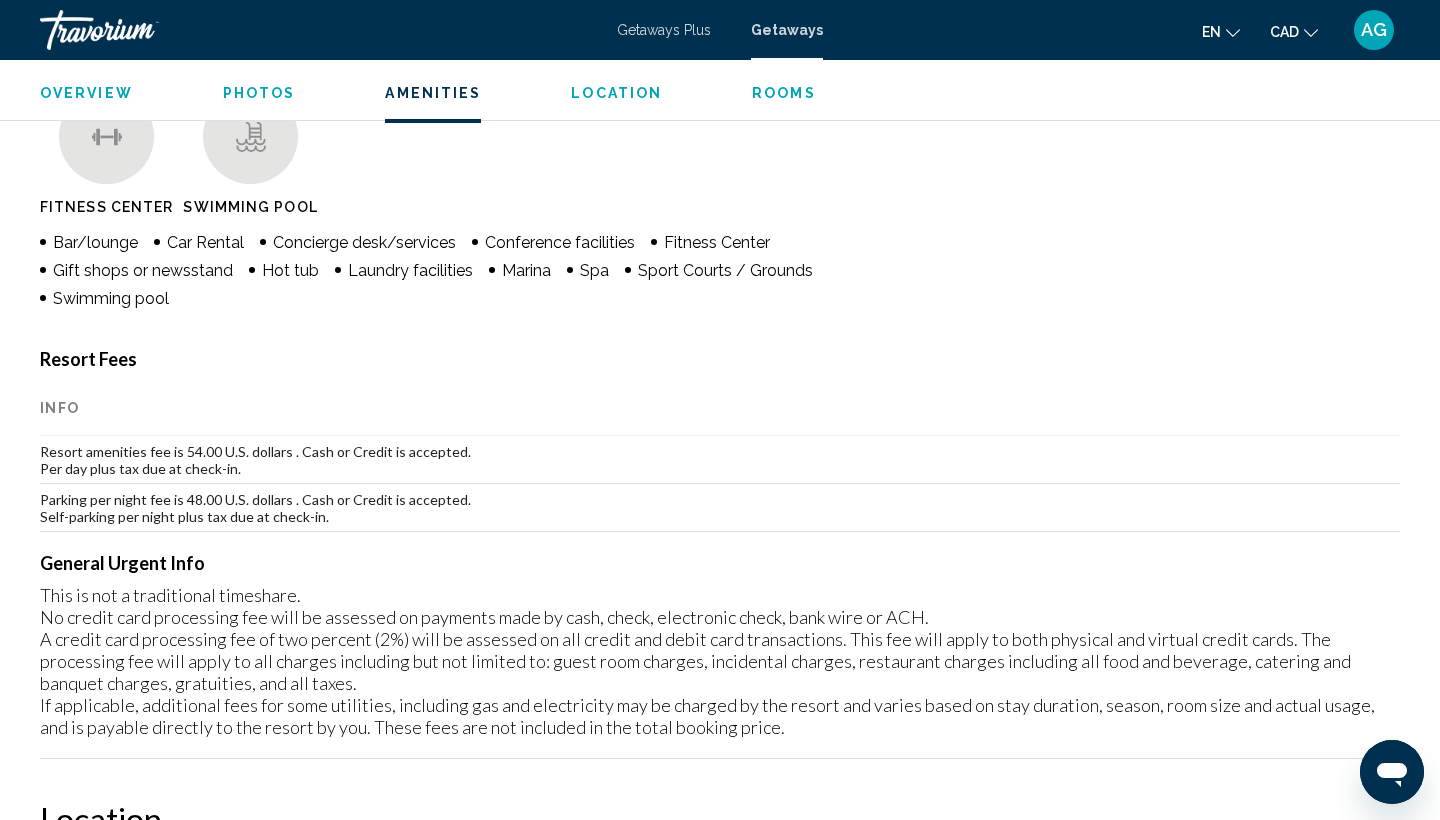 scroll, scrollTop: 1497, scrollLeft: 0, axis: vertical 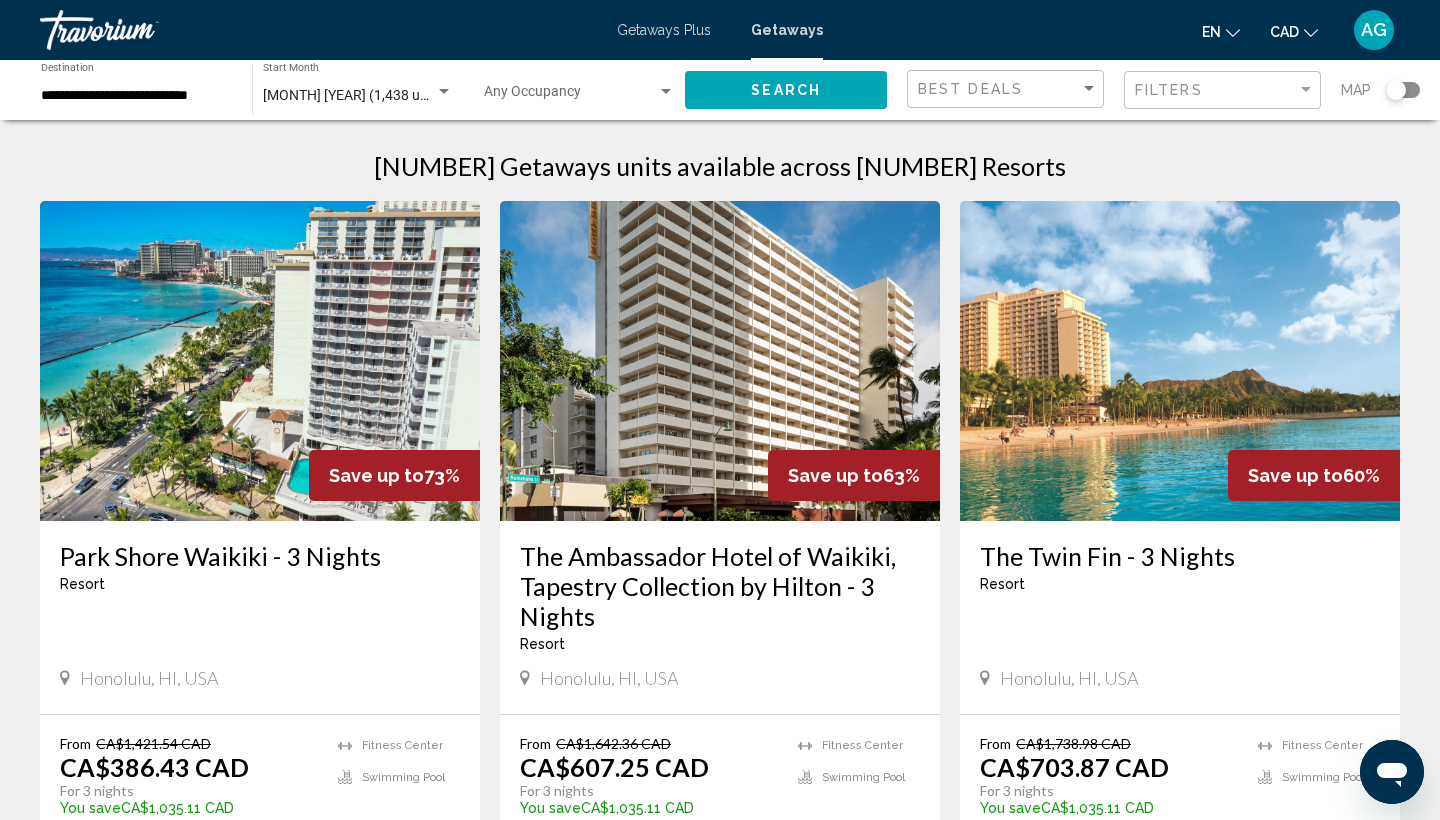 click at bounding box center (260, 361) 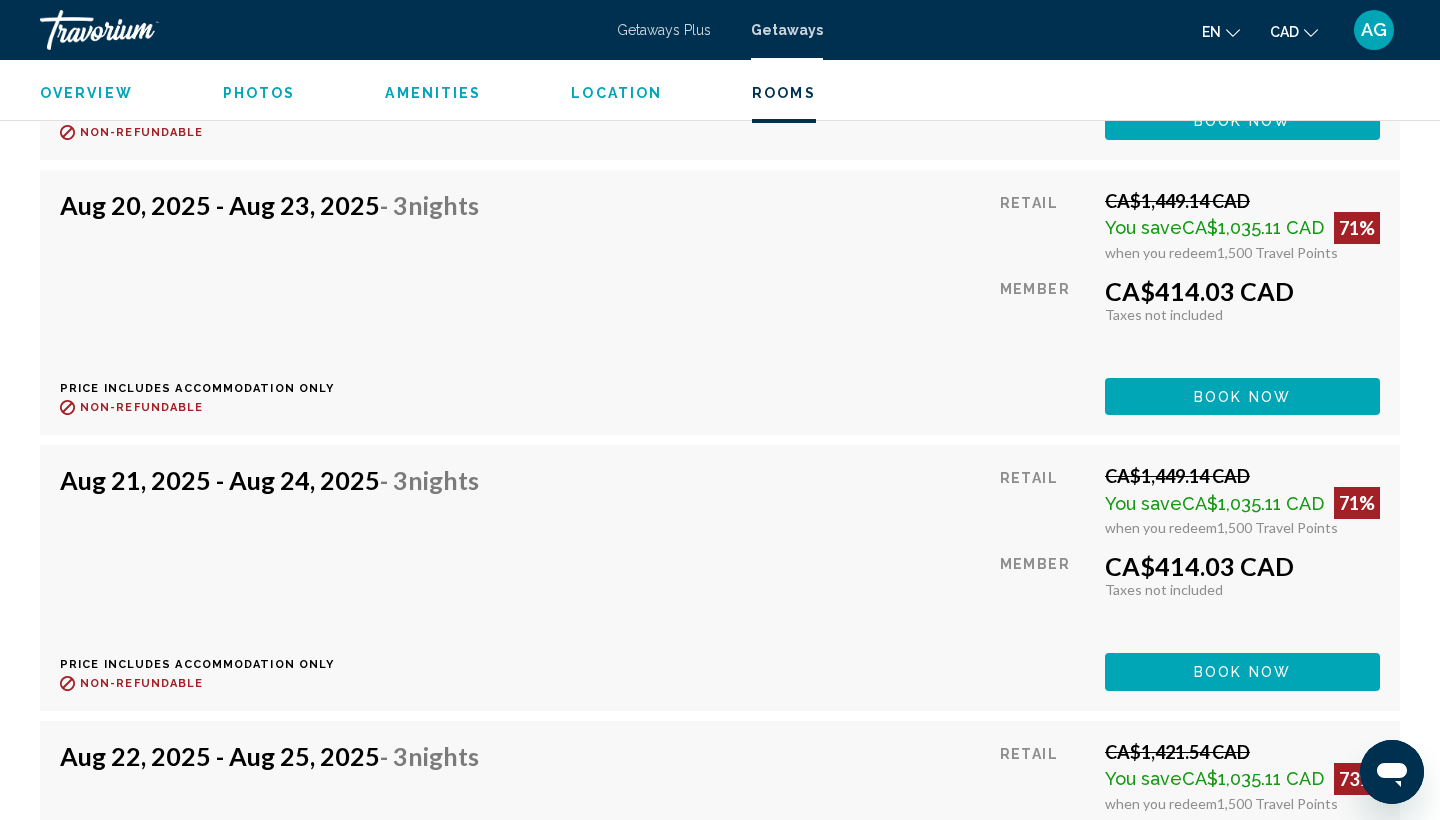 scroll, scrollTop: 4165, scrollLeft: 0, axis: vertical 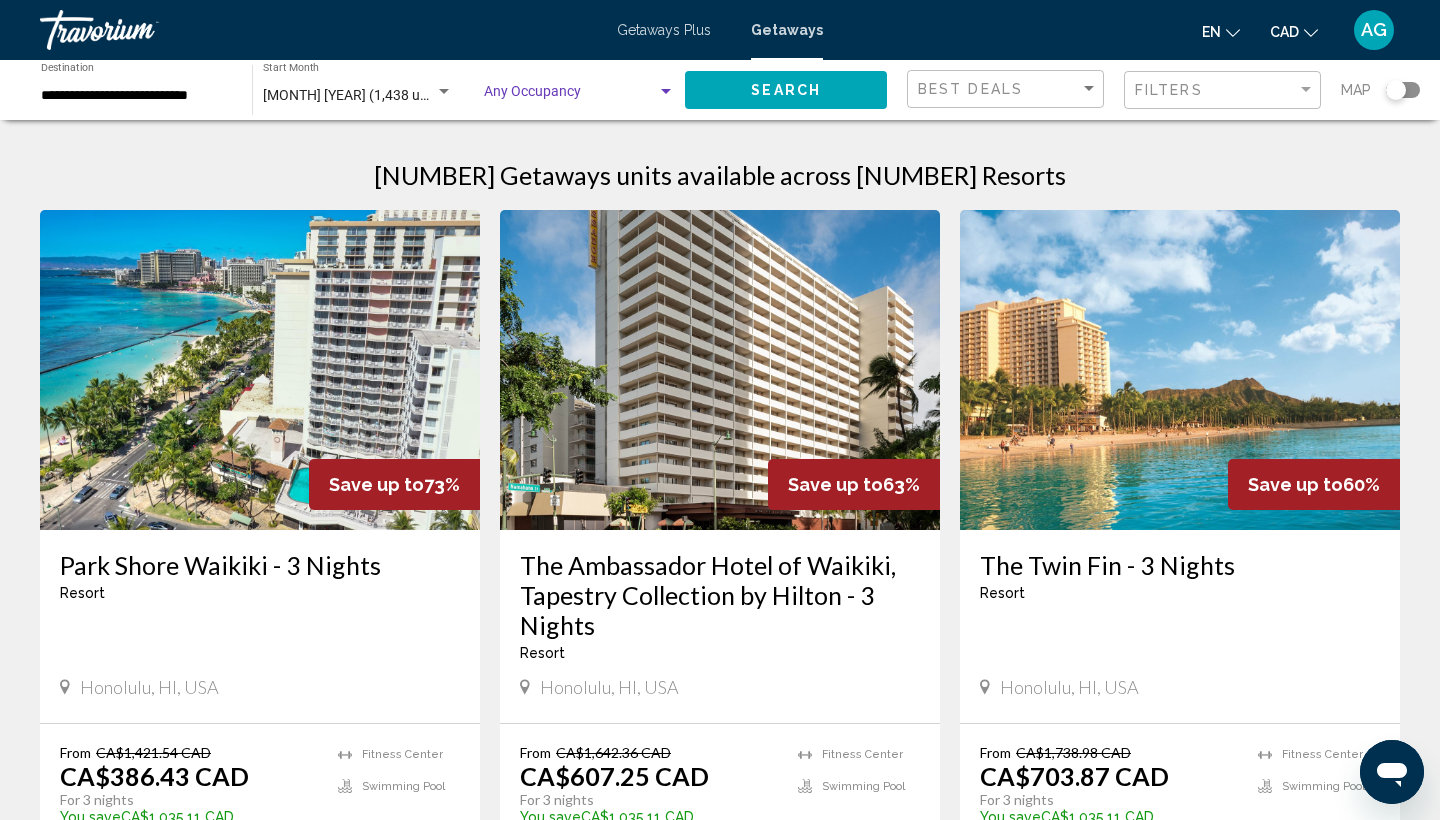 click at bounding box center (570, 96) 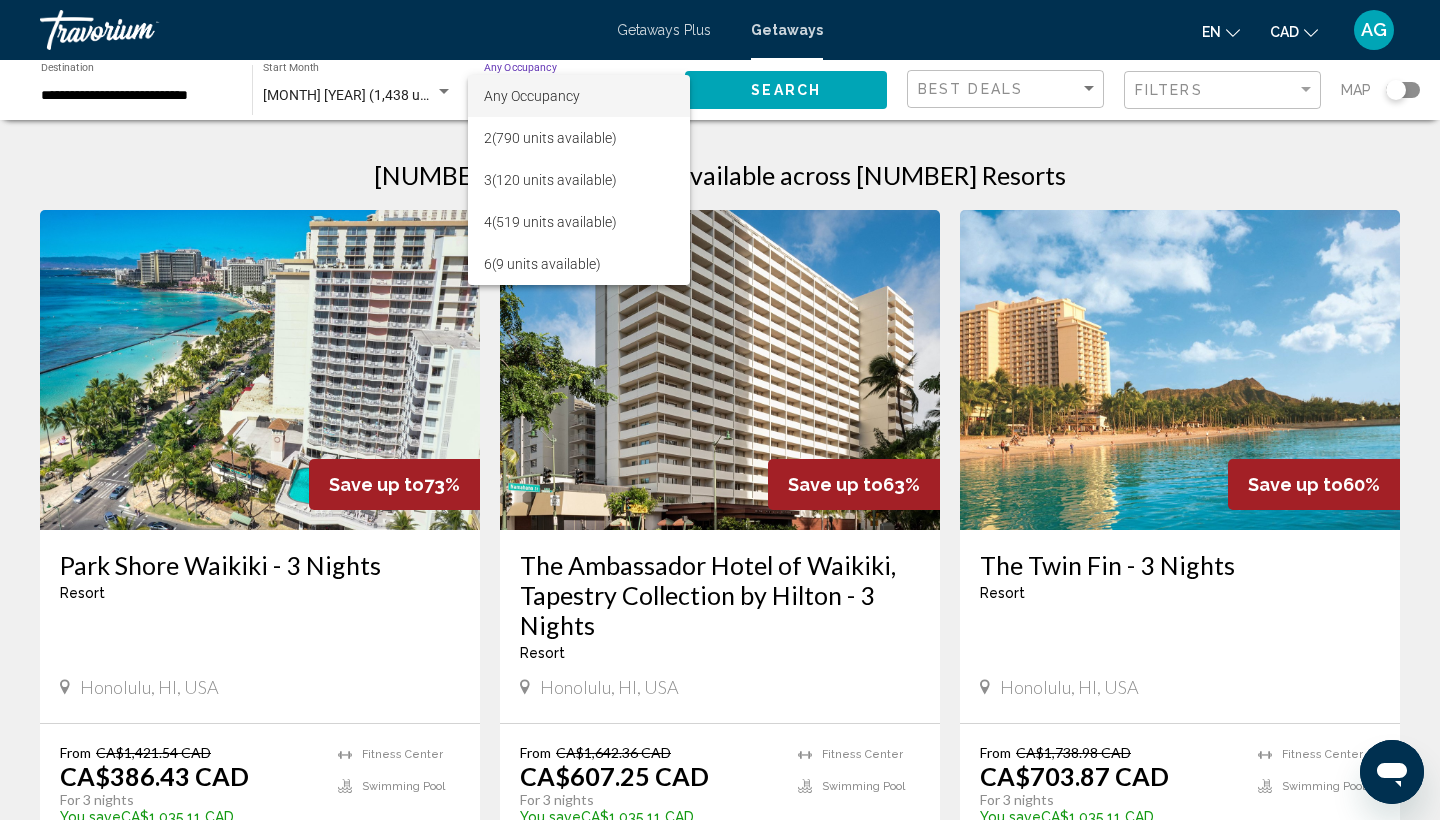 click on "Any Occupancy" at bounding box center [579, 96] 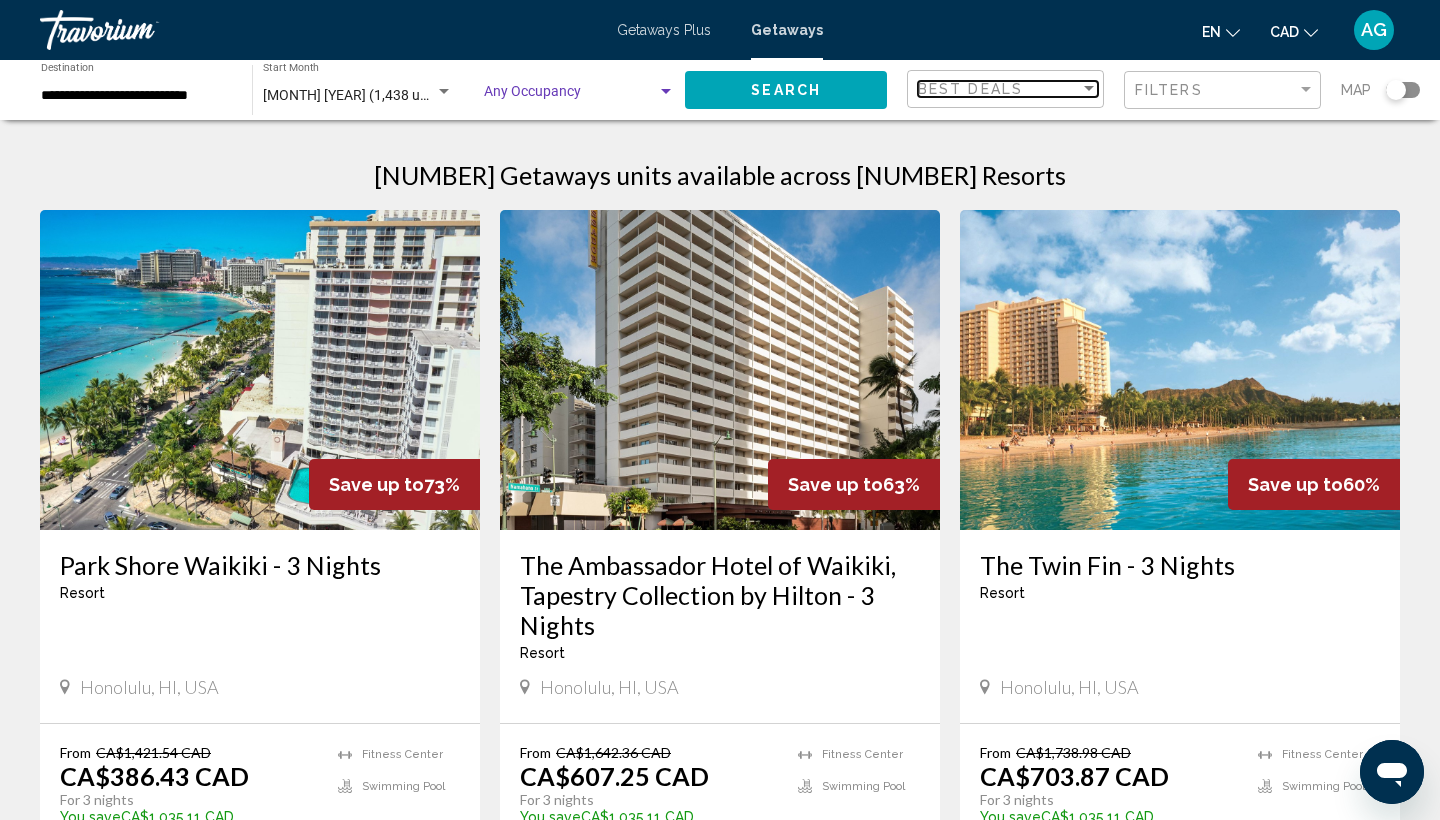 click on "Best Deals" 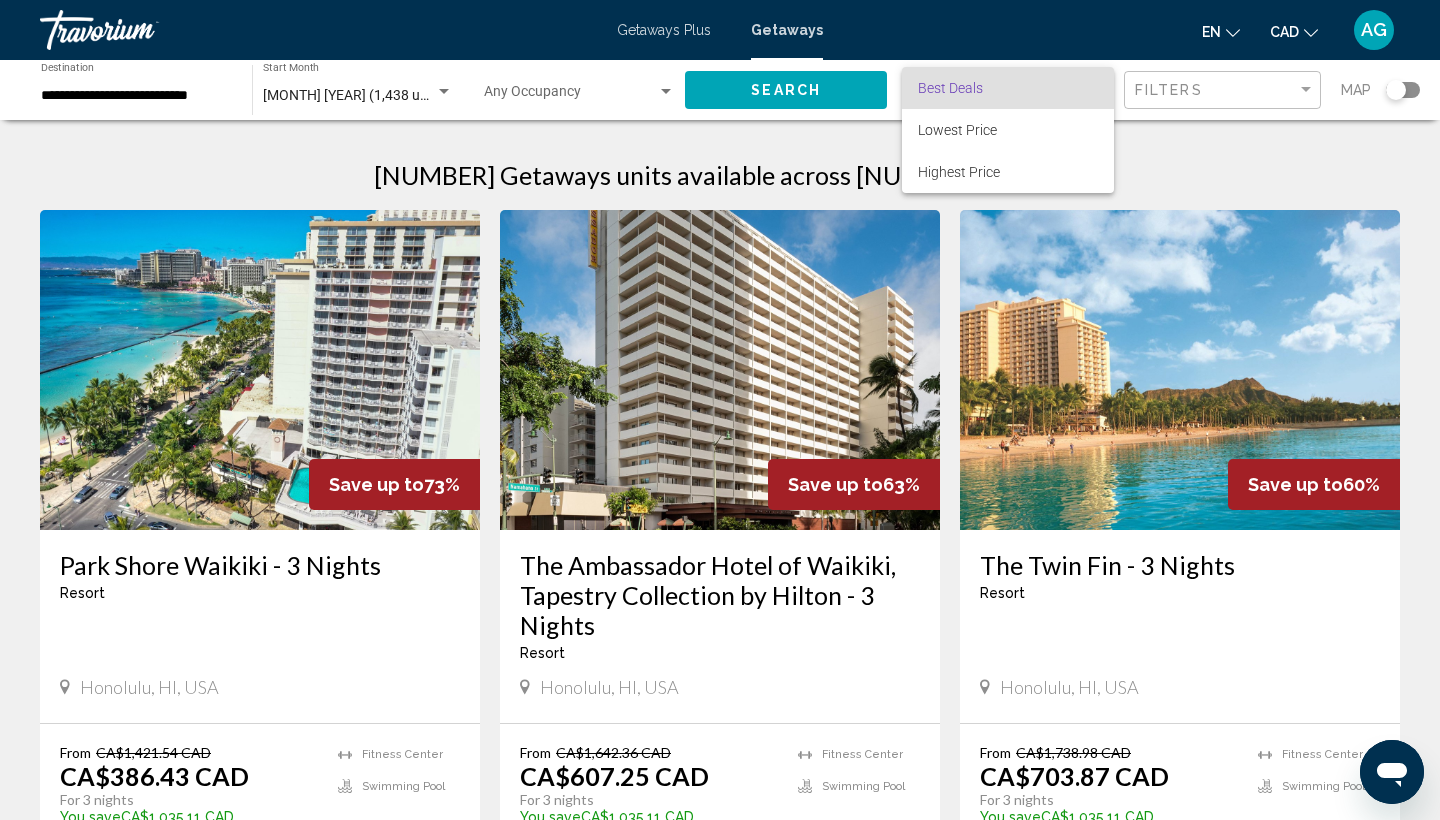click on "Best Deals" at bounding box center (1008, 88) 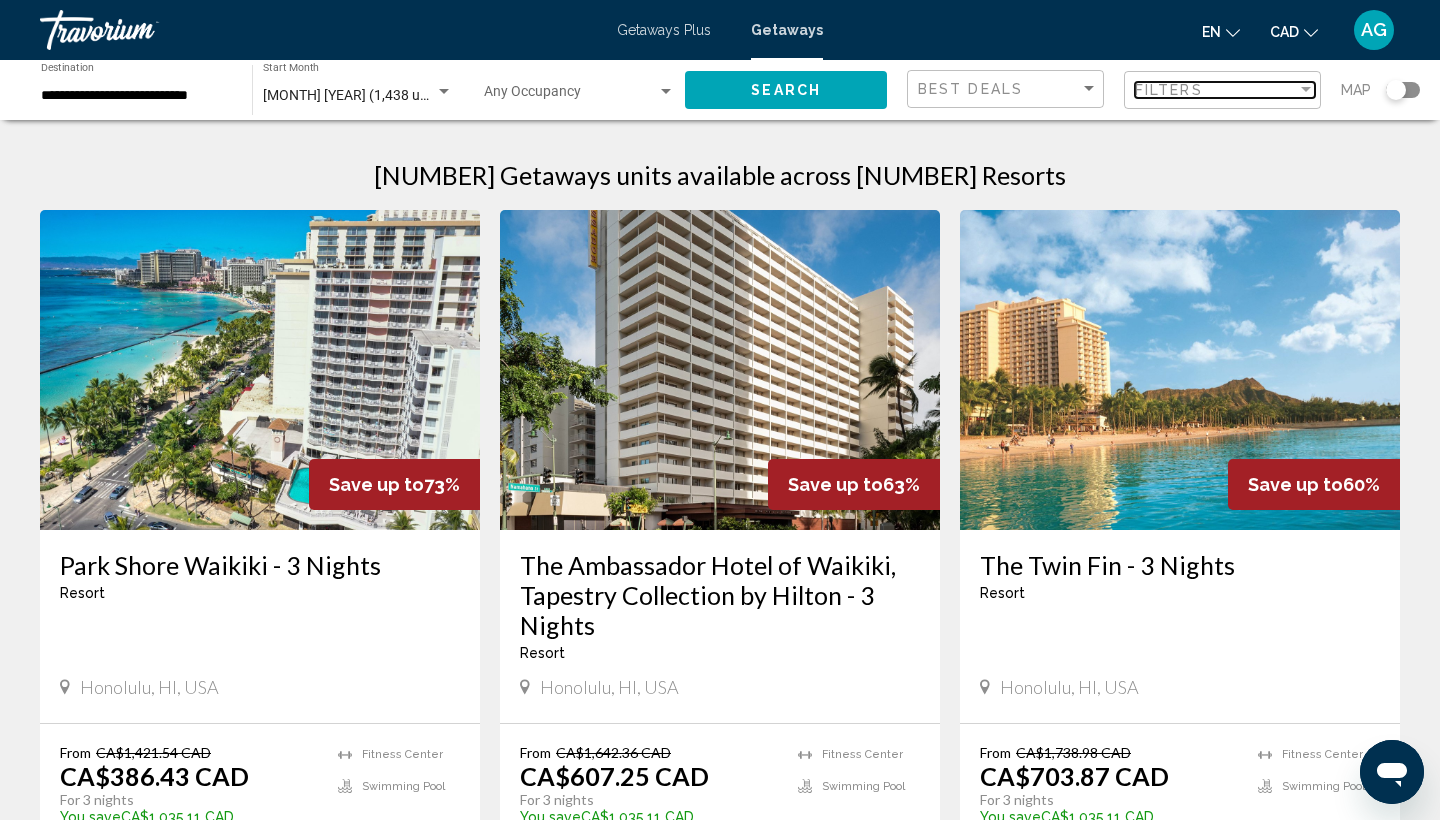 click on "Filters" at bounding box center [1216, 90] 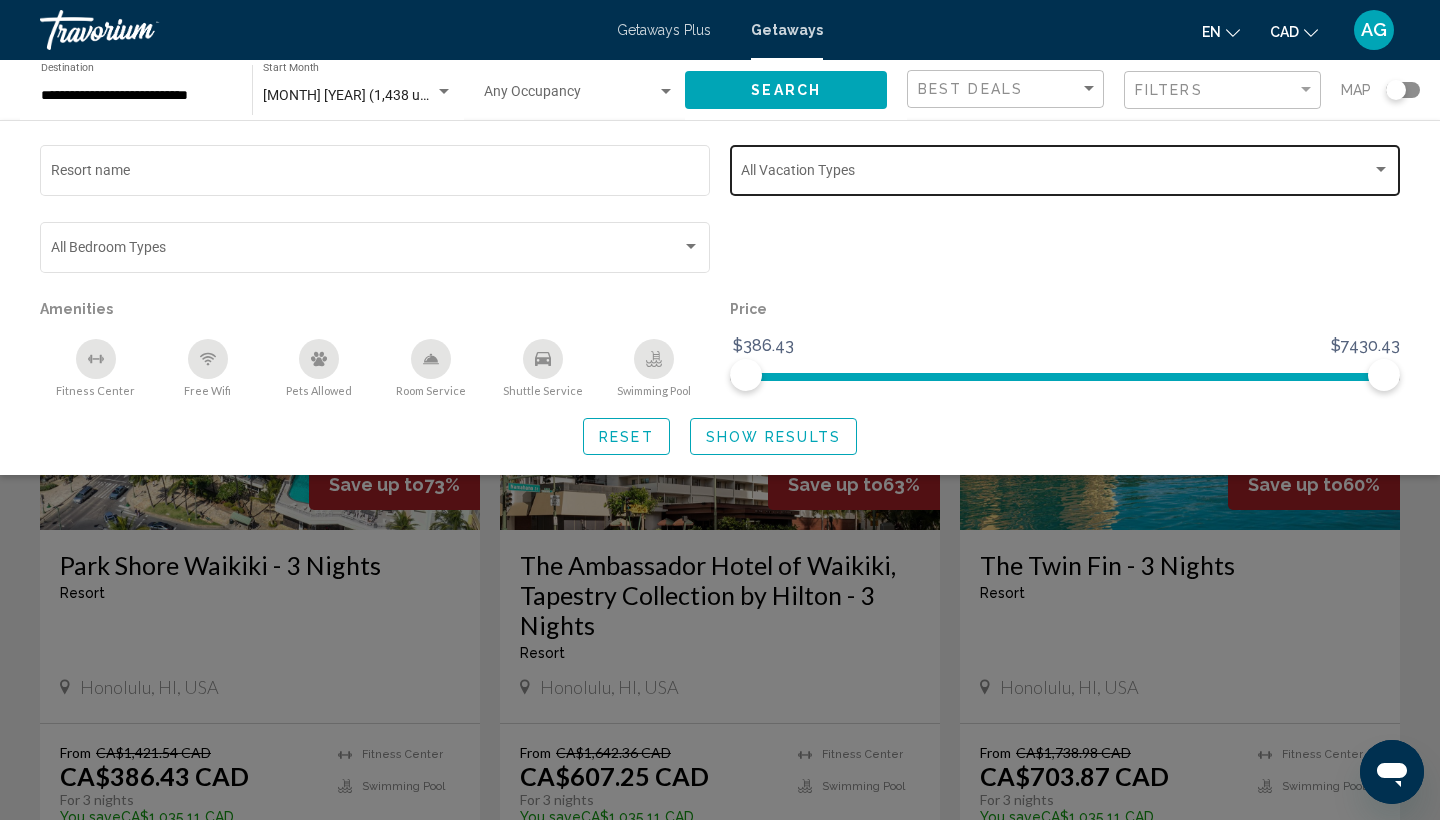click on "Vacation Types All Vacation Types" 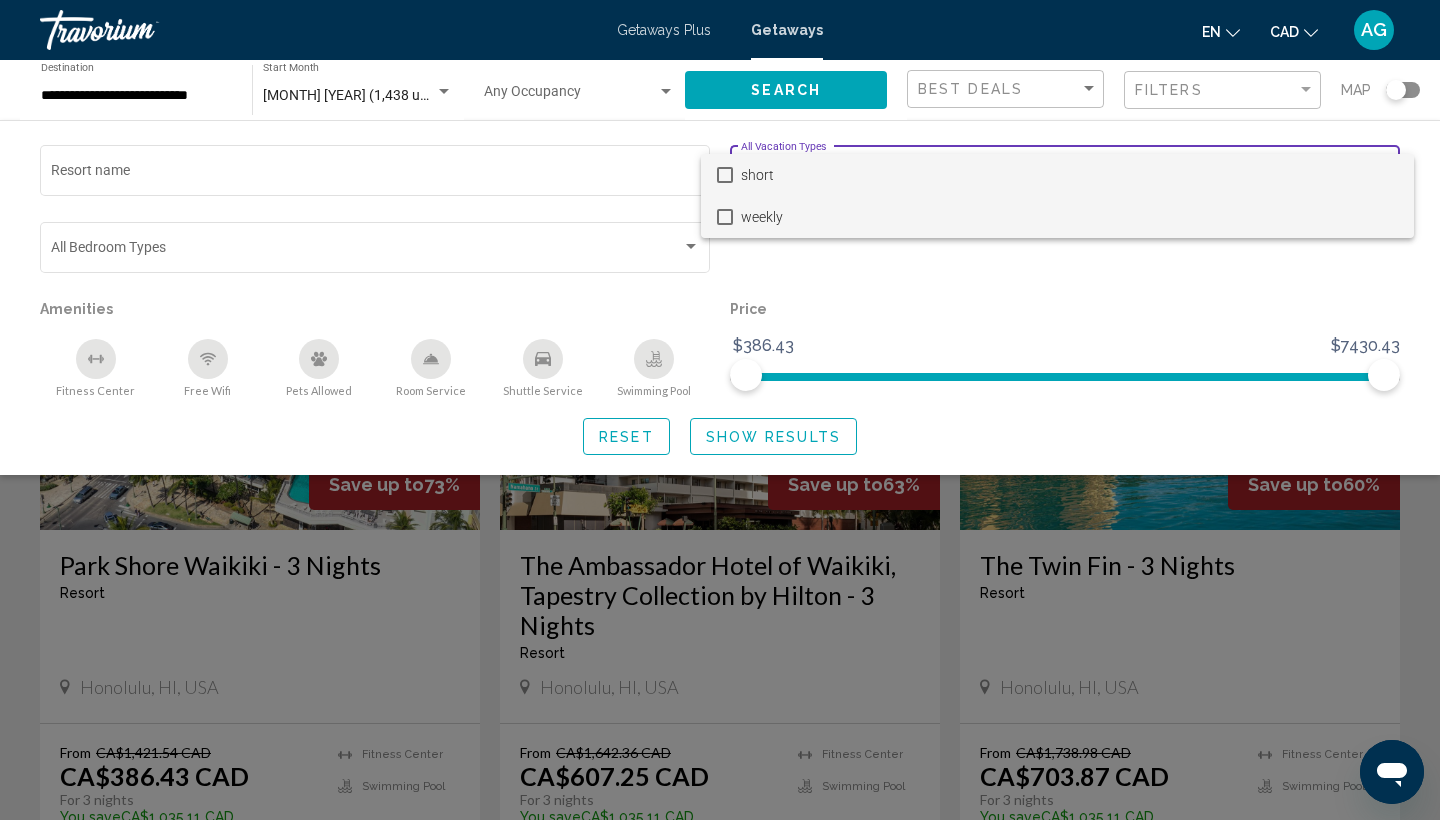 click on "weekly" at bounding box center (1069, 217) 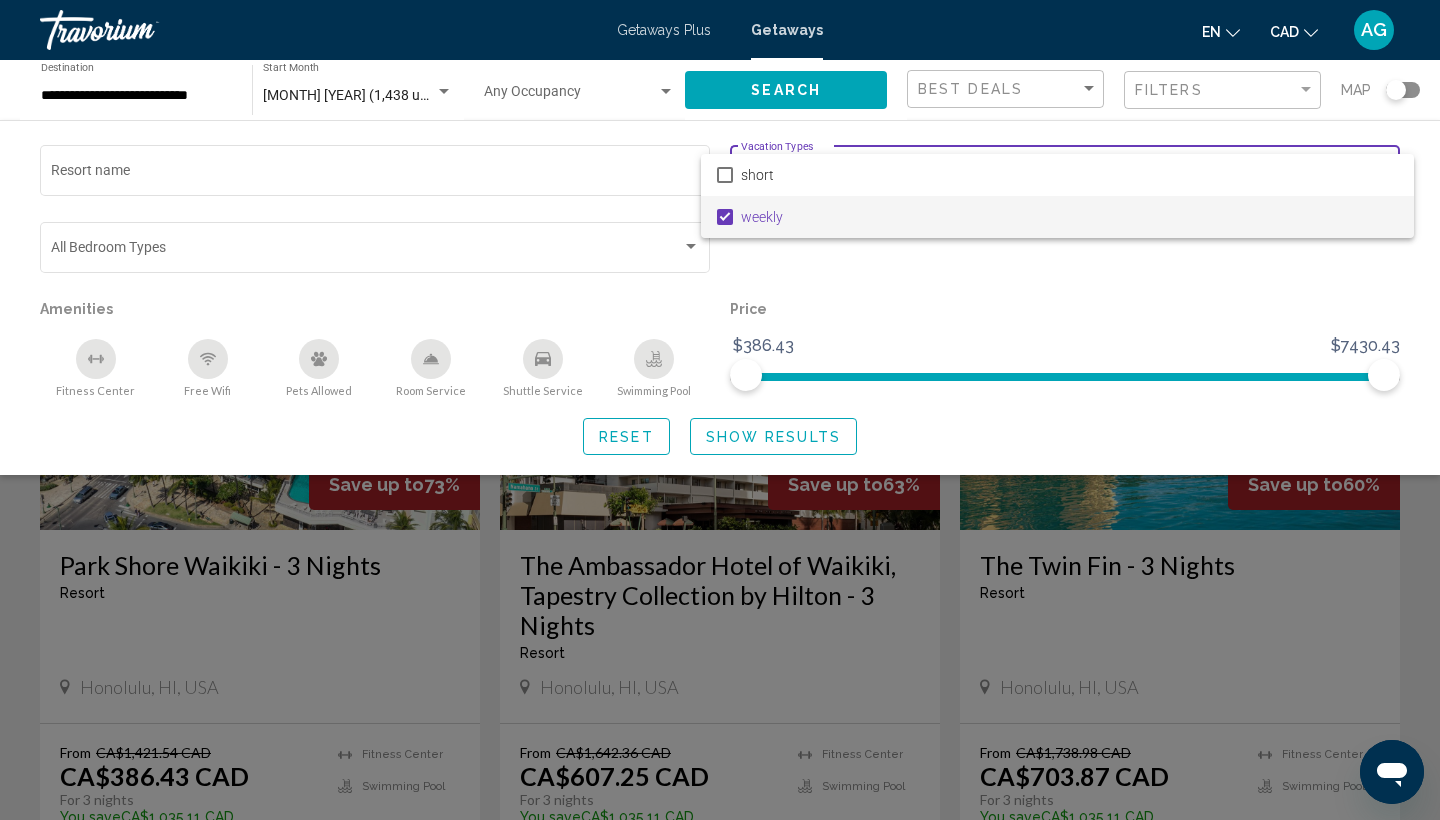 click at bounding box center (720, 410) 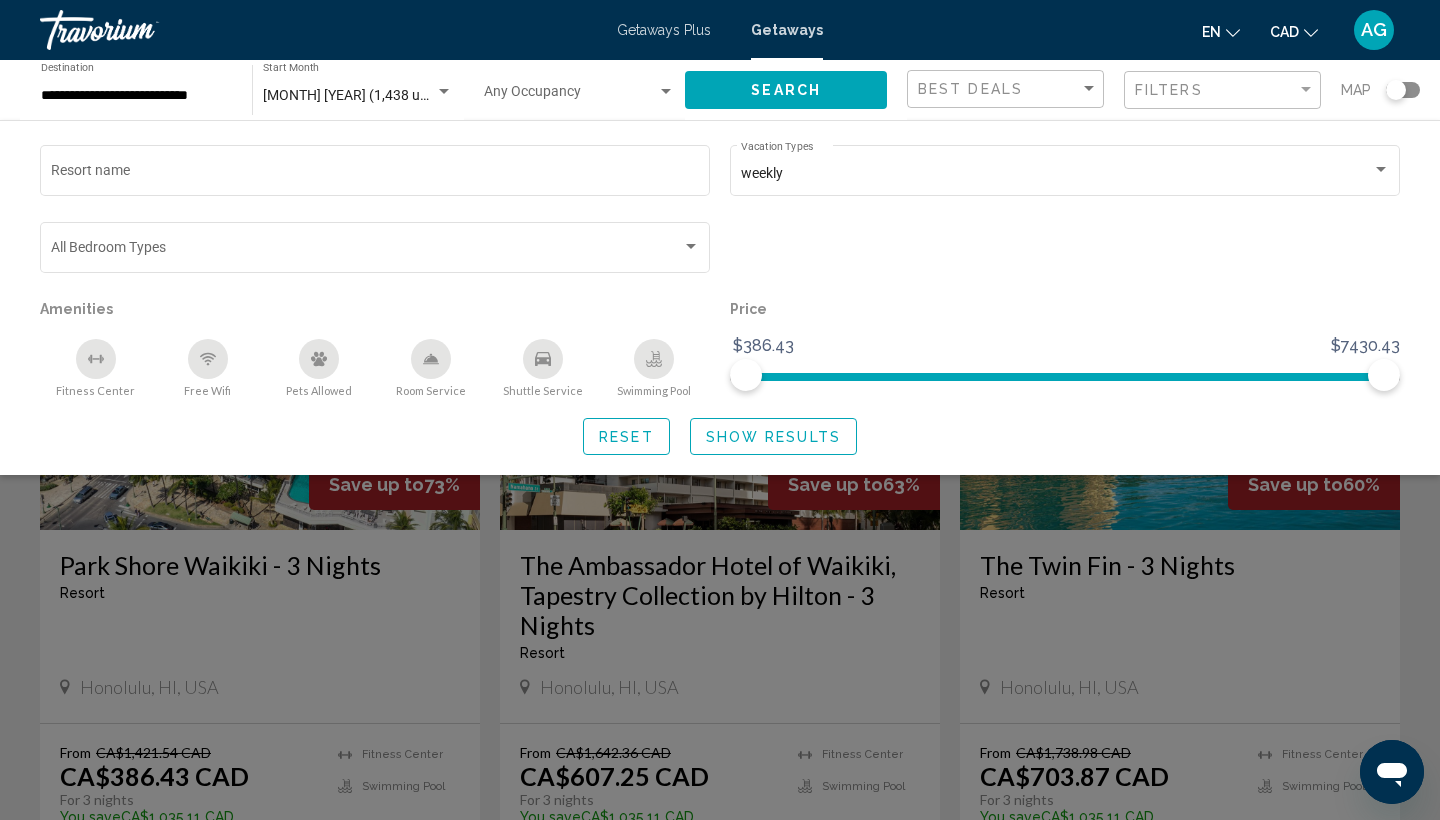 click on "Show Results" 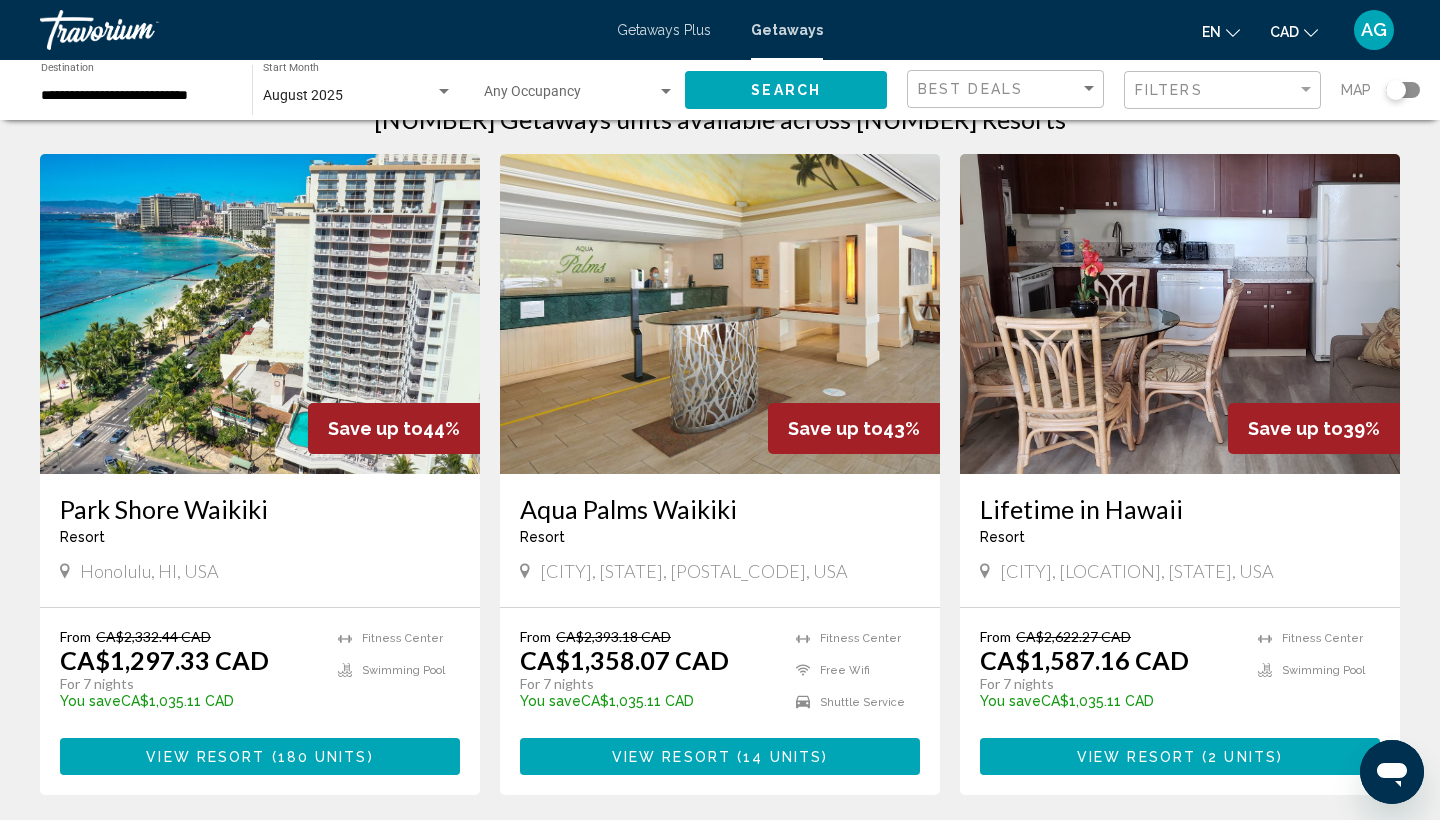 scroll, scrollTop: 100, scrollLeft: 0, axis: vertical 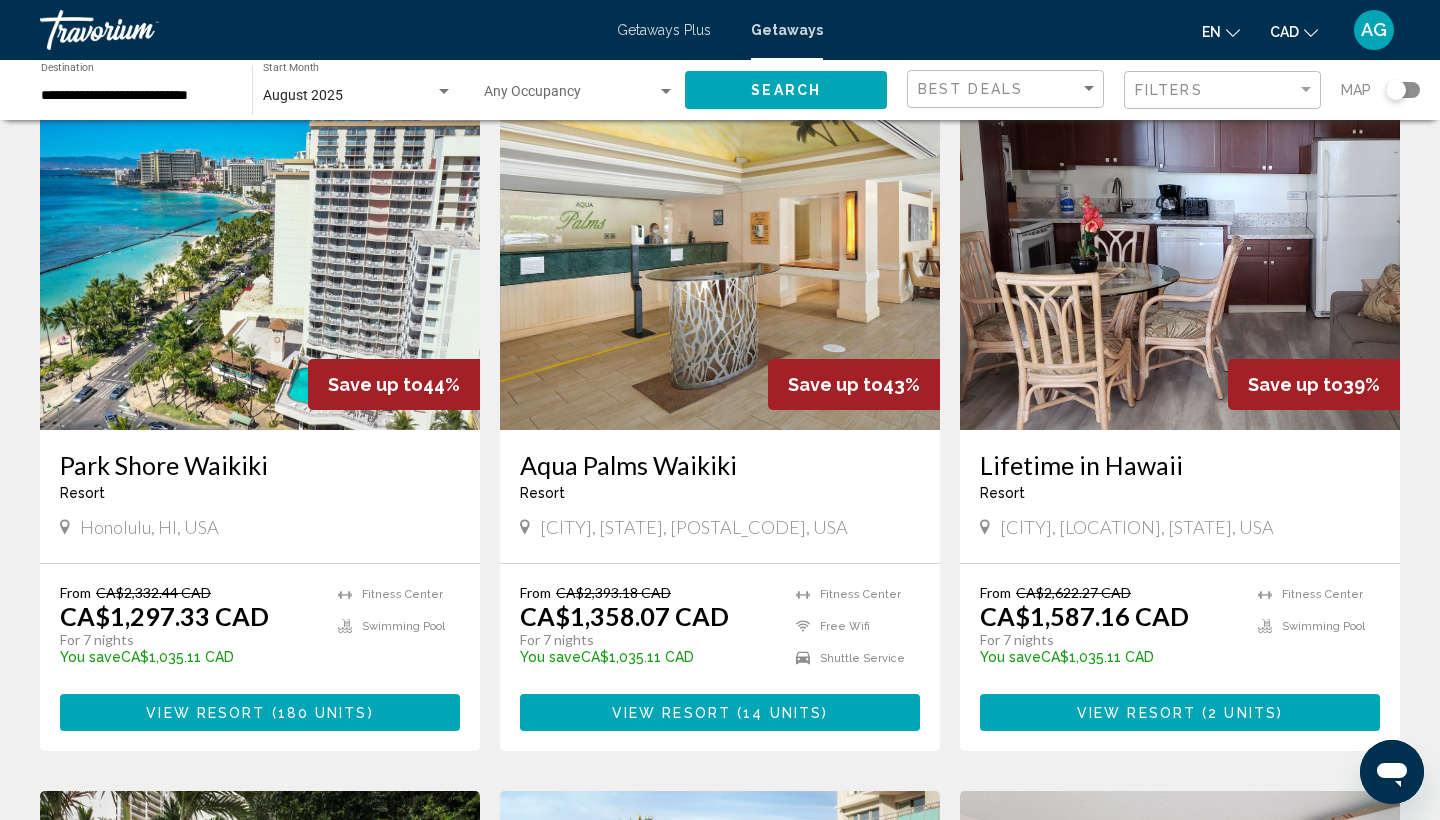 click at bounding box center (268, 713) 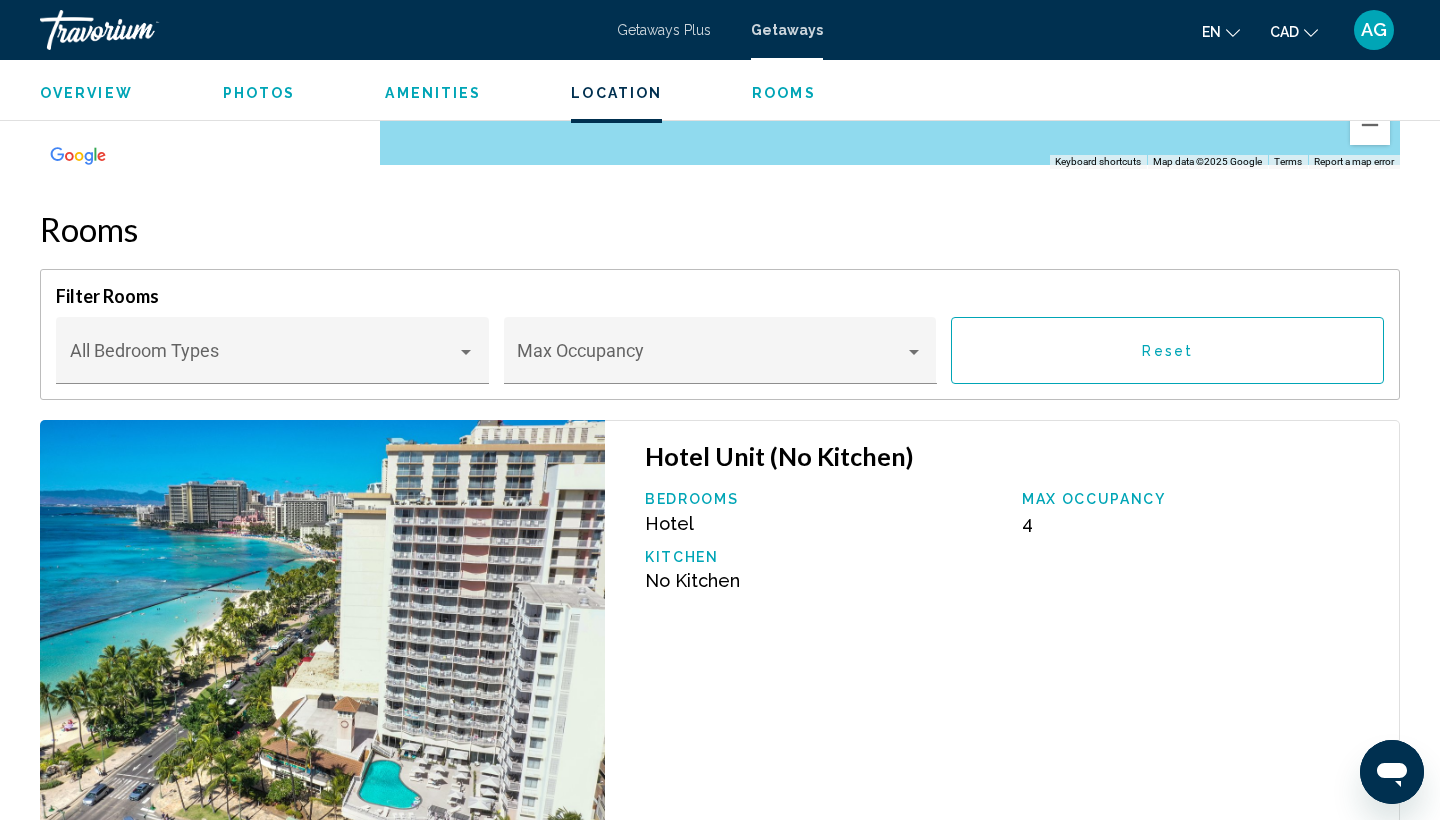 scroll, scrollTop: 2802, scrollLeft: 0, axis: vertical 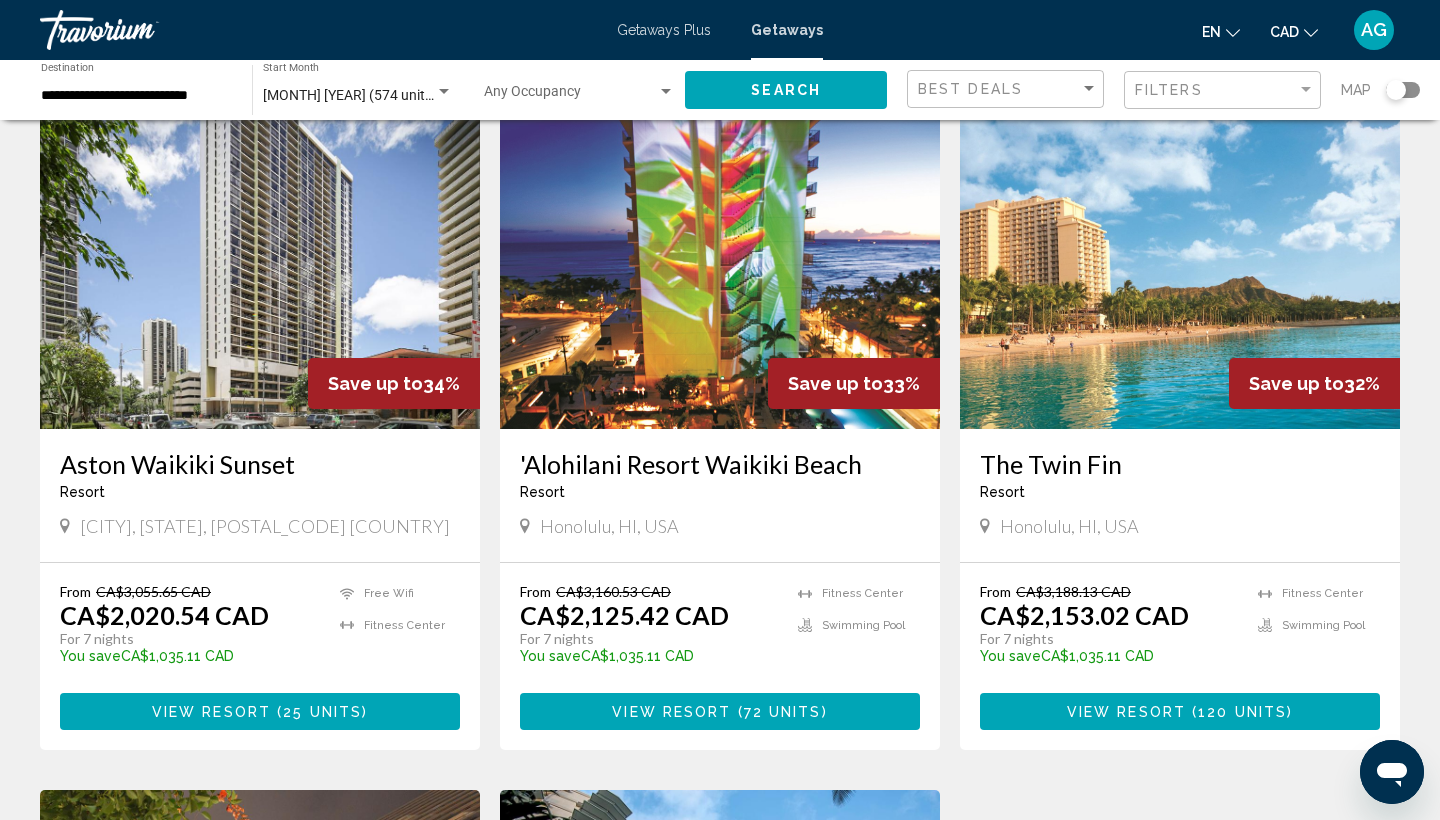 click at bounding box center [720, 269] 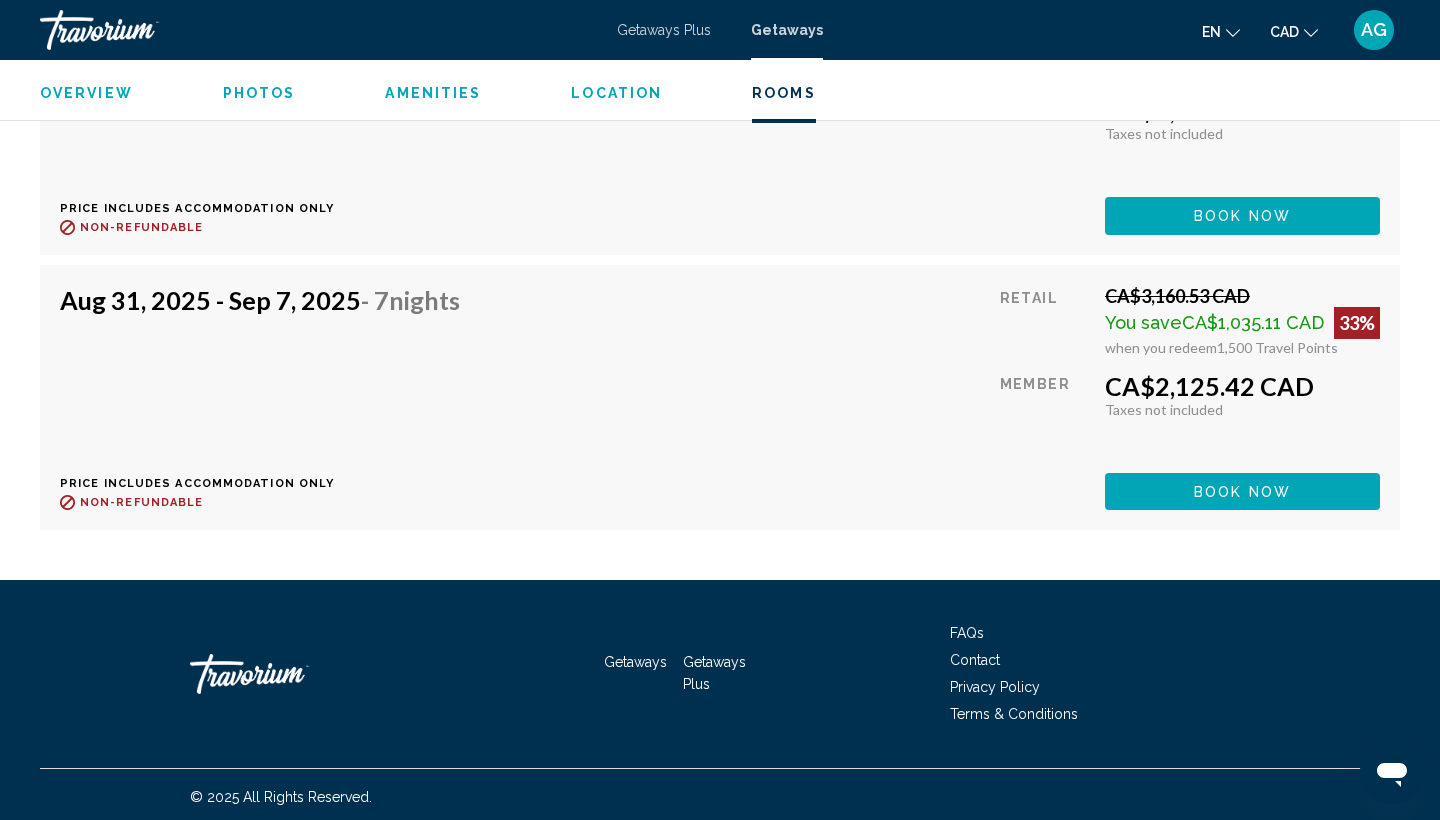 scroll, scrollTop: 8660, scrollLeft: 0, axis: vertical 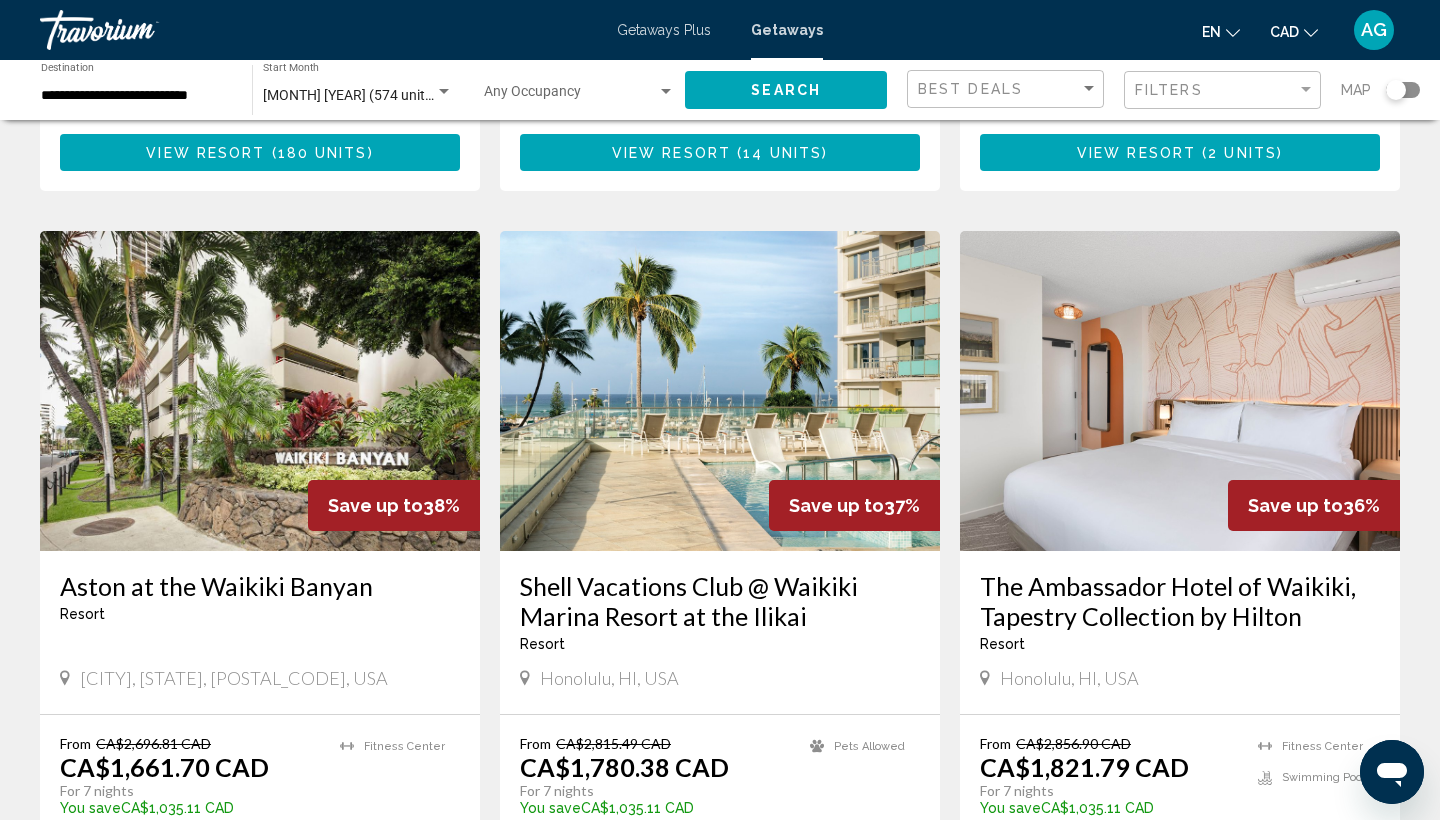 click at bounding box center (260, 391) 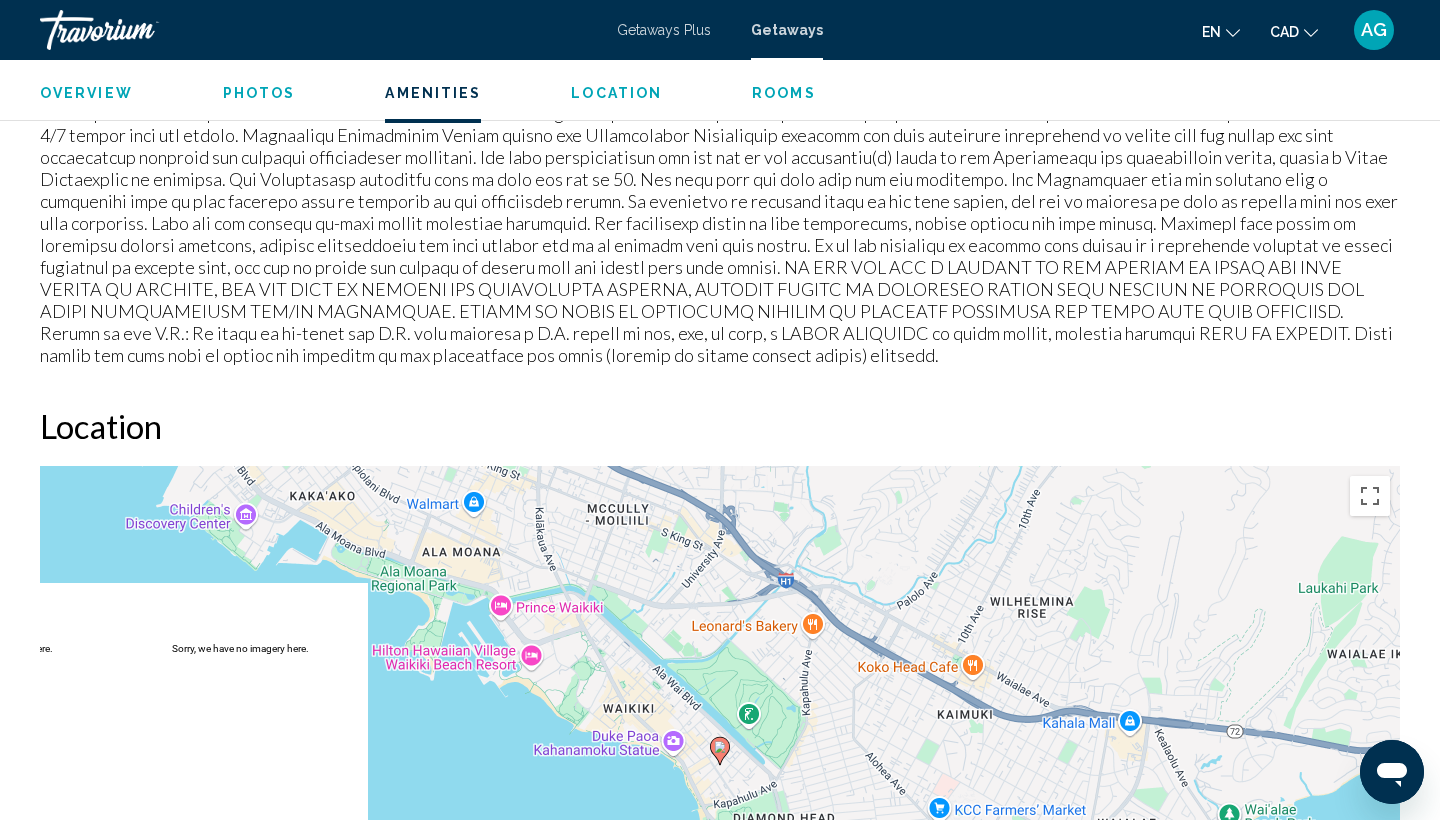 scroll, scrollTop: 2105, scrollLeft: 0, axis: vertical 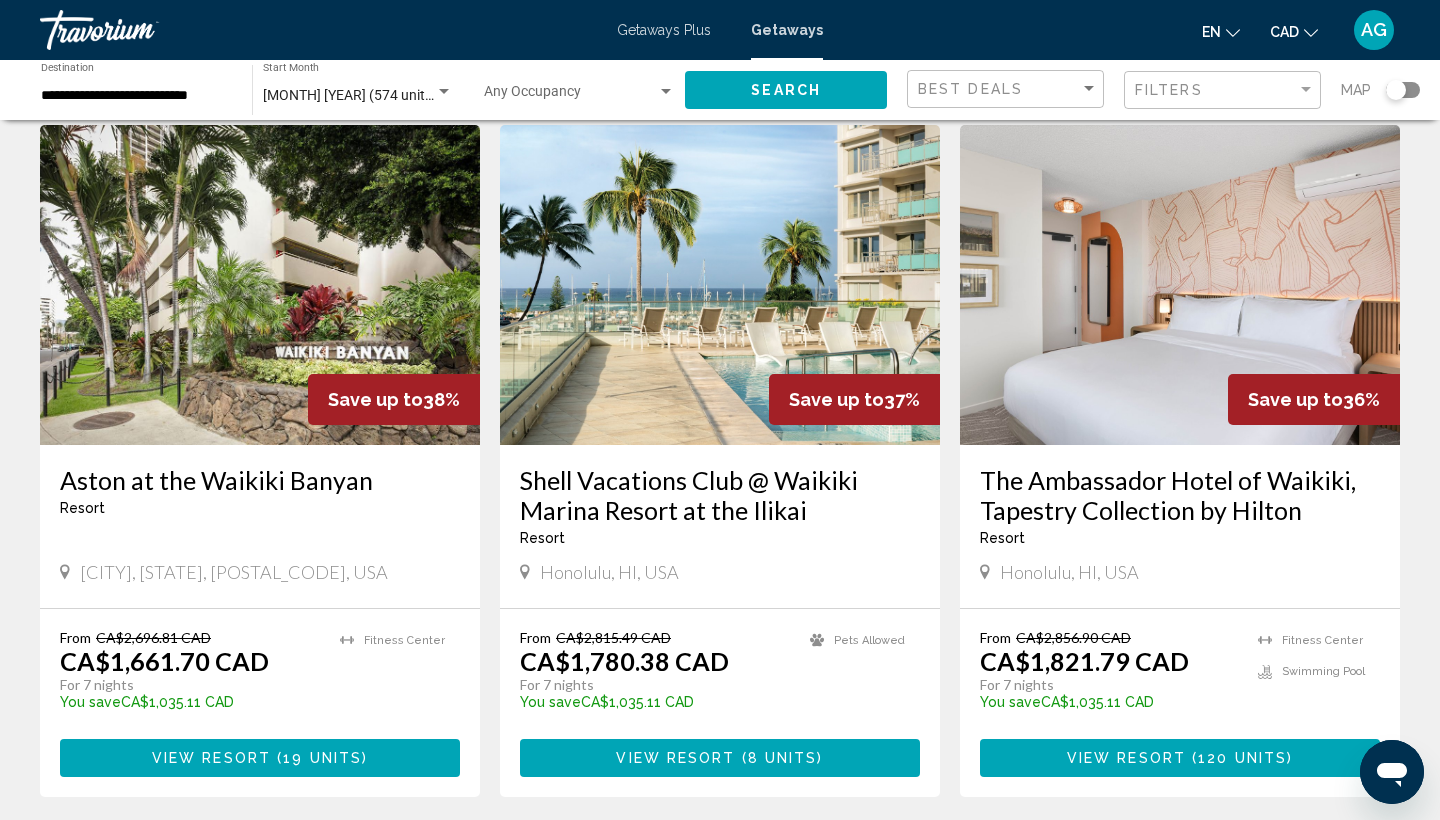 click at bounding box center (1180, 285) 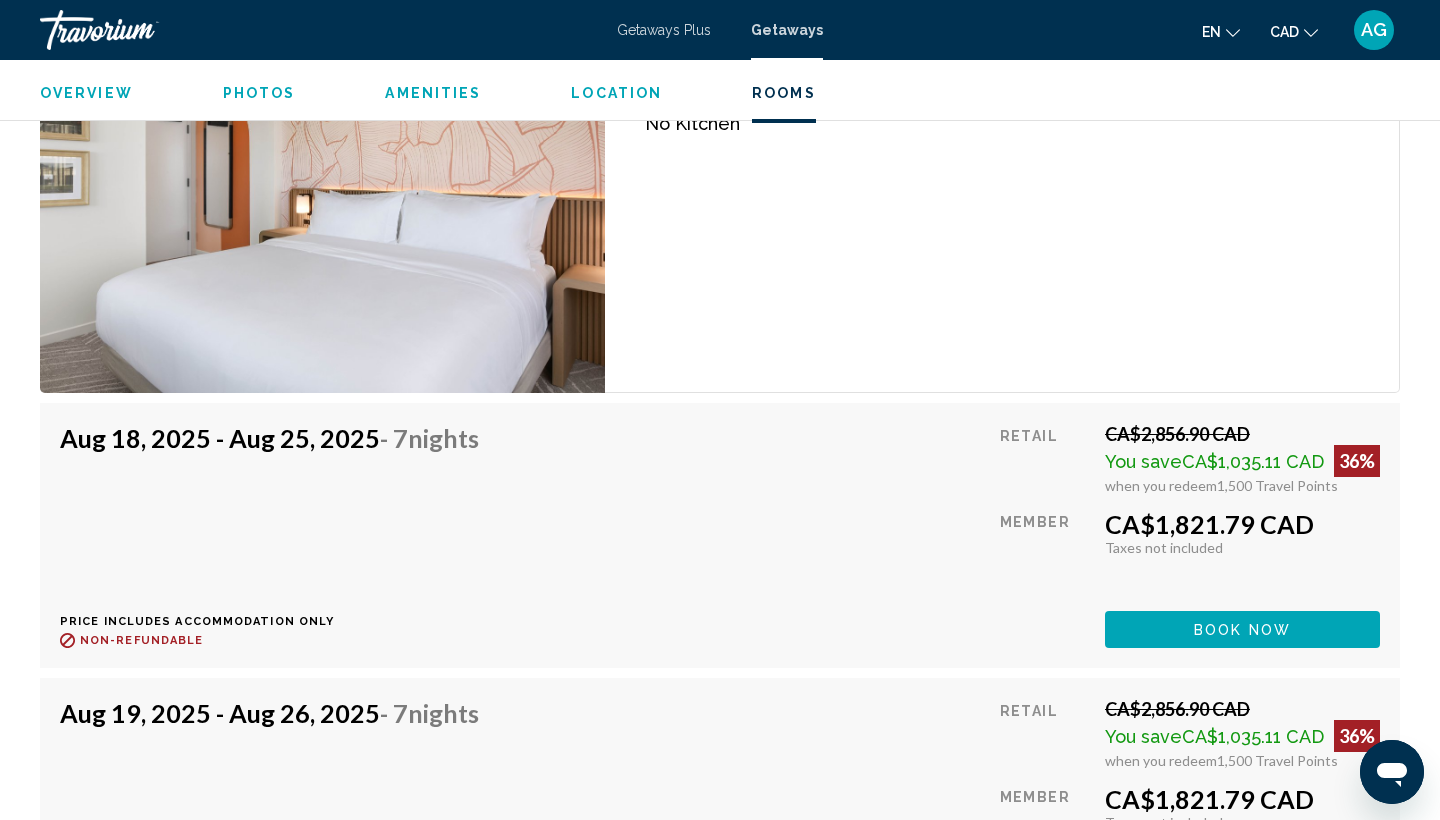 scroll, scrollTop: 3310, scrollLeft: 0, axis: vertical 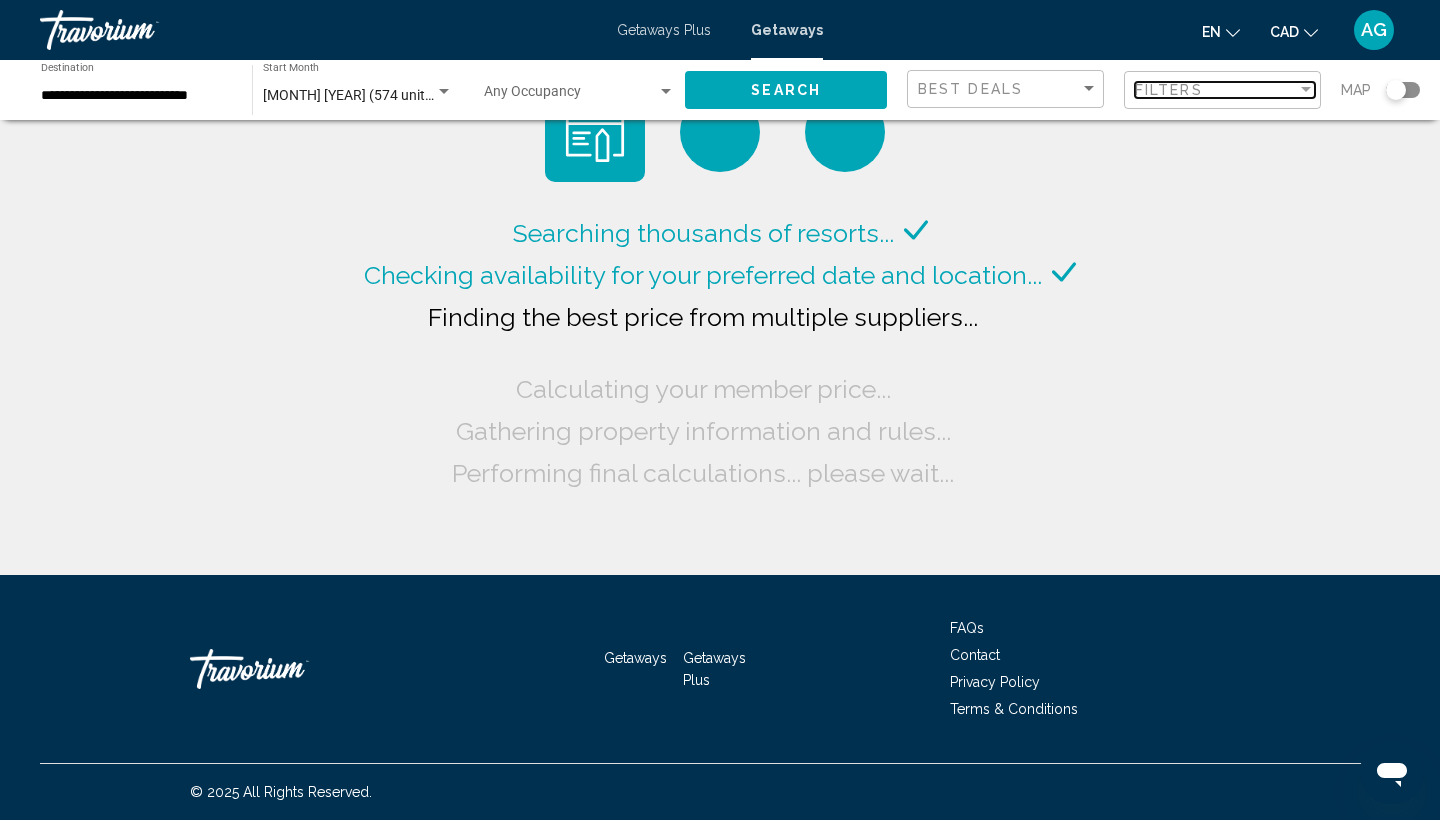 click on "Filters" at bounding box center [1216, 90] 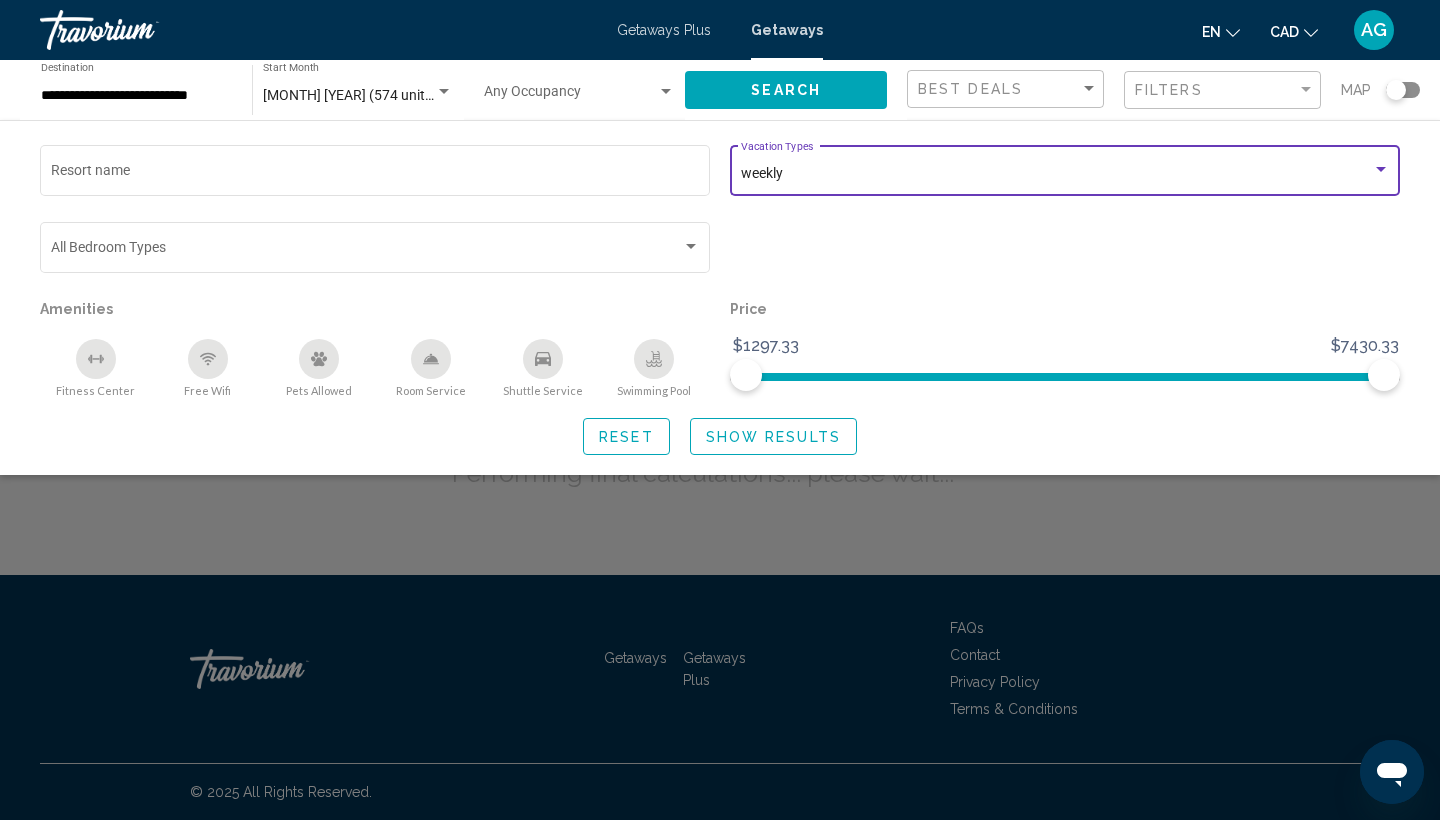 click on "weekly" at bounding box center (1056, 174) 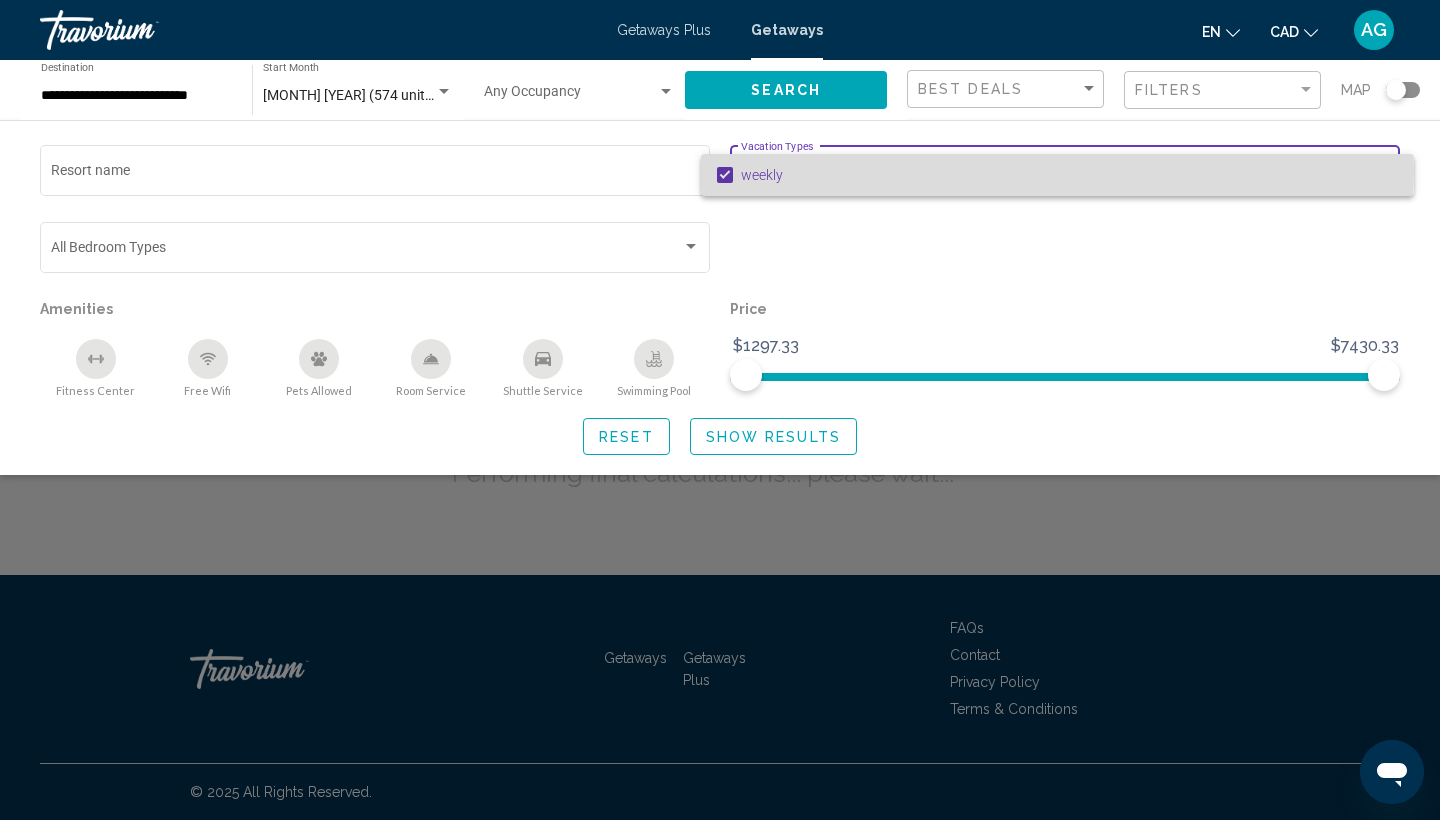 click on "weekly" at bounding box center (1069, 175) 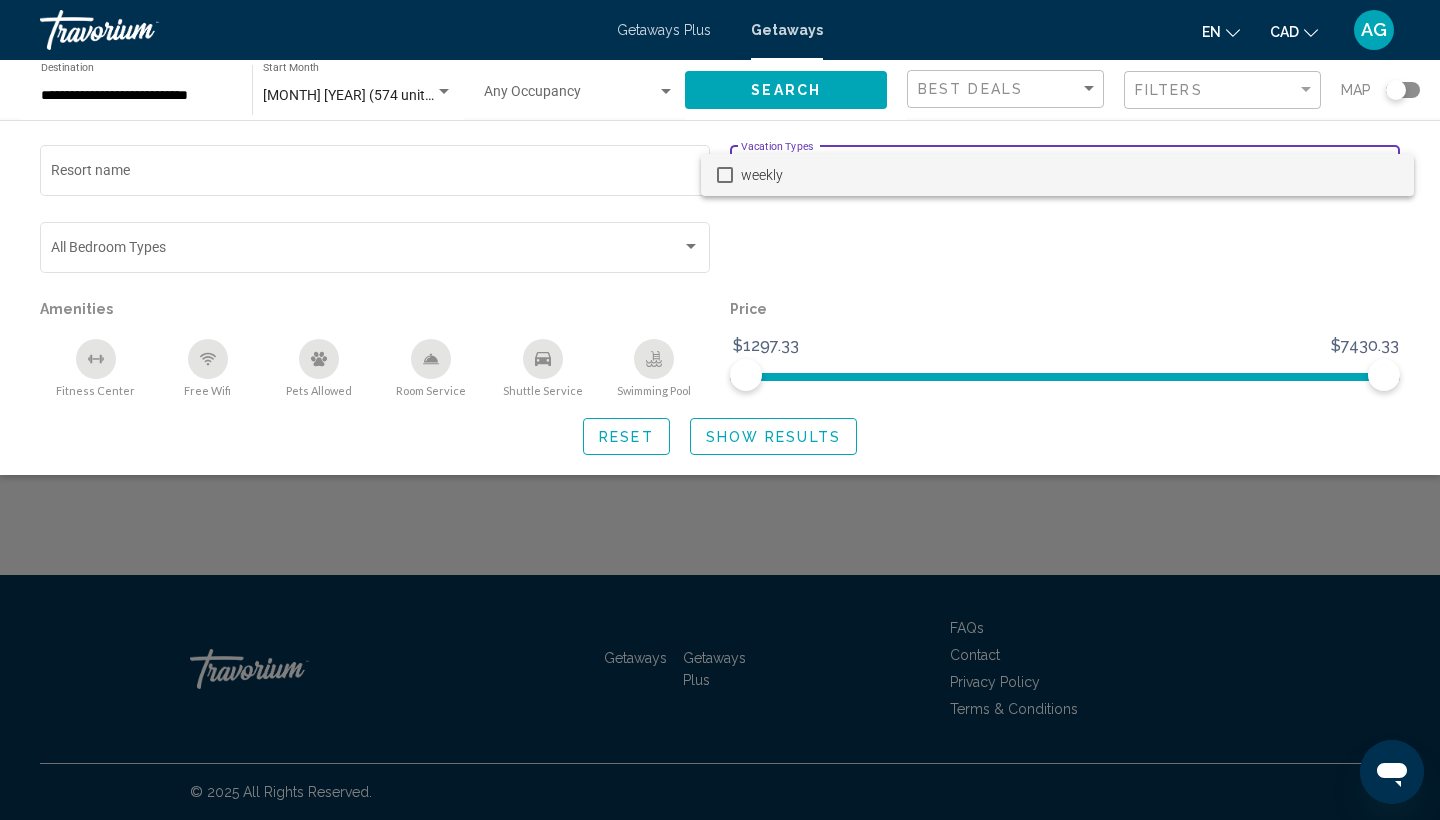 scroll, scrollTop: 0, scrollLeft: 0, axis: both 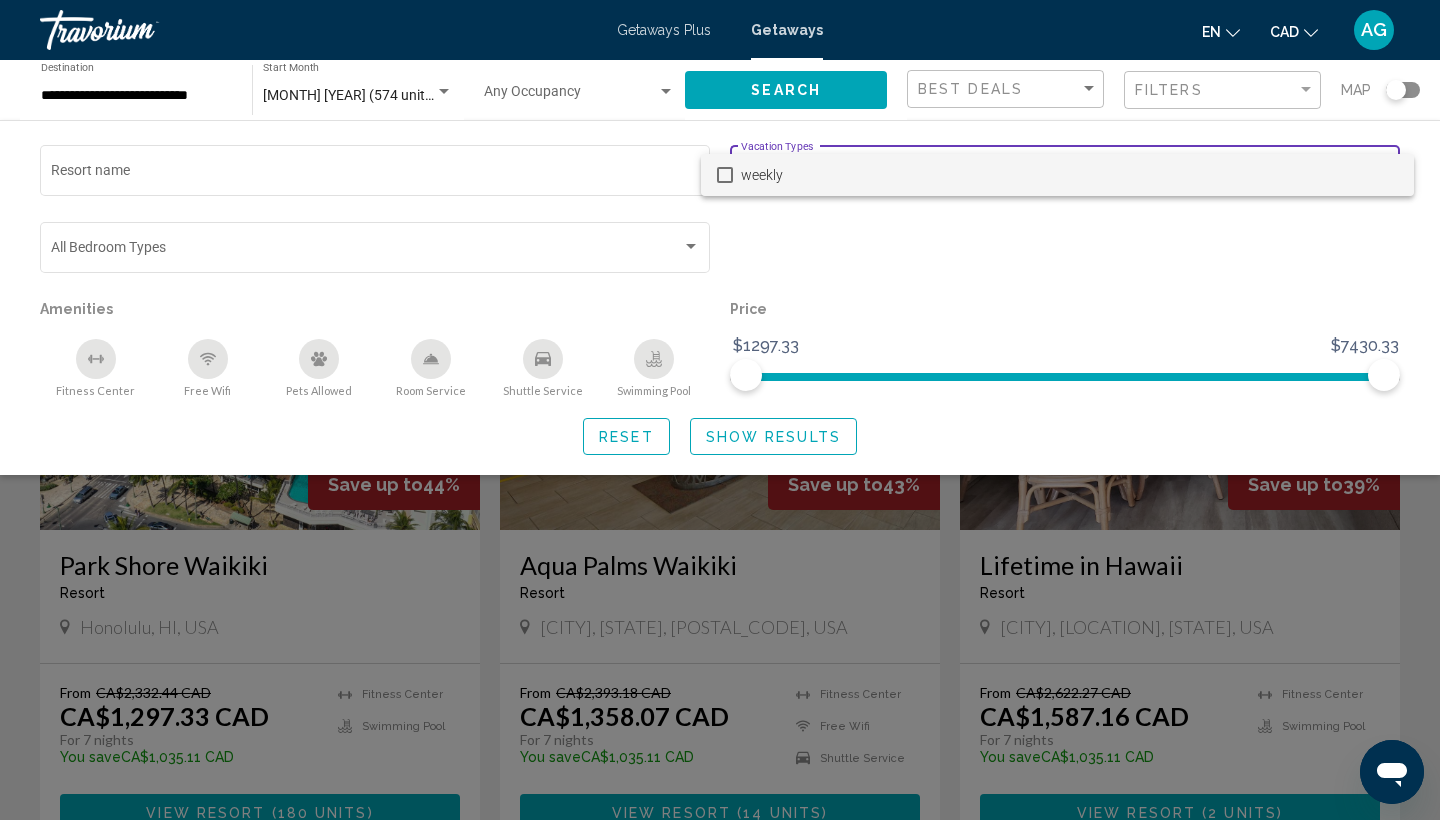 click at bounding box center (720, 410) 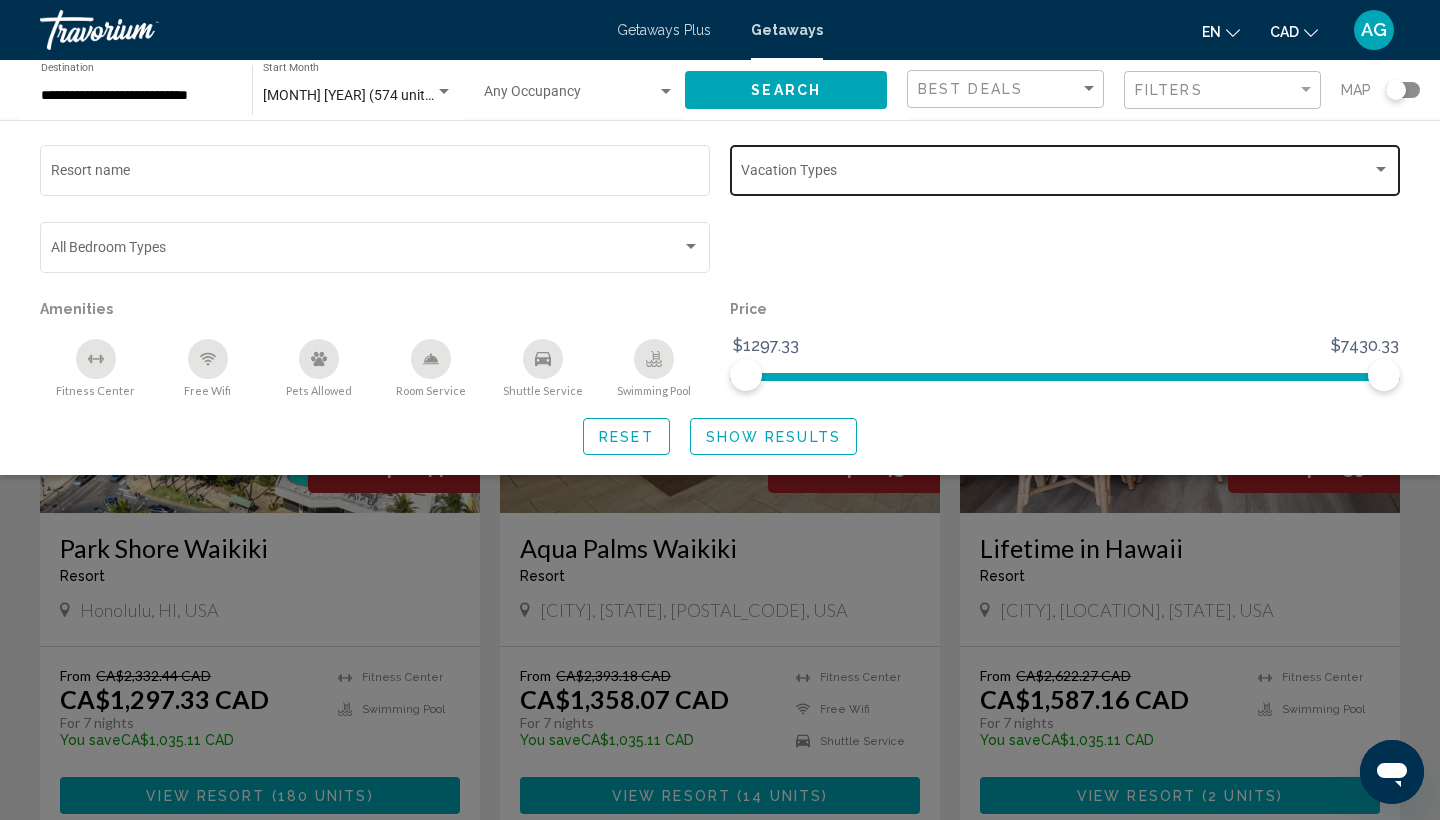 scroll, scrollTop: 23, scrollLeft: 0, axis: vertical 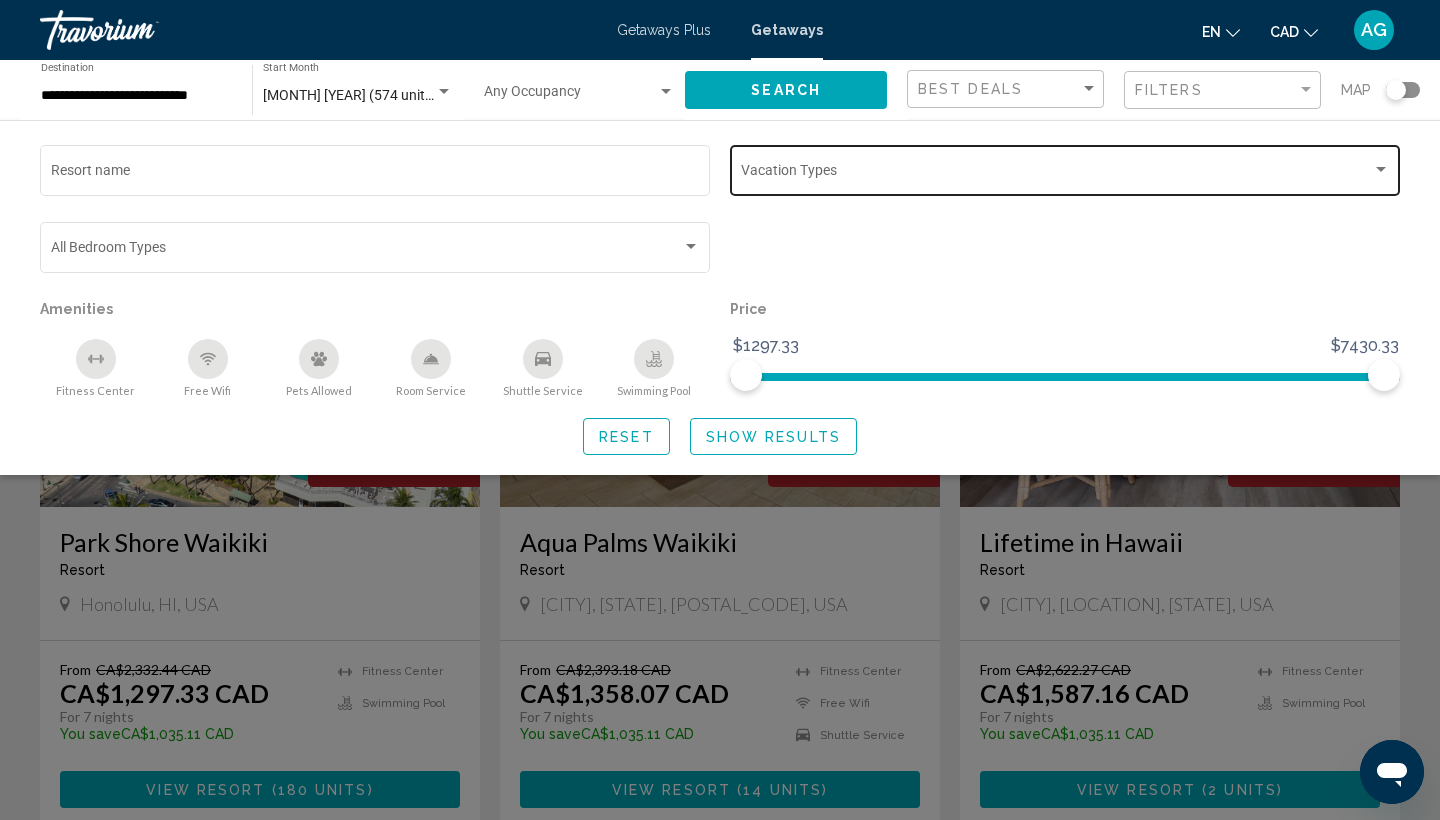 click on "Vacation Types All Vacation Types" 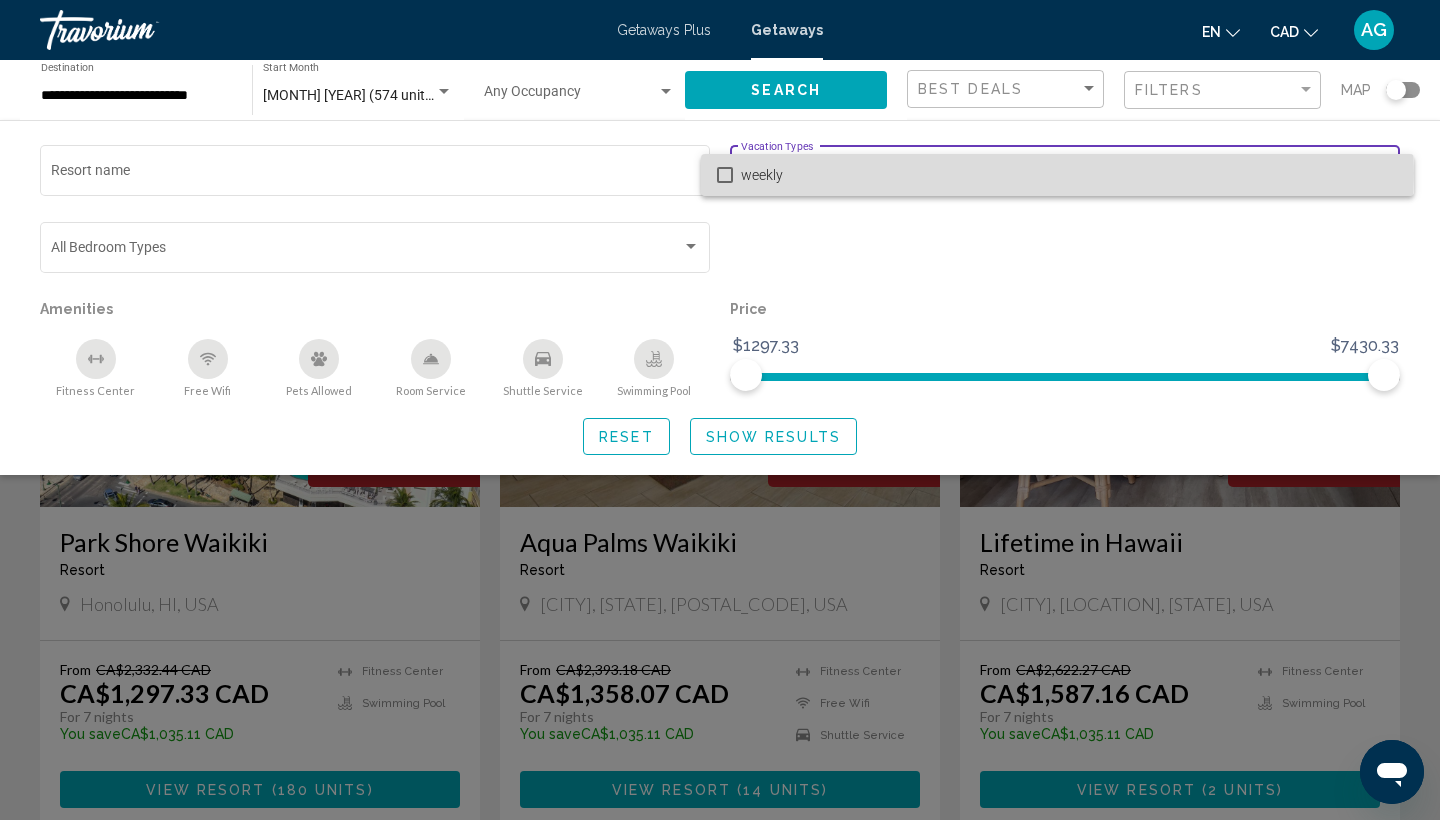 click on "weekly" at bounding box center [1057, 175] 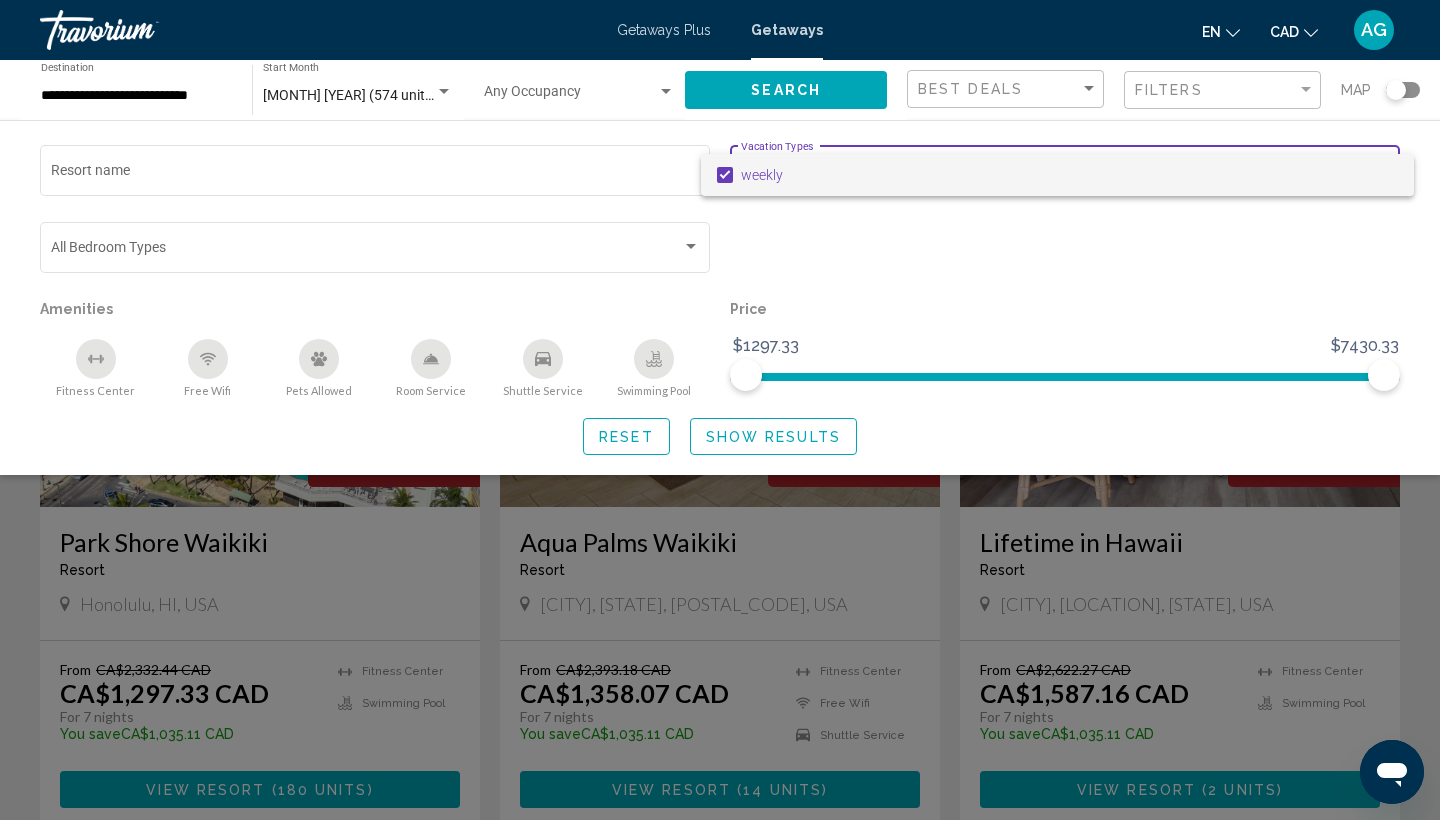 click on "weekly" at bounding box center (1057, 175) 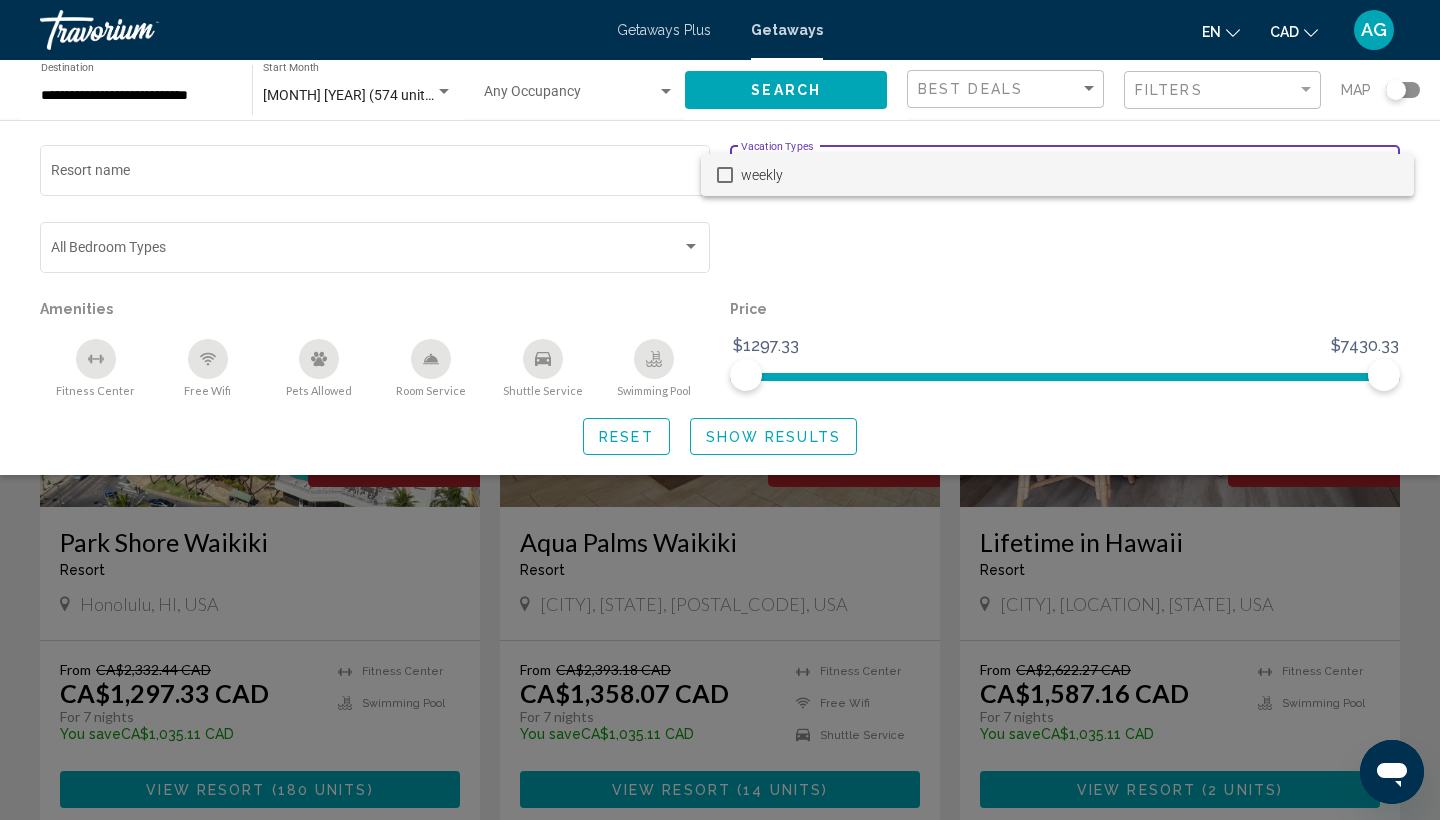 click at bounding box center [720, 410] 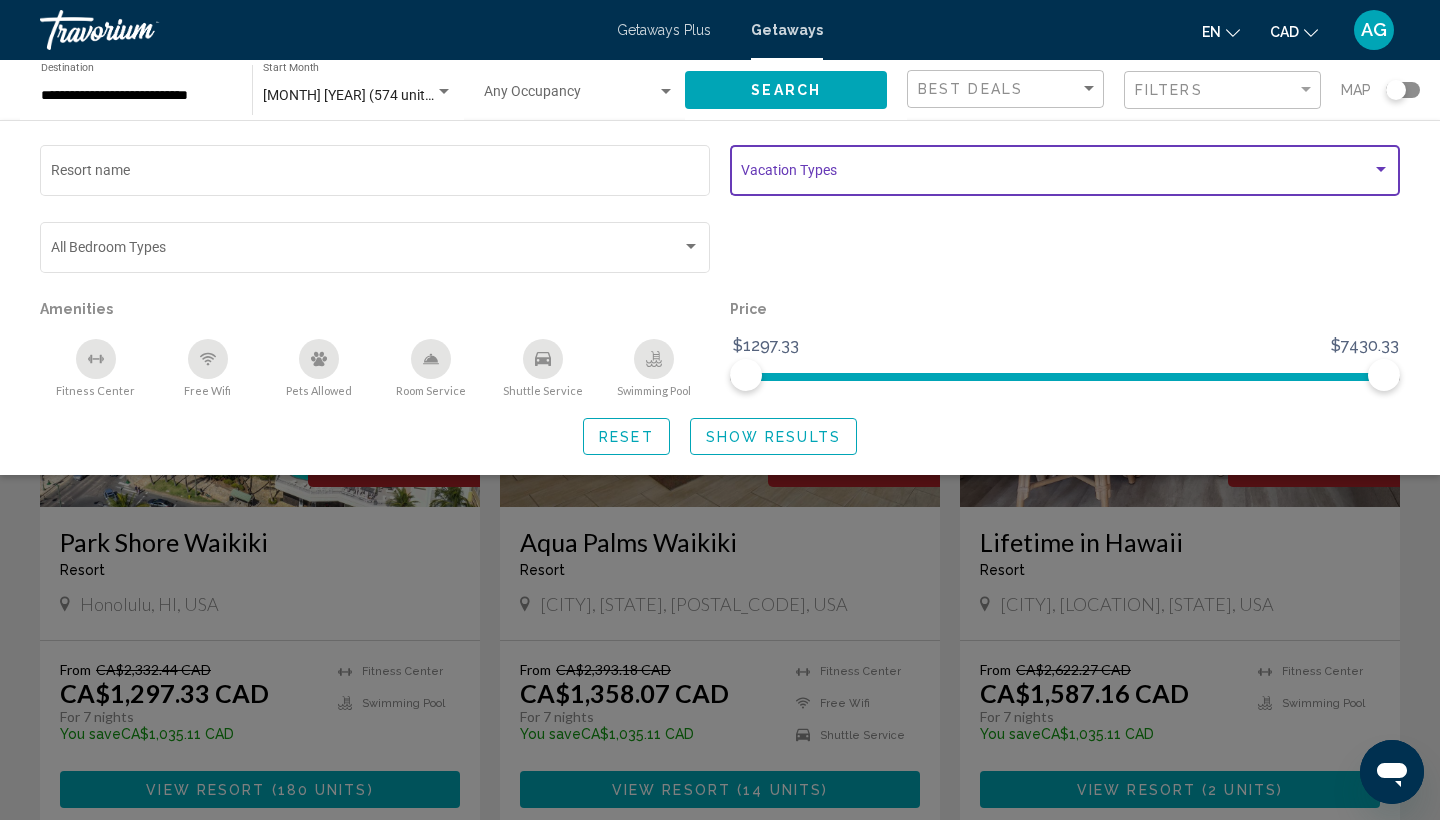 click at bounding box center (1056, 174) 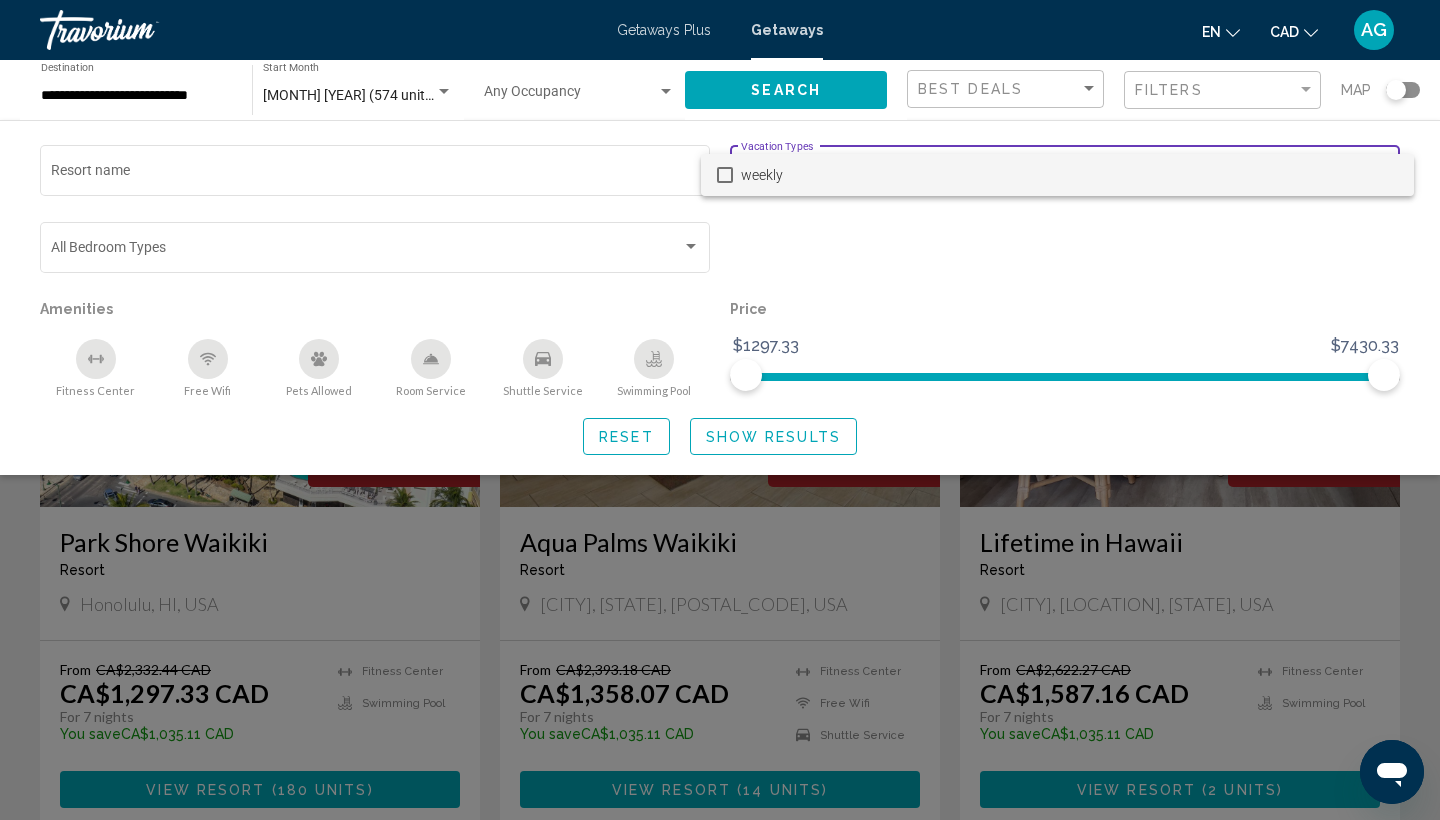 click at bounding box center [720, 410] 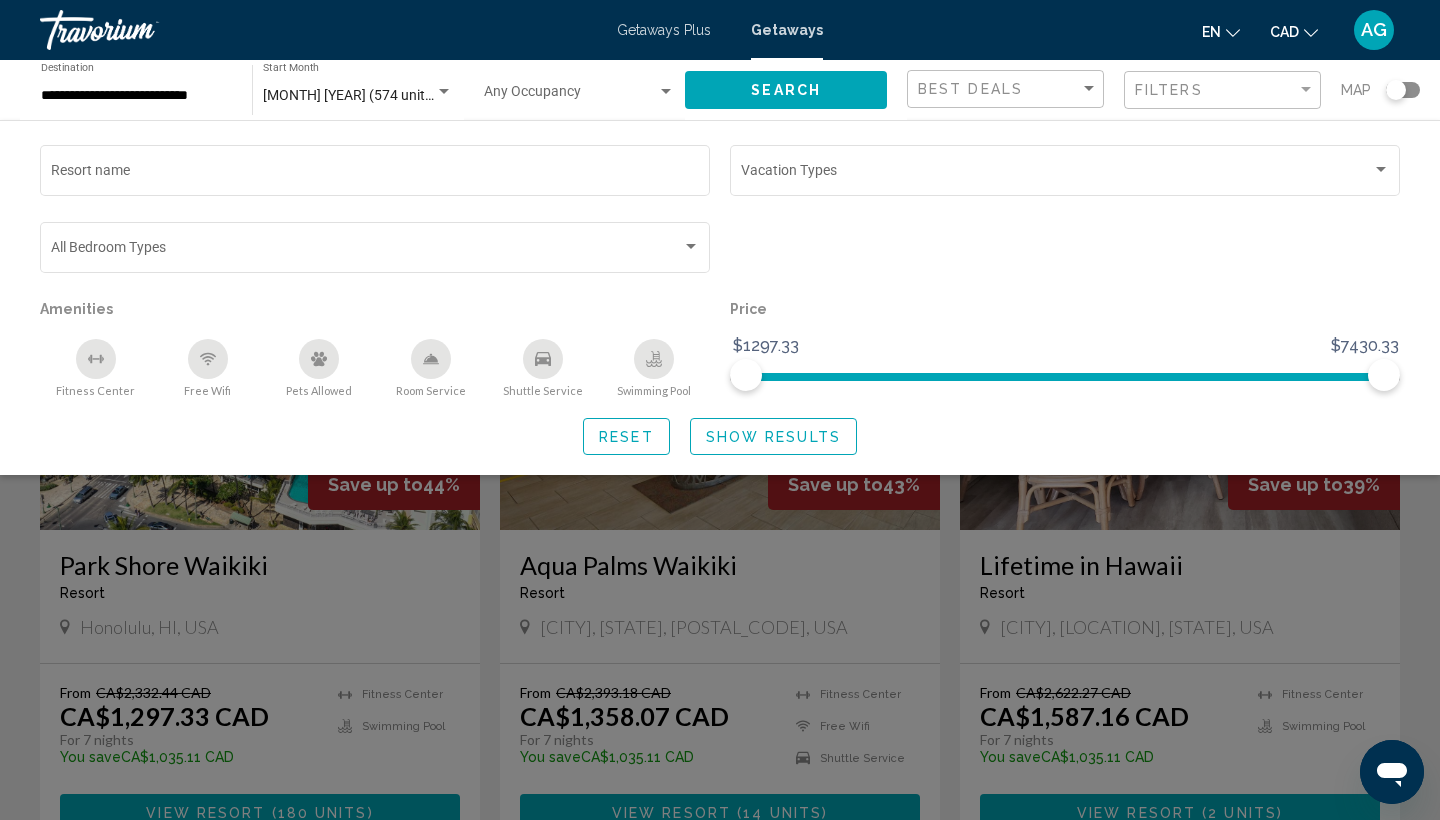 scroll, scrollTop: 0, scrollLeft: 0, axis: both 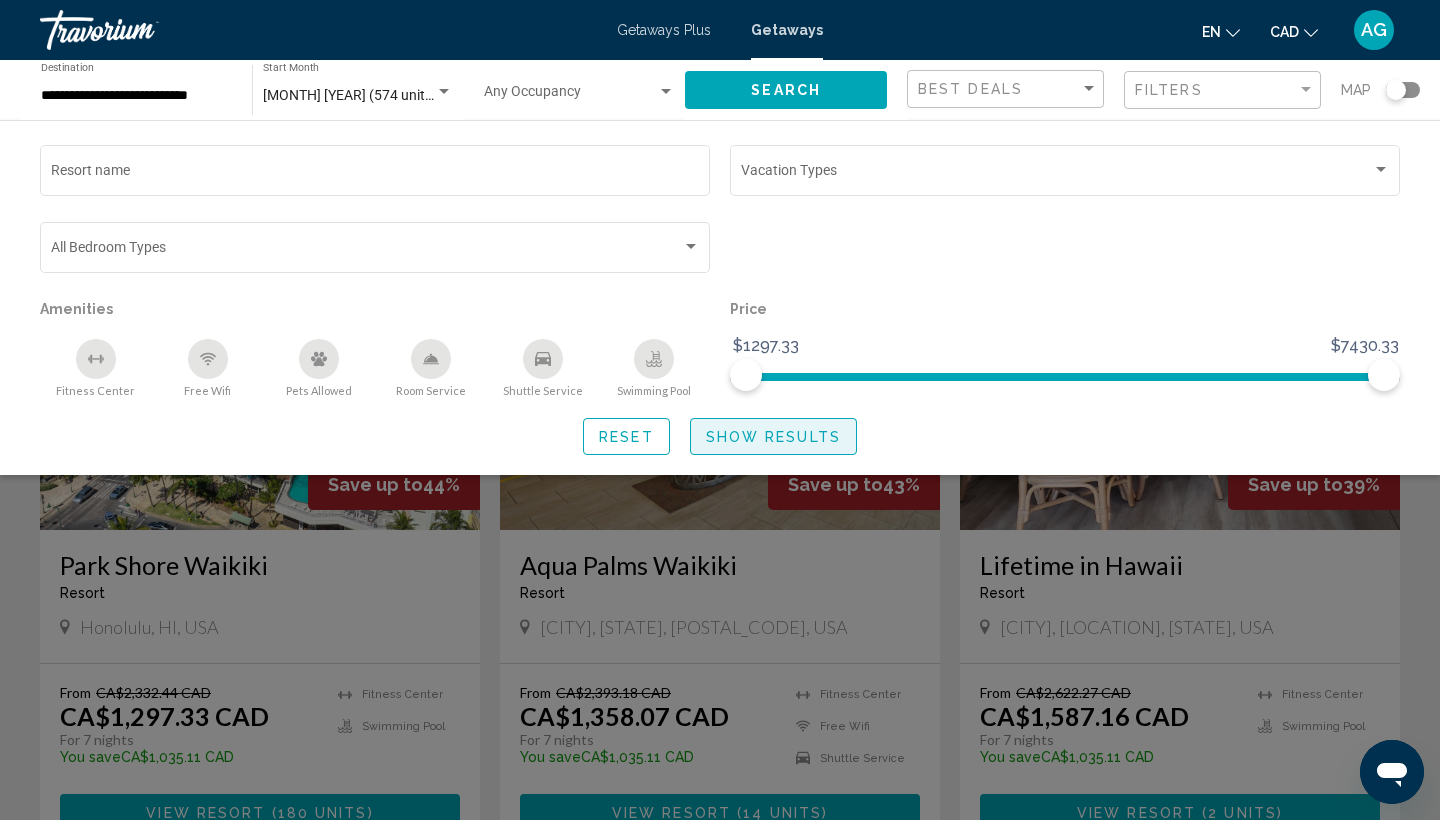 click on "Show Results" 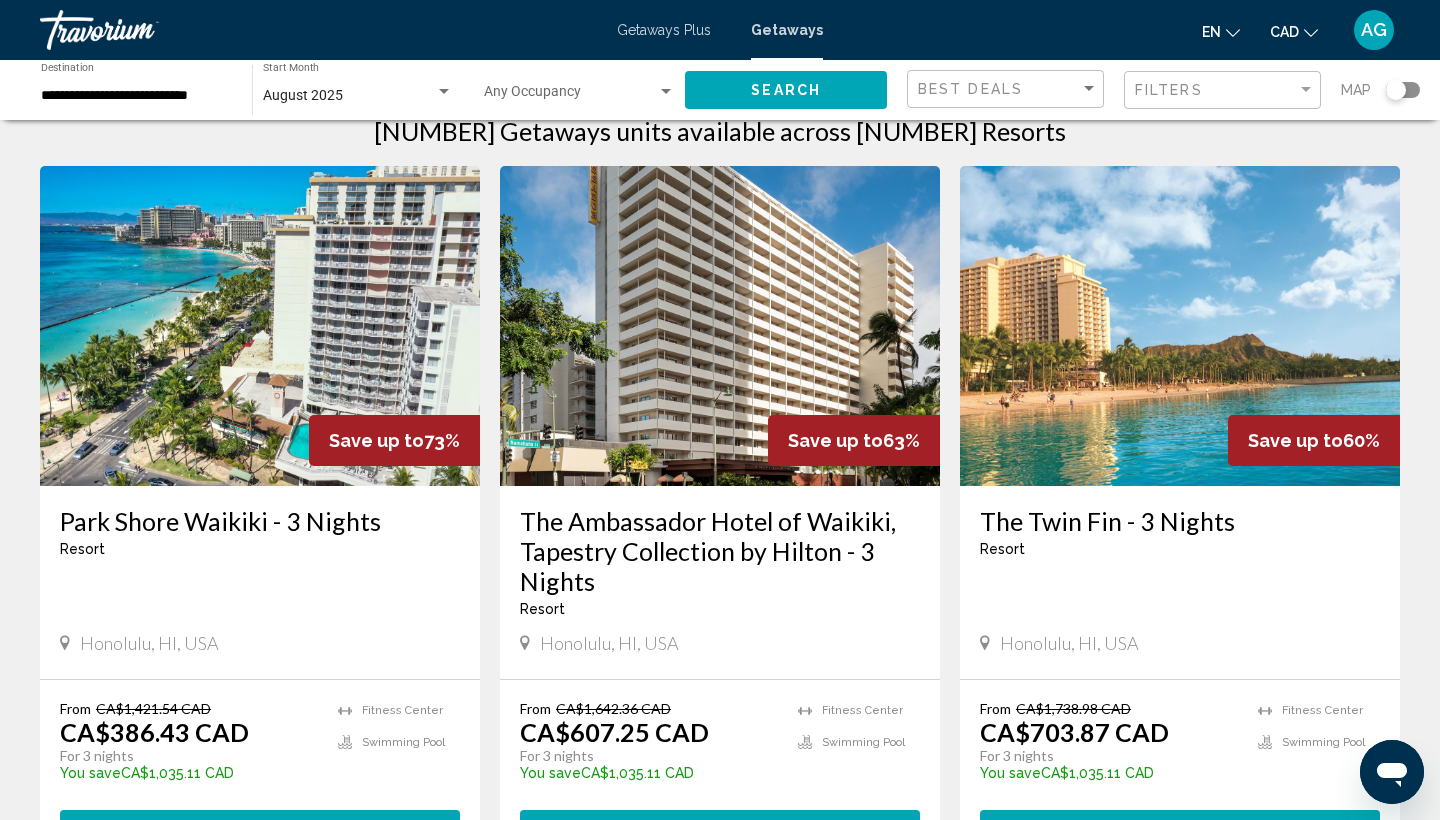 scroll, scrollTop: 41, scrollLeft: 0, axis: vertical 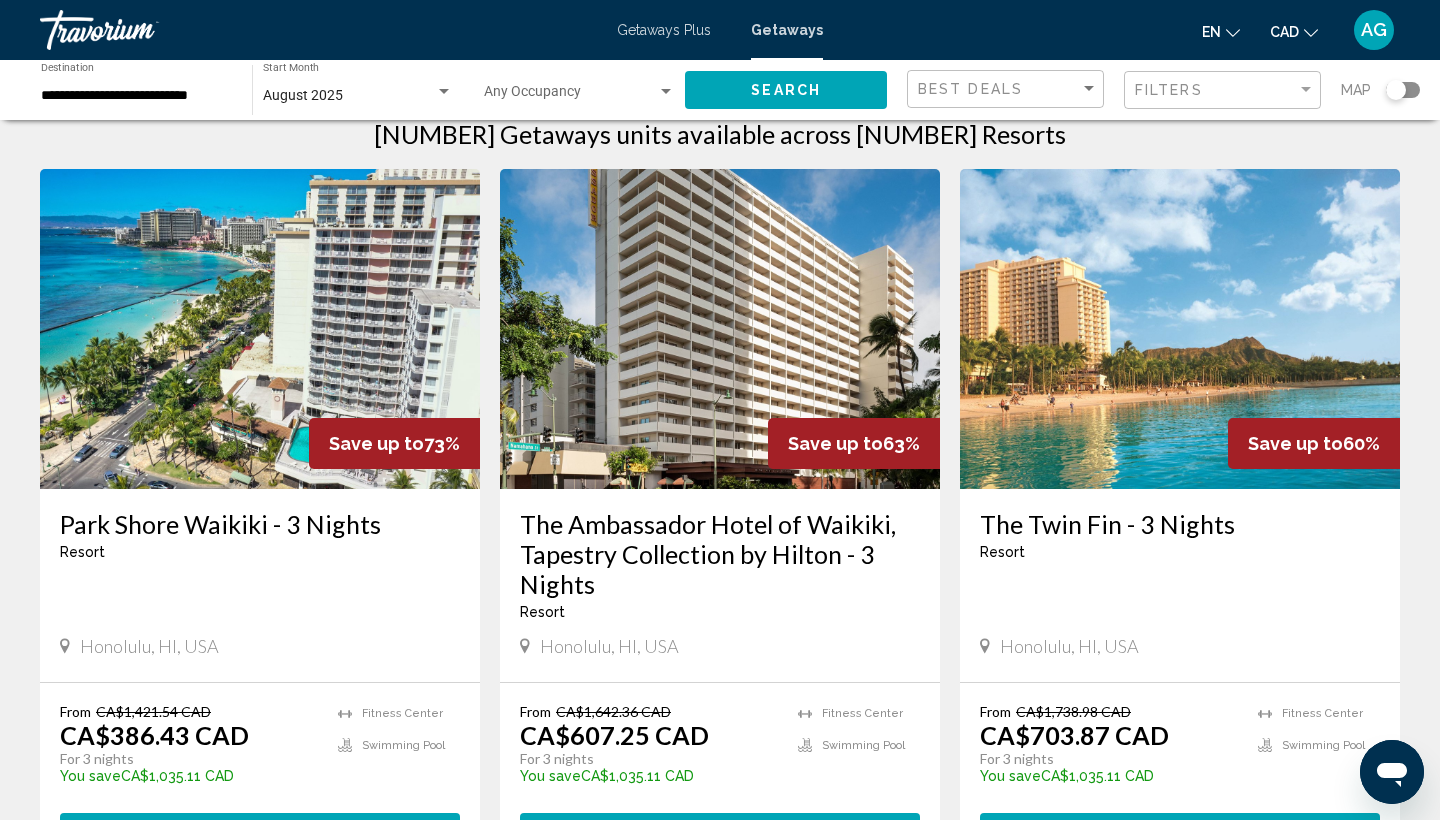 click at bounding box center (260, 329) 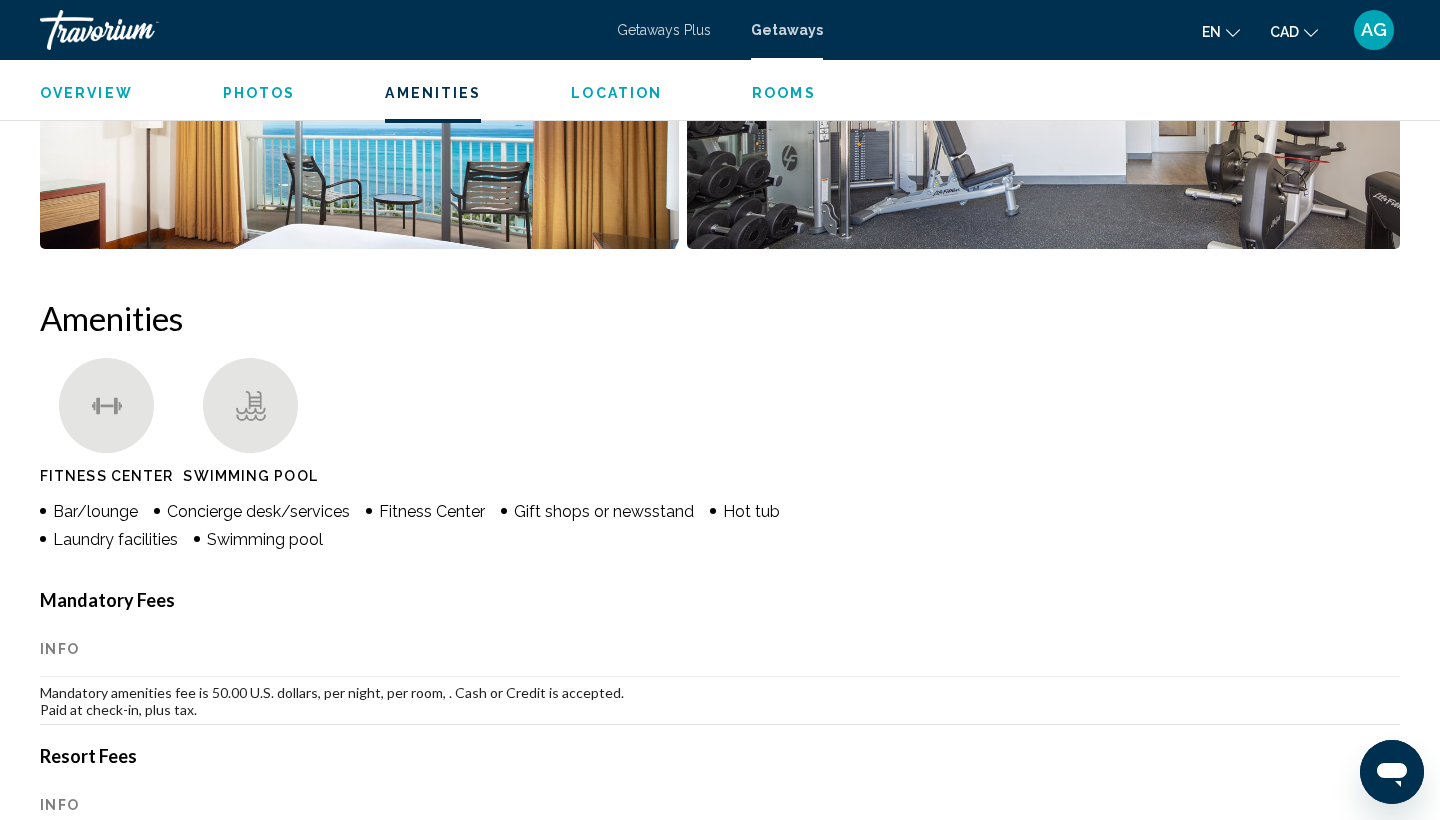 scroll, scrollTop: 1050, scrollLeft: 0, axis: vertical 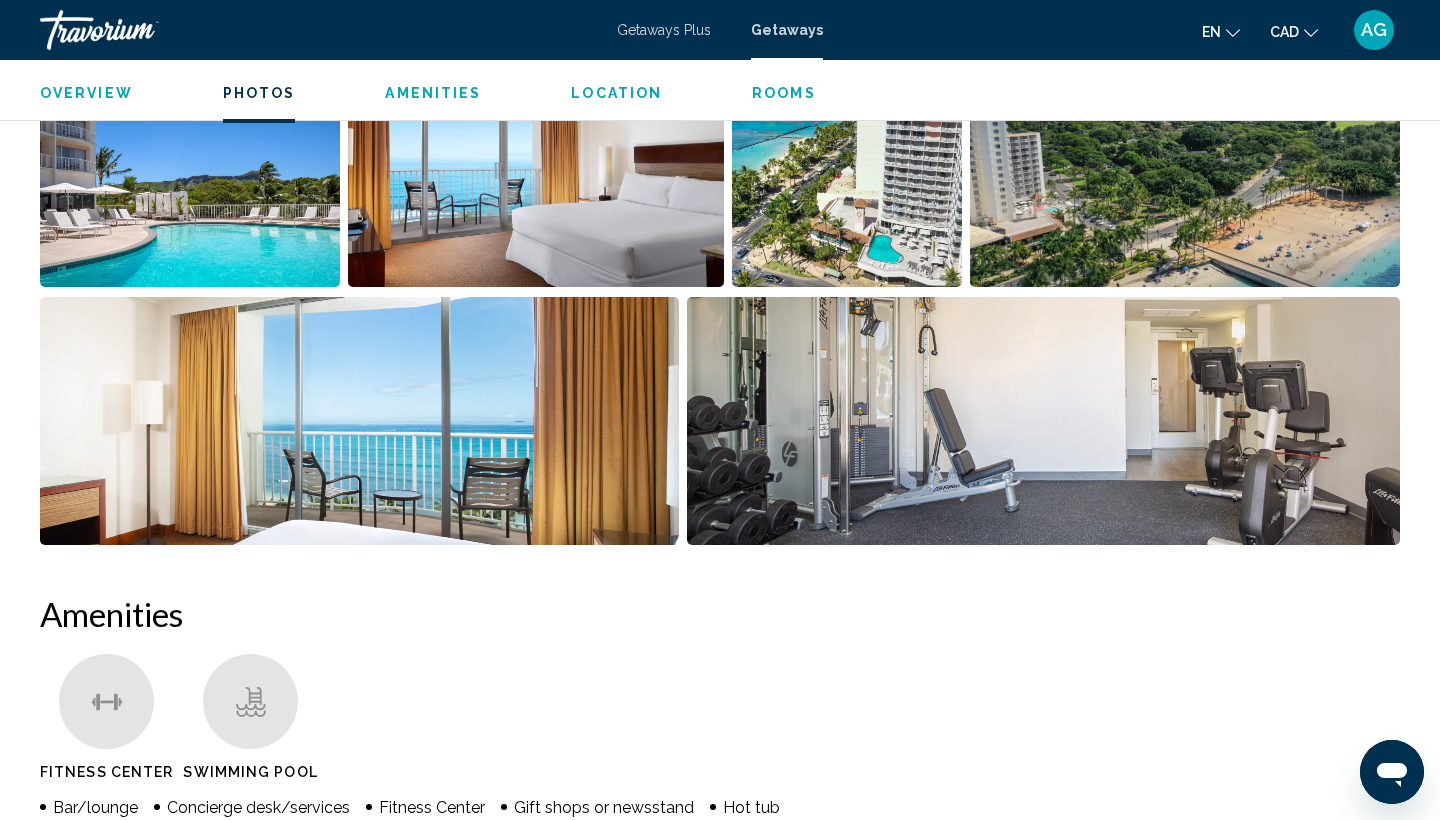 click at bounding box center [190, 163] 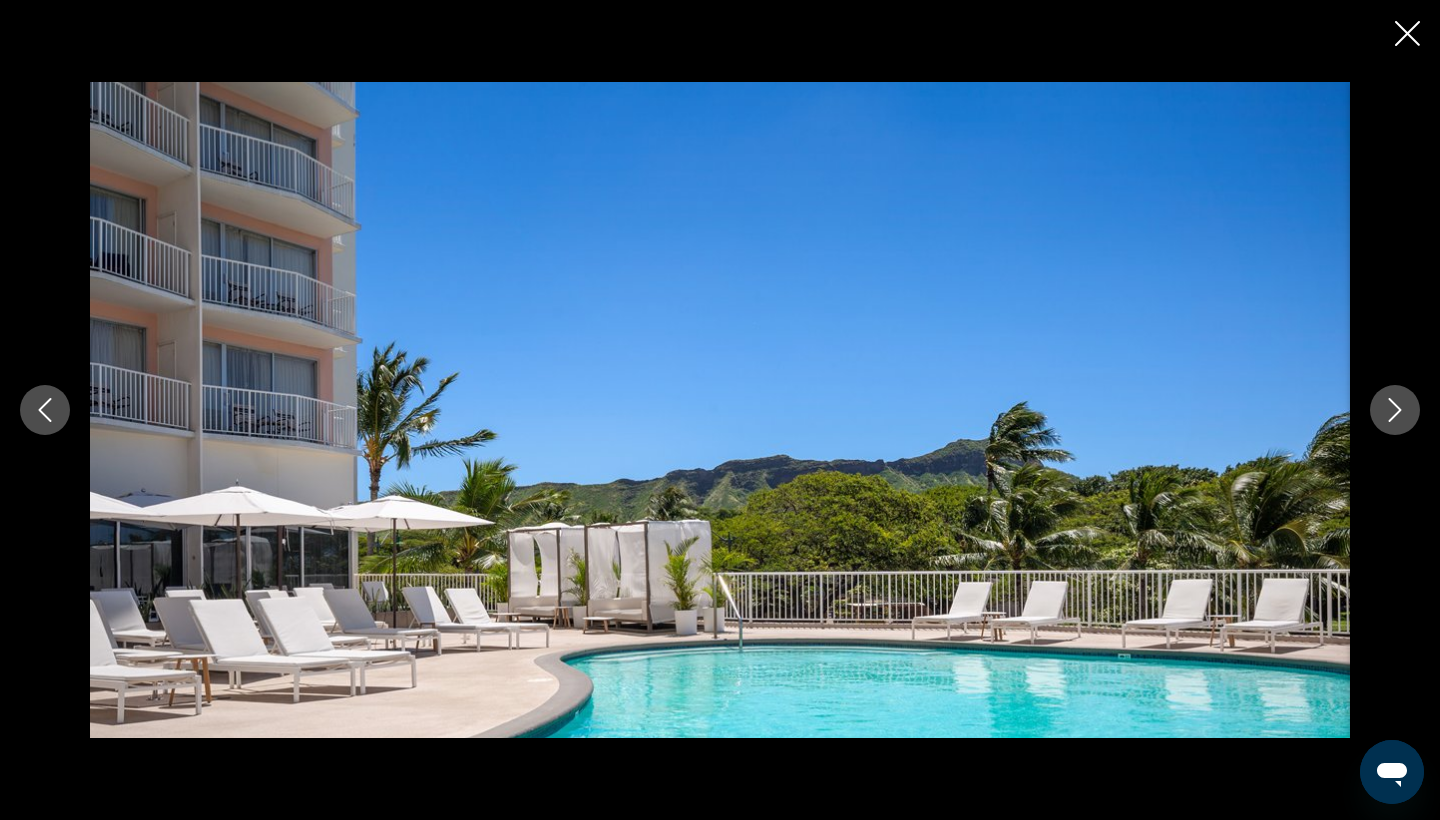 click at bounding box center (1395, 410) 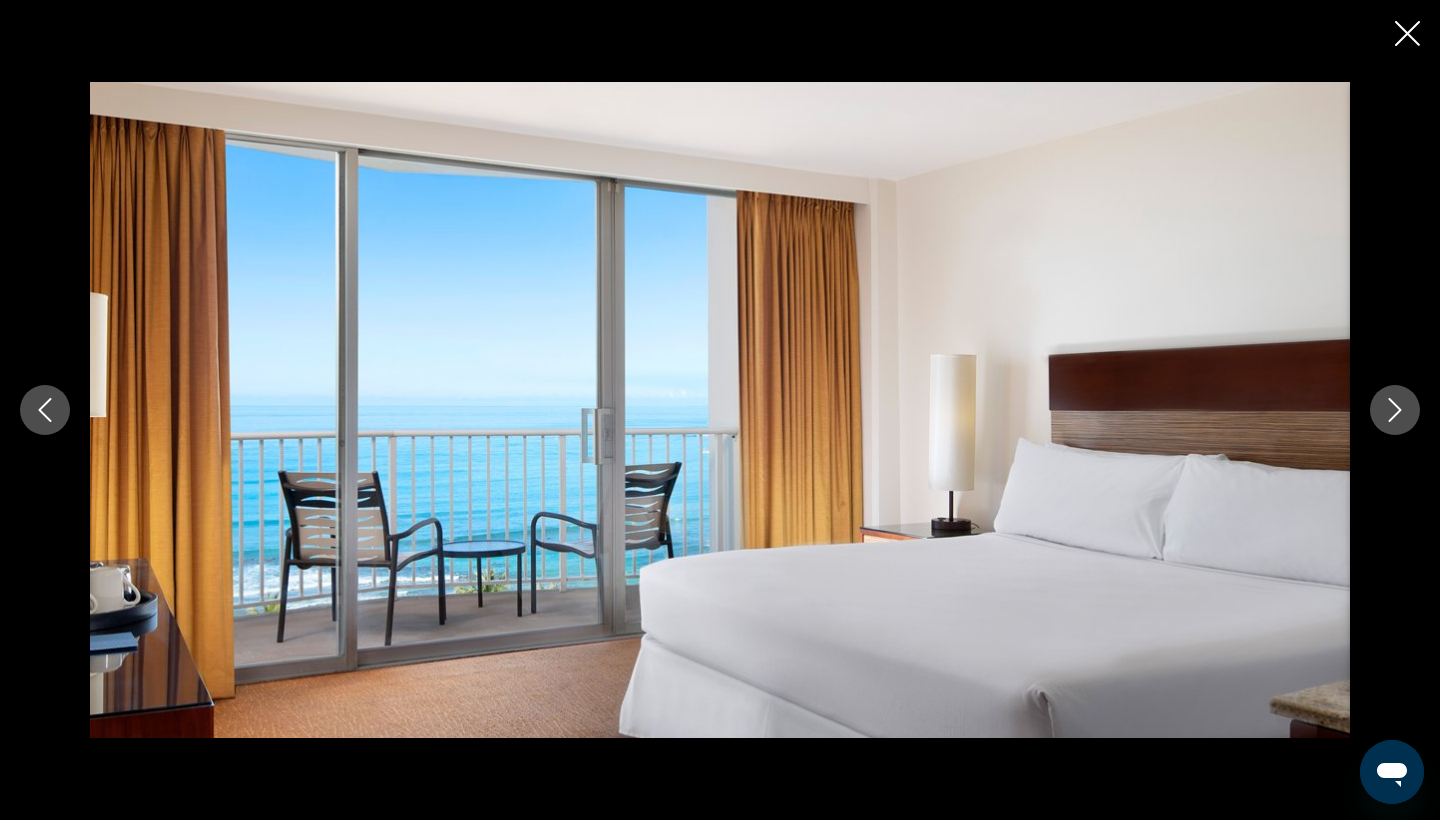 click at bounding box center (1395, 410) 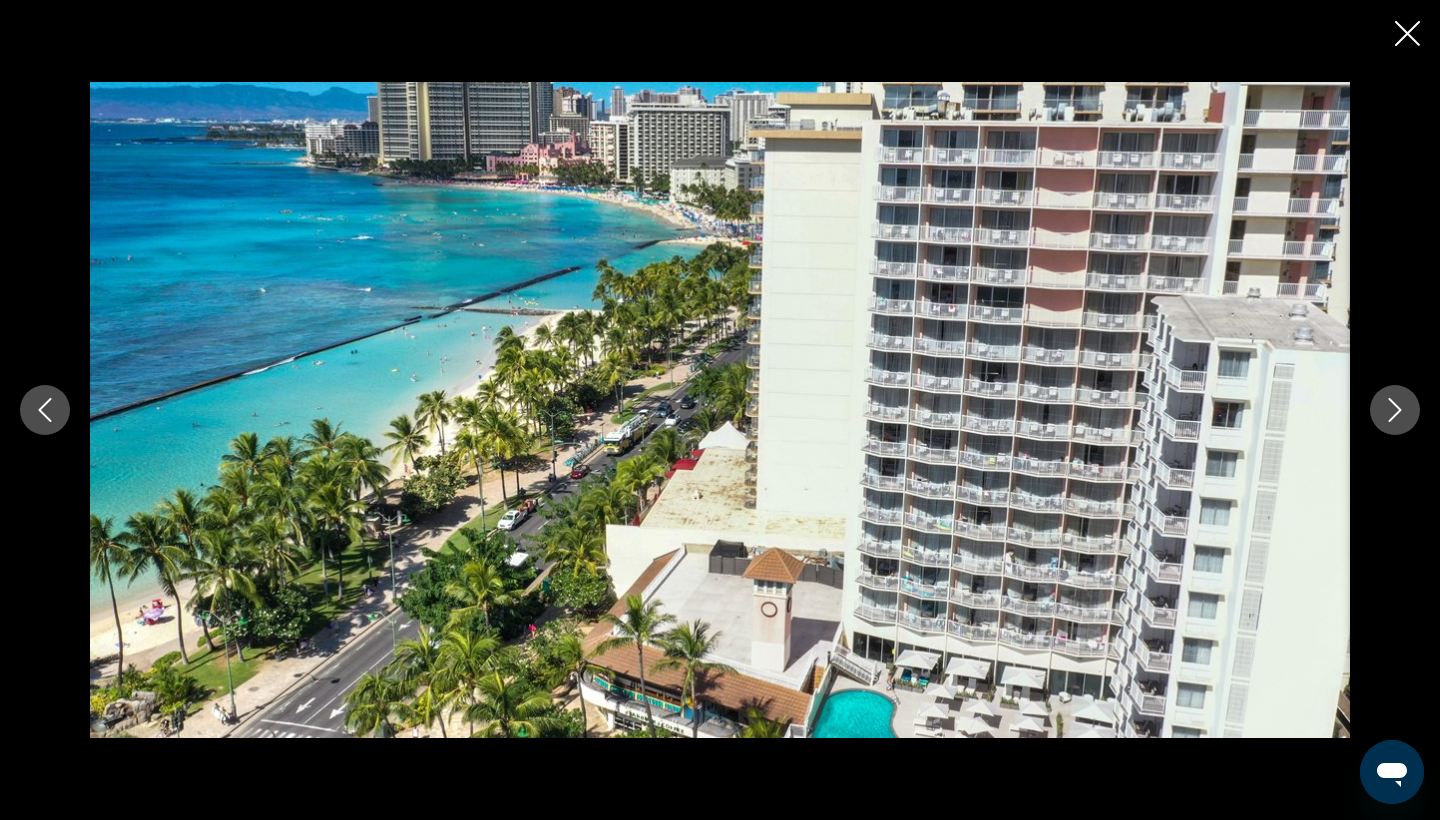 click at bounding box center (1395, 410) 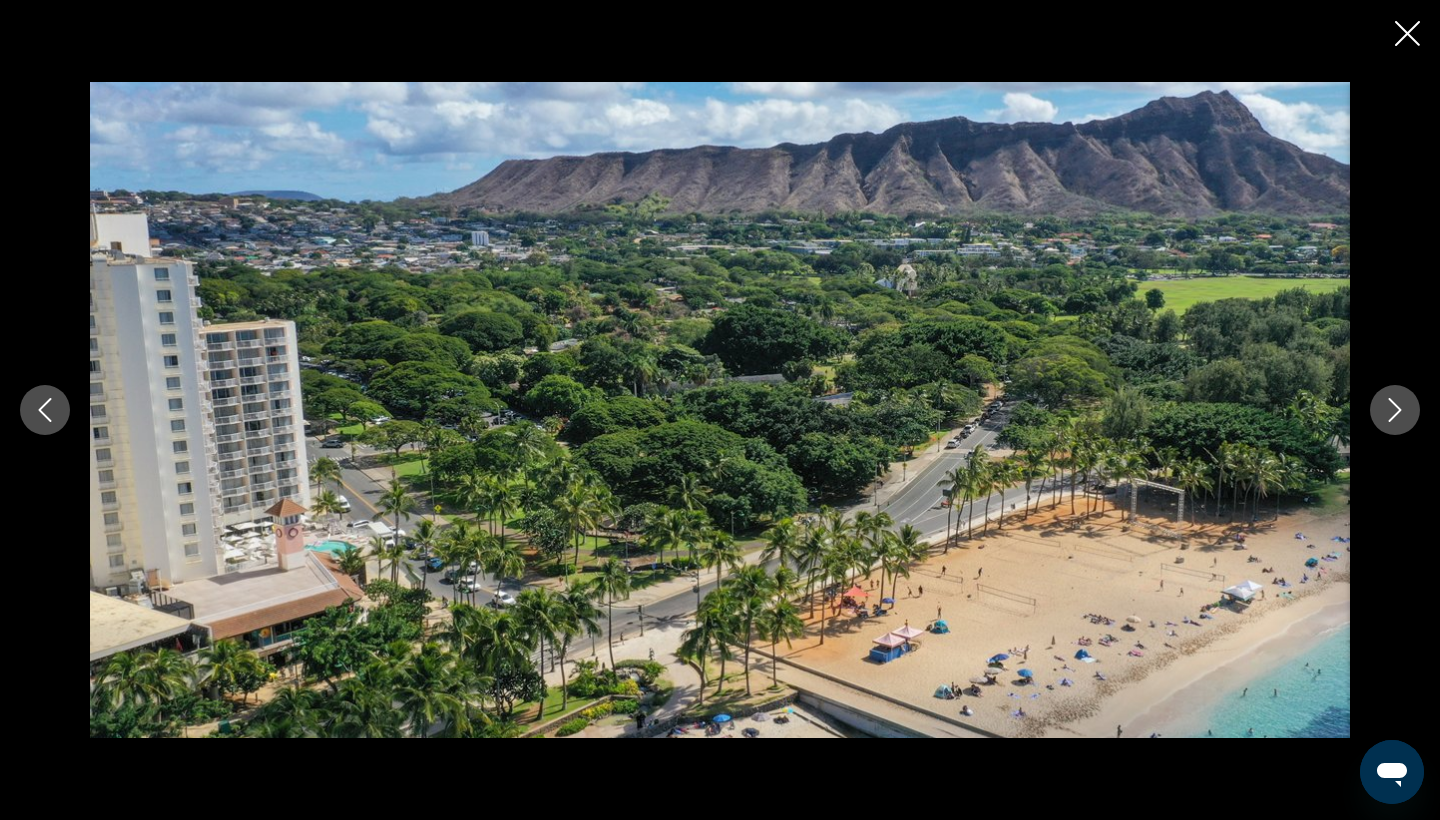 click at bounding box center (1395, 410) 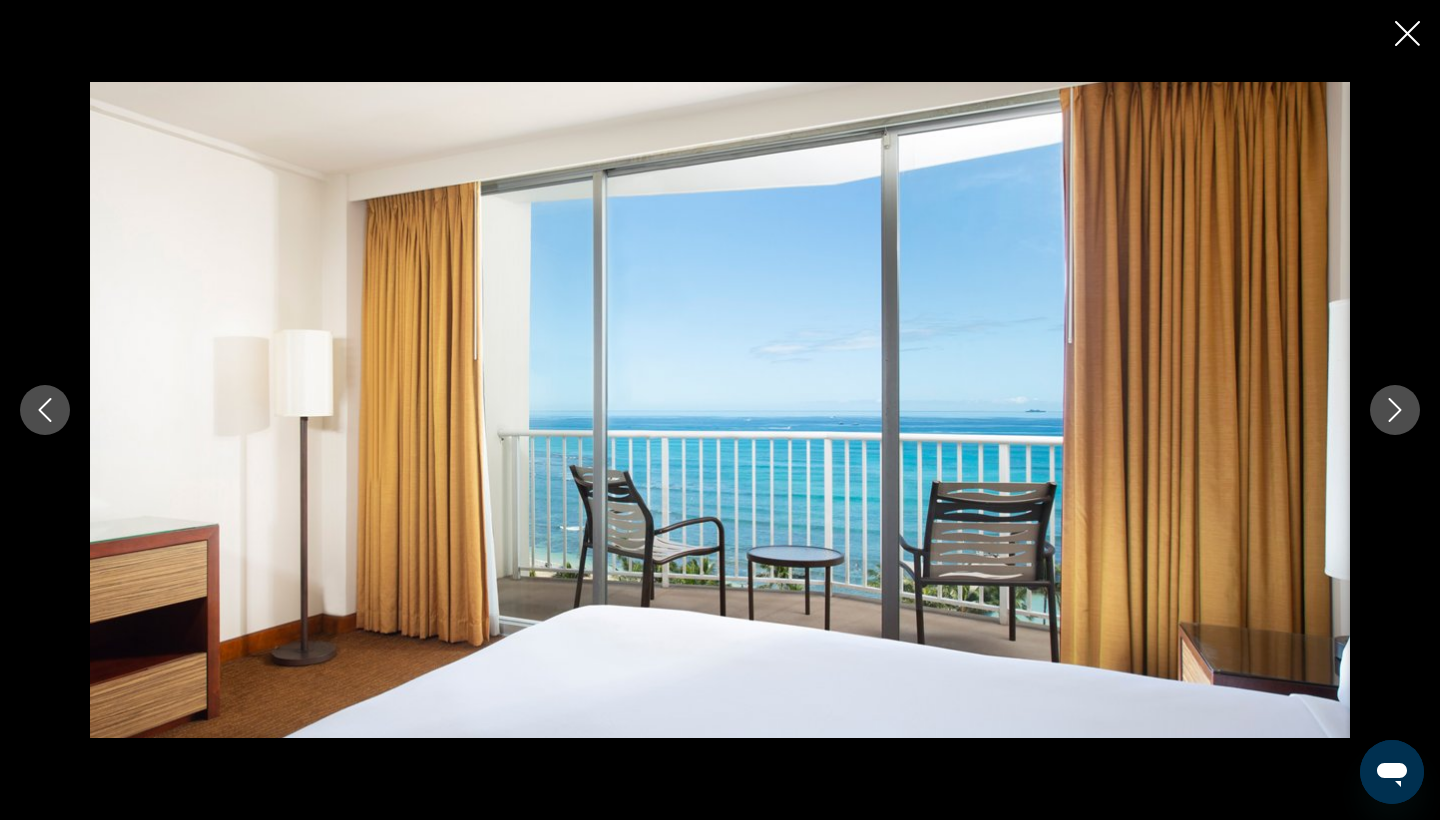 click at bounding box center [1395, 410] 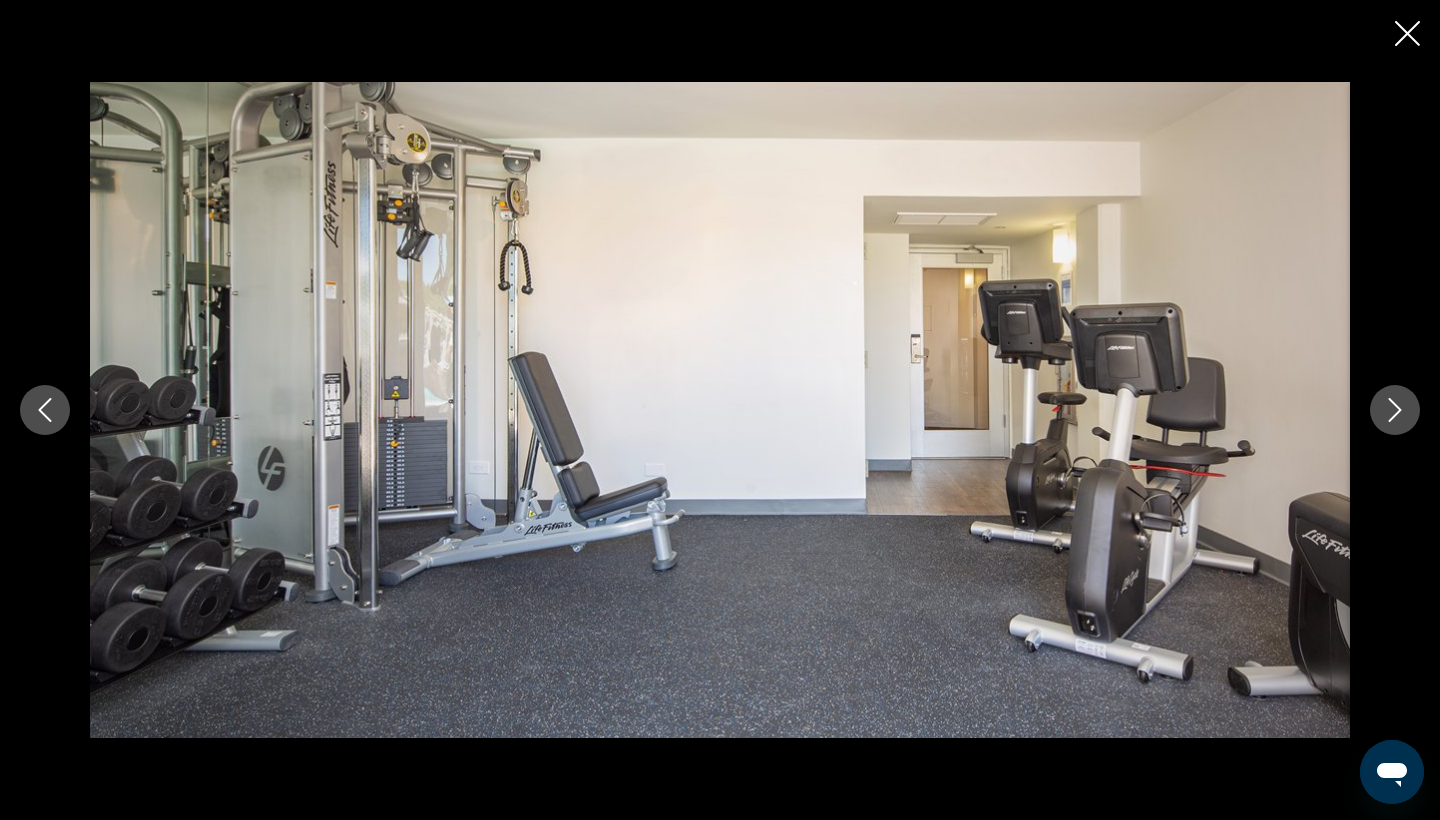 click at bounding box center [1395, 410] 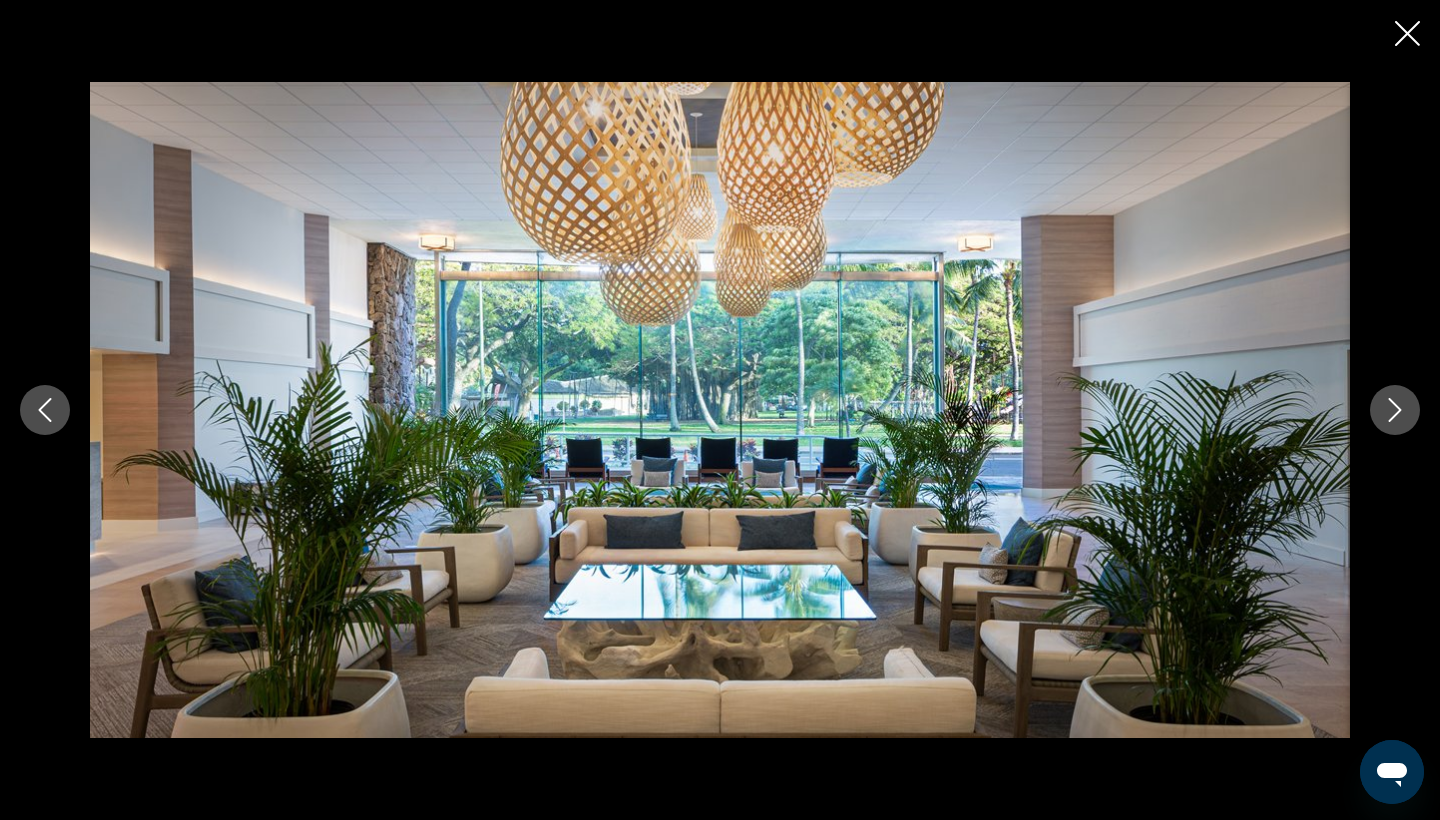 click at bounding box center (1395, 410) 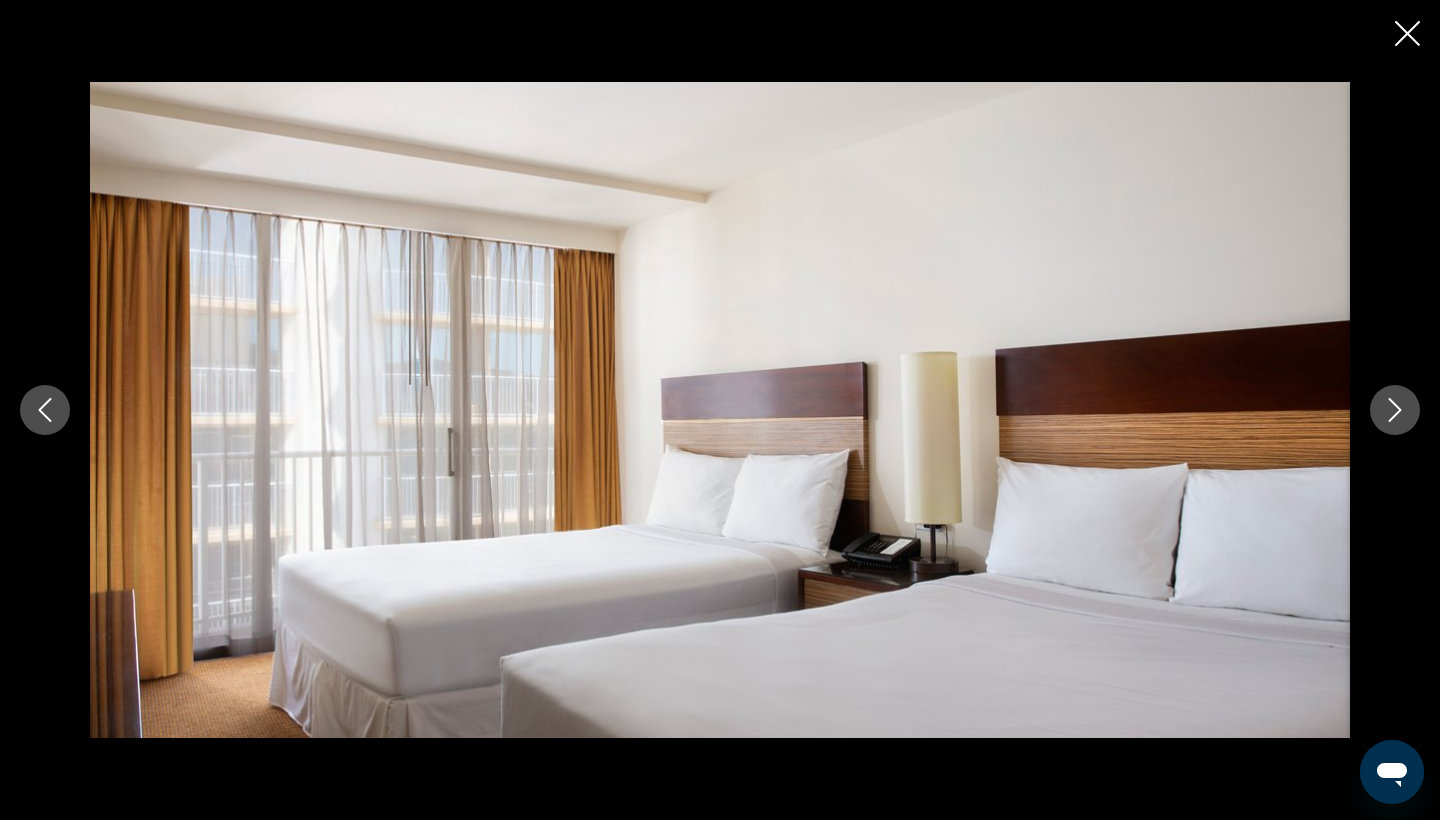 click at bounding box center [1395, 410] 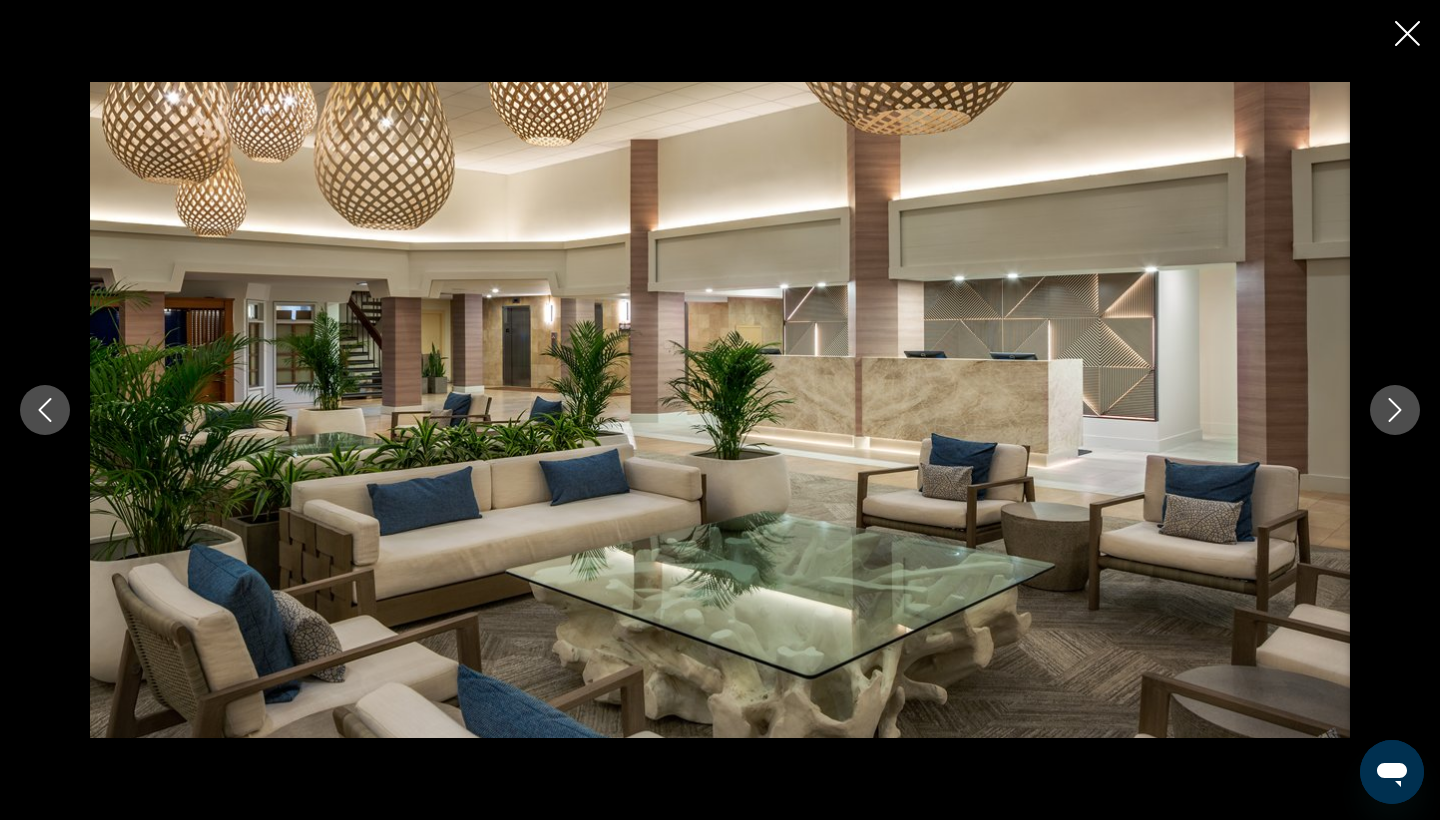 click at bounding box center [1395, 410] 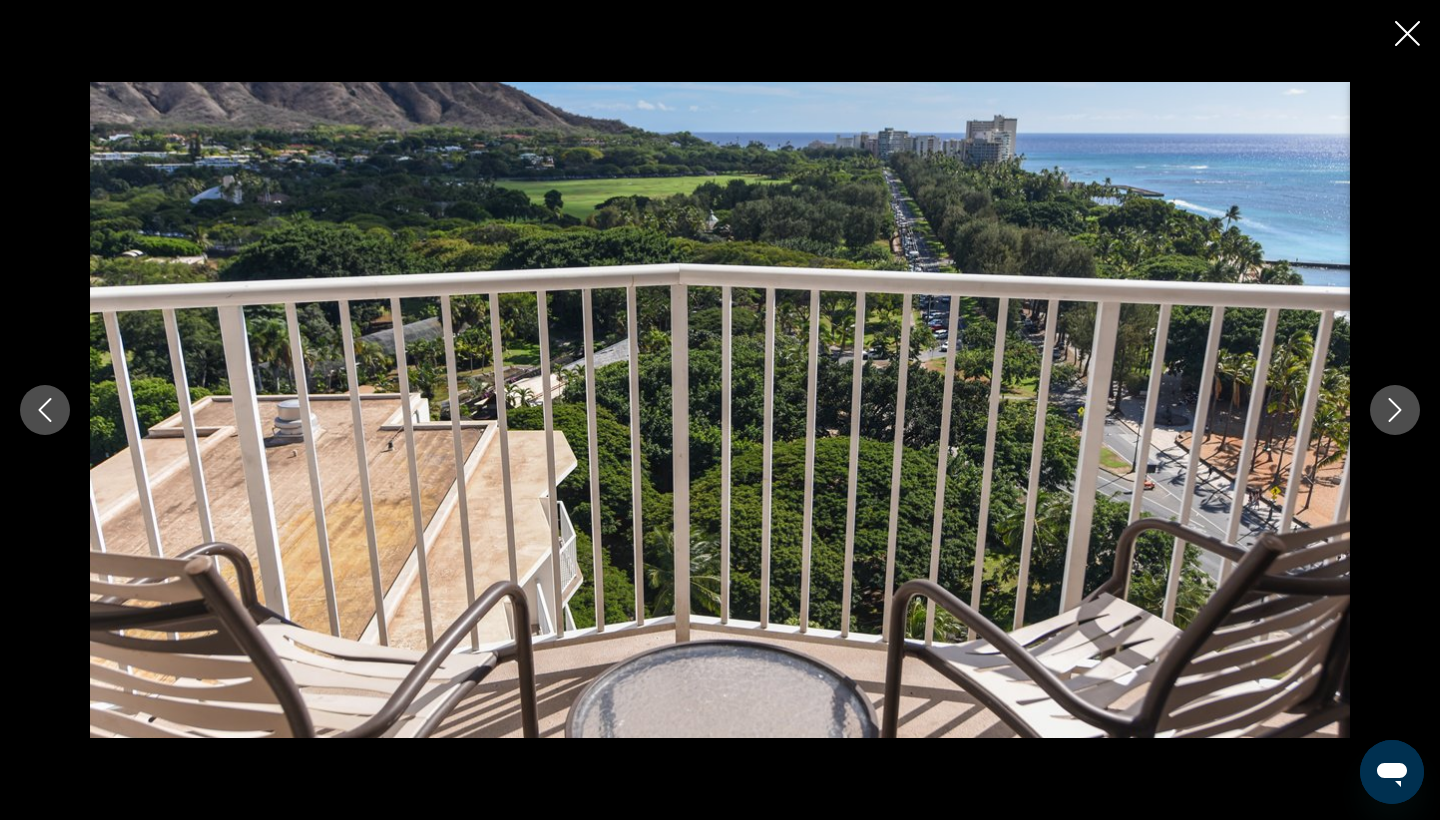 click at bounding box center (1395, 410) 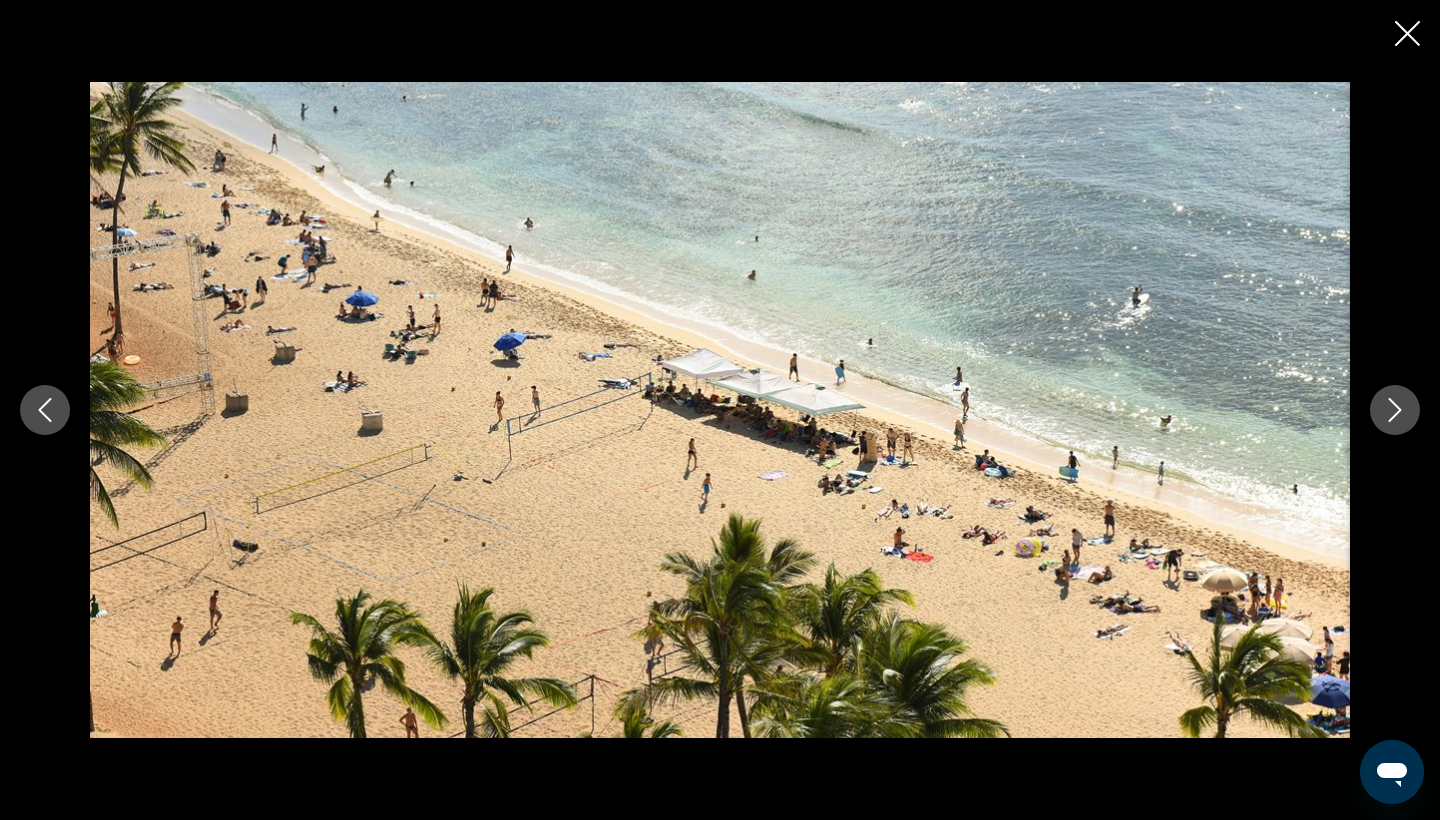 click at bounding box center [1395, 410] 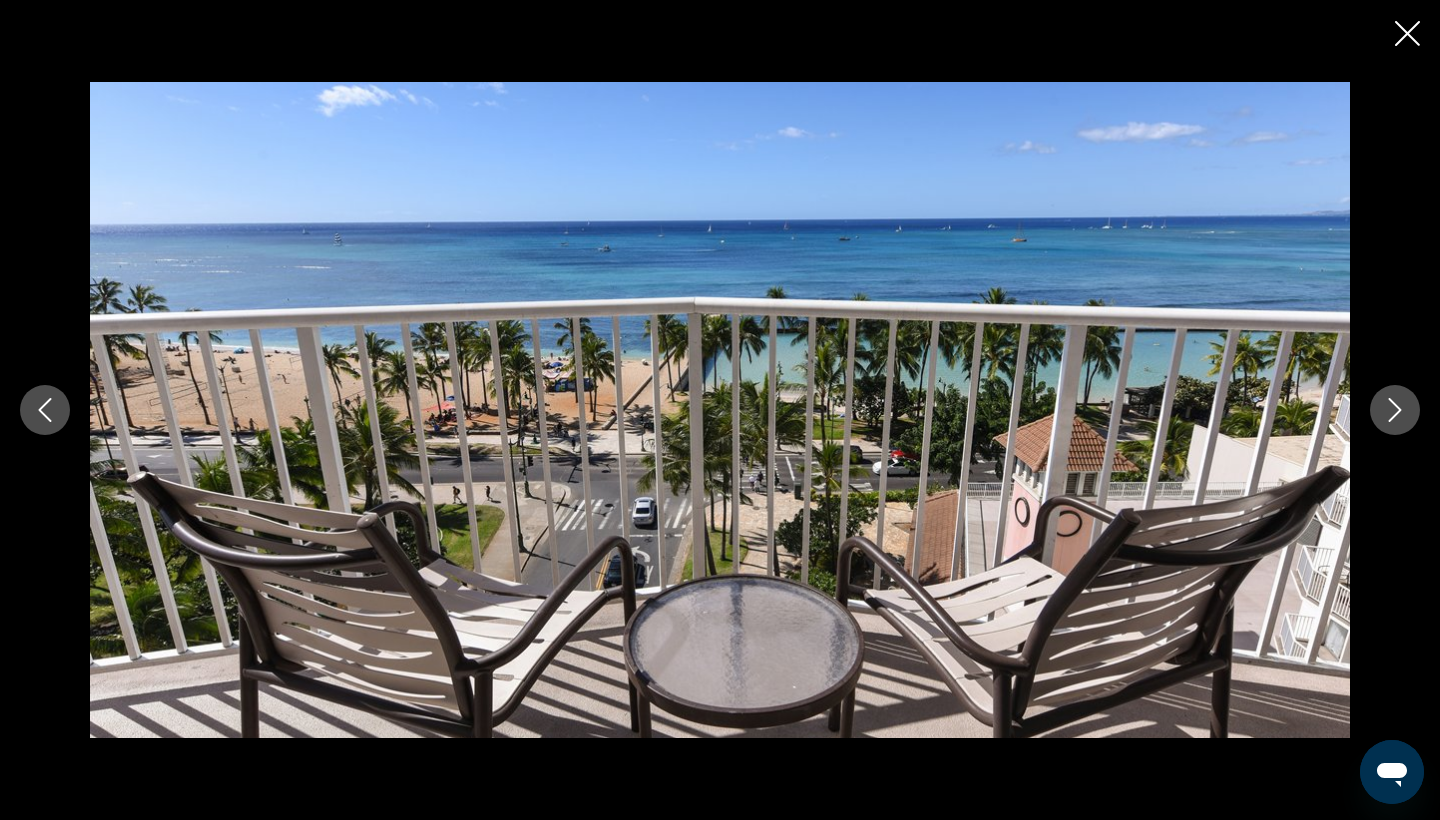 click at bounding box center [1395, 410] 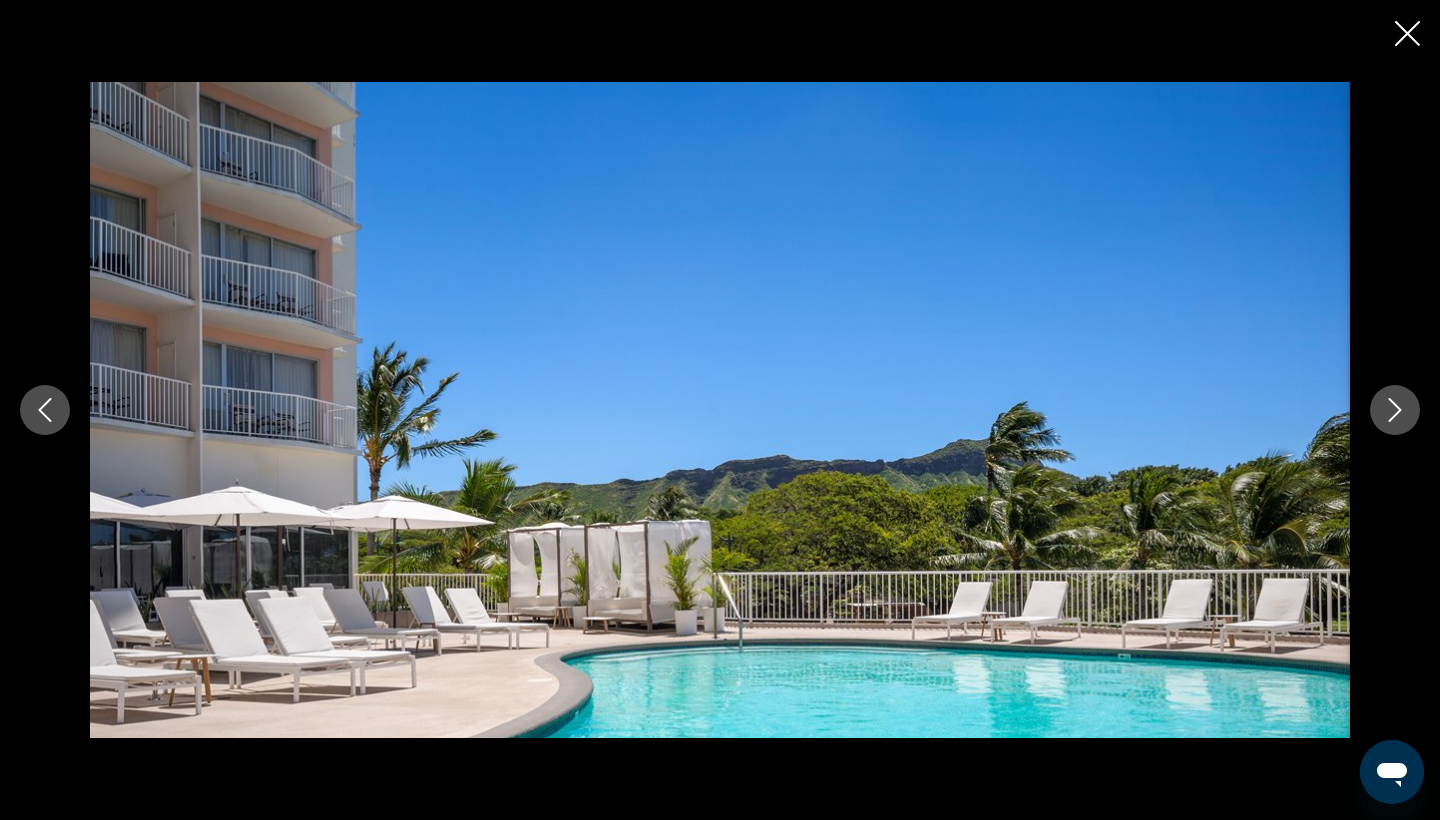 click at bounding box center (1395, 410) 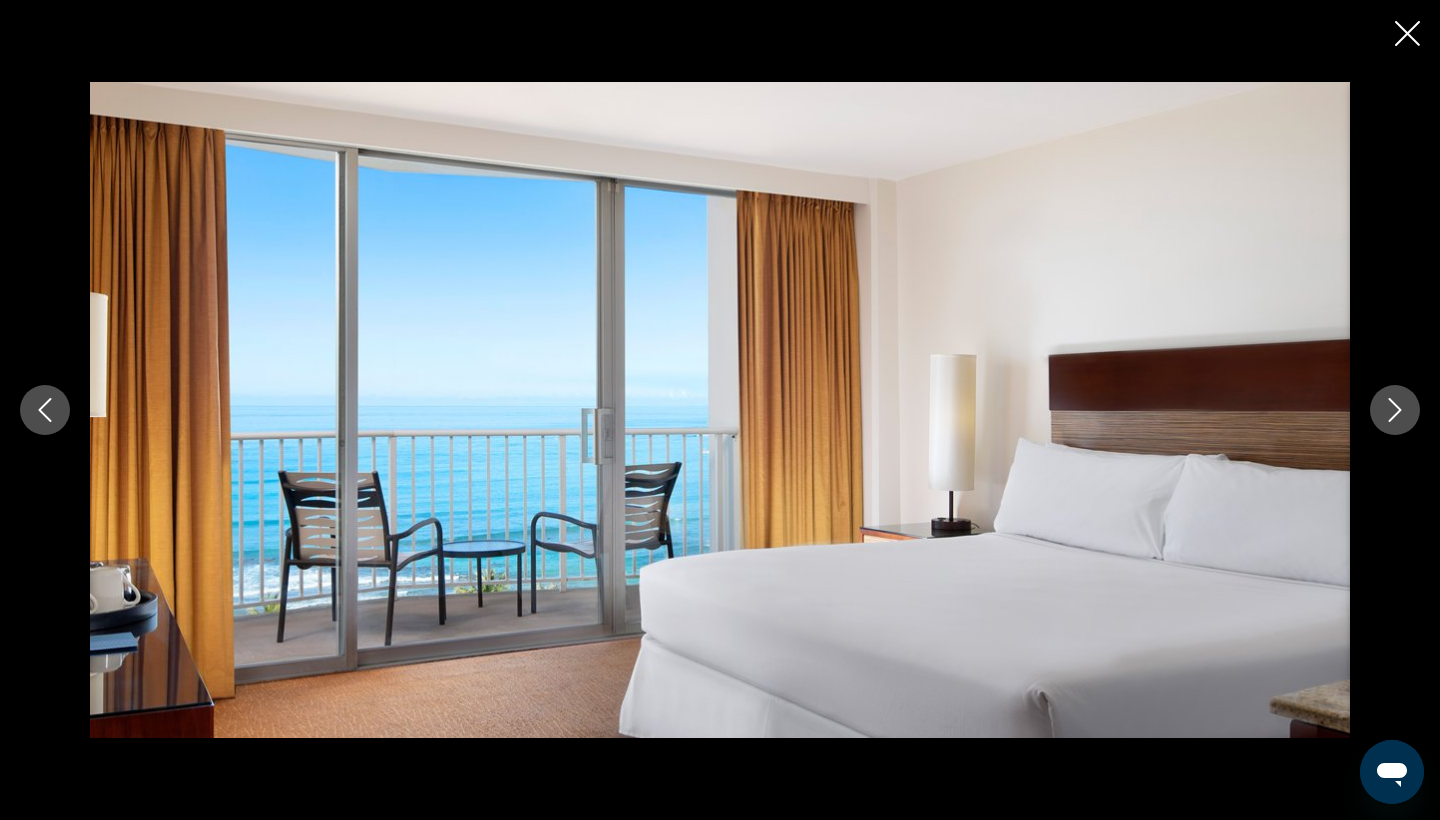 click at bounding box center (720, 410) 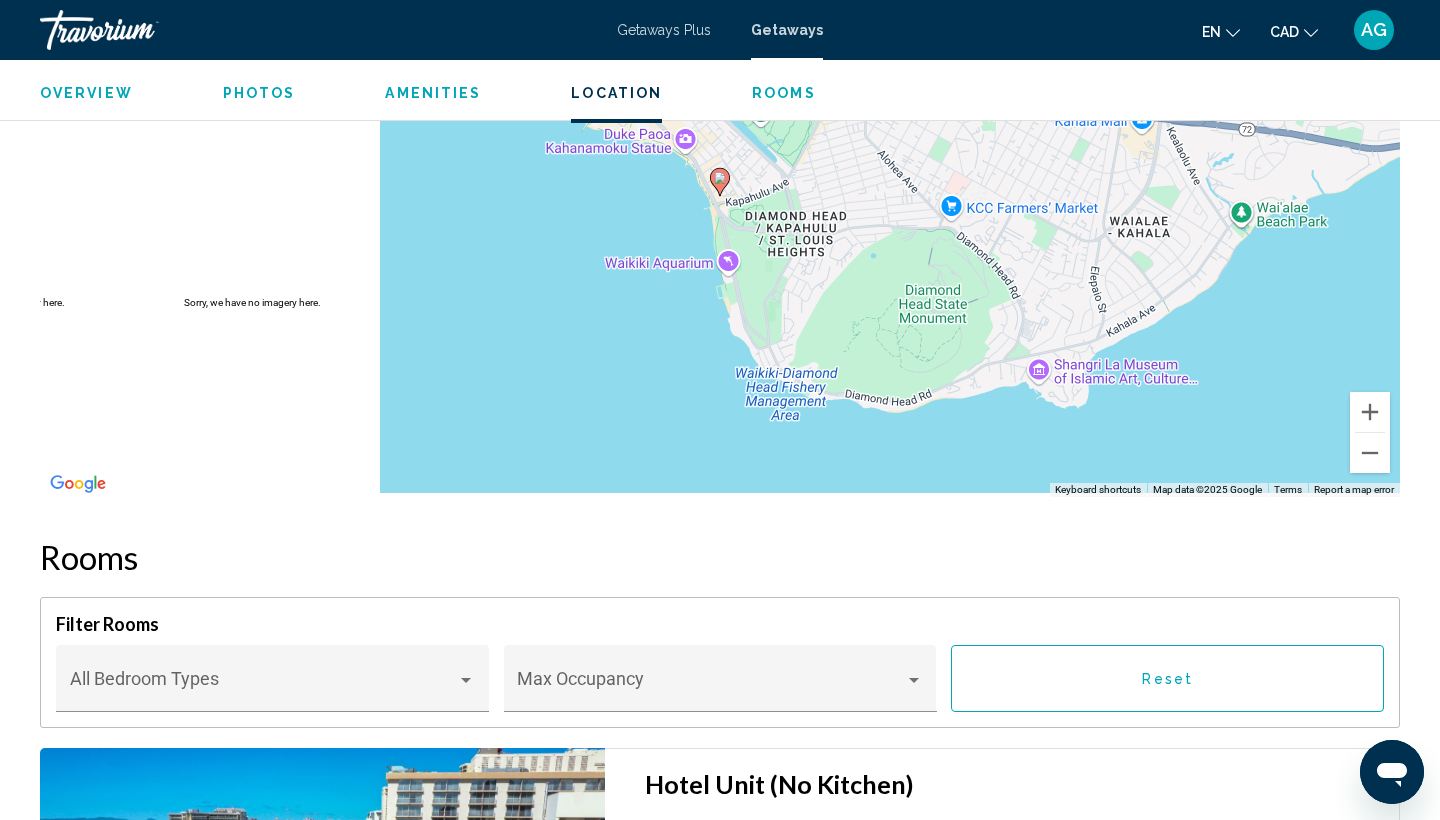 scroll, scrollTop: 2458, scrollLeft: 0, axis: vertical 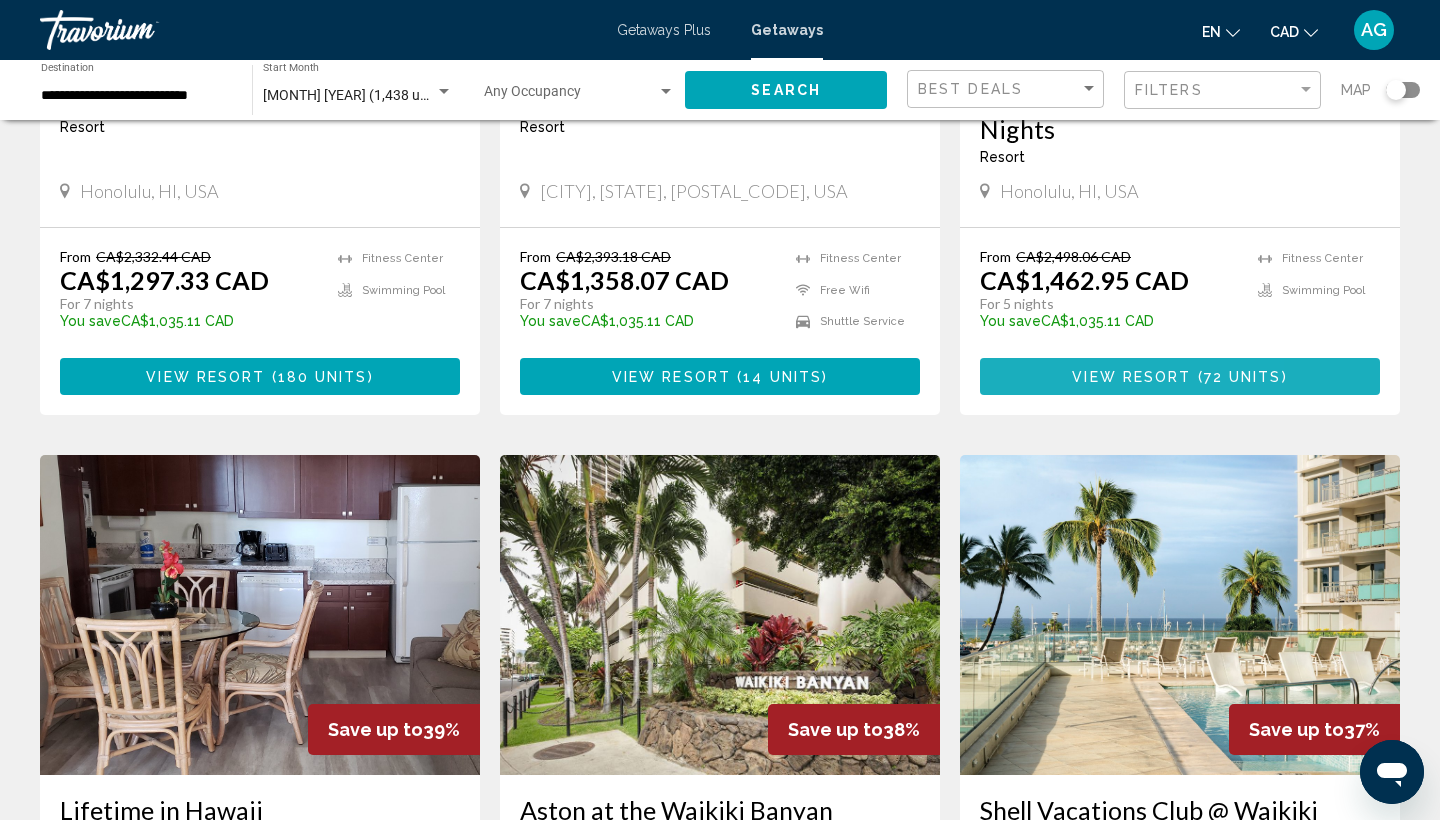 click on "View Resort" at bounding box center (1131, 377) 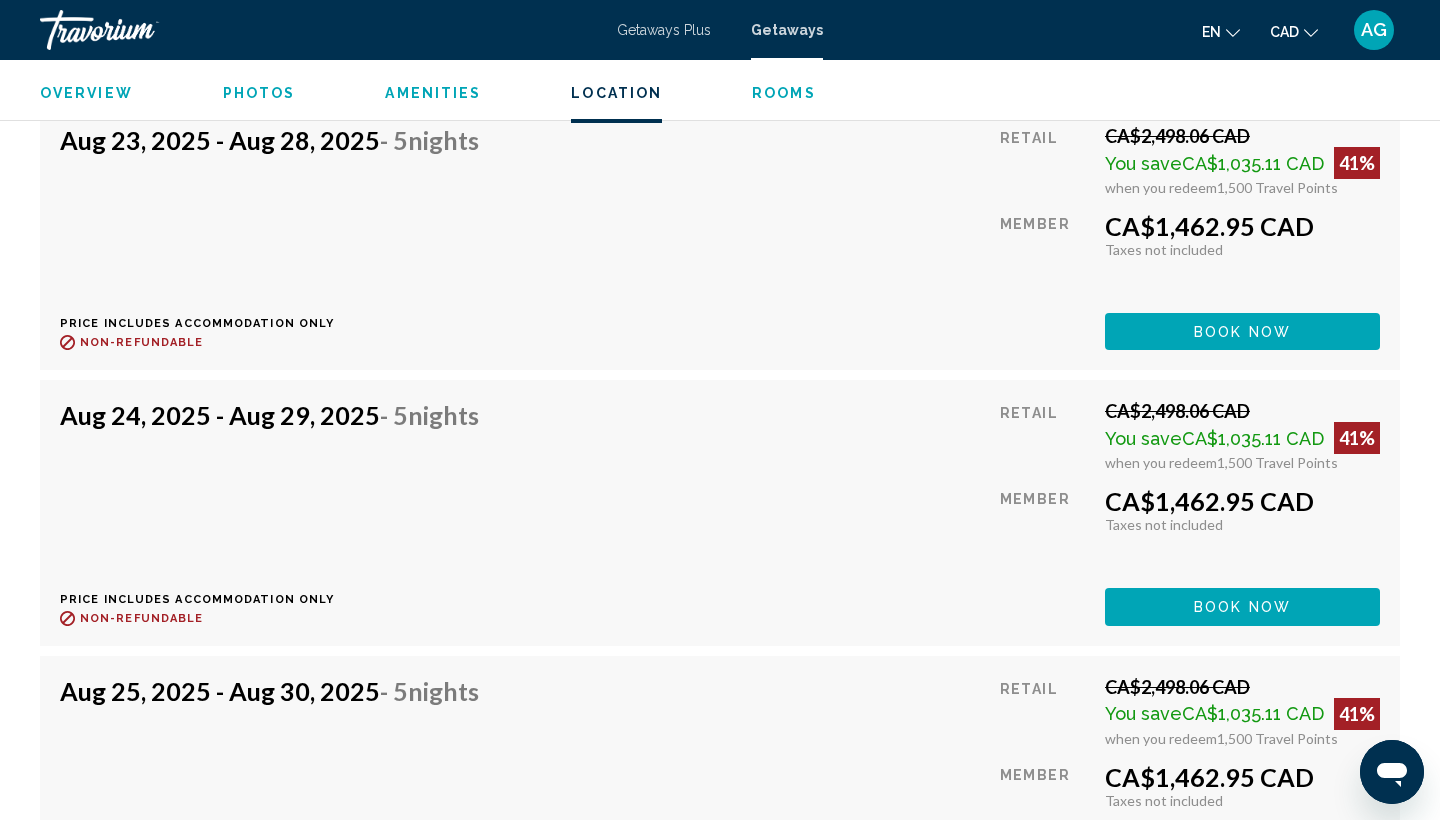 scroll, scrollTop: 3661, scrollLeft: 0, axis: vertical 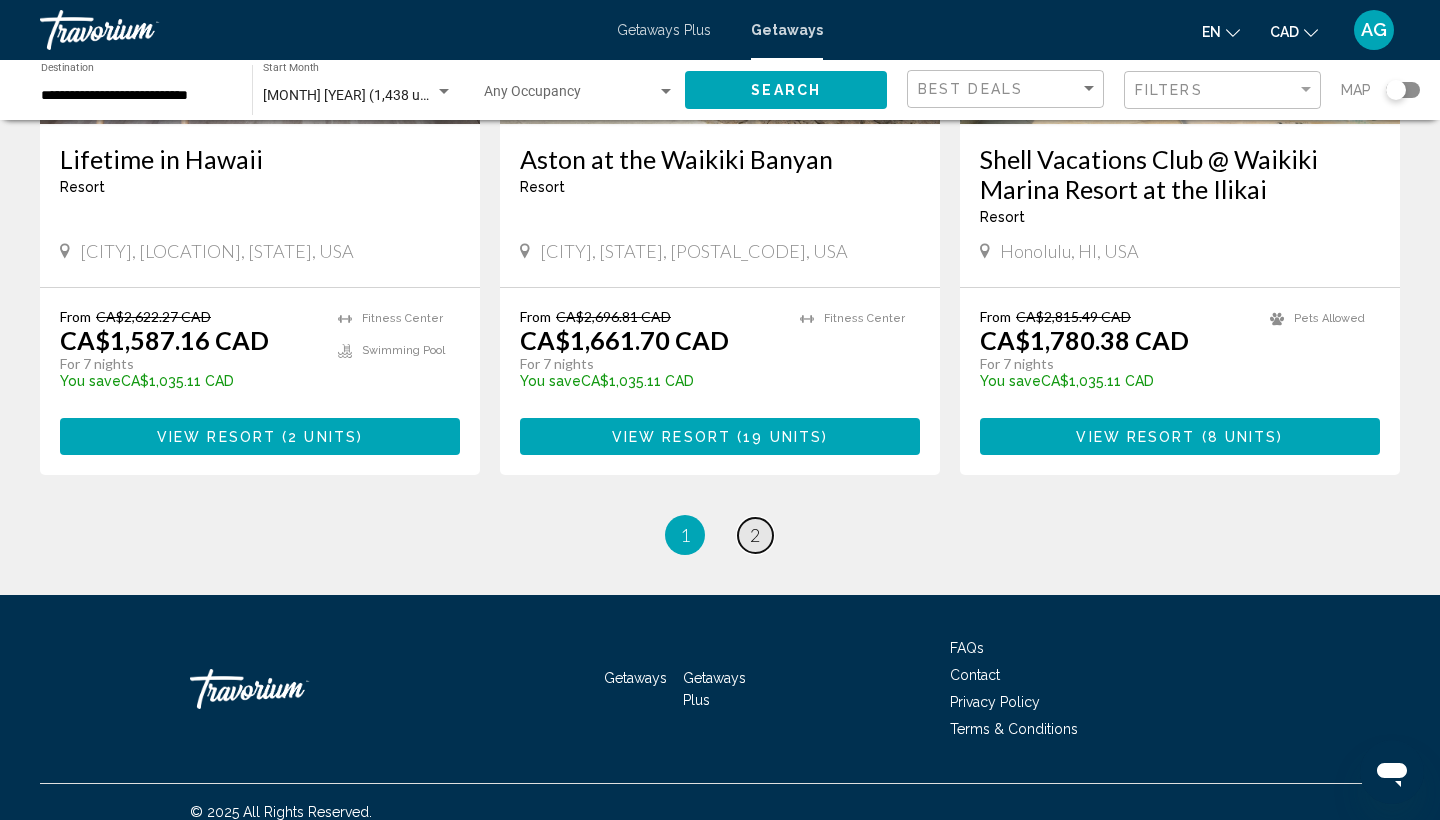 click on "page  2" at bounding box center [755, 535] 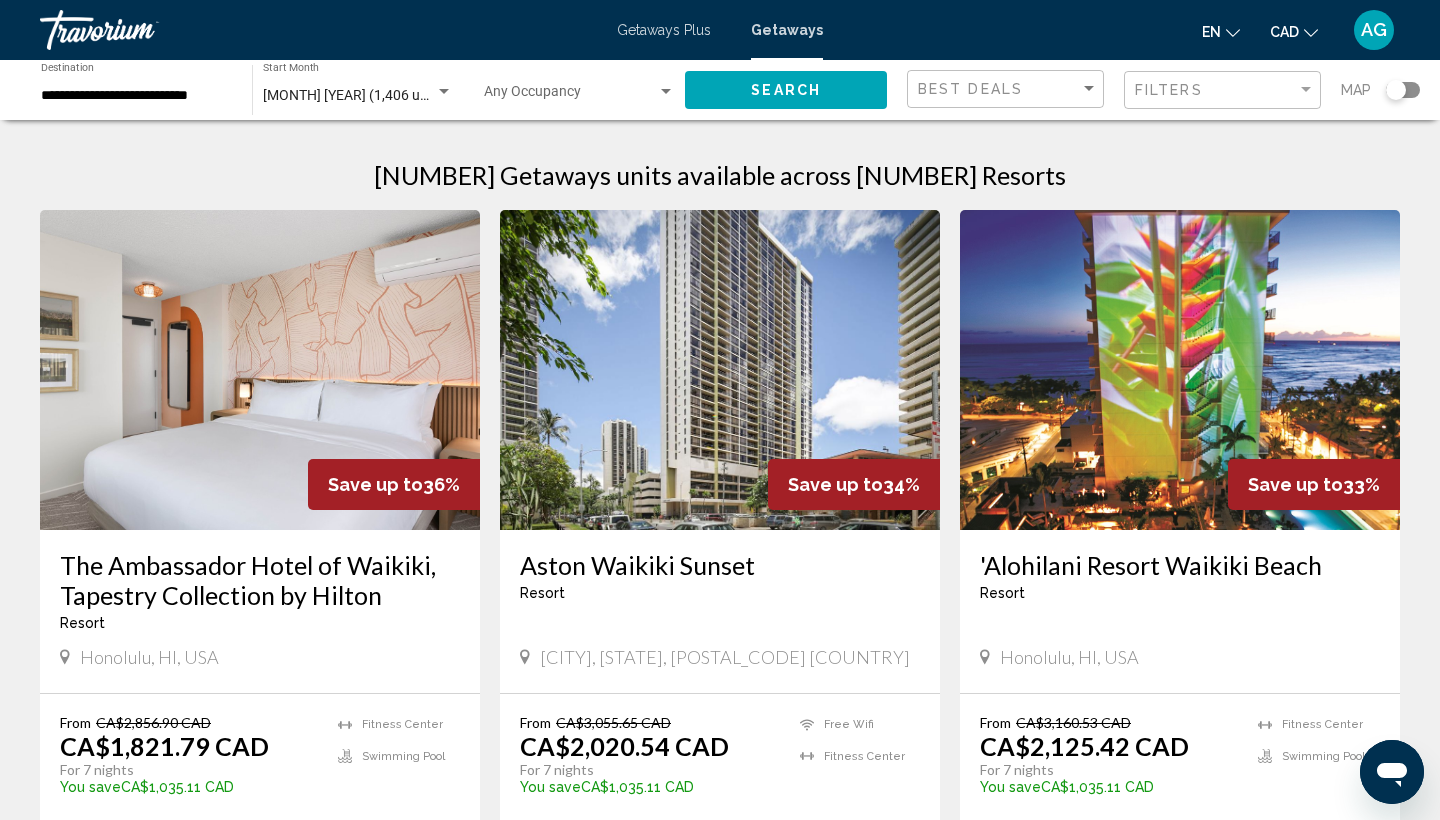 scroll, scrollTop: 0, scrollLeft: 0, axis: both 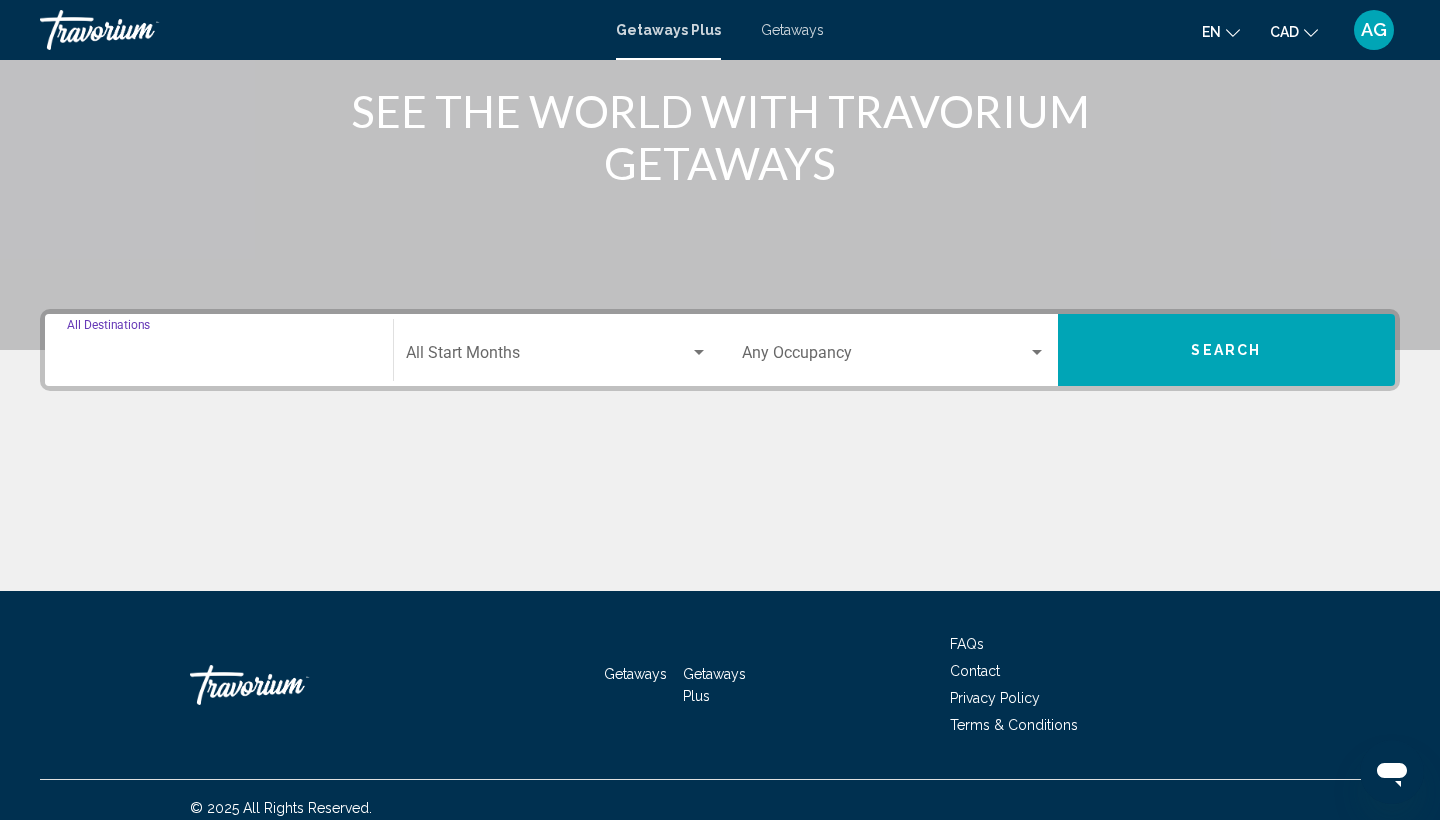 click on "Destination All Destinations" at bounding box center [219, 357] 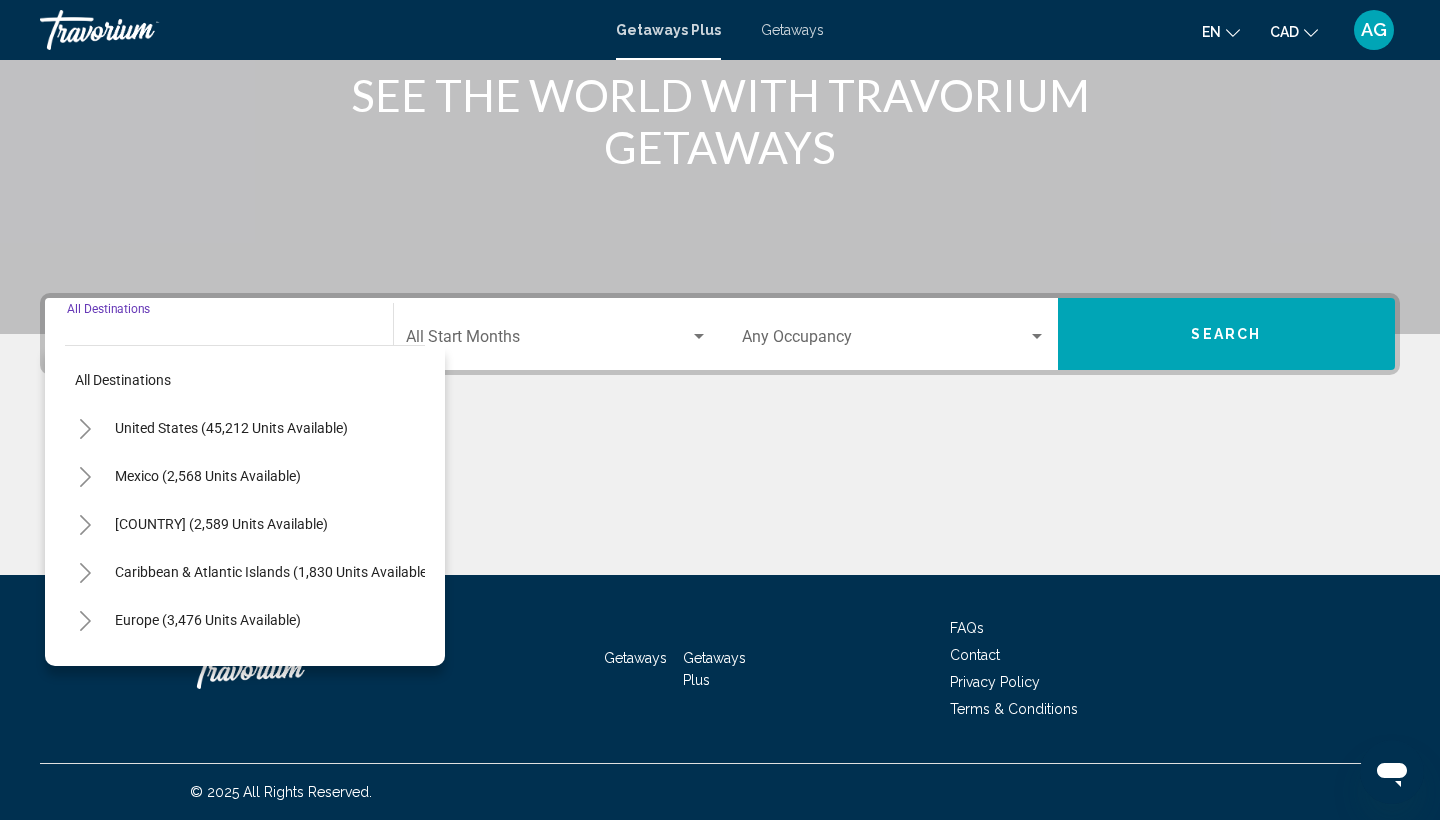 click on "United States (45,212 units available)" at bounding box center [208, 476] 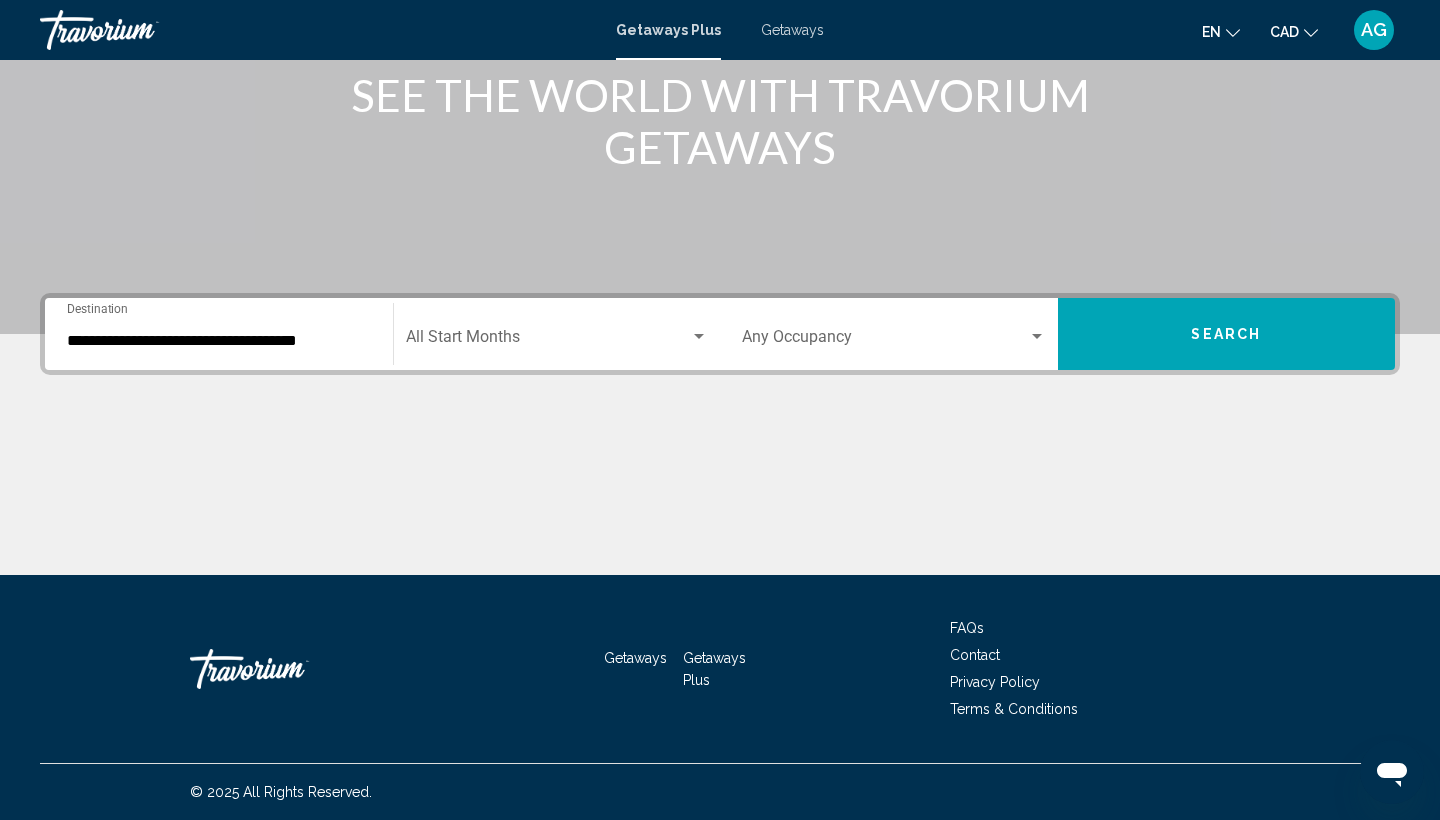 click on "Start Month All Start Months" 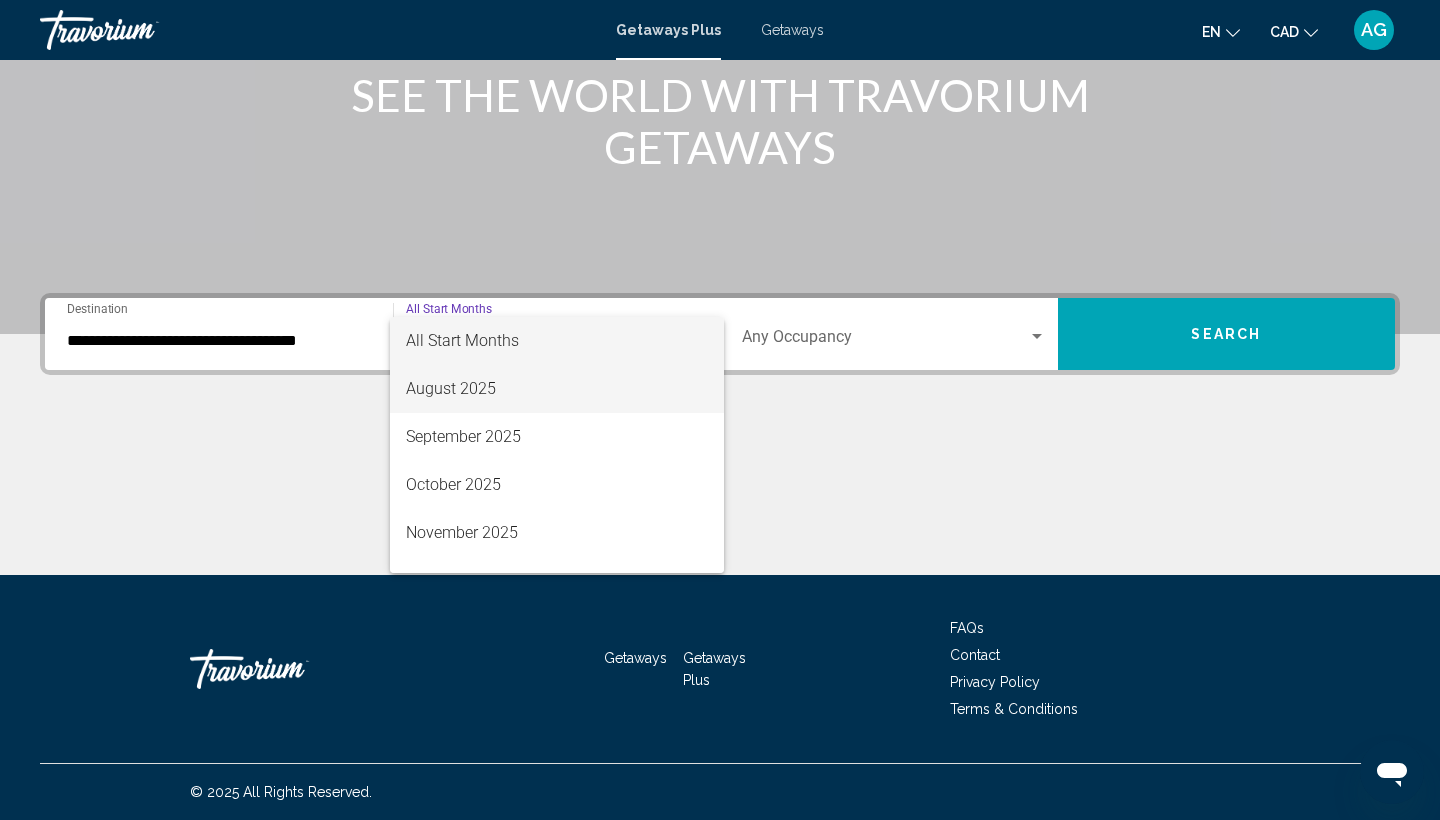 click on "August 2025" at bounding box center (557, 389) 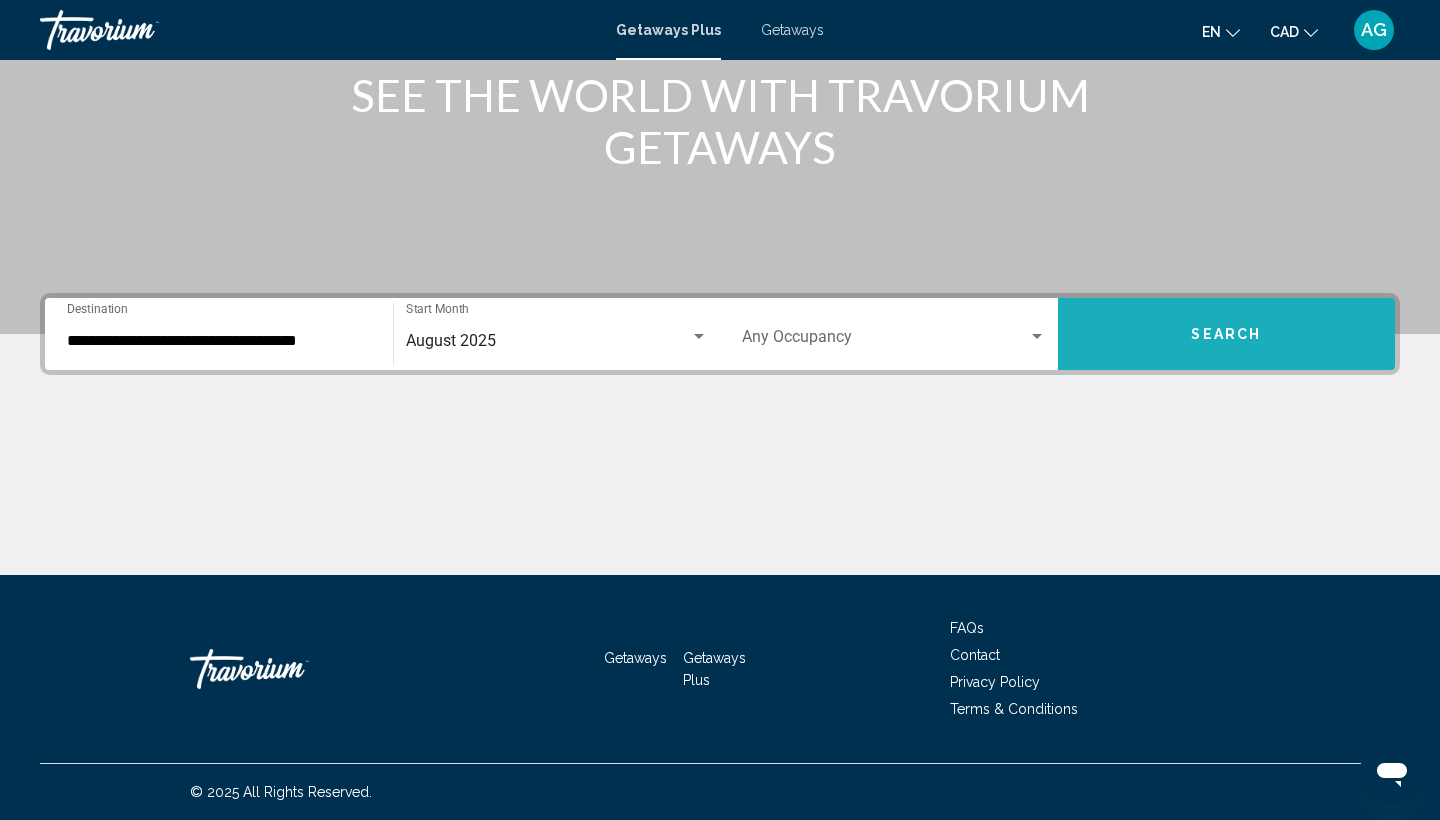 click on "Search" at bounding box center (1227, 334) 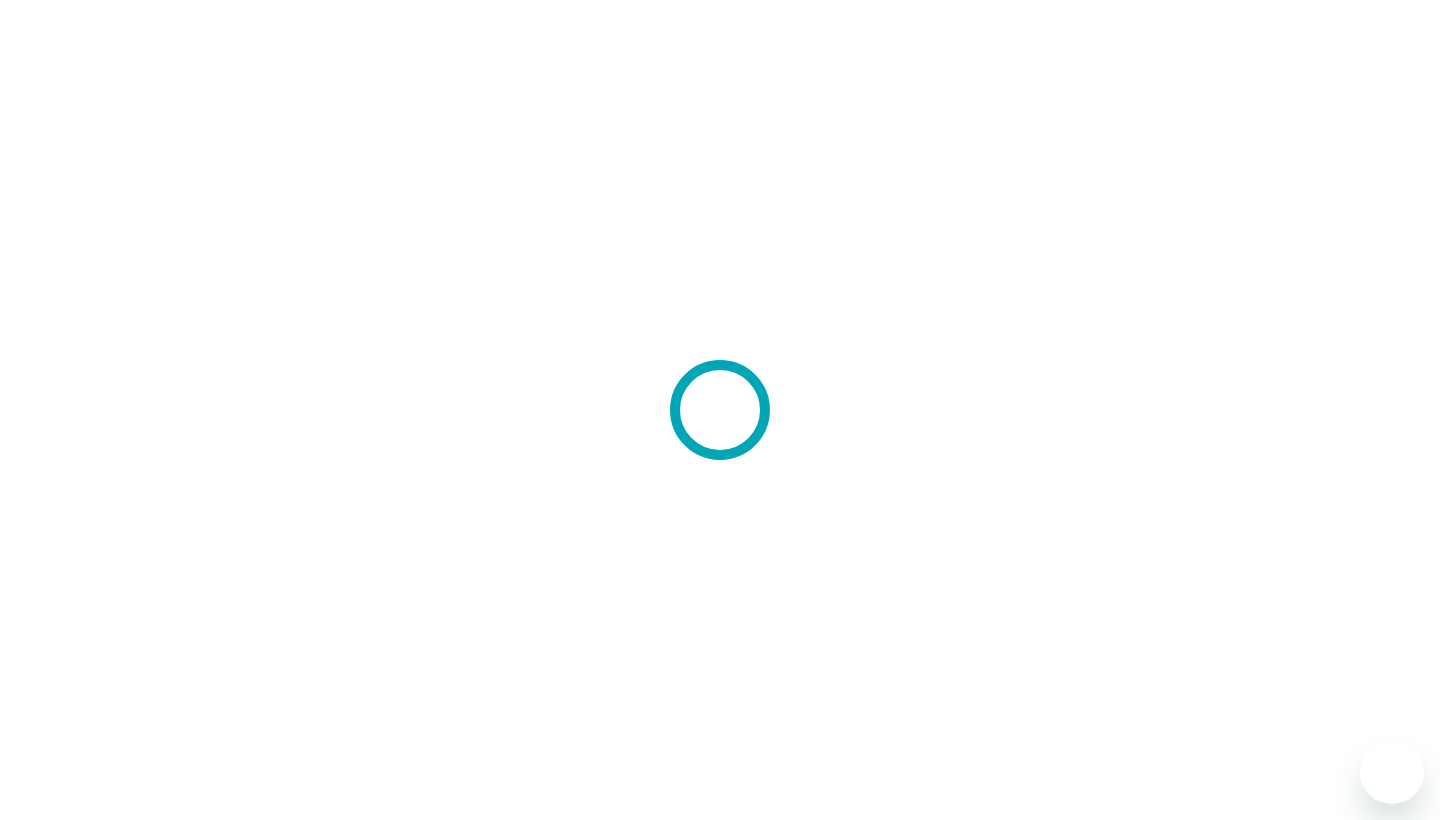 scroll, scrollTop: 0, scrollLeft: 0, axis: both 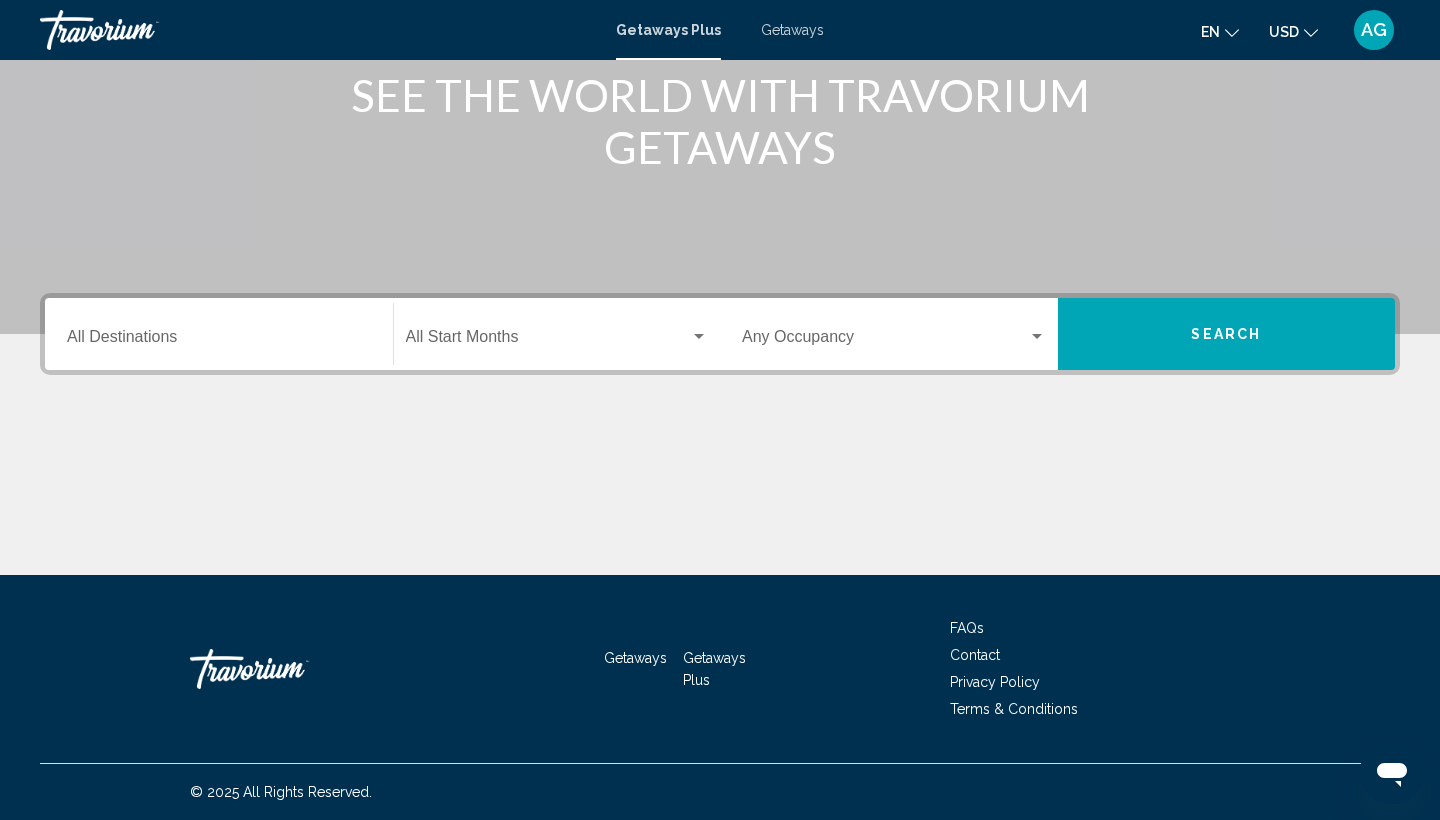 click on "Destination All Destinations" at bounding box center (219, 334) 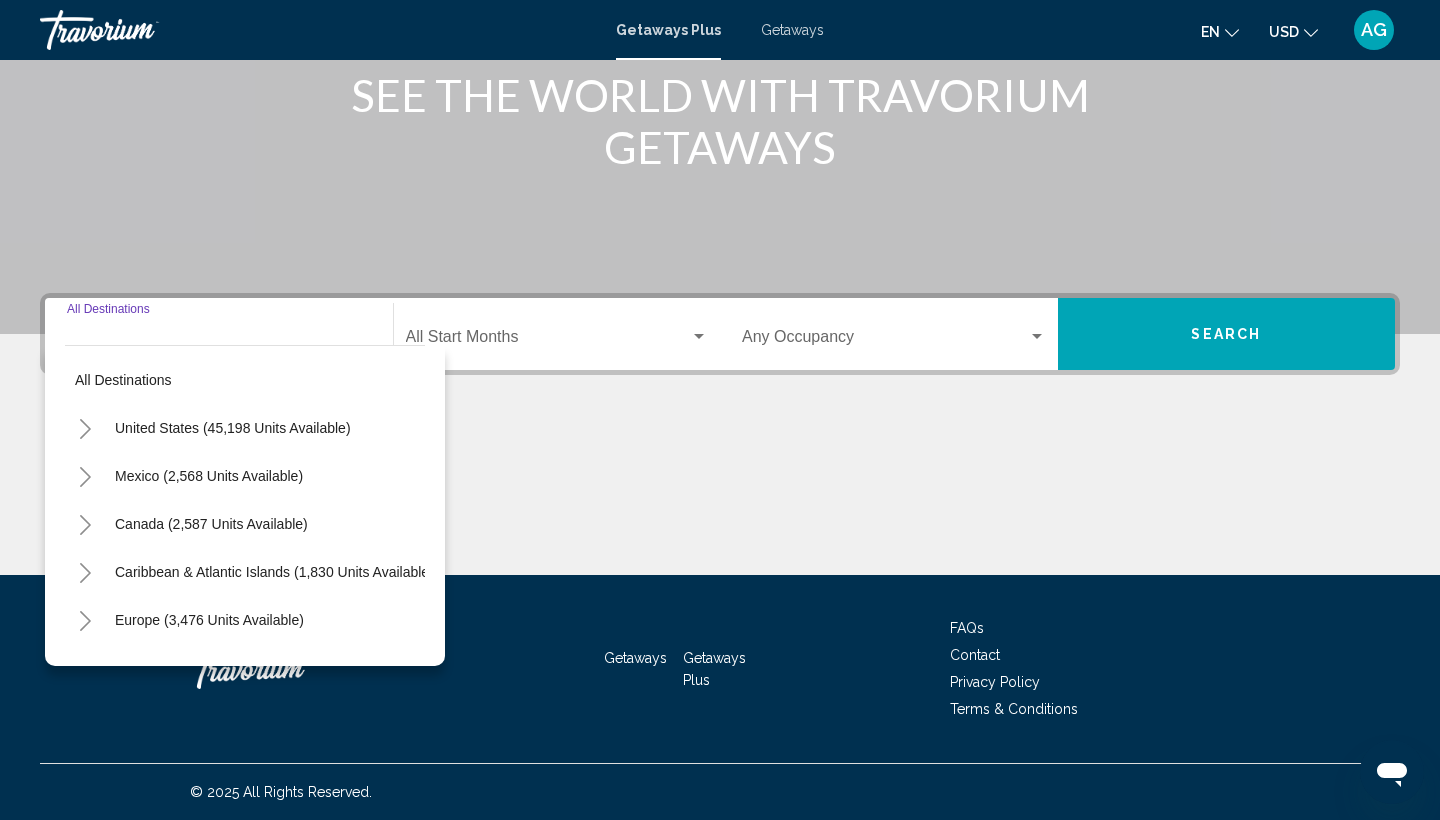 scroll, scrollTop: 0, scrollLeft: 0, axis: both 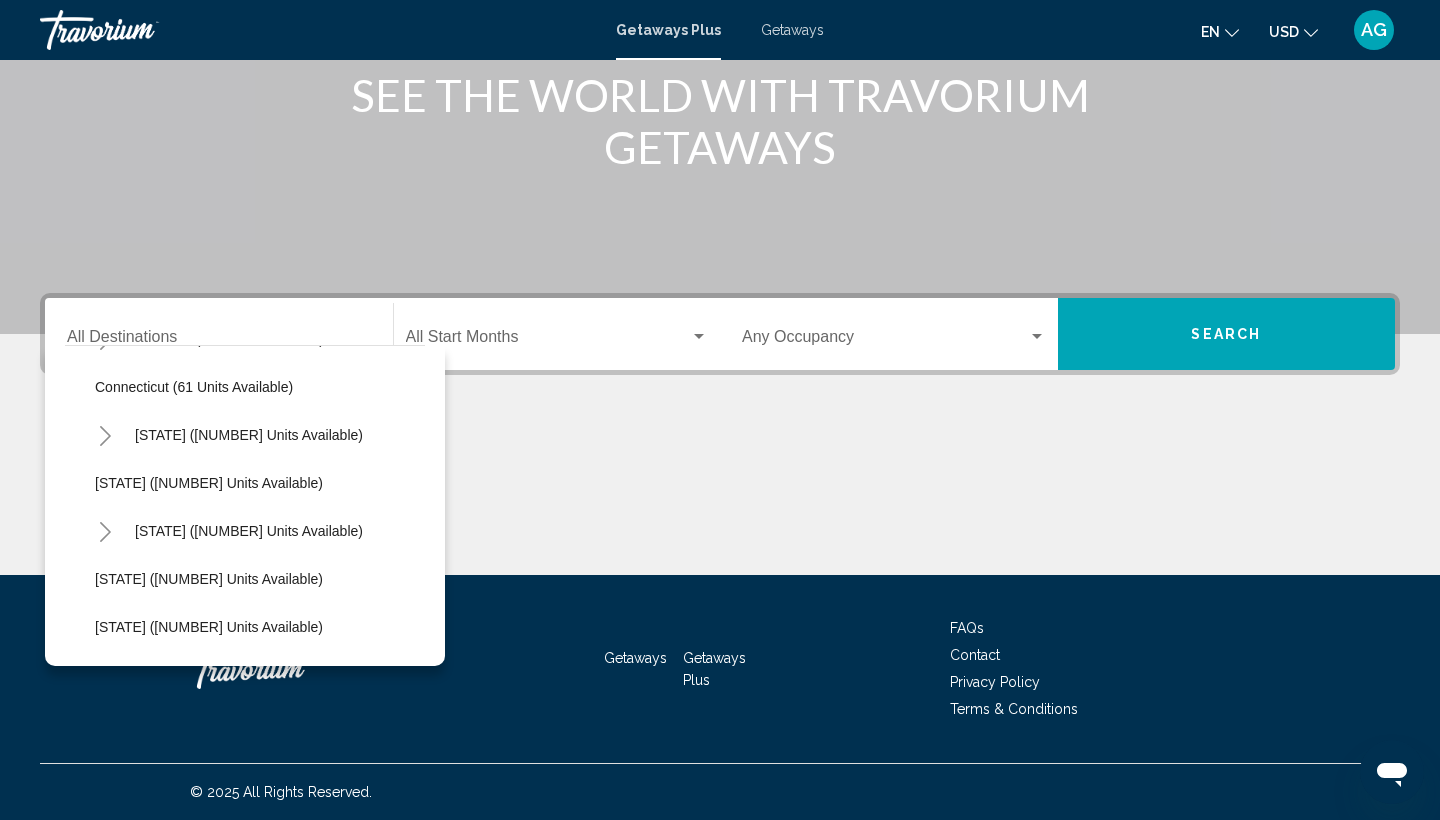 click 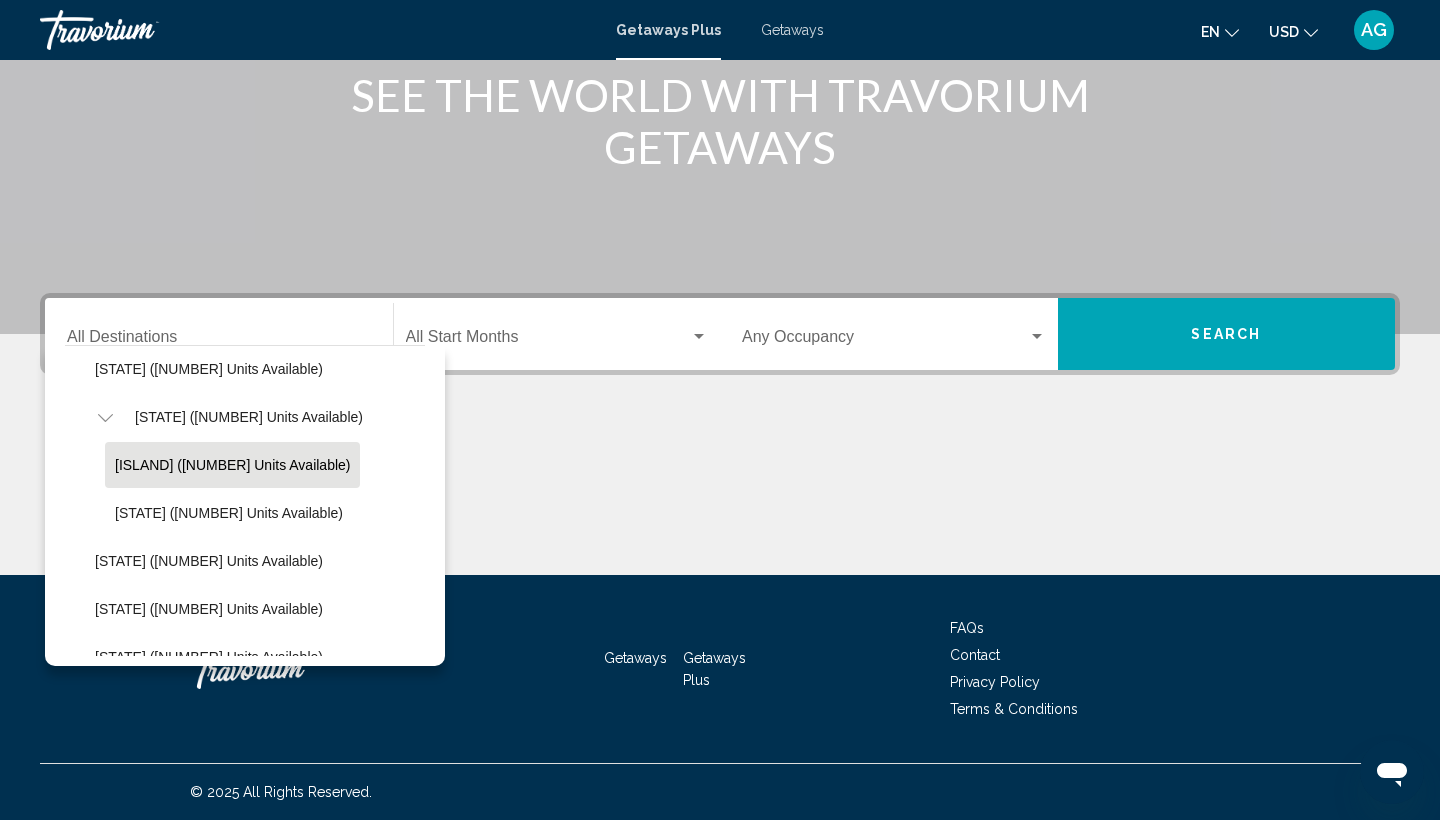 scroll, scrollTop: 384, scrollLeft: 0, axis: vertical 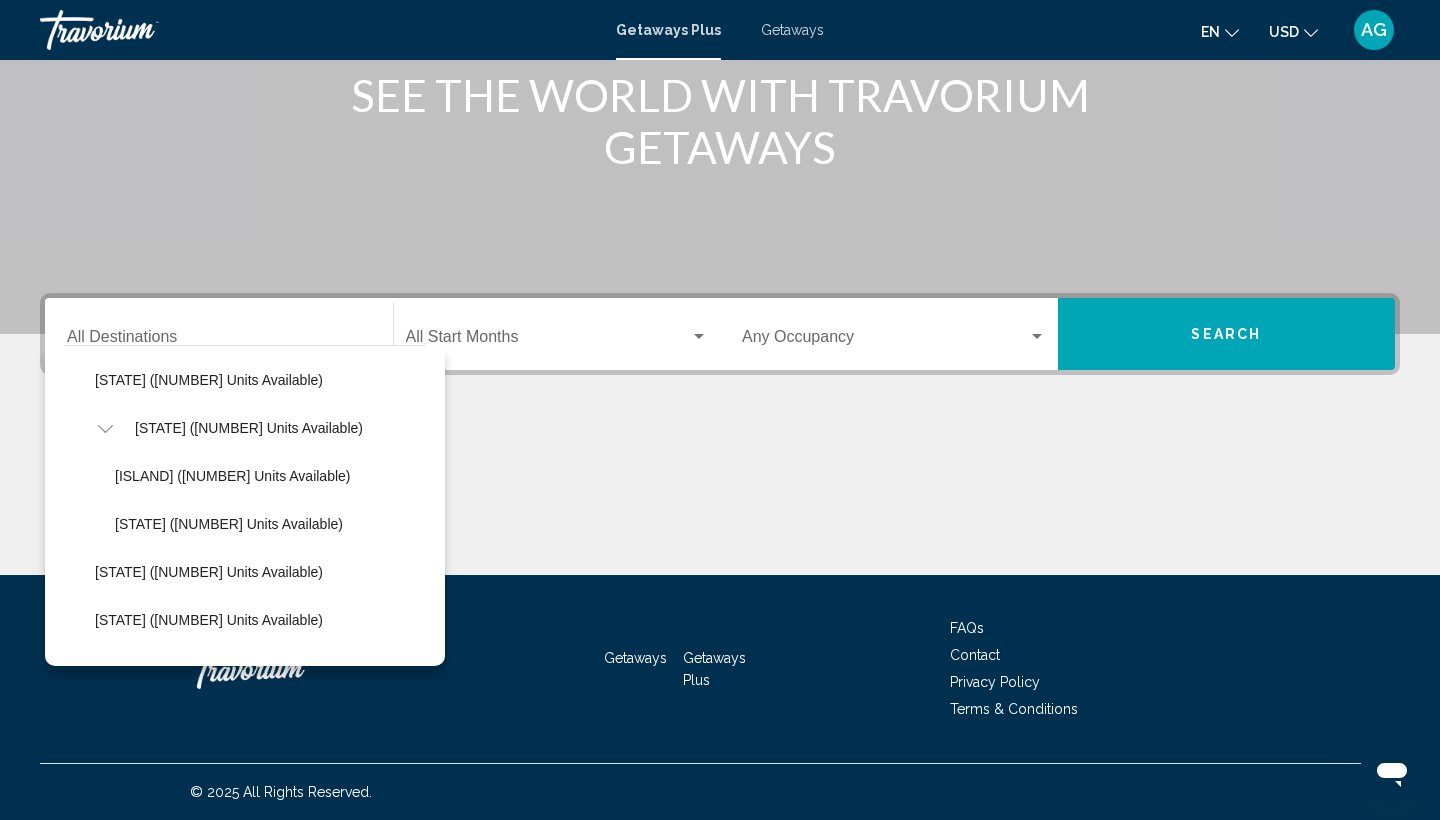 click on "Getaways" at bounding box center (792, 30) 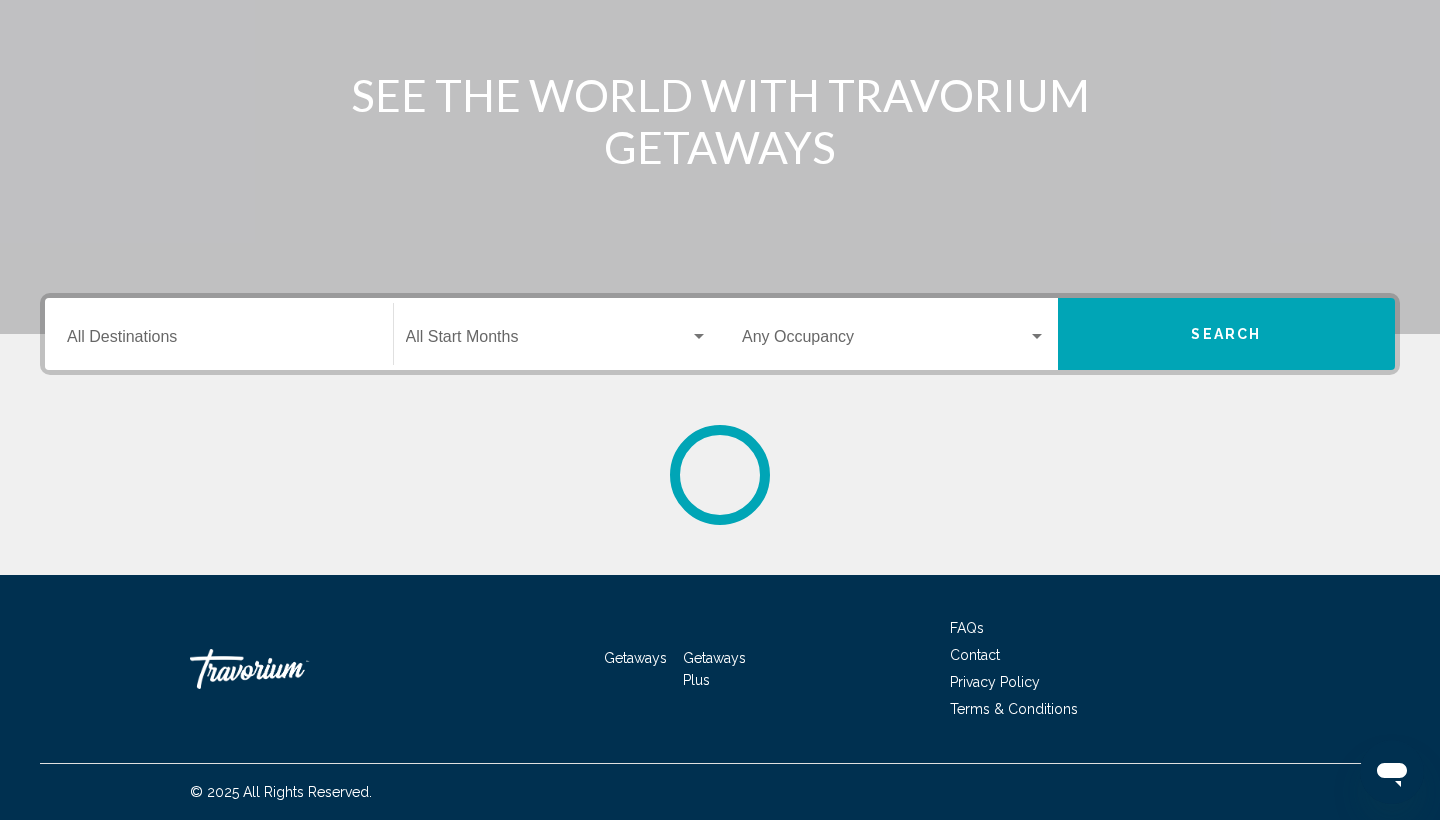 scroll, scrollTop: 0, scrollLeft: 0, axis: both 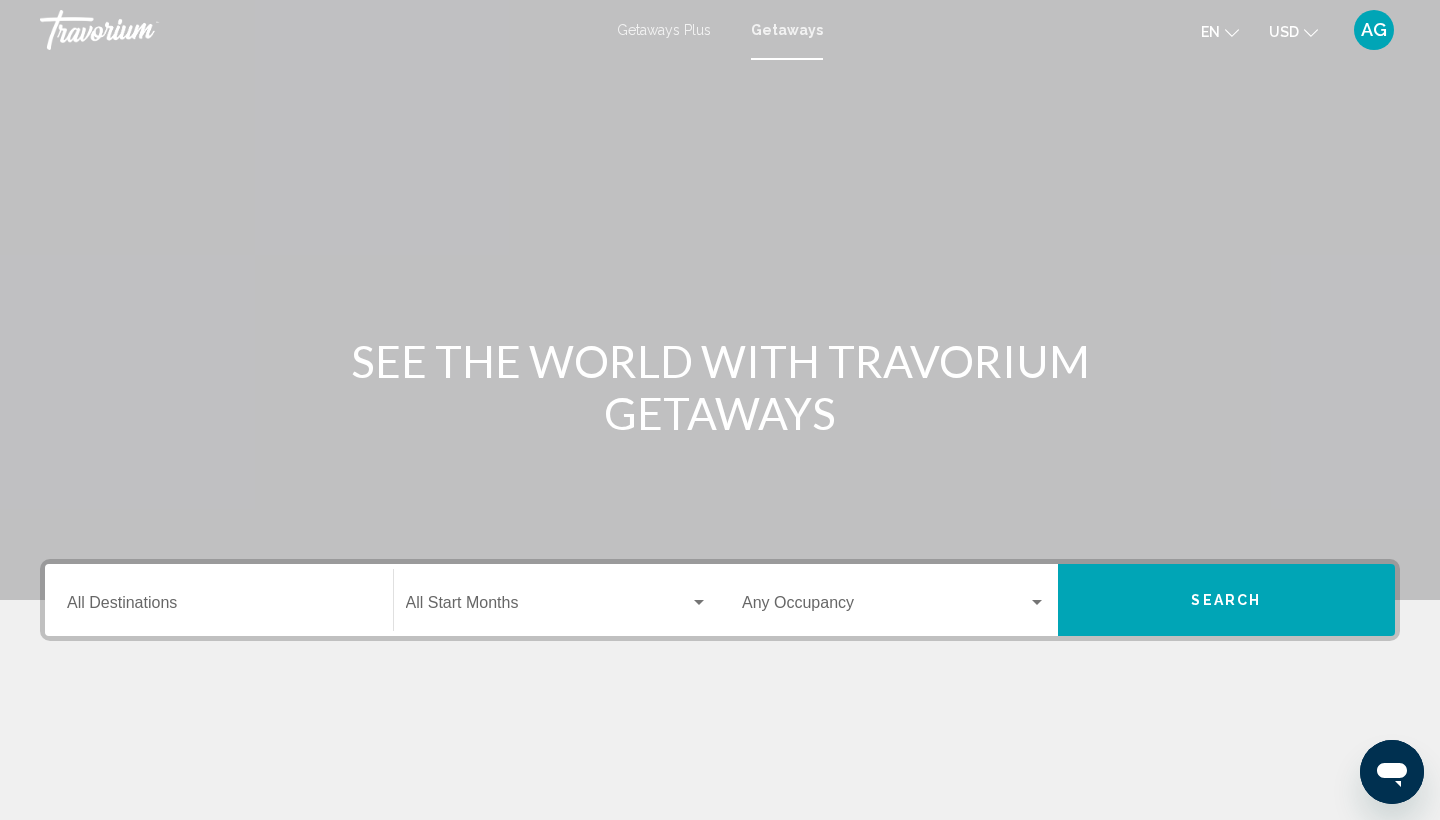 click on "Destination All Destinations" at bounding box center [219, 600] 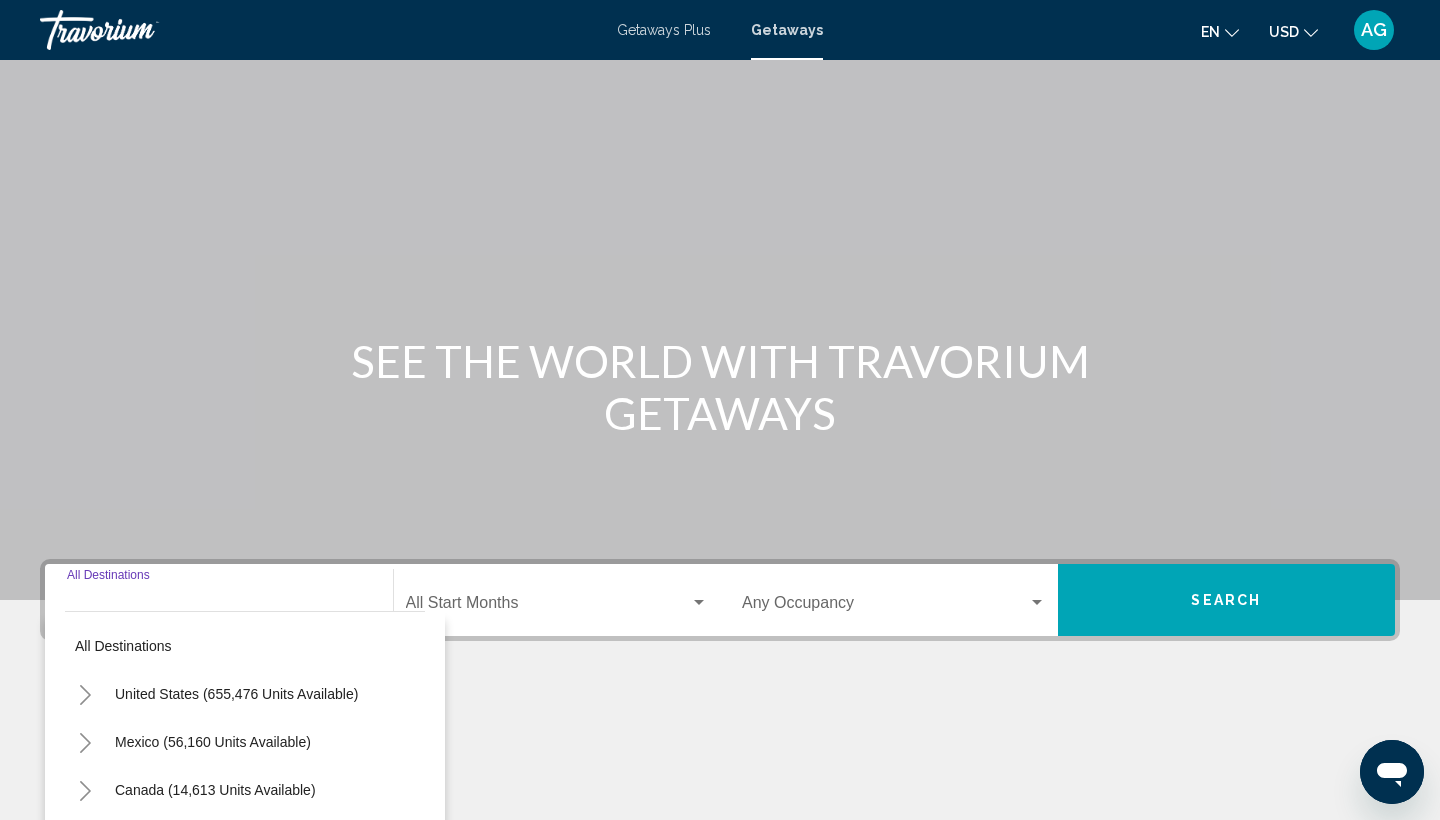 scroll, scrollTop: 266, scrollLeft: 0, axis: vertical 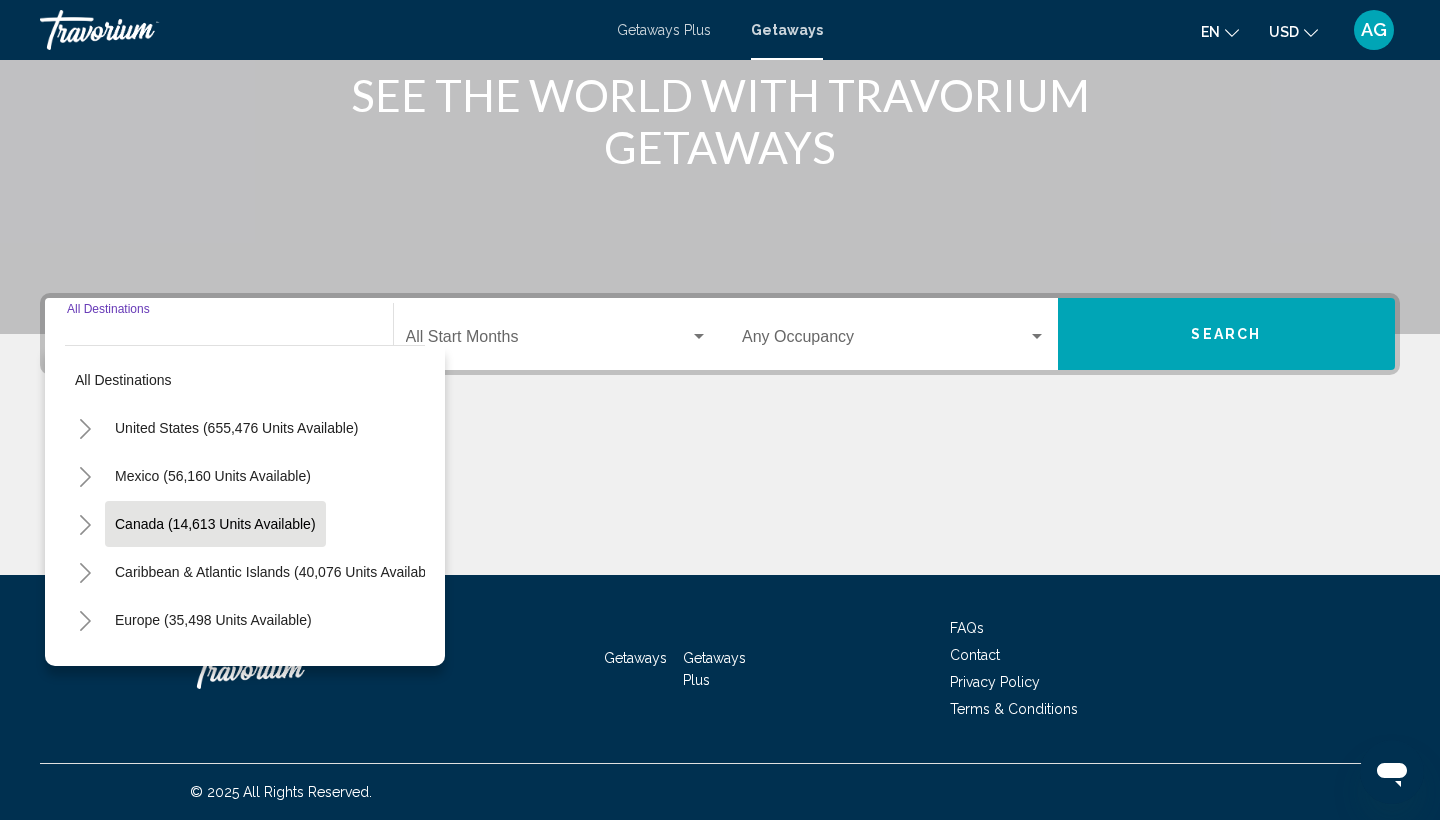 click on "Canada (14,613 units available)" at bounding box center [278, 572] 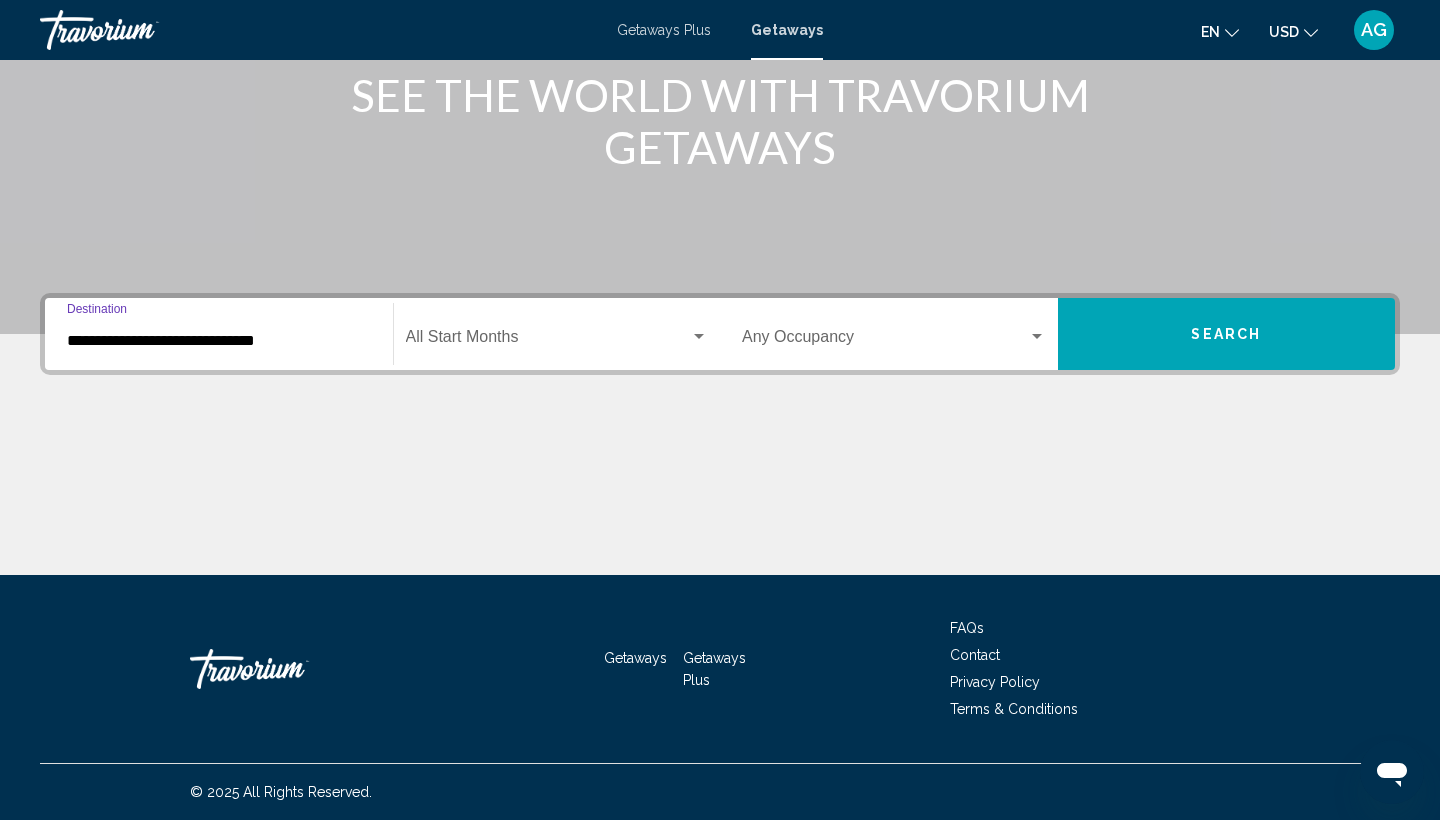 click on "**********" at bounding box center [219, 341] 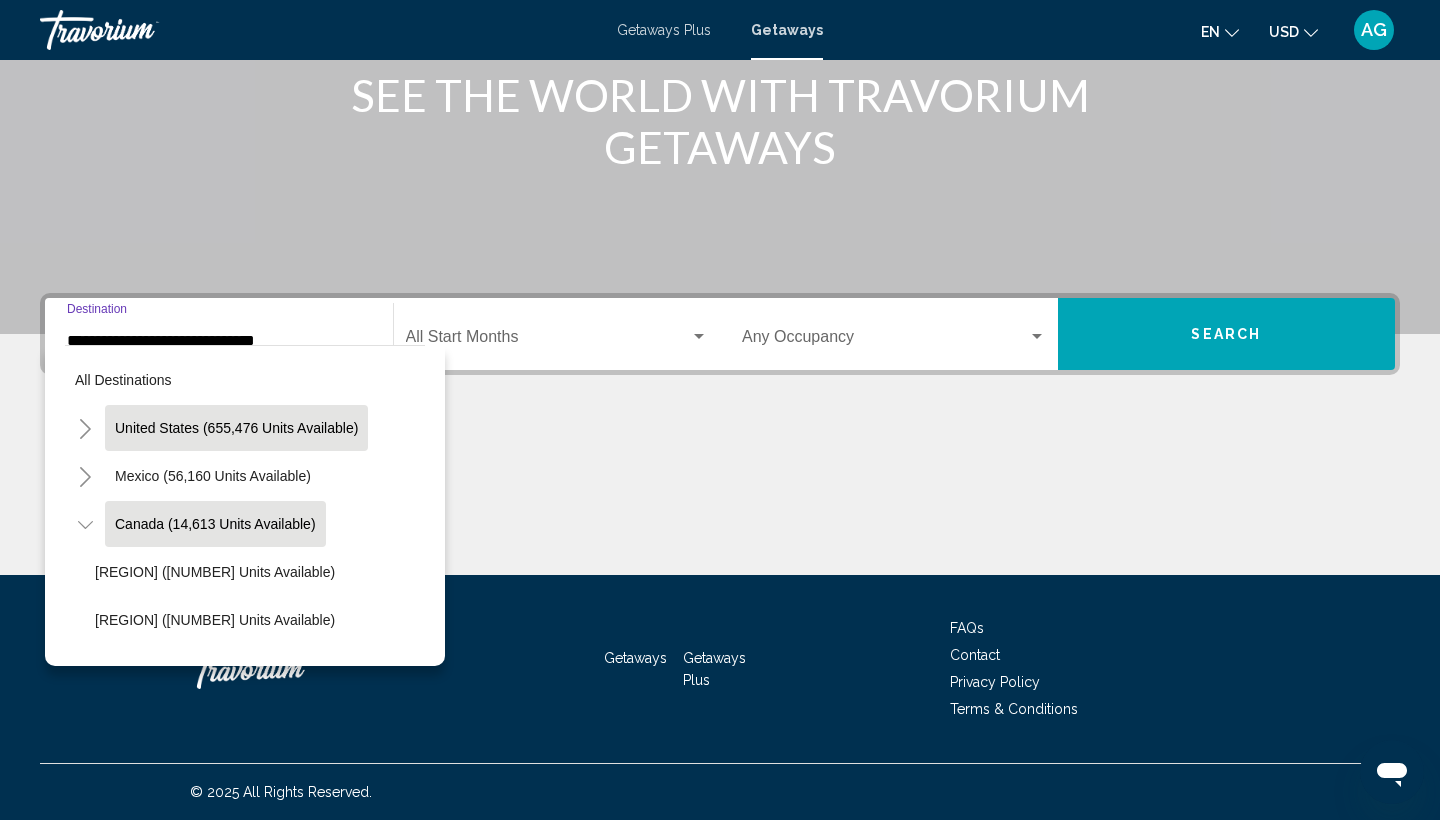 scroll, scrollTop: 23, scrollLeft: 0, axis: vertical 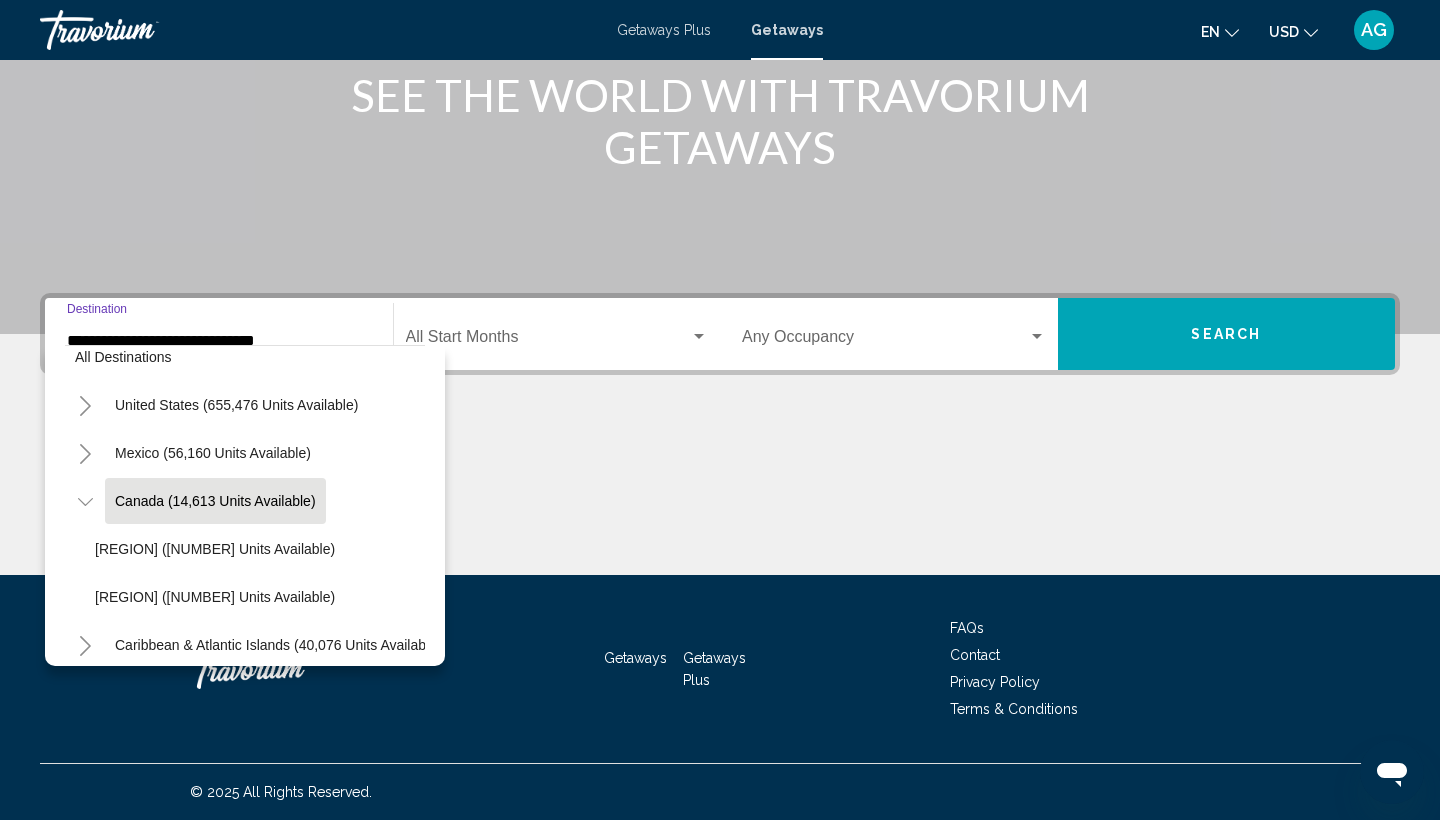 click on "United States (655,476 units available)" at bounding box center [213, 453] 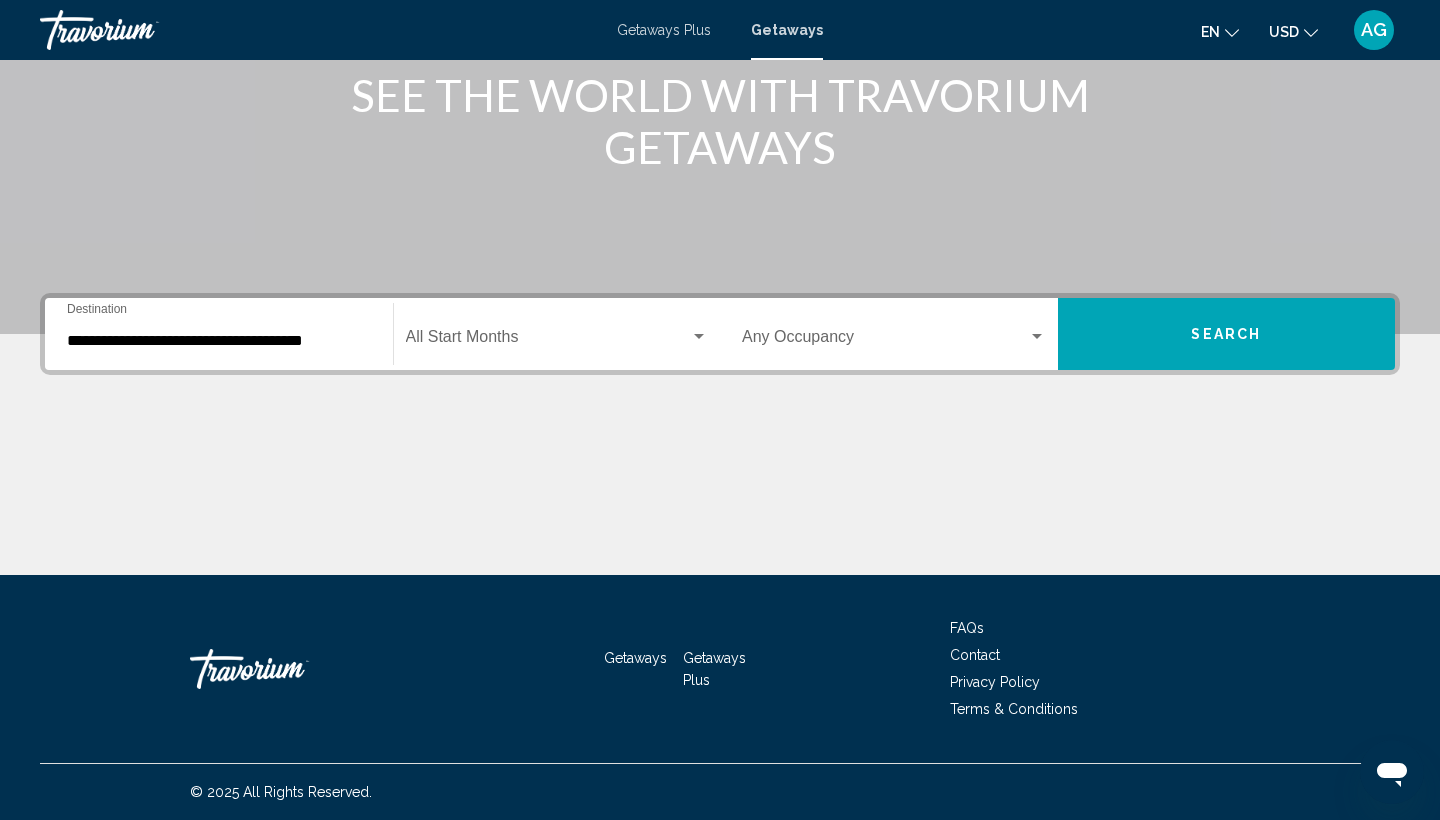 click on "Start Month All Start Months" 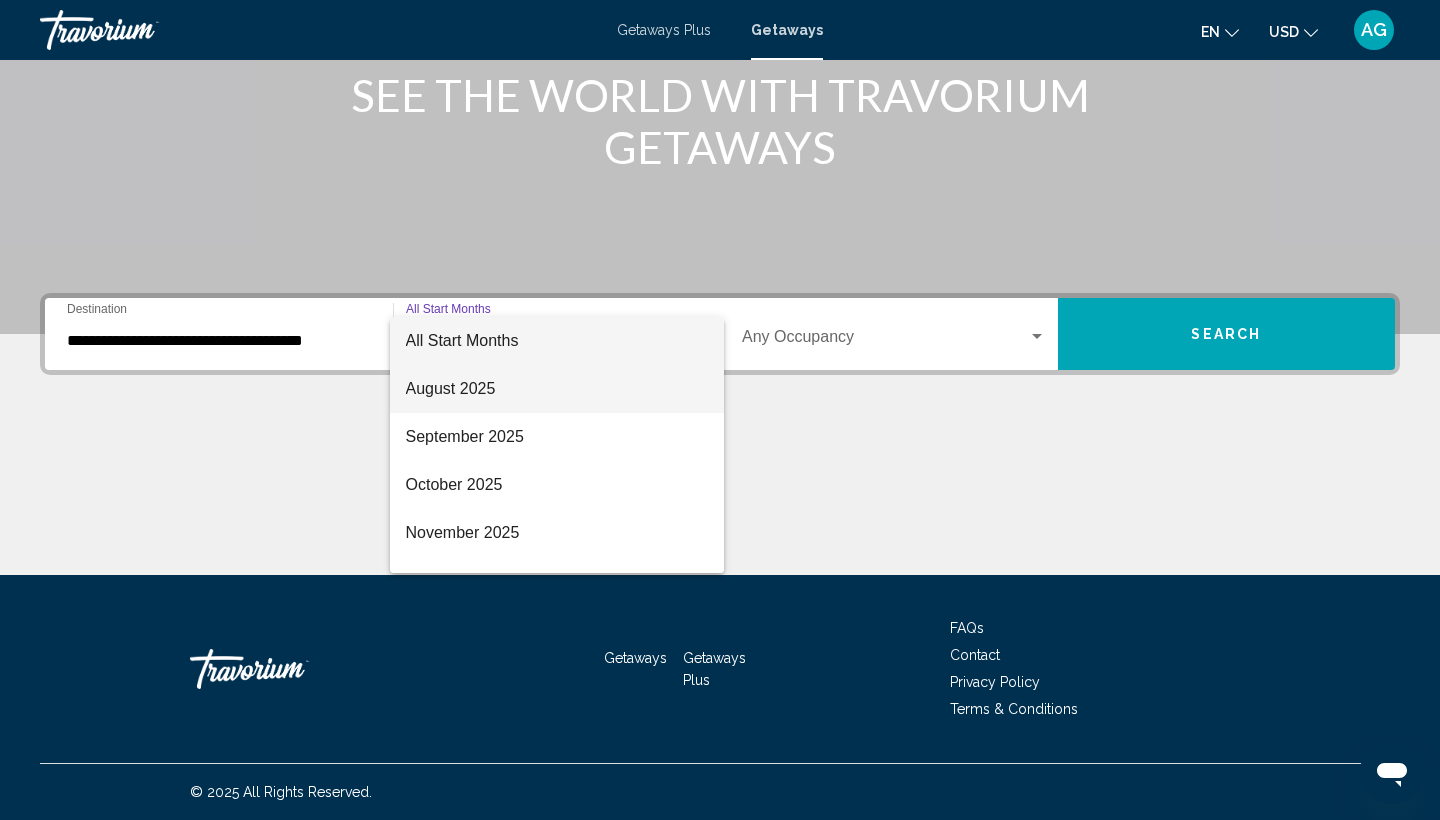 click on "August 2025" at bounding box center (557, 389) 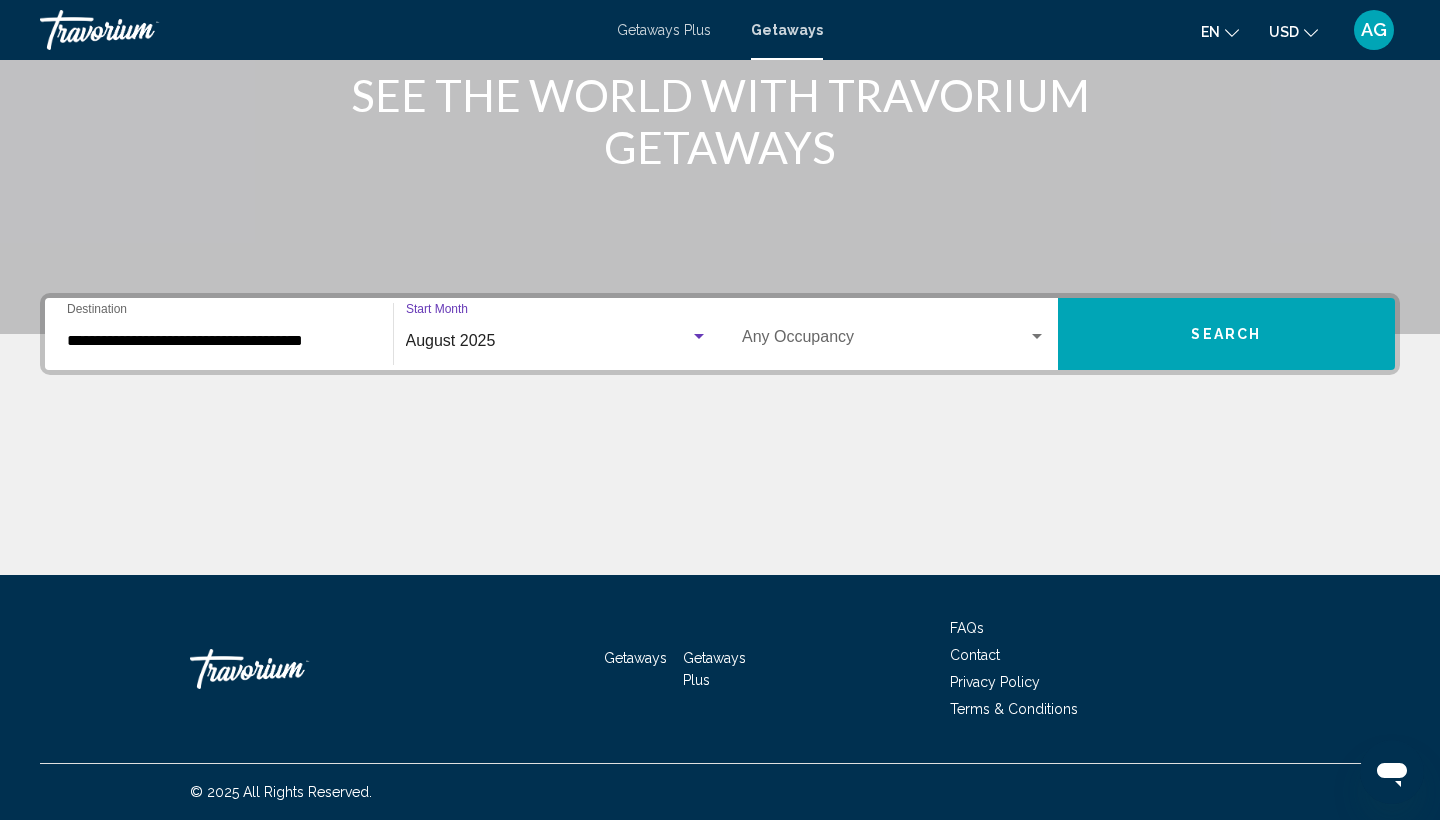 click at bounding box center [885, 341] 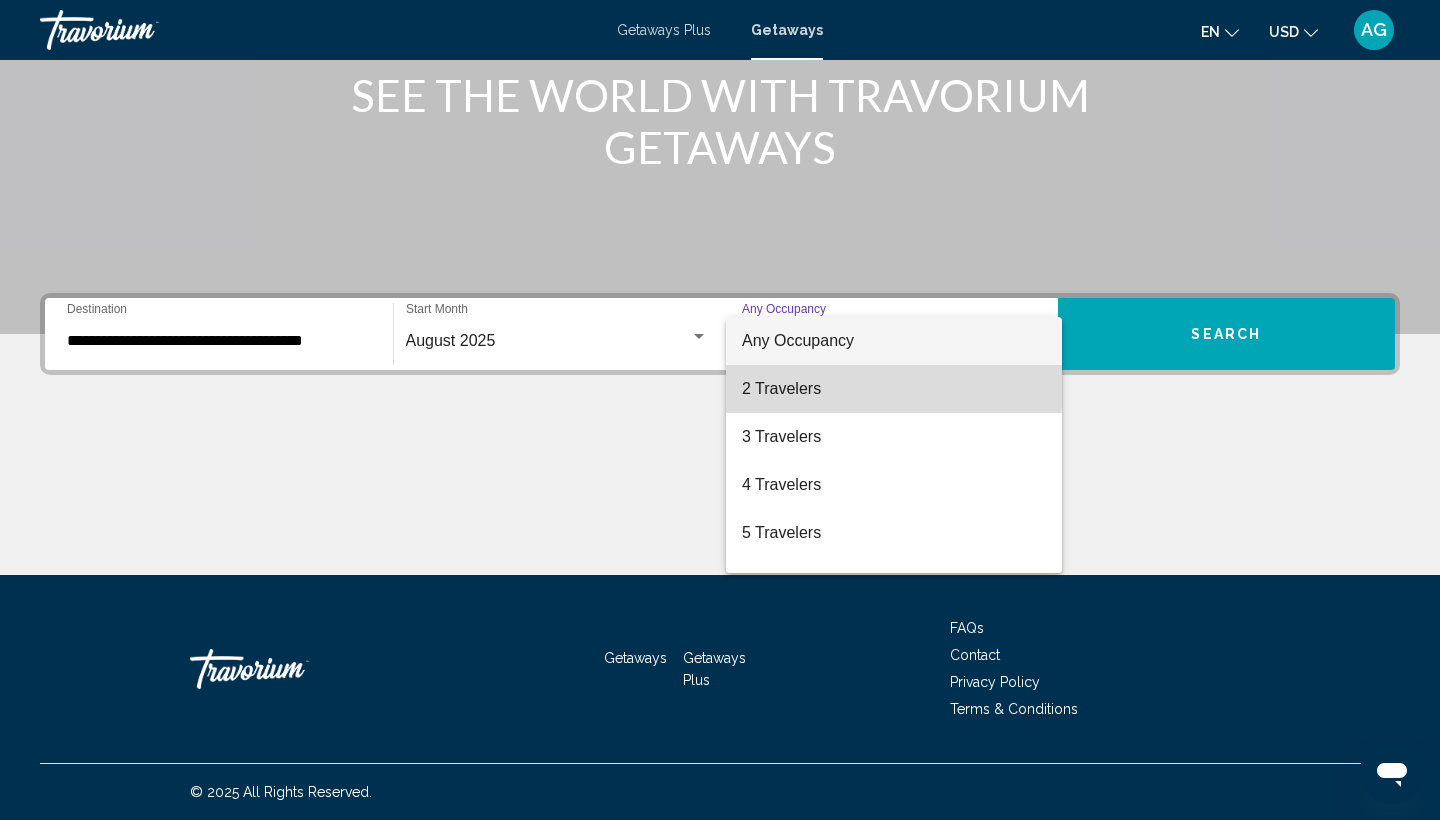 click on "2 Travelers" at bounding box center [894, 389] 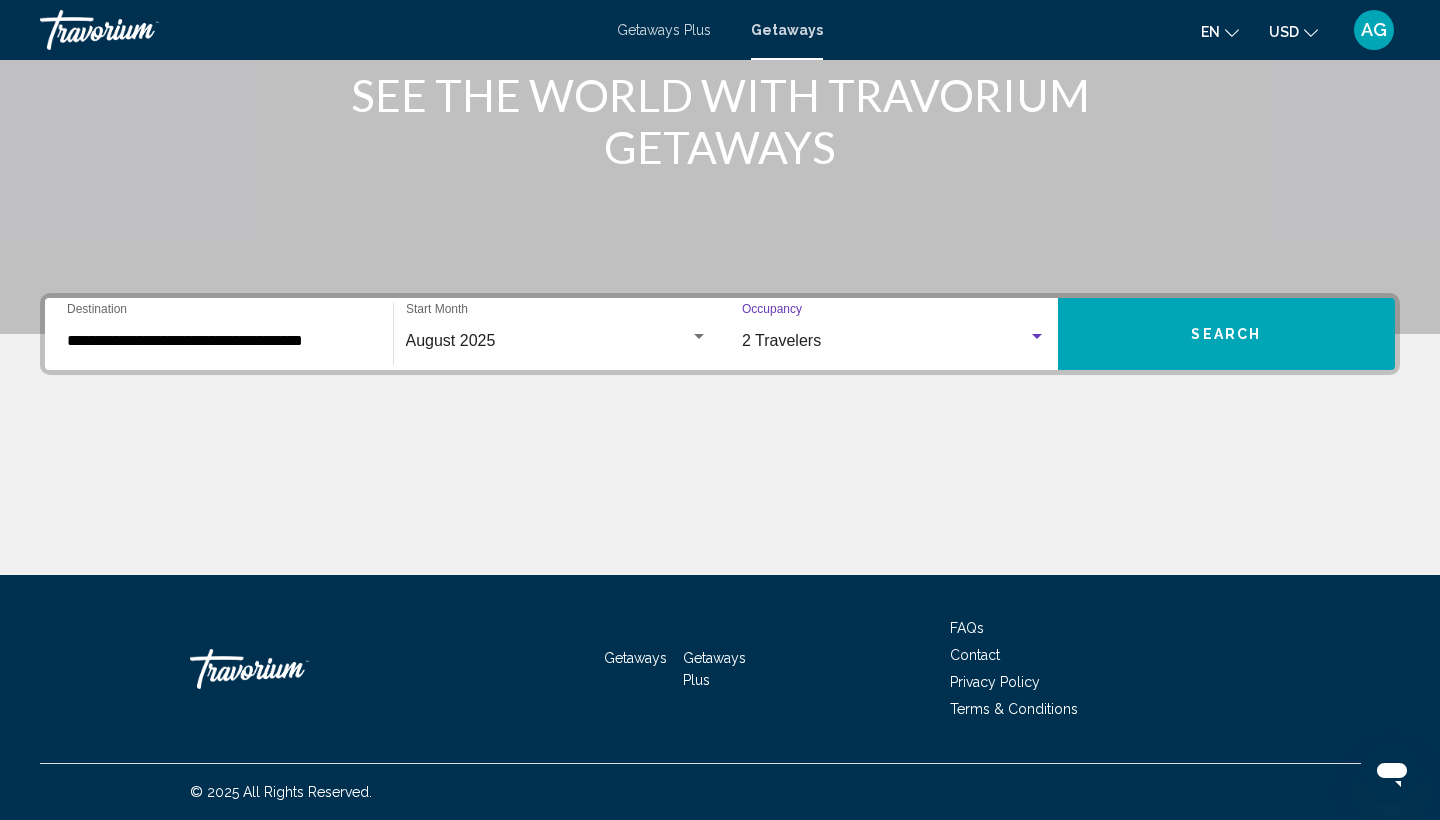 click on "**********" at bounding box center (219, 334) 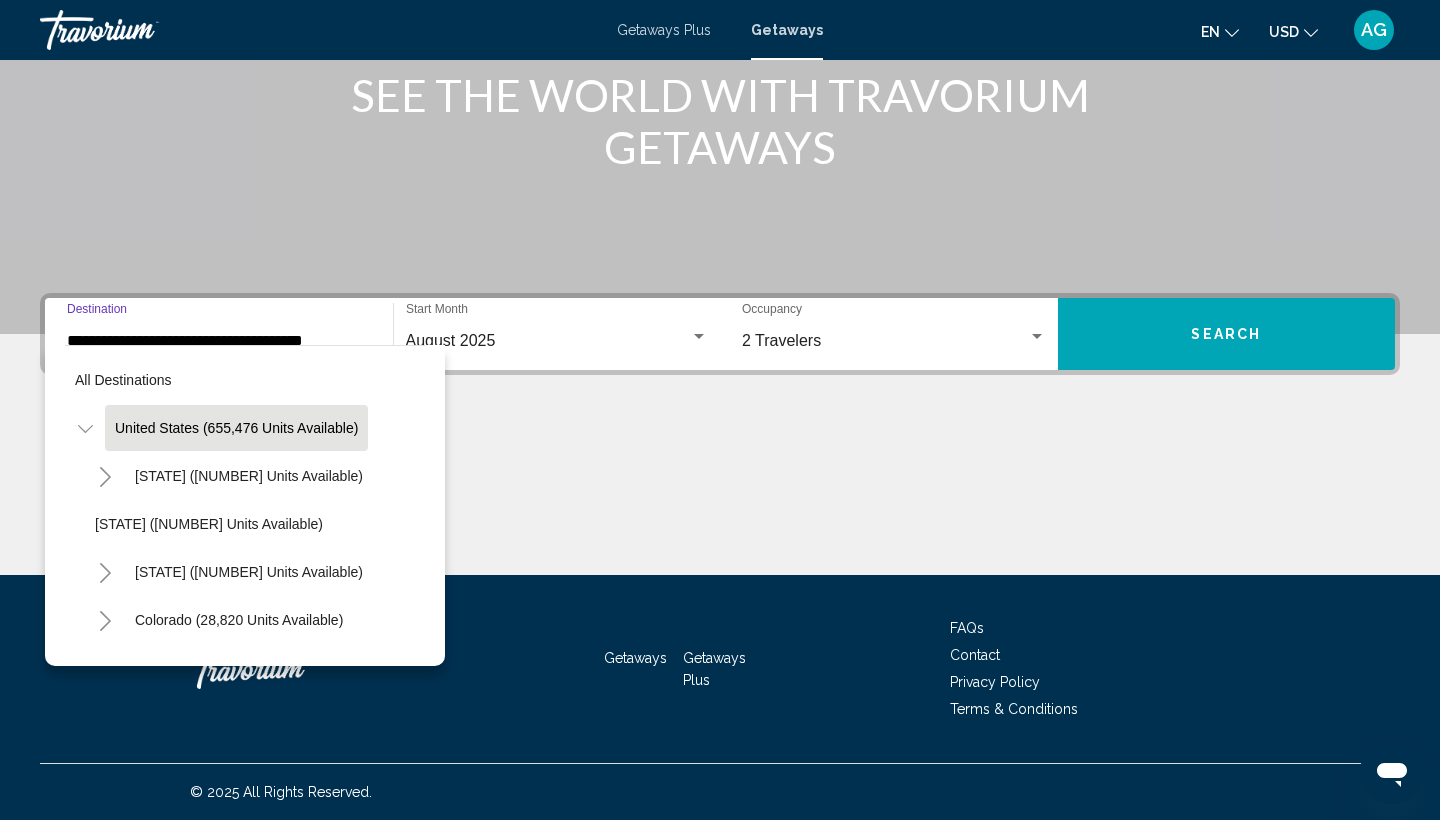 click 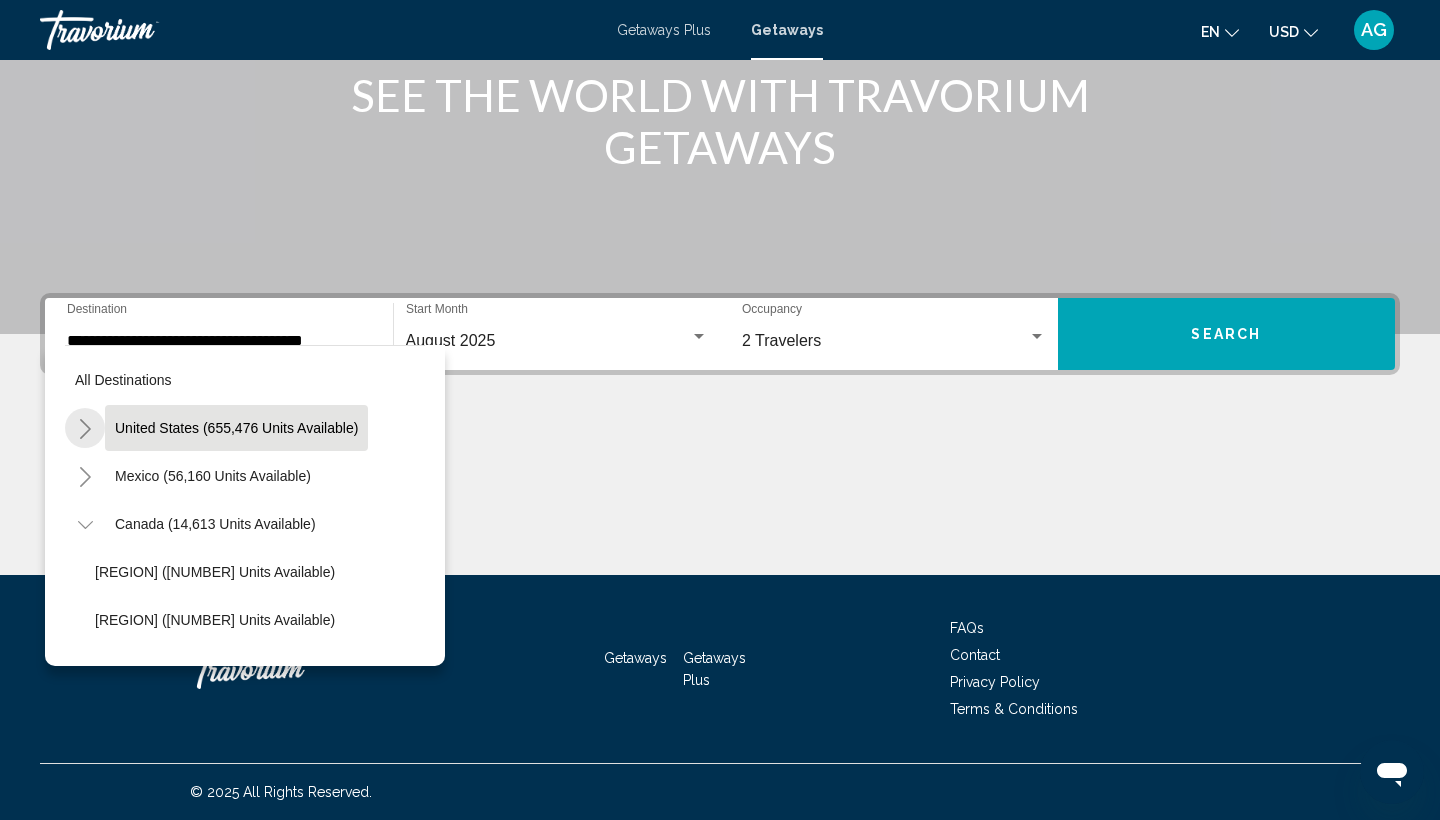 click 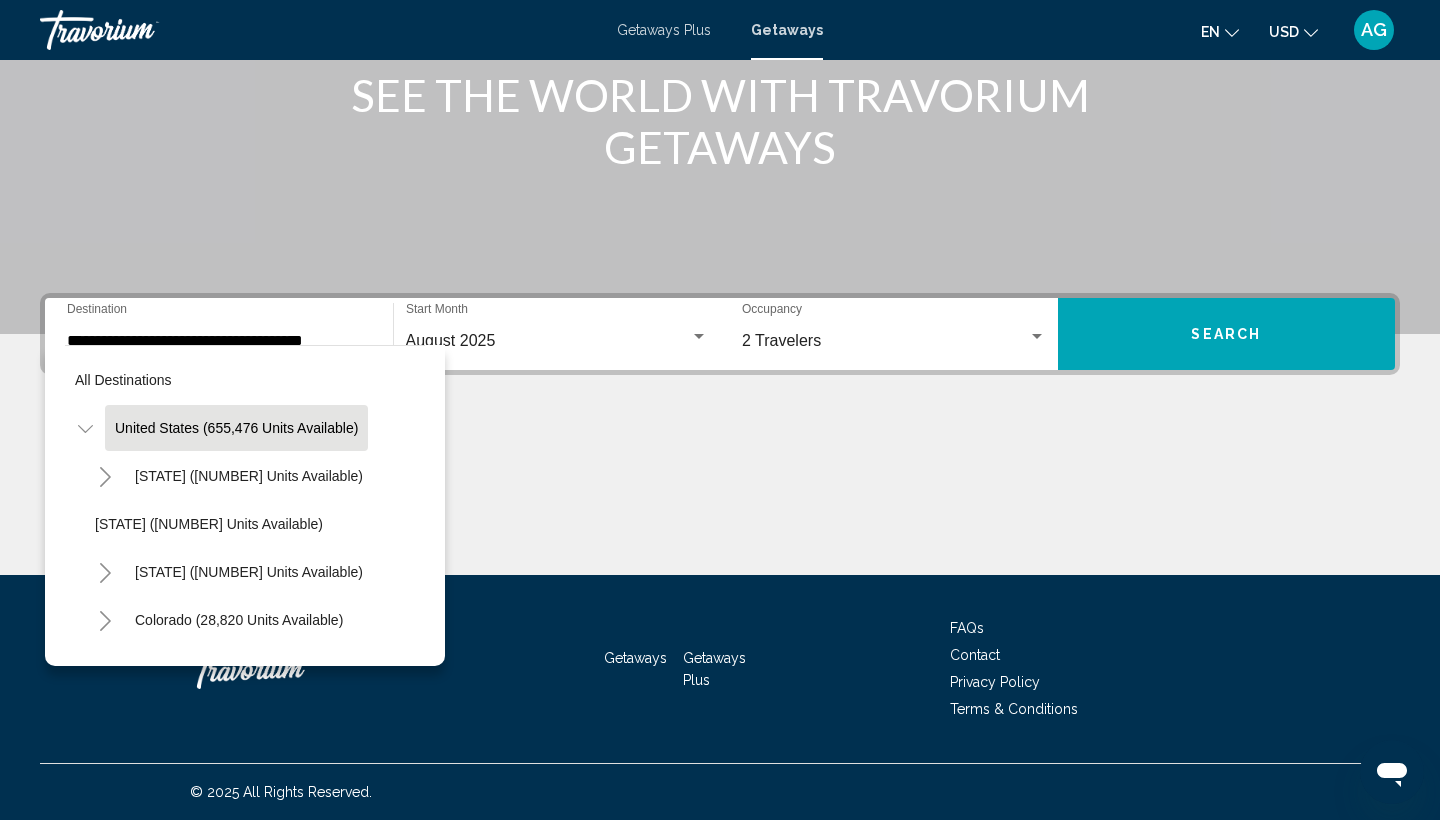 click on "Search" at bounding box center (1227, 334) 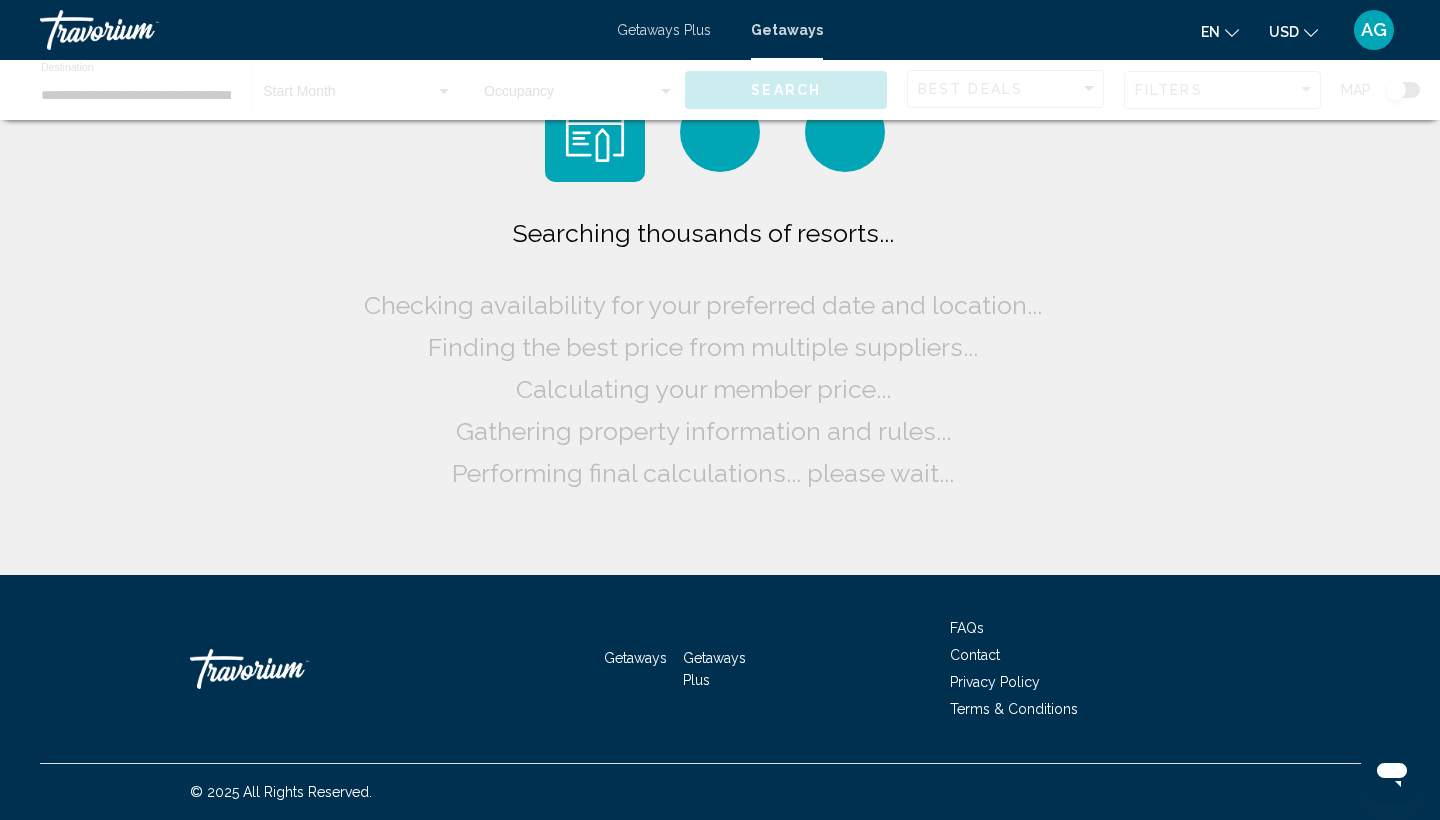 scroll, scrollTop: 0, scrollLeft: 0, axis: both 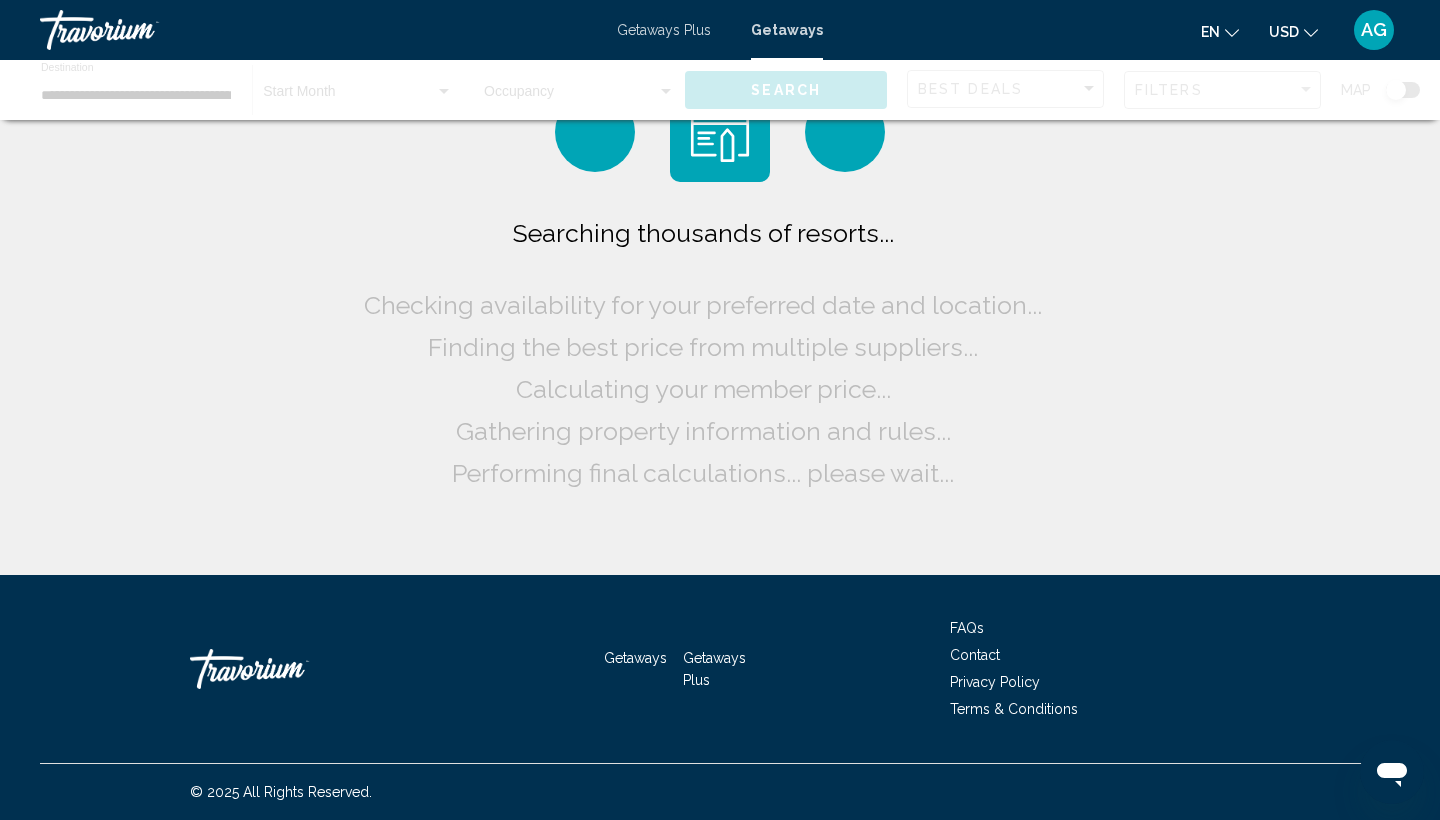 click on "USD
USD ($) MXN (Mex$) CAD (Can$) GBP (£) EUR (€) AUD (A$) NZD (NZ$) CNY (CN¥)" 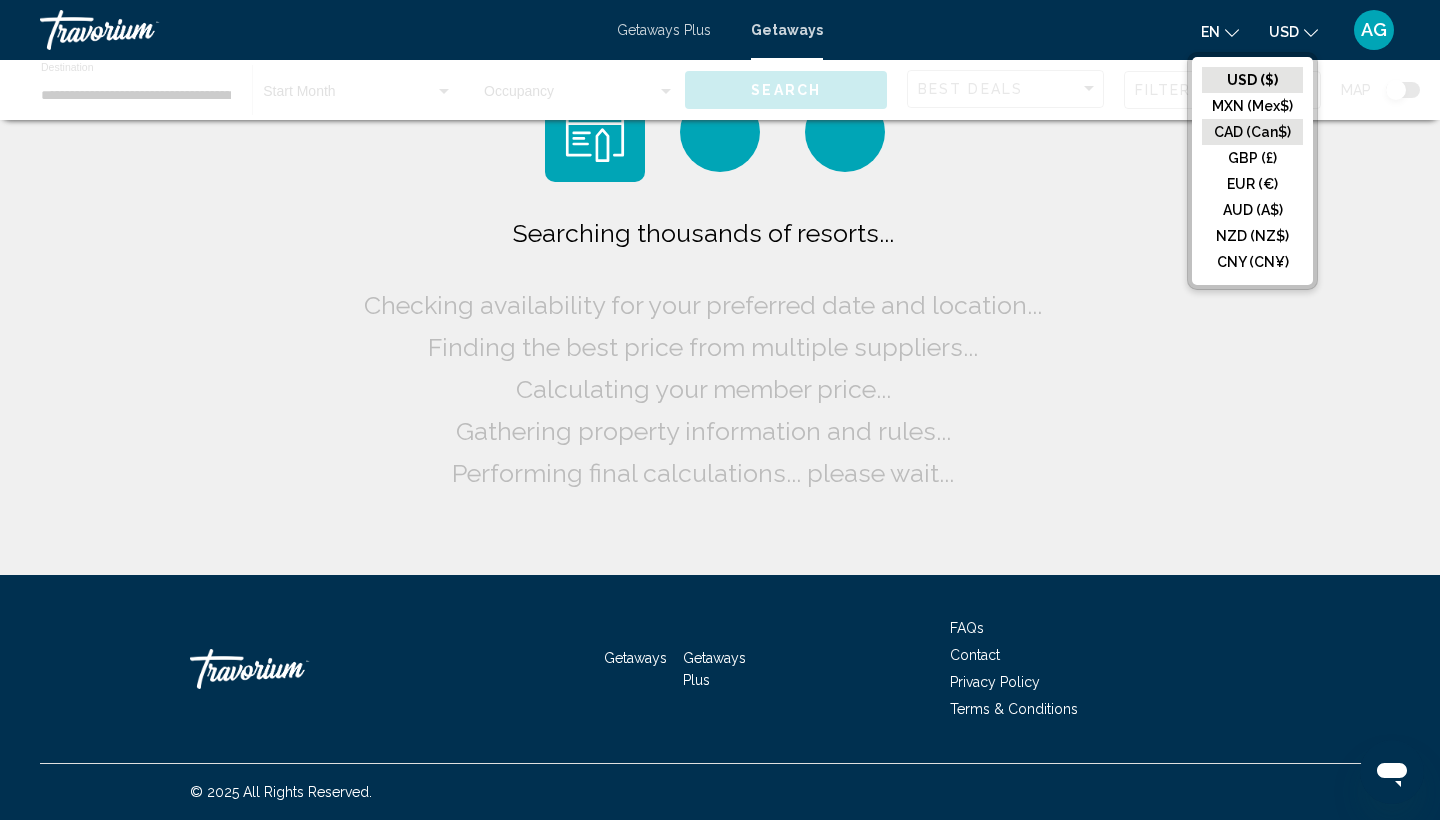 click on "CAD (Can$)" 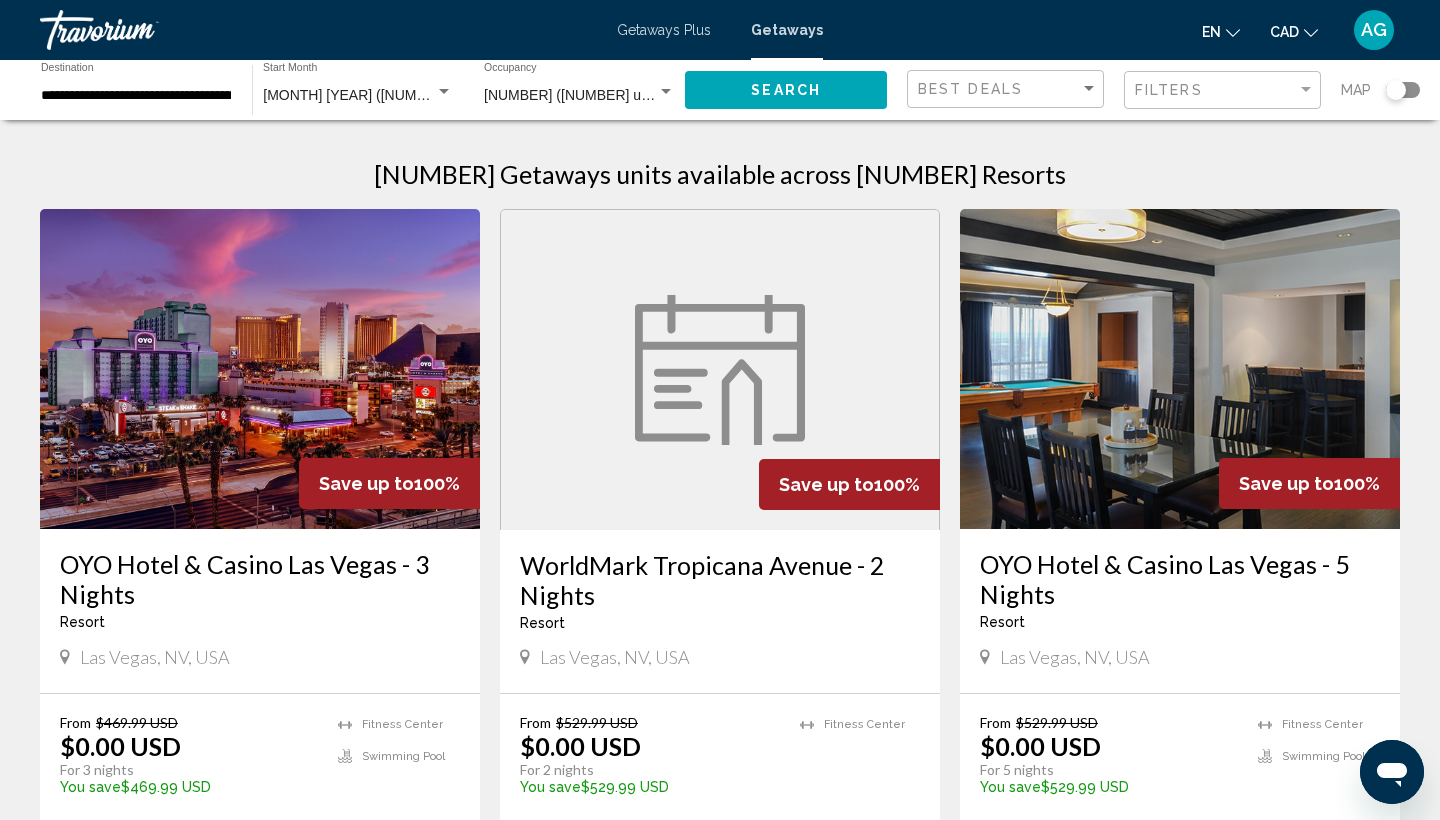 scroll, scrollTop: 0, scrollLeft: 0, axis: both 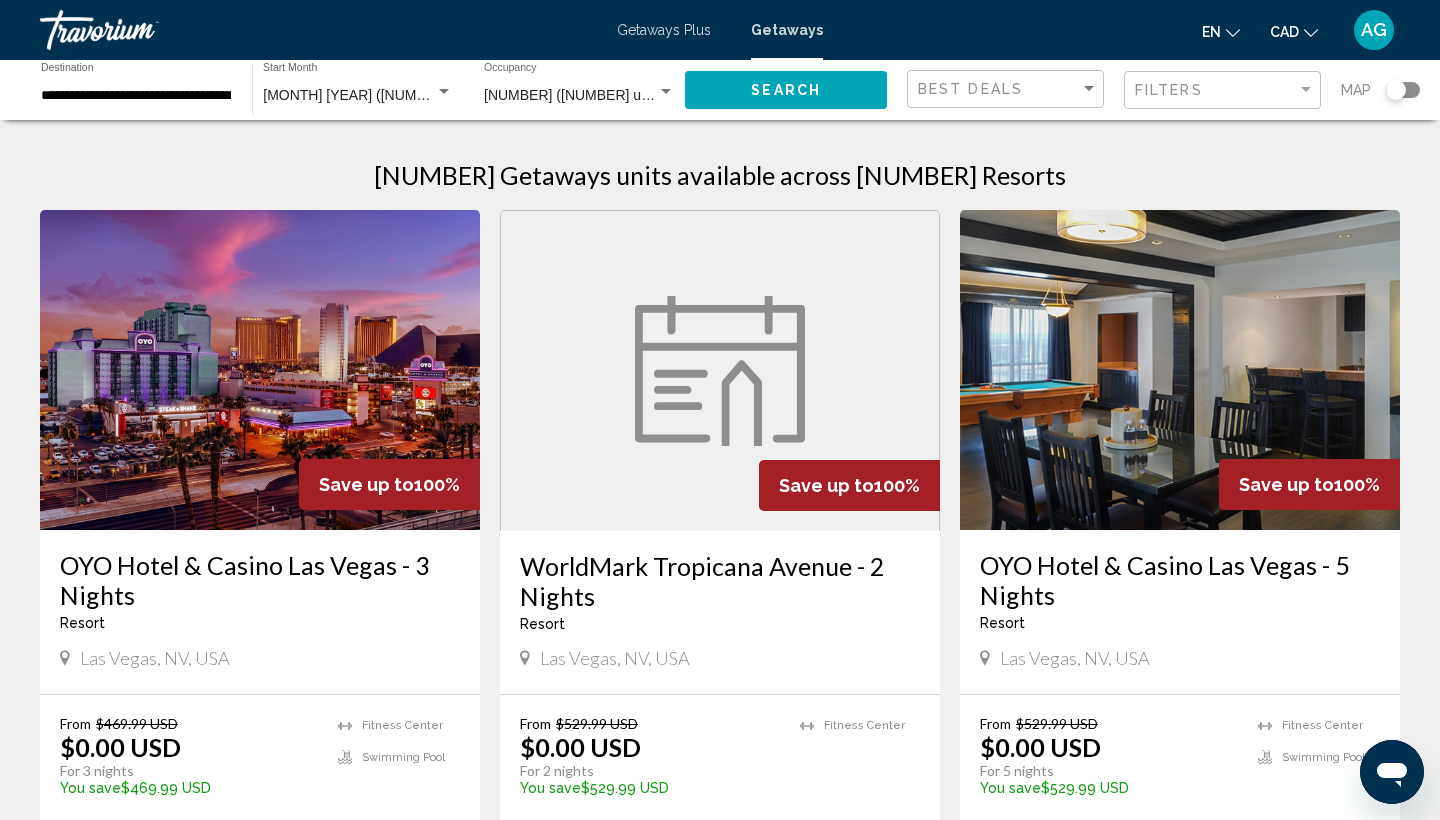 click on "**********" at bounding box center [136, 96] 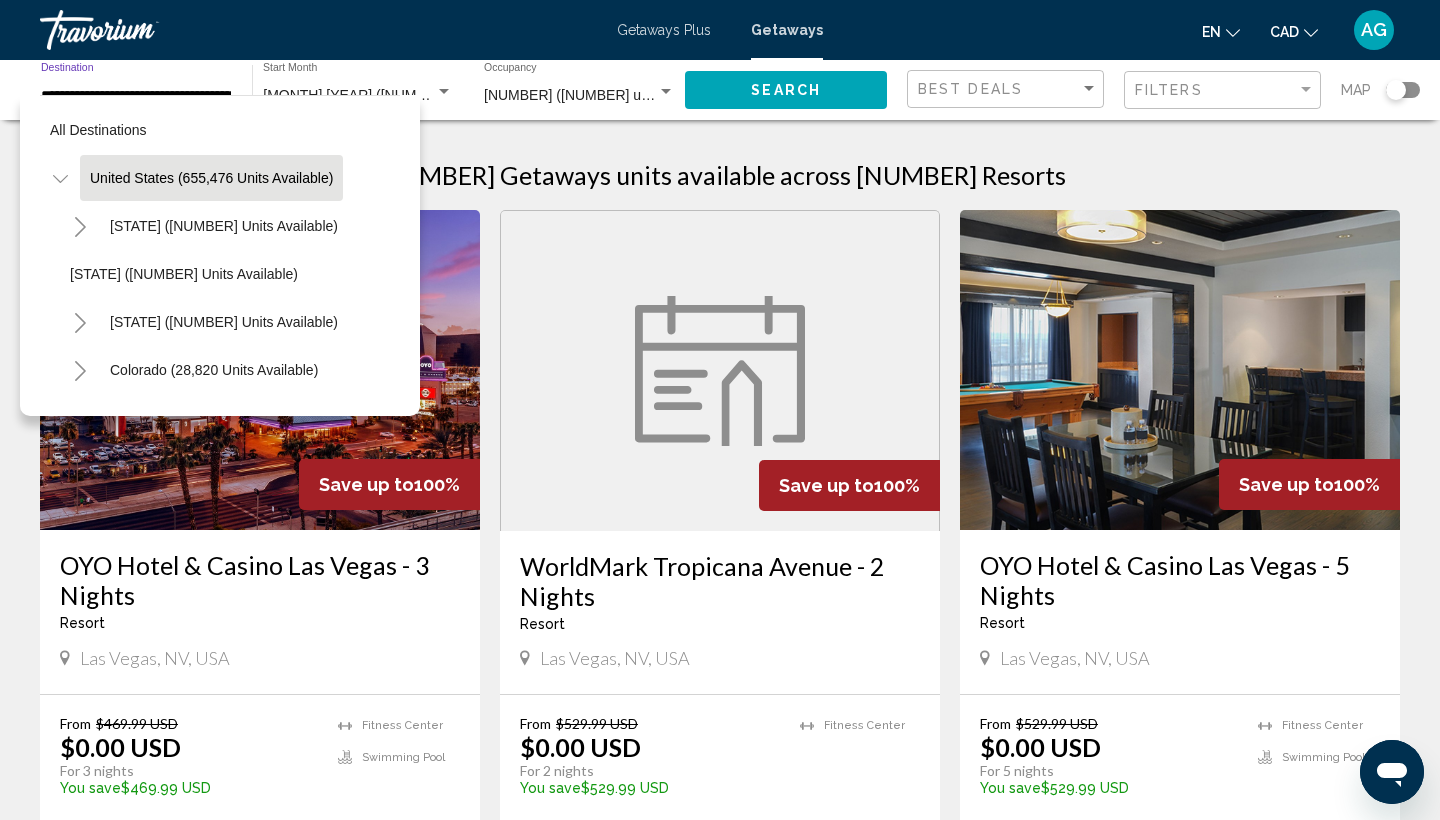 scroll, scrollTop: 0, scrollLeft: 0, axis: both 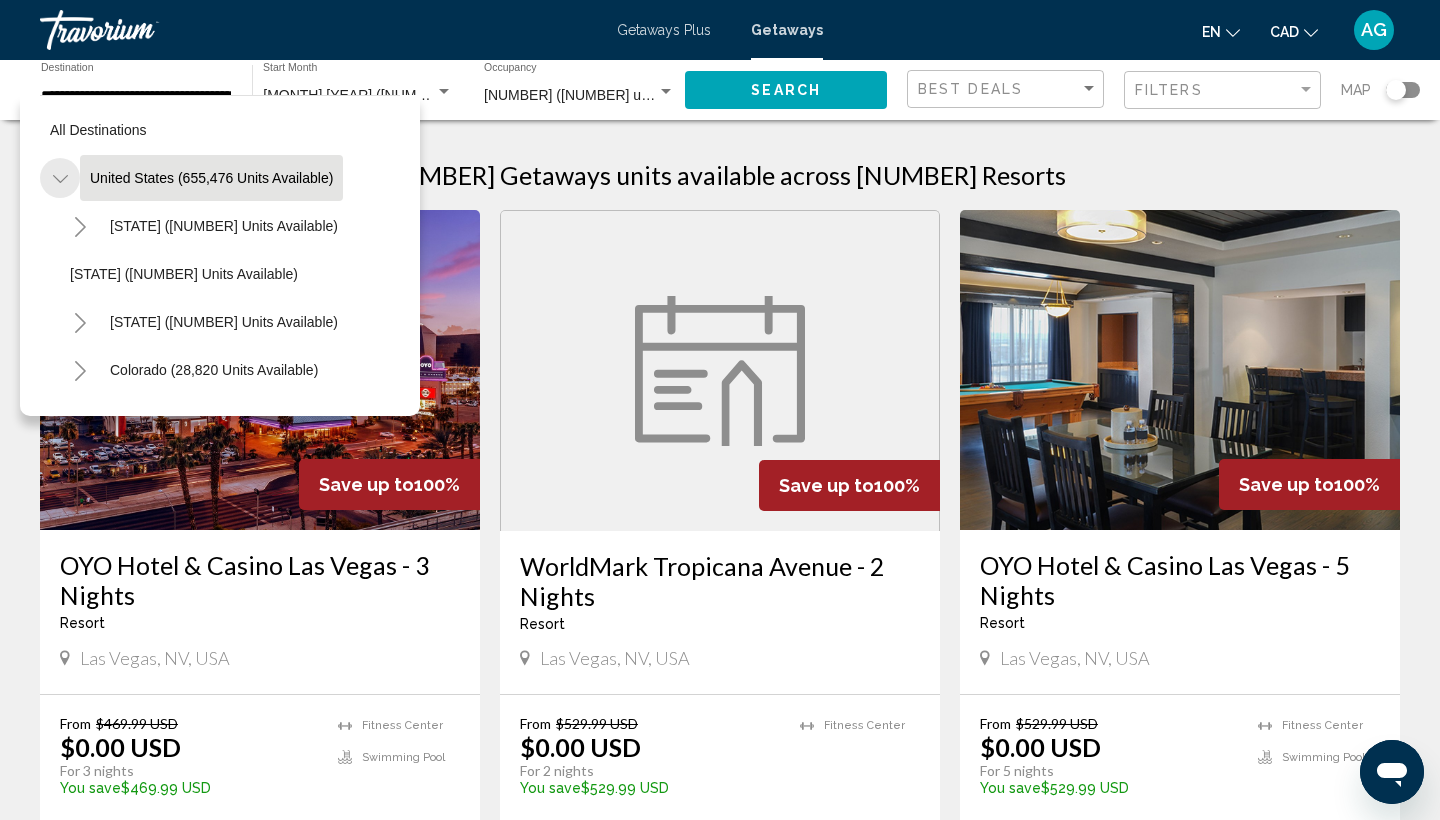 click 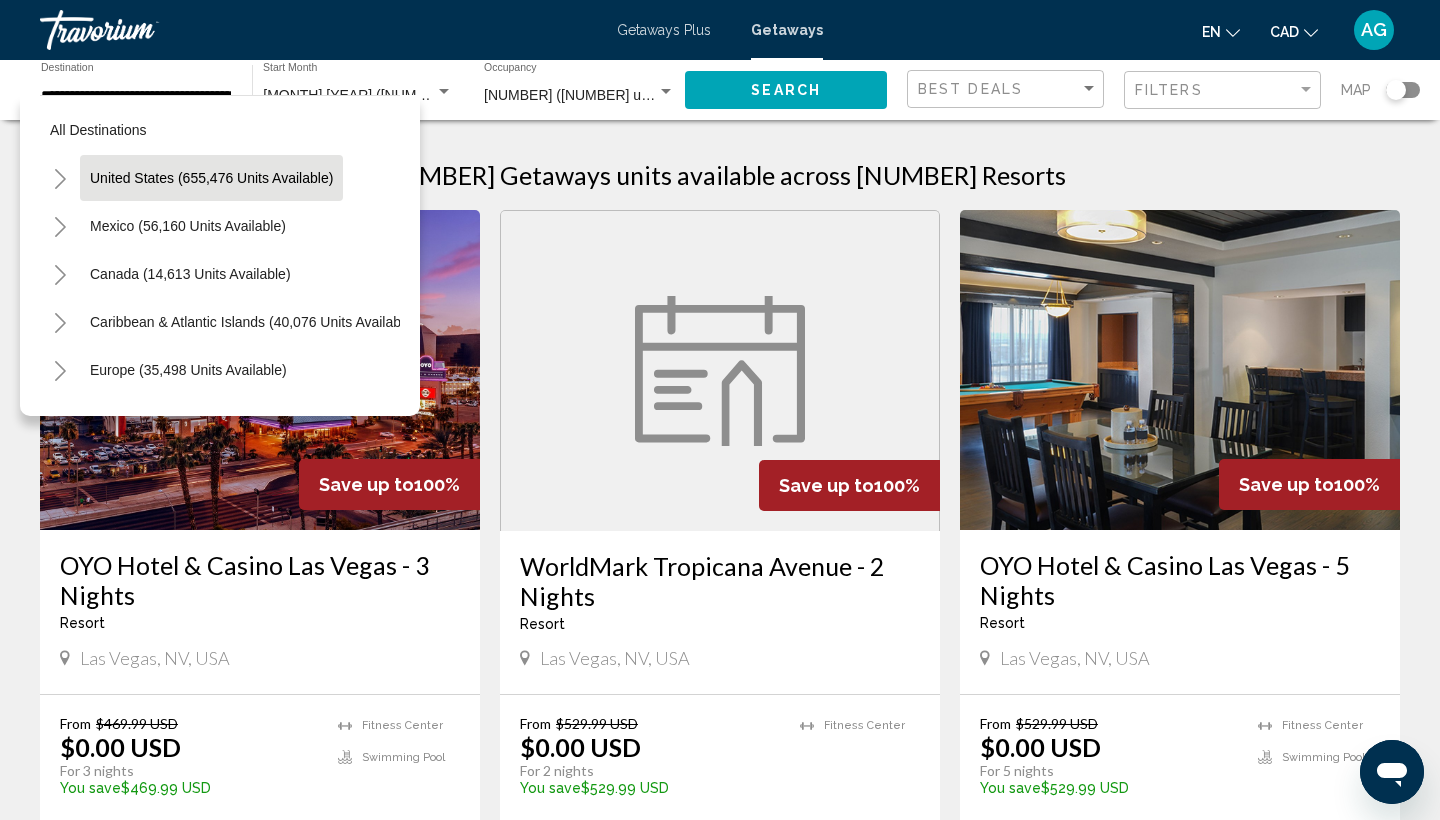 click 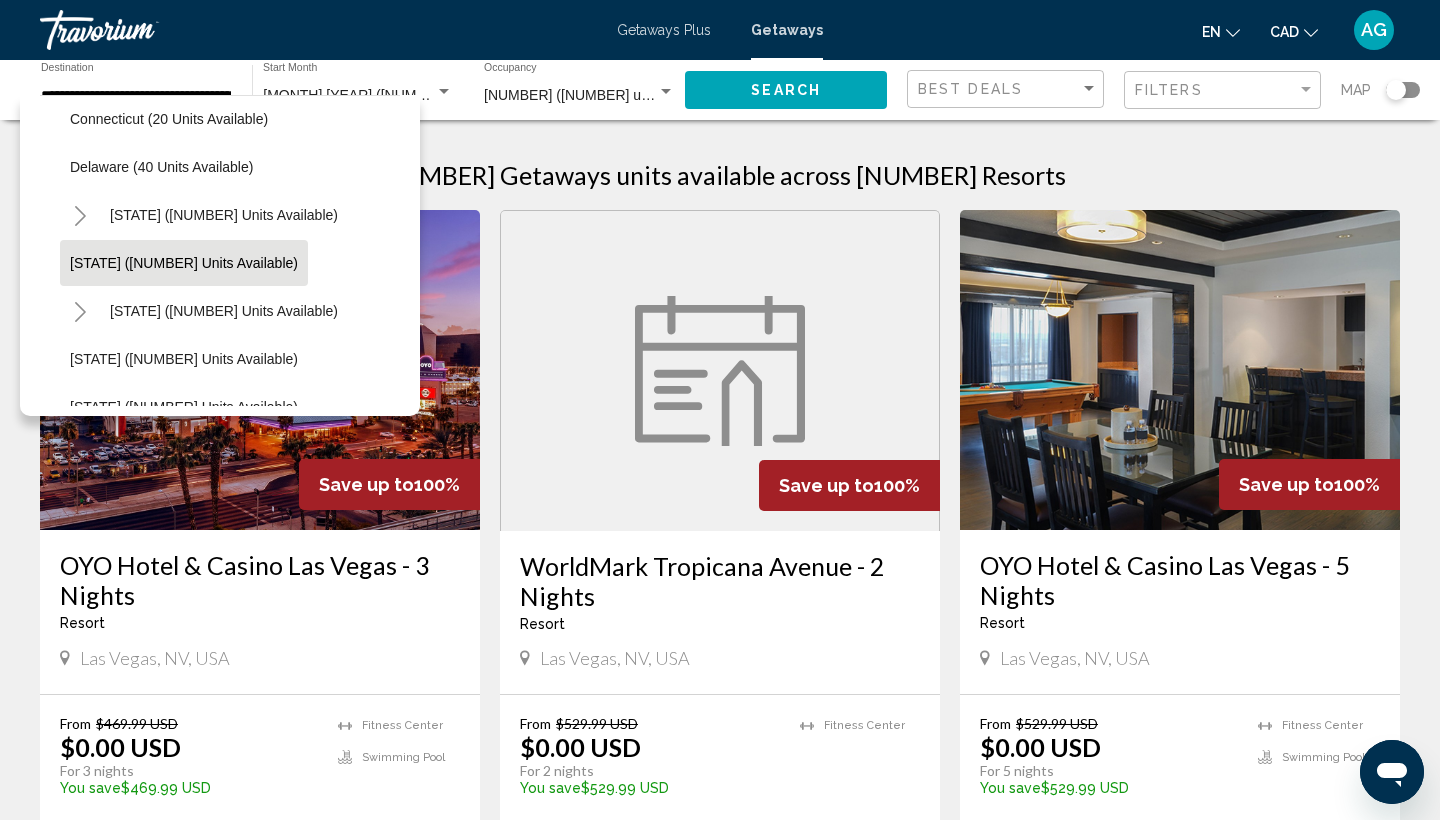 scroll, scrollTop: 300, scrollLeft: 0, axis: vertical 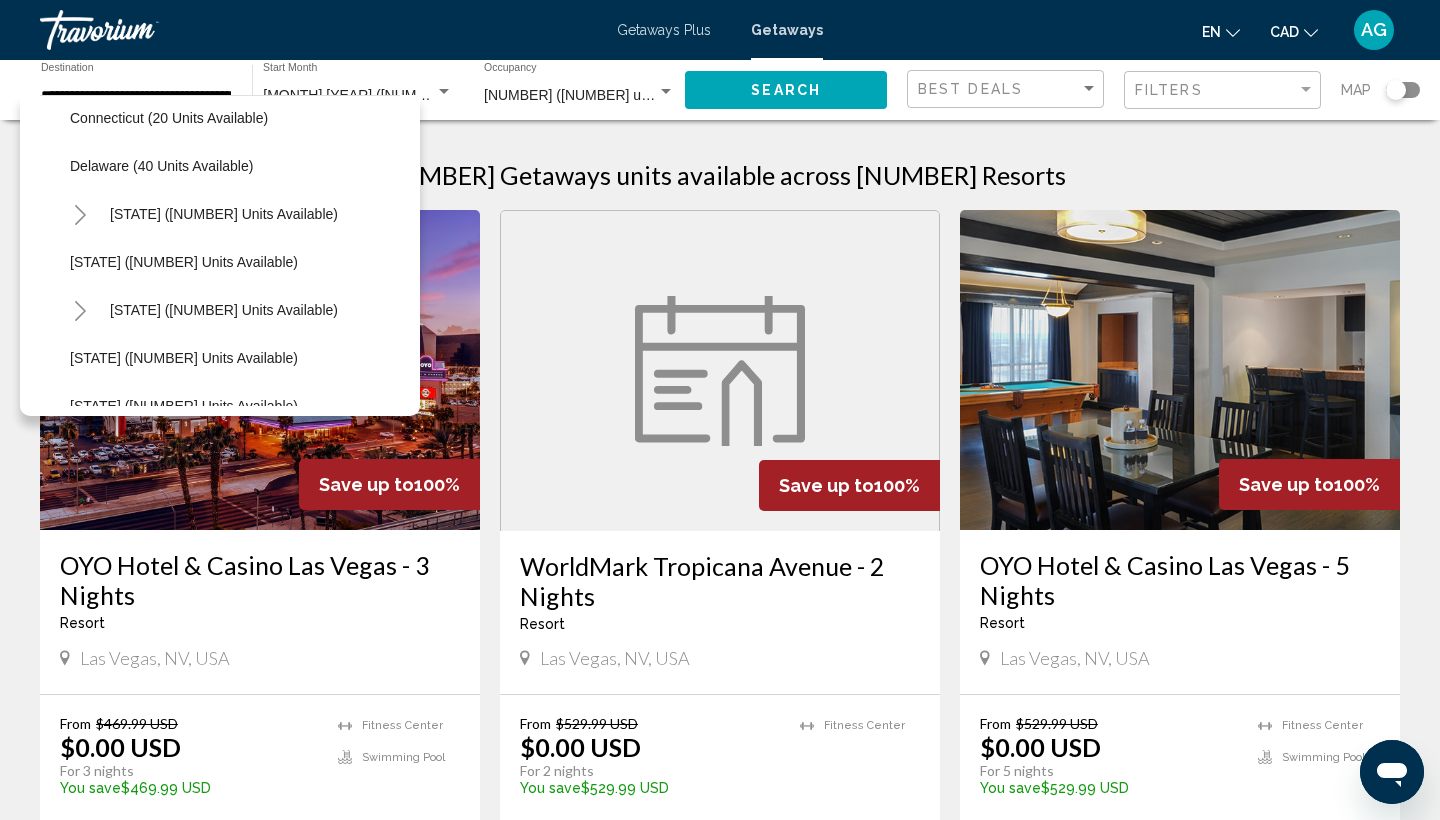 click 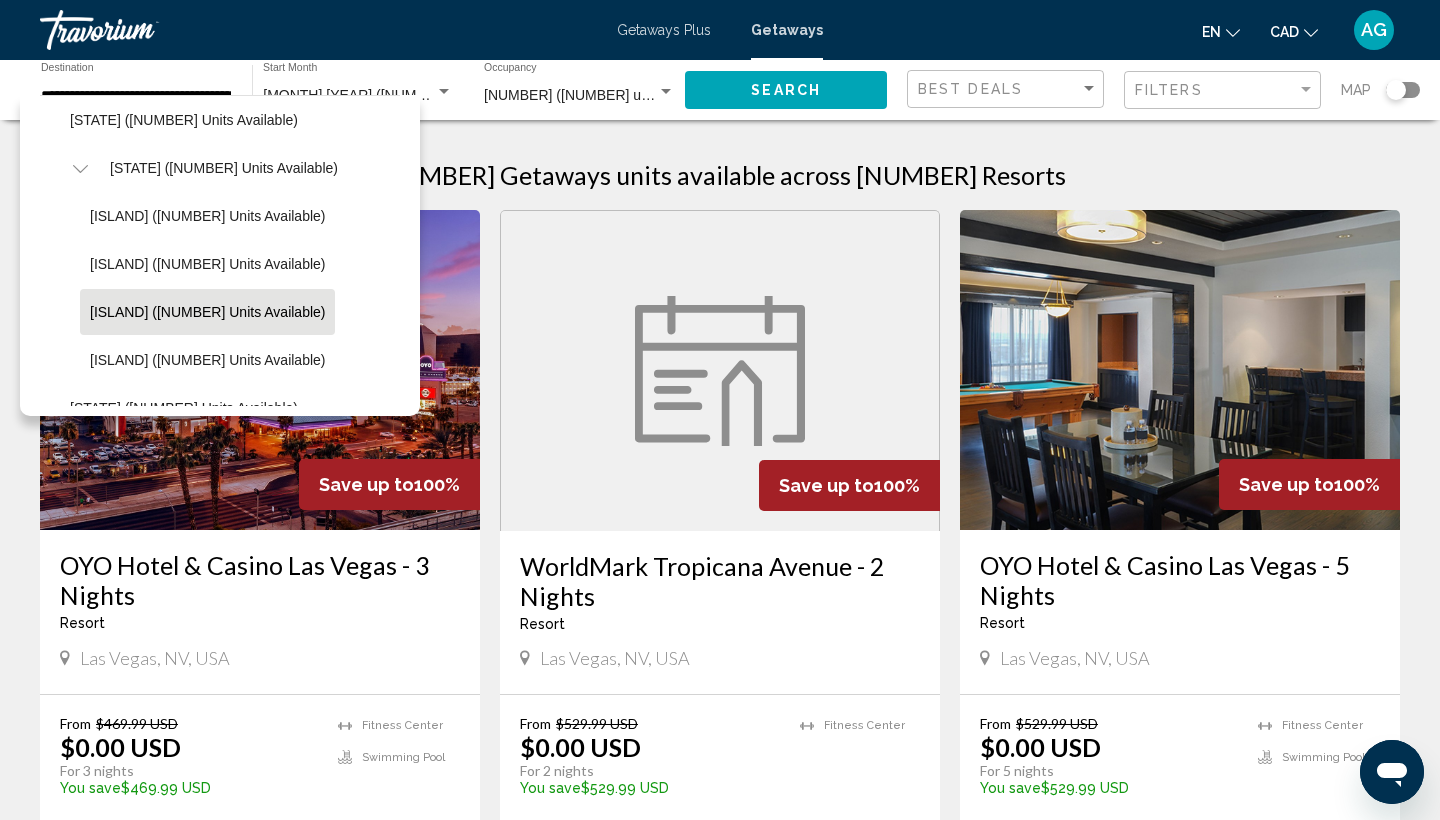 scroll, scrollTop: 443, scrollLeft: 0, axis: vertical 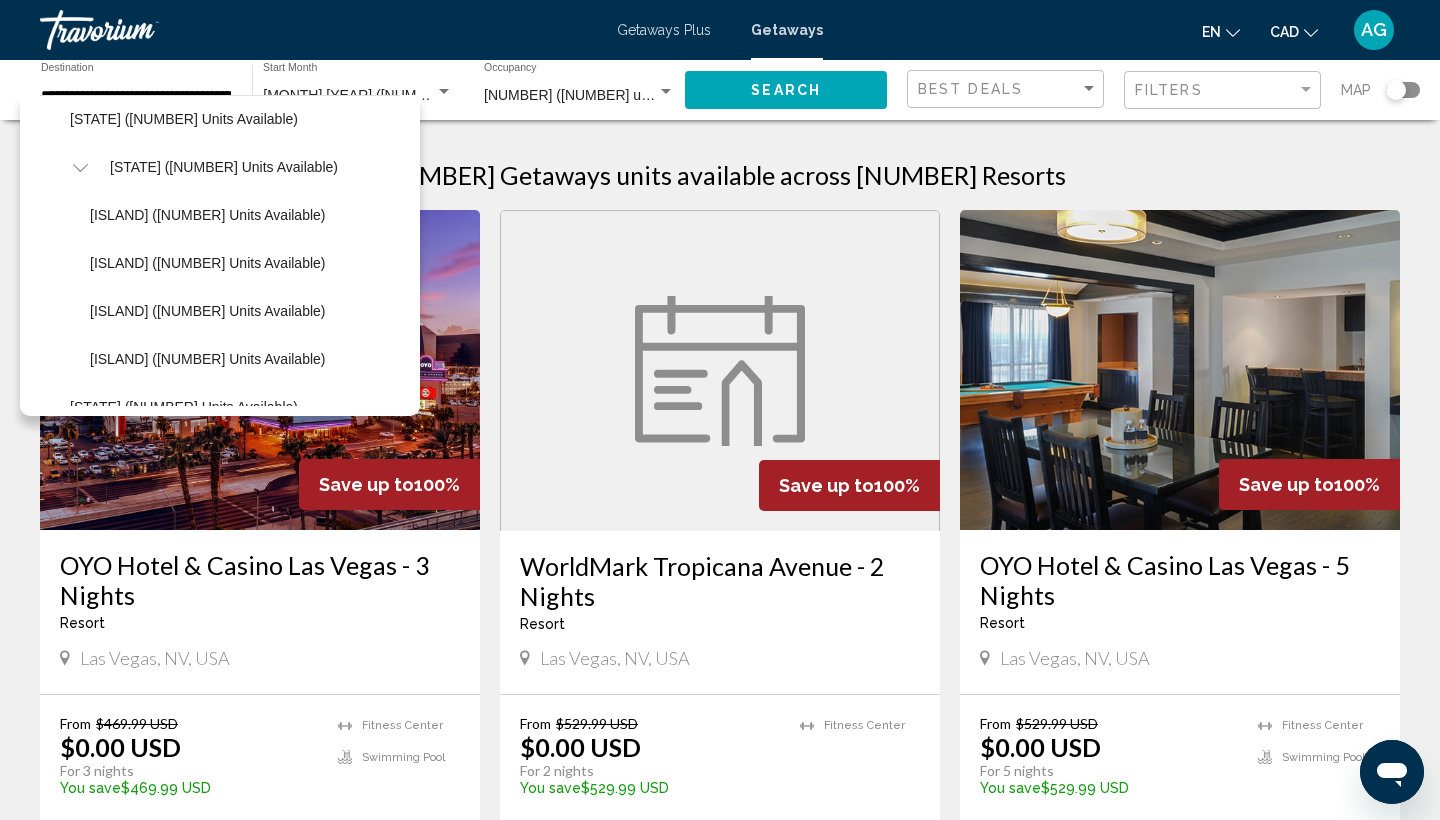 click on "Oahu (13,213 units available)" 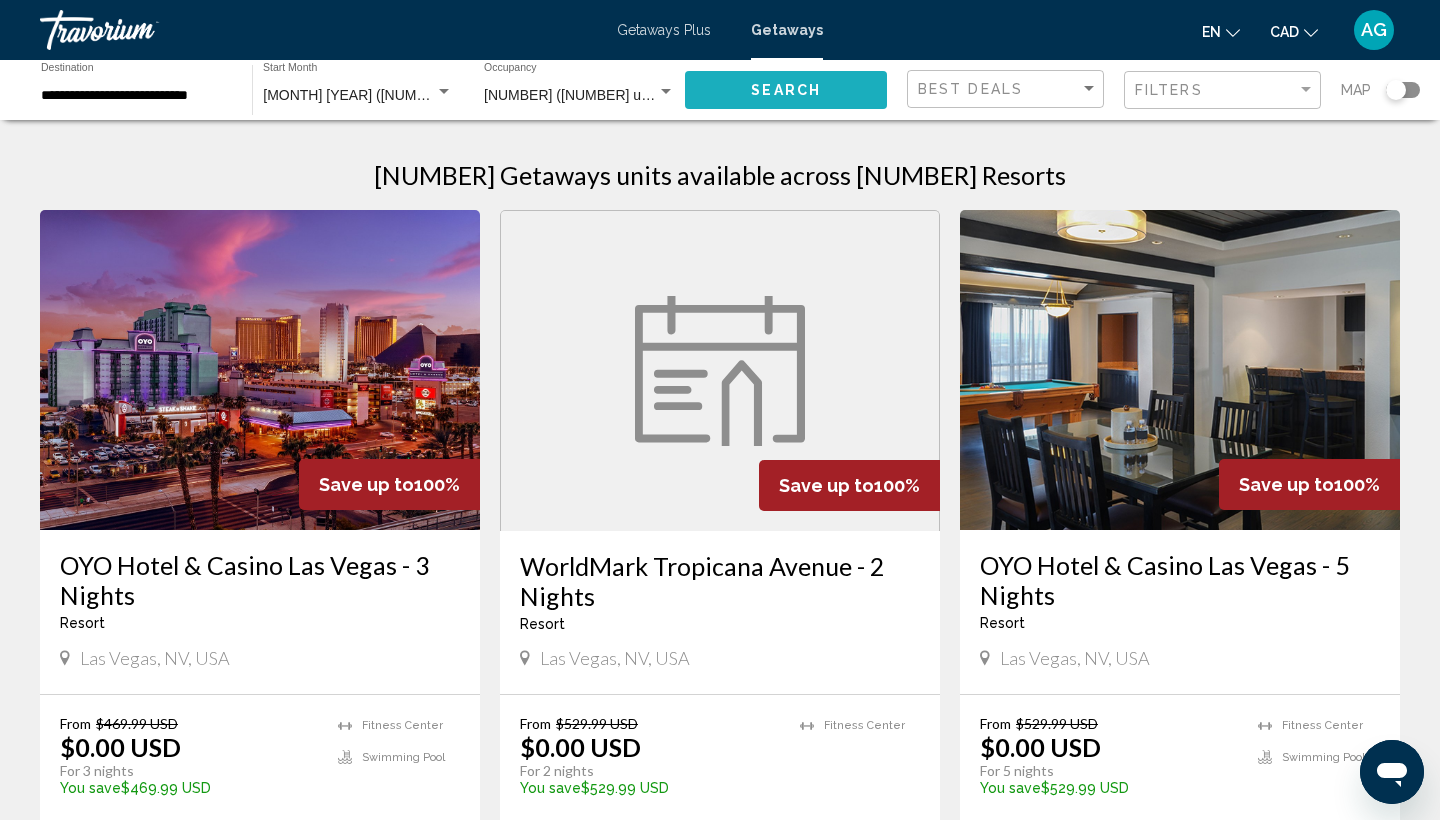 click on "Search" 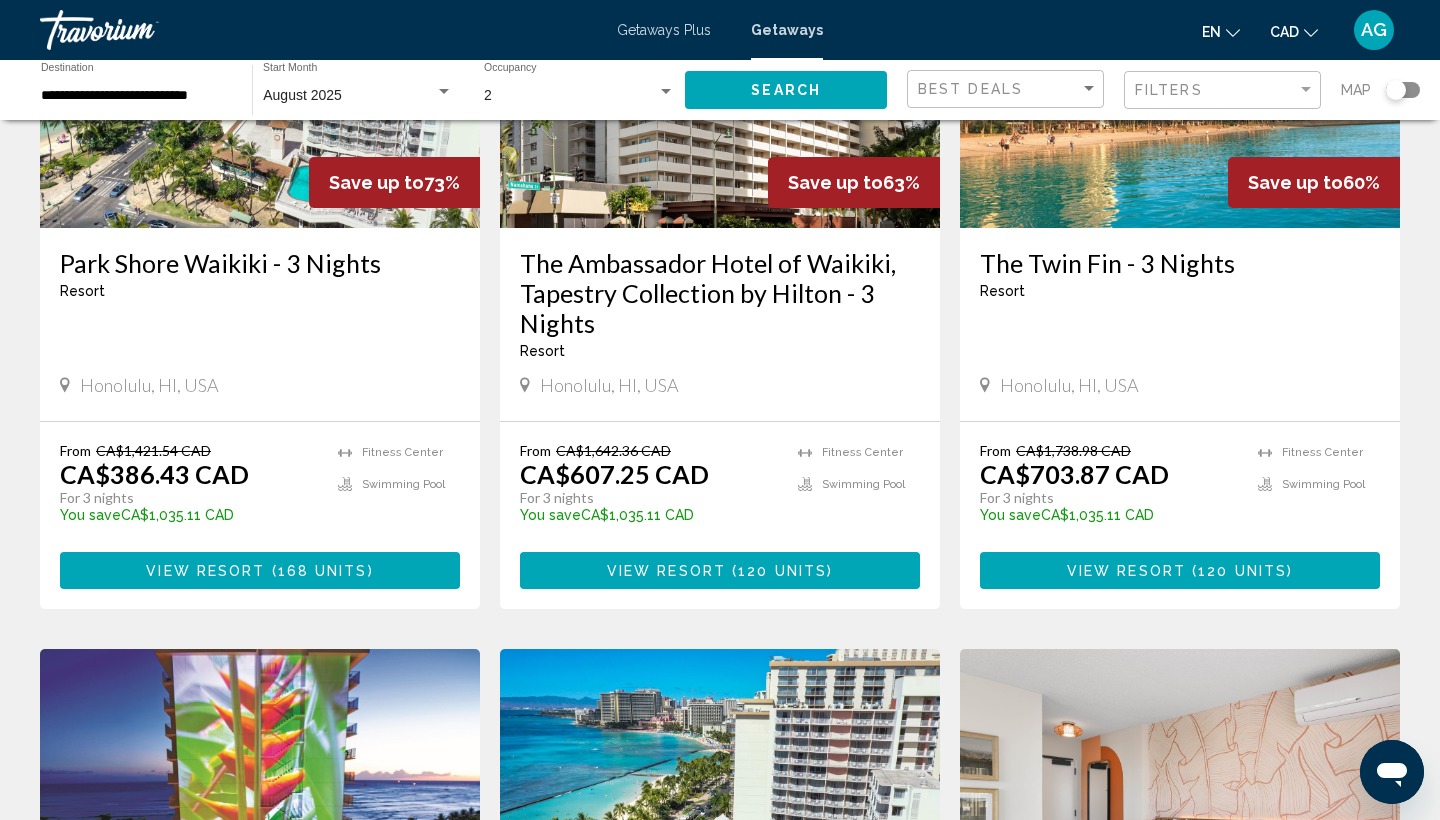 scroll, scrollTop: 248, scrollLeft: 0, axis: vertical 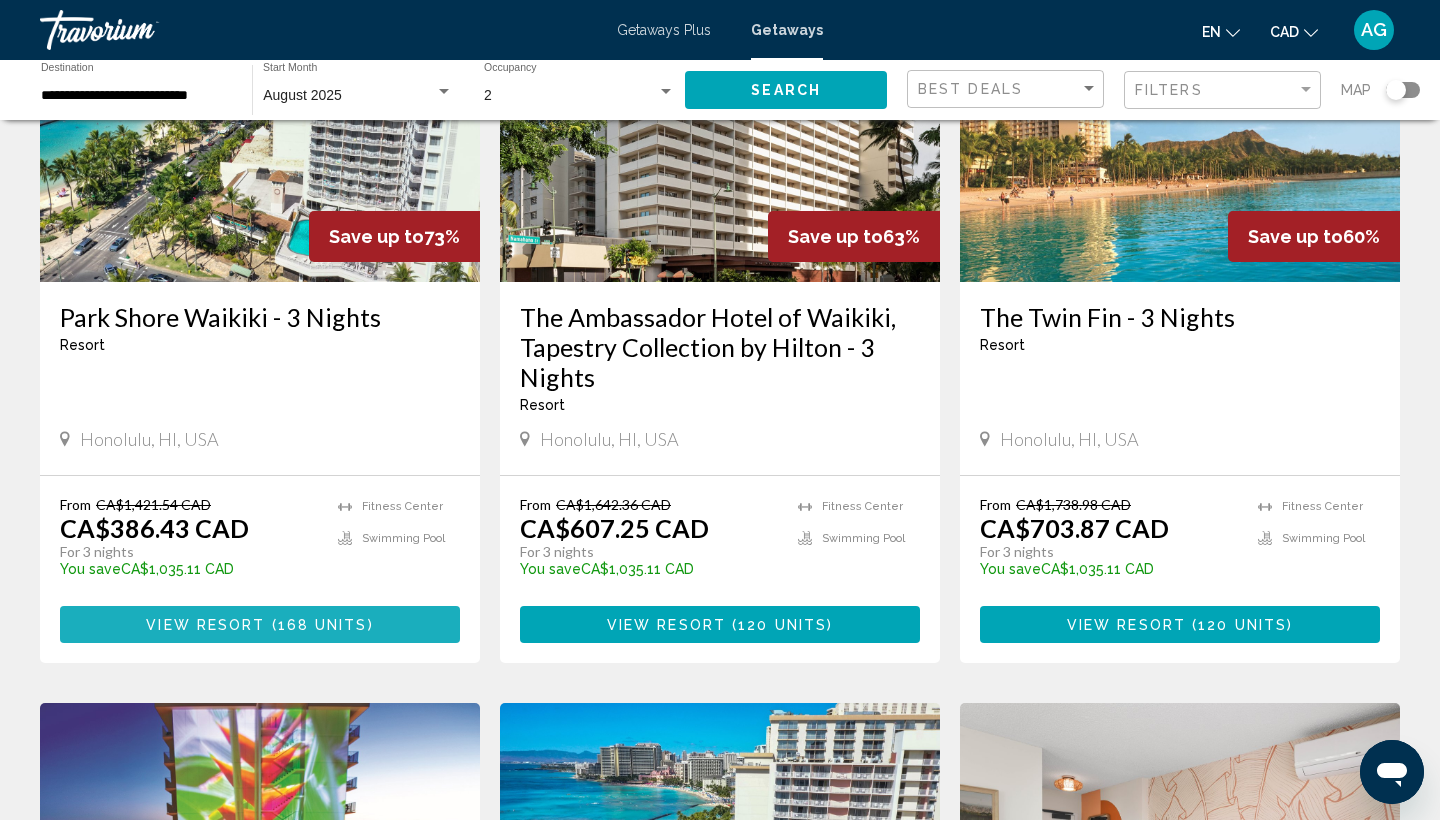 click on "168 units" at bounding box center [323, 625] 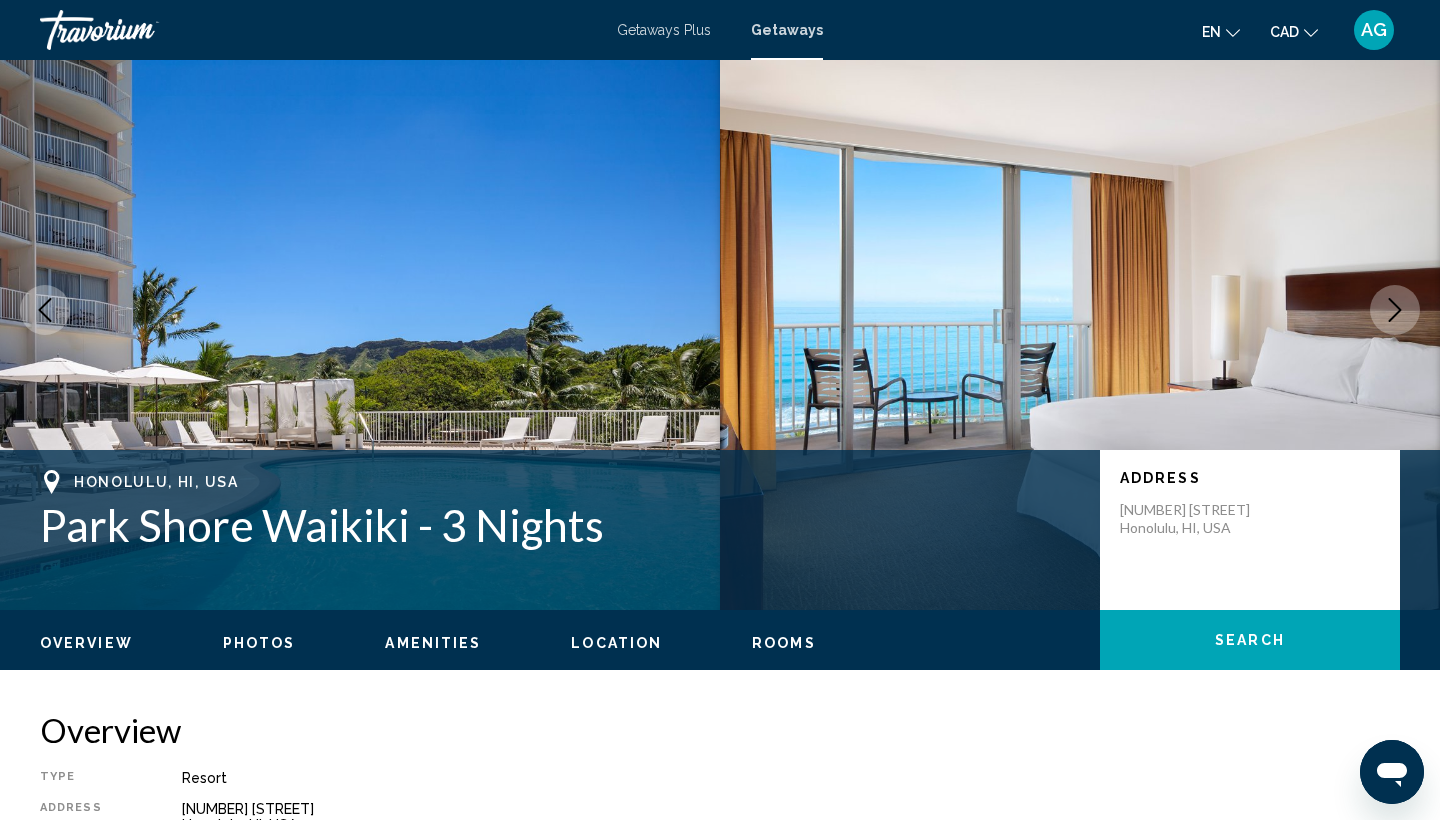 scroll, scrollTop: 54, scrollLeft: 0, axis: vertical 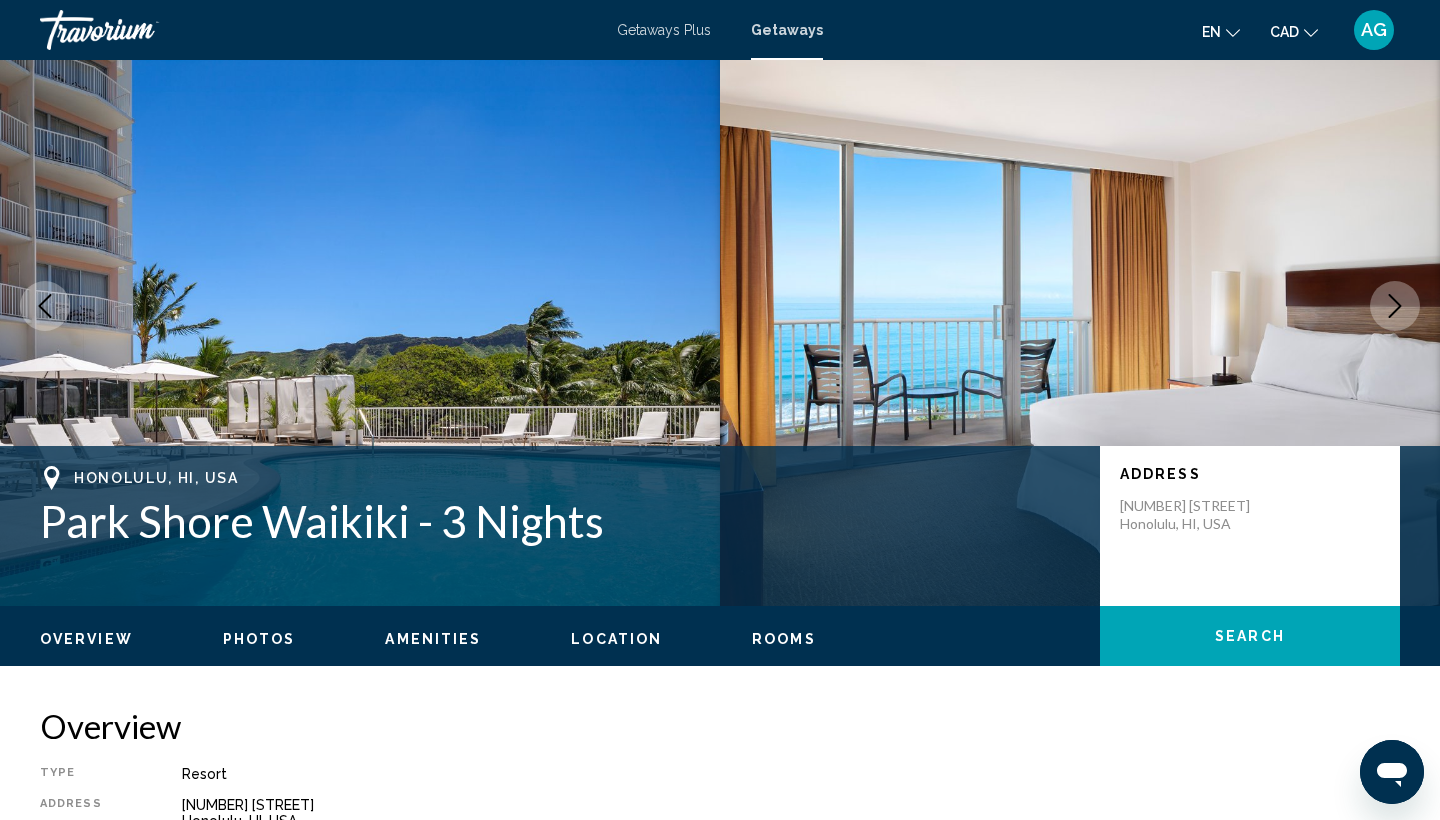 click 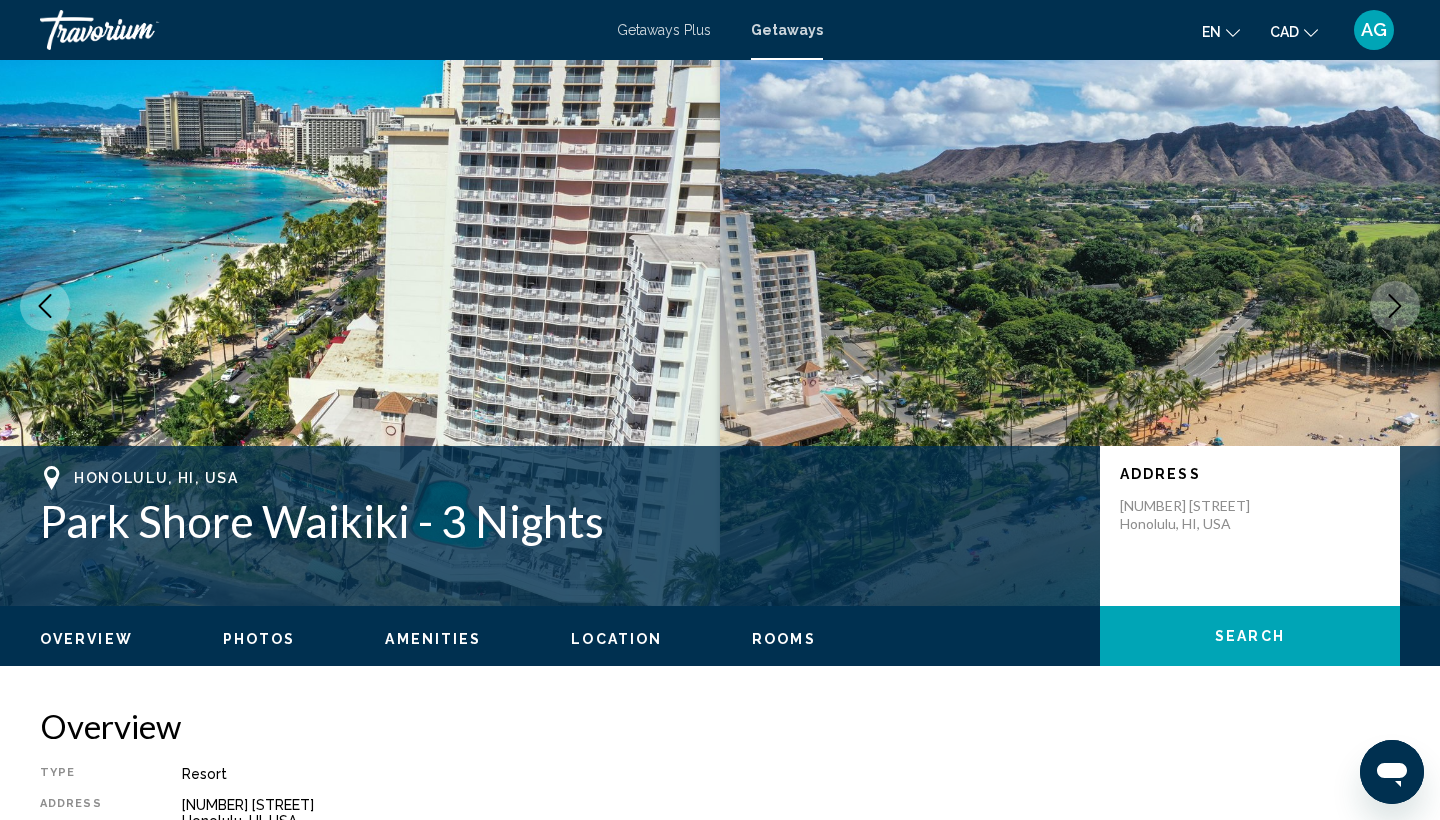 click 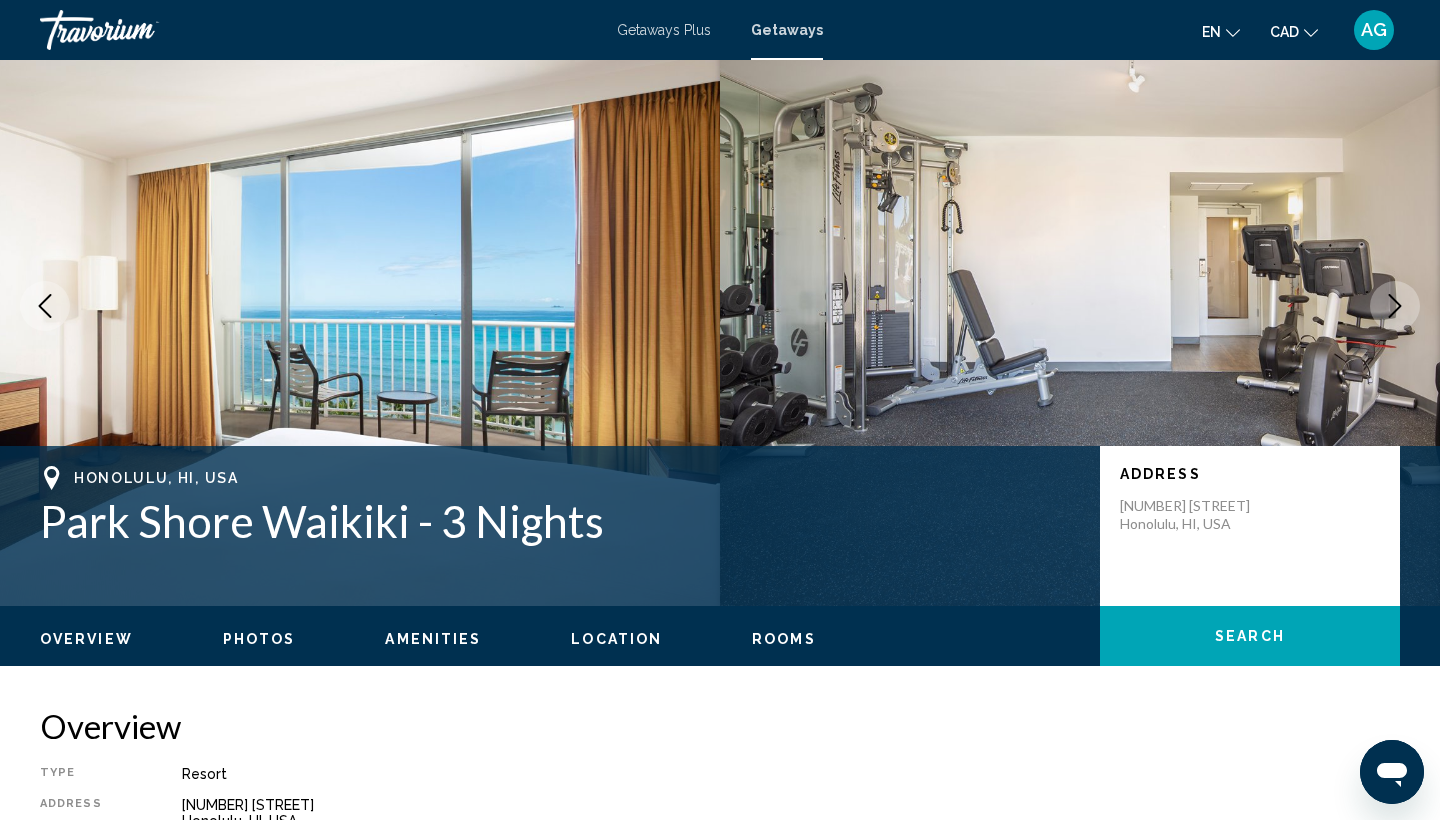 click 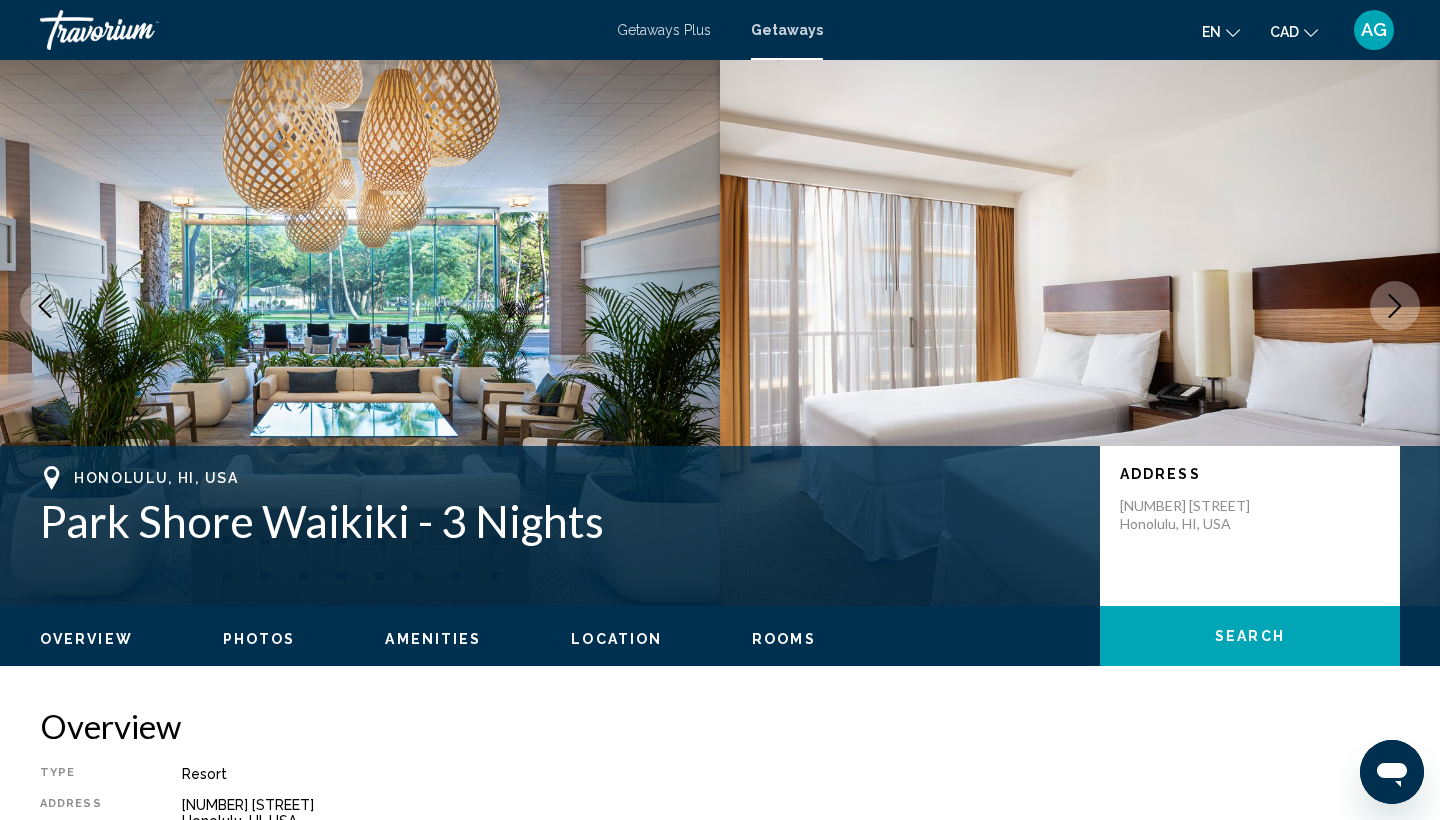 click 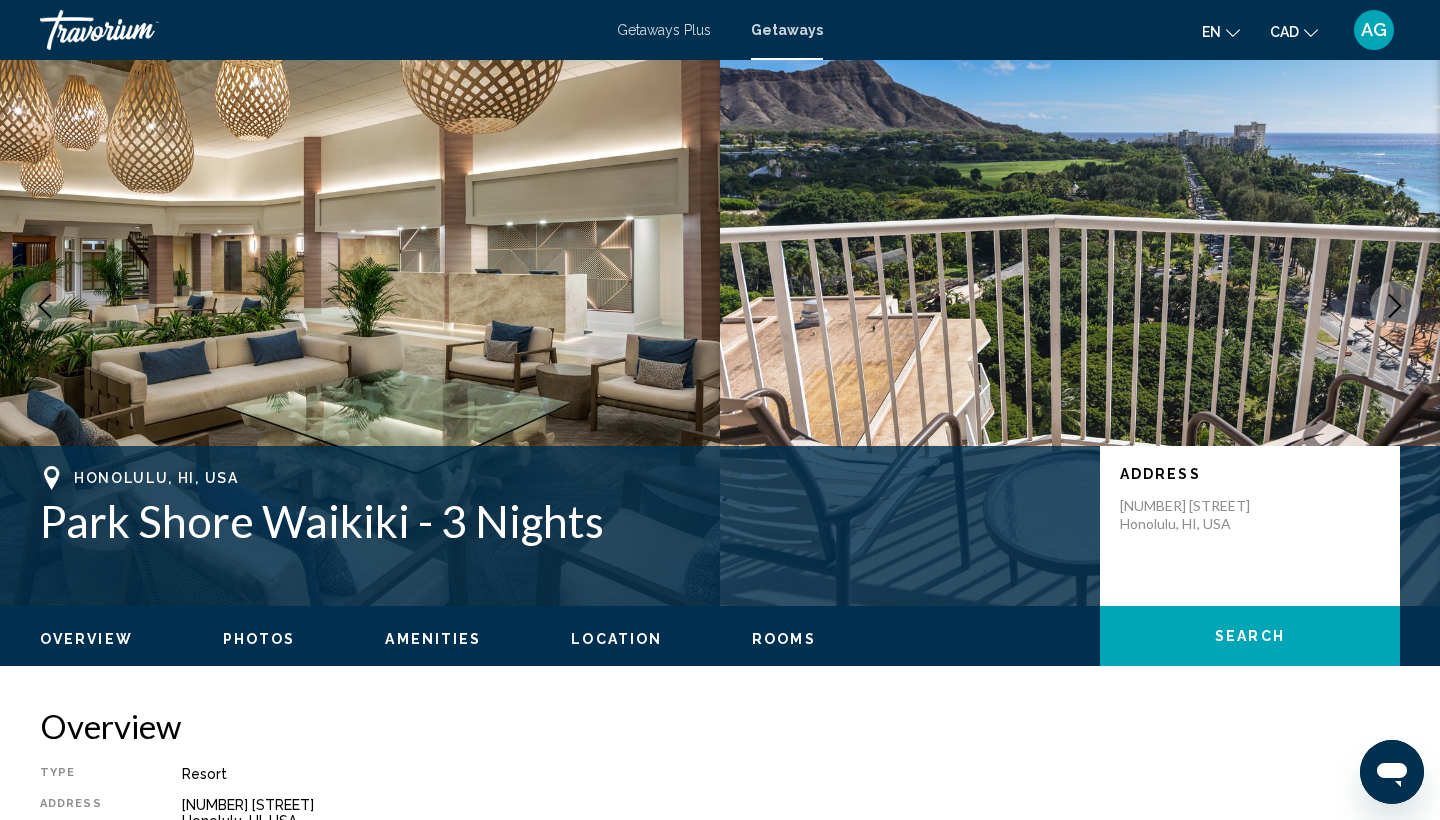 click 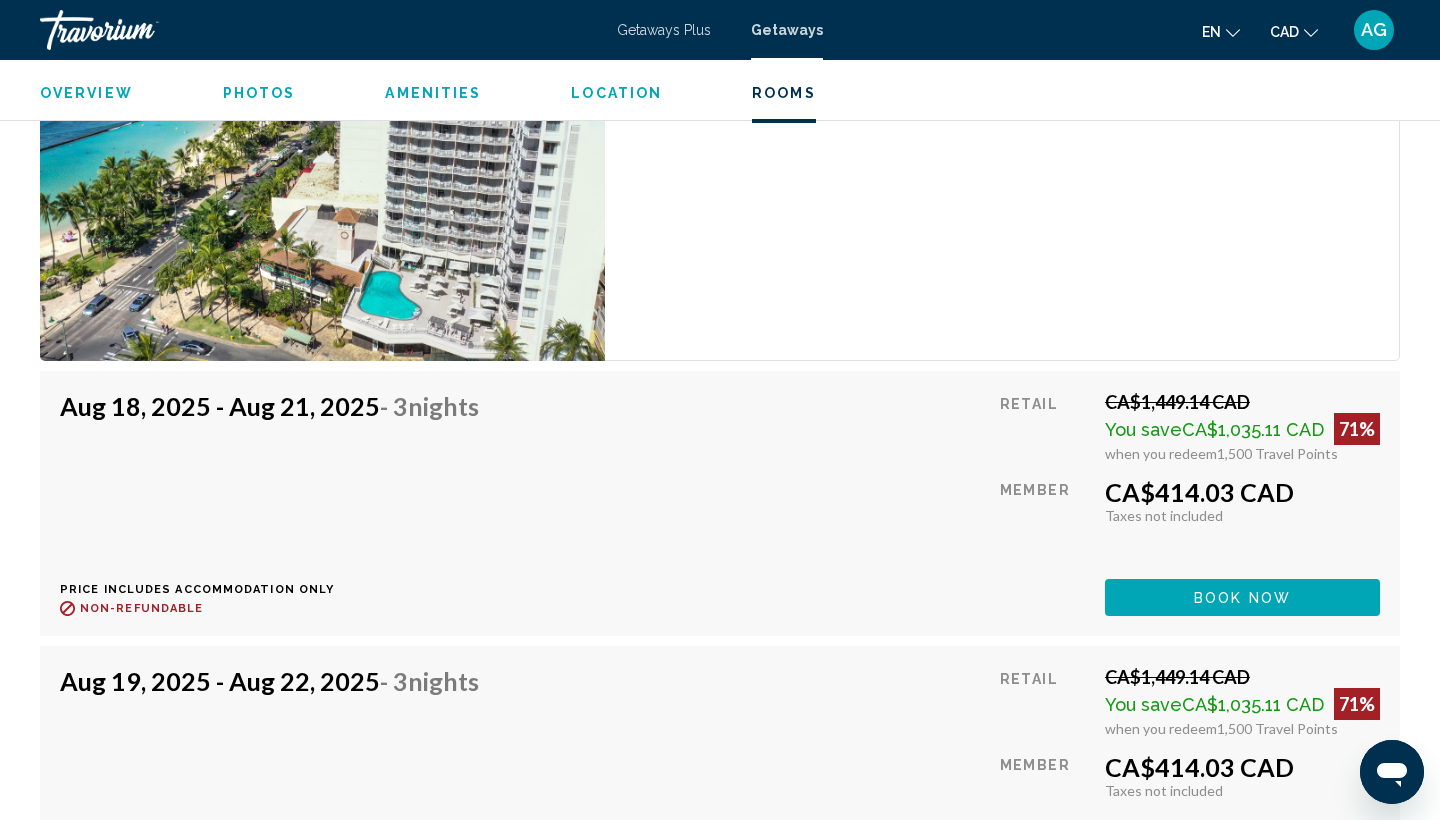 scroll, scrollTop: 3372, scrollLeft: 0, axis: vertical 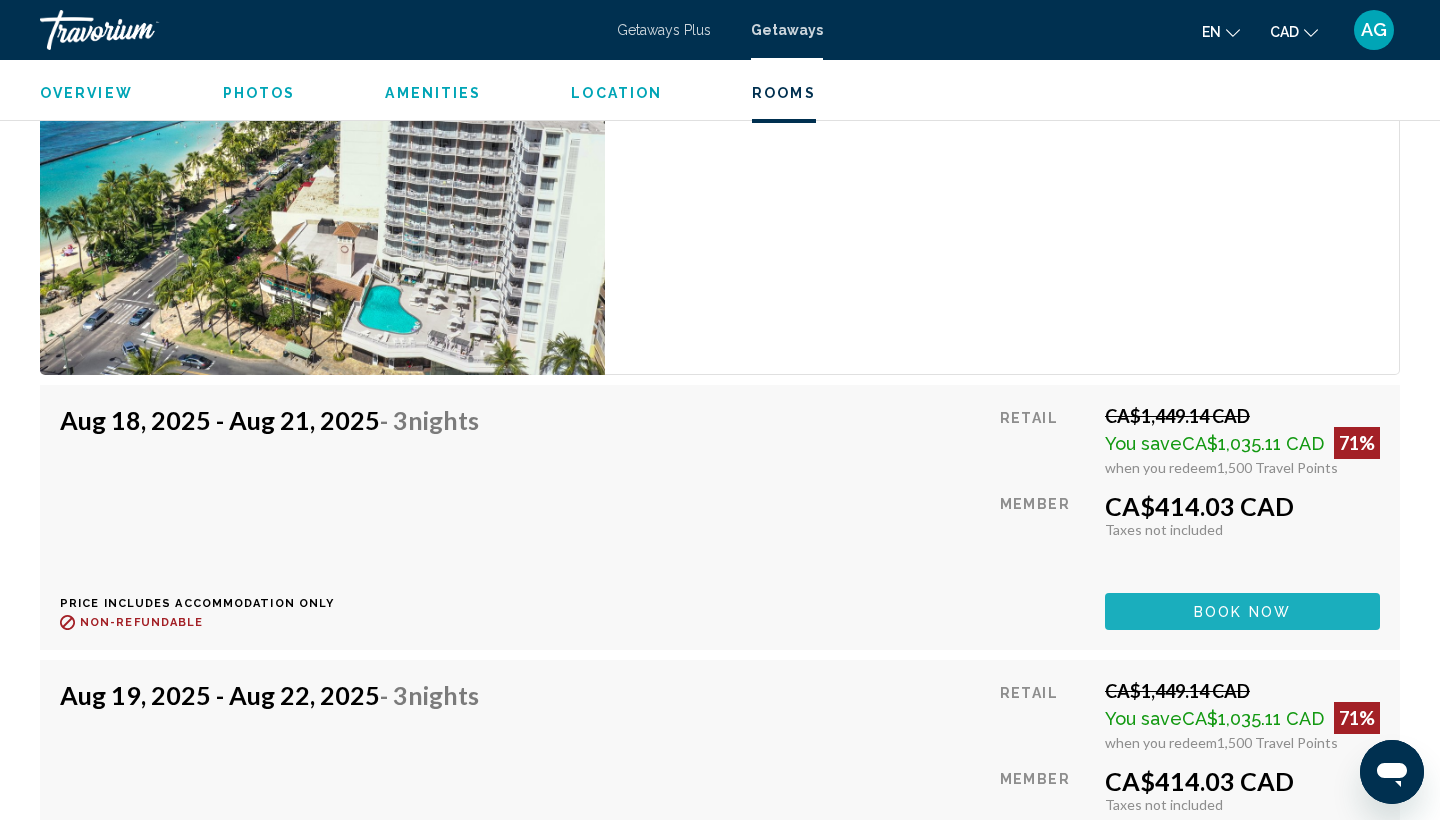click on "Book now" at bounding box center (1242, 612) 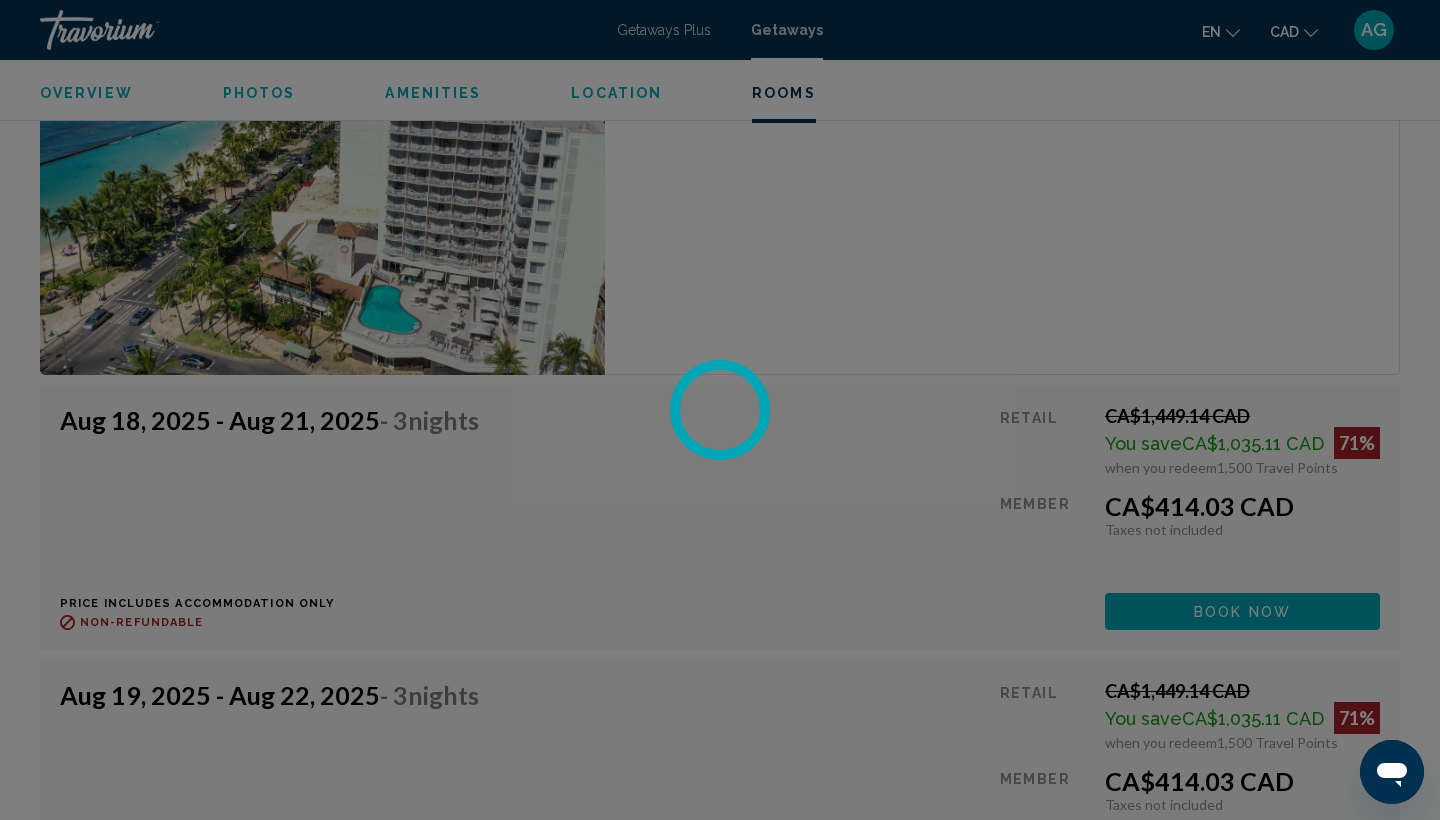 scroll, scrollTop: 3381, scrollLeft: 0, axis: vertical 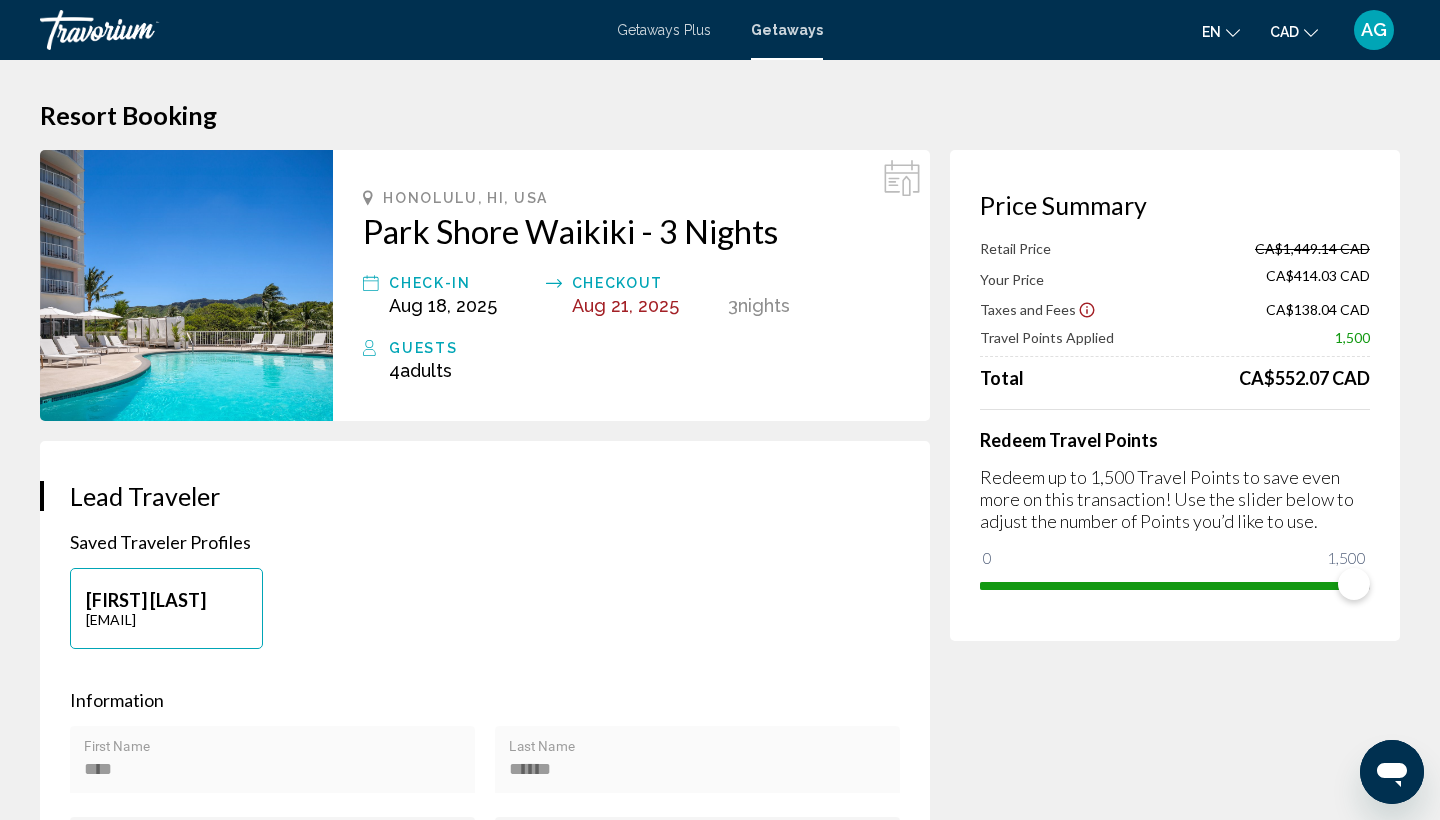 click 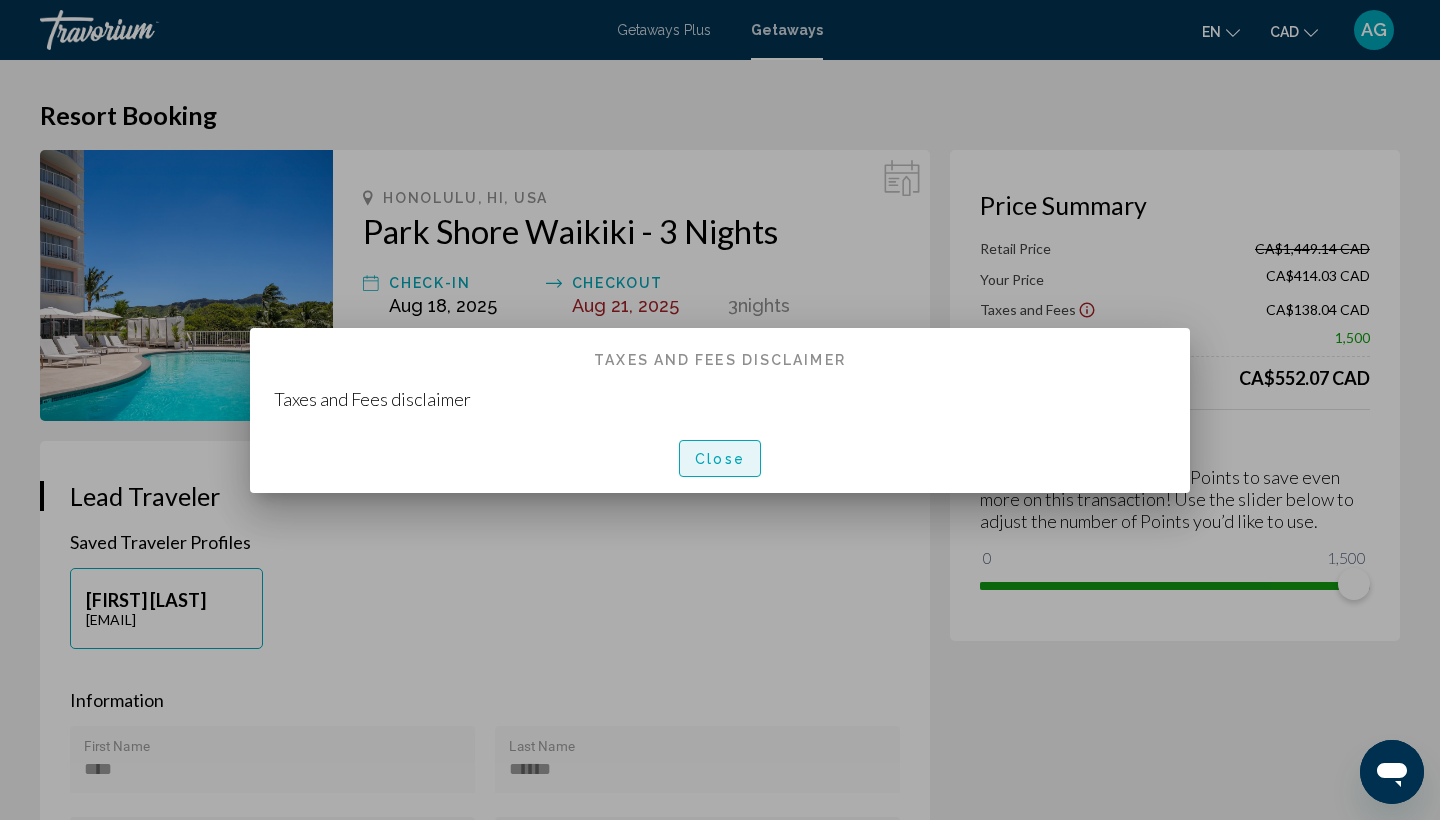 click on "Close" at bounding box center (720, 459) 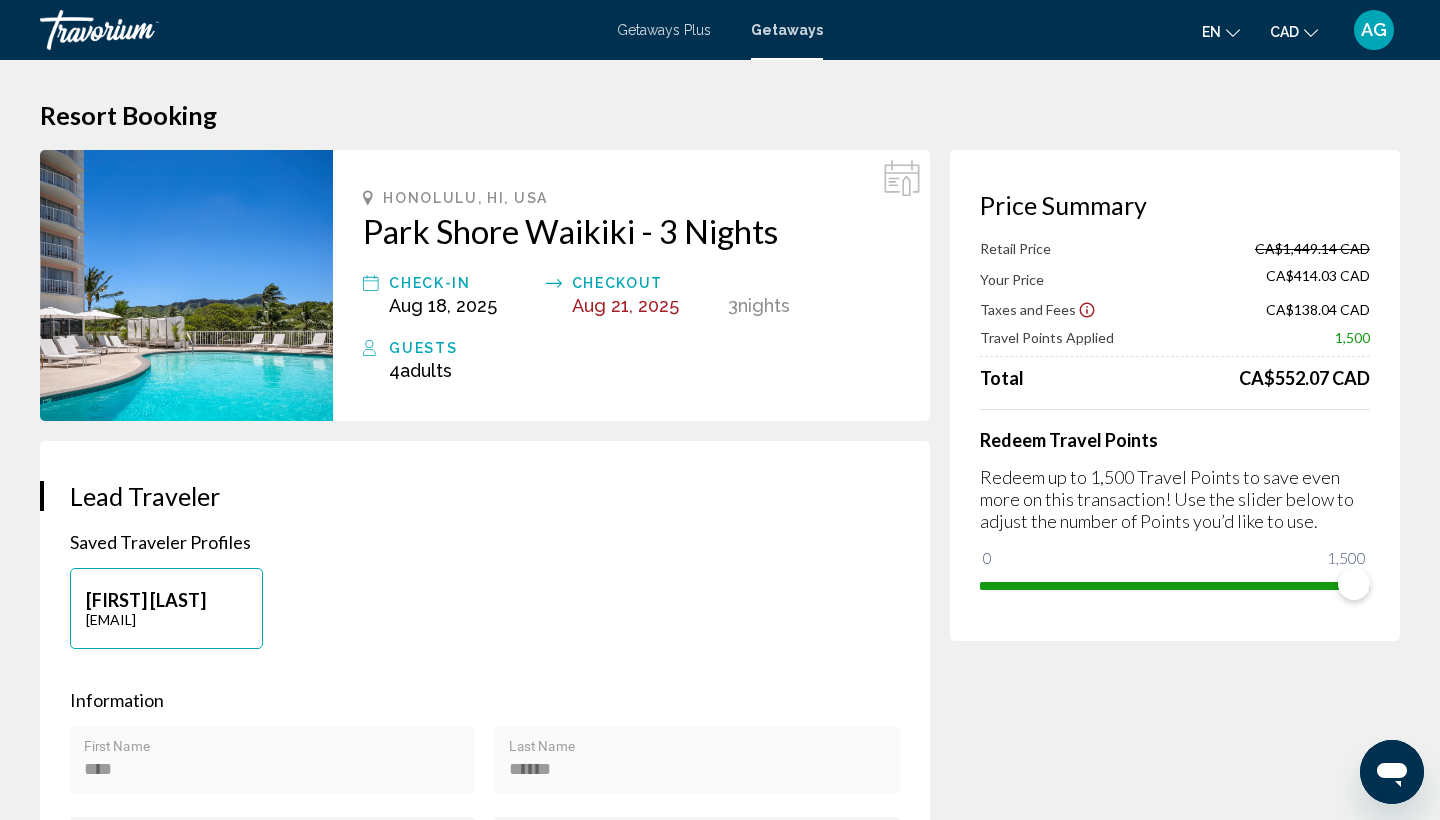 scroll, scrollTop: 0, scrollLeft: 0, axis: both 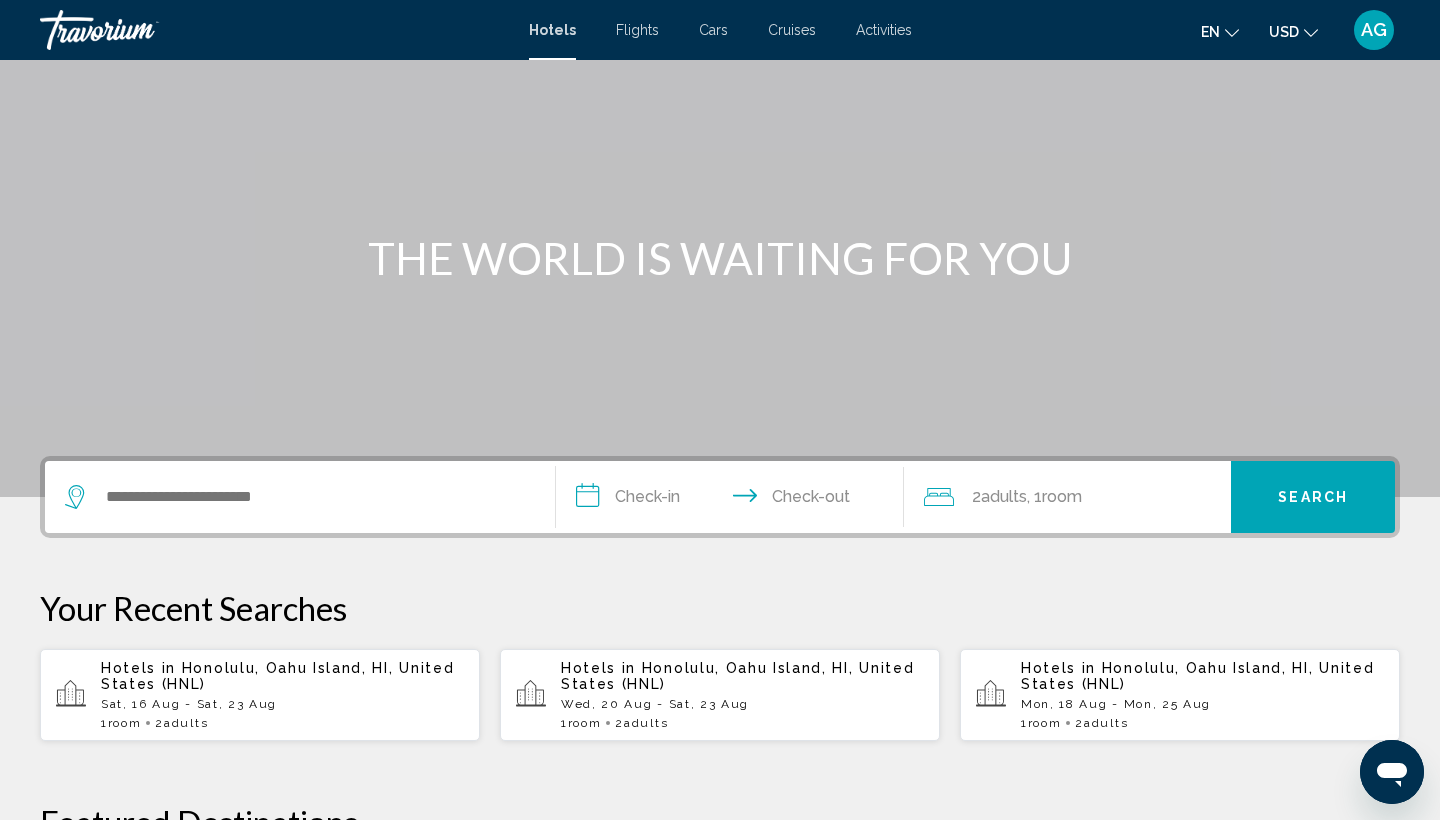 click on "Hotels in    Honolulu, Oahu Island, HI, United States (HNL)" at bounding box center (282, 676) 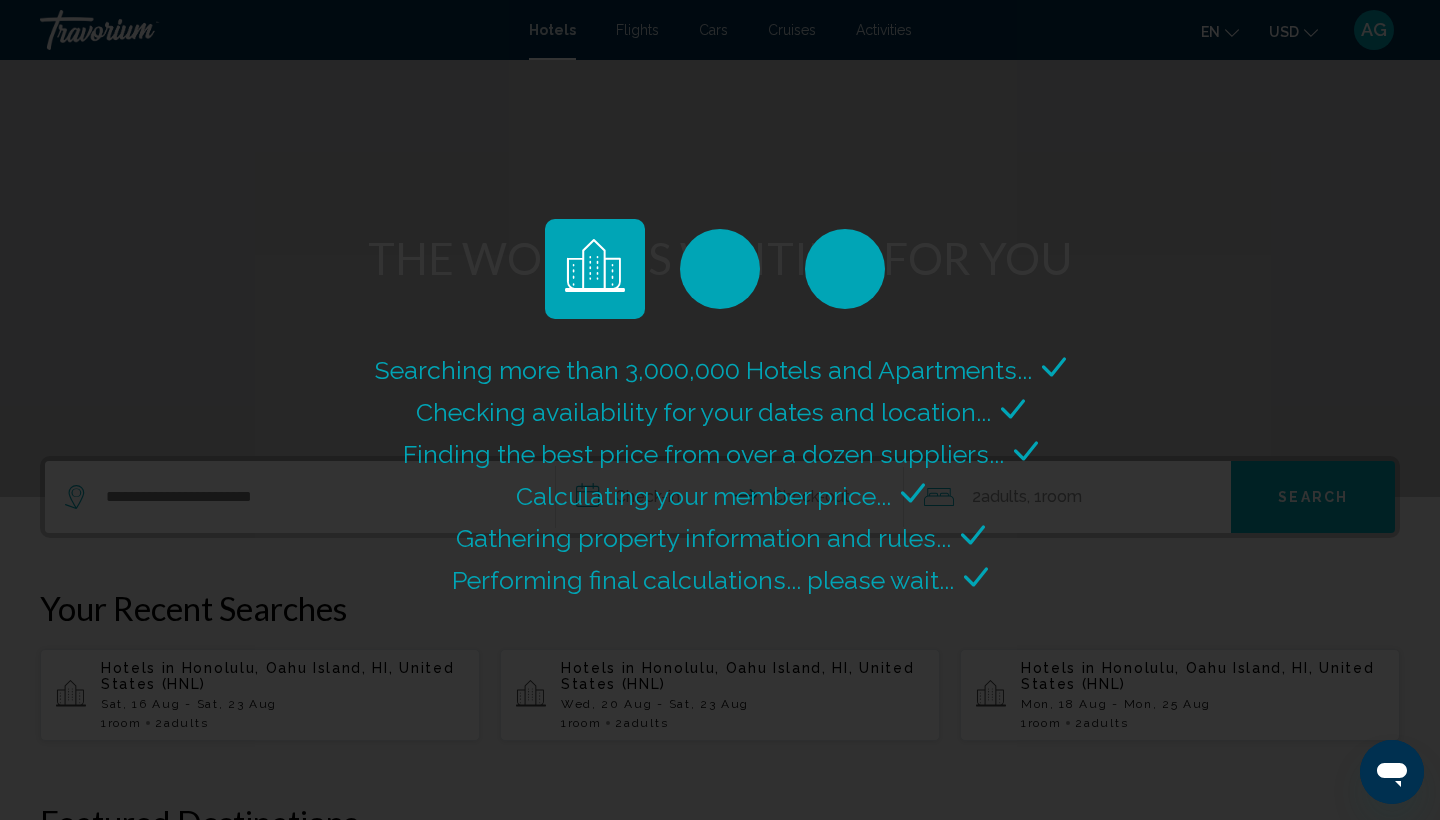 scroll, scrollTop: 0, scrollLeft: 0, axis: both 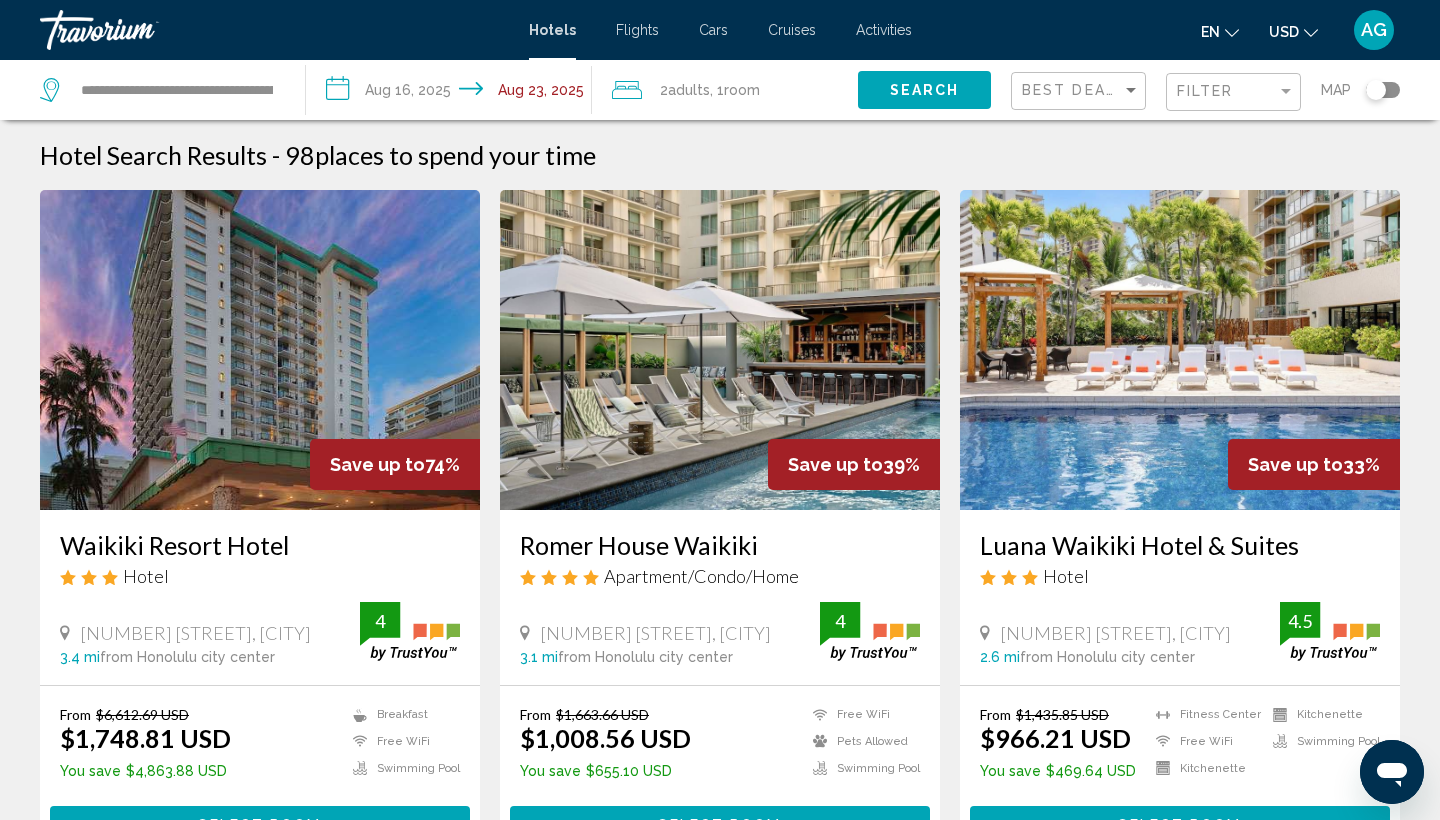 click on "USD" 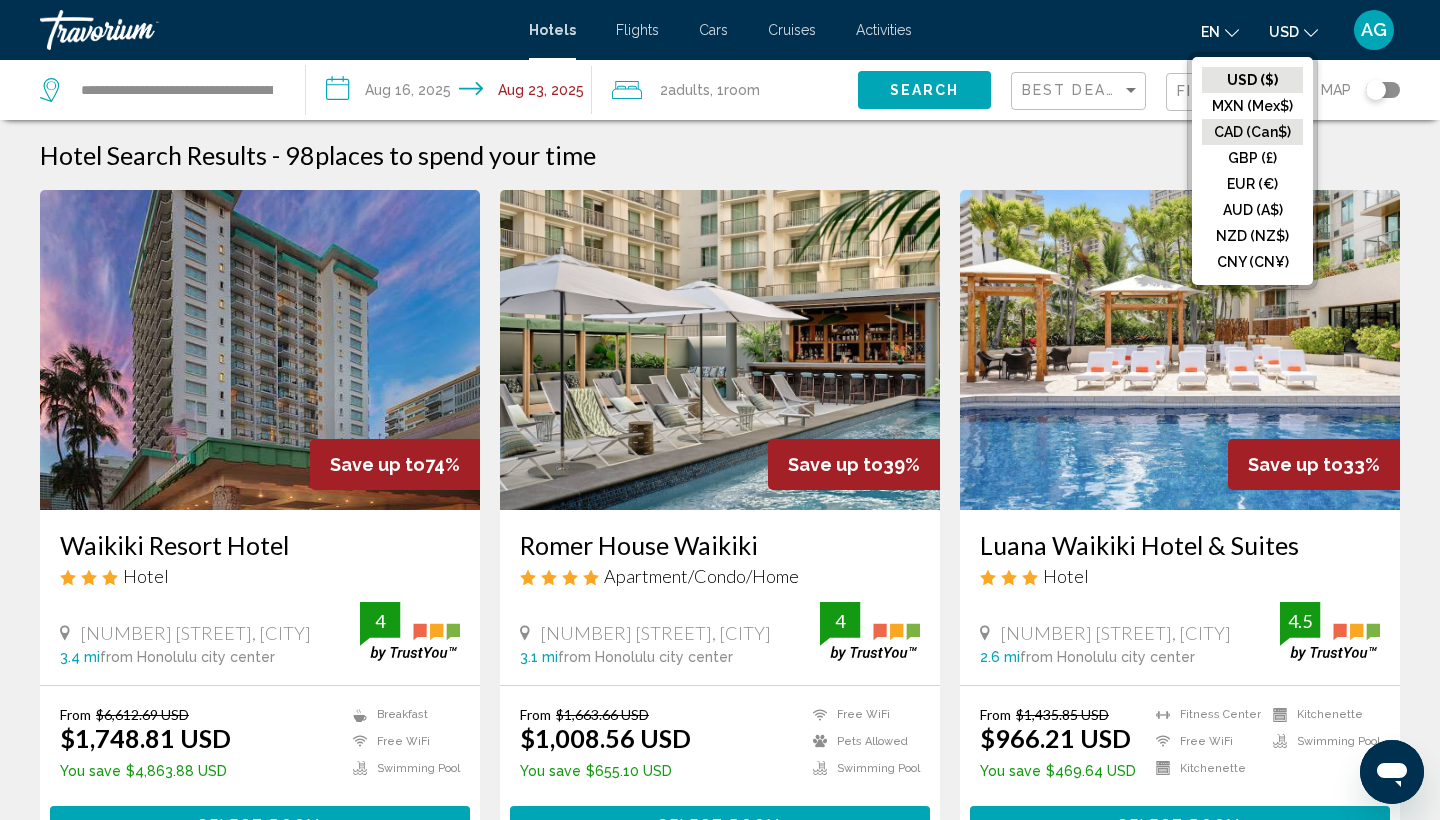 click on "CAD (Can$)" 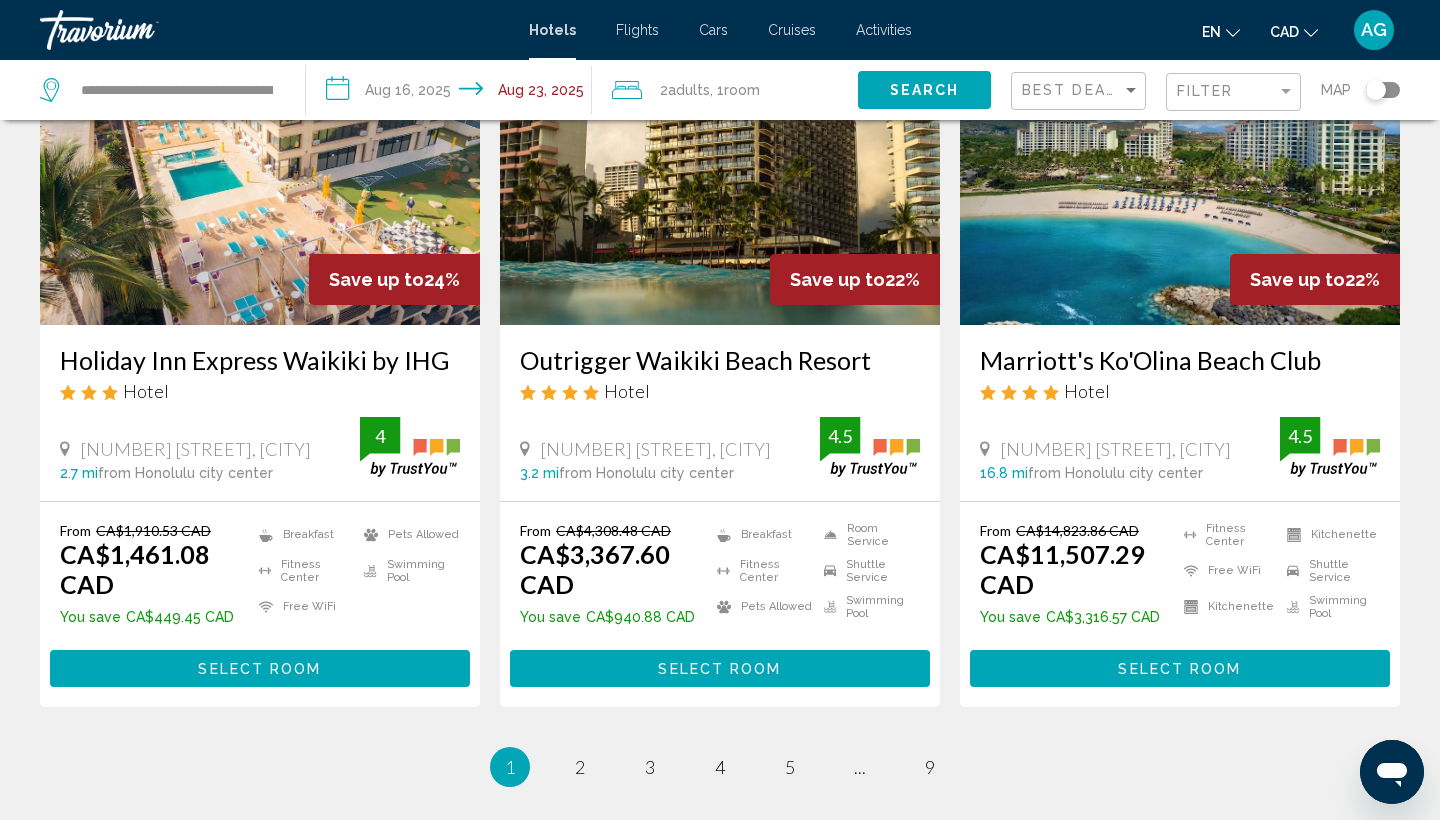 scroll, scrollTop: 2448, scrollLeft: 0, axis: vertical 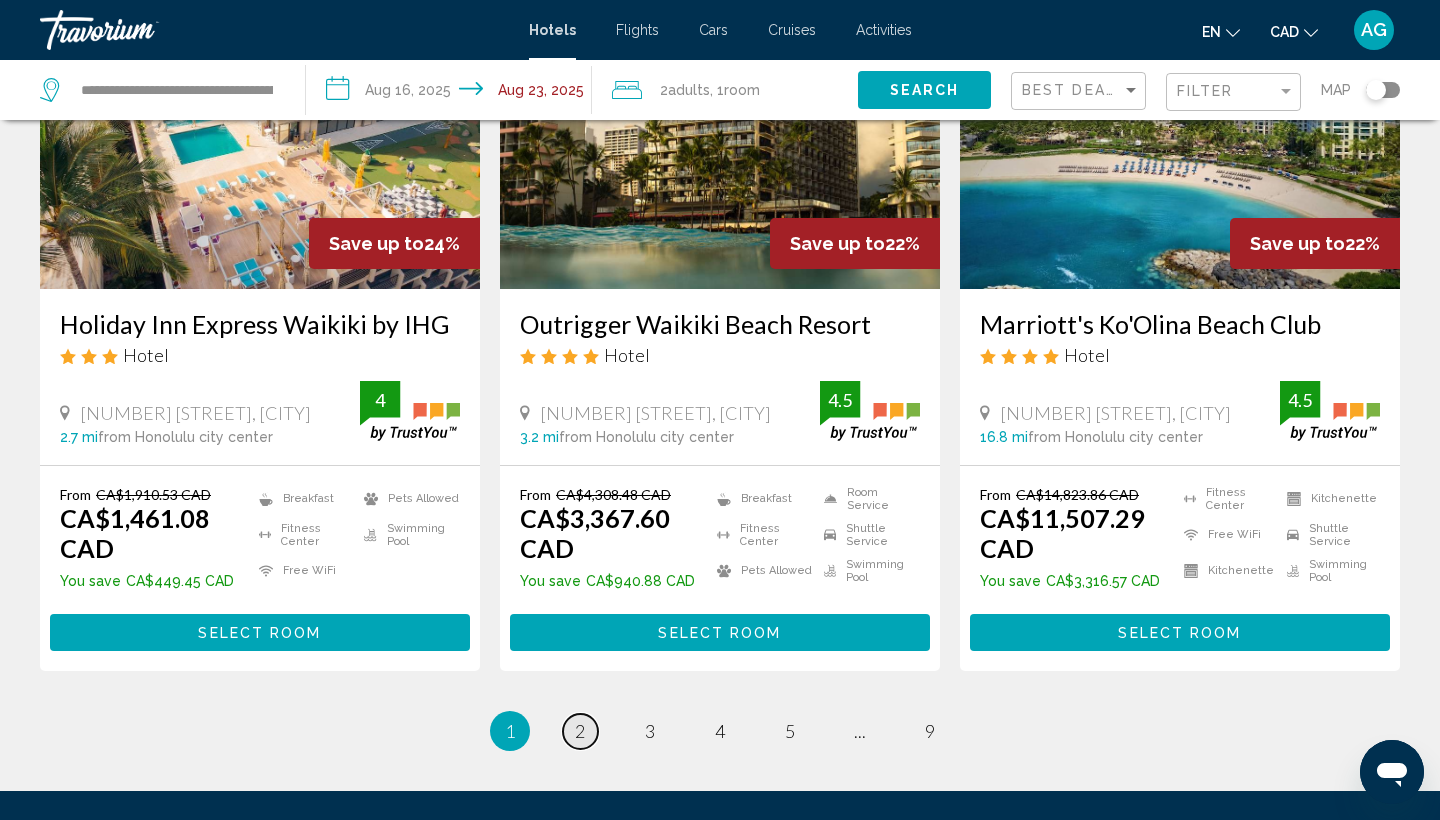 click on "2" at bounding box center (580, 731) 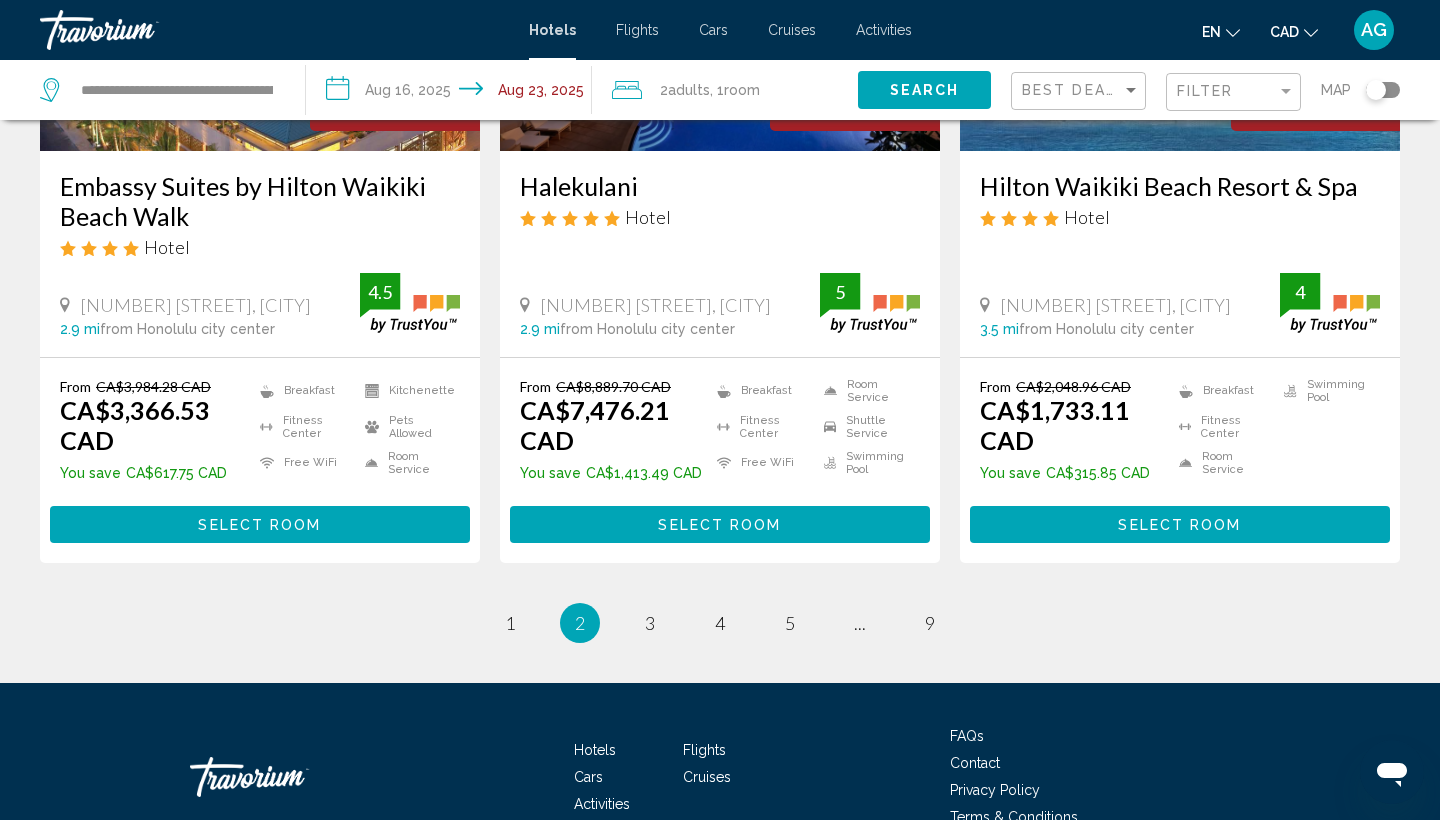 scroll, scrollTop: 2646, scrollLeft: 0, axis: vertical 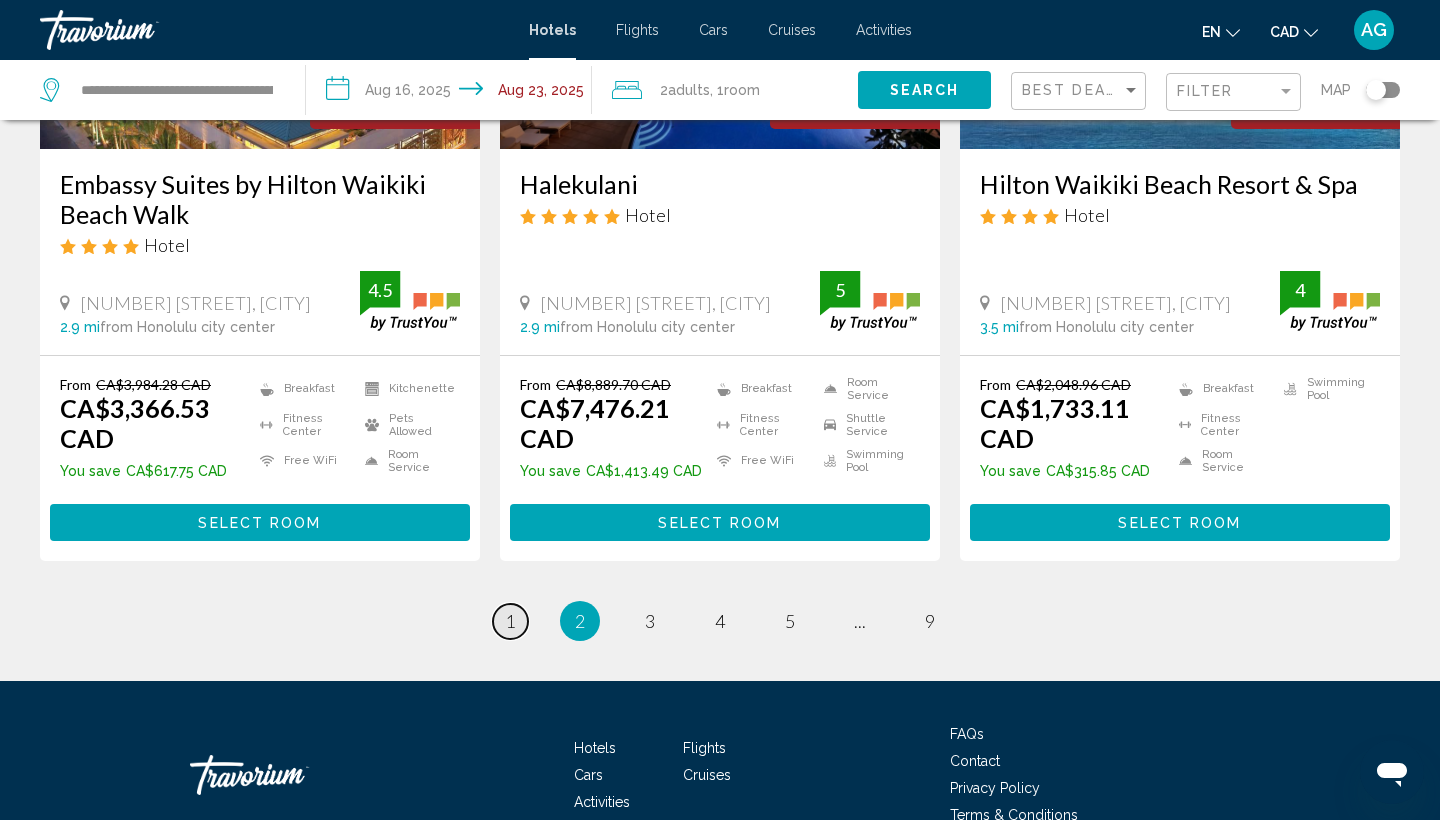 click on "page  1" at bounding box center (510, 621) 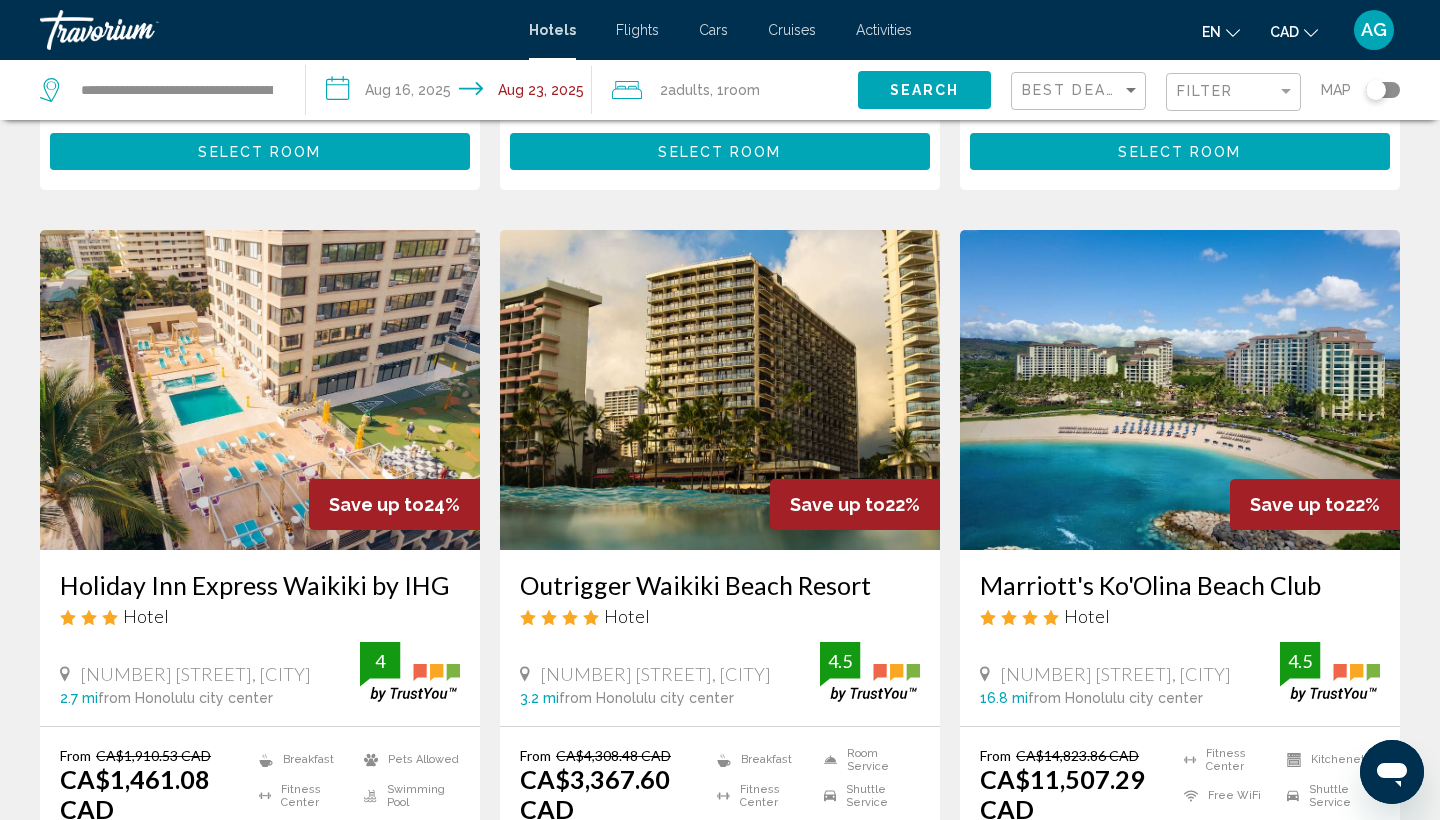 scroll, scrollTop: 2169, scrollLeft: 0, axis: vertical 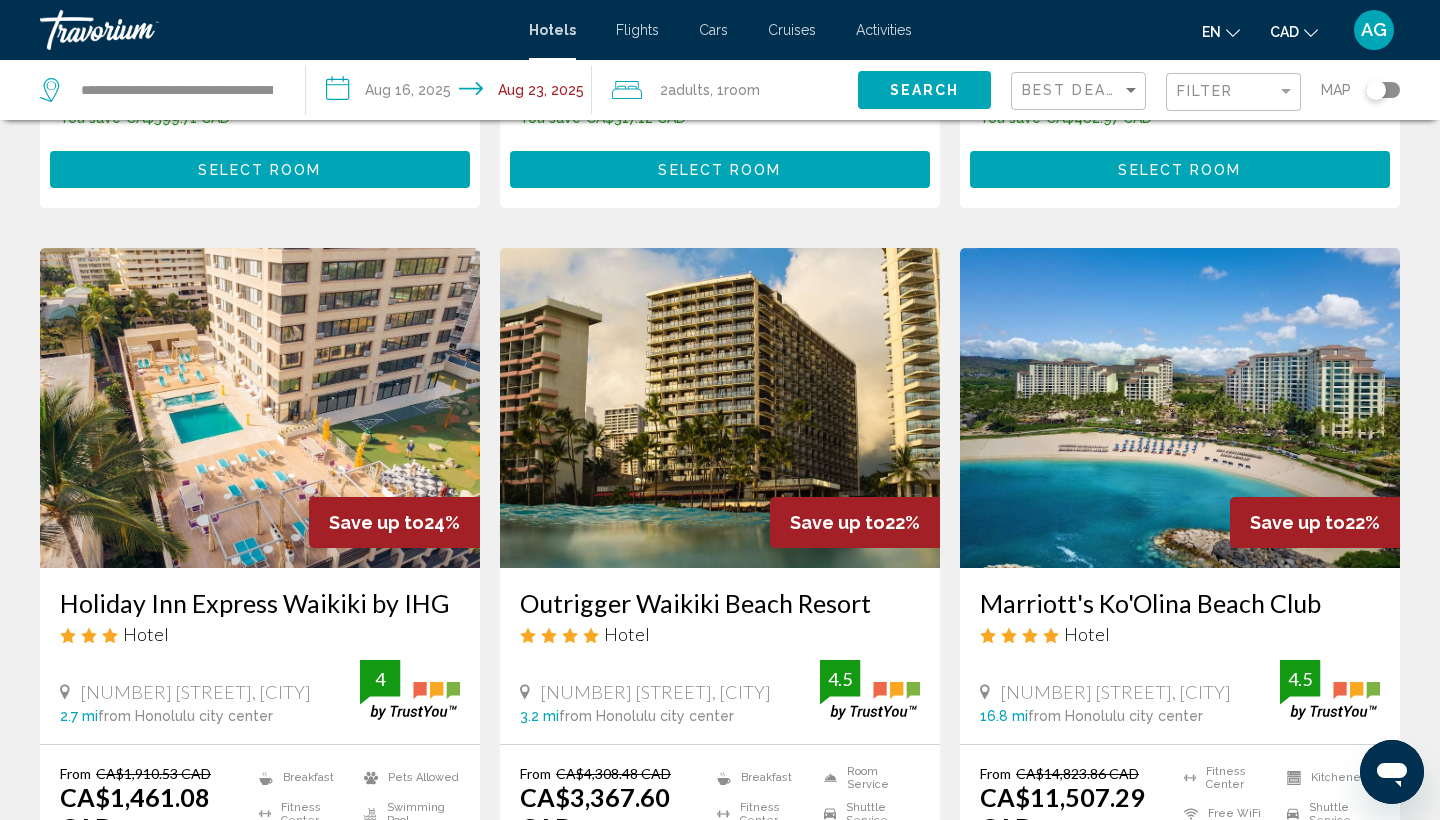 drag, startPoint x: 51, startPoint y: 572, endPoint x: 440, endPoint y: 585, distance: 389.21716 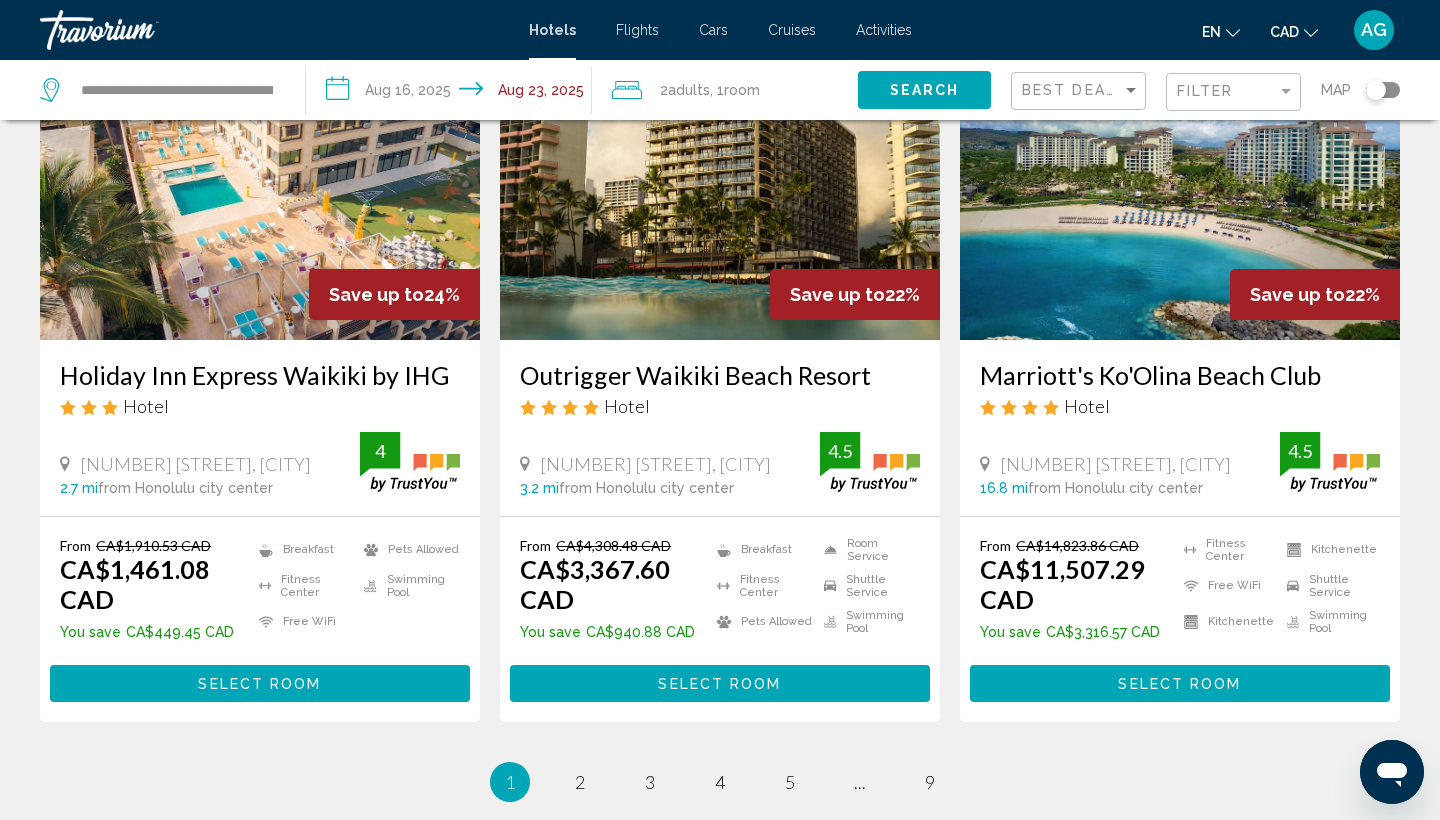 scroll, scrollTop: 2511, scrollLeft: 0, axis: vertical 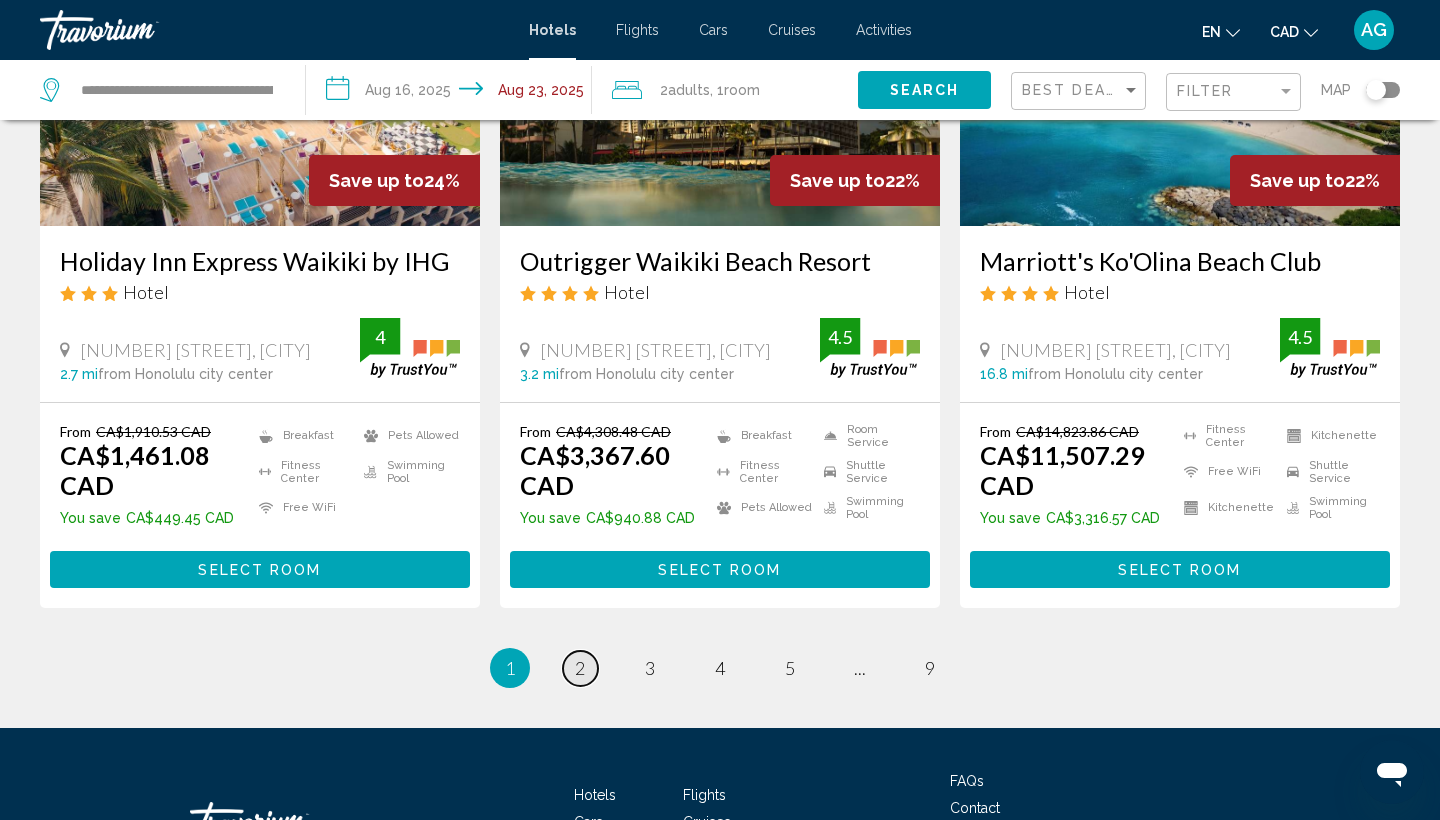 click on "2" at bounding box center (580, 668) 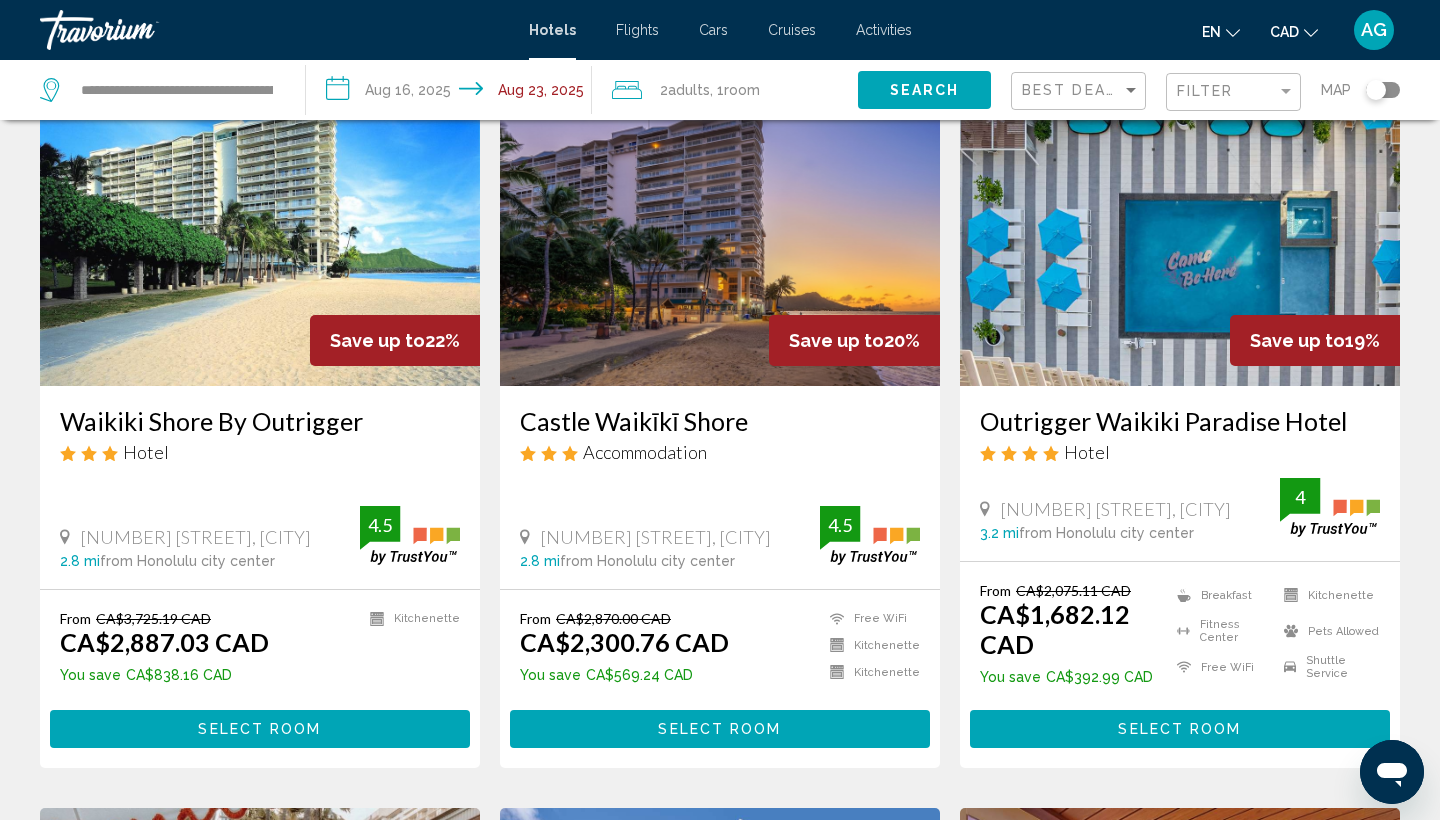 scroll, scrollTop: 129, scrollLeft: 0, axis: vertical 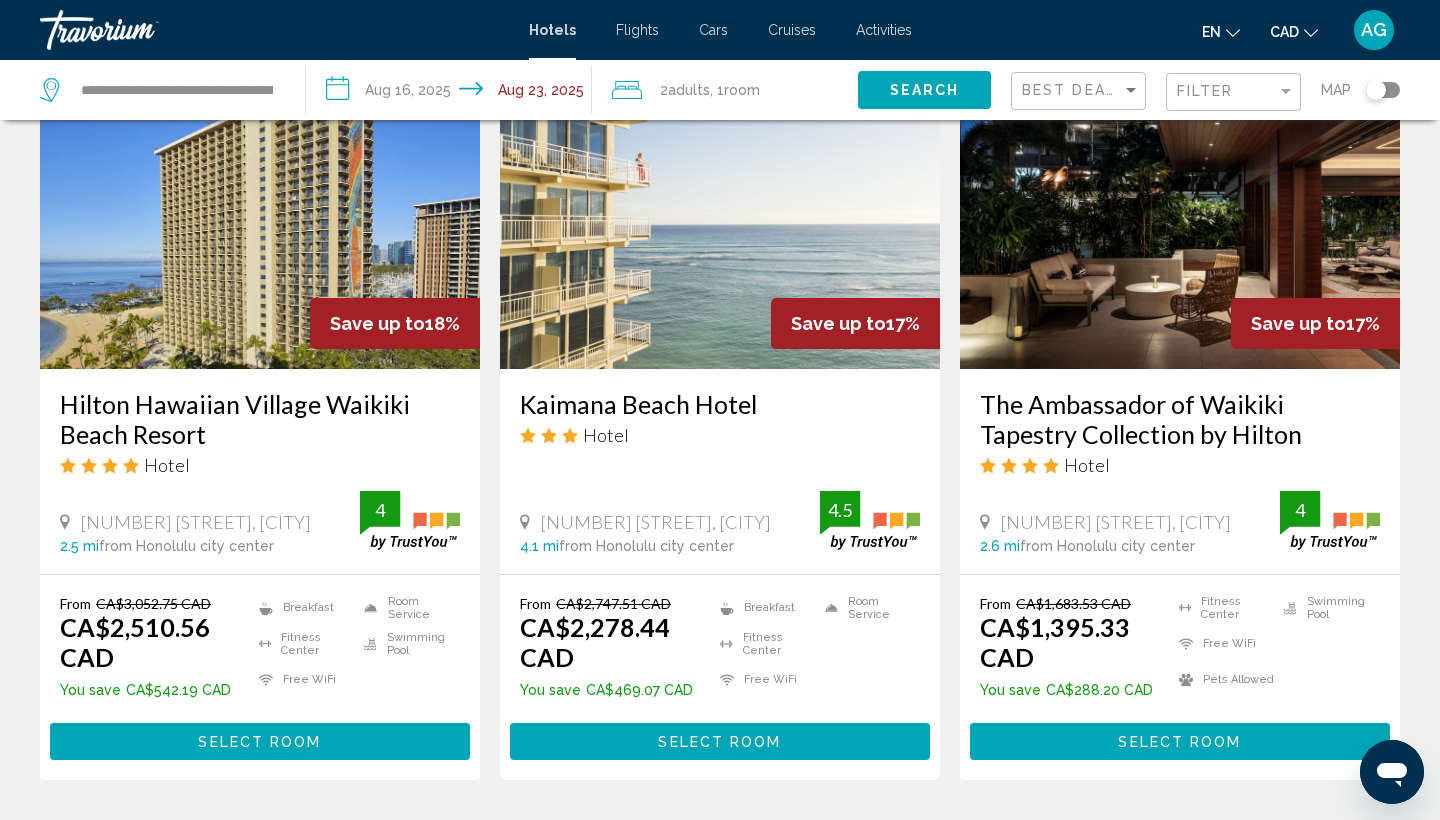 click at bounding box center (1180, 209) 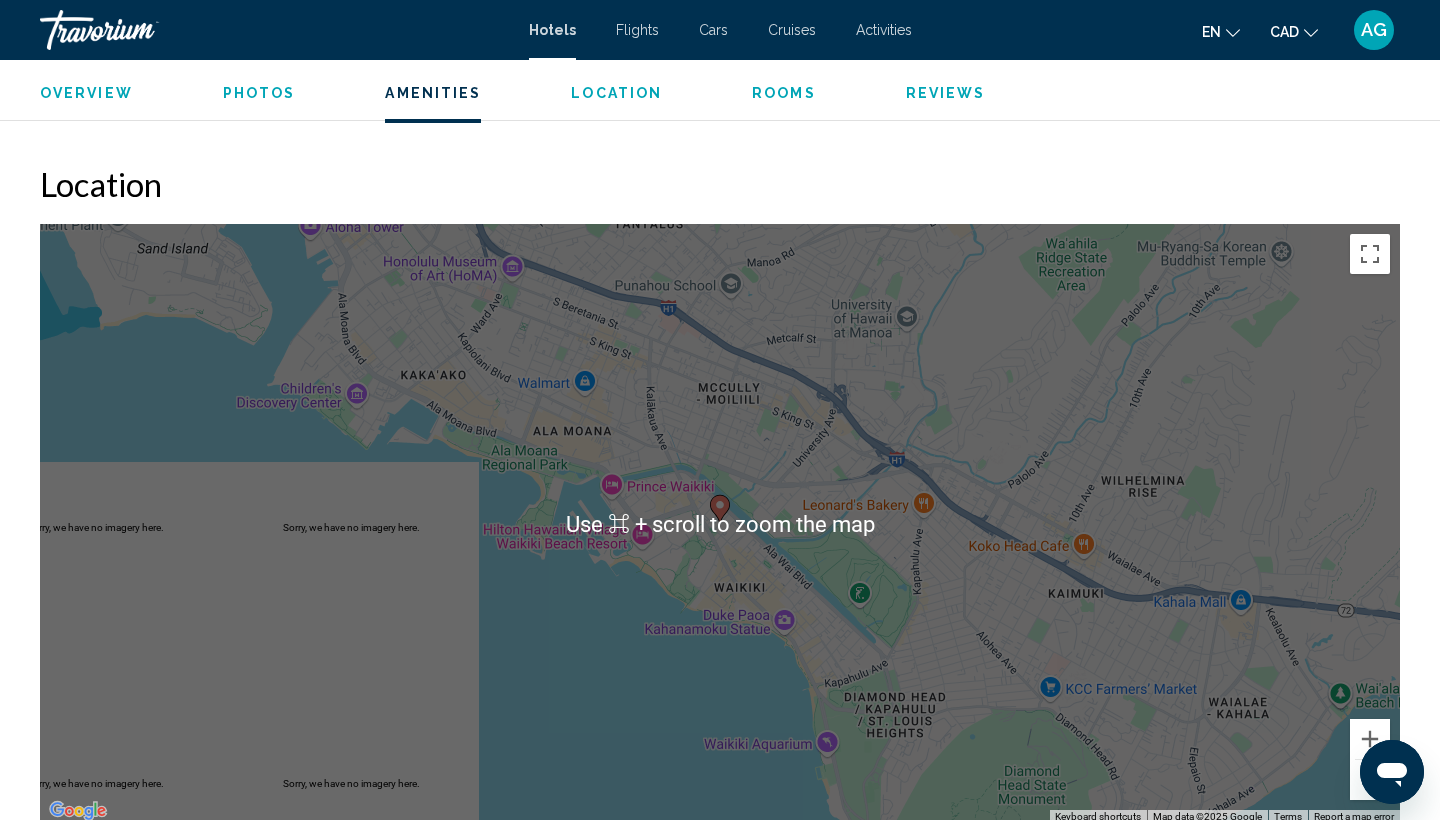 scroll, scrollTop: 1732, scrollLeft: 0, axis: vertical 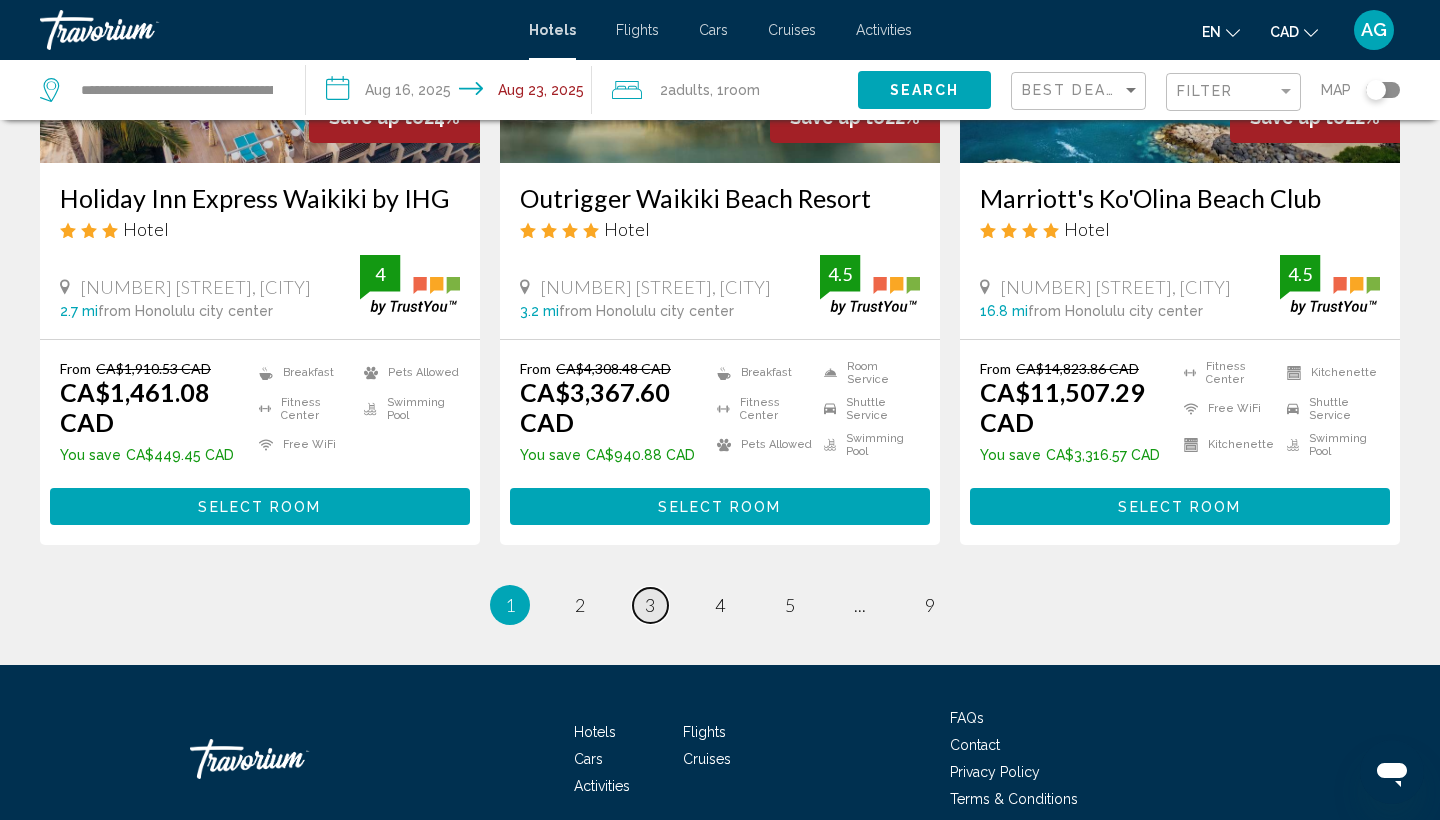click on "3" at bounding box center [650, 605] 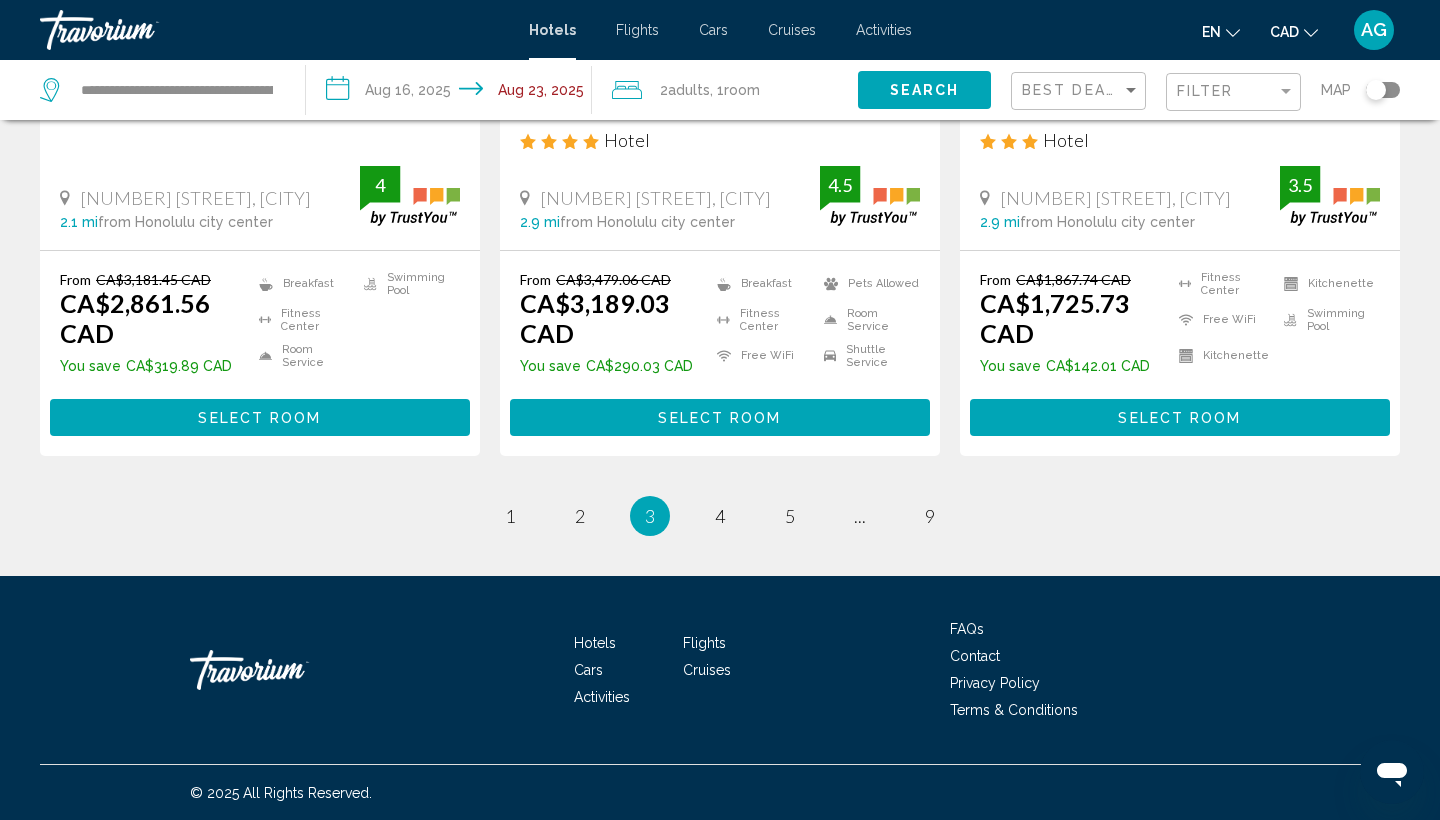 scroll, scrollTop: 2722, scrollLeft: 0, axis: vertical 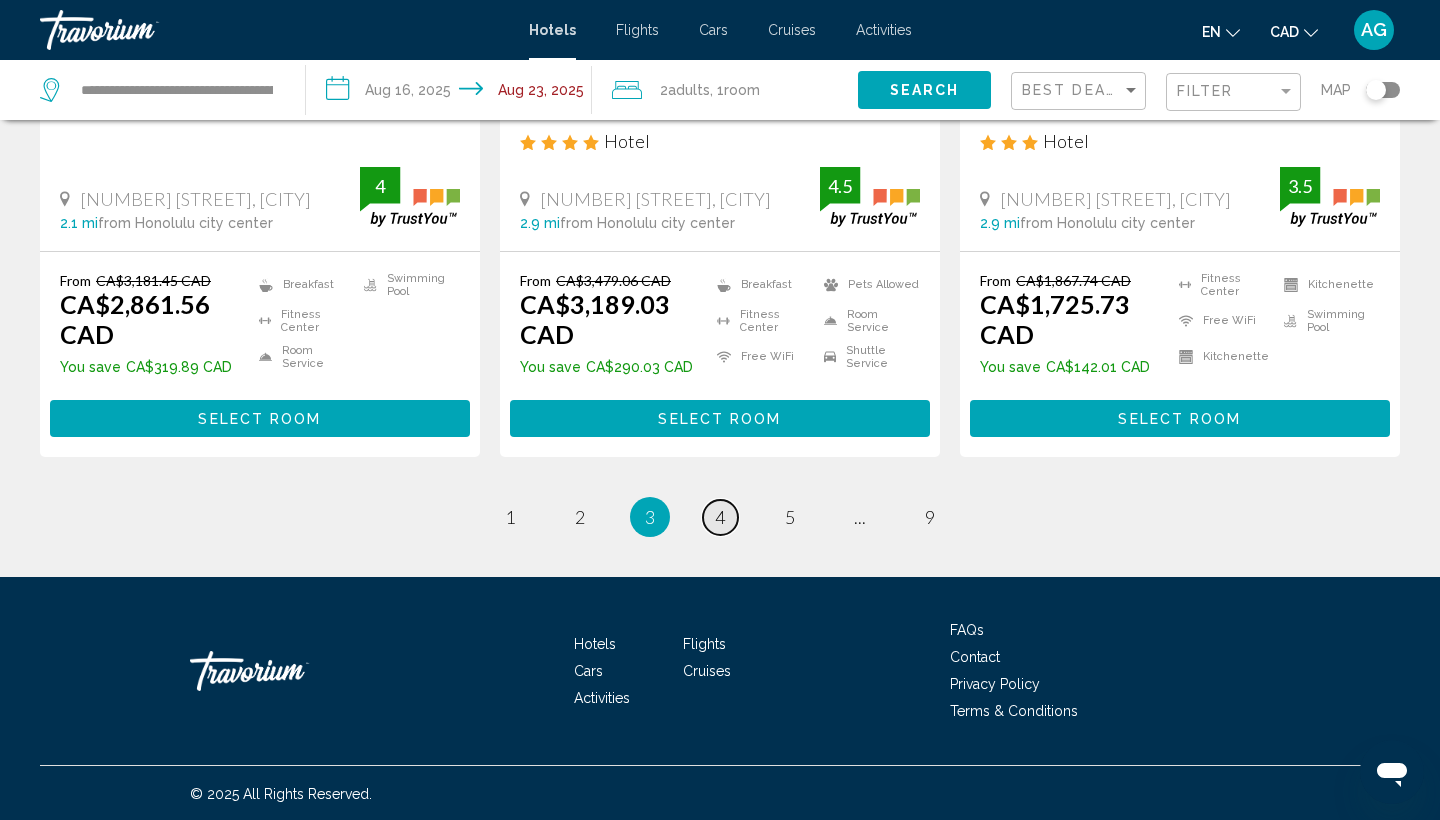 click on "4" at bounding box center (720, 517) 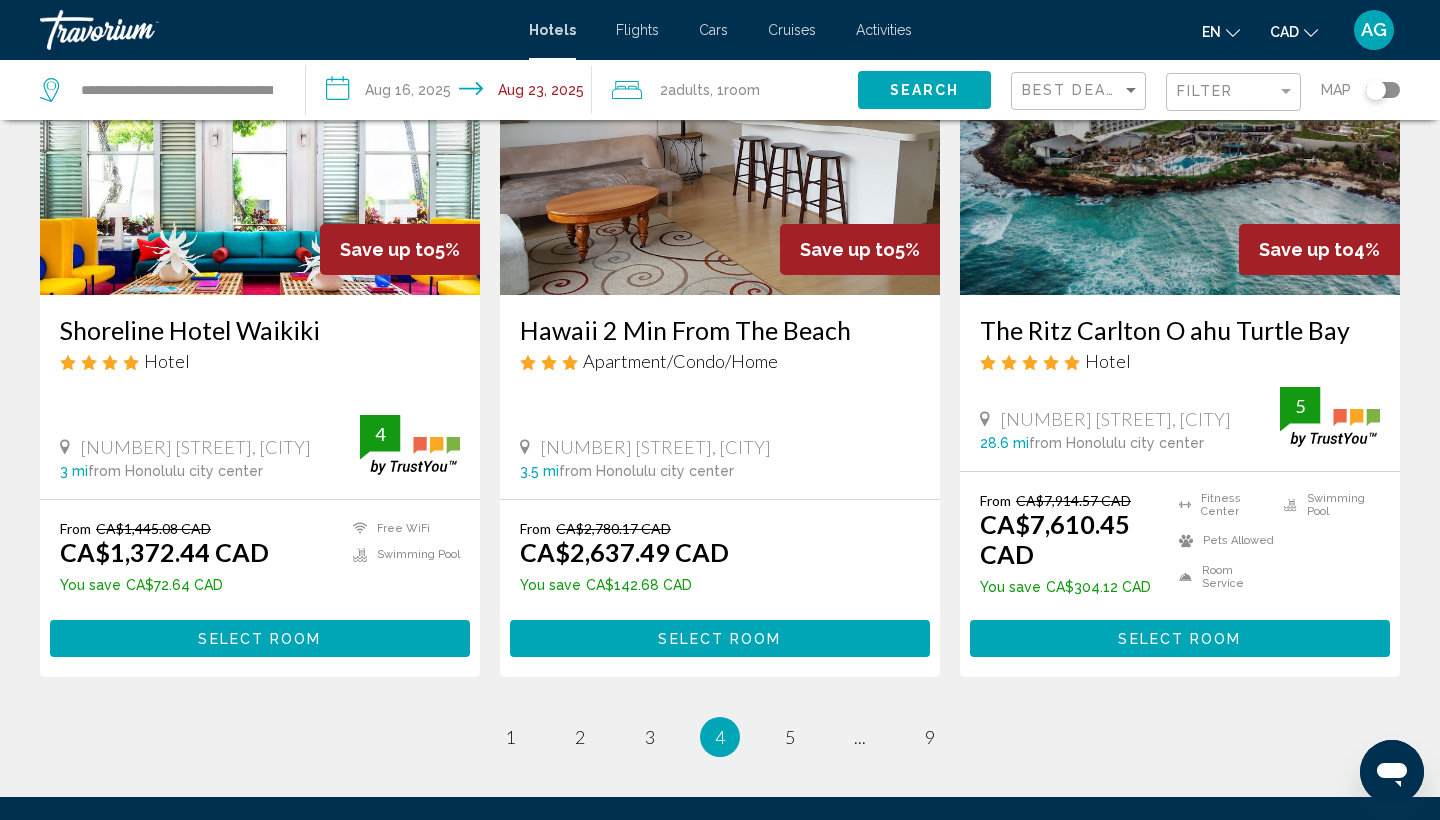 scroll, scrollTop: 2444, scrollLeft: 0, axis: vertical 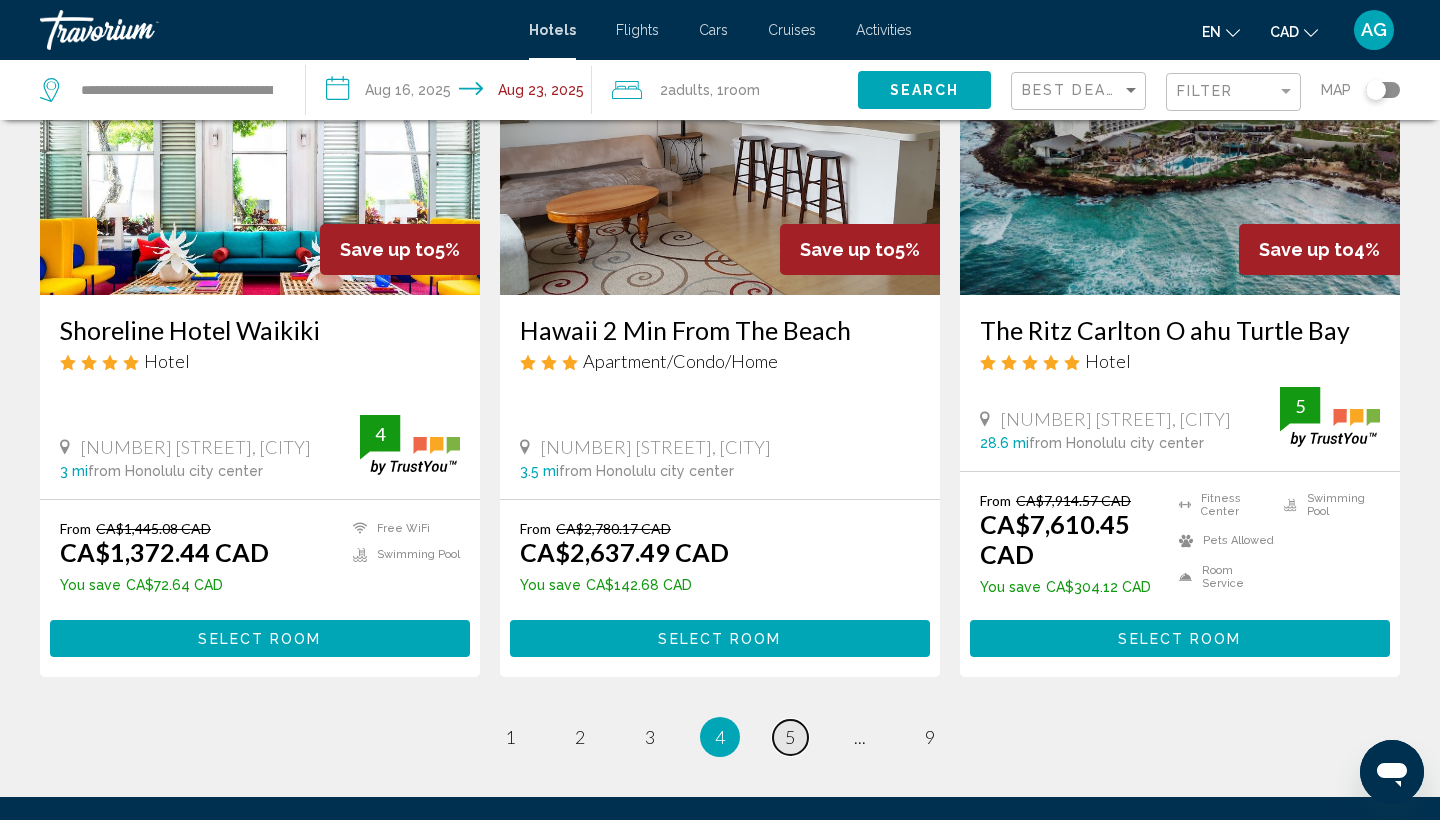 click on "5" at bounding box center (790, 737) 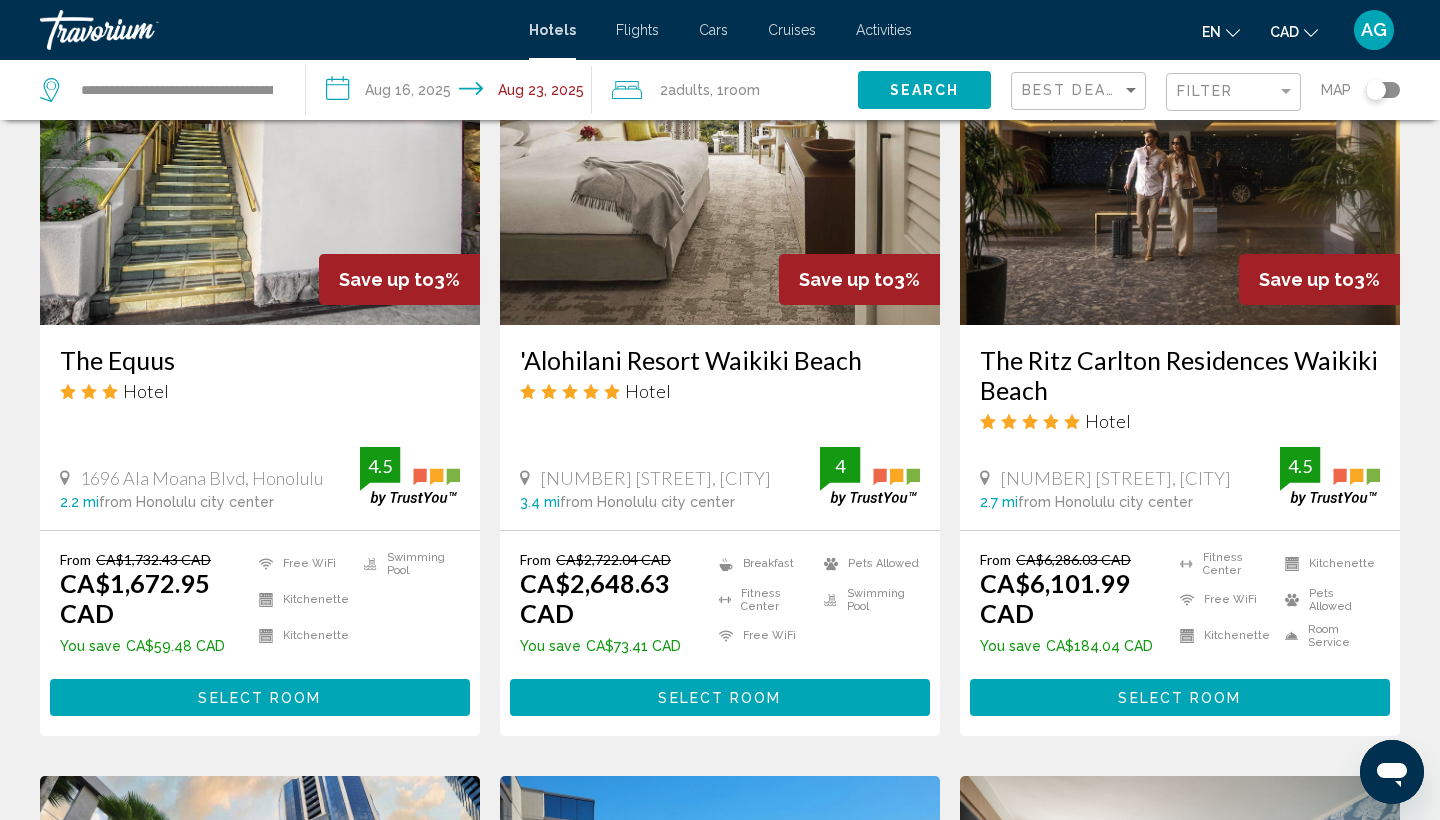 scroll, scrollTop: 1700, scrollLeft: 0, axis: vertical 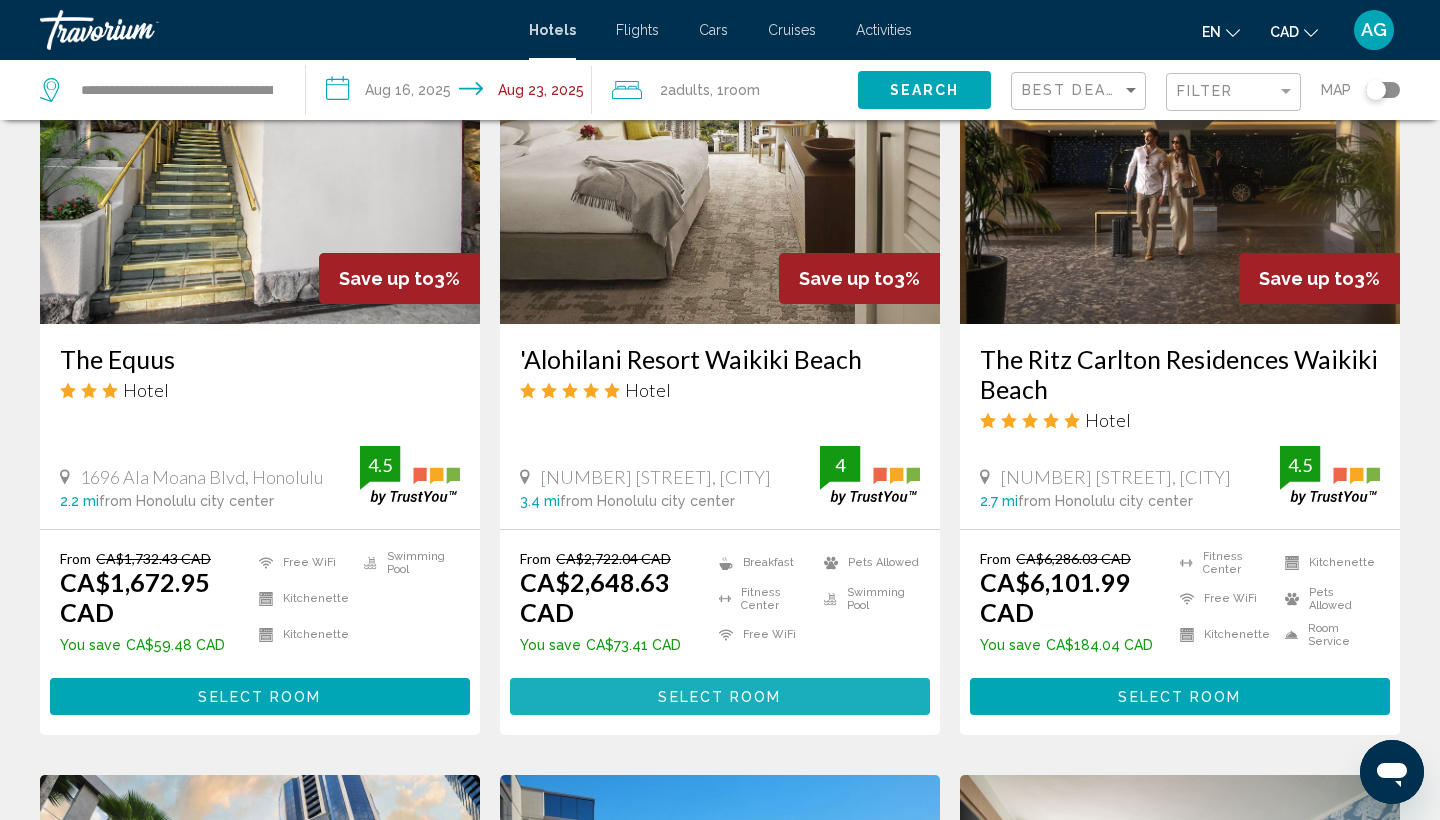click on "Select Room" at bounding box center [719, 697] 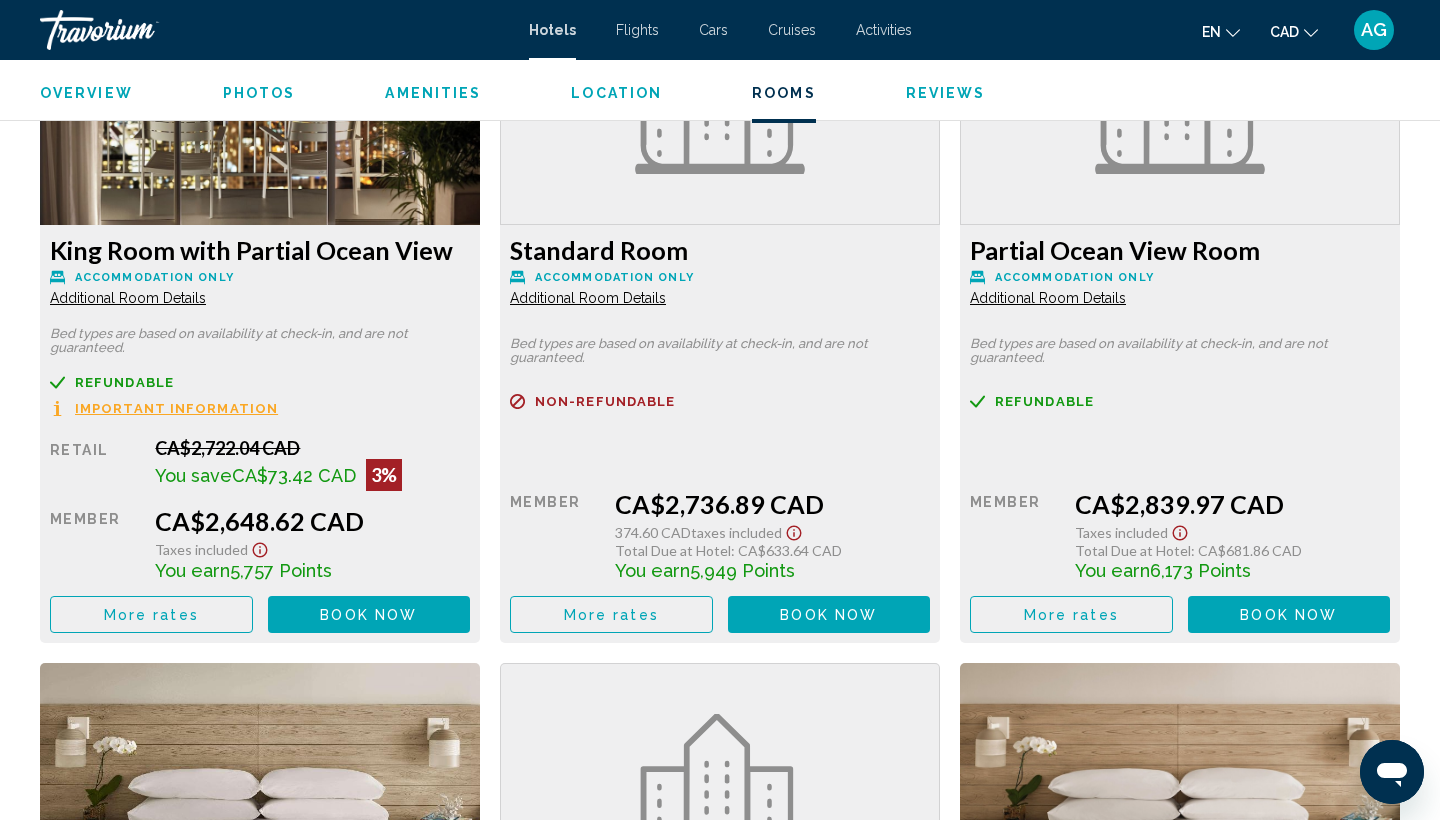 scroll, scrollTop: 2864, scrollLeft: 0, axis: vertical 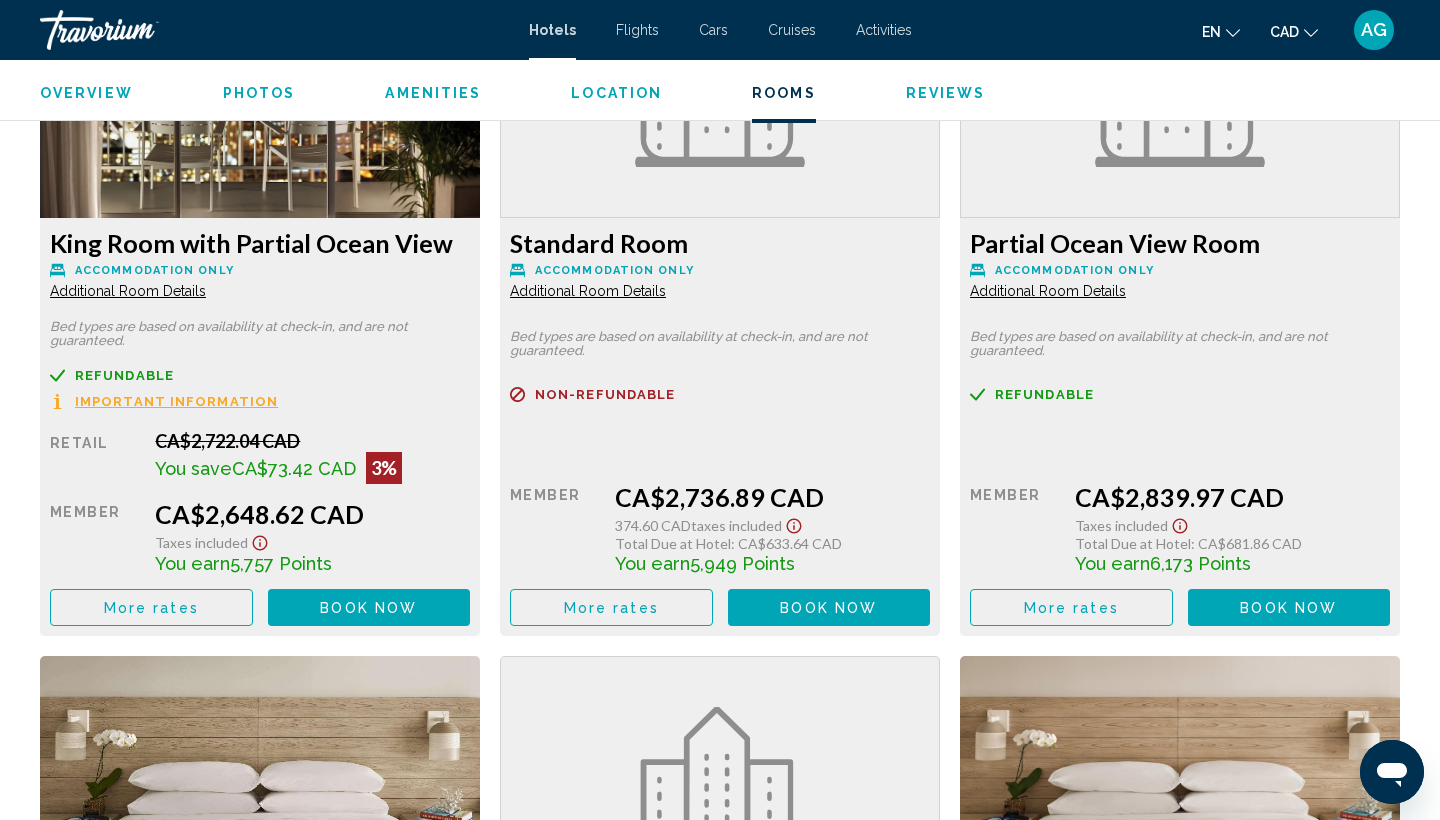 click on "Important Information" at bounding box center (176, 401) 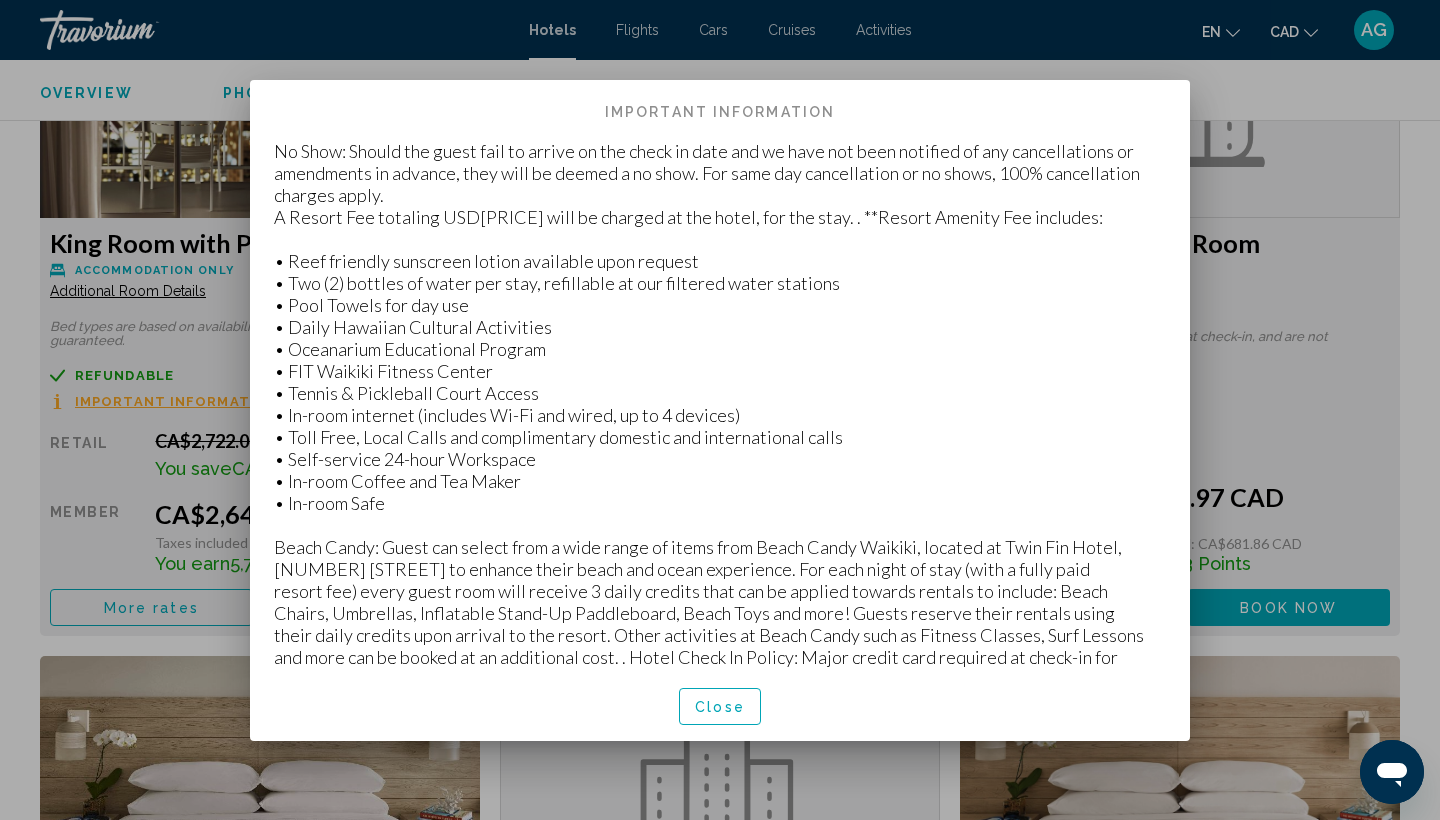 scroll, scrollTop: 0, scrollLeft: 0, axis: both 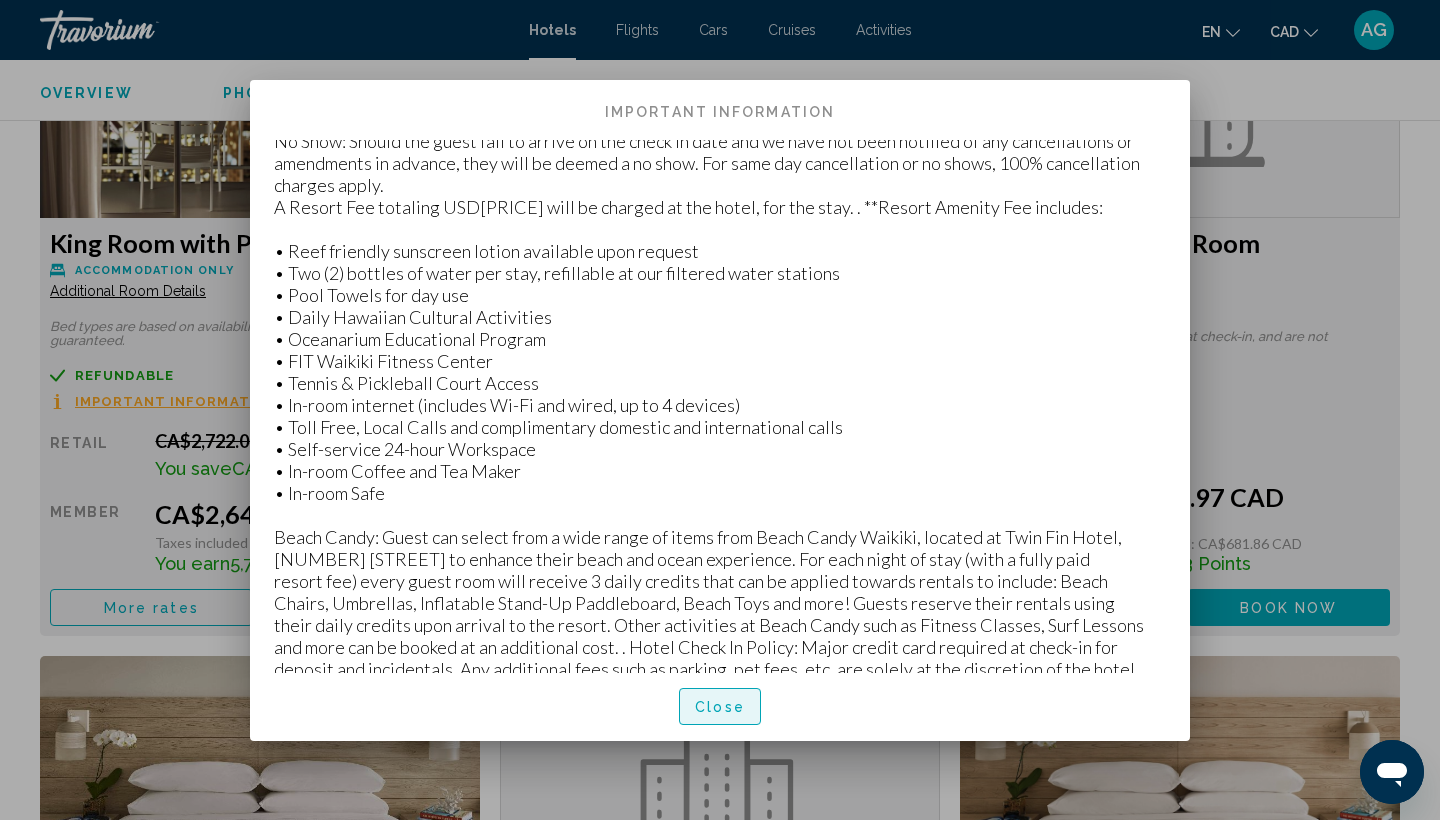 click on "Close" at bounding box center [720, 707] 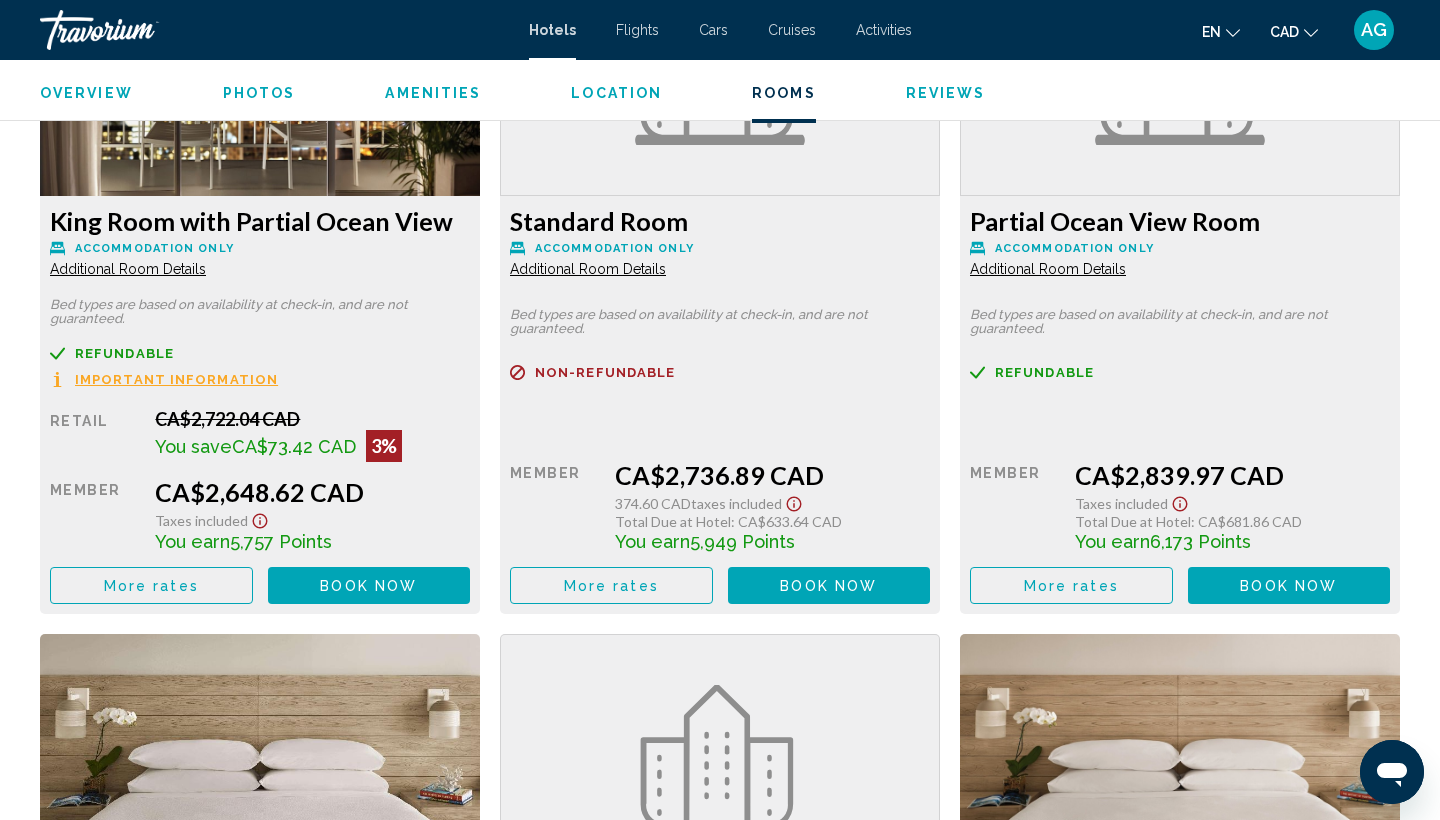 scroll, scrollTop: 2890, scrollLeft: 0, axis: vertical 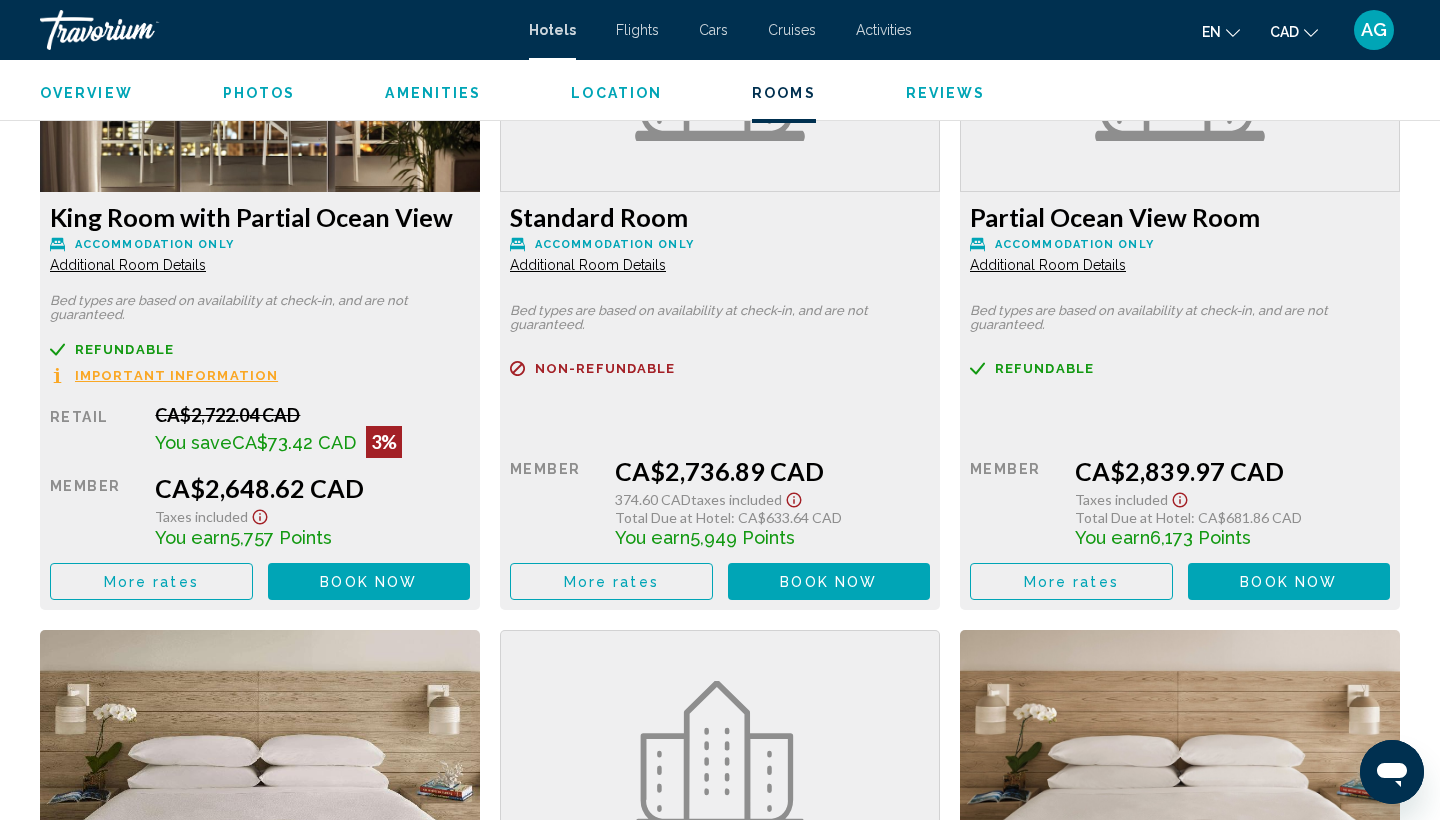 click 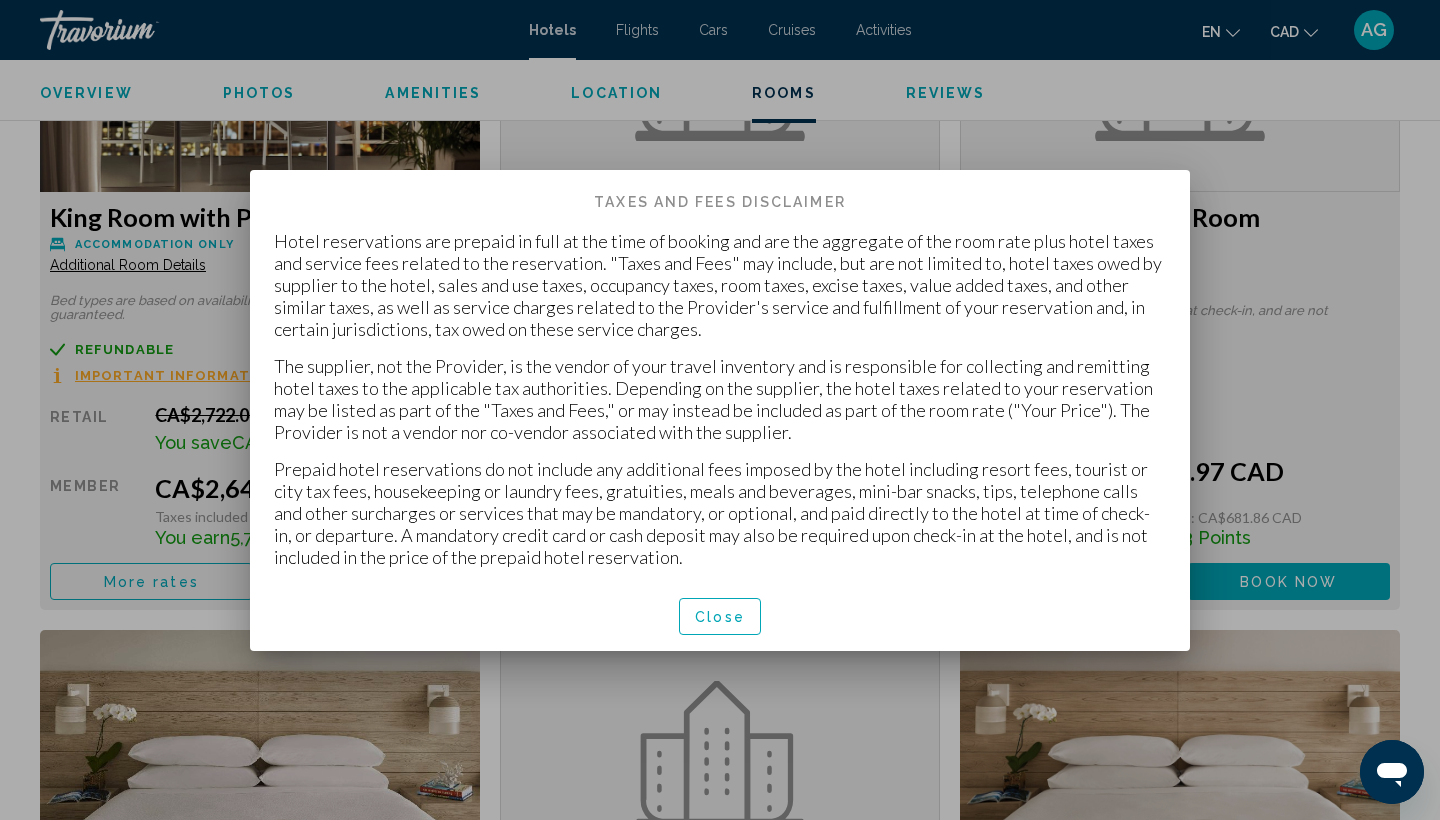 click at bounding box center (720, 410) 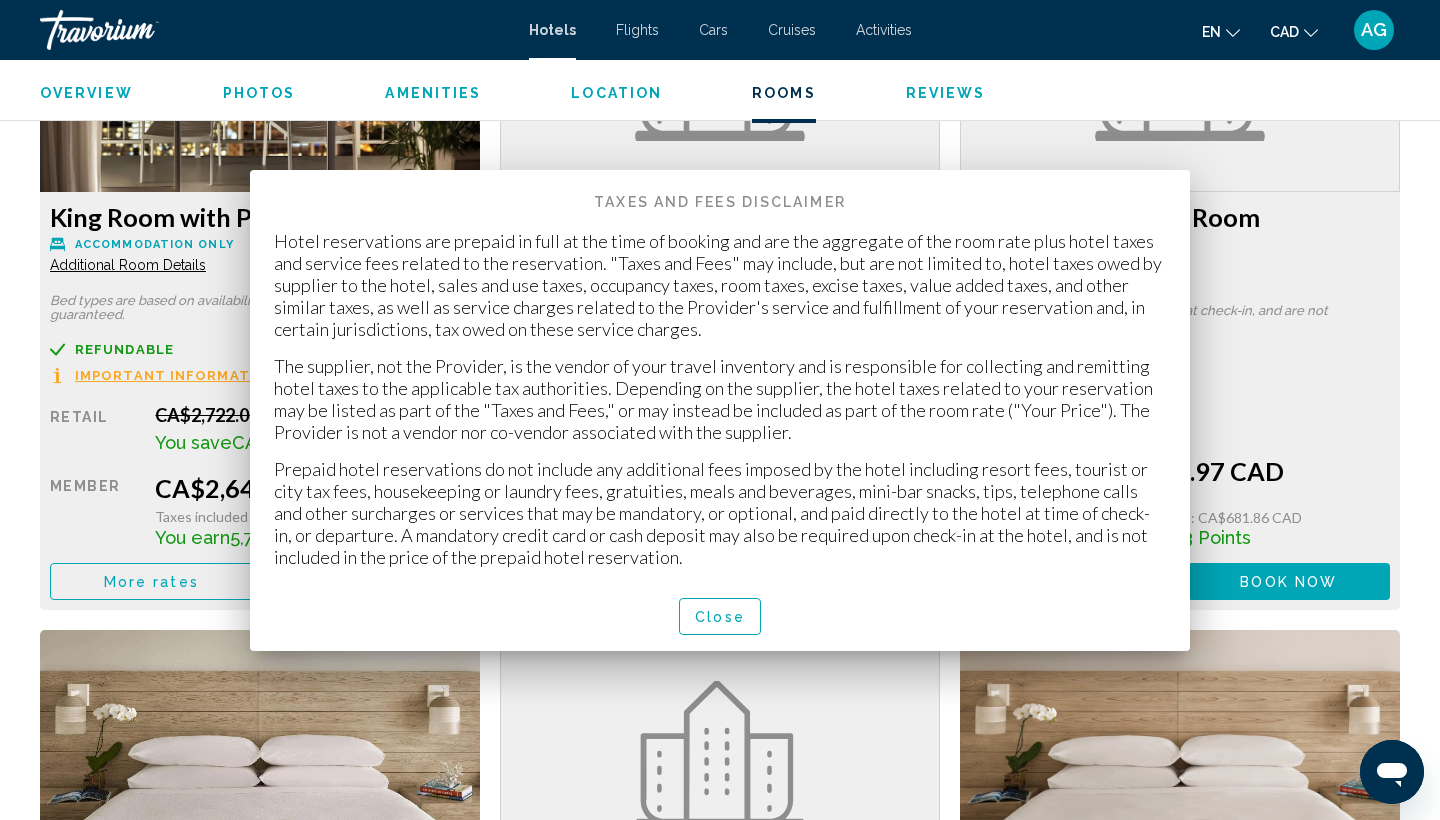 scroll, scrollTop: 2890, scrollLeft: 0, axis: vertical 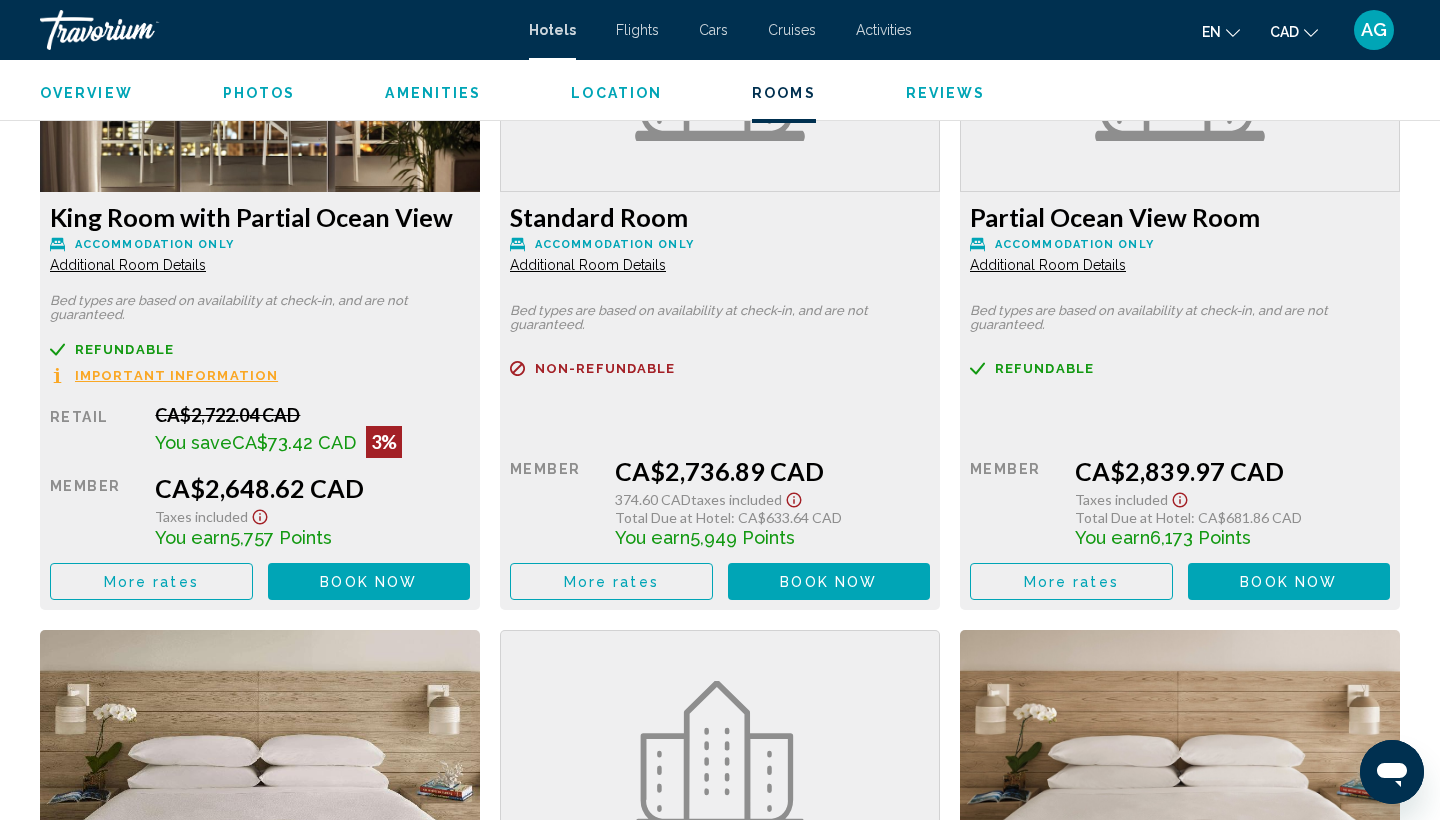 click on "You save  CA$73.42 CAD  3%" at bounding box center [312, 442] 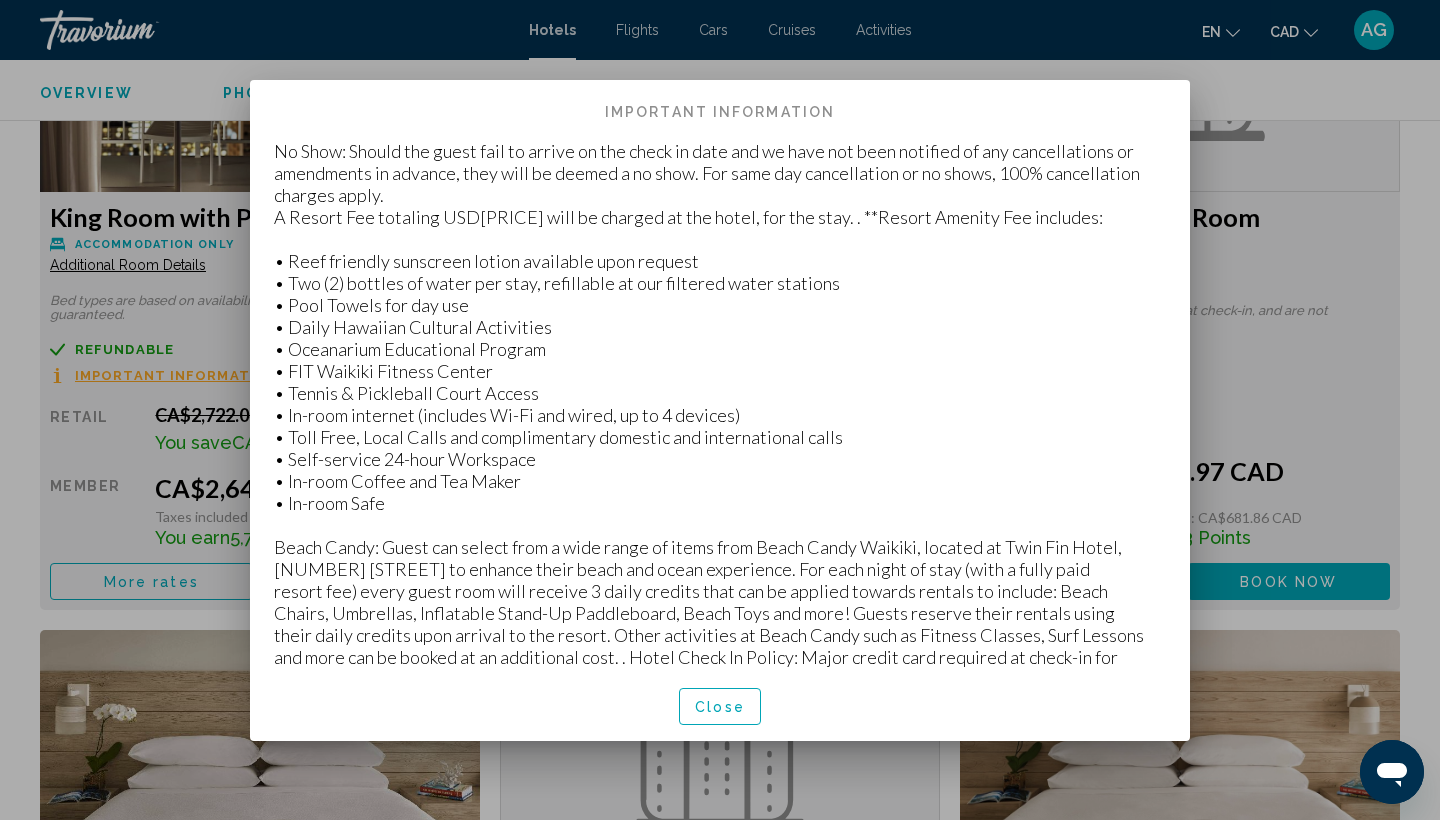click at bounding box center (720, 410) 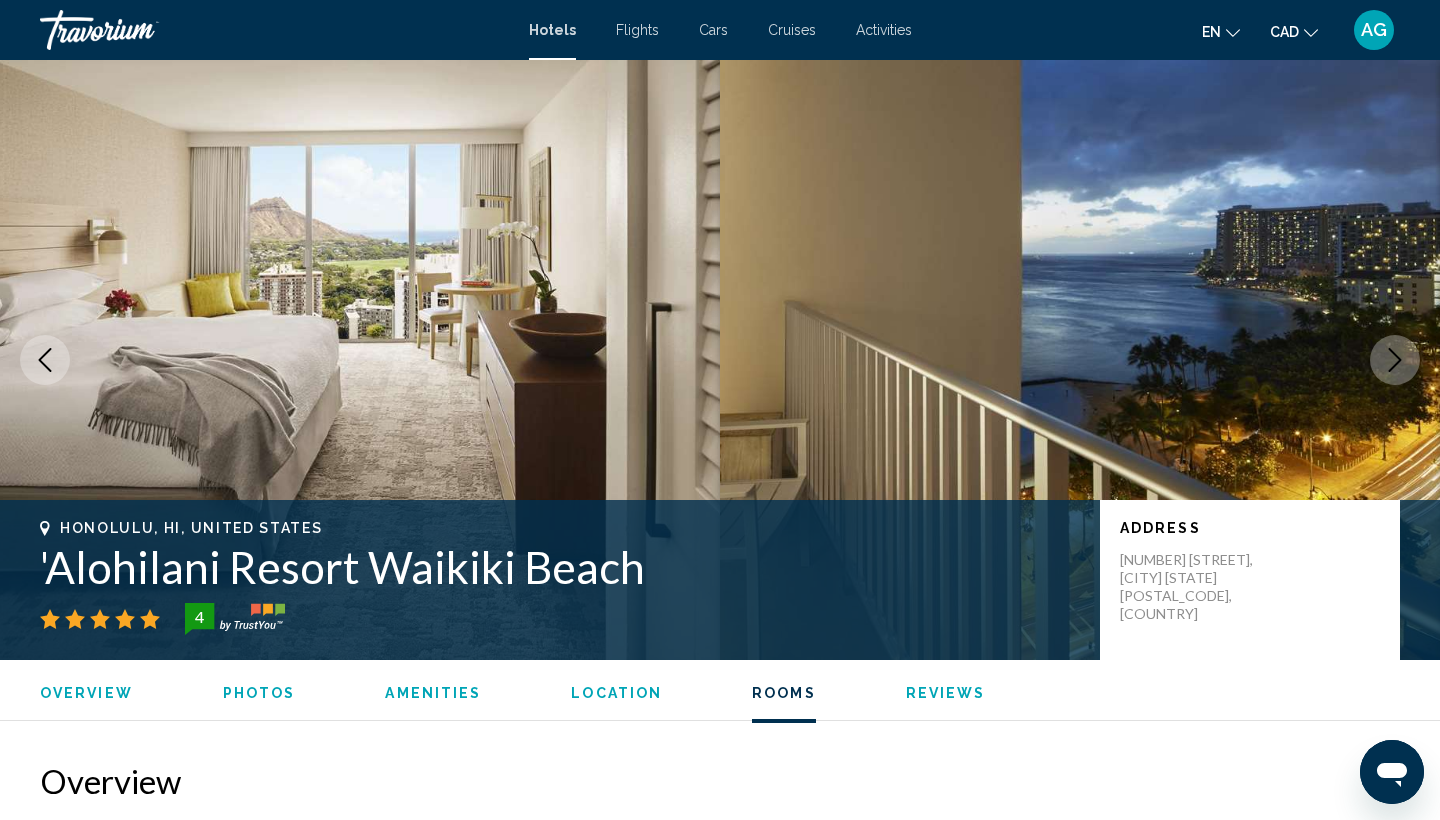 scroll, scrollTop: 2890, scrollLeft: 0, axis: vertical 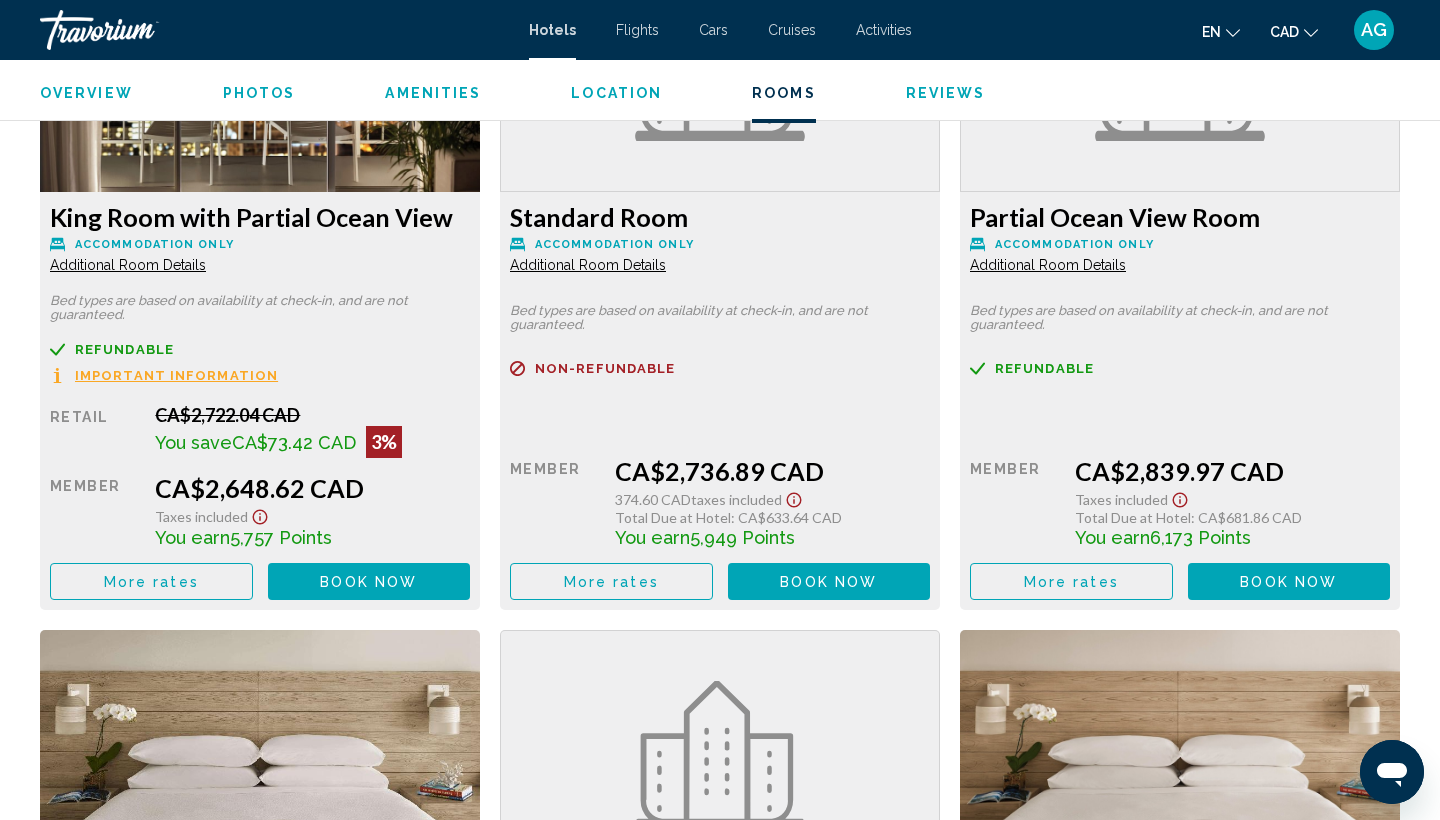 click 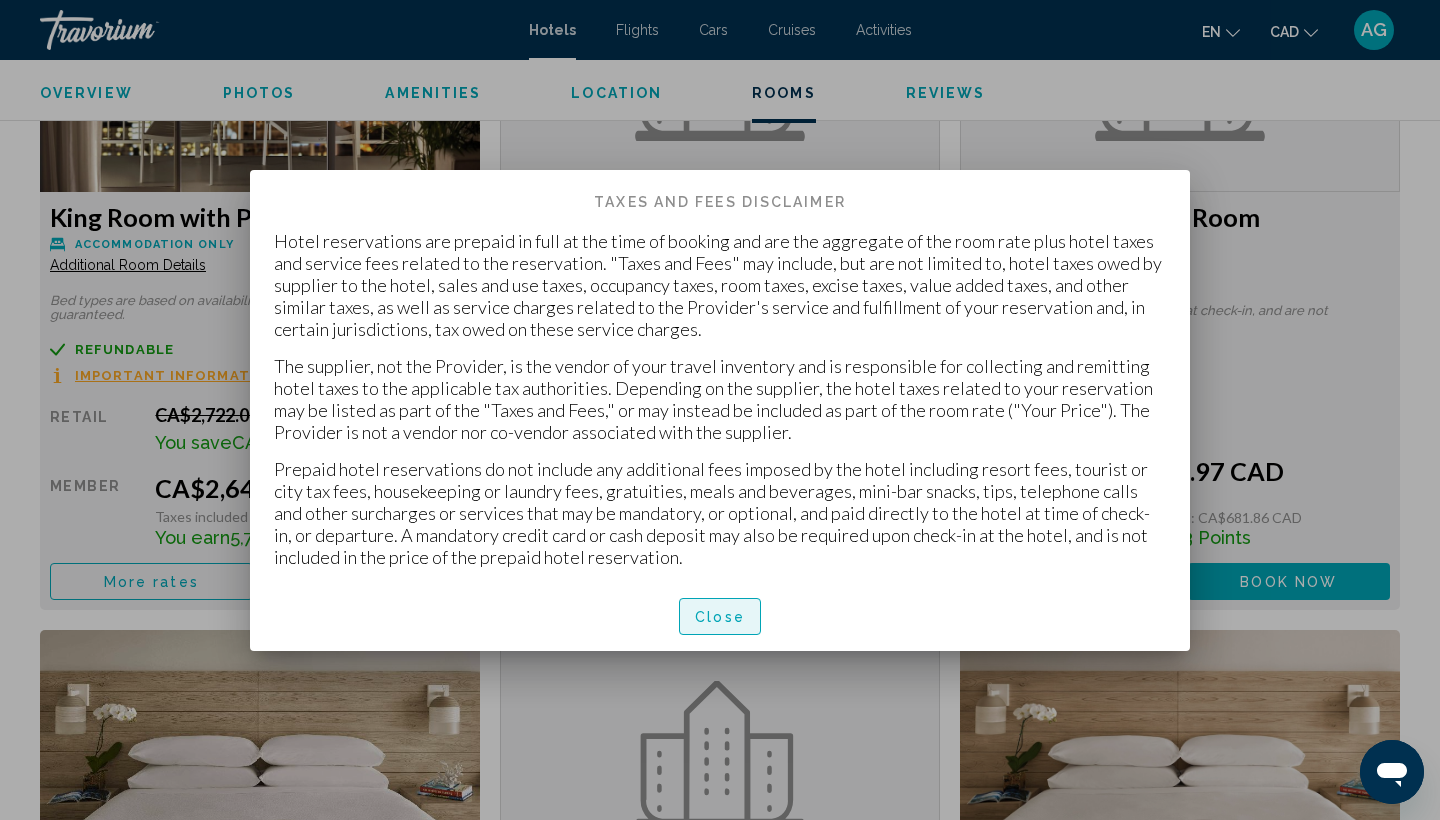 click on "Close" at bounding box center [720, 617] 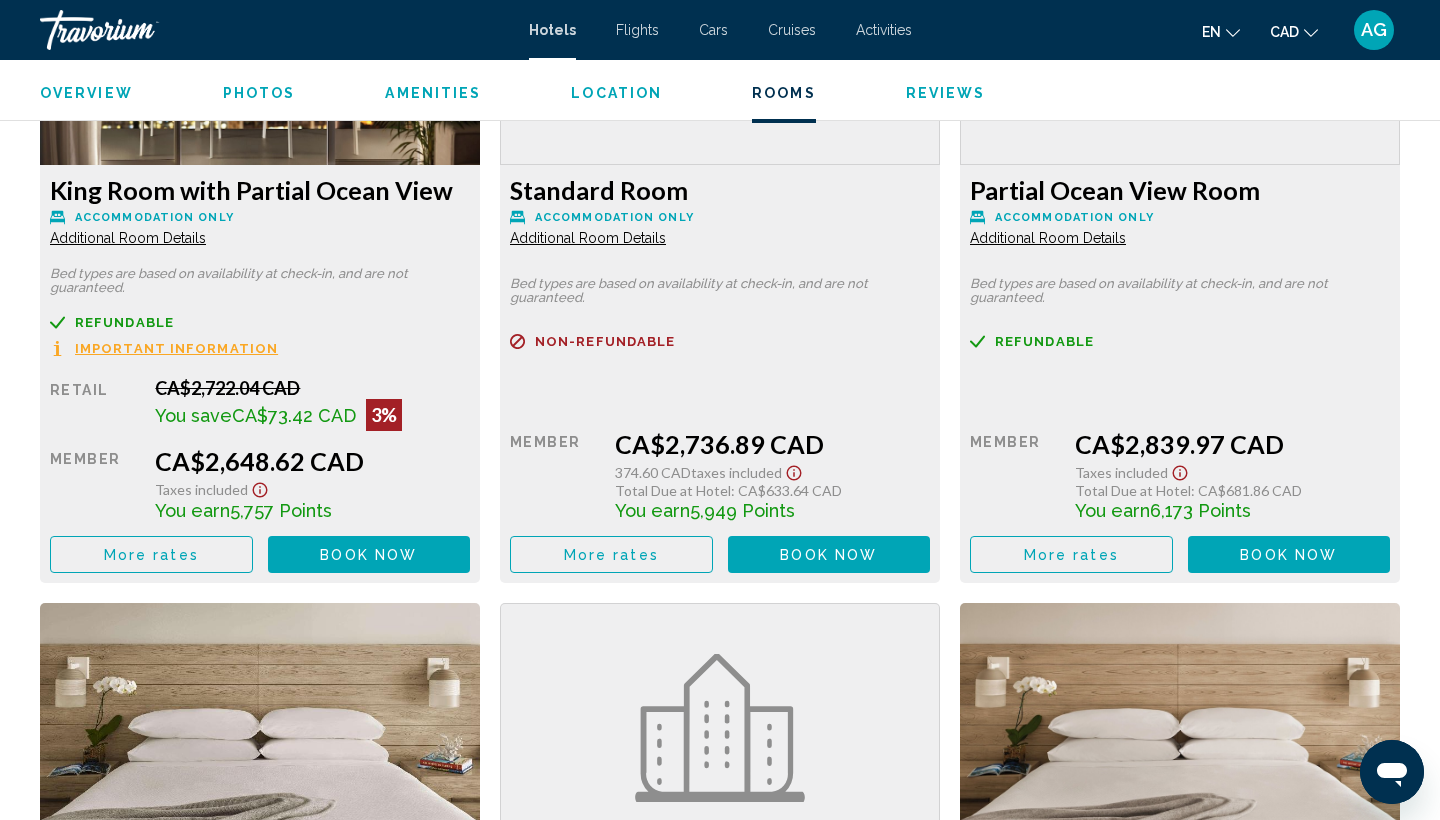 scroll, scrollTop: 2790, scrollLeft: 0, axis: vertical 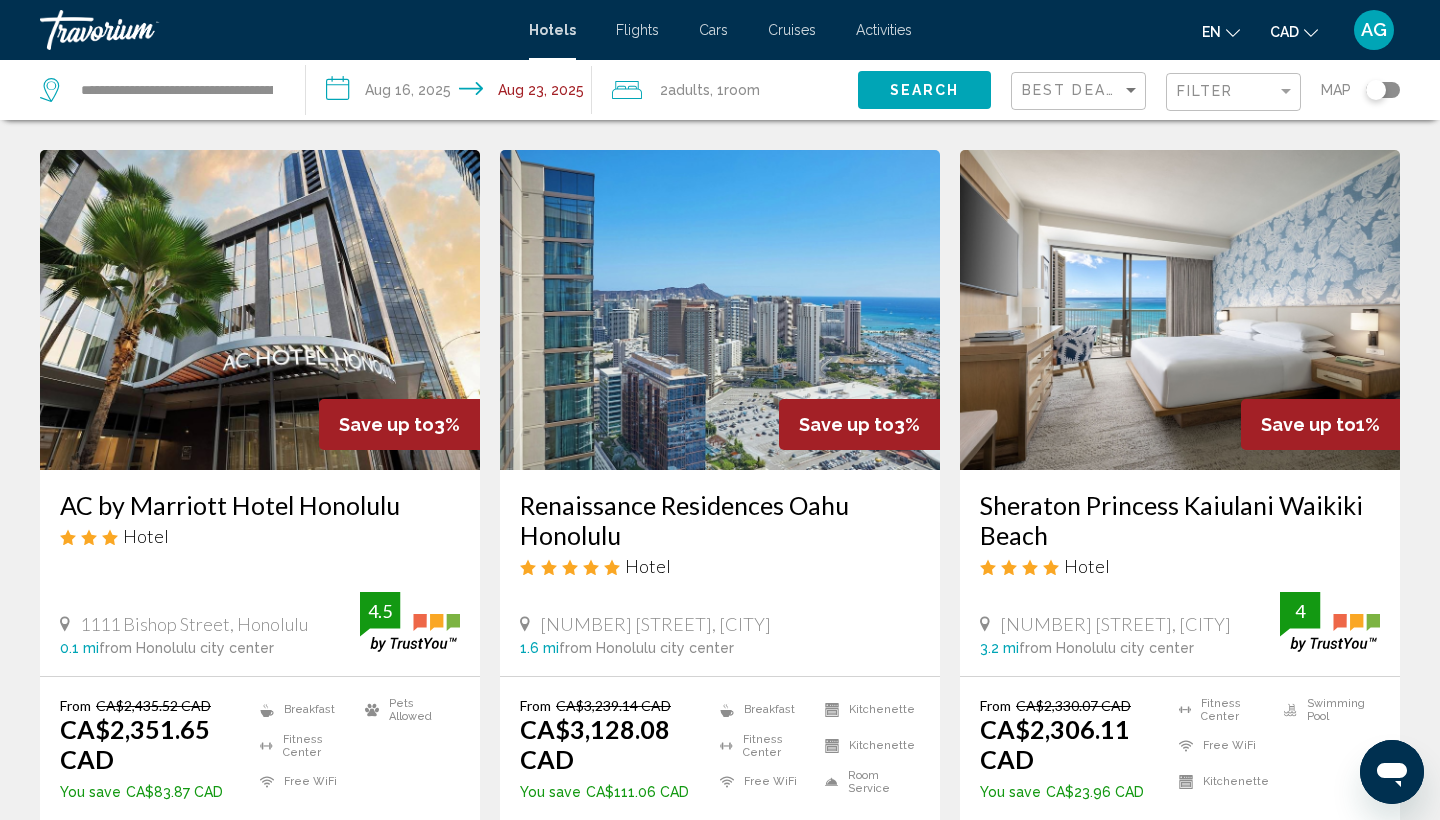 click at bounding box center (260, 310) 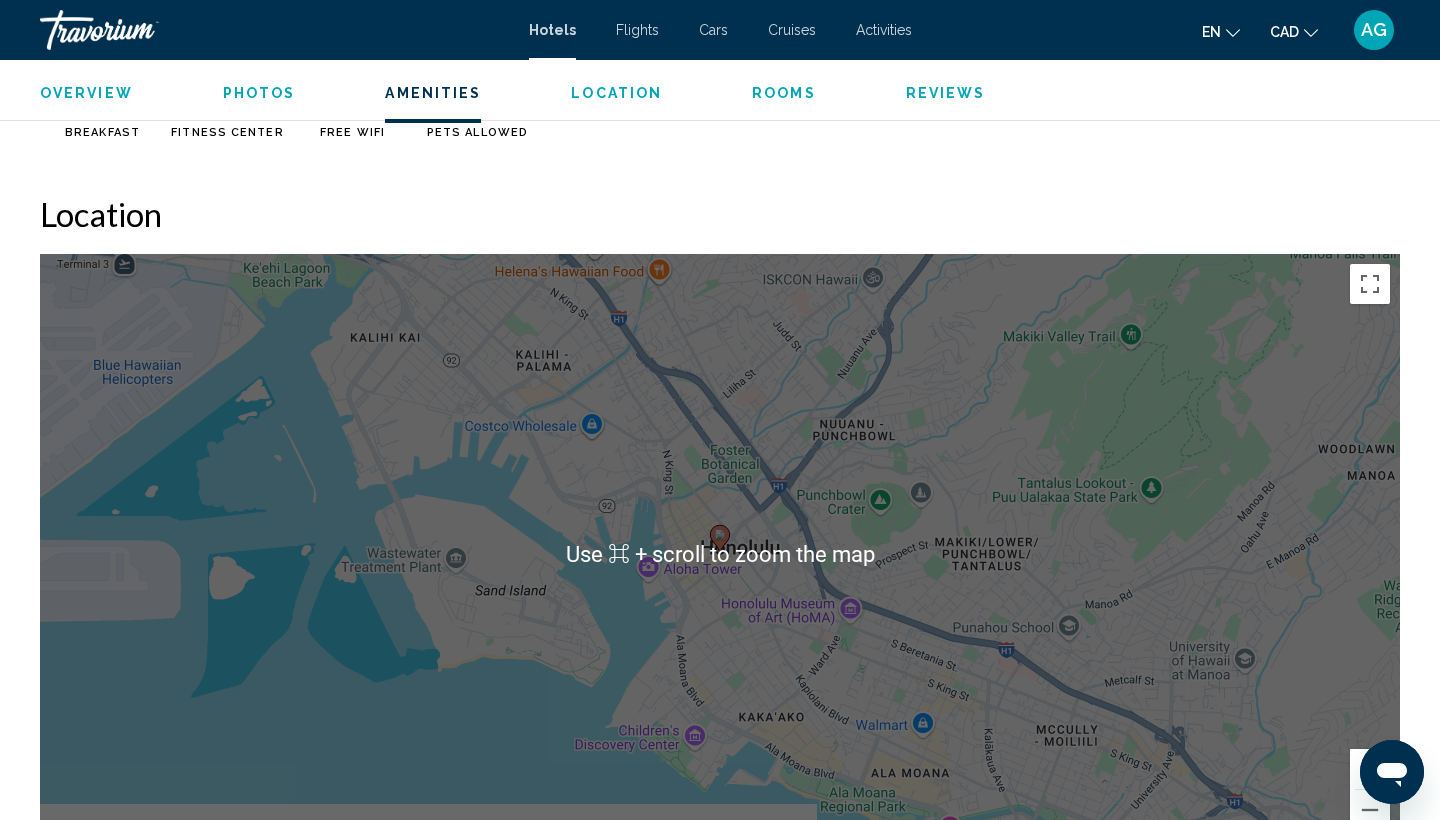 scroll, scrollTop: 1761, scrollLeft: 0, axis: vertical 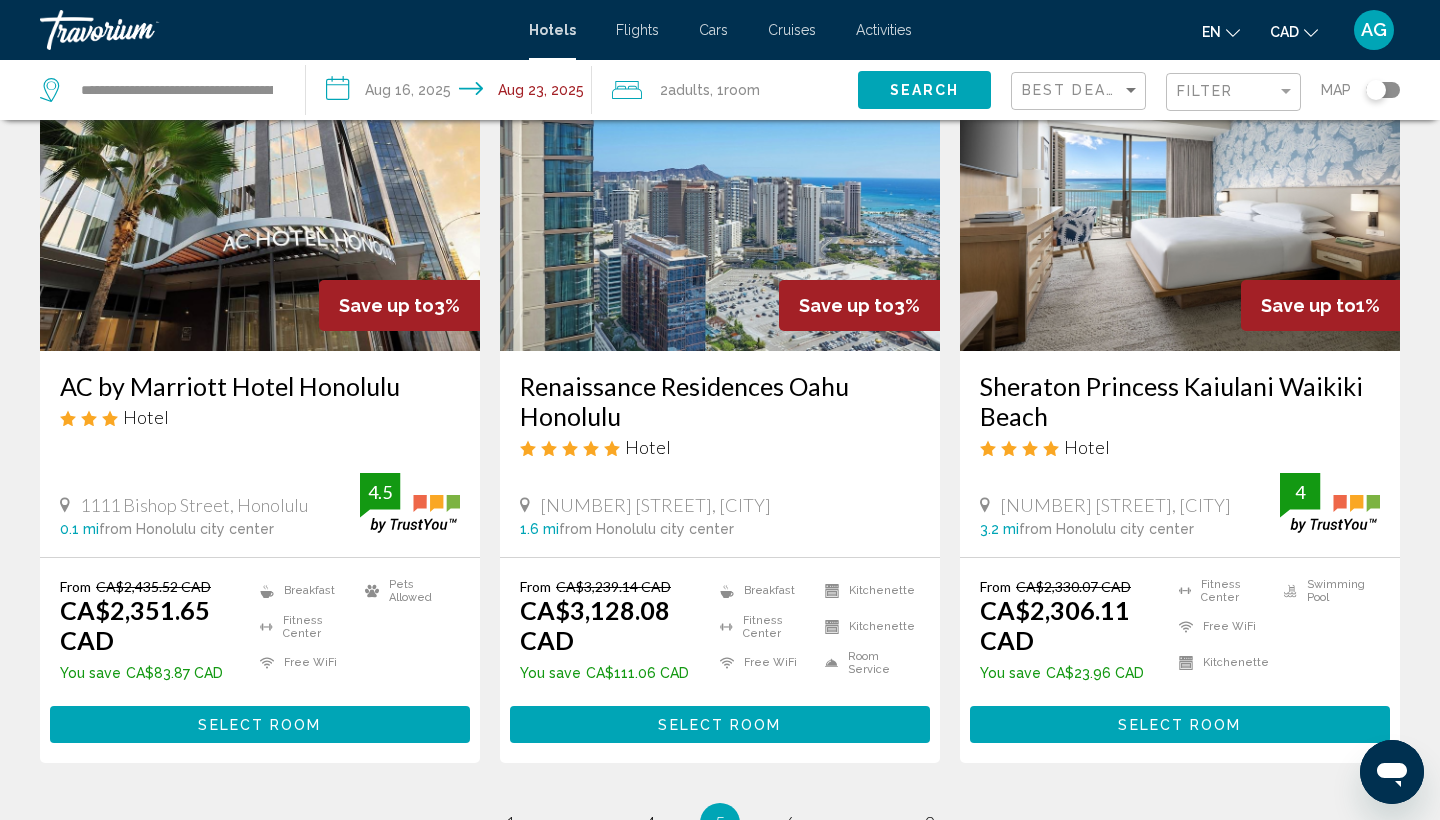 click on "Sheraton Princess Kaiulani Waikiki Beach
Hotel
120 Kaiulani Ave, Honolulu 3.2 mi  from Honolulu city center from hotel 4" at bounding box center [1180, 453] 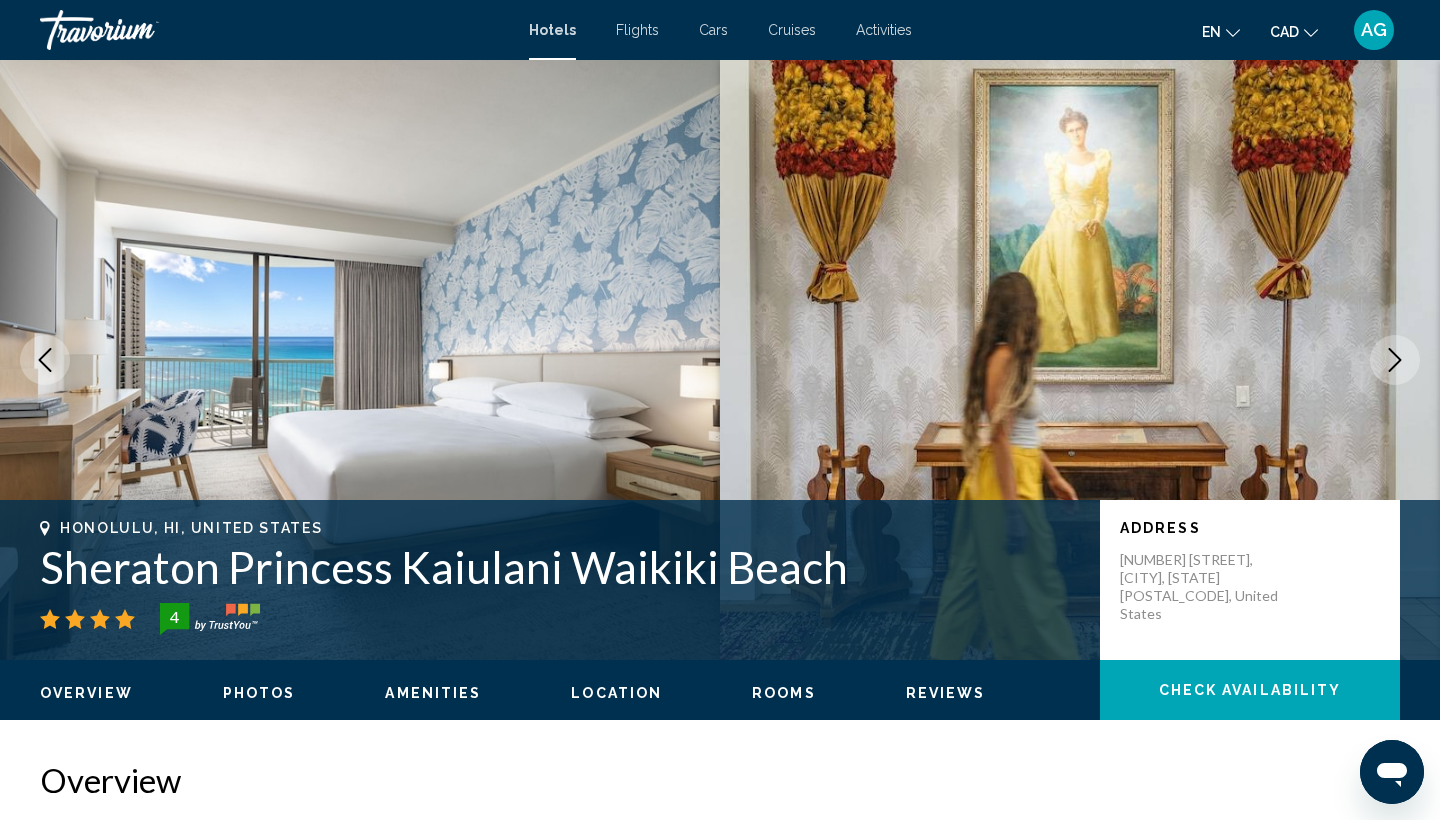 scroll, scrollTop: 0, scrollLeft: 0, axis: both 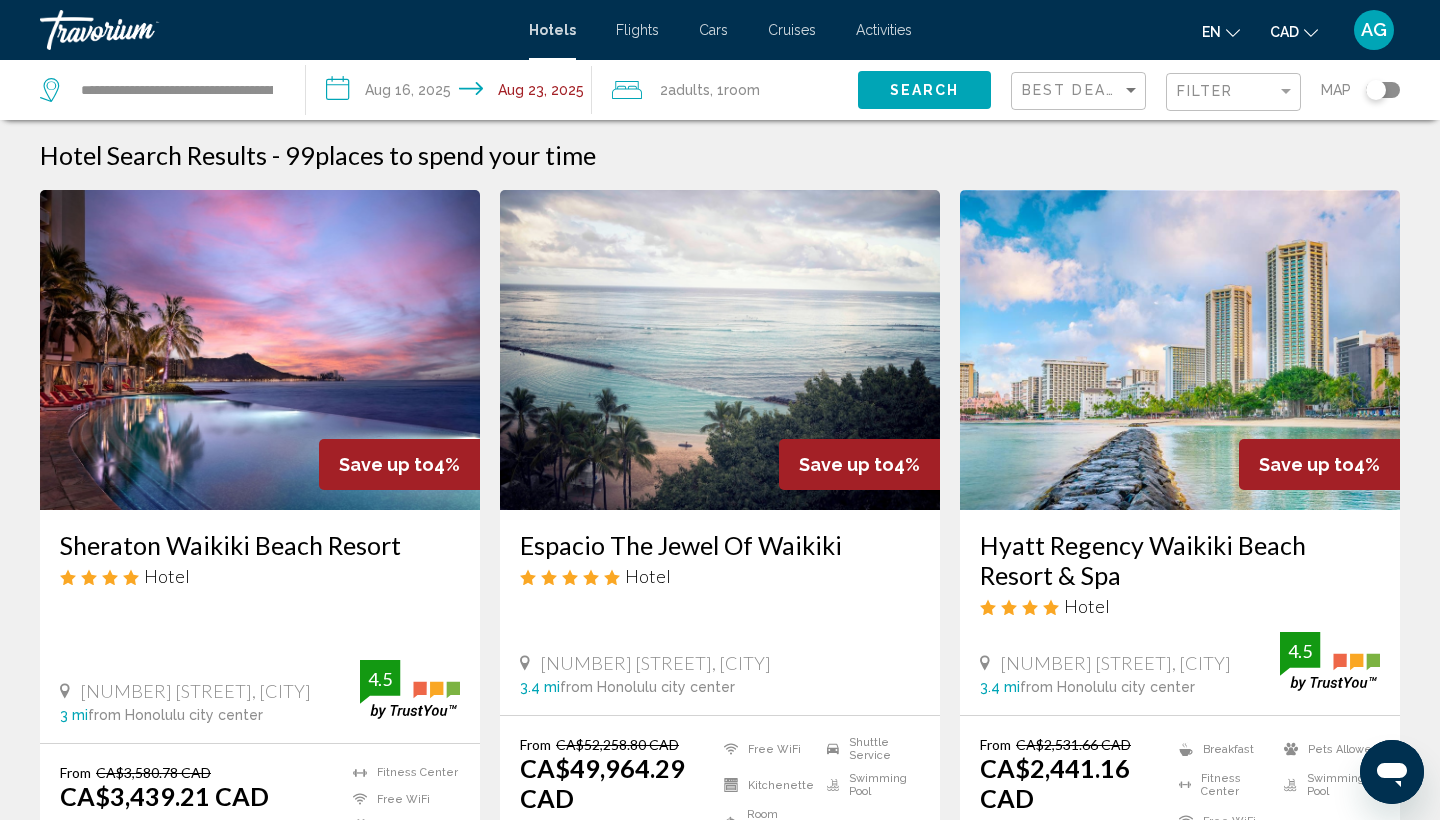 click on "Filter" 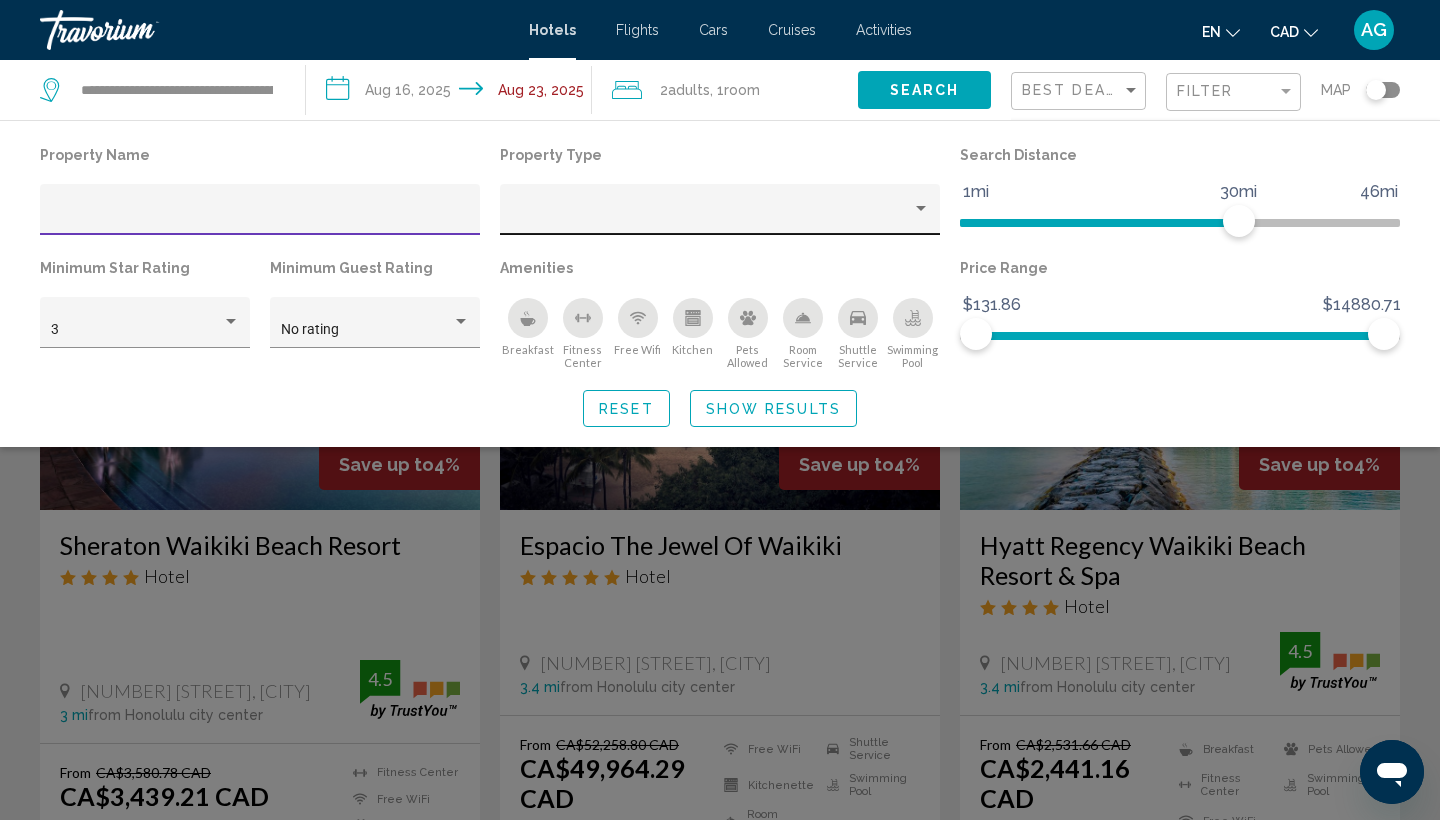 click at bounding box center [711, 217] 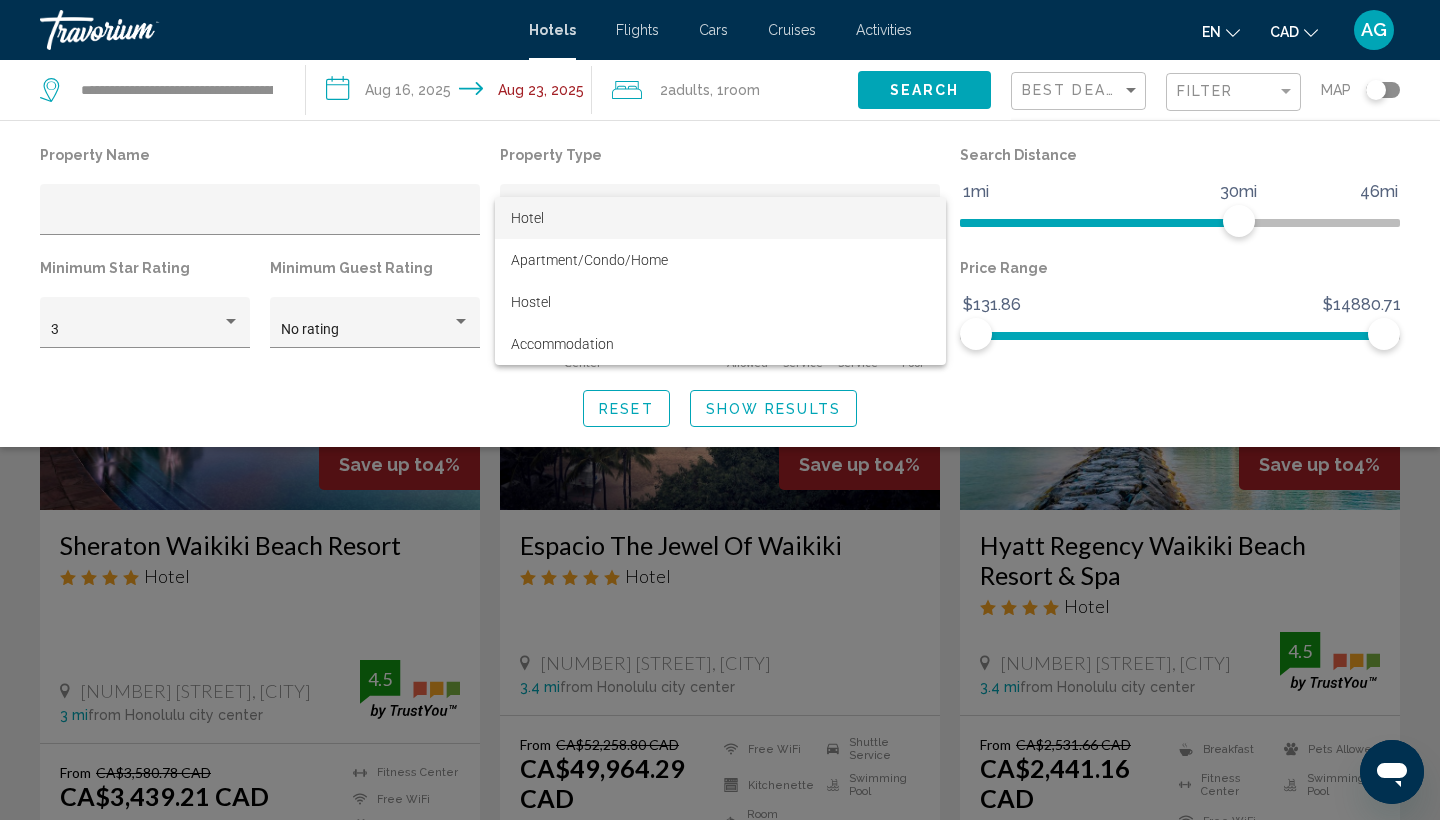 click at bounding box center [720, 410] 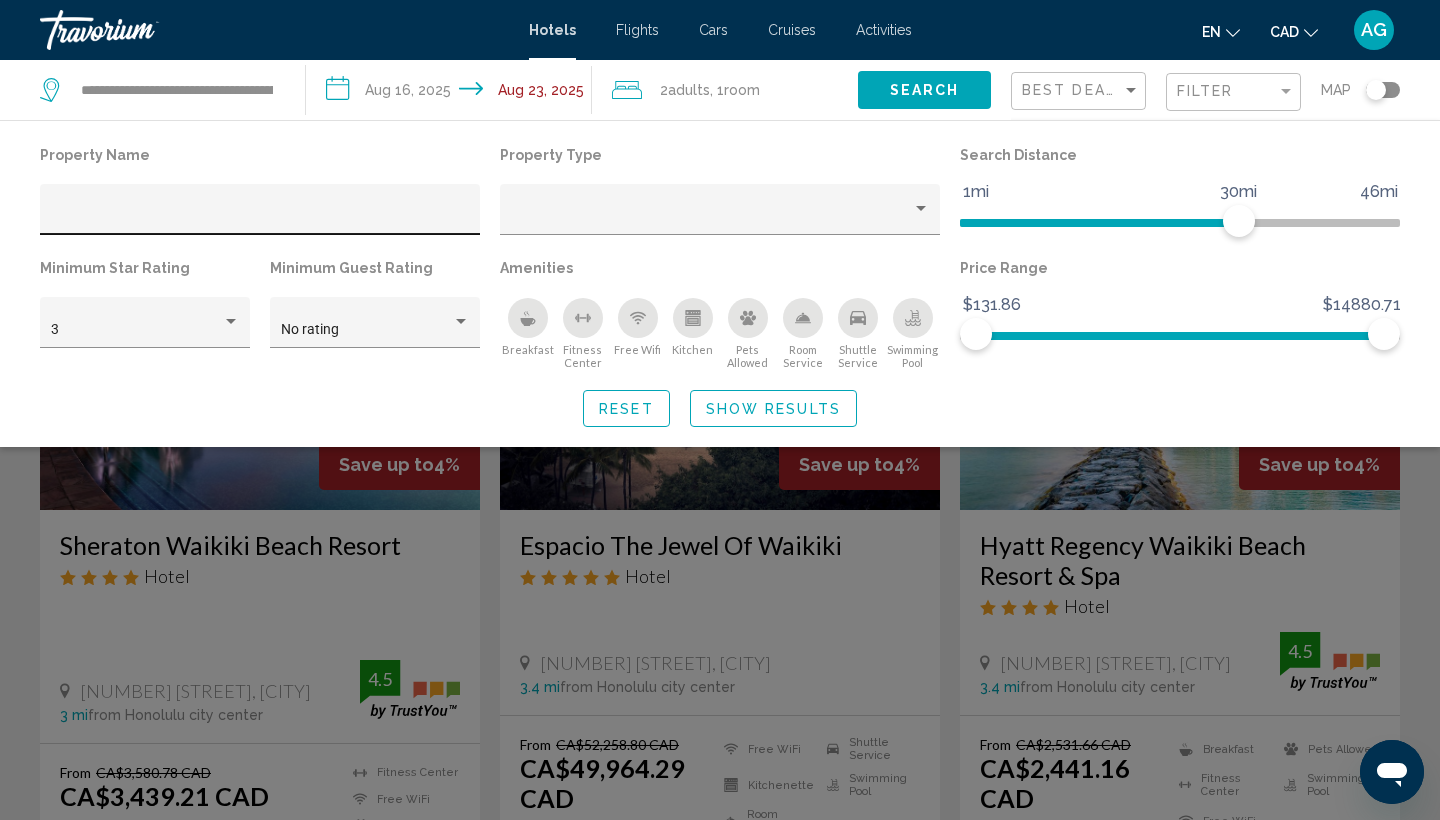 click 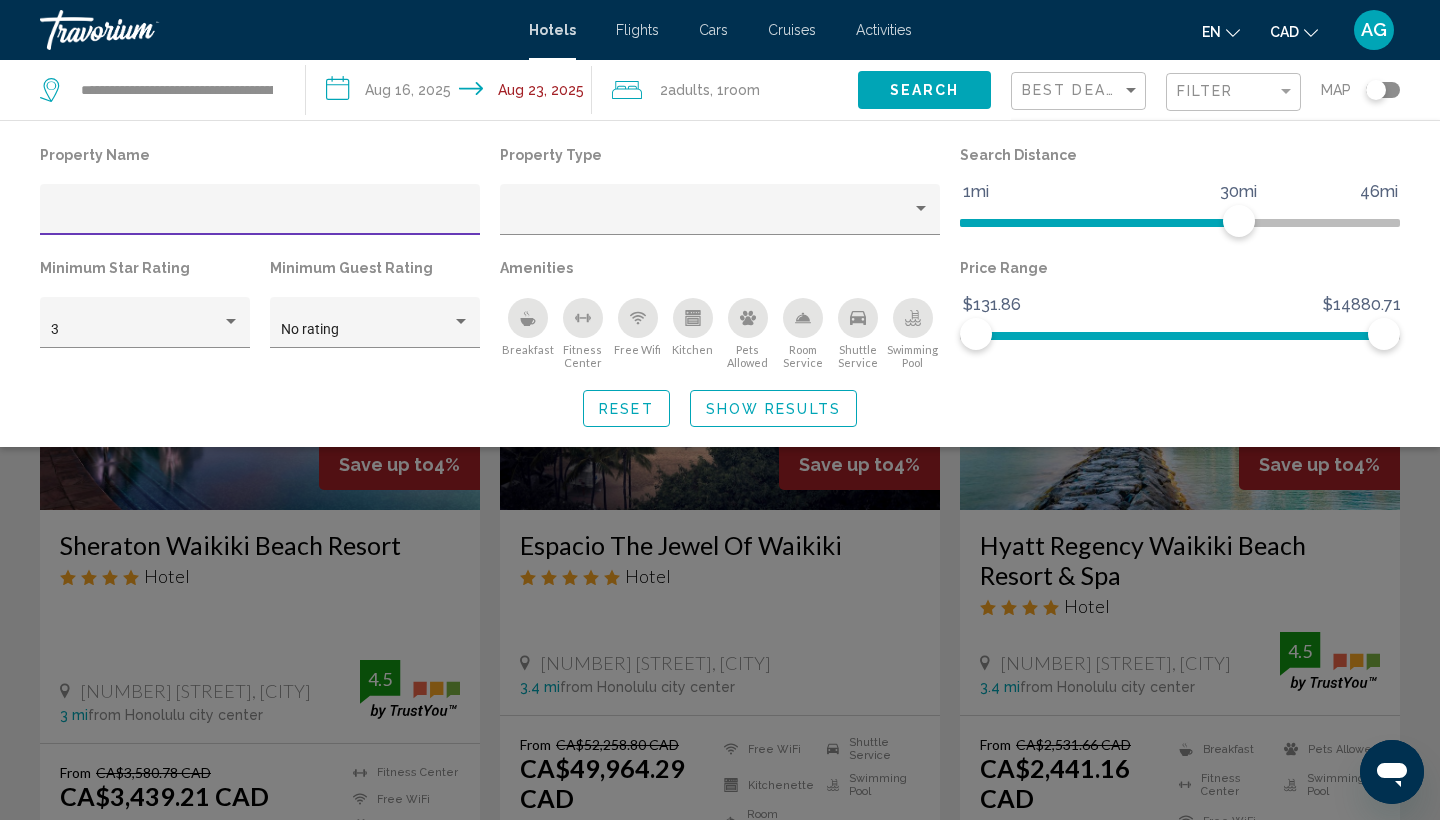 paste on "**********" 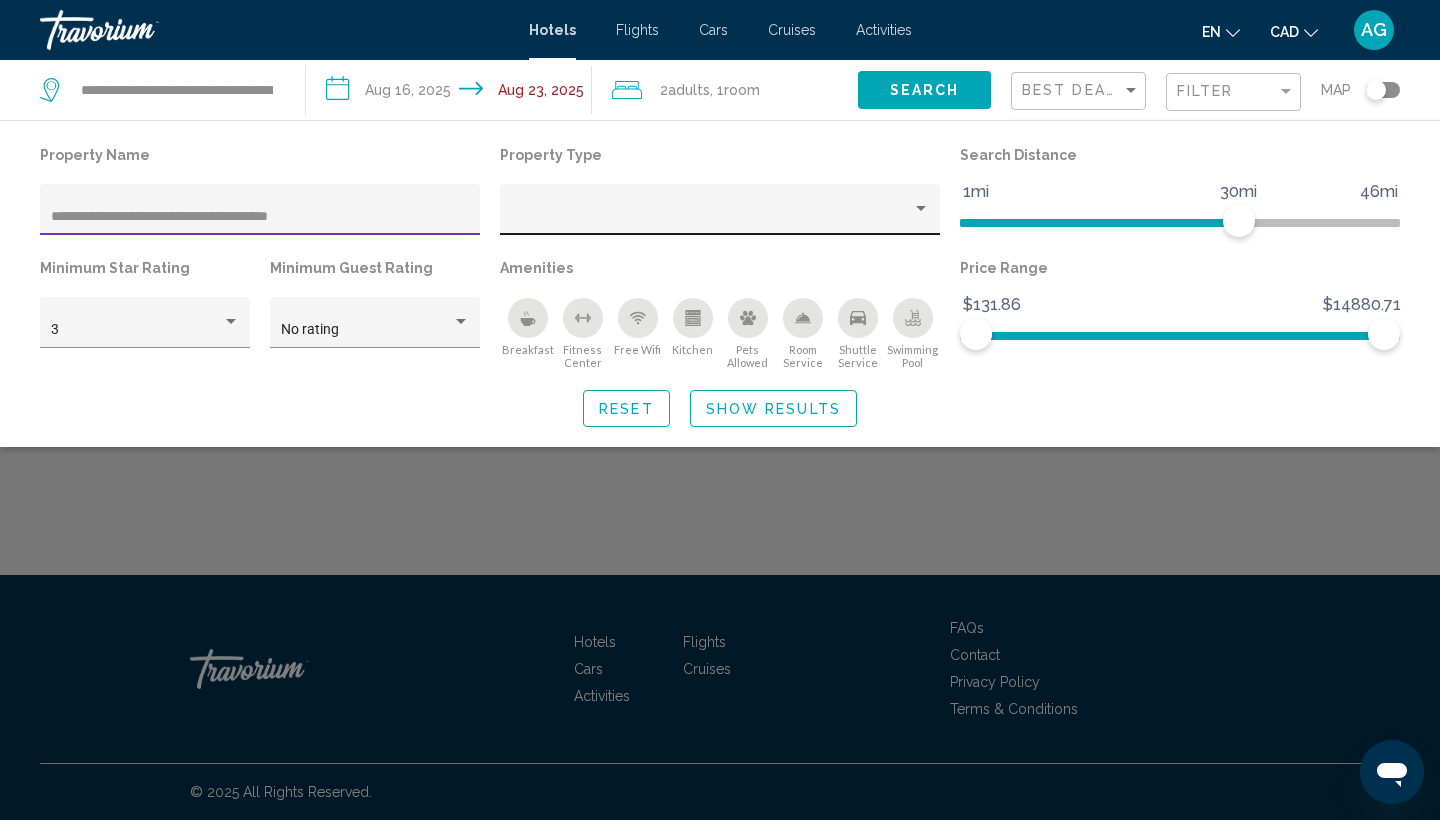 drag, startPoint x: 193, startPoint y: 214, endPoint x: 517, endPoint y: 198, distance: 324.39484 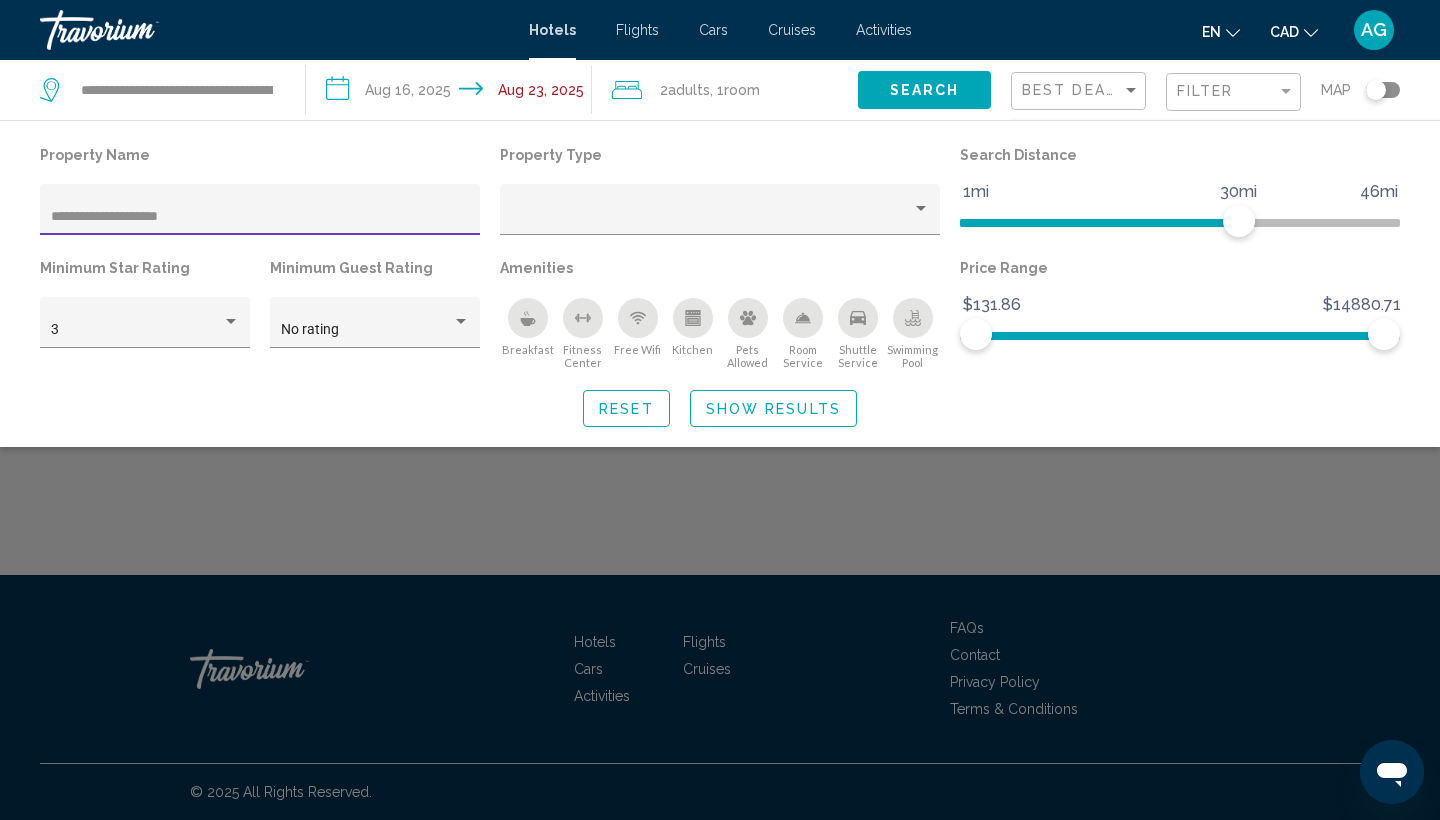 click on "**********" at bounding box center (260, 217) 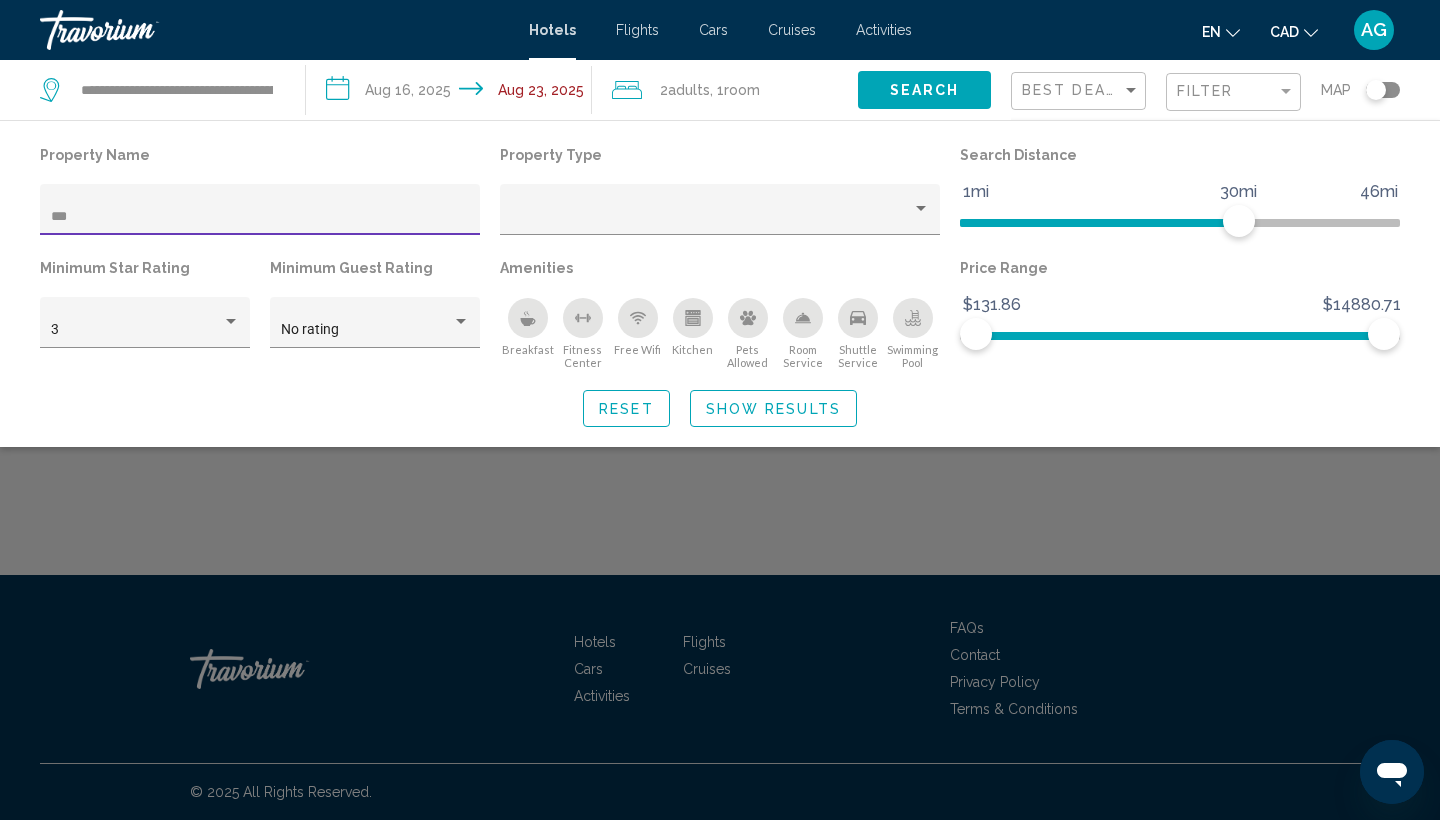 type on "**" 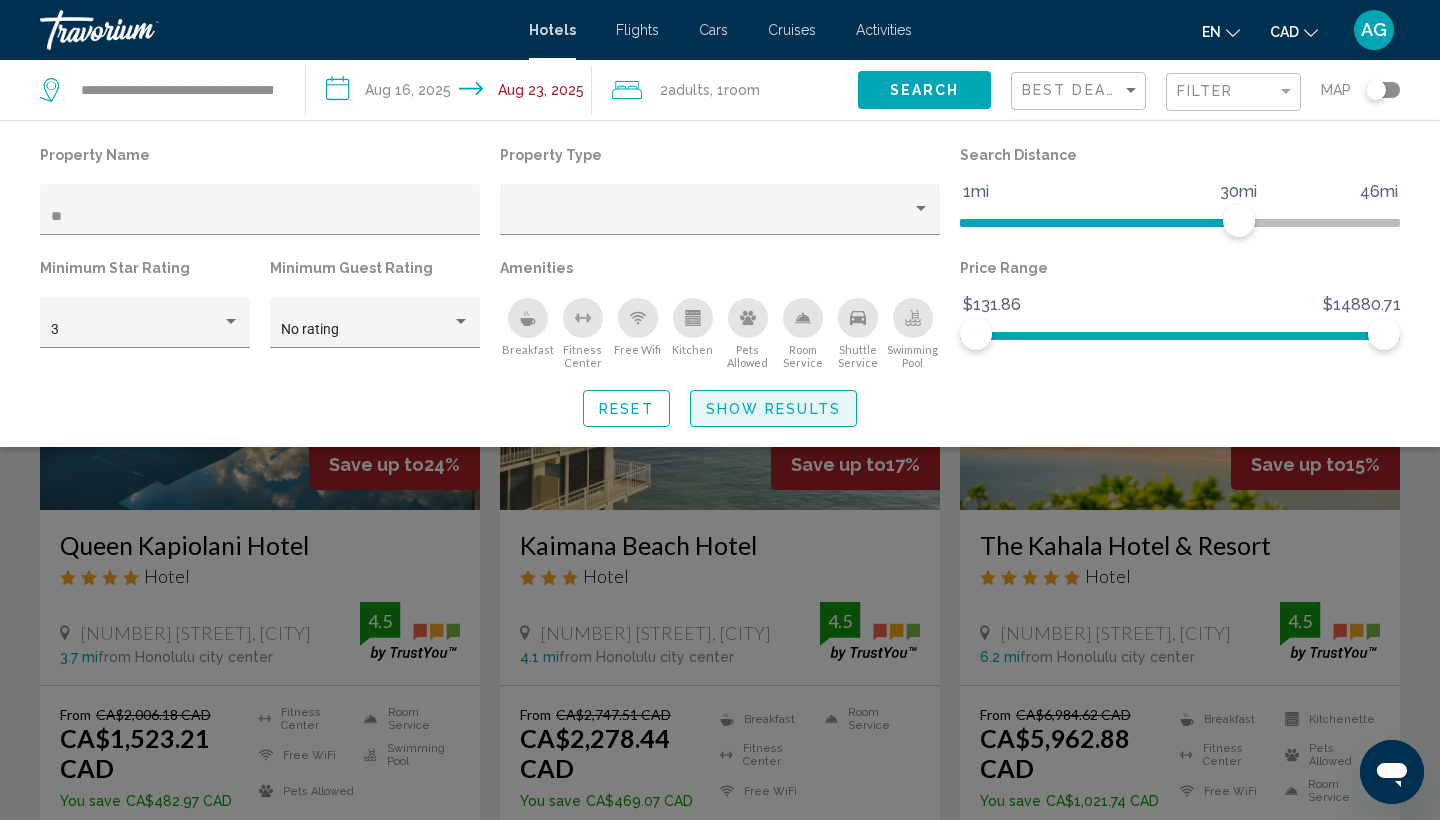 click on "Show Results" 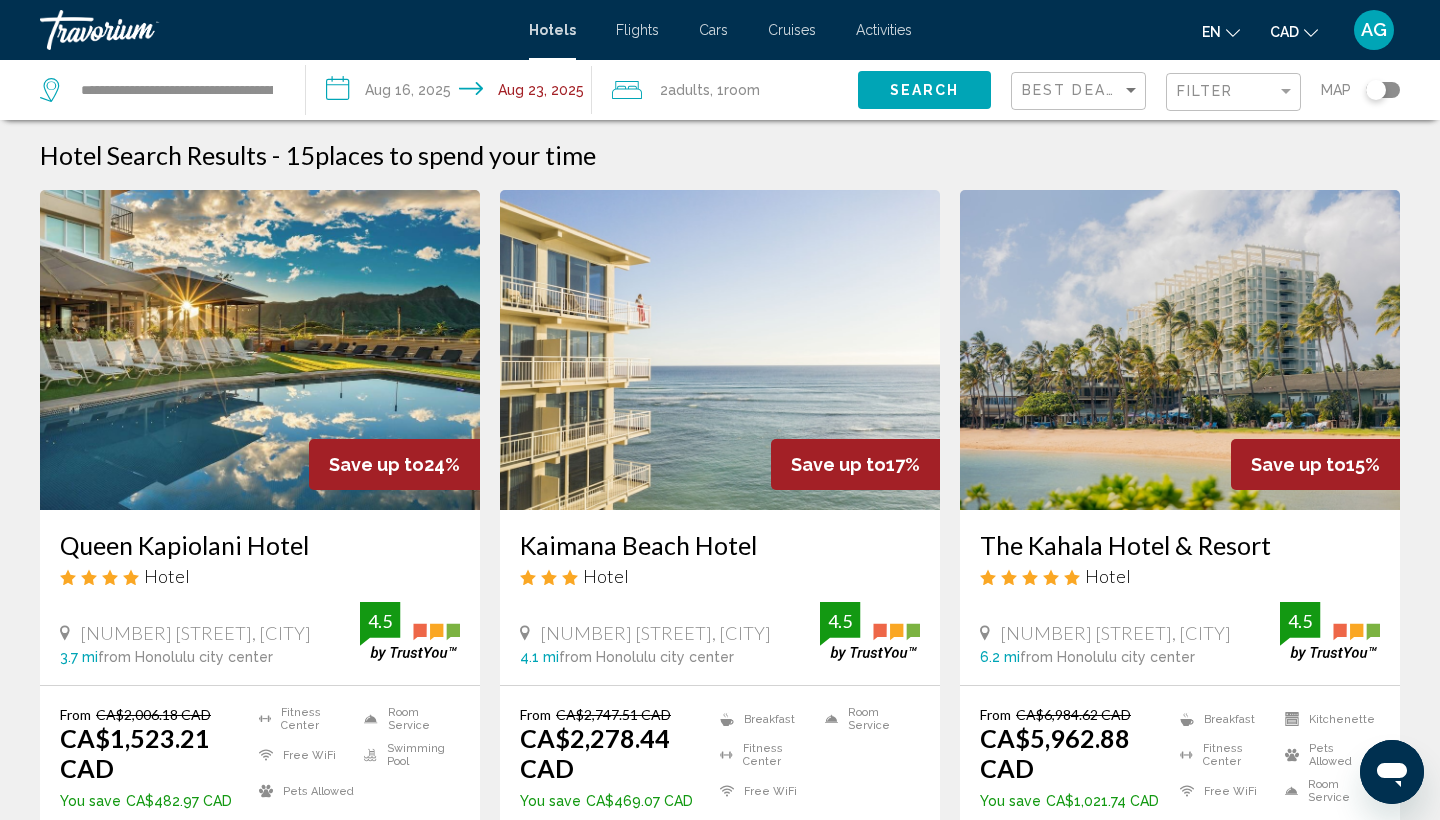 scroll, scrollTop: 0, scrollLeft: 0, axis: both 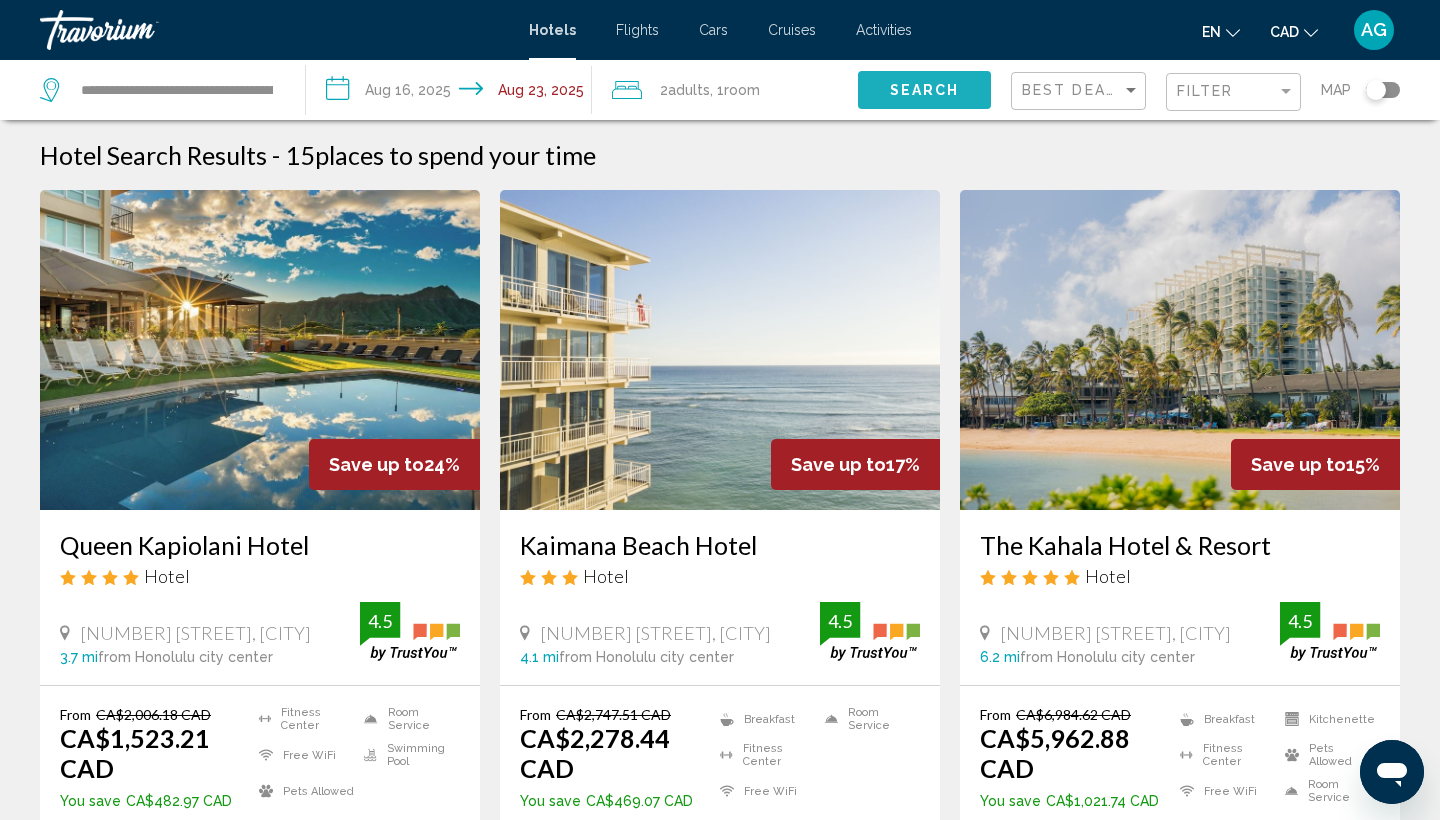 click on "Search" 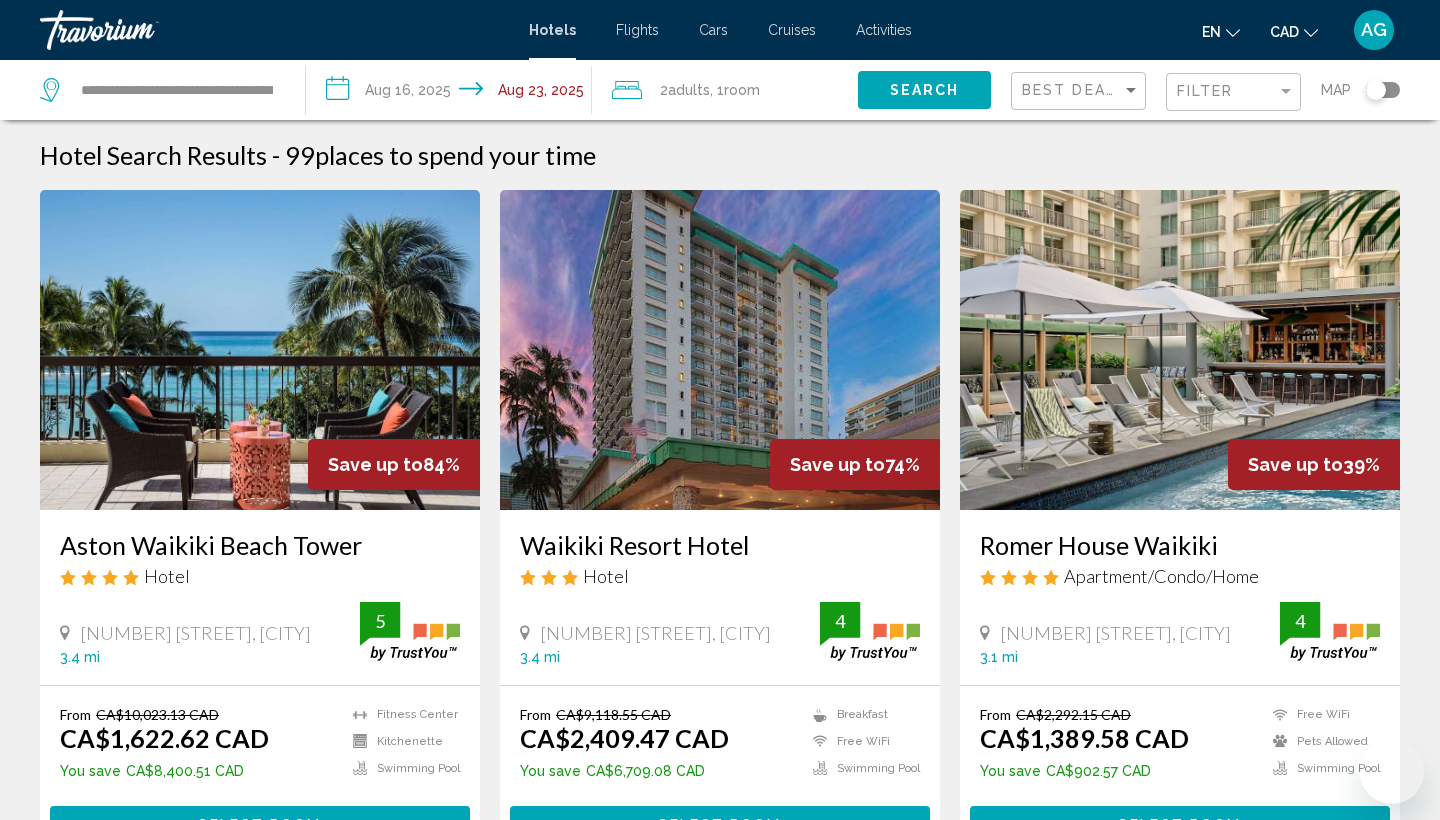scroll, scrollTop: 0, scrollLeft: 0, axis: both 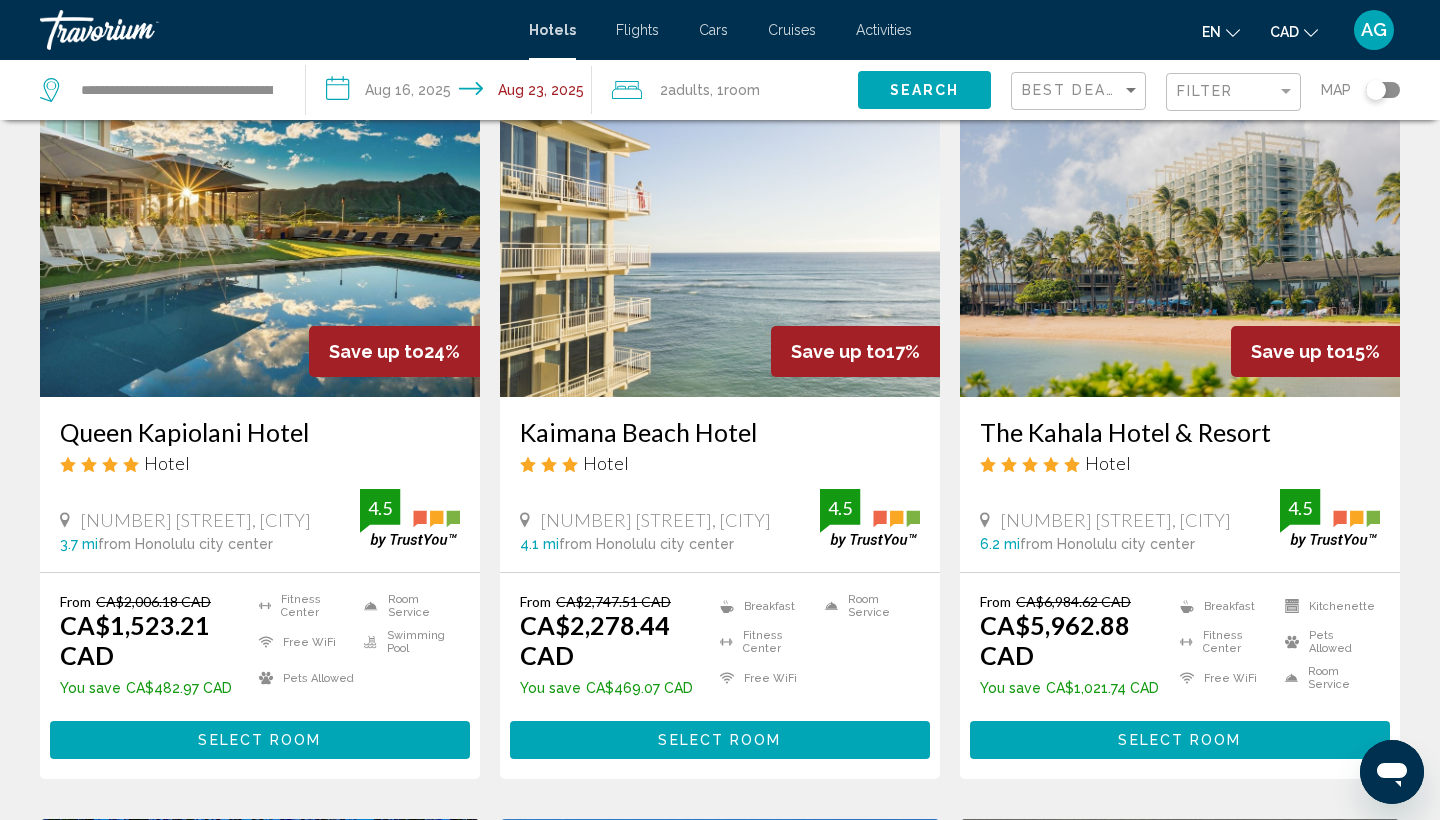 click at bounding box center [260, 237] 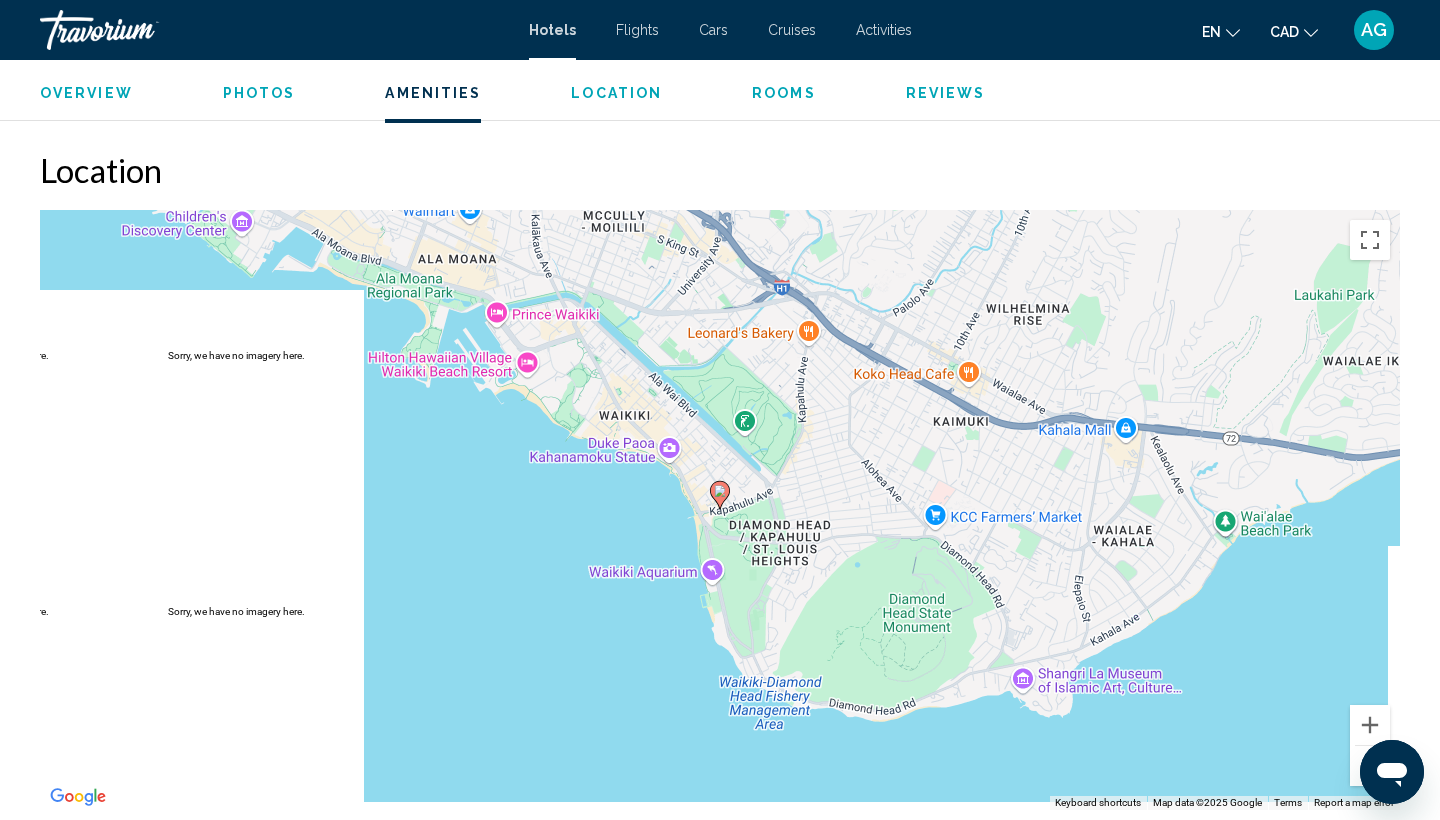 scroll, scrollTop: 1743, scrollLeft: 0, axis: vertical 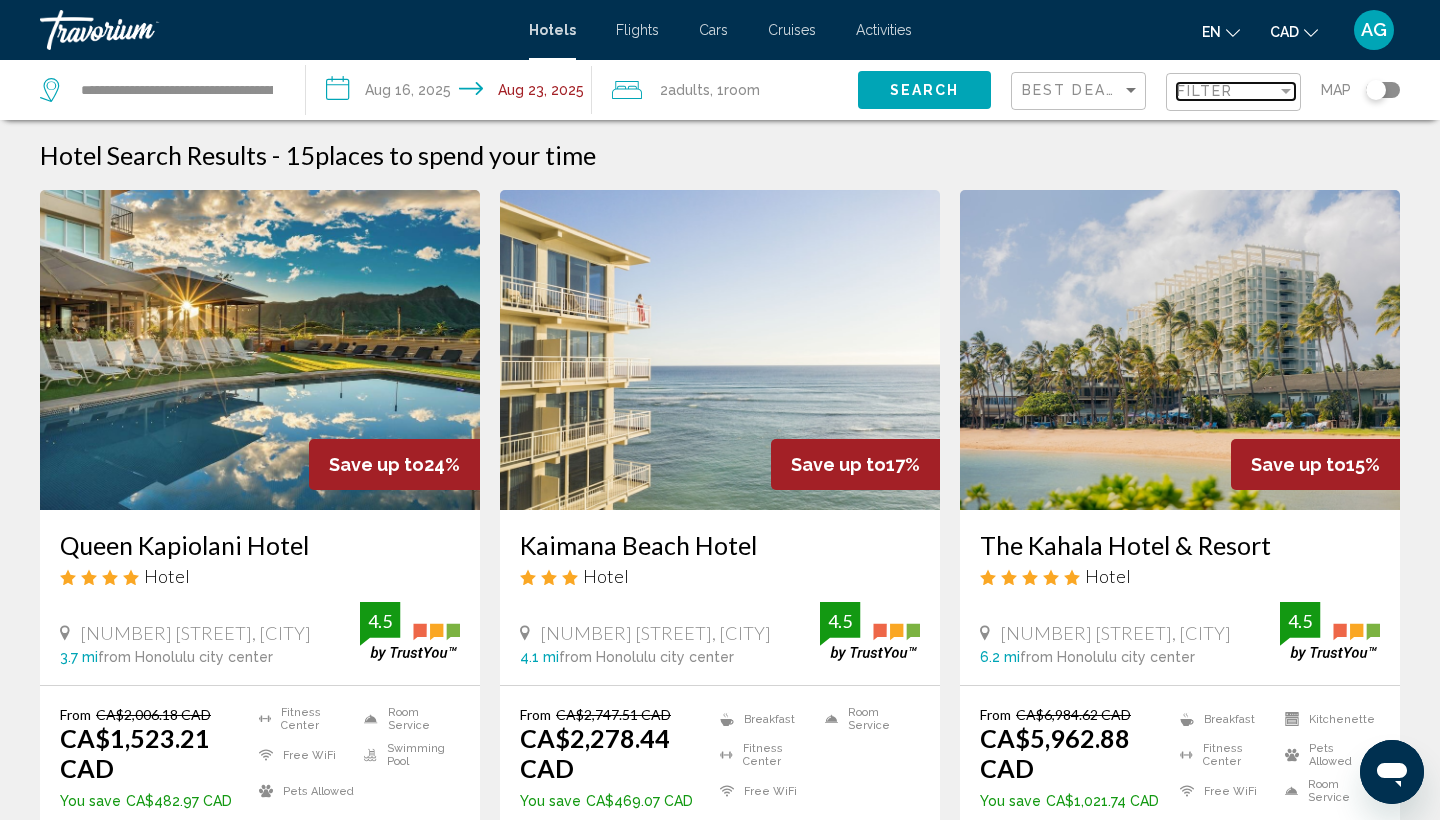 click on "Filter" at bounding box center [1205, 91] 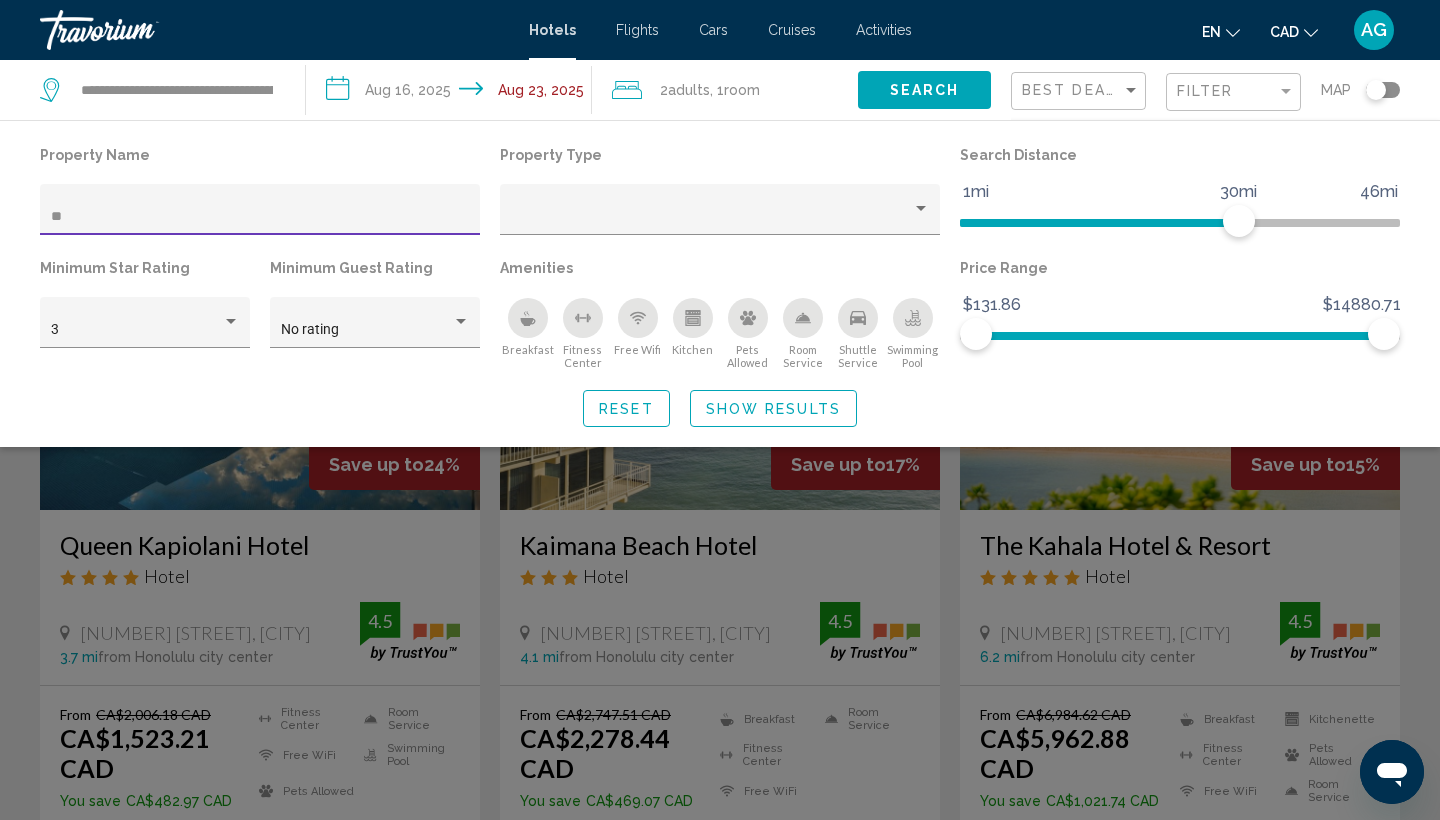 type on "*" 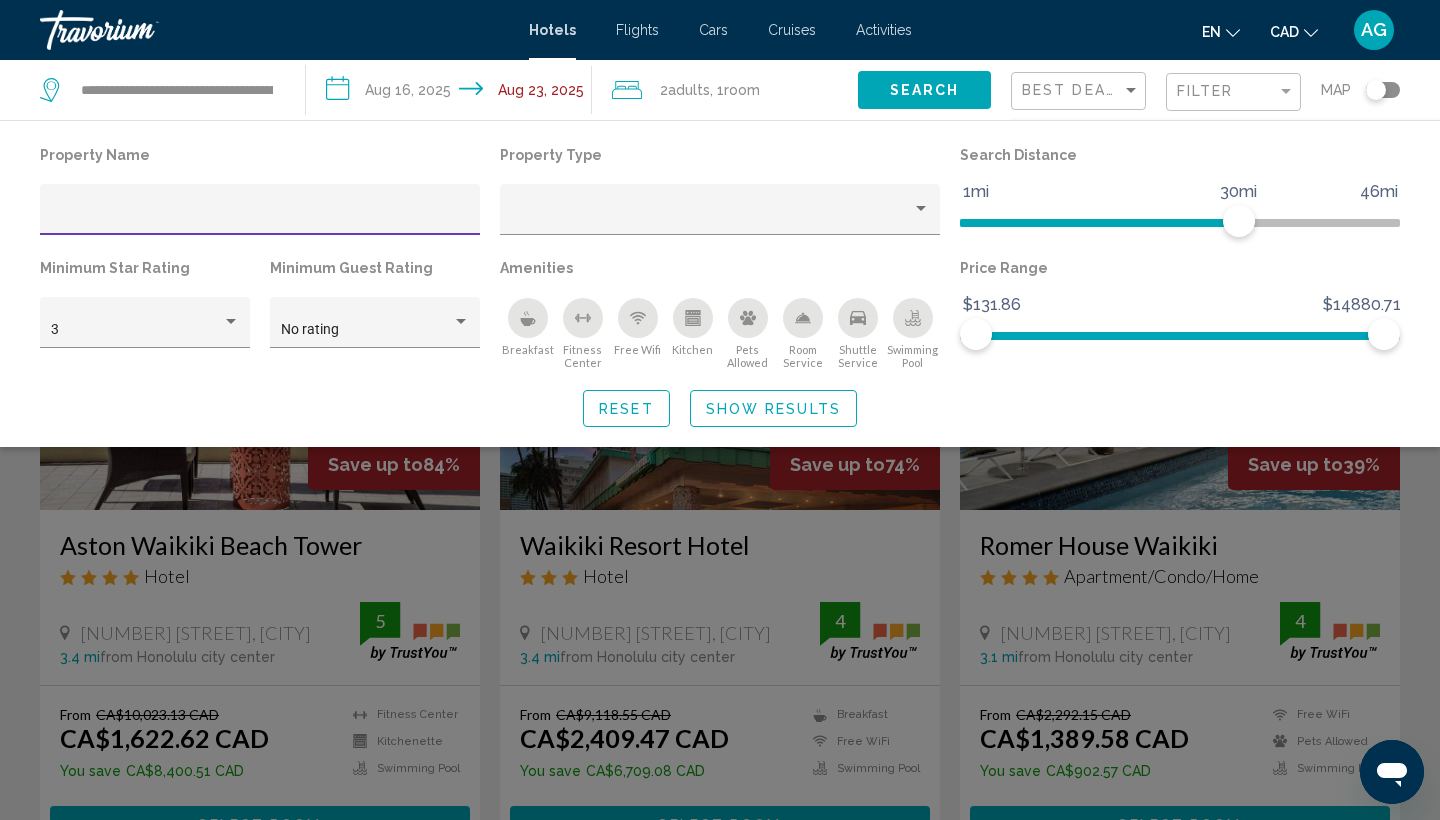 type 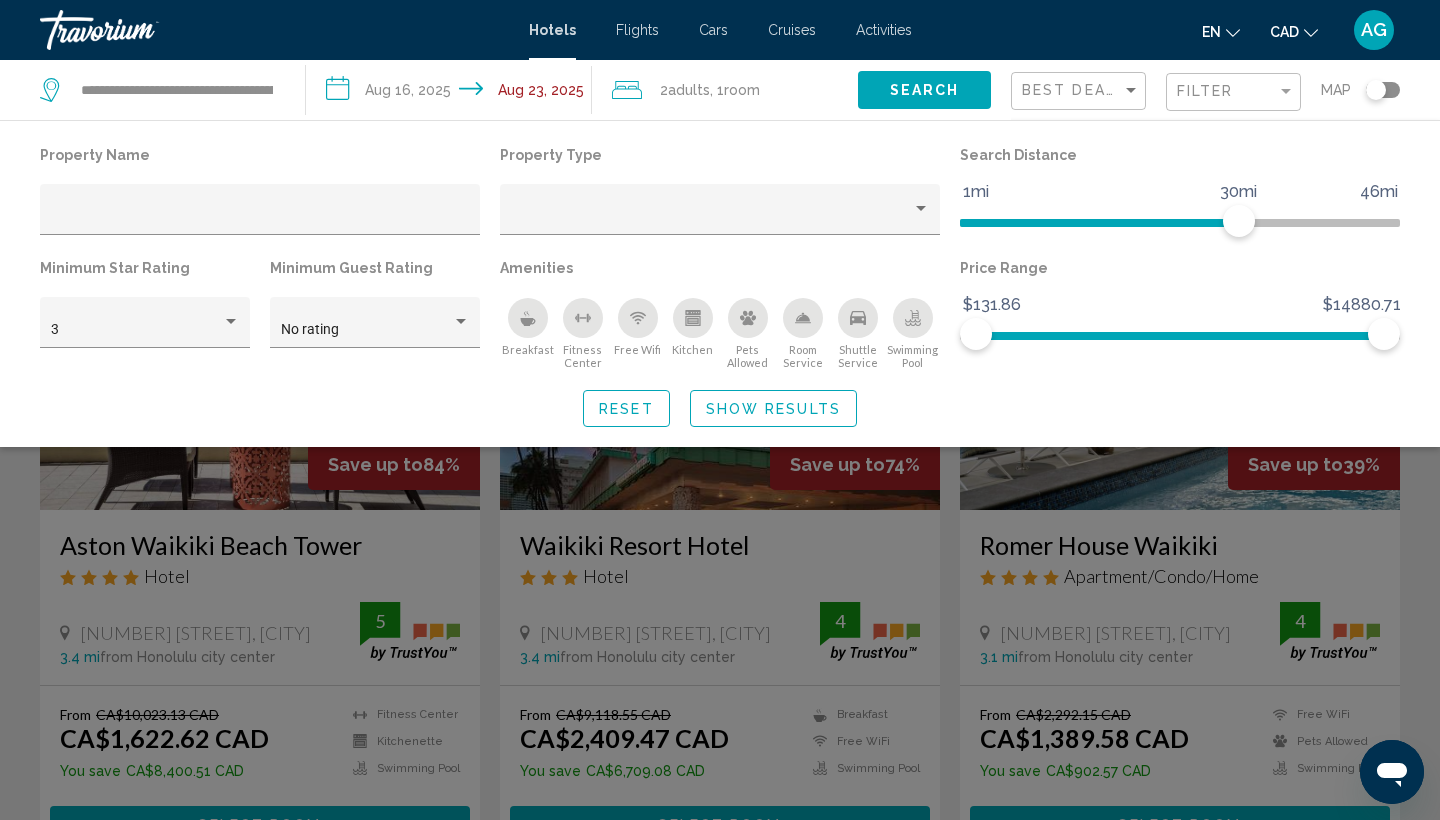 click on "Hotels Flights Cars Cruises Activities Hotels Flights Cars Cruises Activities en
English Español Français Italiano Português русский CAD
USD ($) MXN (Mex$) CAD (Can$) GBP (£) EUR (€) AUD (A$) NZD (NZ$) CNY (CN¥) AG Login" at bounding box center (720, 30) 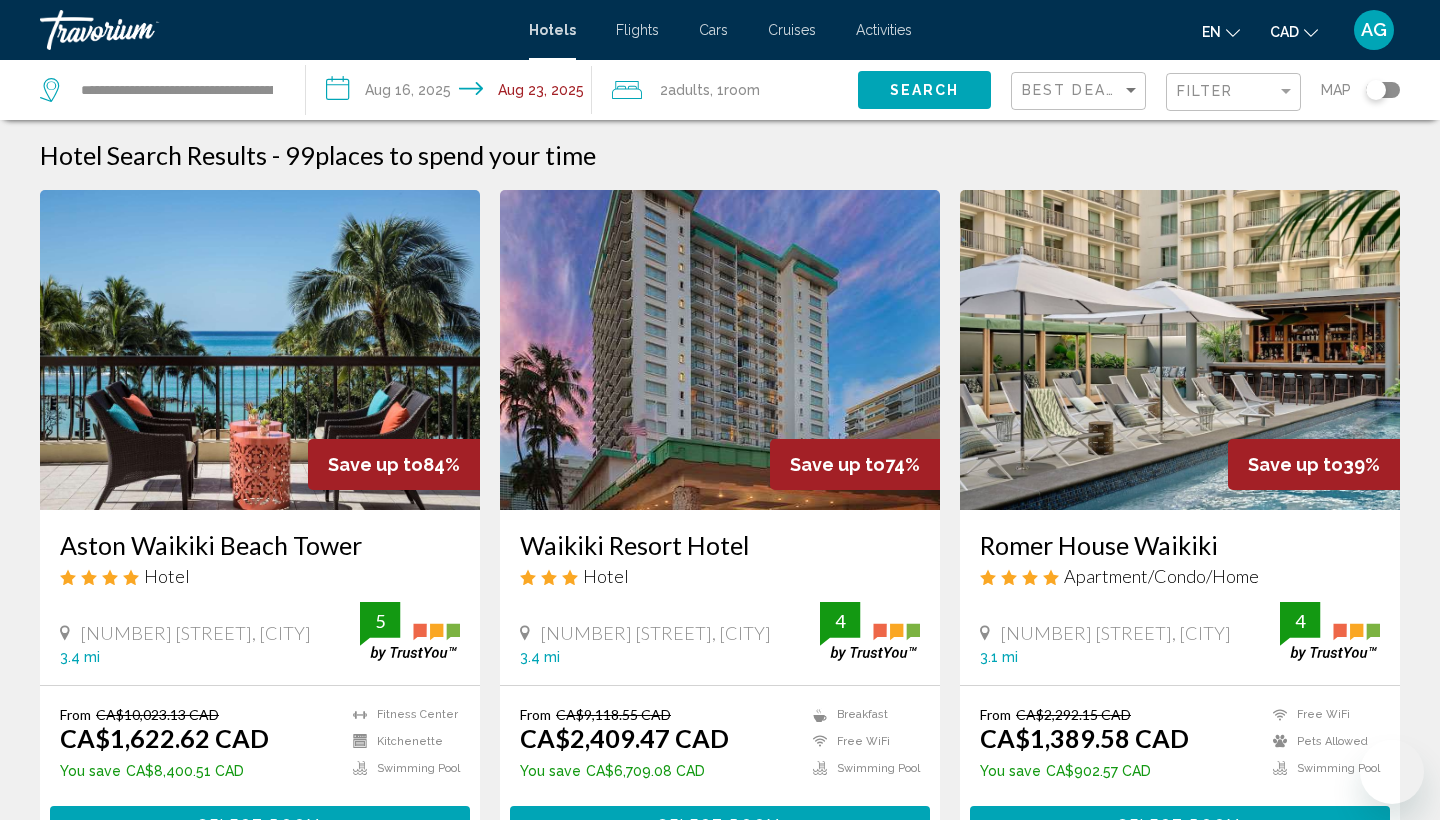 scroll, scrollTop: 0, scrollLeft: 0, axis: both 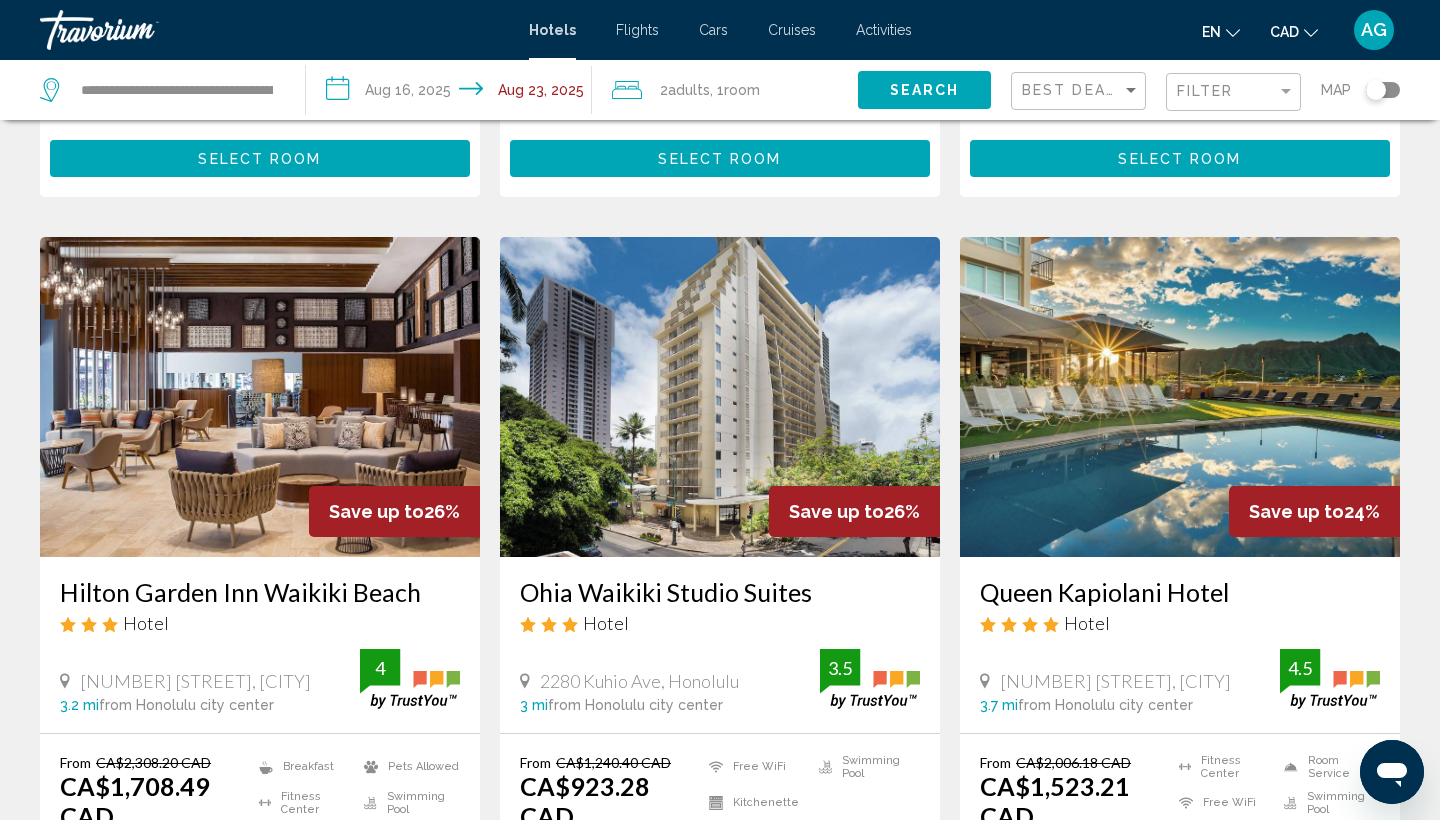 click at bounding box center [260, 397] 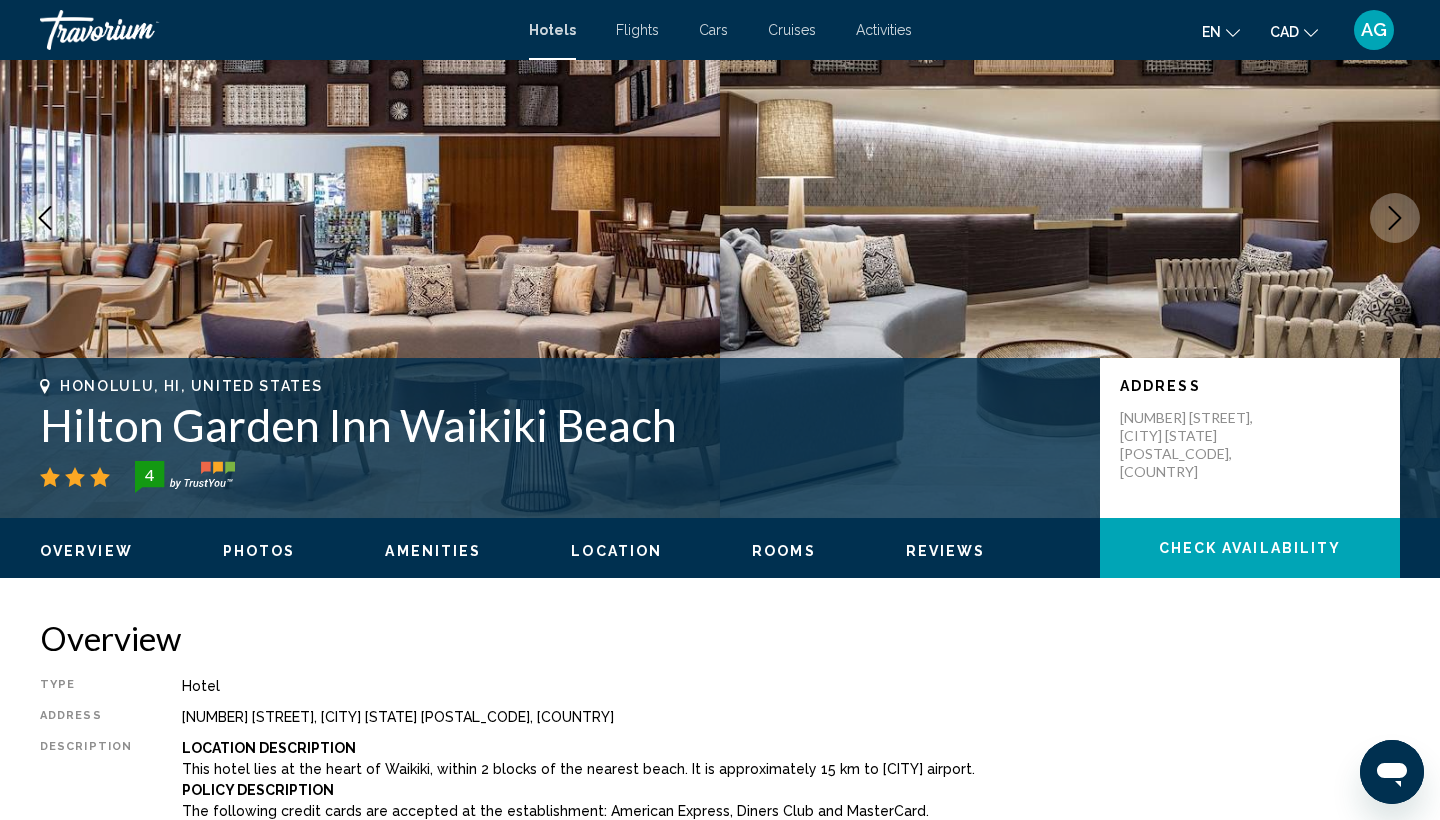 scroll, scrollTop: 142, scrollLeft: 0, axis: vertical 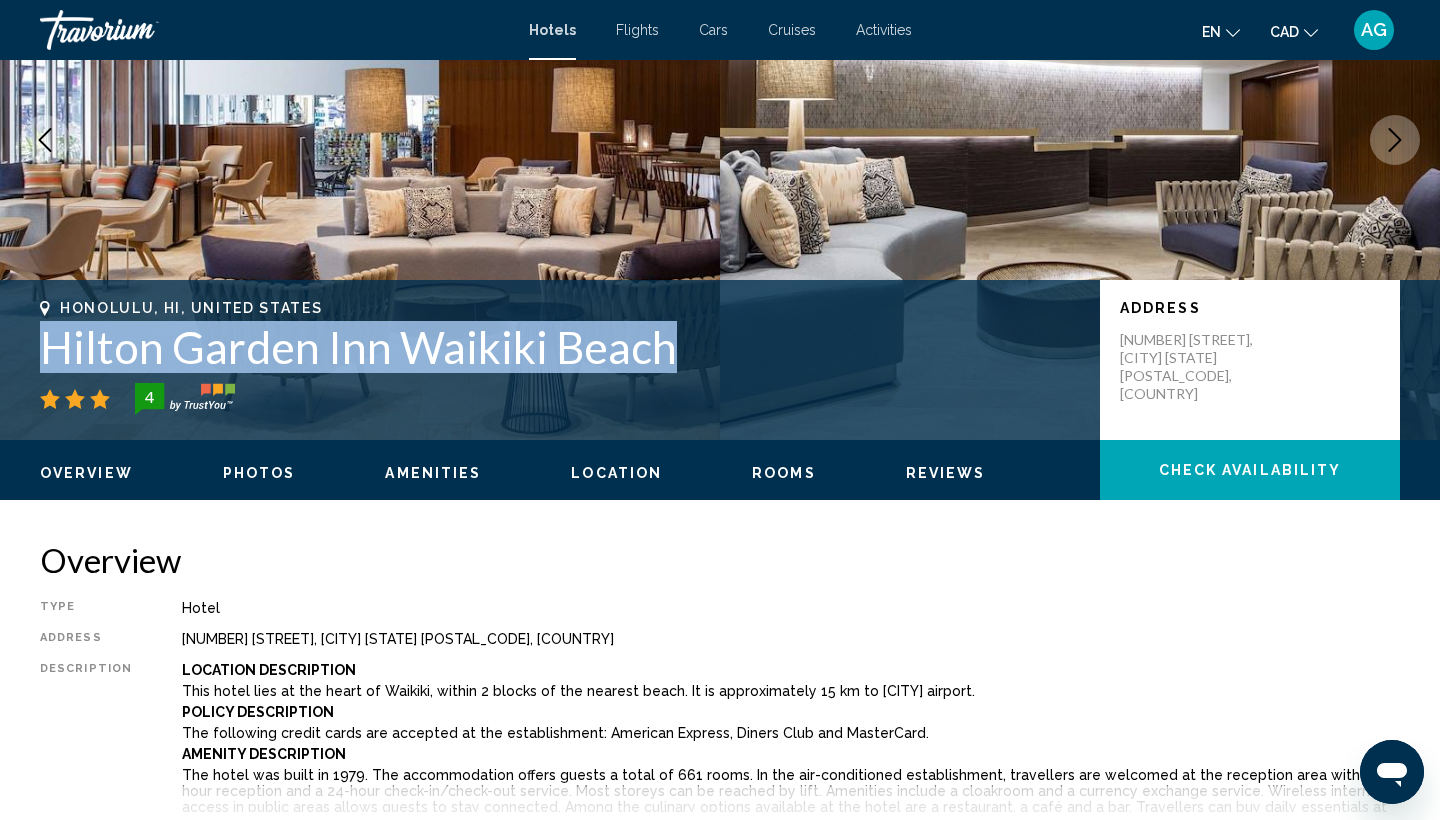 drag, startPoint x: 671, startPoint y: 350, endPoint x: 46, endPoint y: 358, distance: 625.0512 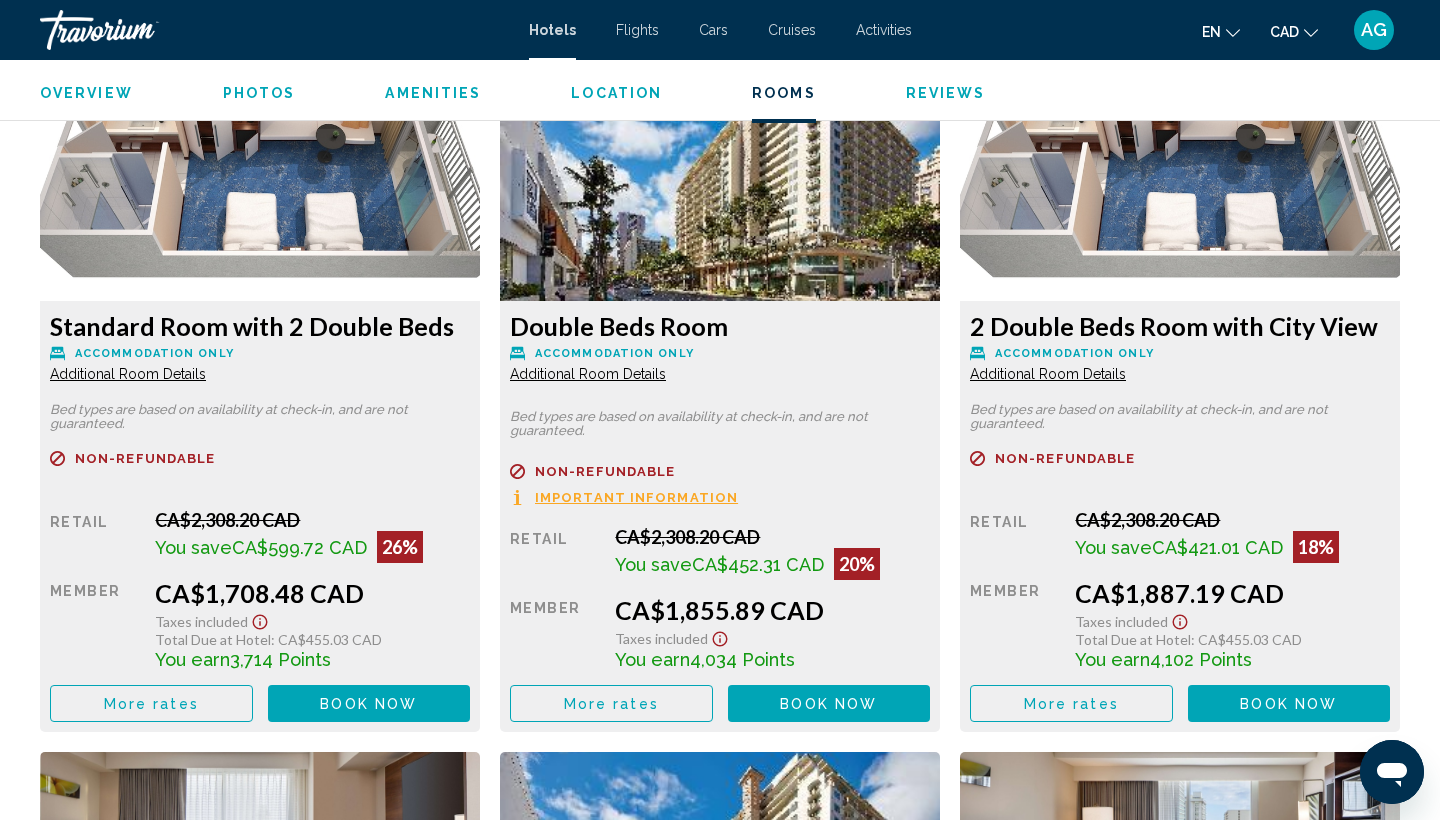 scroll, scrollTop: 2810, scrollLeft: 0, axis: vertical 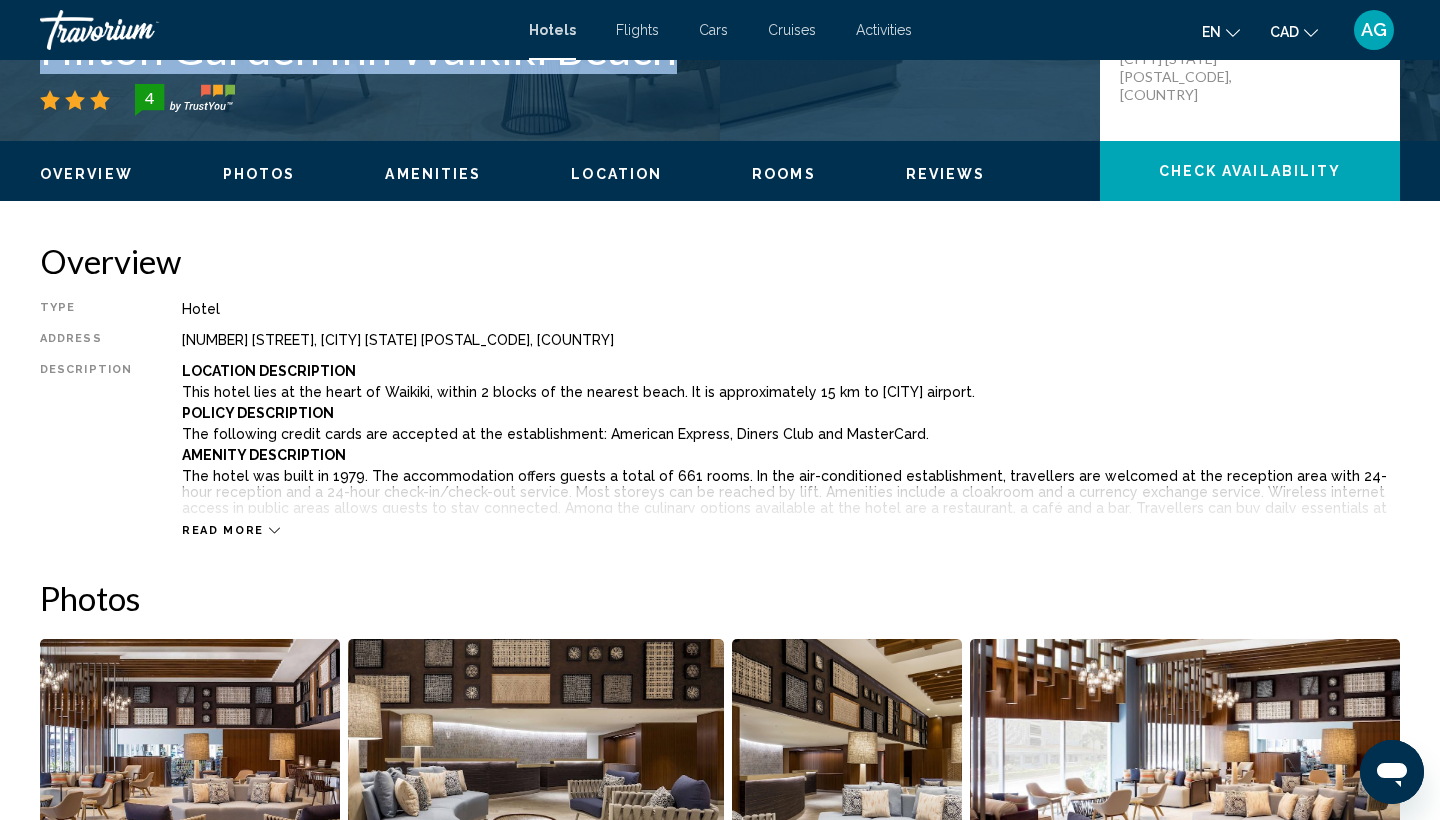 click on "Amenities" at bounding box center (433, 174) 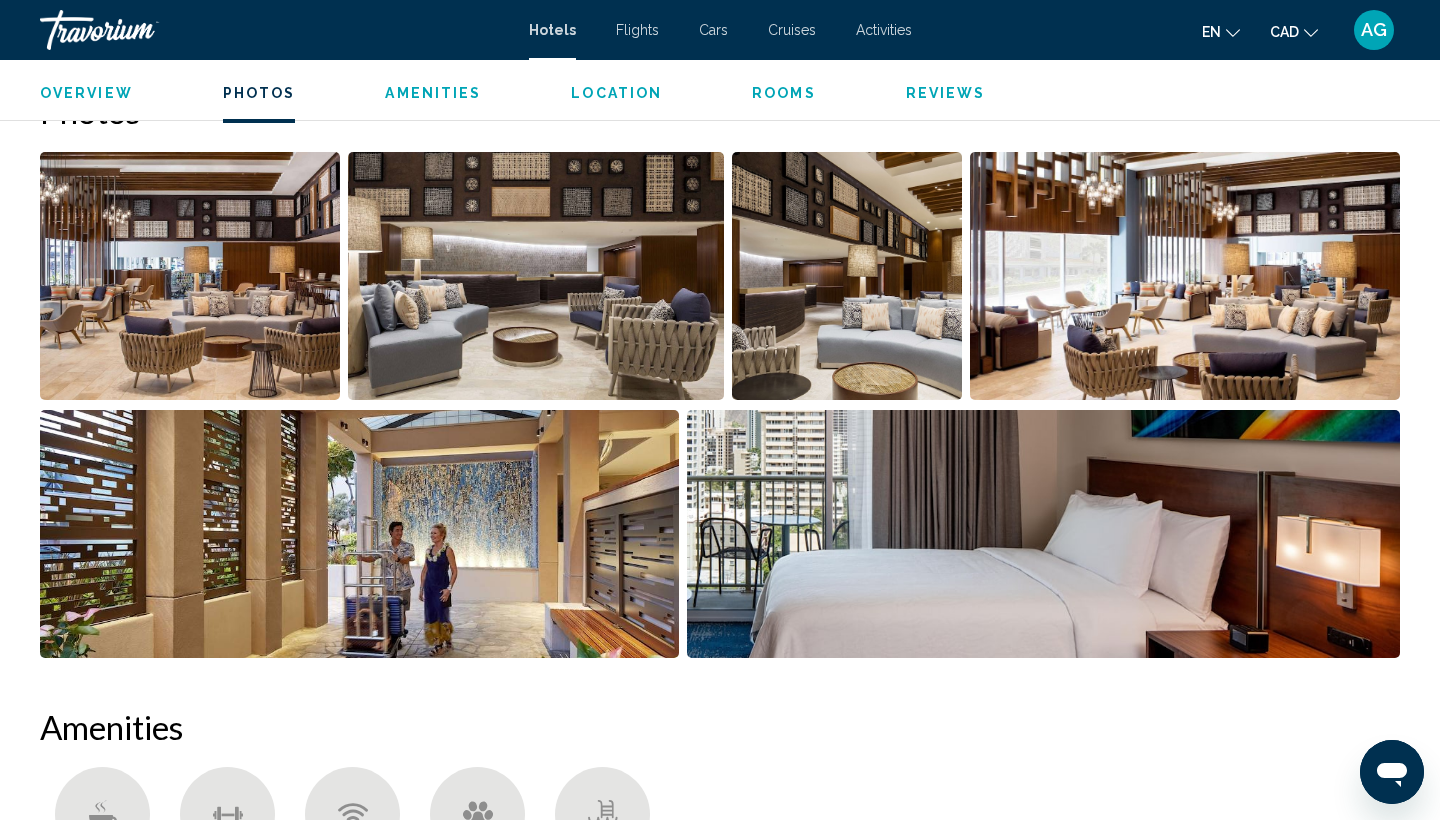 scroll, scrollTop: 1012, scrollLeft: 0, axis: vertical 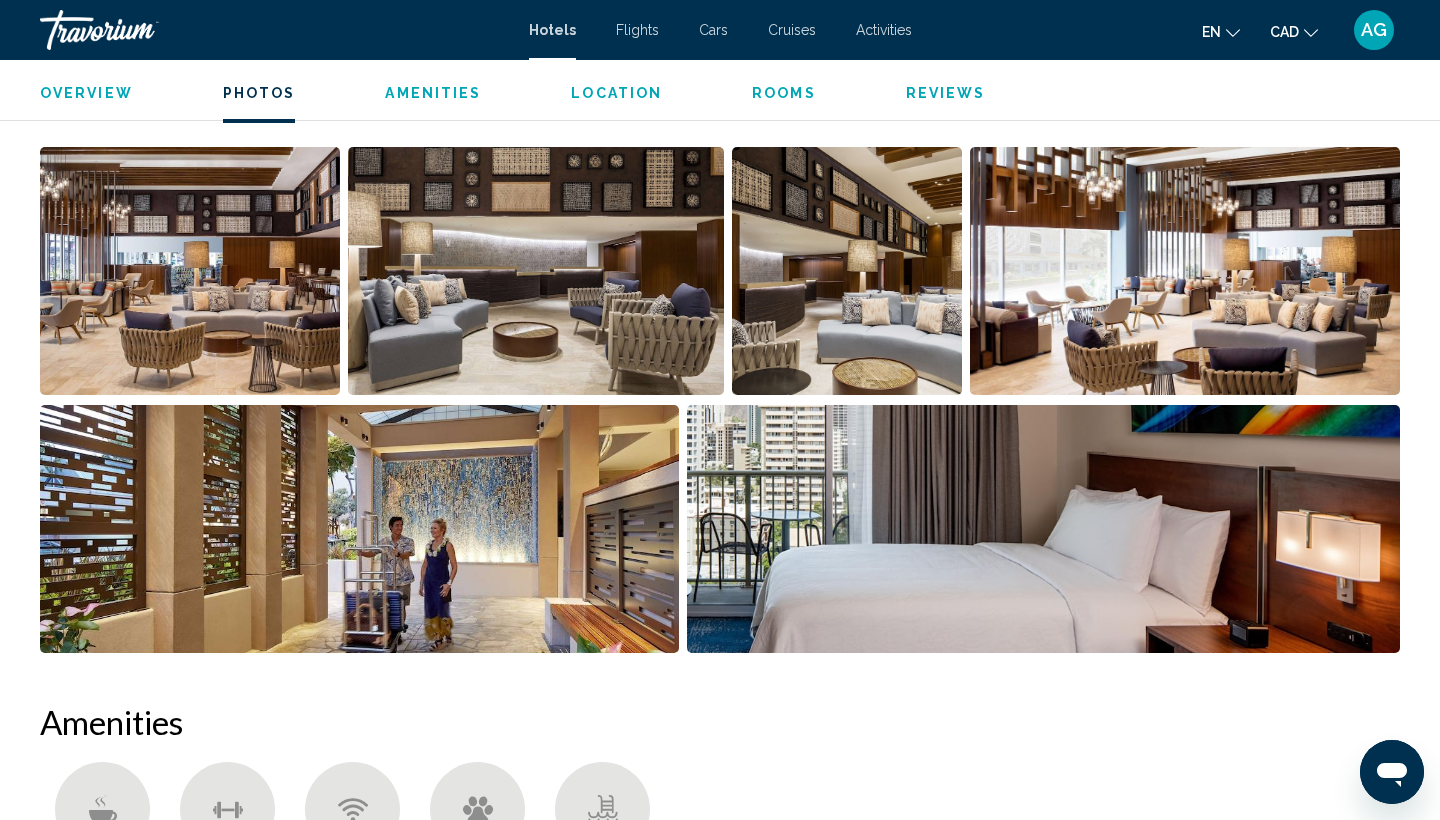 click at bounding box center [1044, 529] 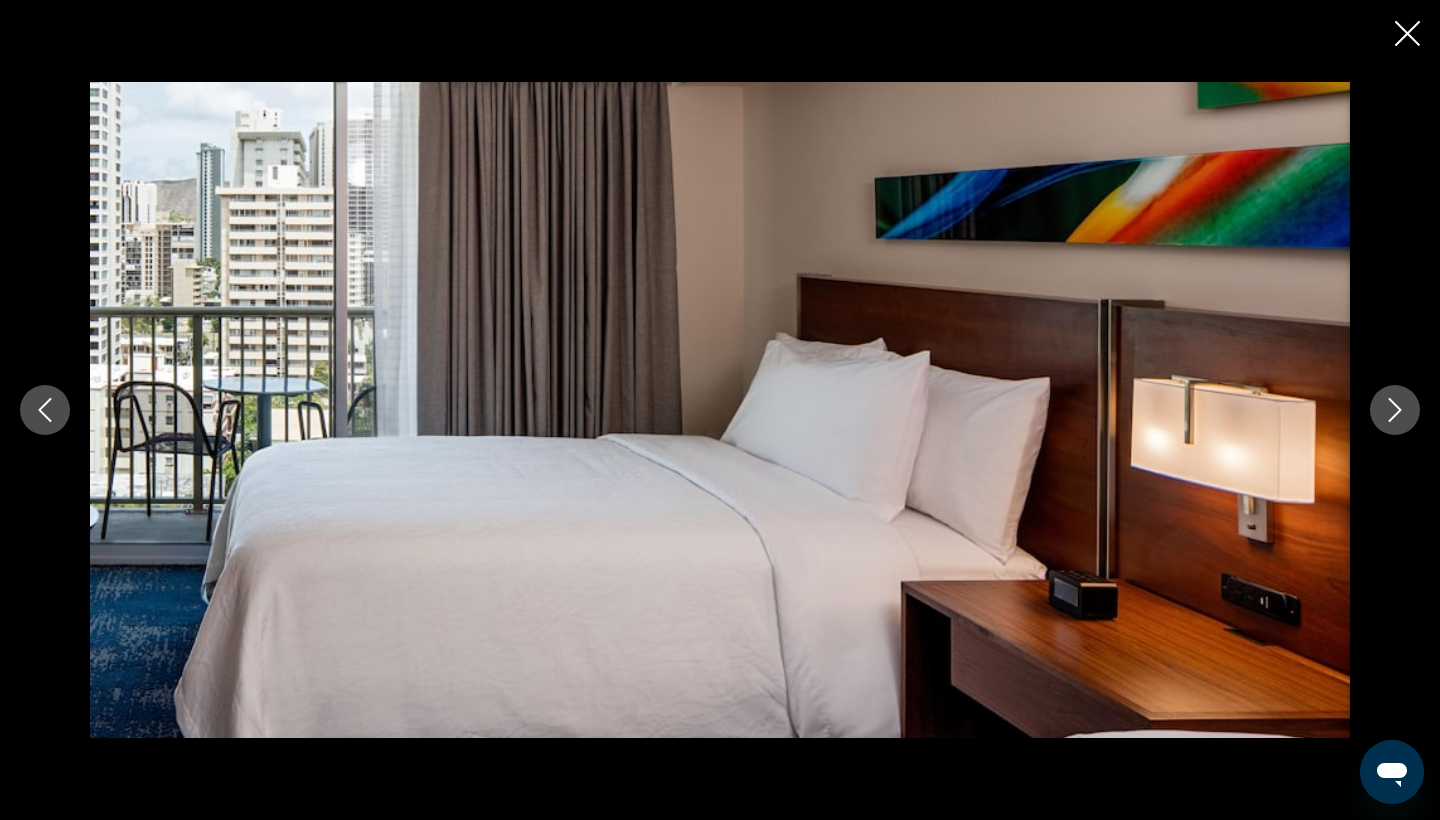 click at bounding box center [1395, 410] 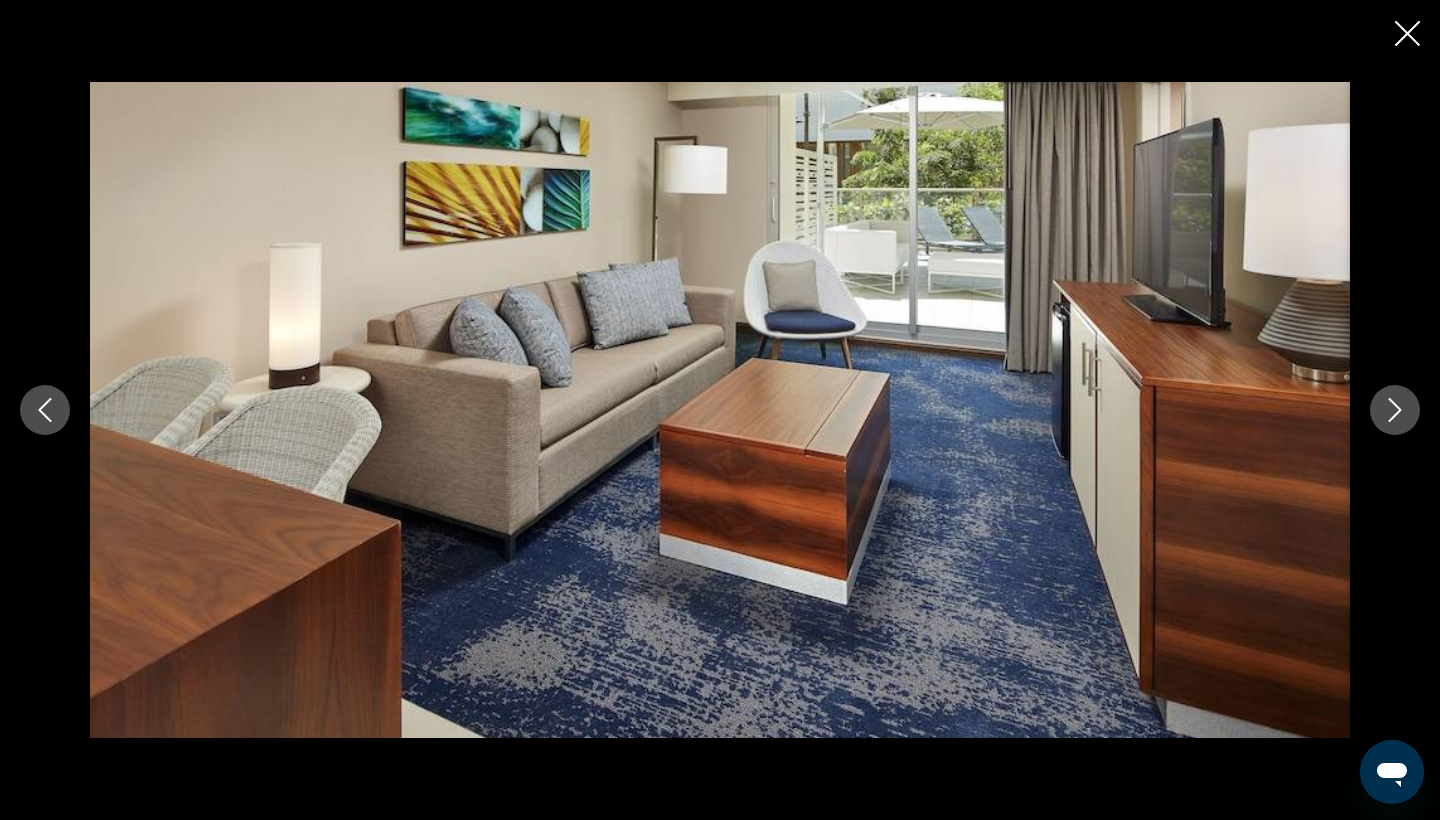 click at bounding box center [1395, 410] 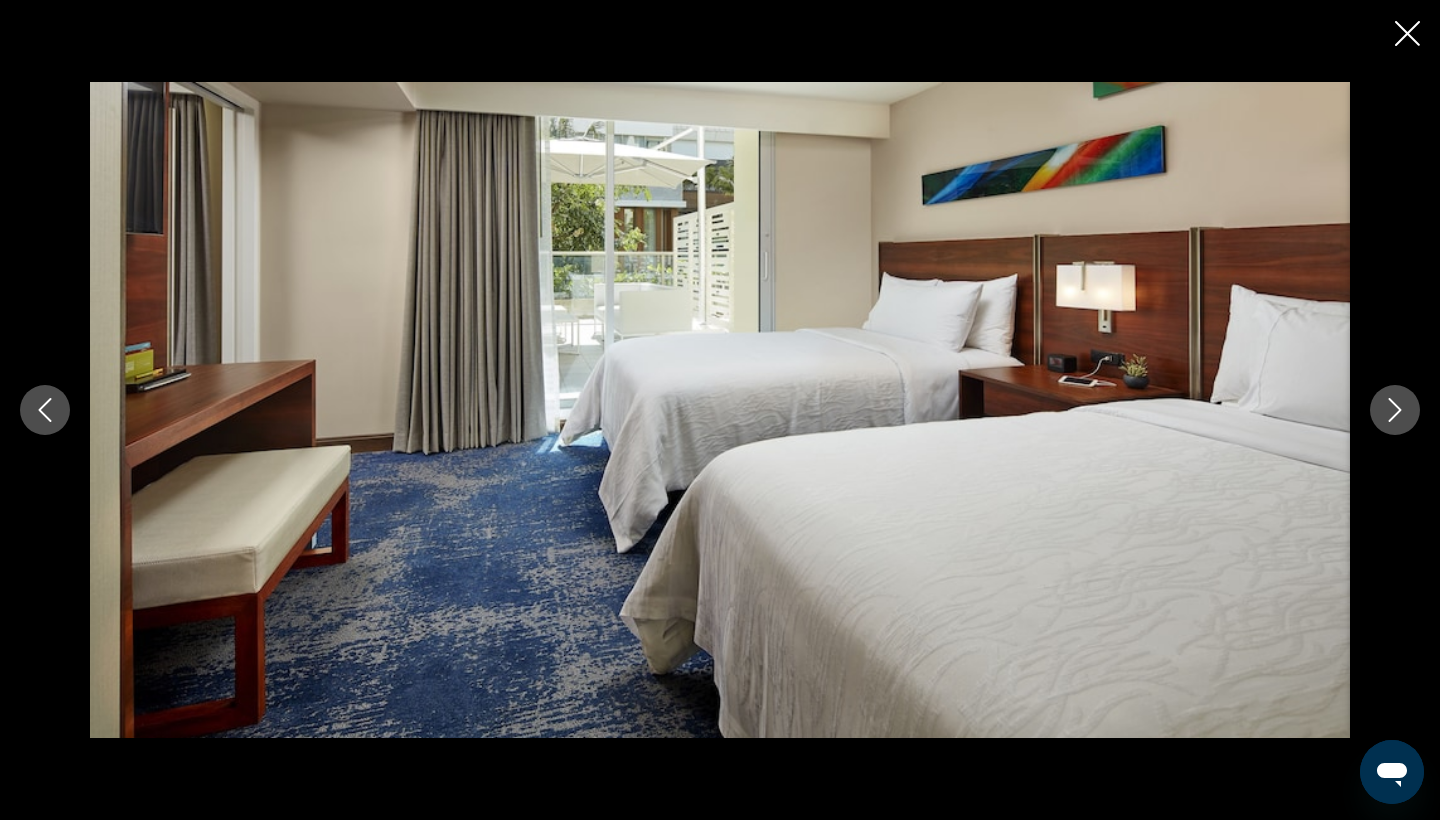 click at bounding box center [1395, 410] 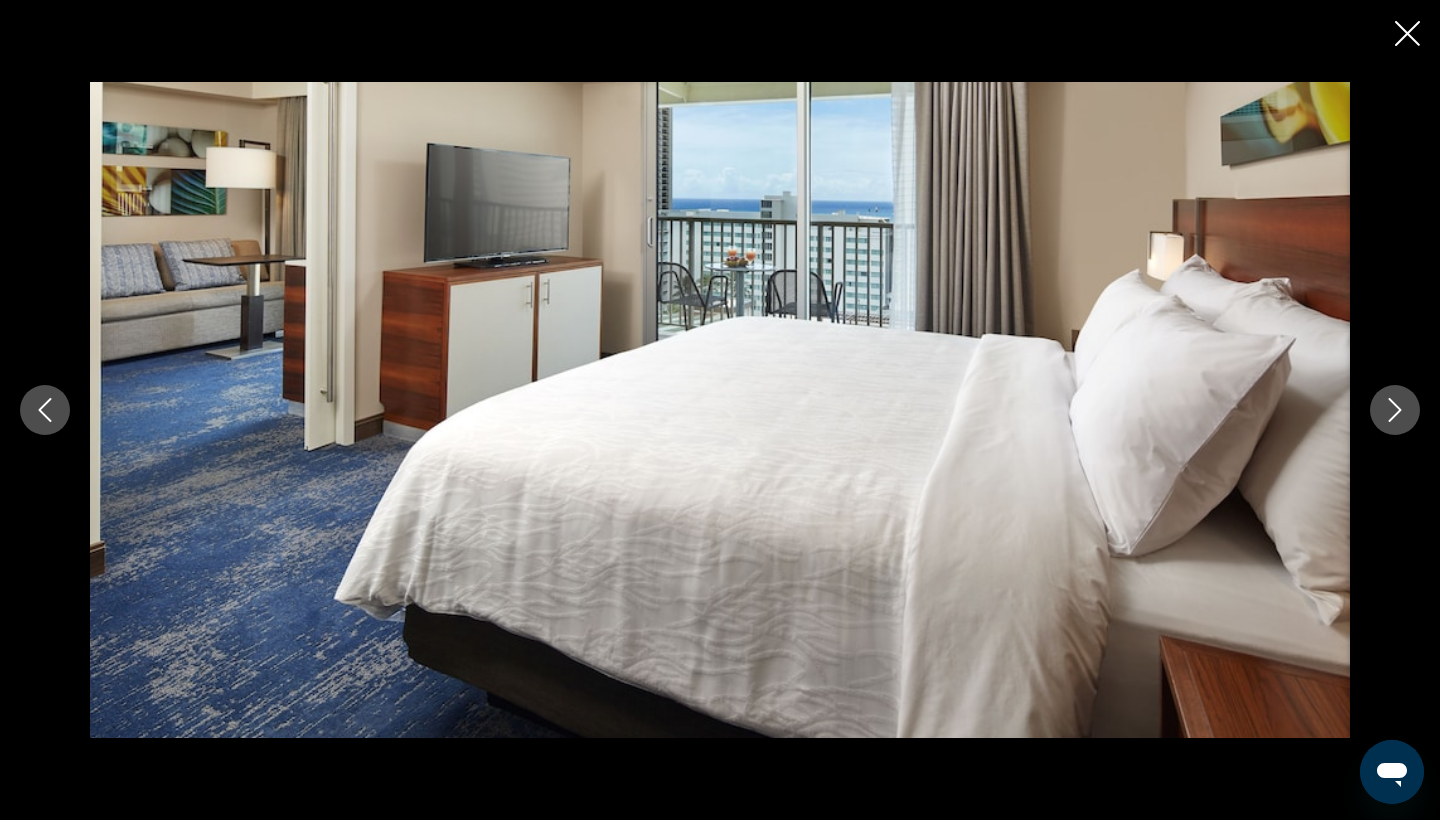click at bounding box center [1395, 410] 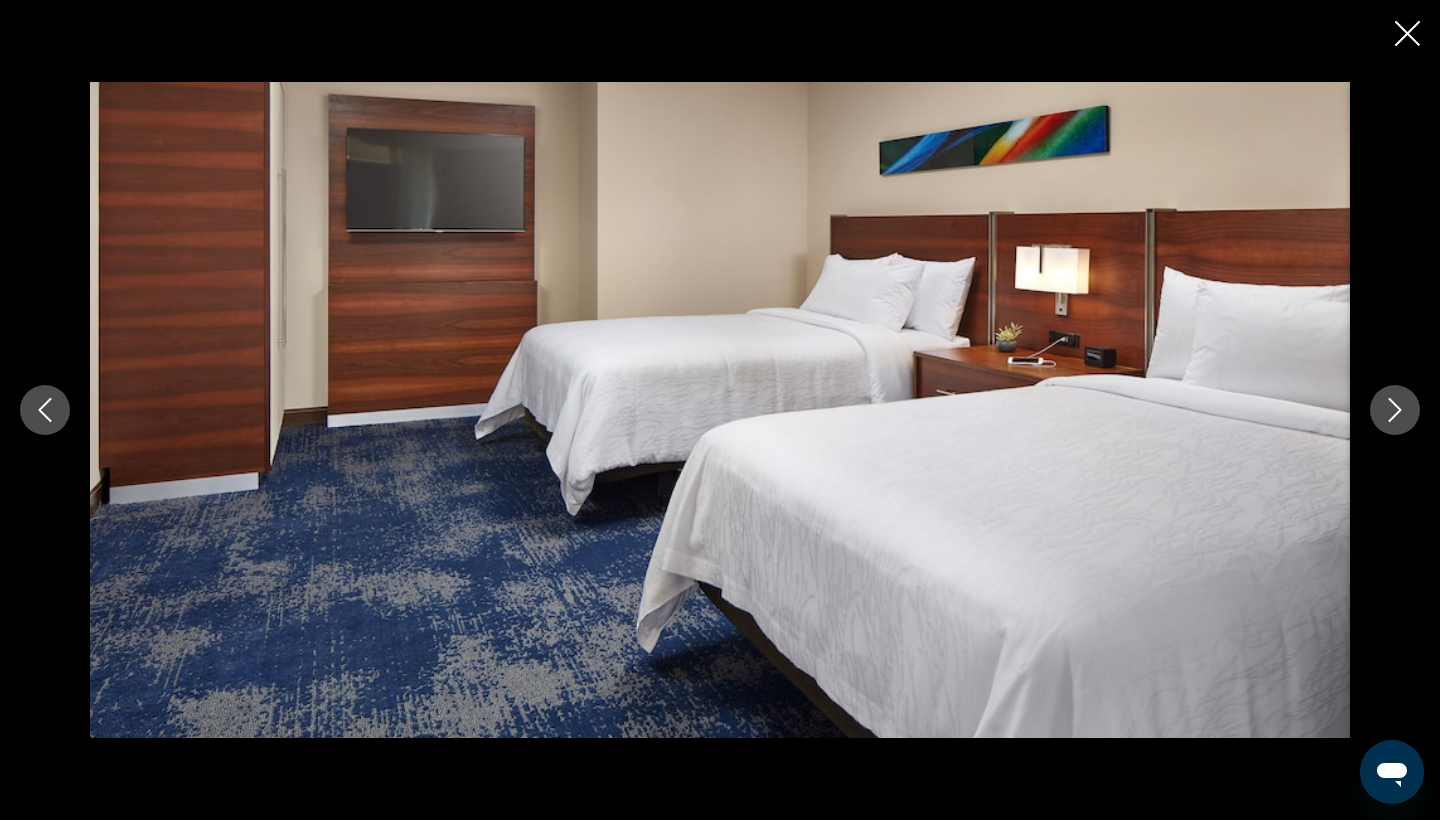 click at bounding box center [1395, 410] 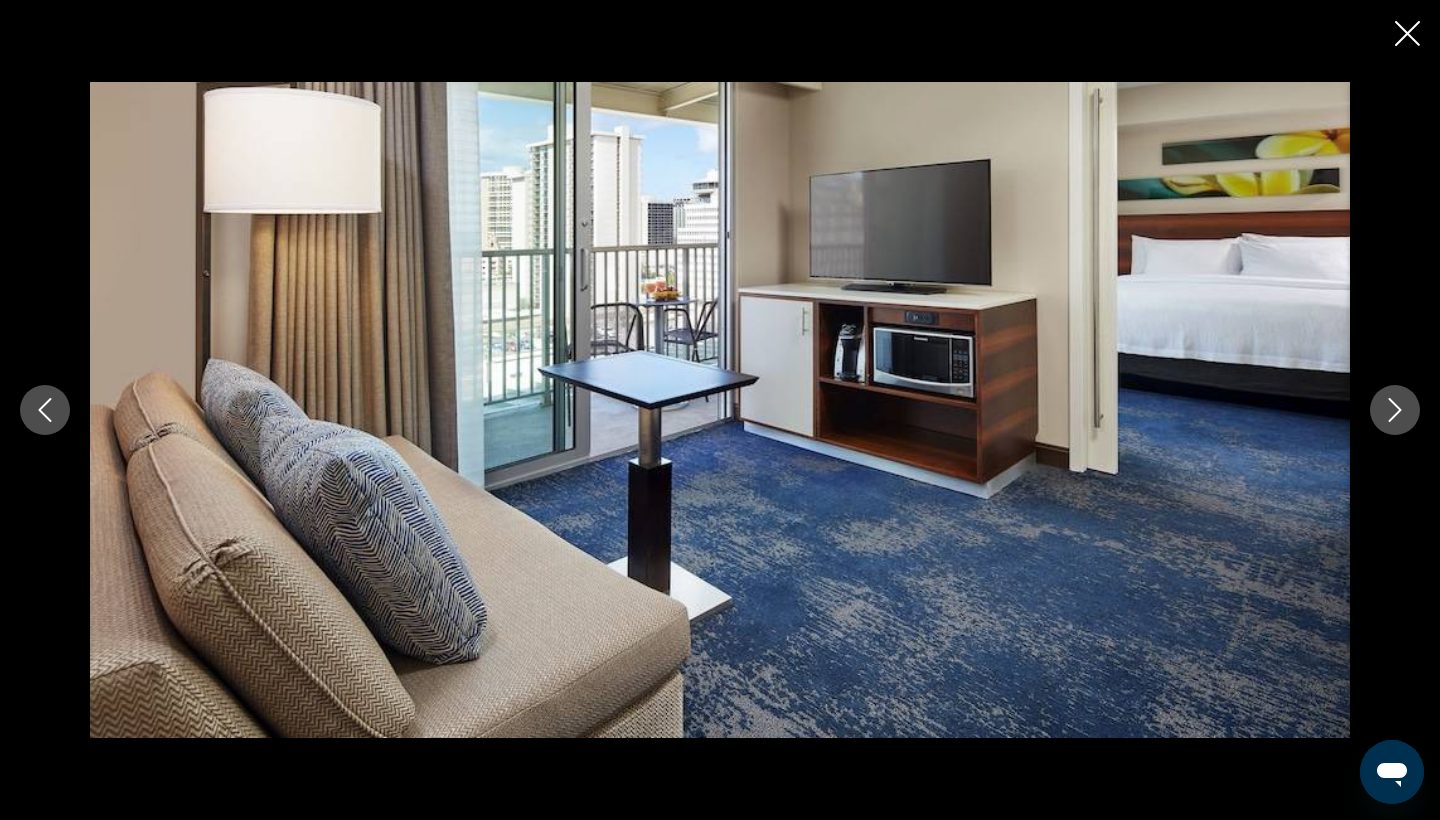 click 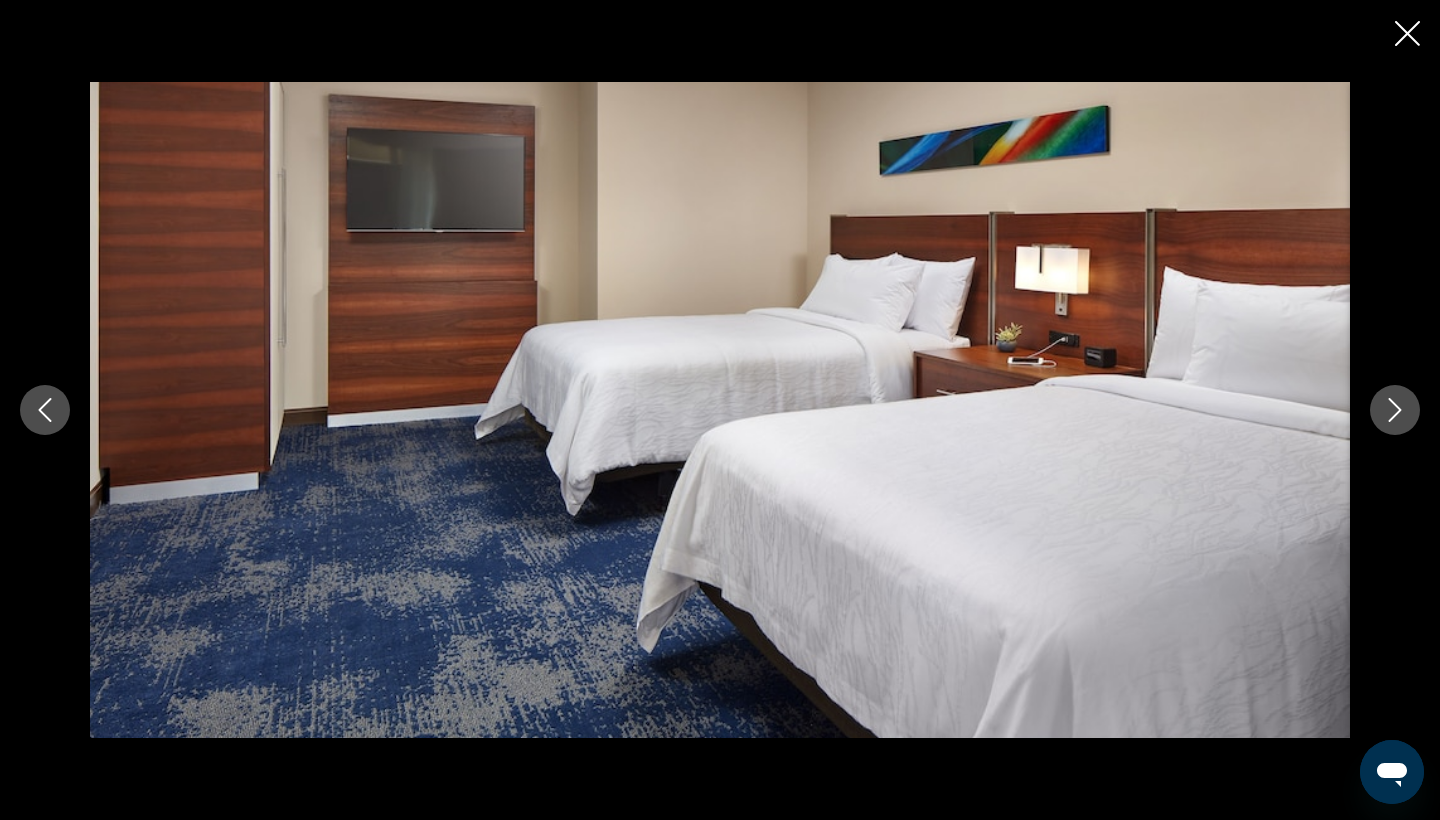 click 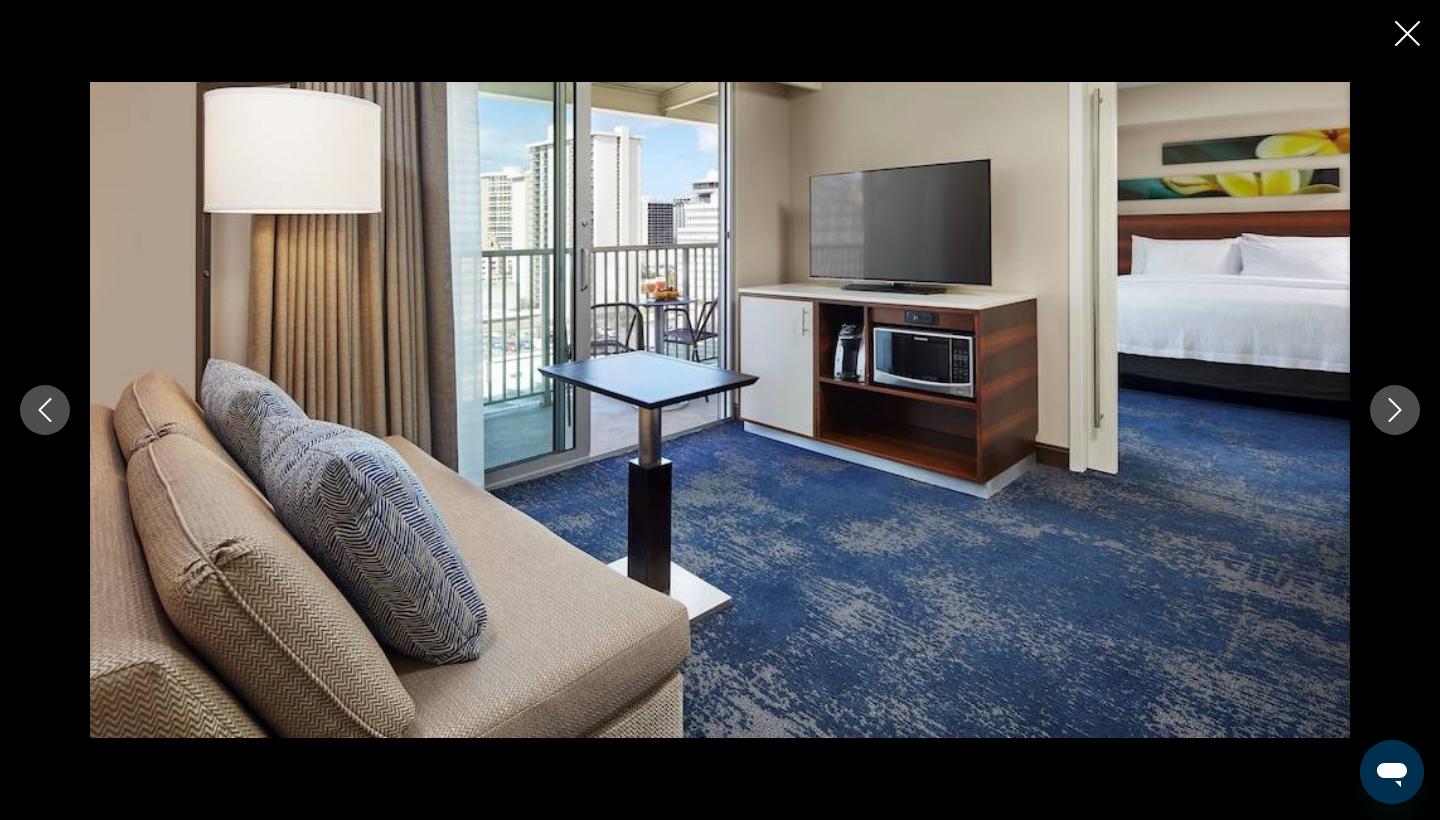 click 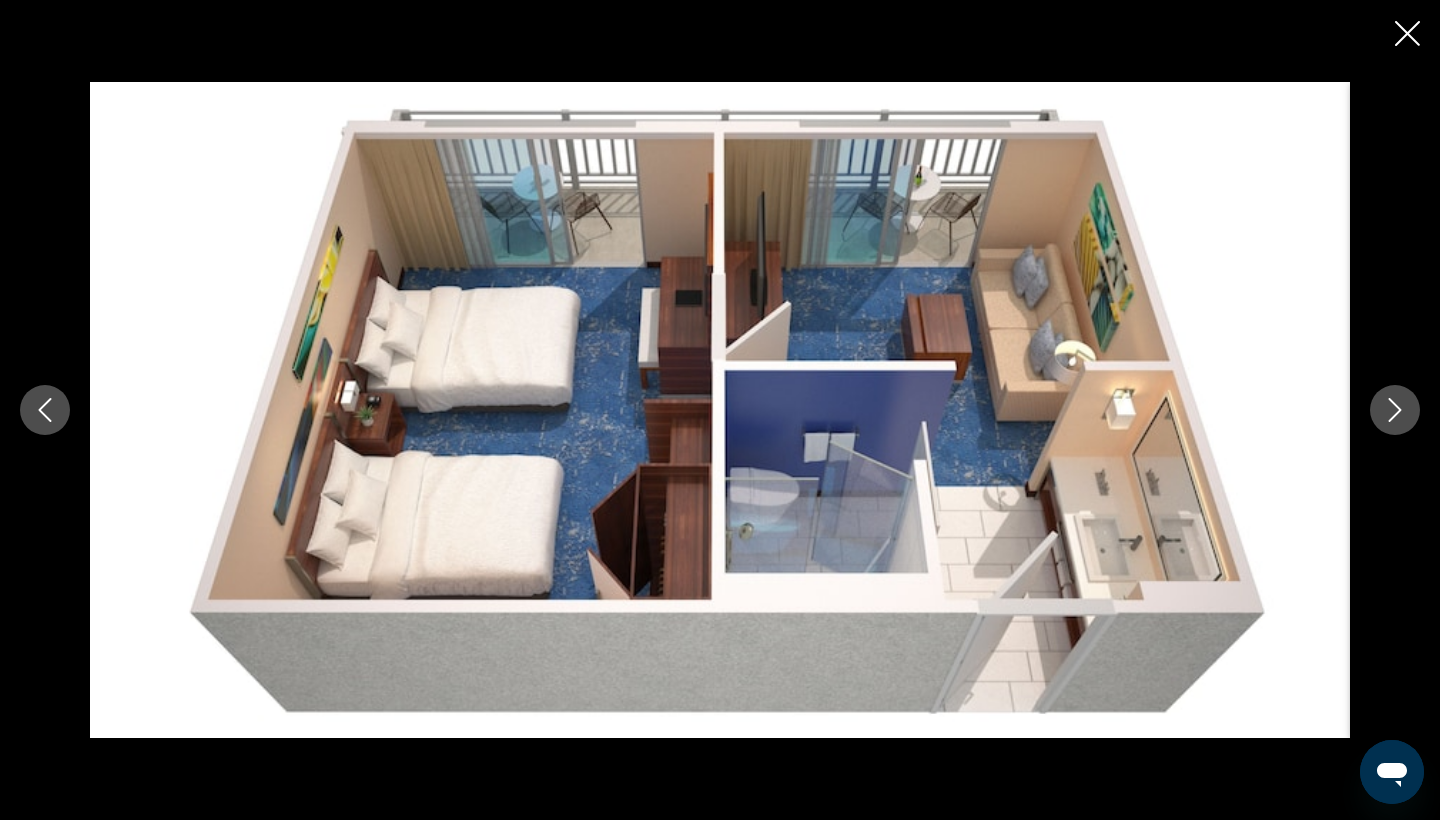 click 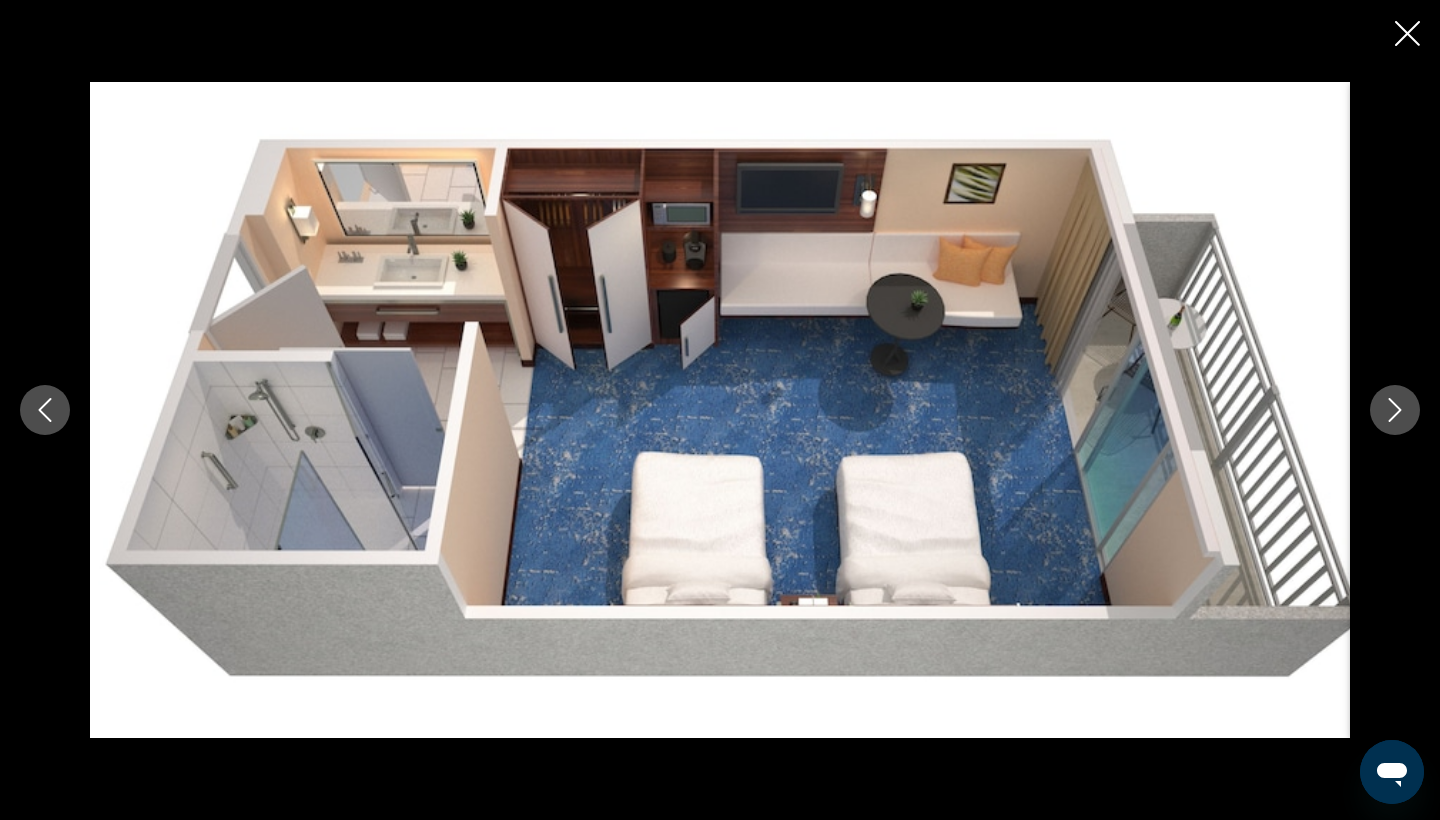 click 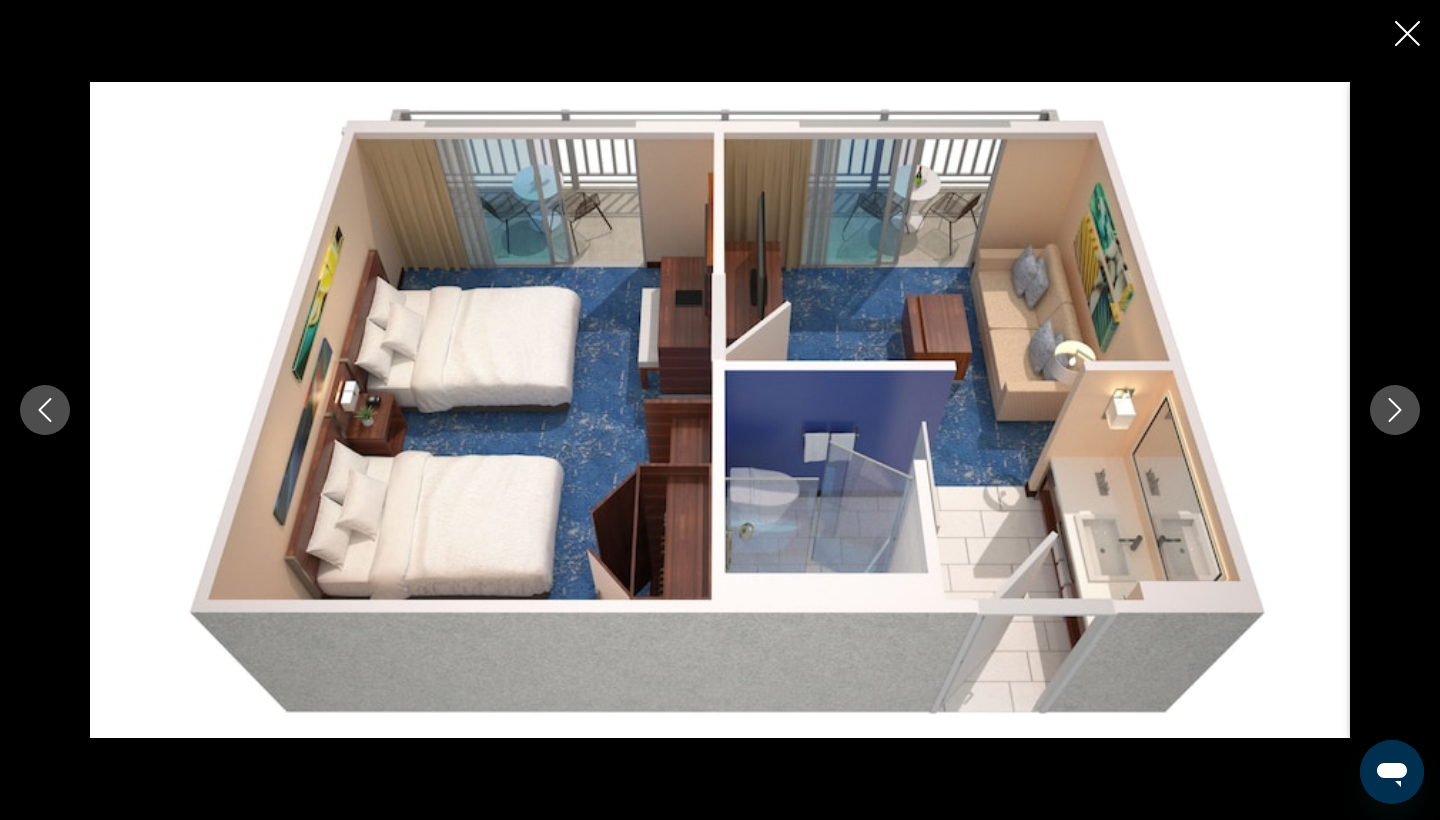 click 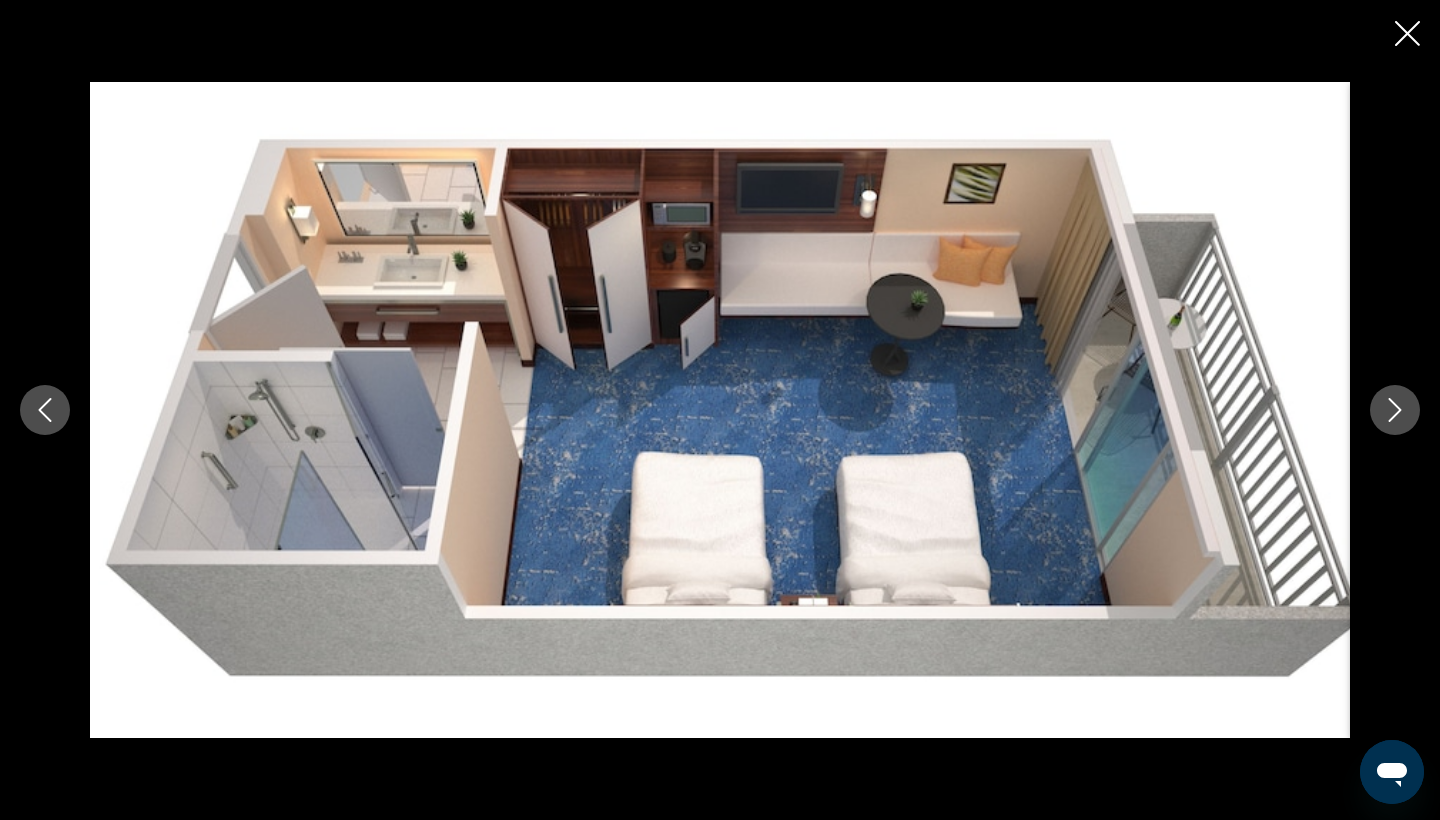 click 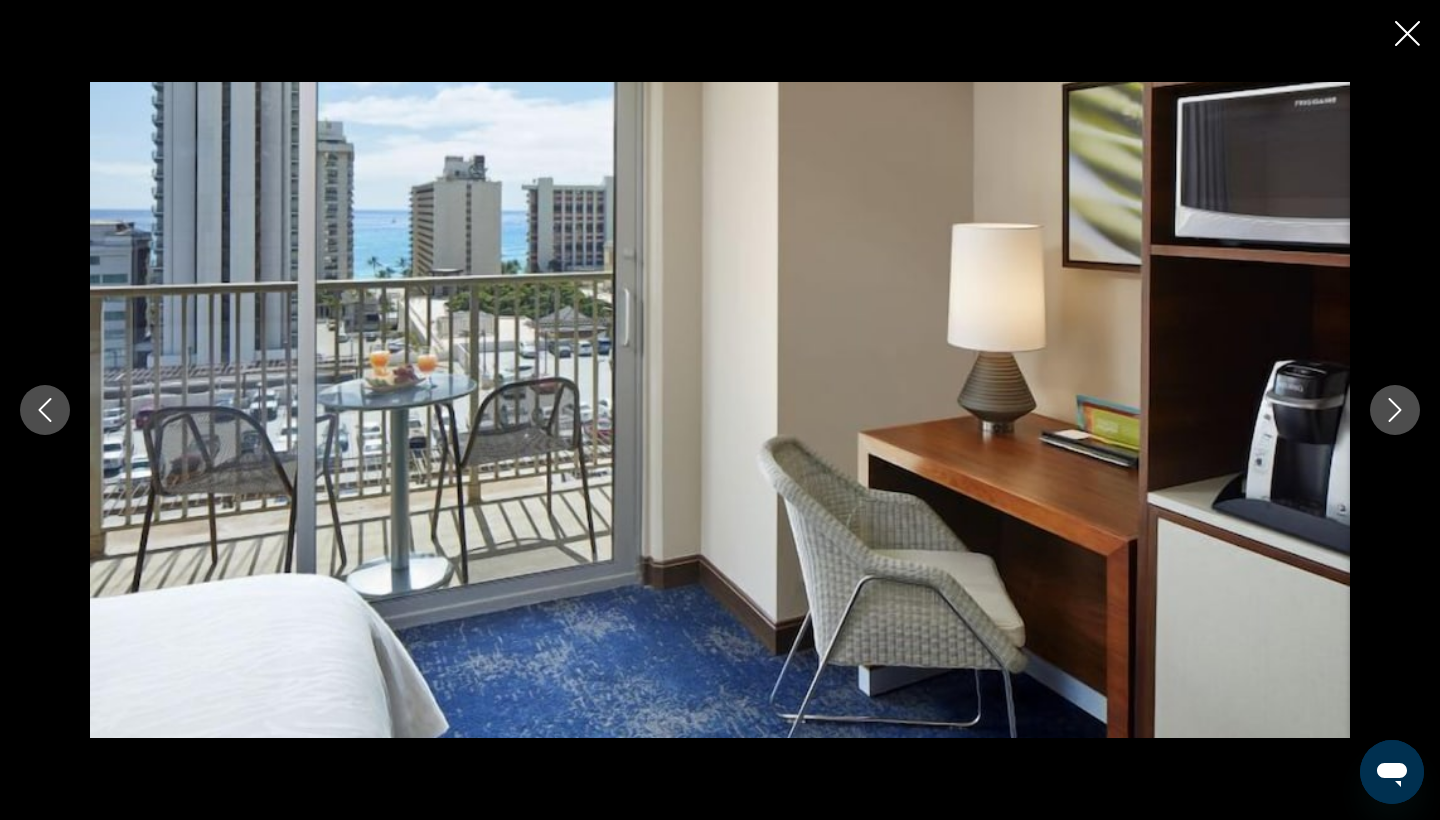 click 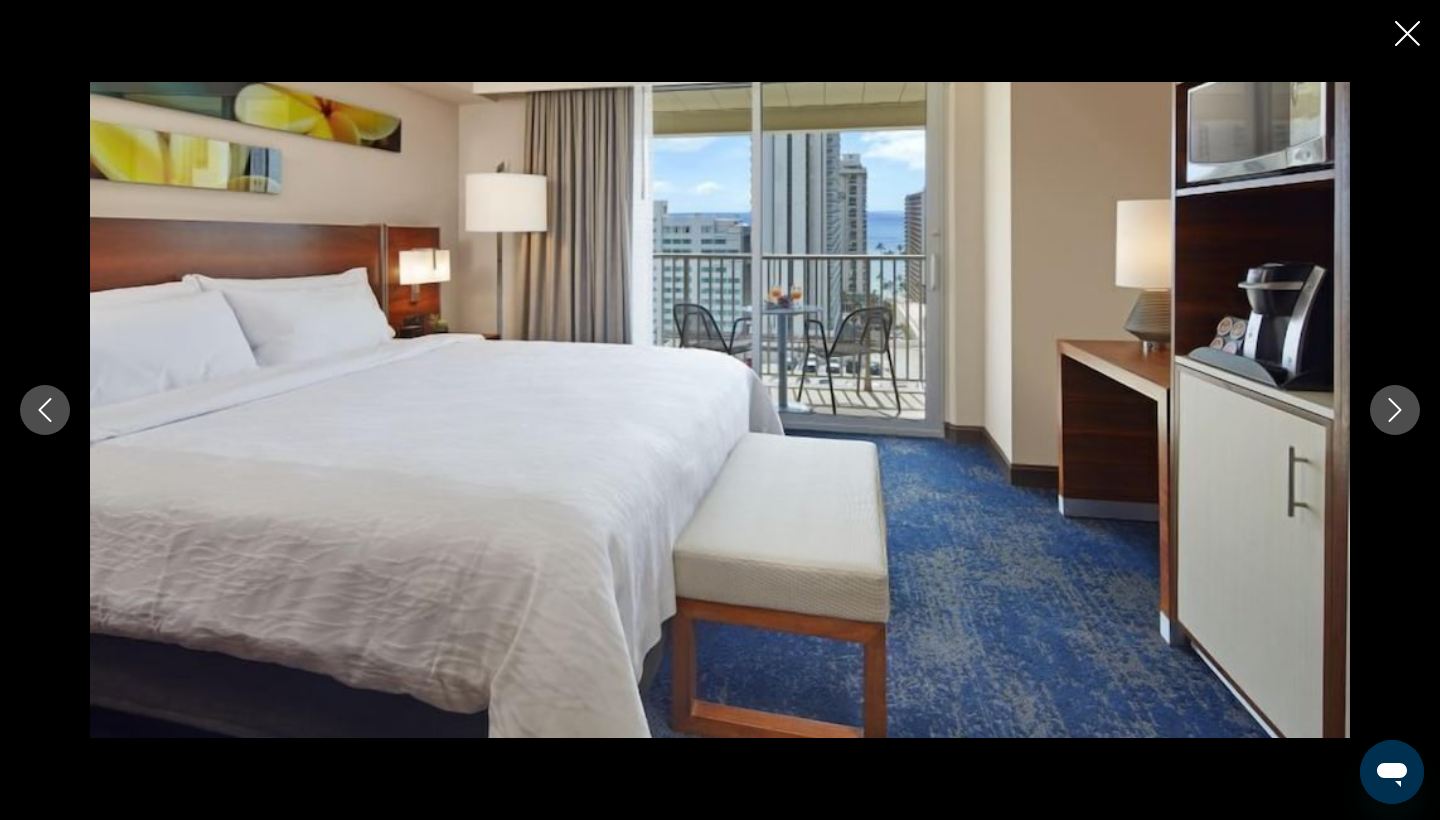 click 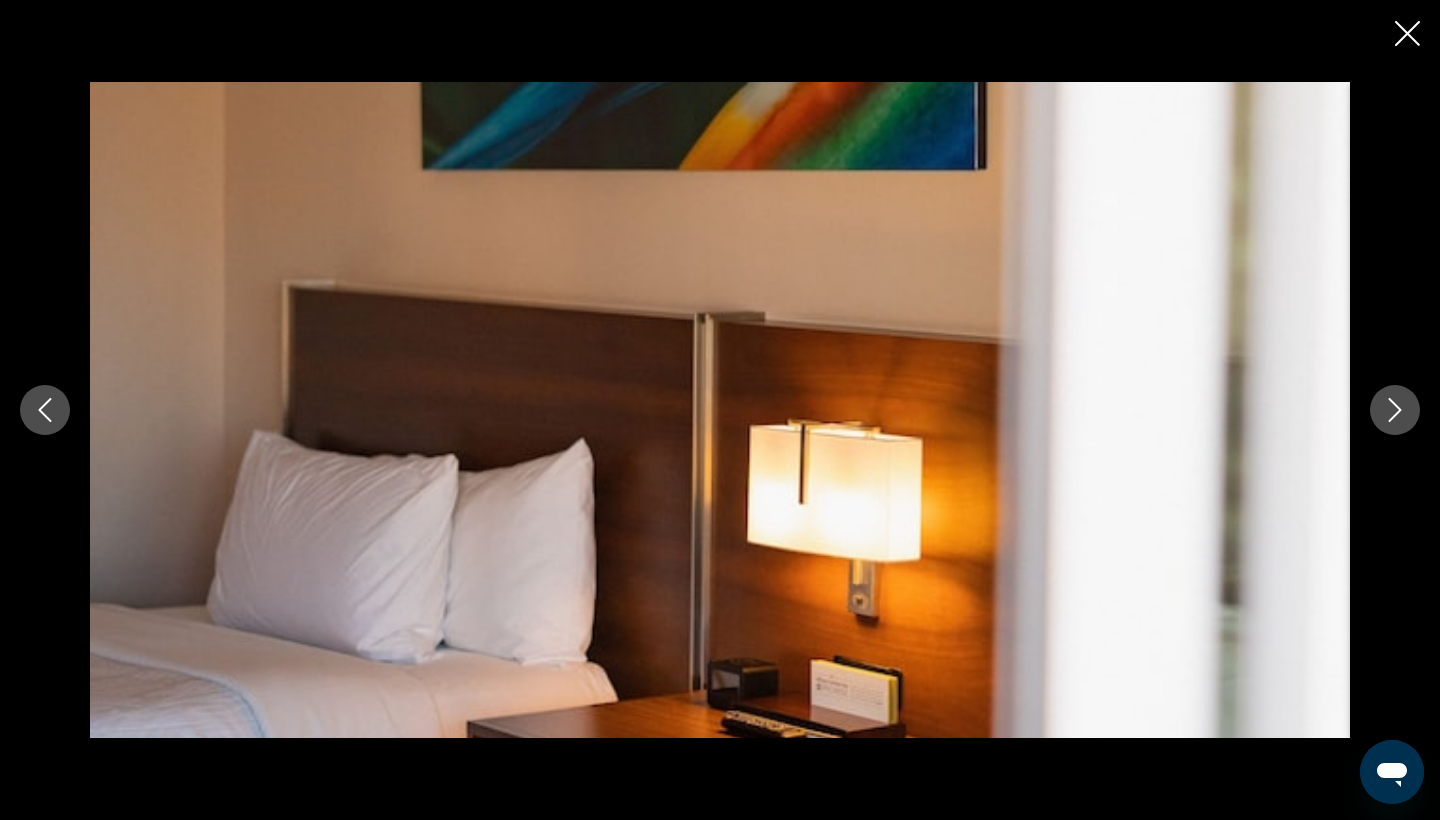 click 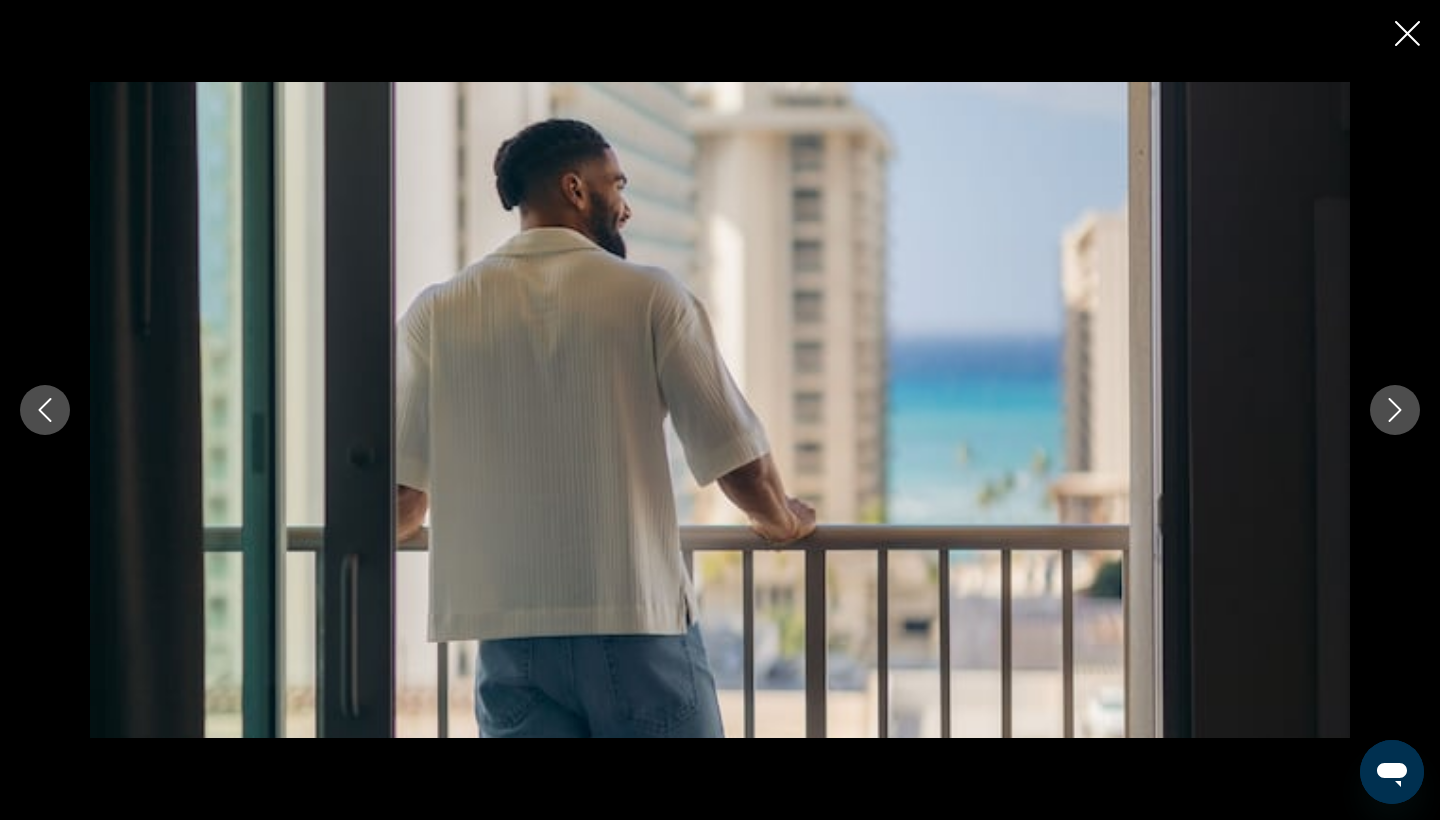click 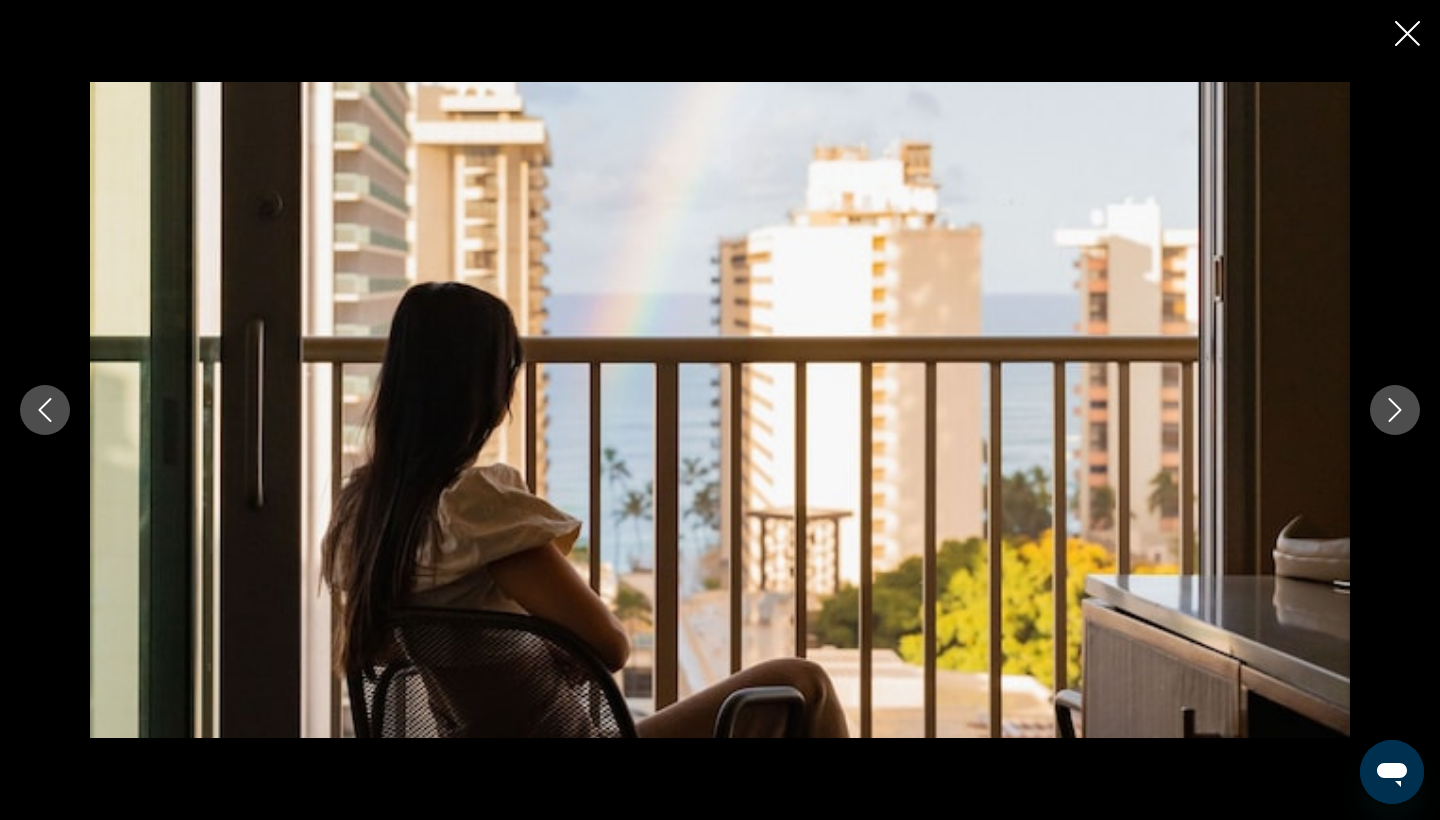 click 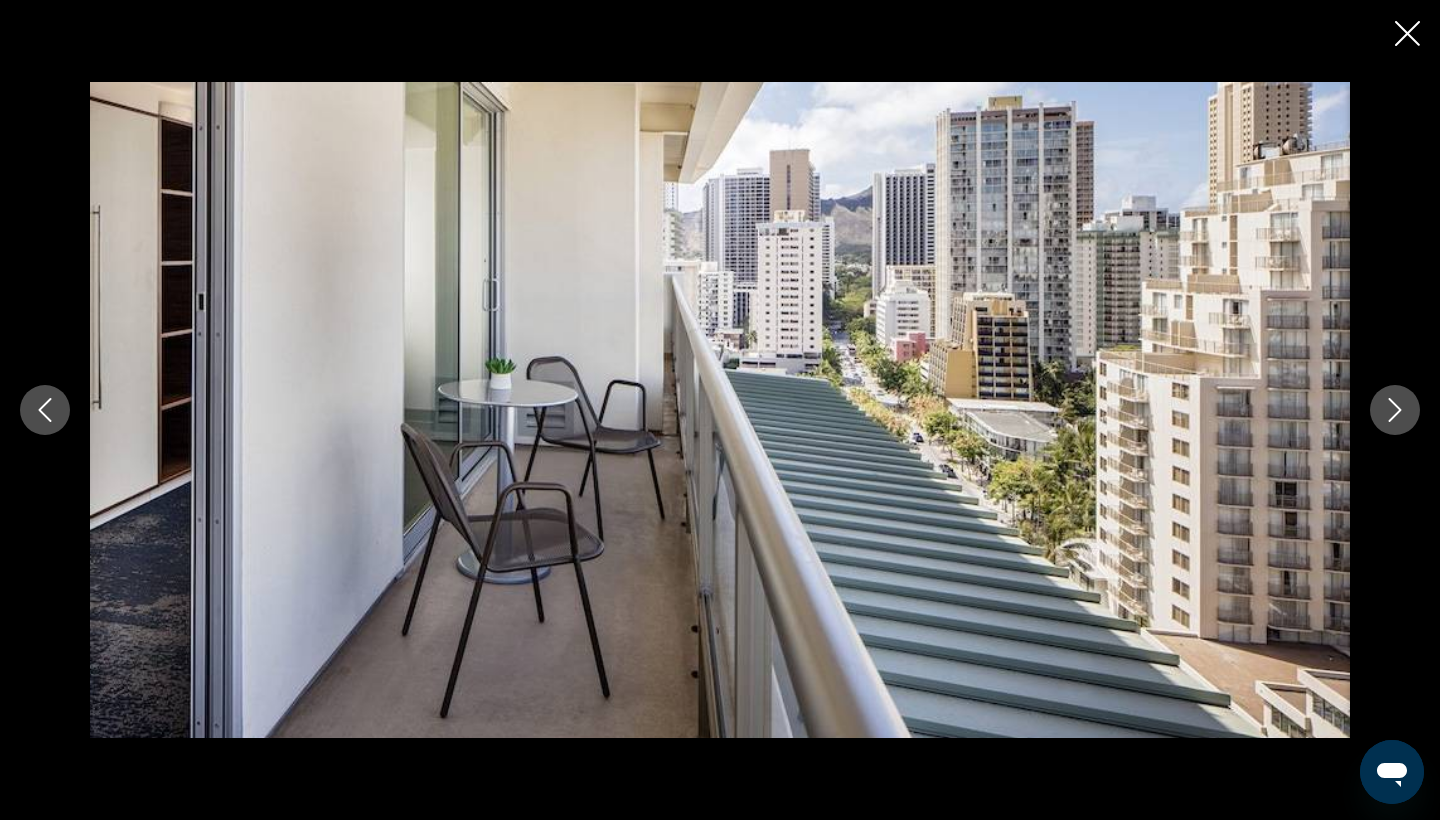 click 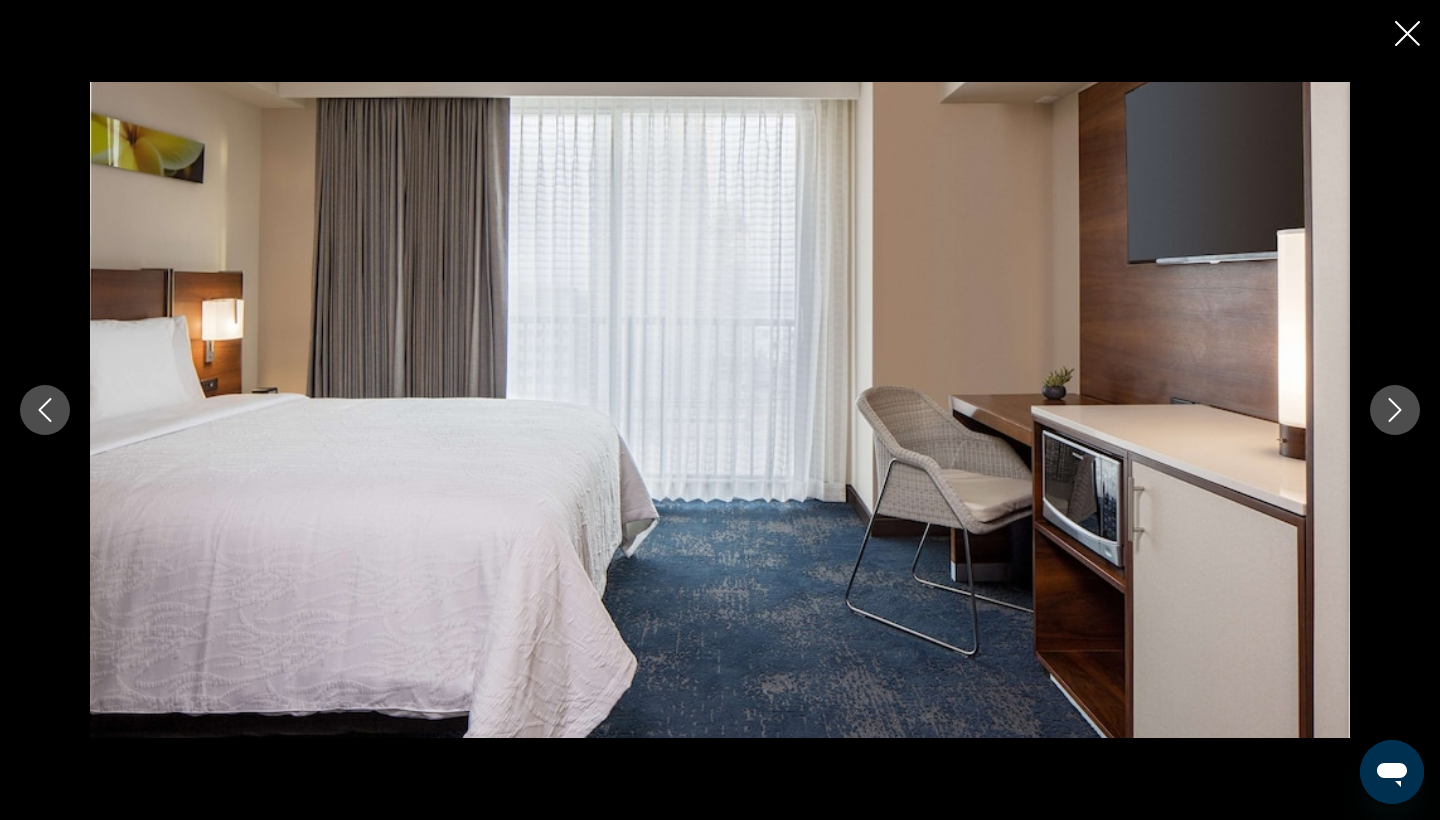 click 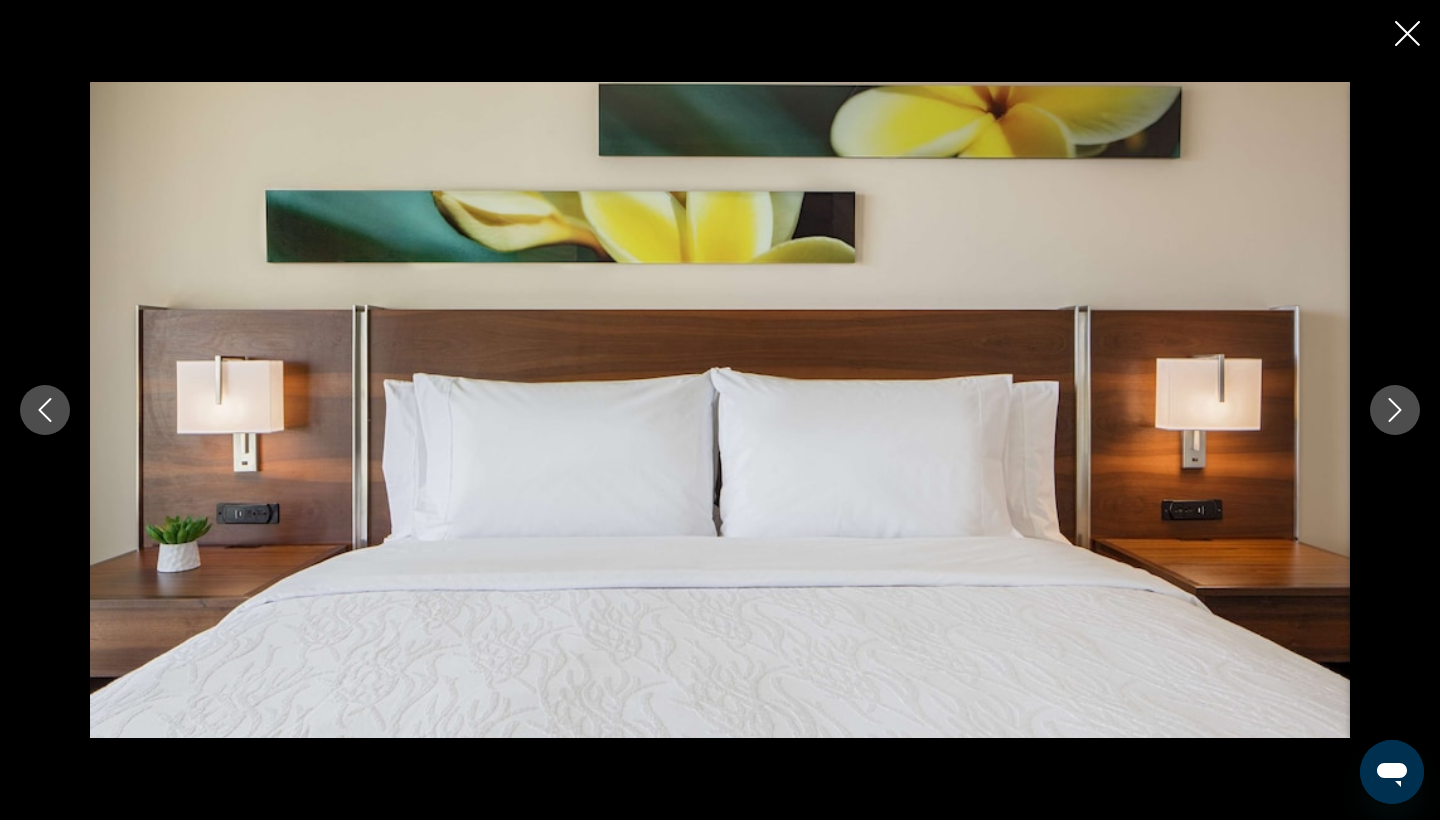click 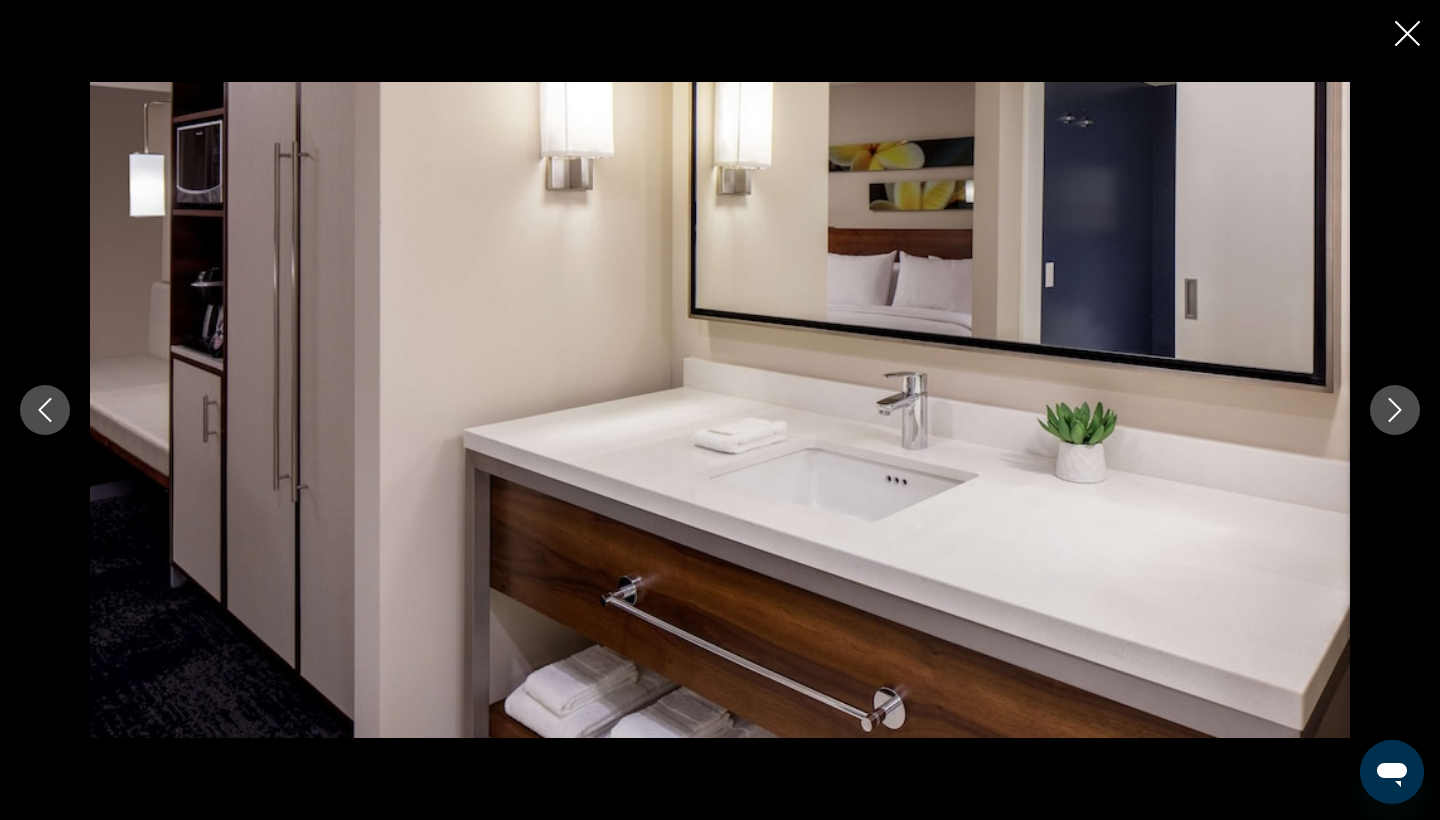click 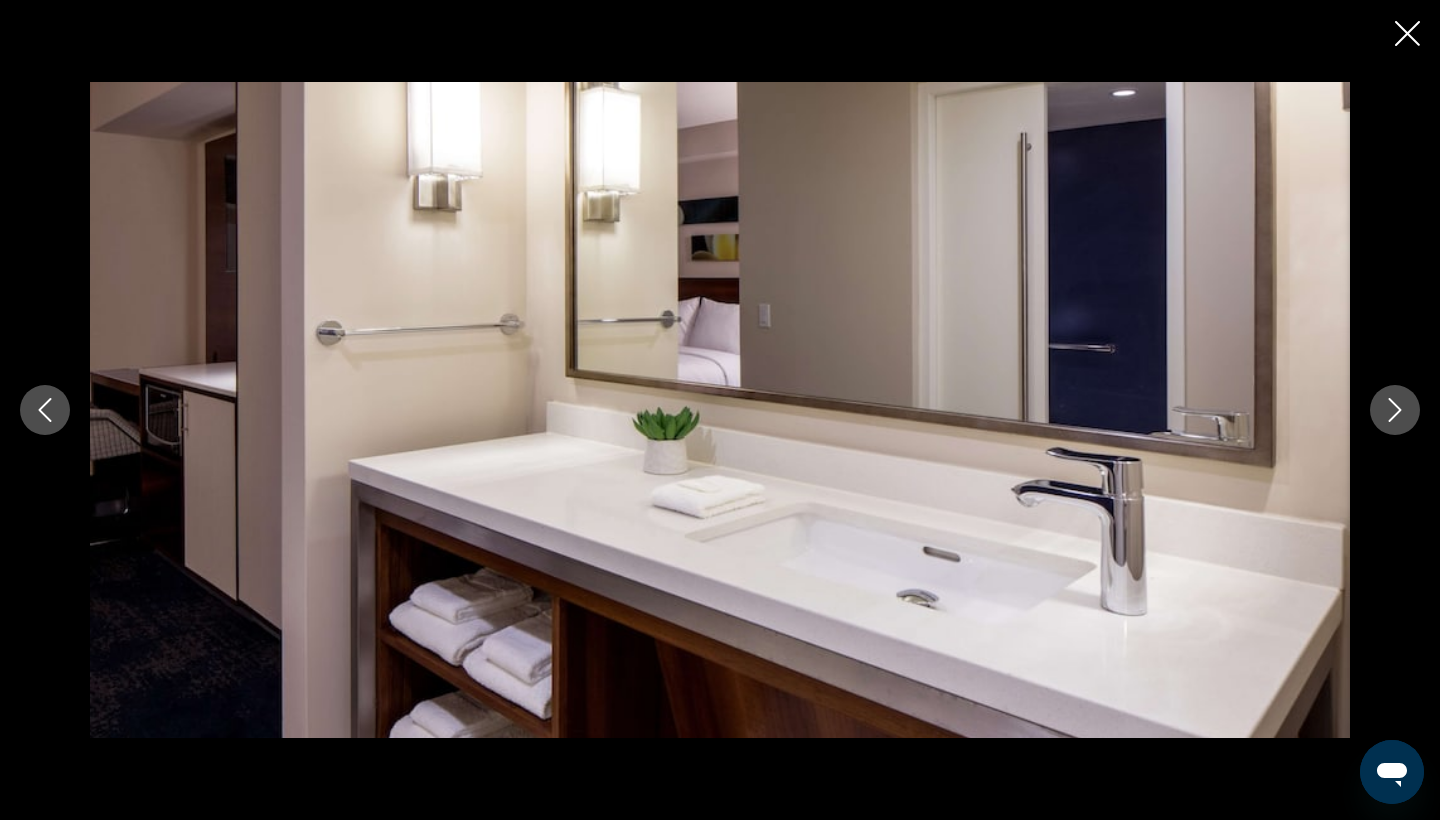 click 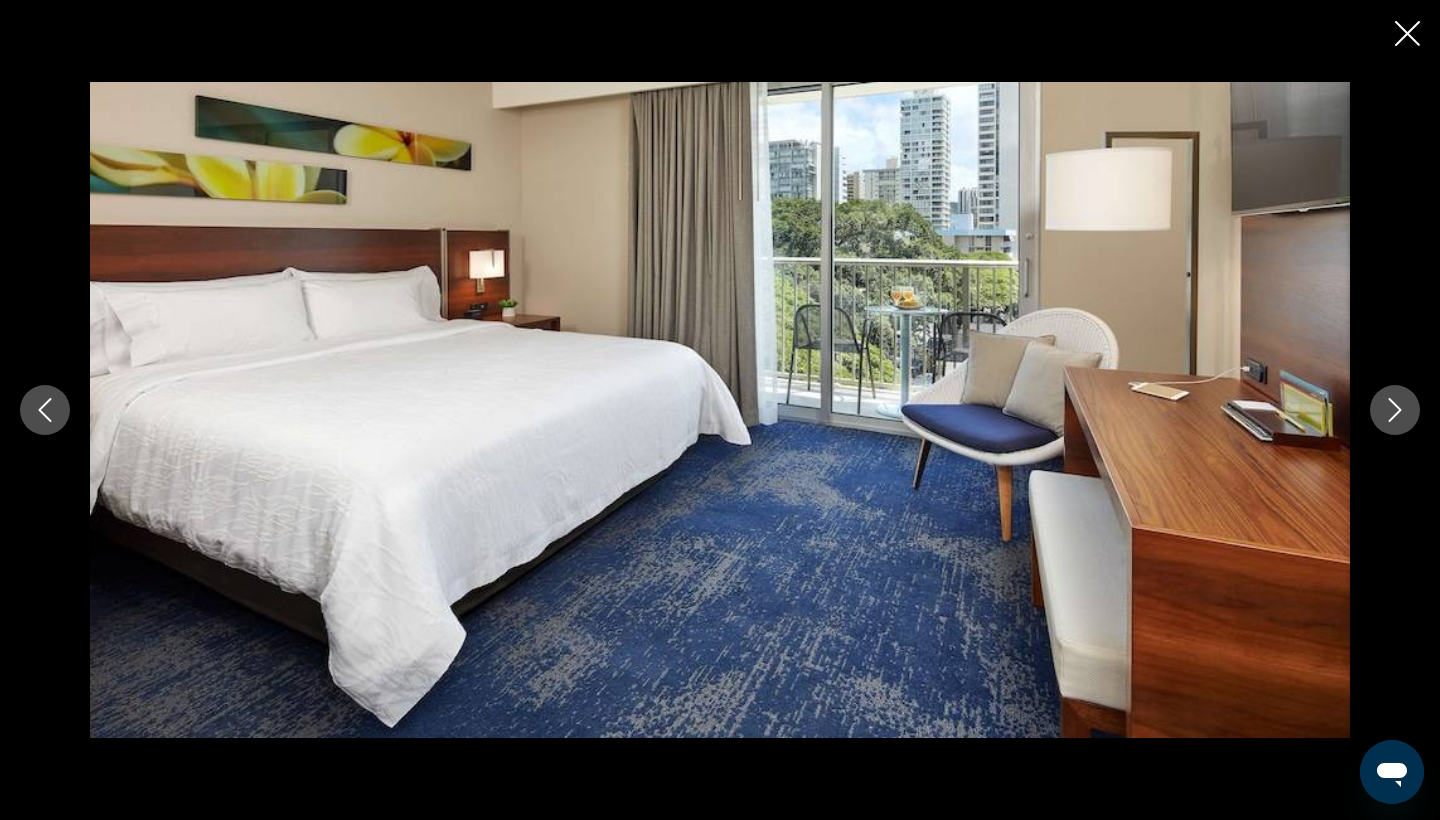 click 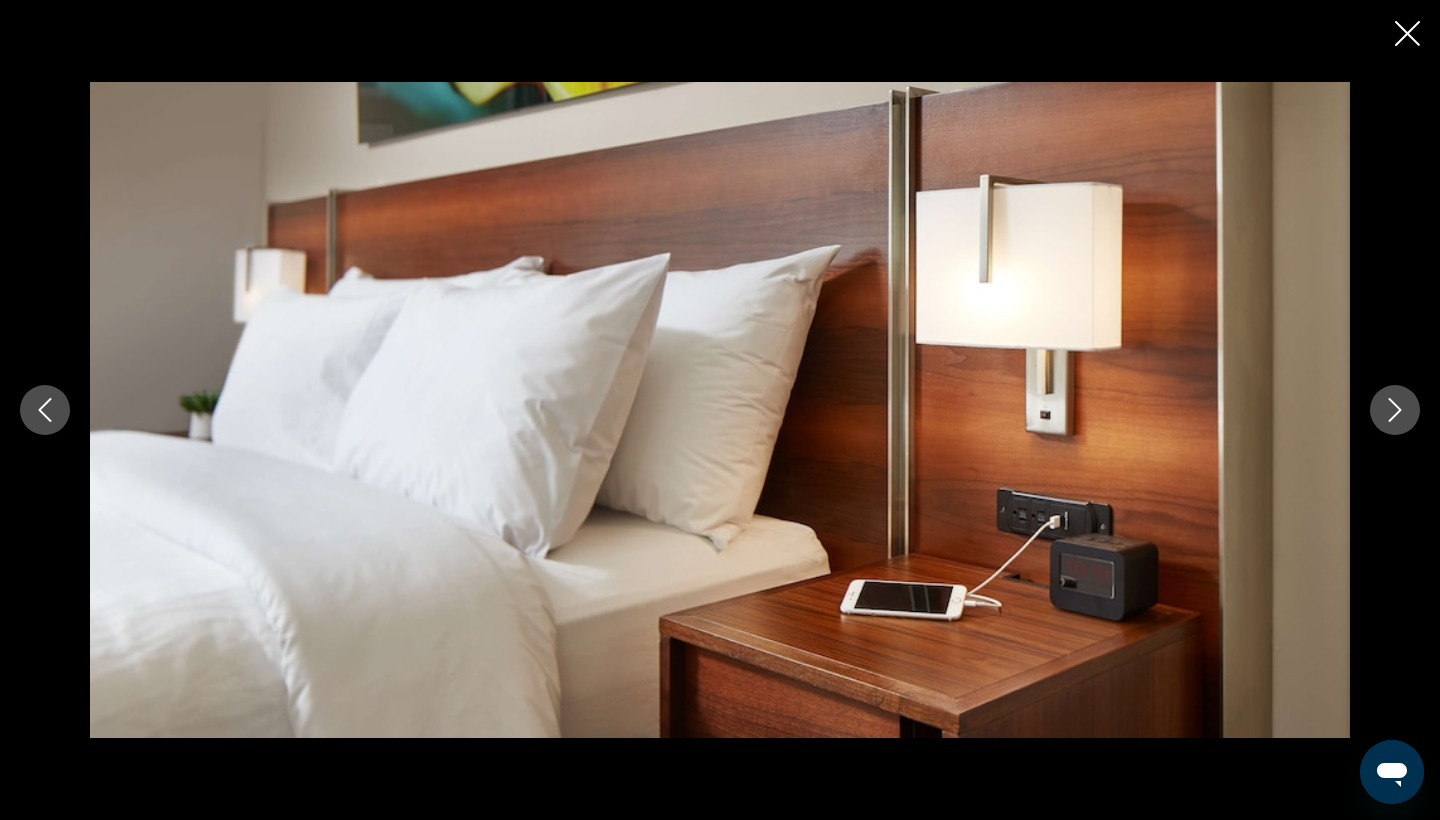 click 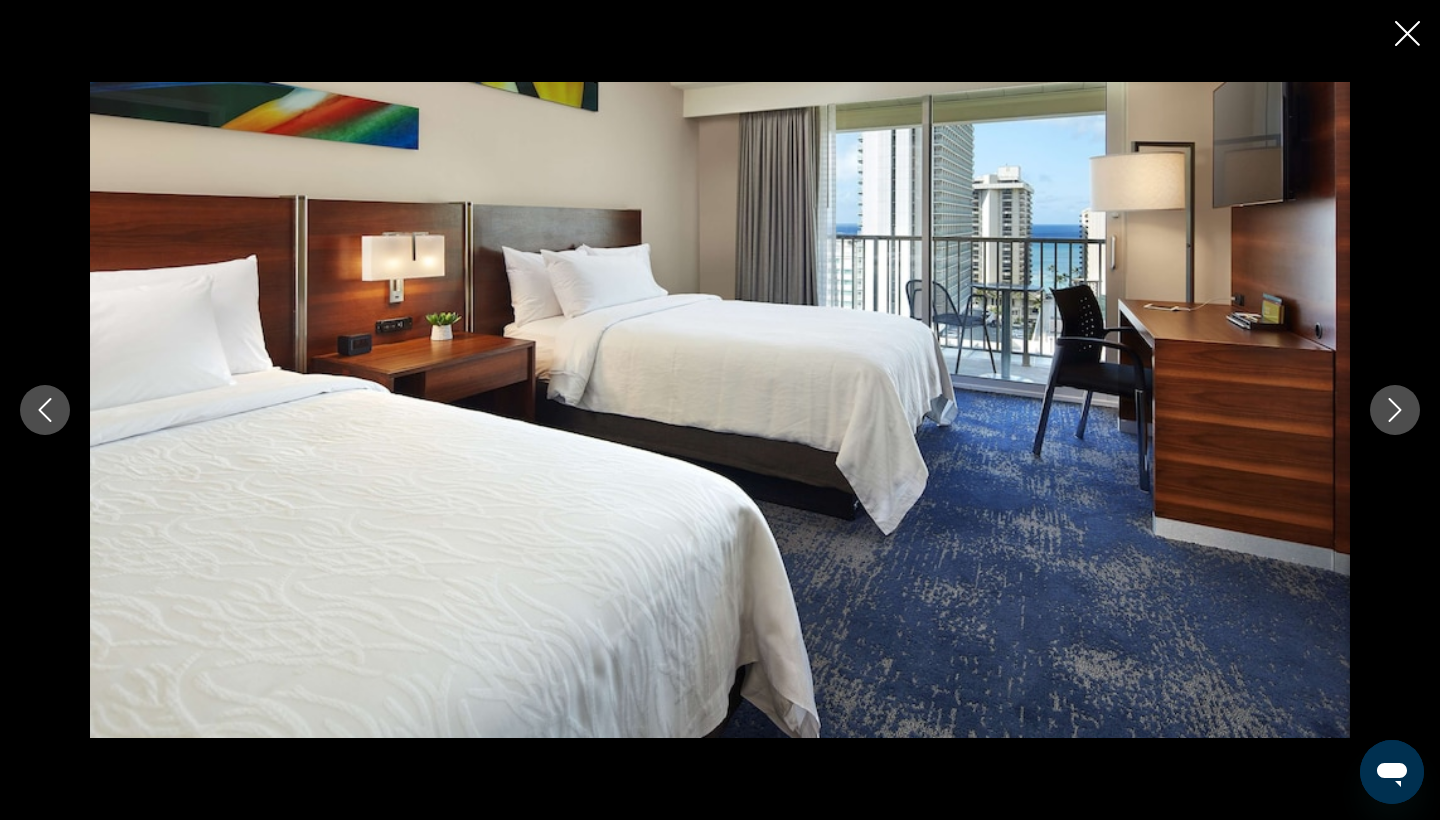click 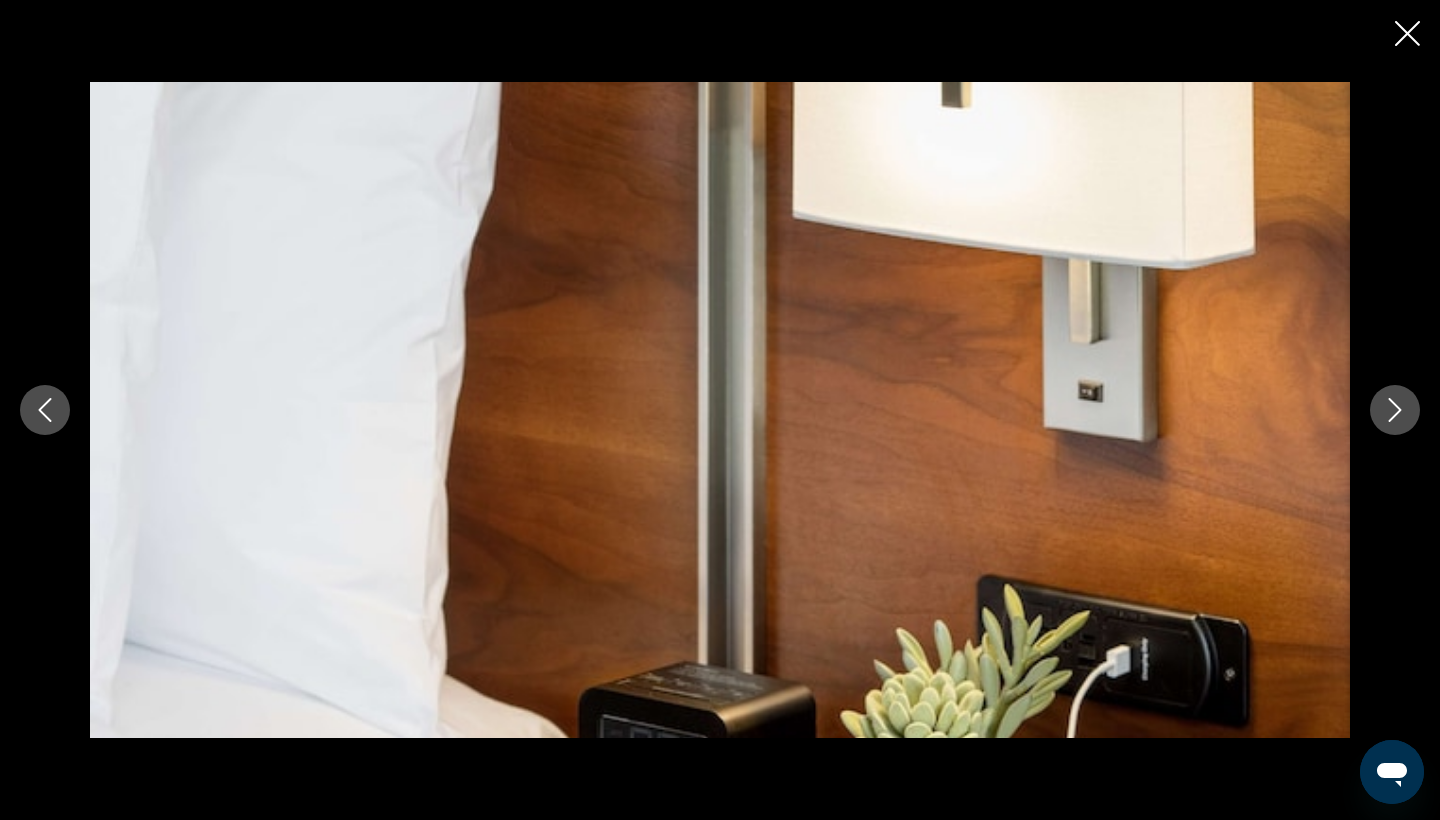 click 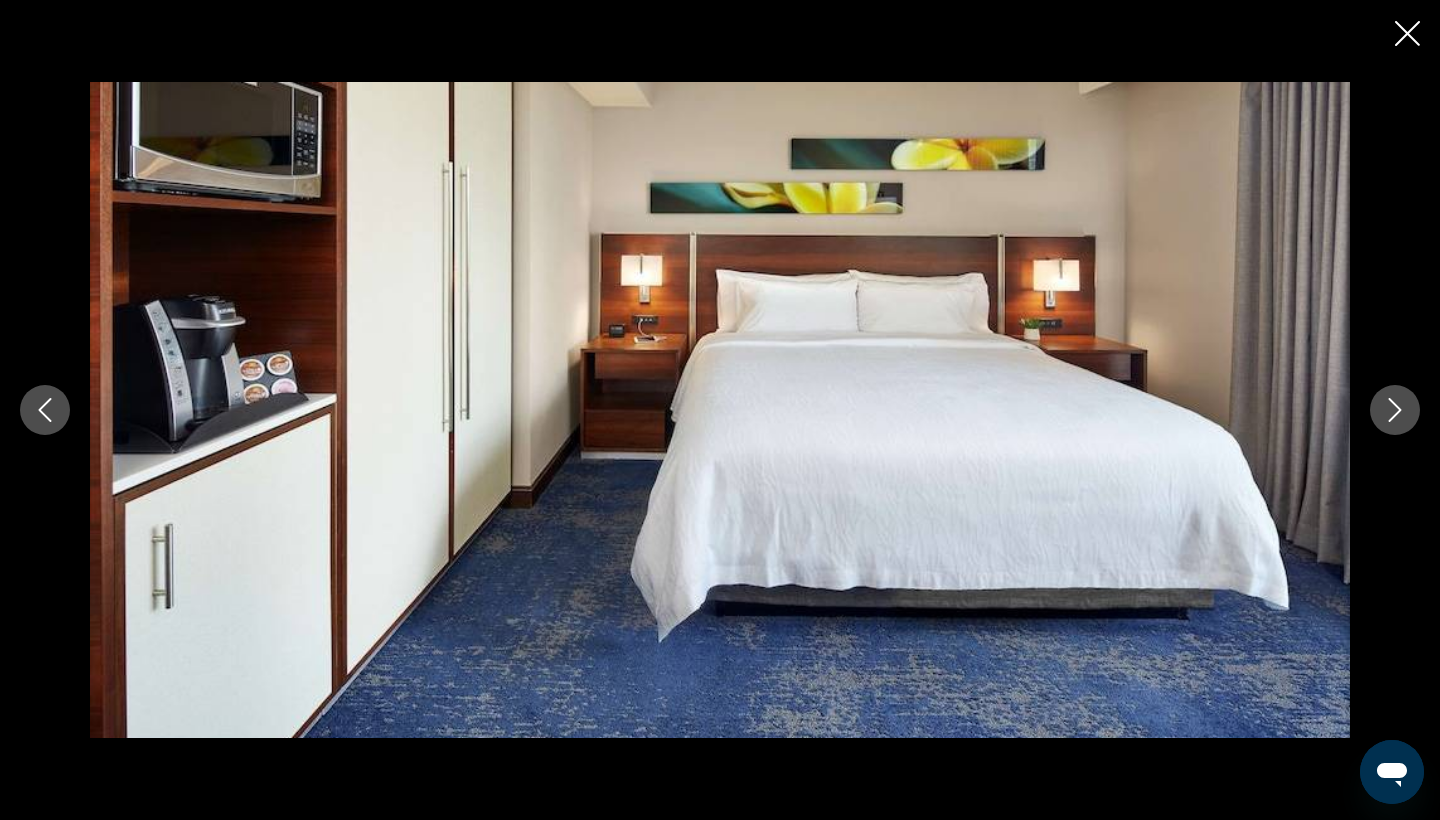 click 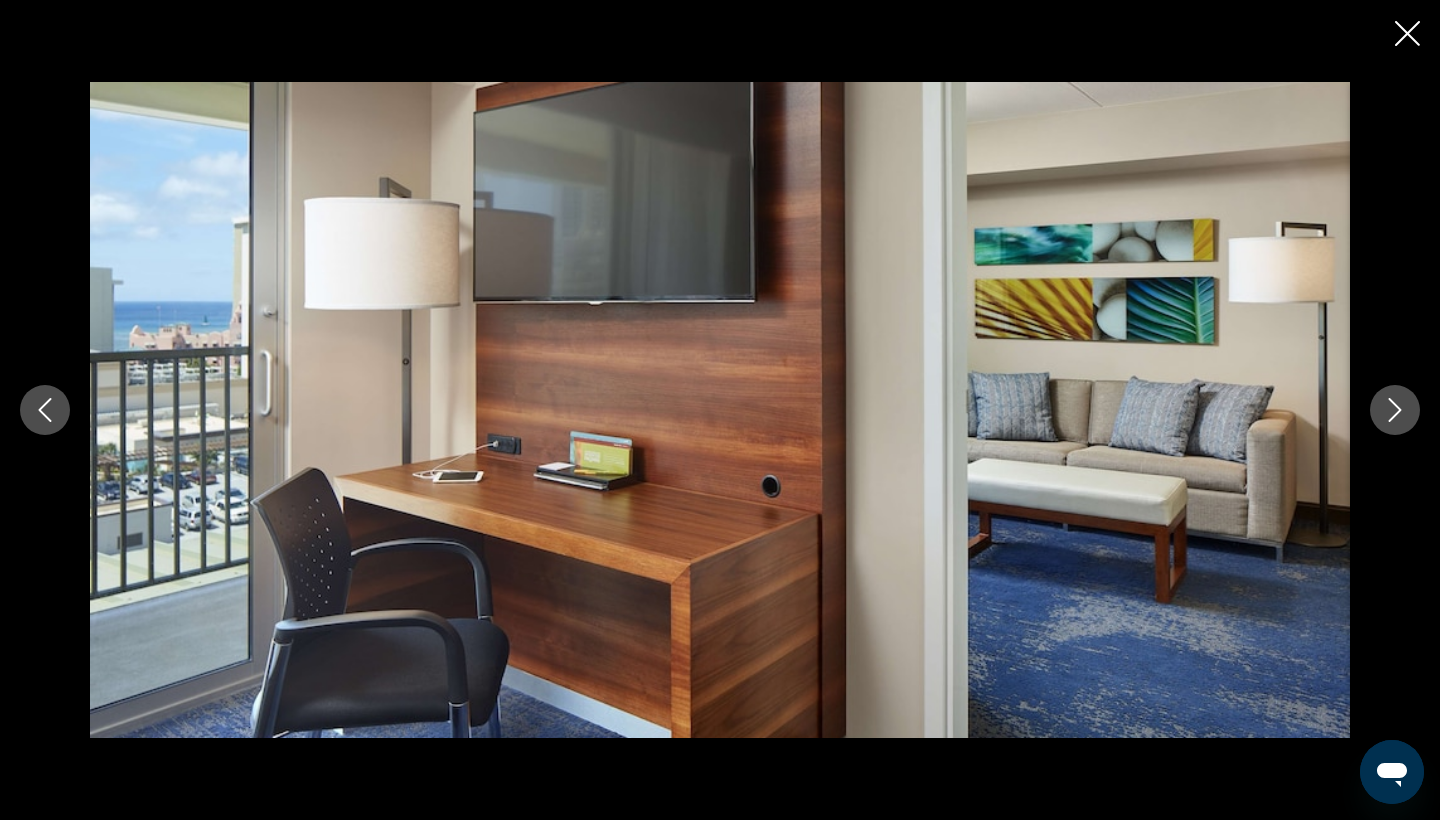 click 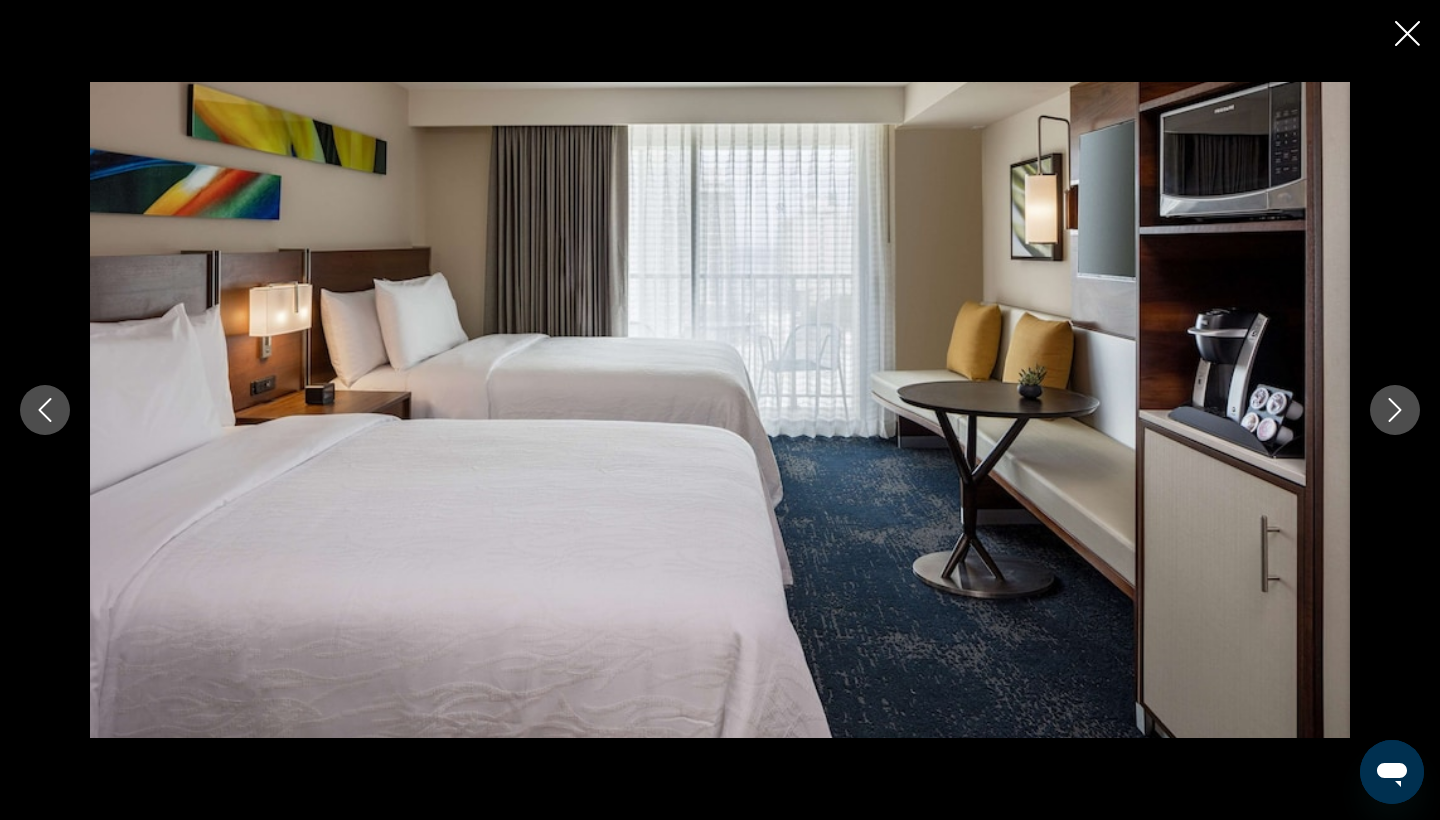 click 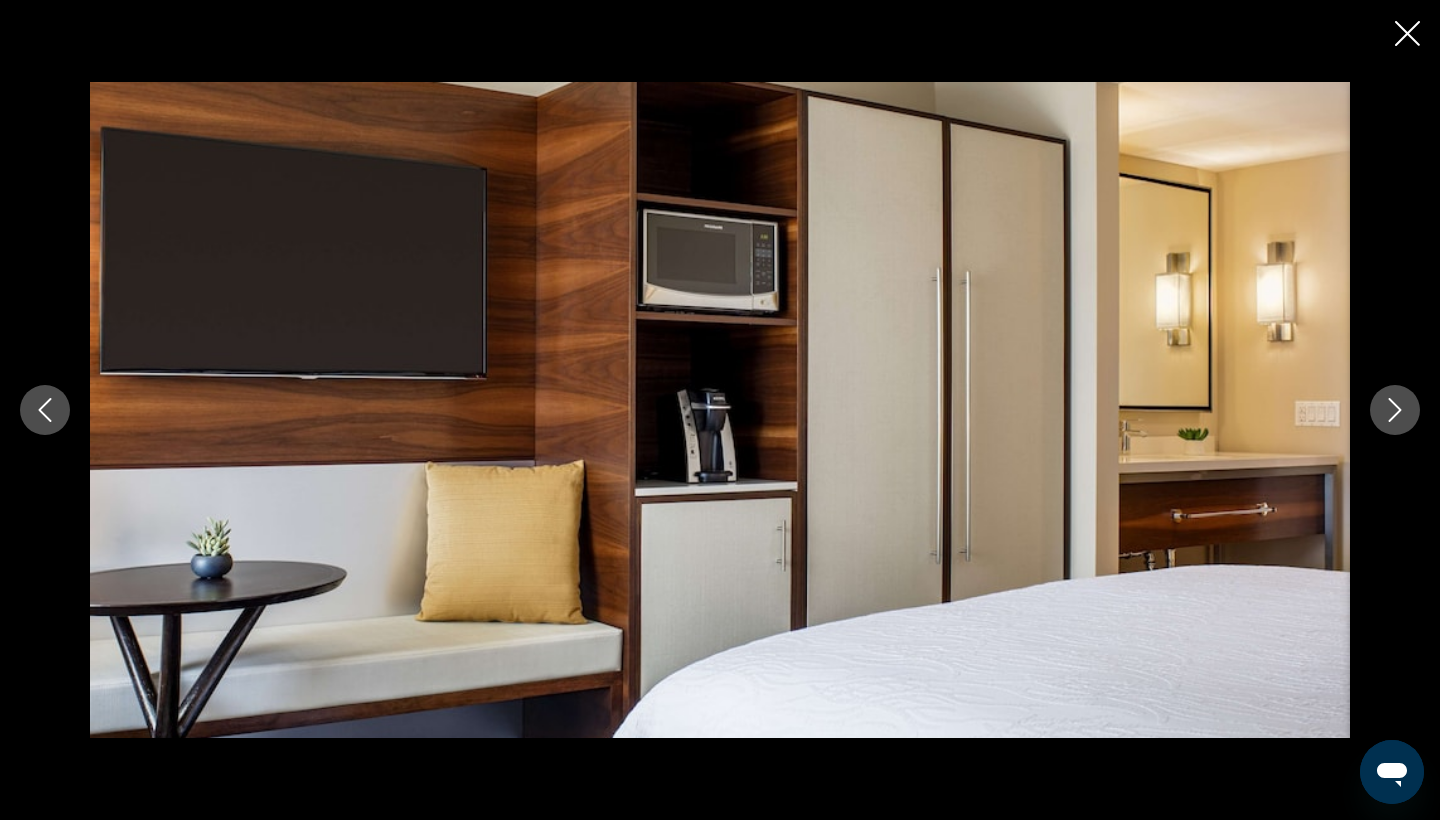 click 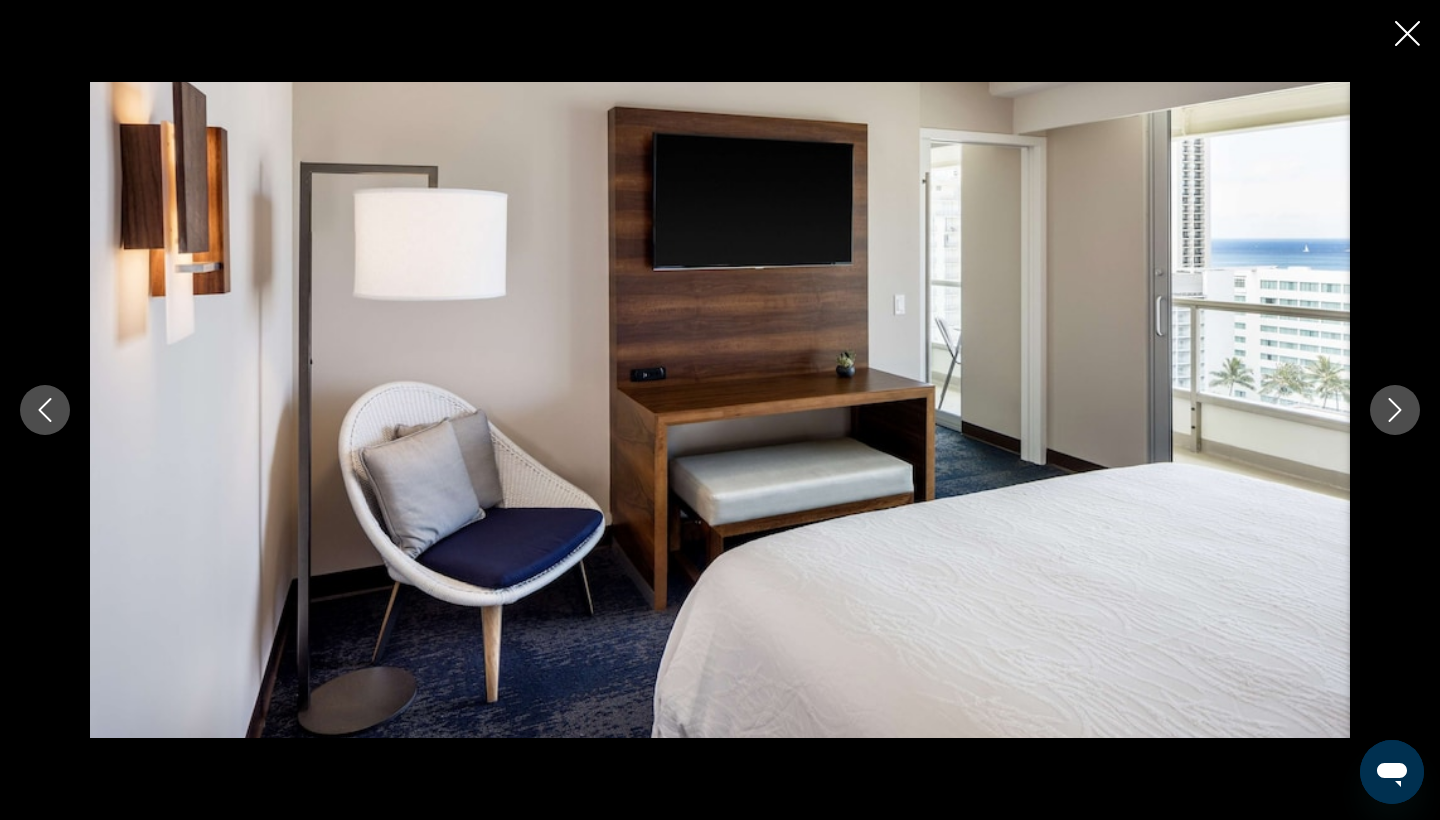 click 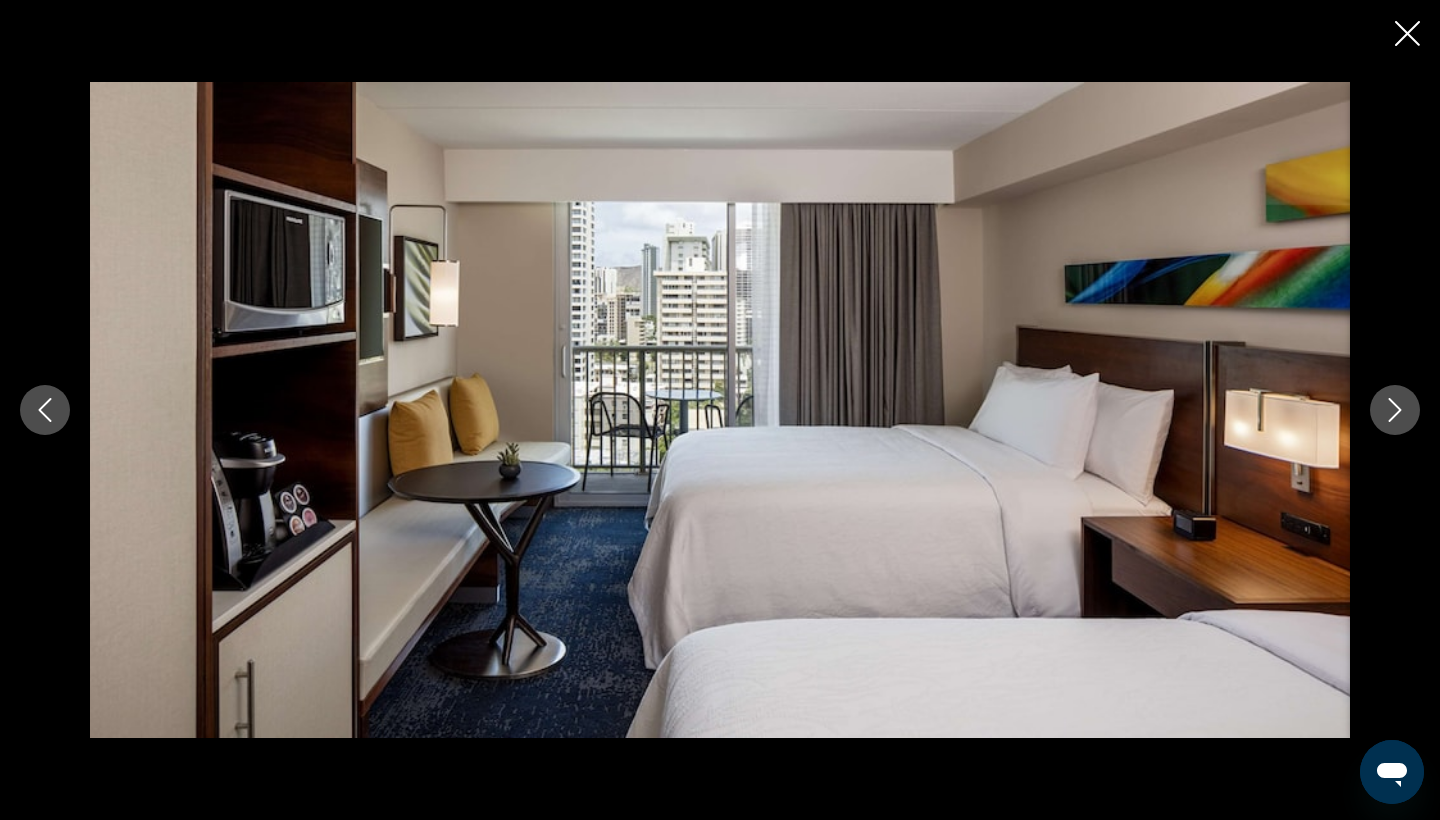 click 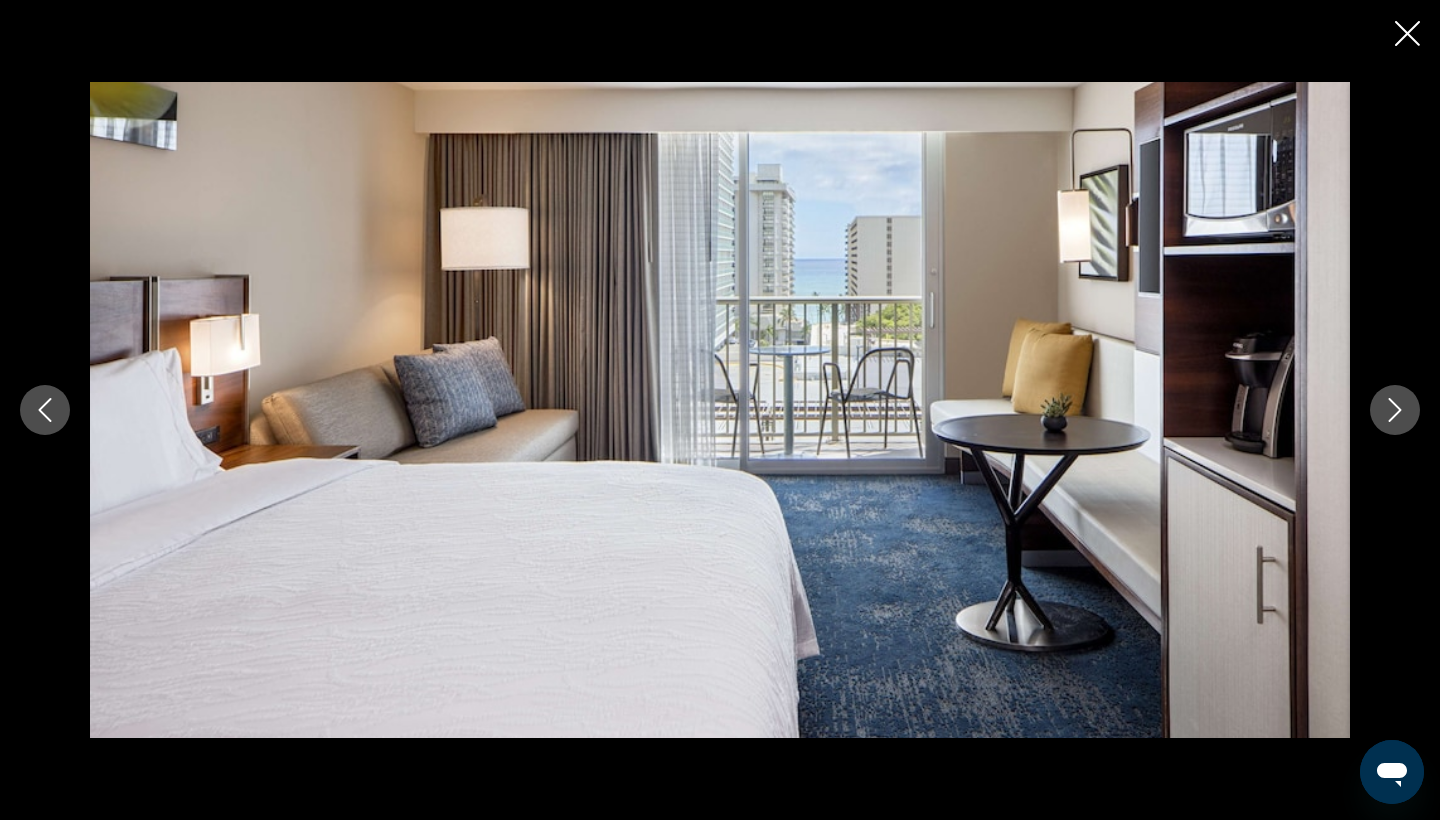 click 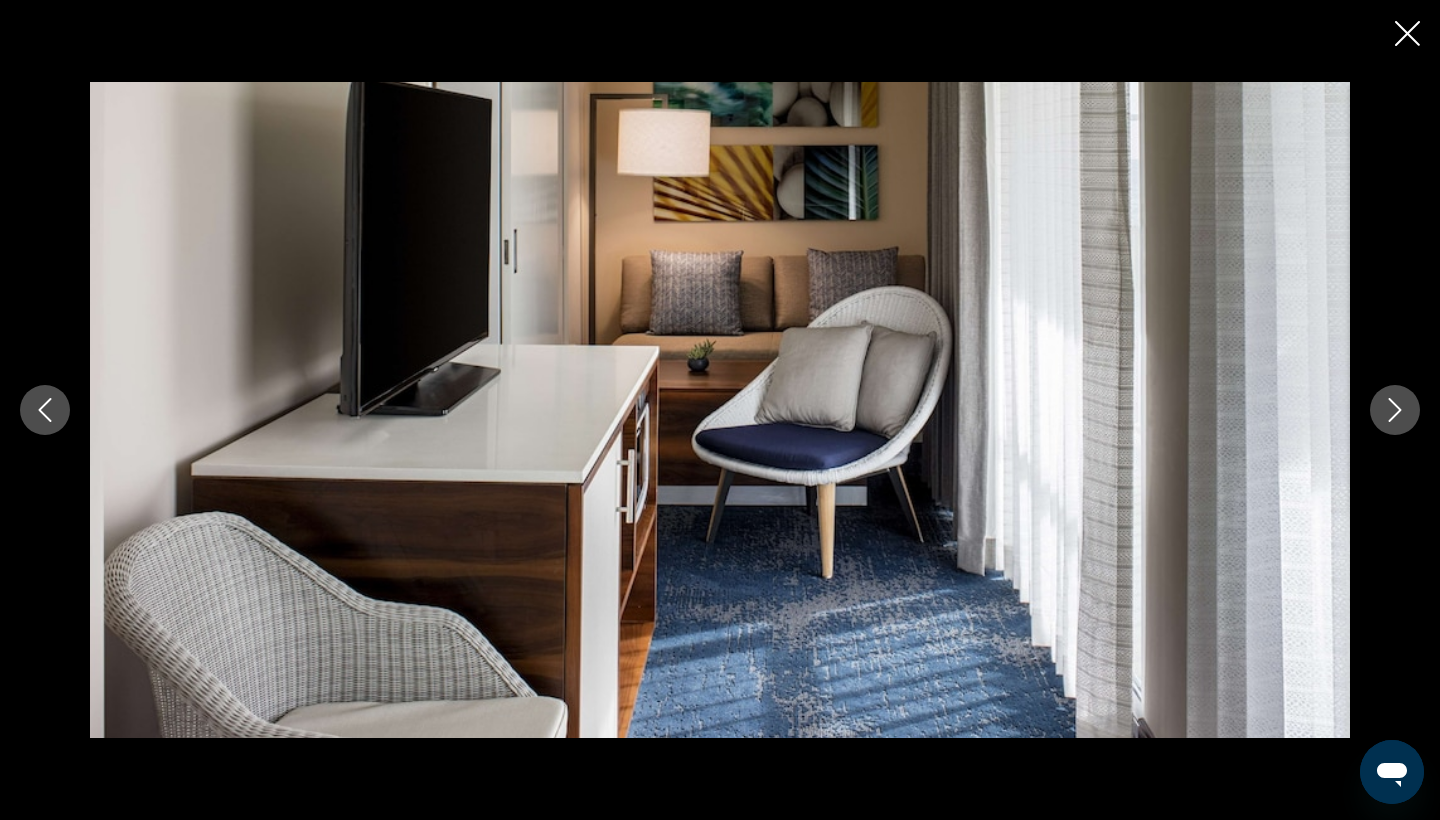 click 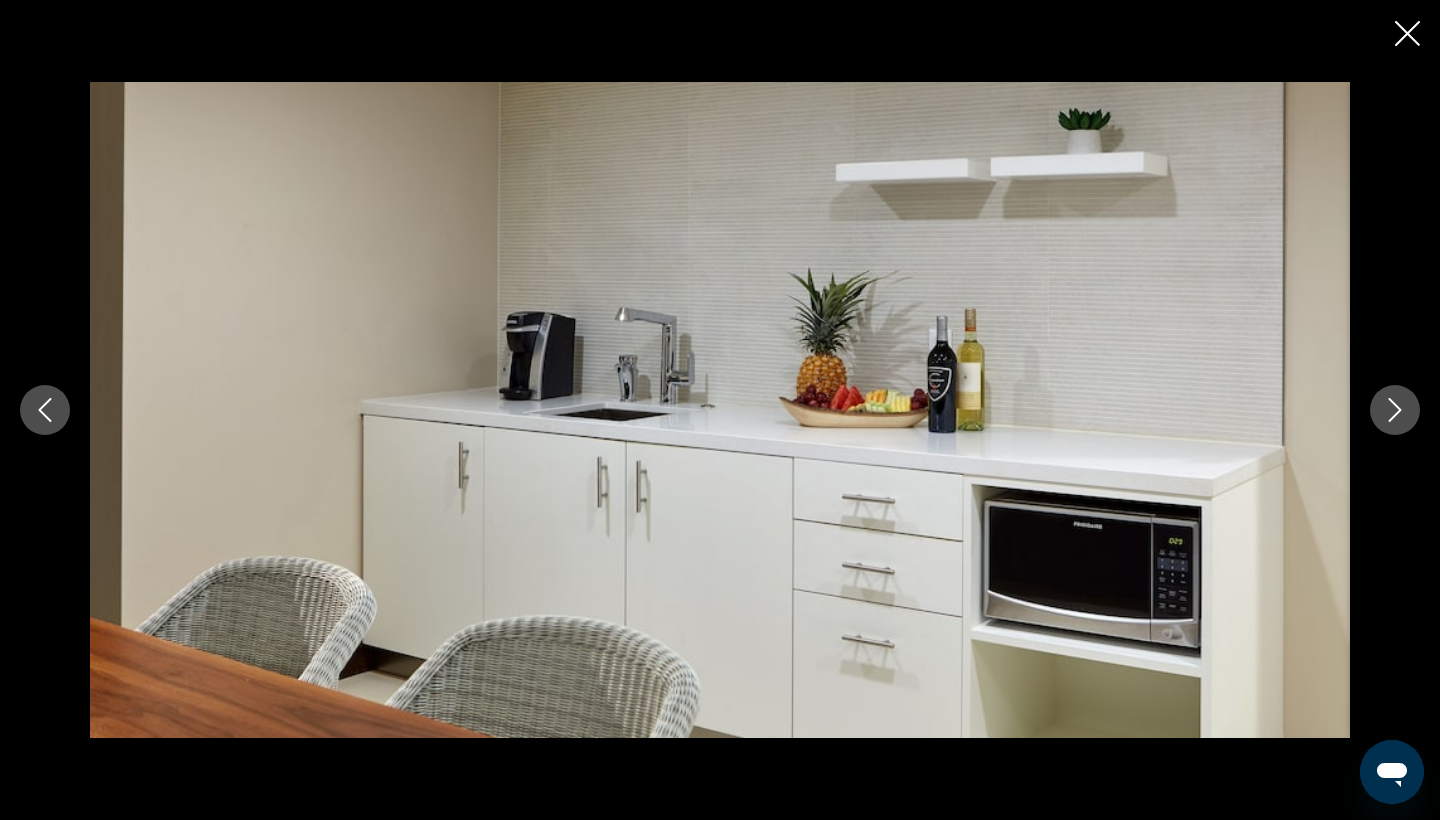 click 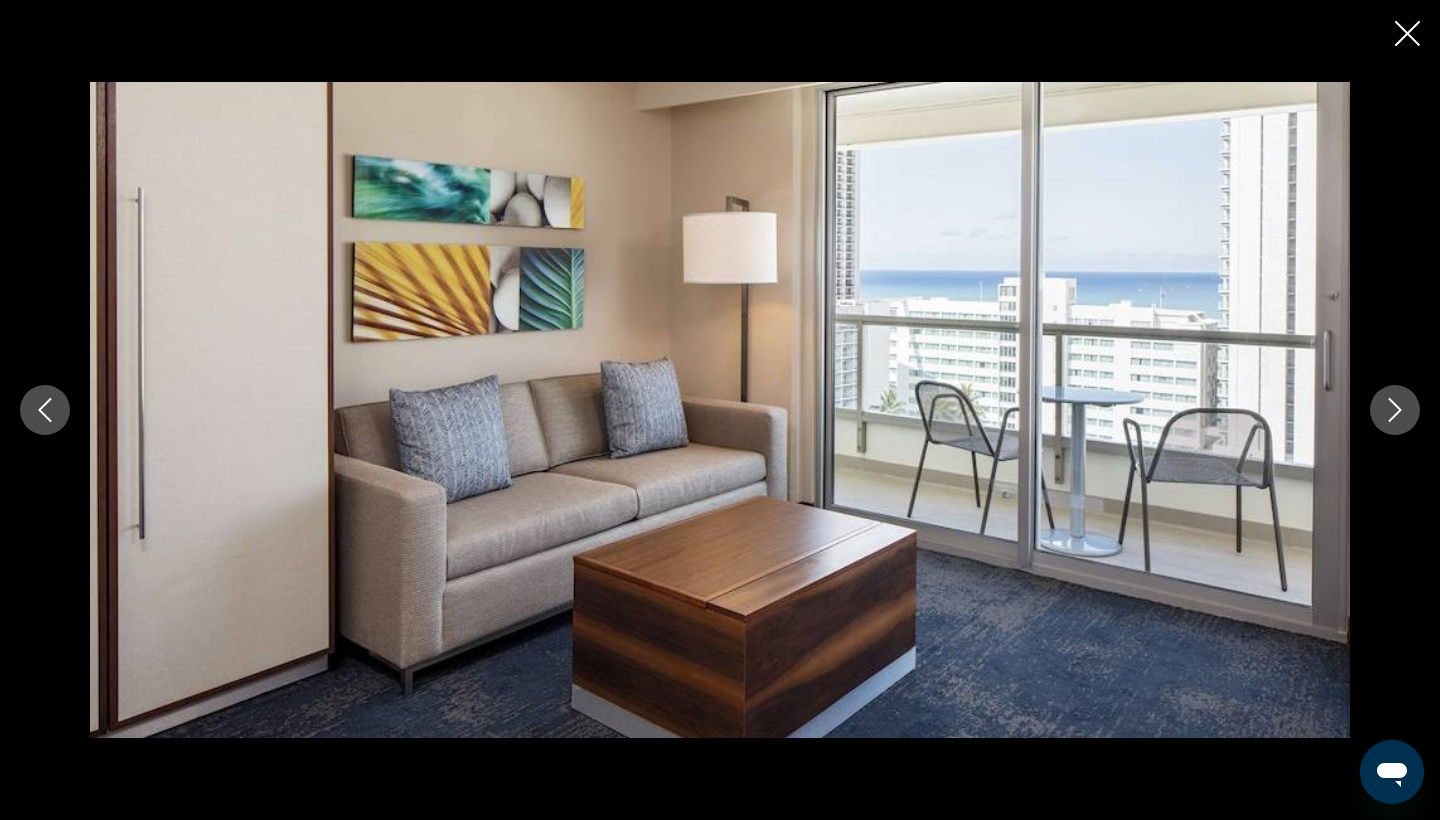 click 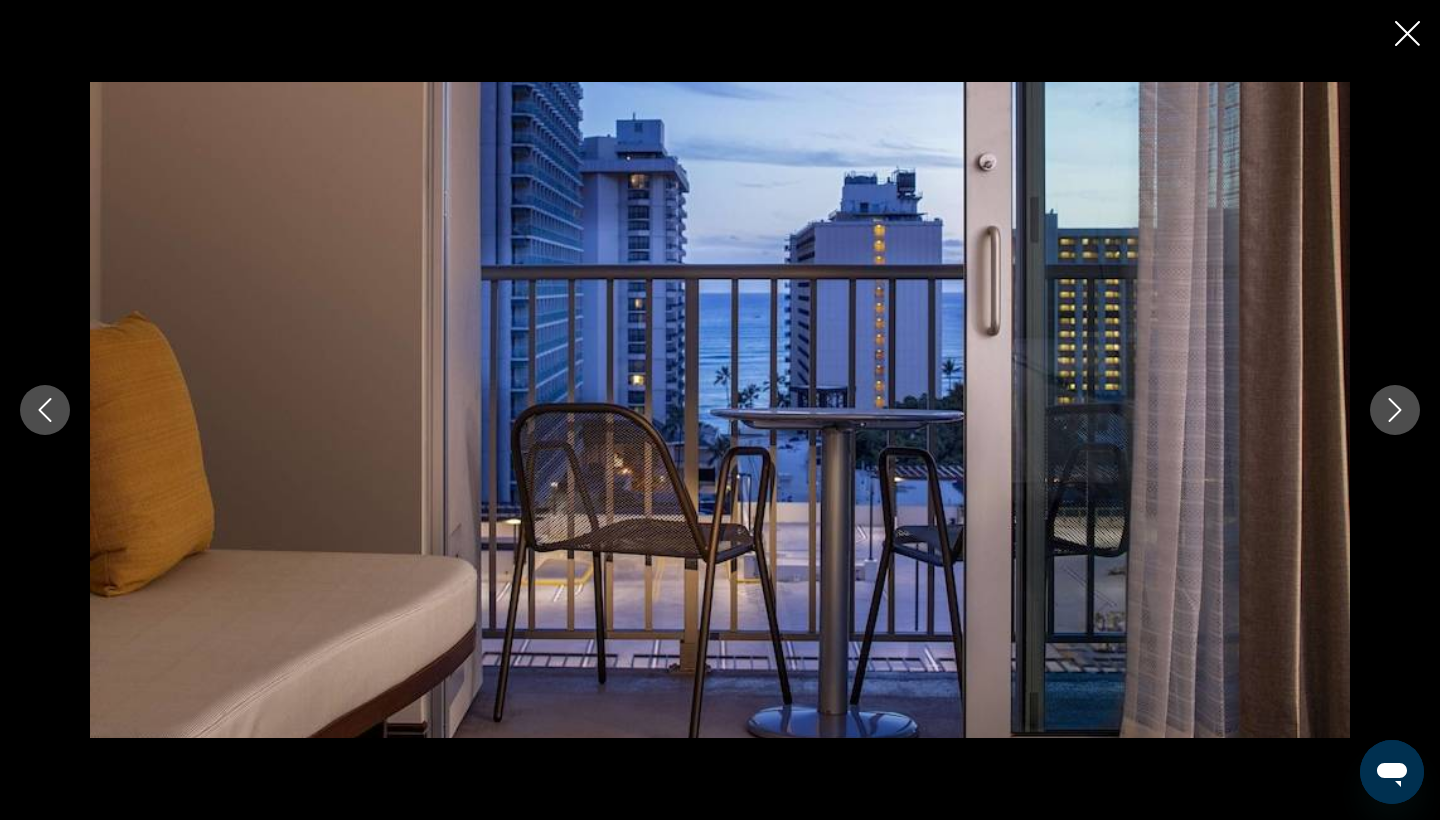 click 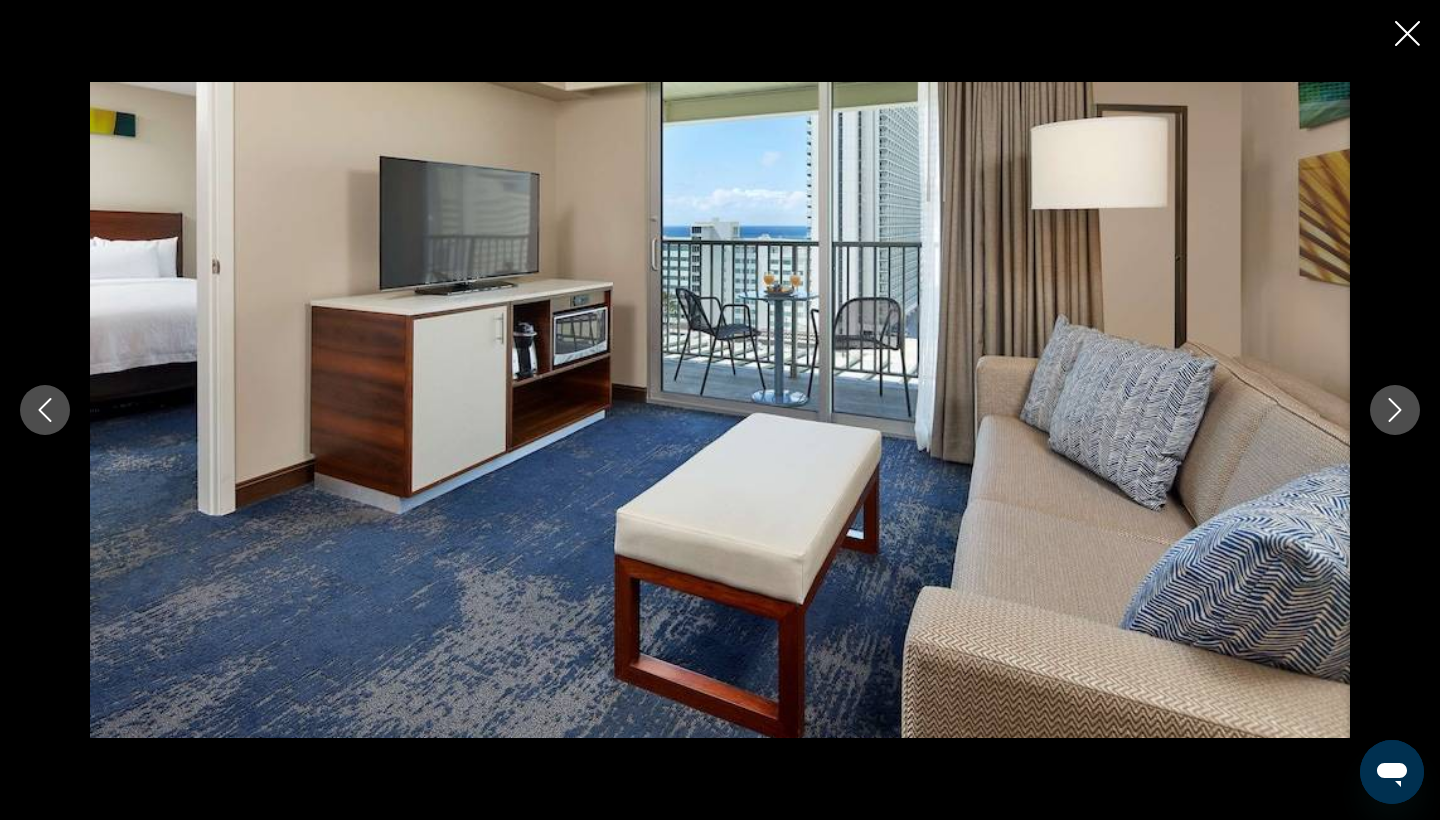 click 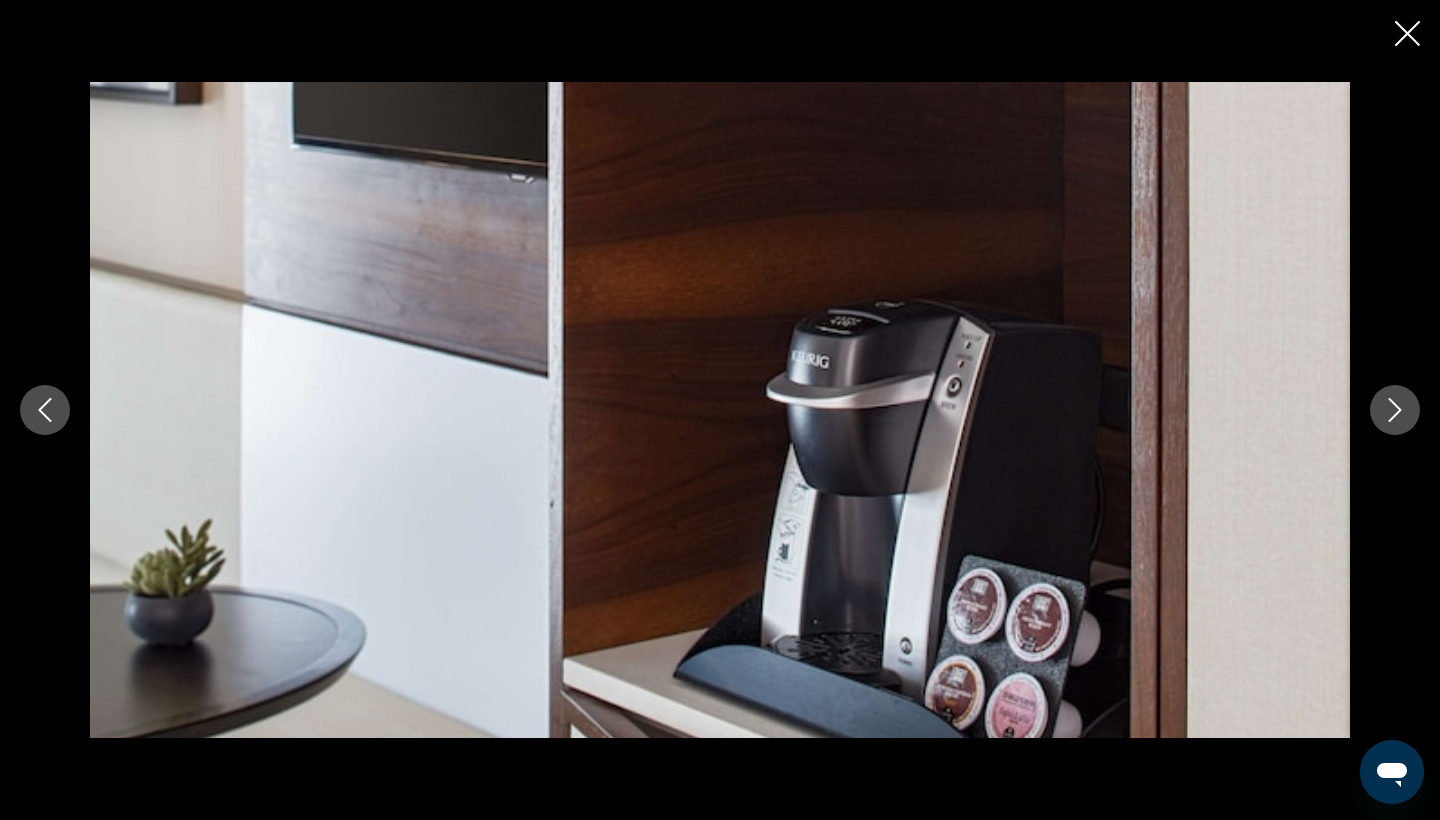 click 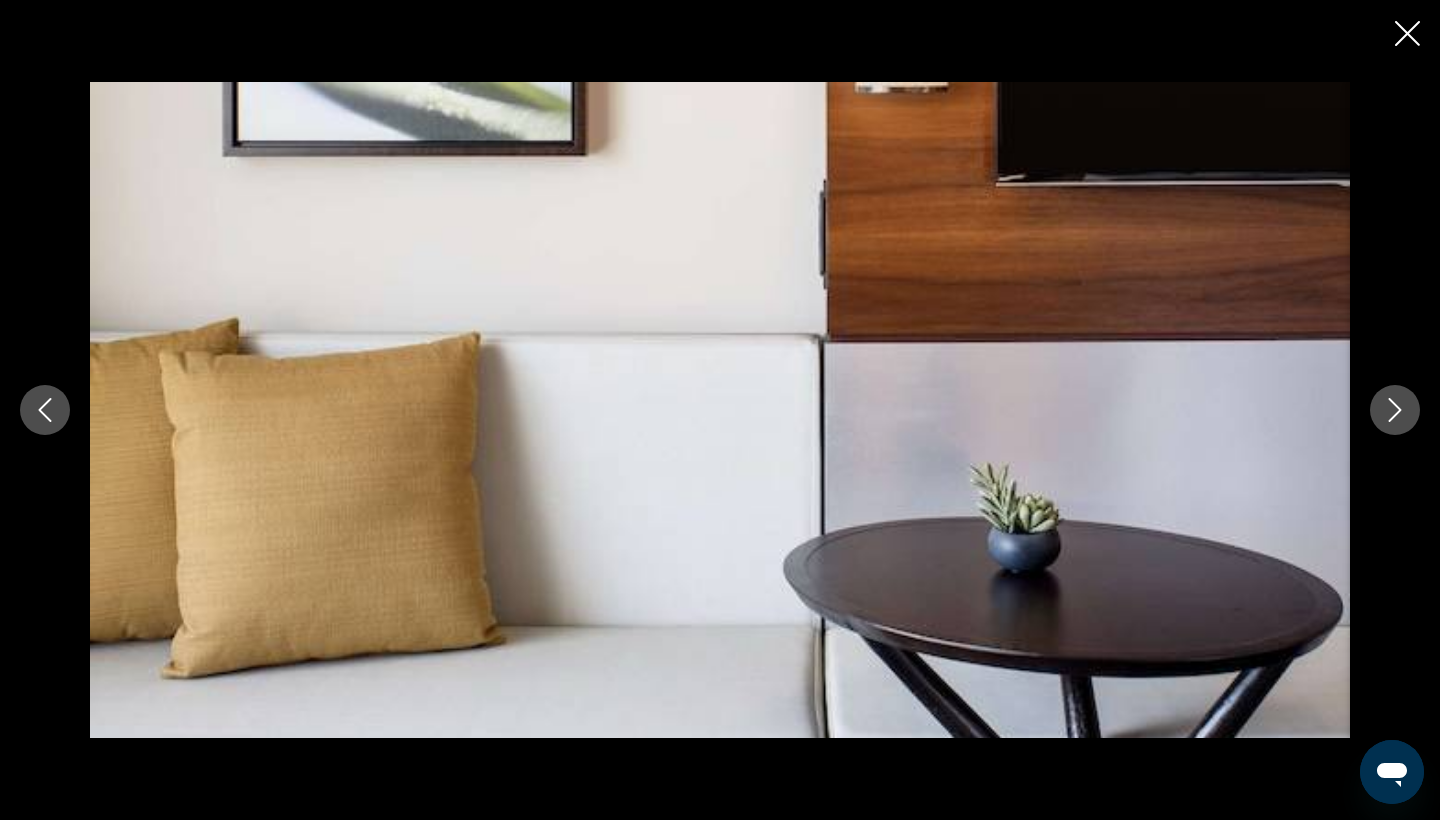 click 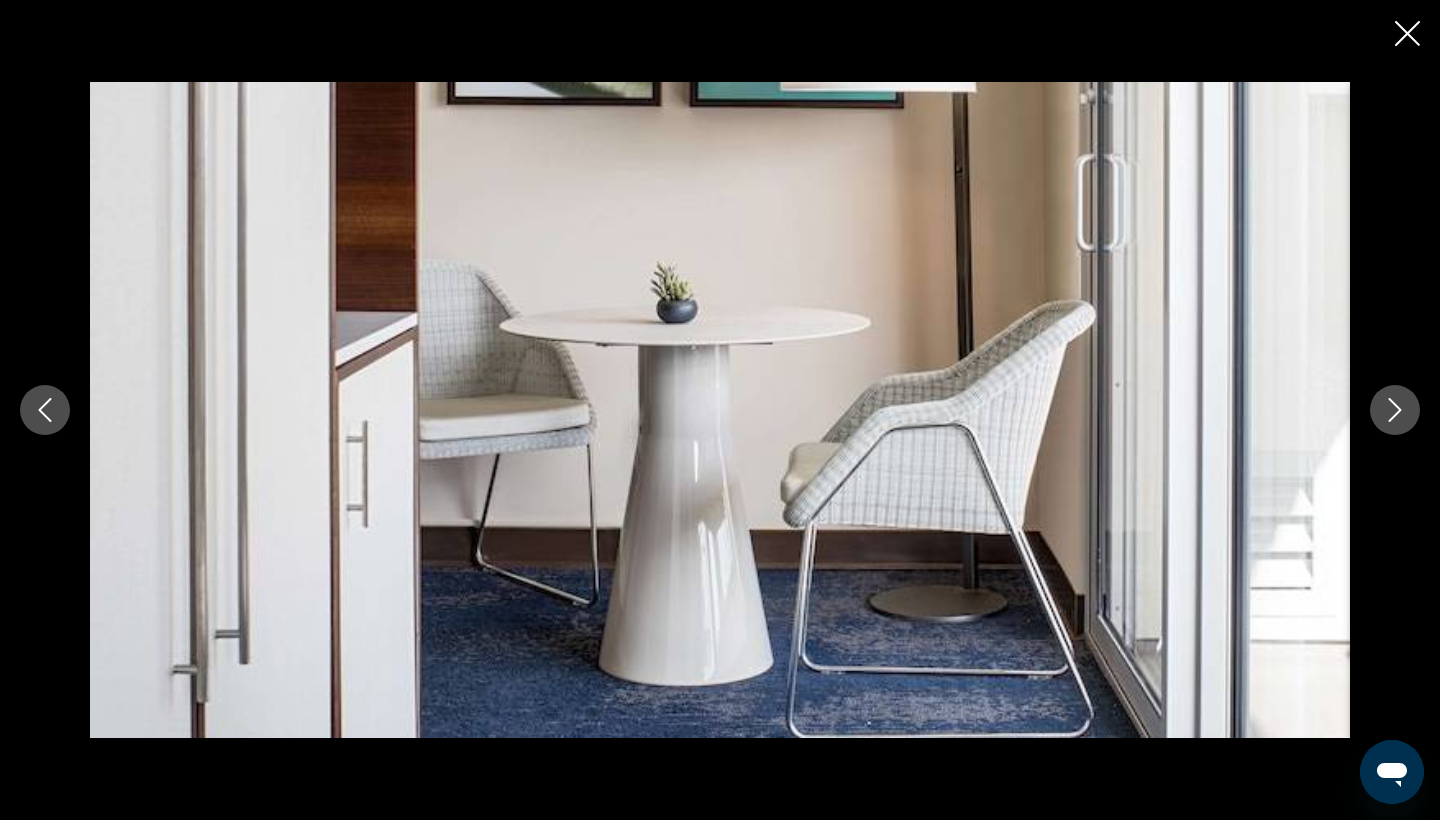 click 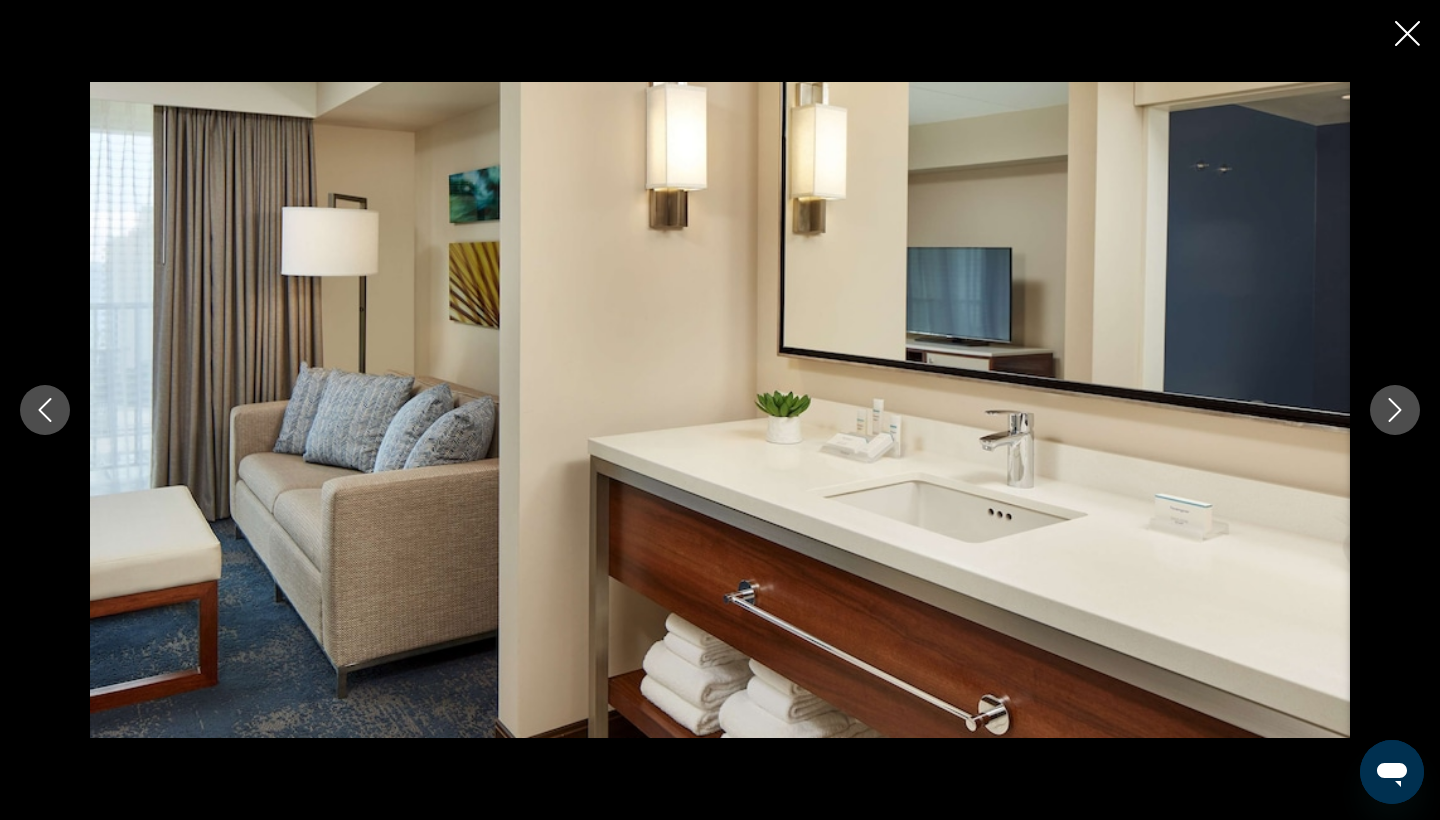 click 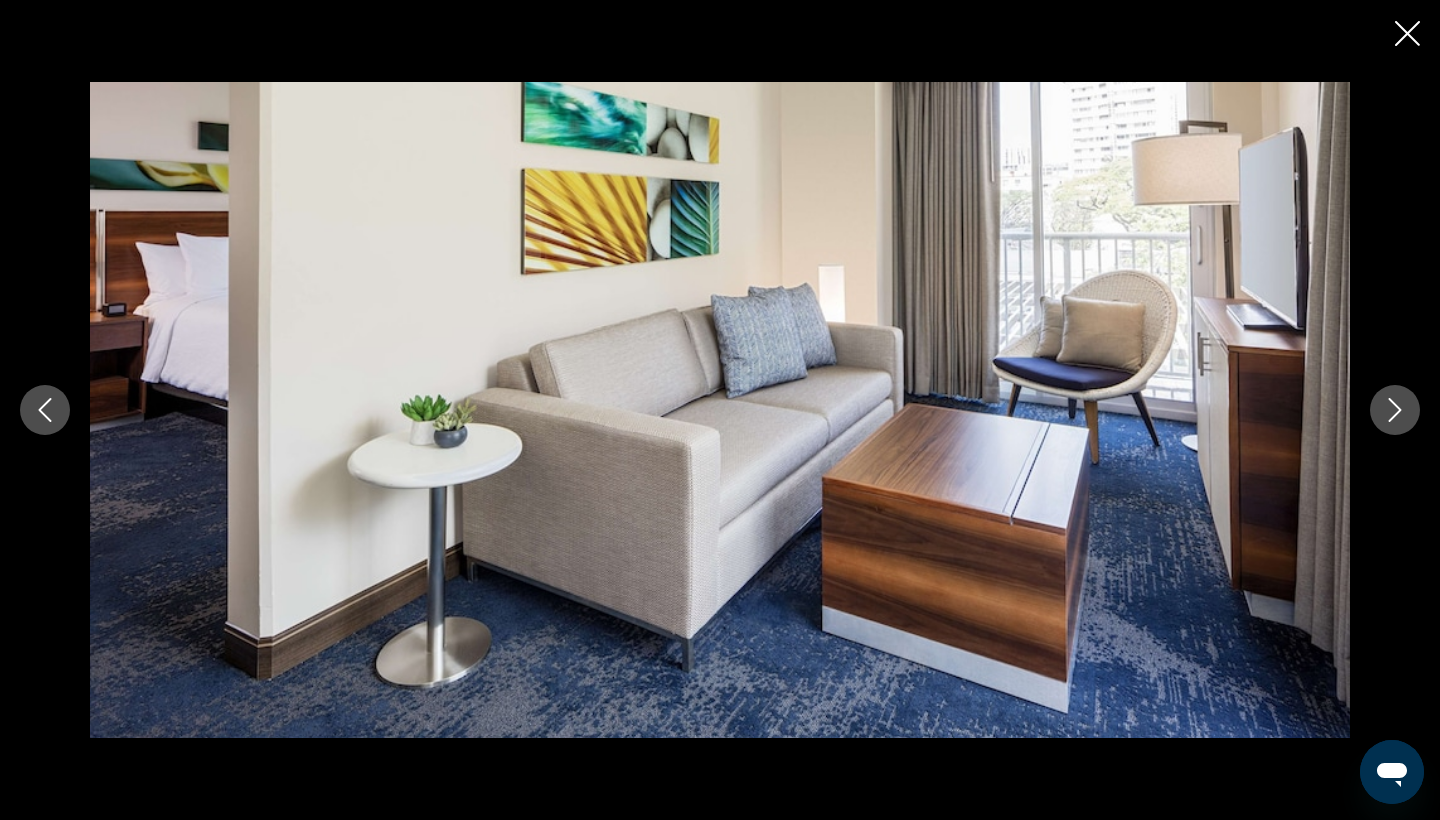 click 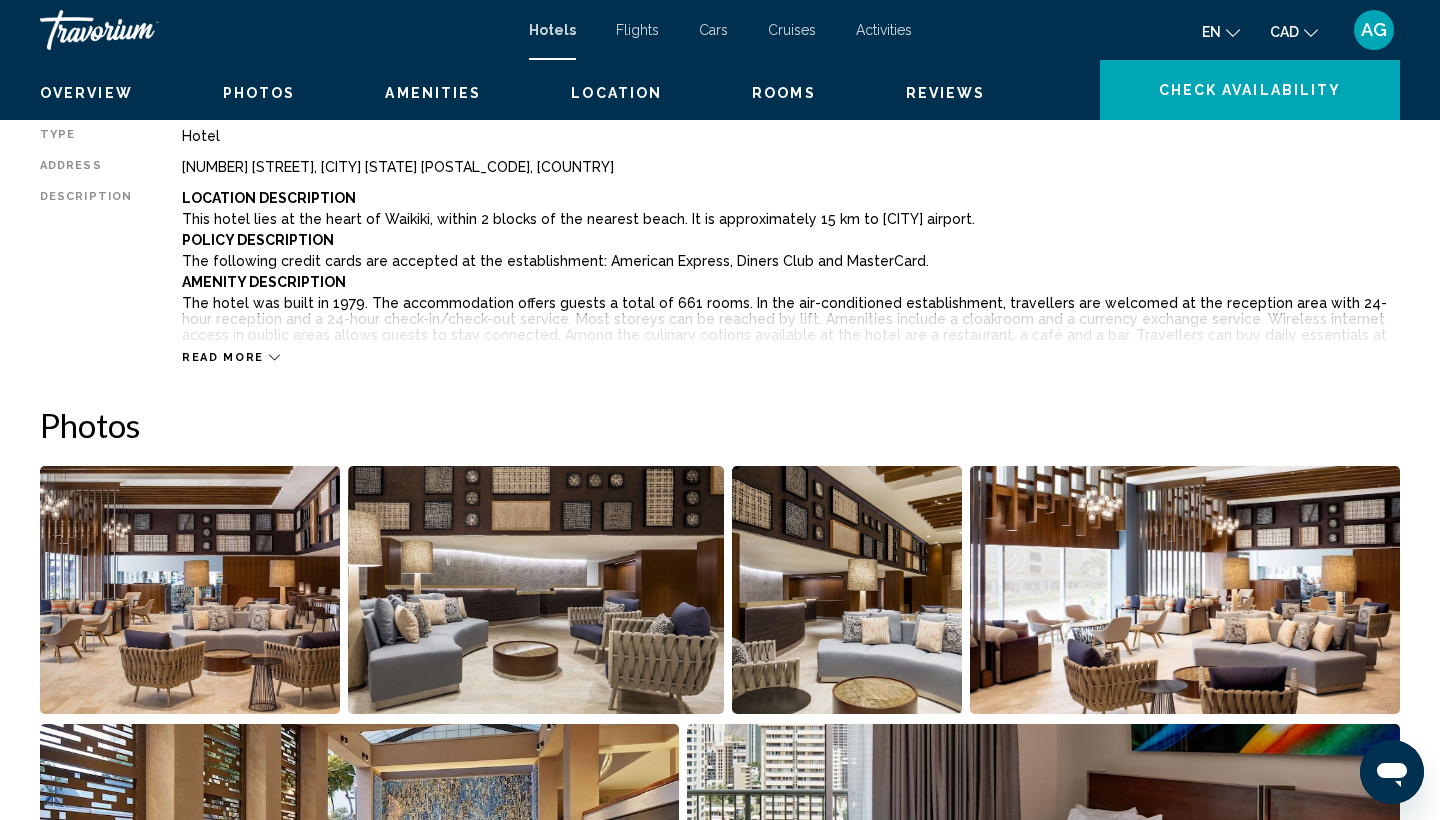 scroll, scrollTop: 0, scrollLeft: 0, axis: both 